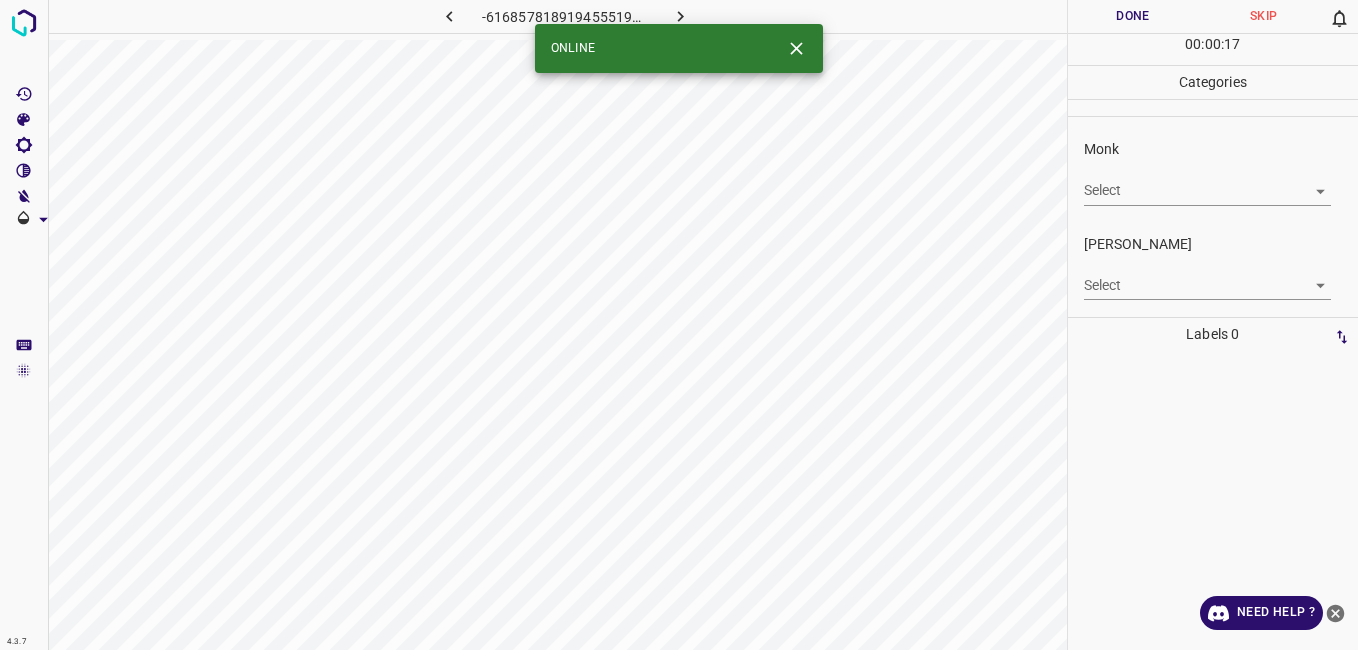 scroll, scrollTop: 0, scrollLeft: 0, axis: both 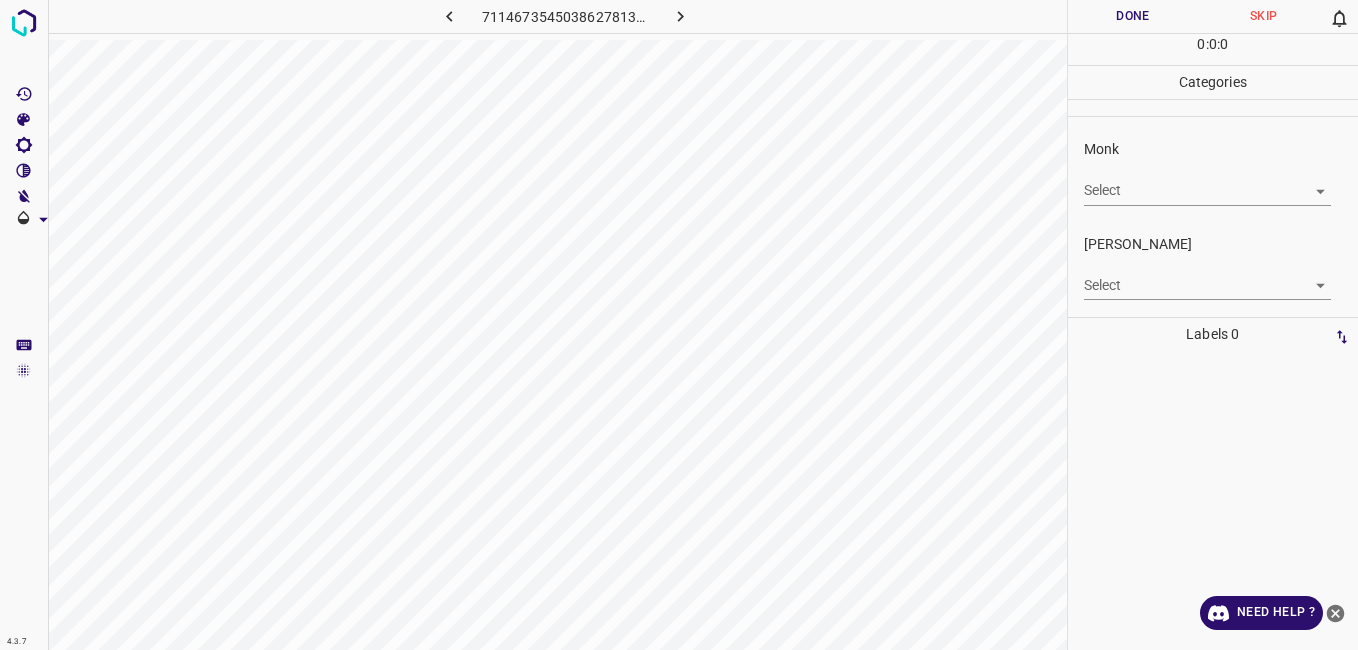 click on "Monk   Select ​" at bounding box center (1213, 172) 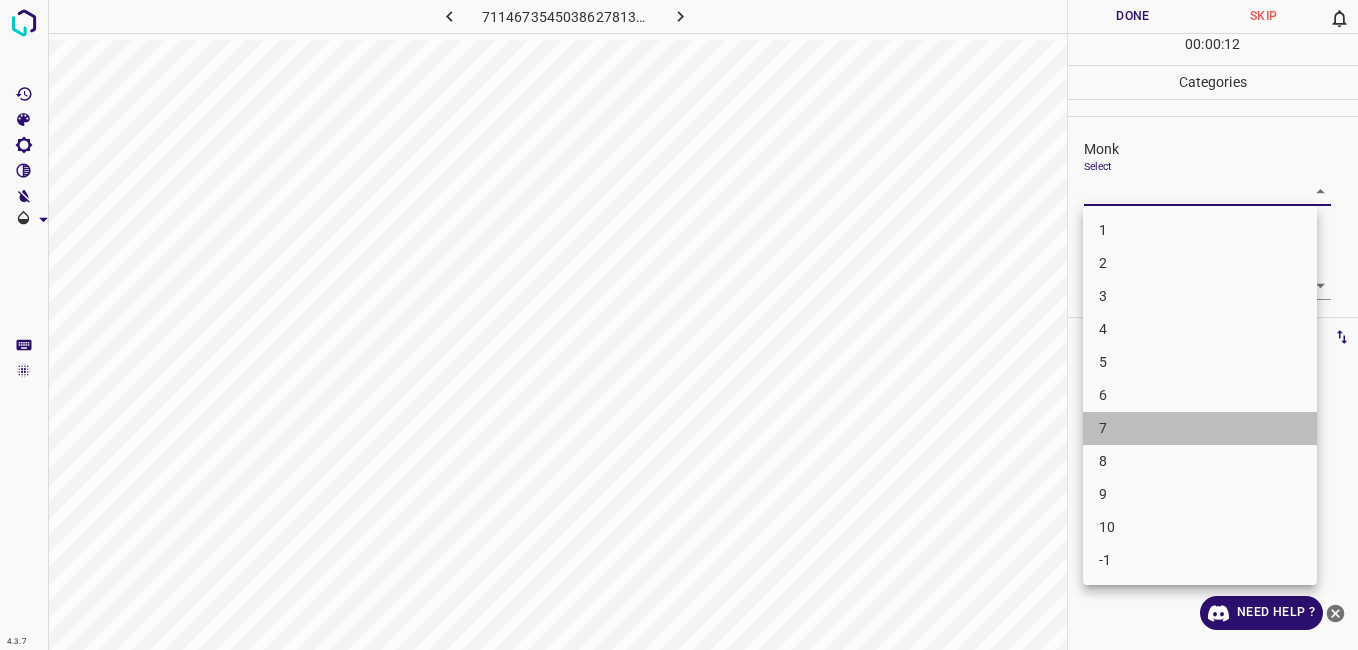 click on "7" at bounding box center (1200, 428) 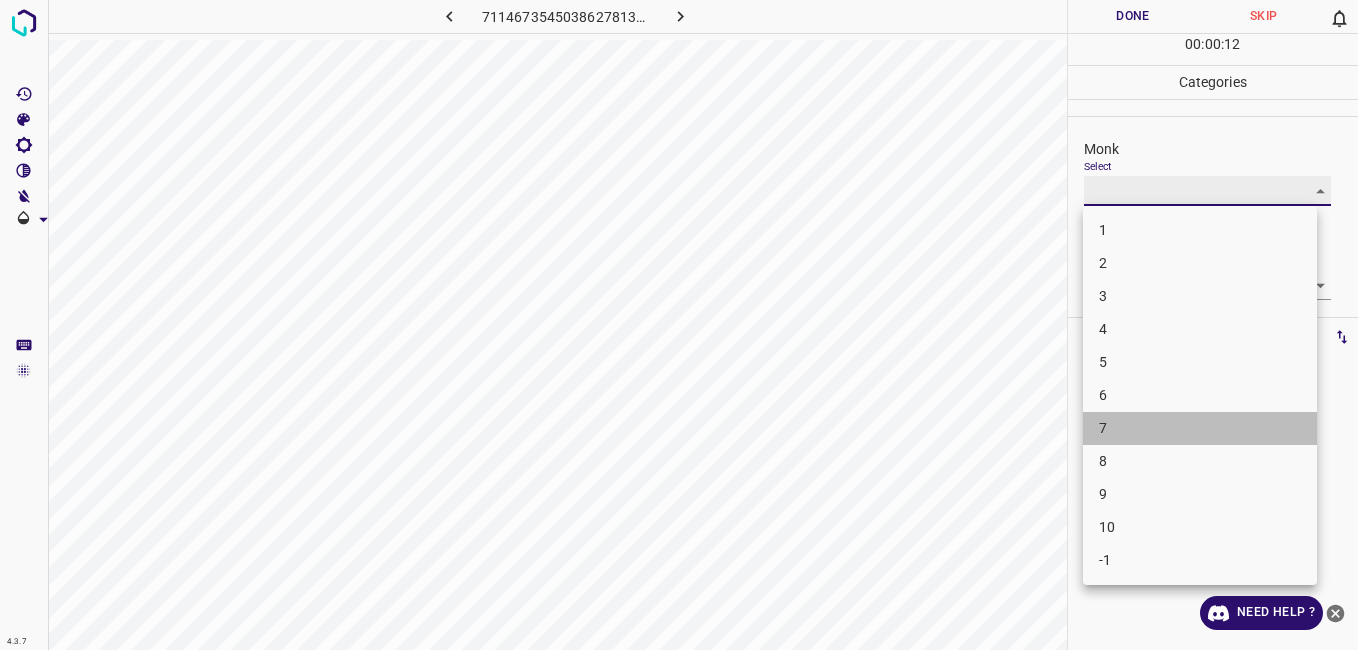 type on "7" 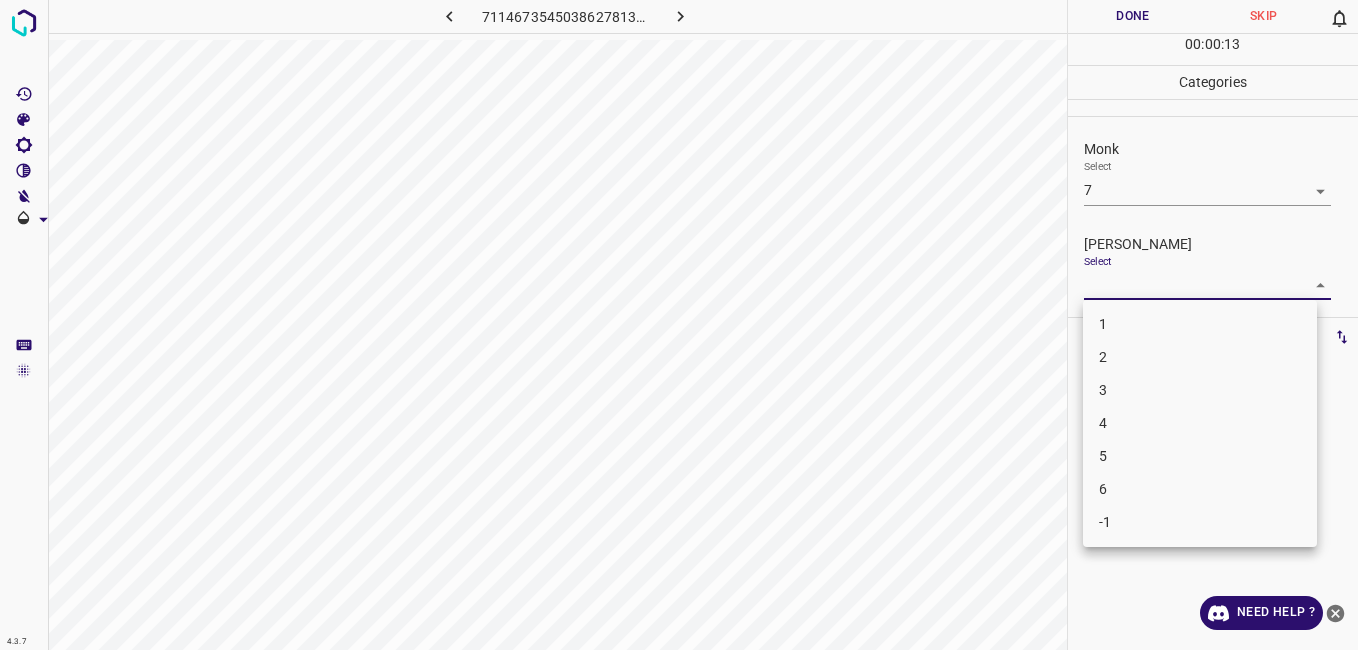 click on "4.3.7 7114673545038627813.png Done Skip 0 00   : 00   : 13   Categories Monk   Select 7 7  Fitzpatrick   Select ​ Labels   0 Categories 1 Monk 2  Fitzpatrick Tools Space Change between modes (Draw & Edit) I Auto labeling R Restore zoom M Zoom in N Zoom out Delete Delete selecte label Filters Z Restore filters X Saturation filter C Brightness filter V Contrast filter B Gray scale filter General O Download Need Help ? - Text - Hide - Delete 1 2 3 4 5 6 -1" at bounding box center [679, 325] 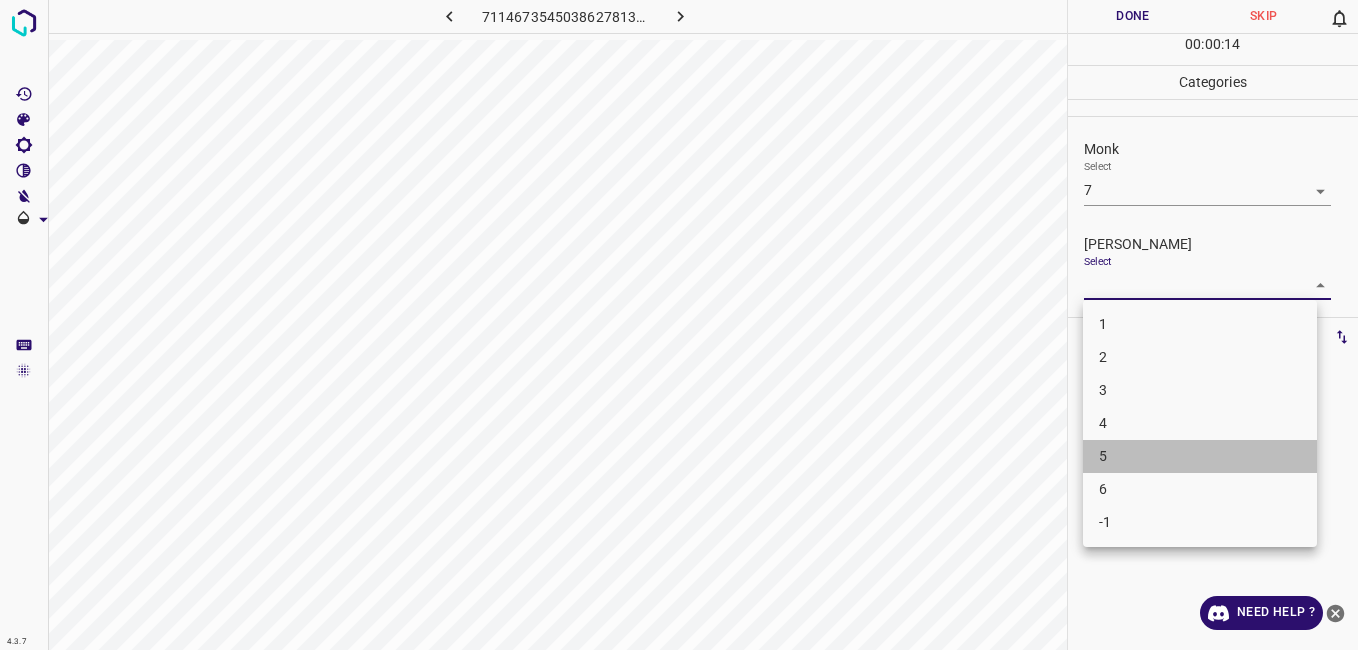 click on "5" at bounding box center (1200, 456) 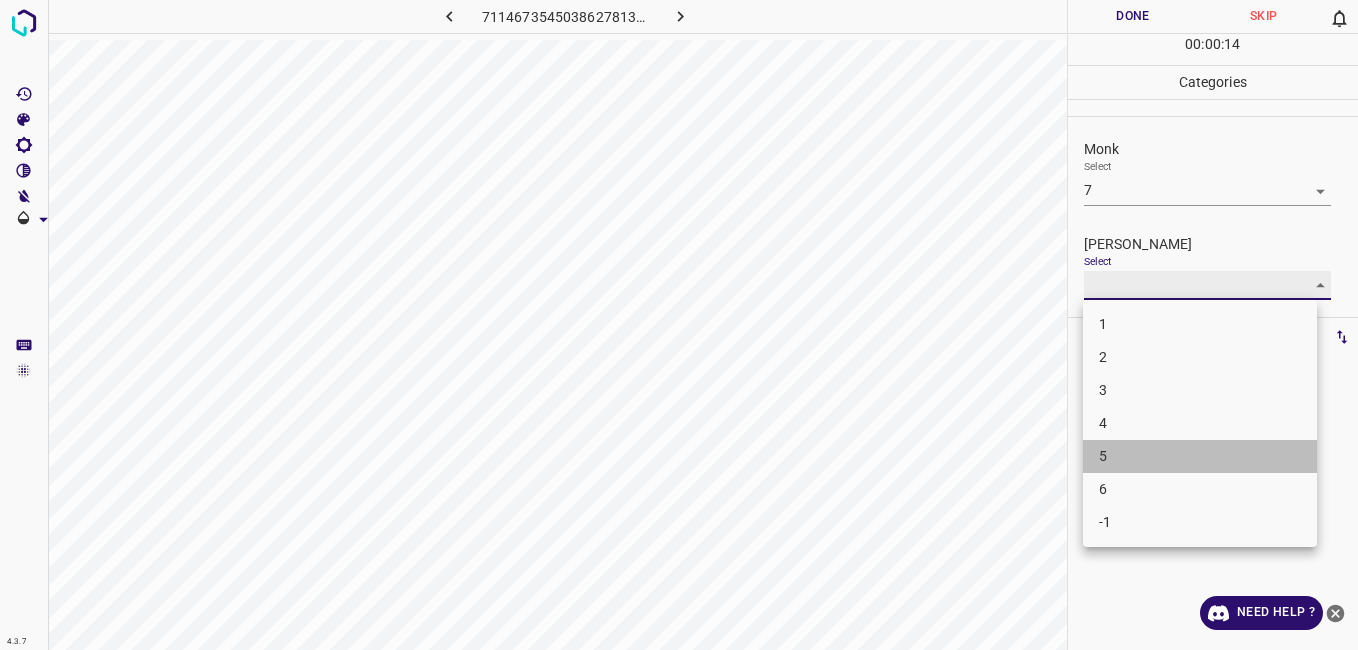 type on "5" 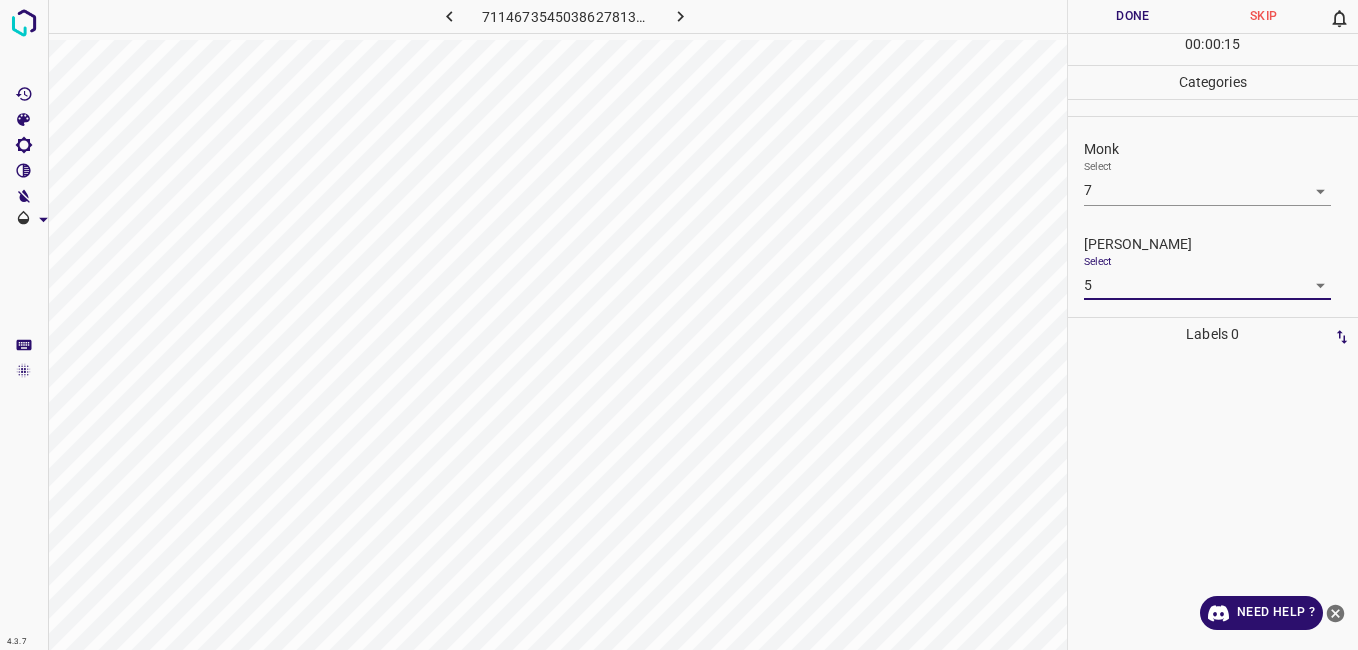 click on "Done" at bounding box center (1133, 16) 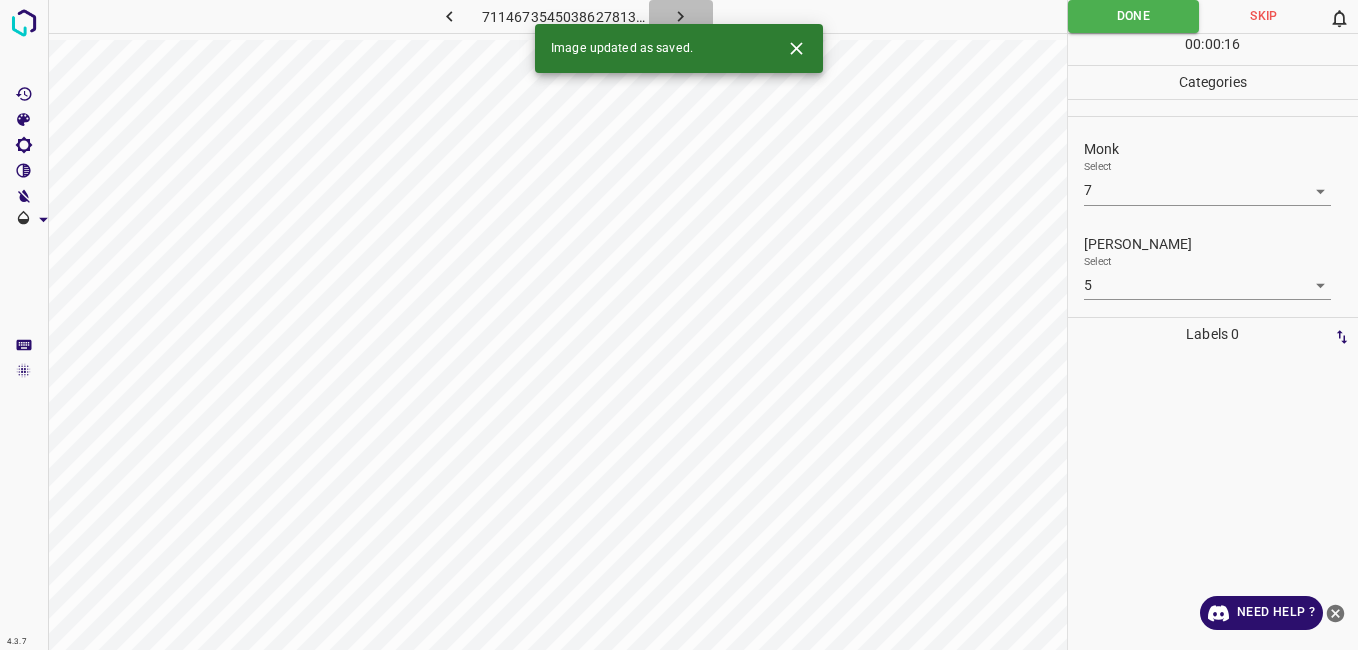 click 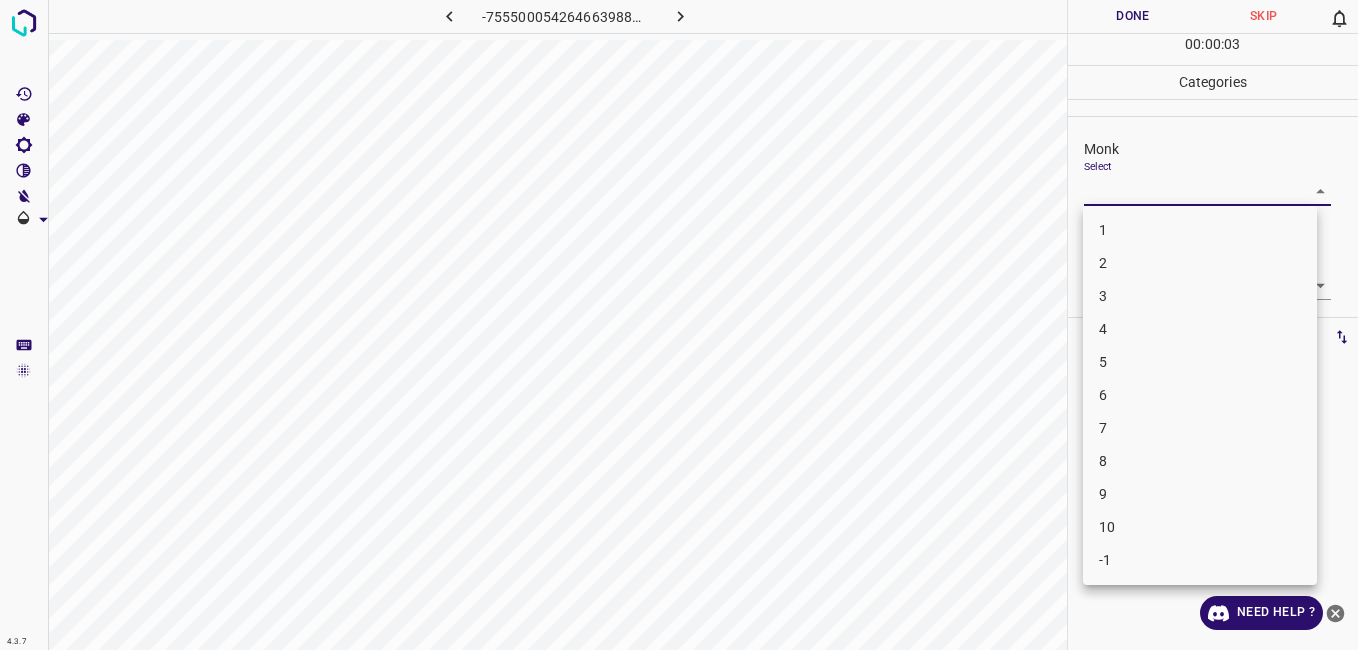 click on "4.3.7 -7555000542646639886.png Done Skip 0 00   : 00   : 03   Categories Monk   Select ​  Fitzpatrick   Select ​ Labels   0 Categories 1 Monk 2  Fitzpatrick Tools Space Change between modes (Draw & Edit) I Auto labeling R Restore zoom M Zoom in N Zoom out Delete Delete selecte label Filters Z Restore filters X Saturation filter C Brightness filter V Contrast filter B Gray scale filter General O Download Need Help ? - Text - Hide - Delete 1 2 3 4 5 6 7 8 9 10 -1" at bounding box center (679, 325) 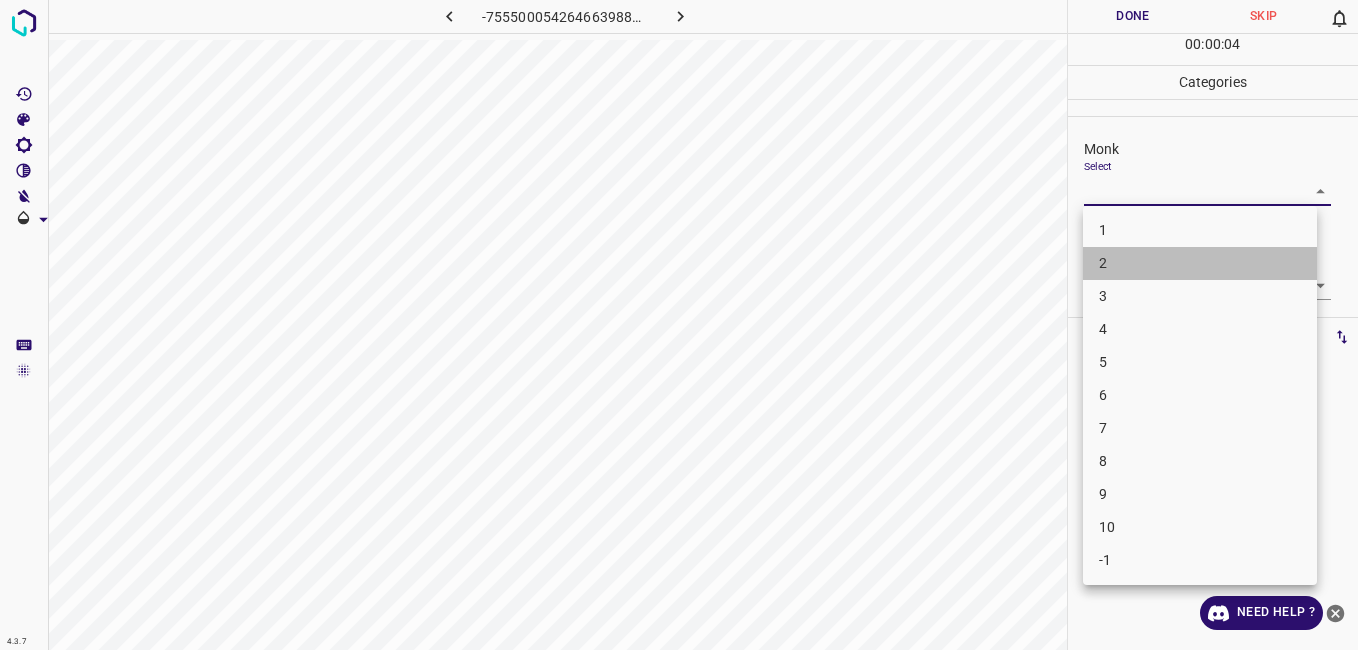 click on "2" at bounding box center (1200, 263) 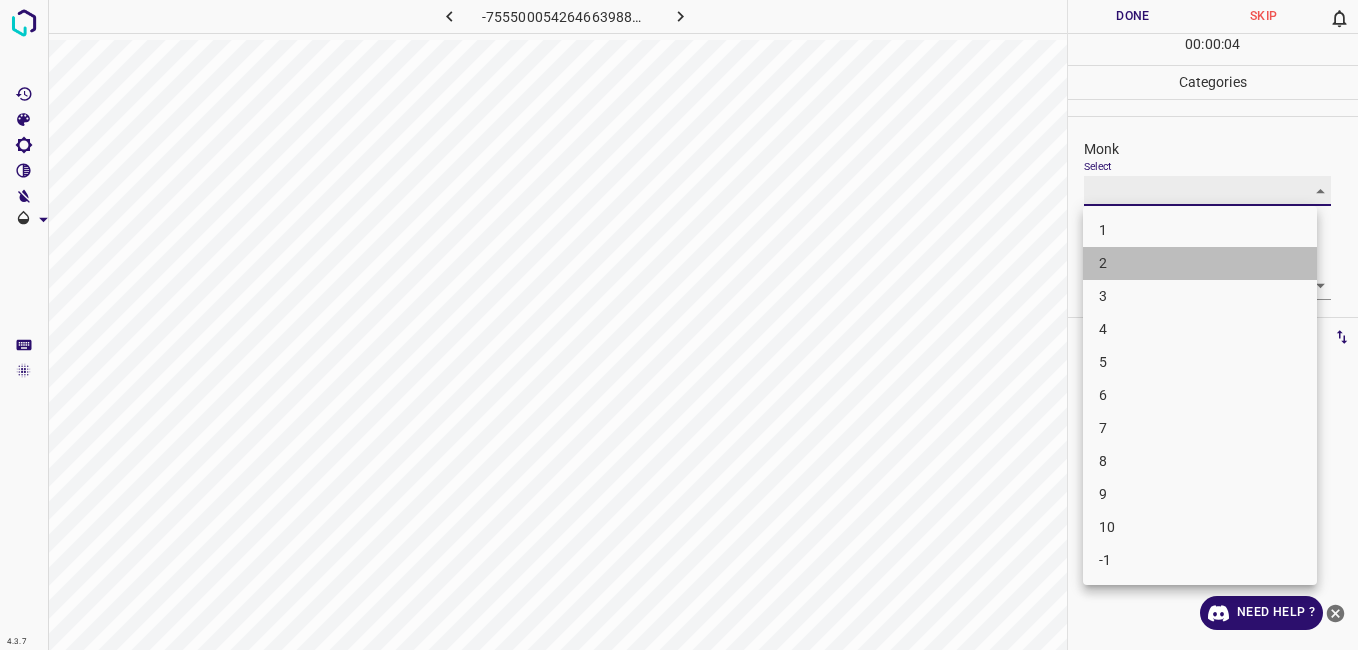 type on "2" 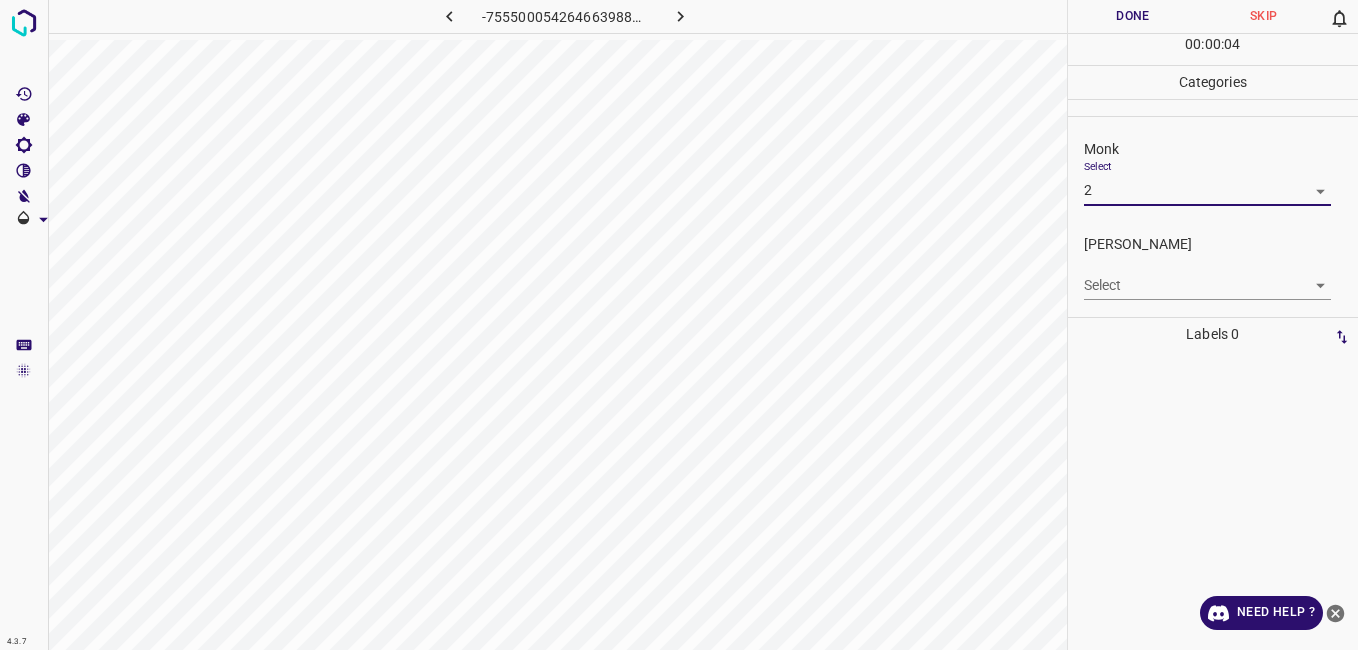 click on "Select ​" at bounding box center [1207, 277] 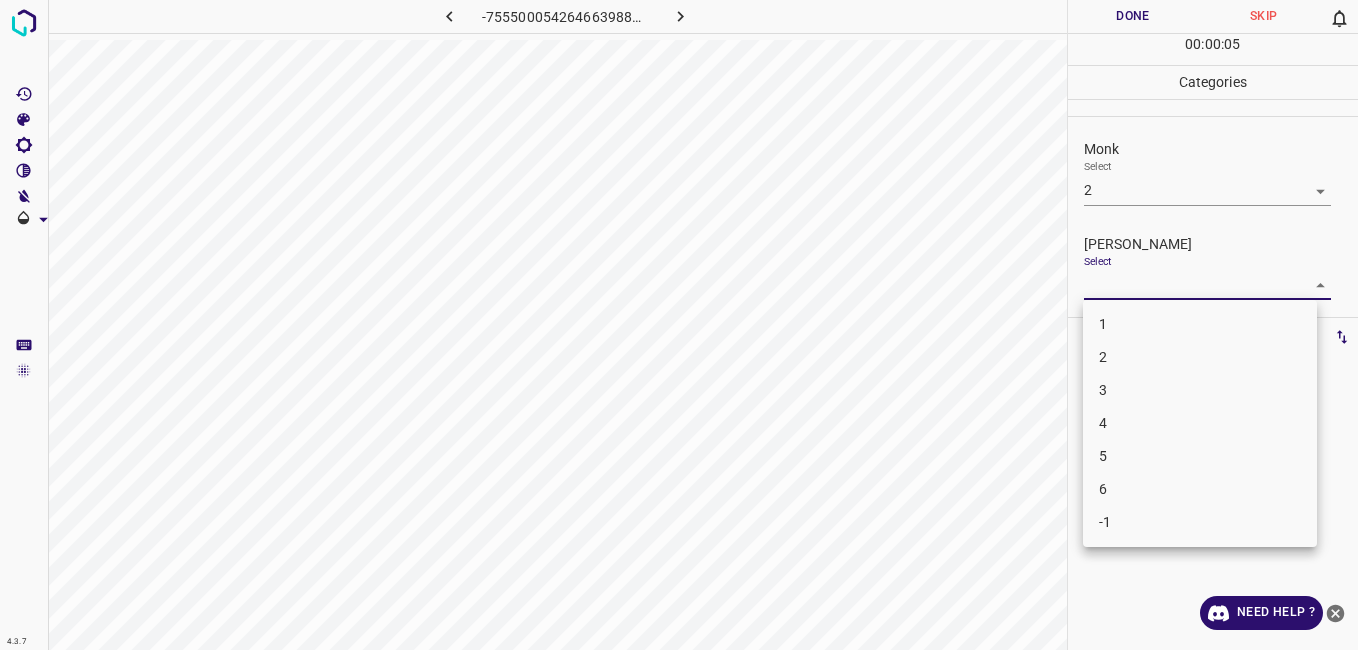 click on "4.3.7 -7555000542646639886.png Done Skip 0 00   : 00   : 05   Categories Monk   Select 2 2  Fitzpatrick   Select ​ Labels   0 Categories 1 Monk 2  Fitzpatrick Tools Space Change between modes (Draw & Edit) I Auto labeling R Restore zoom M Zoom in N Zoom out Delete Delete selecte label Filters Z Restore filters X Saturation filter C Brightness filter V Contrast filter B Gray scale filter General O Download Need Help ? - Text - Hide - Delete 1 2 3 4 5 6 -1" at bounding box center [679, 325] 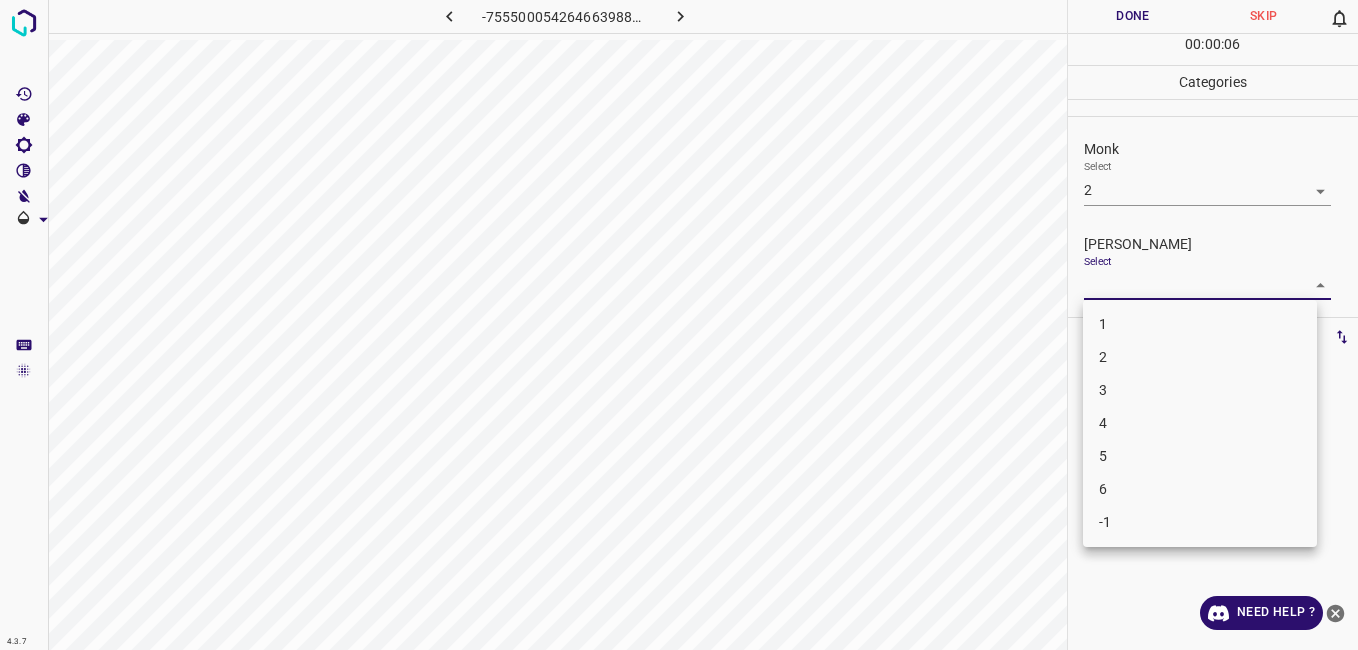 click on "1" at bounding box center (1200, 324) 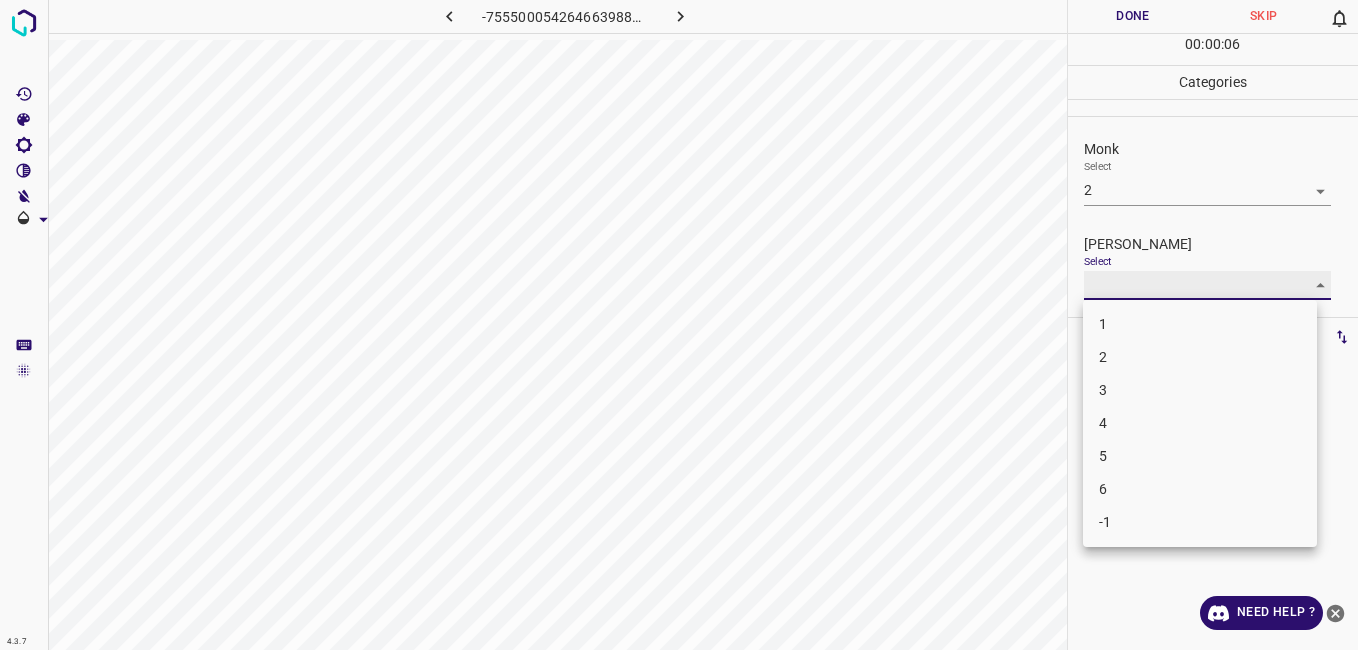 type on "1" 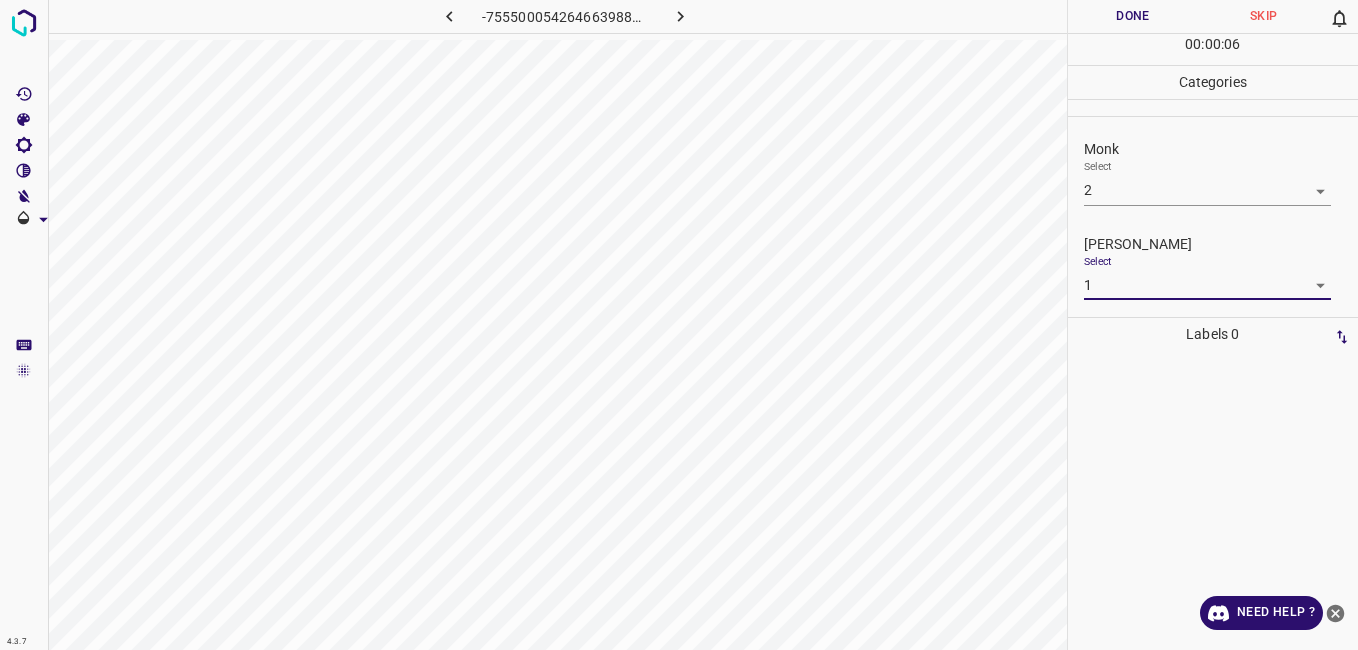 click on "Done" at bounding box center (1133, 16) 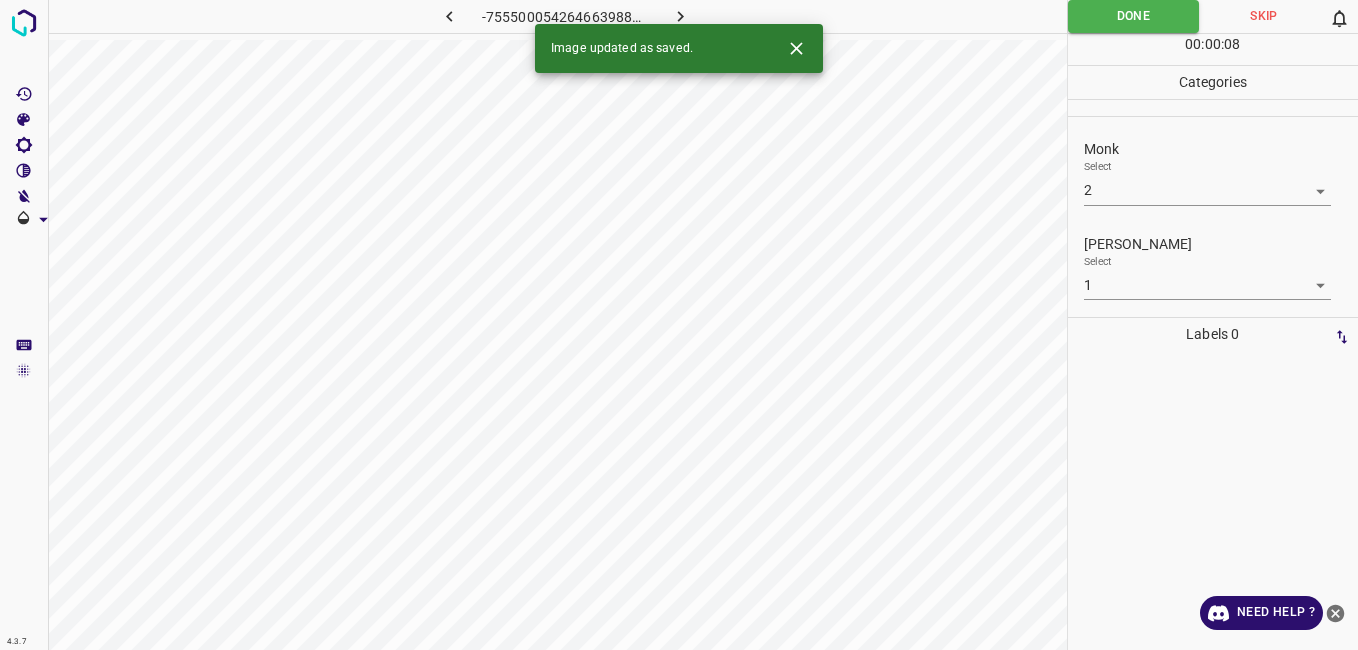 click 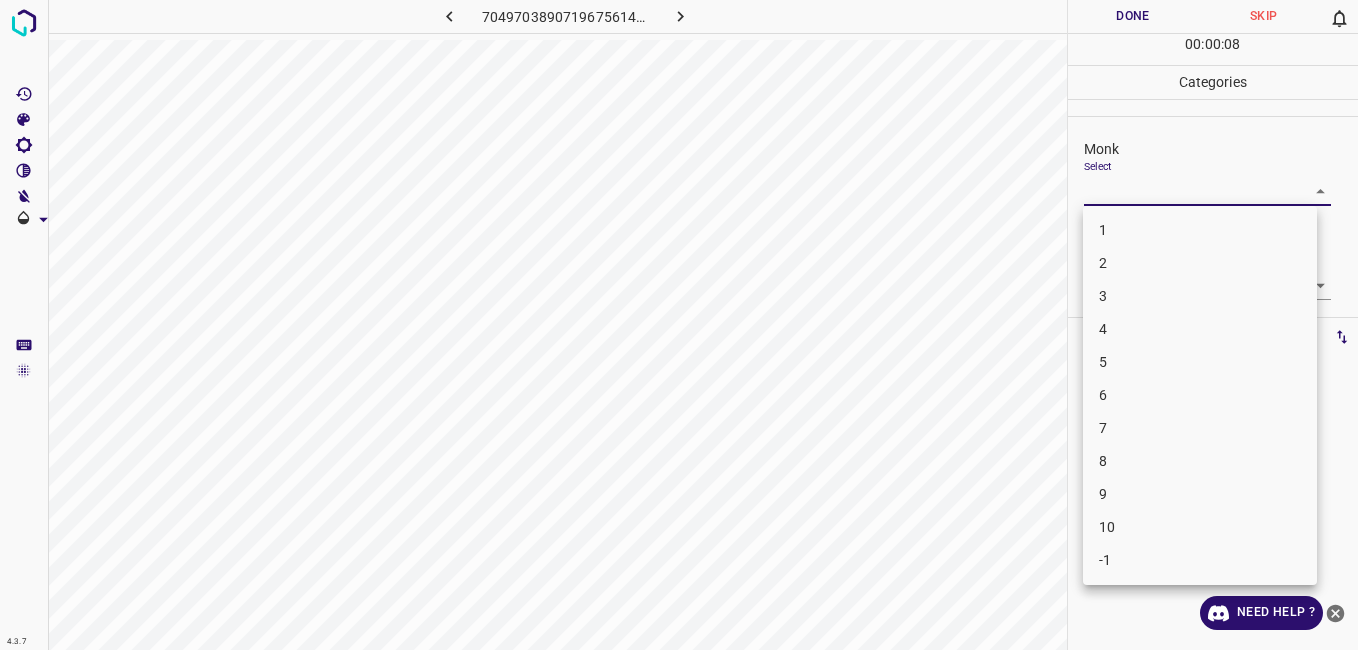 click on "4.3.7 7049703890719675614.png Done Skip 0 00   : 00   : 08   Categories Monk   Select ​  Fitzpatrick   Select ​ Labels   0 Categories 1 Monk 2  Fitzpatrick Tools Space Change between modes (Draw & Edit) I Auto labeling R Restore zoom M Zoom in N Zoom out Delete Delete selecte label Filters Z Restore filters X Saturation filter C Brightness filter V Contrast filter B Gray scale filter General O Download Need Help ? - Text - Hide - Delete 1 2 3 4 5 6 7 8 9 10 -1" at bounding box center [679, 325] 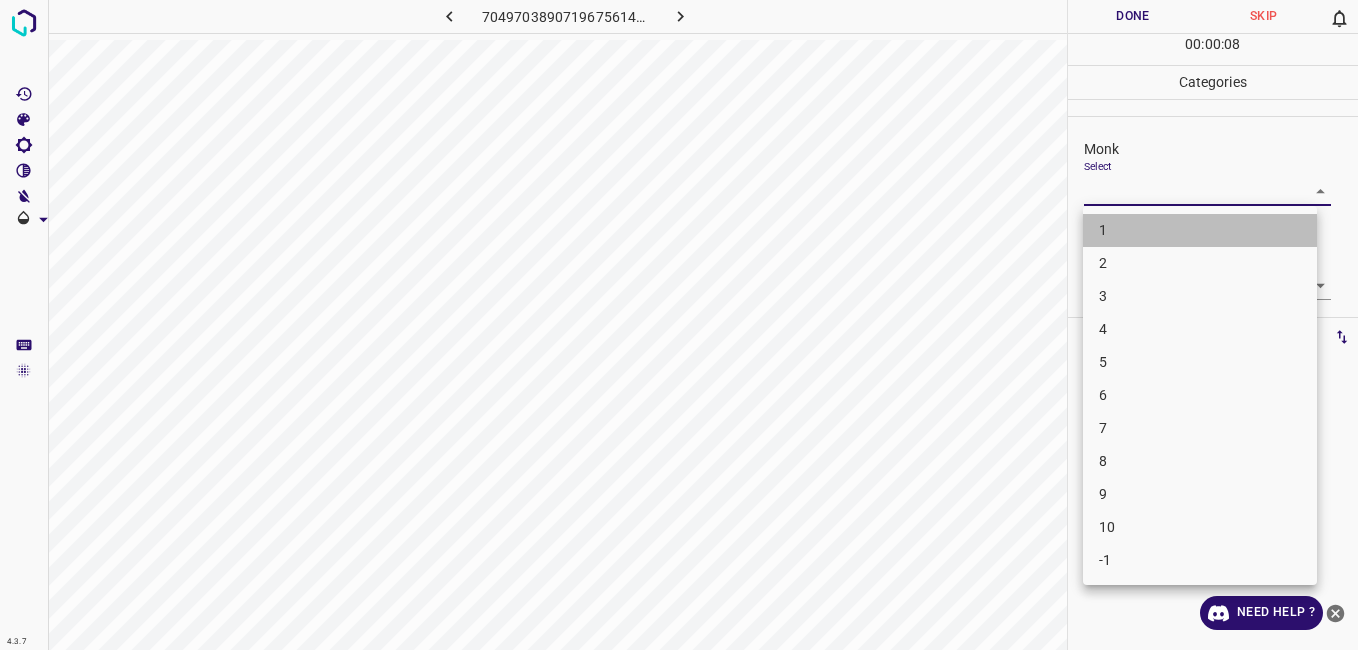 click on "1" at bounding box center [1200, 230] 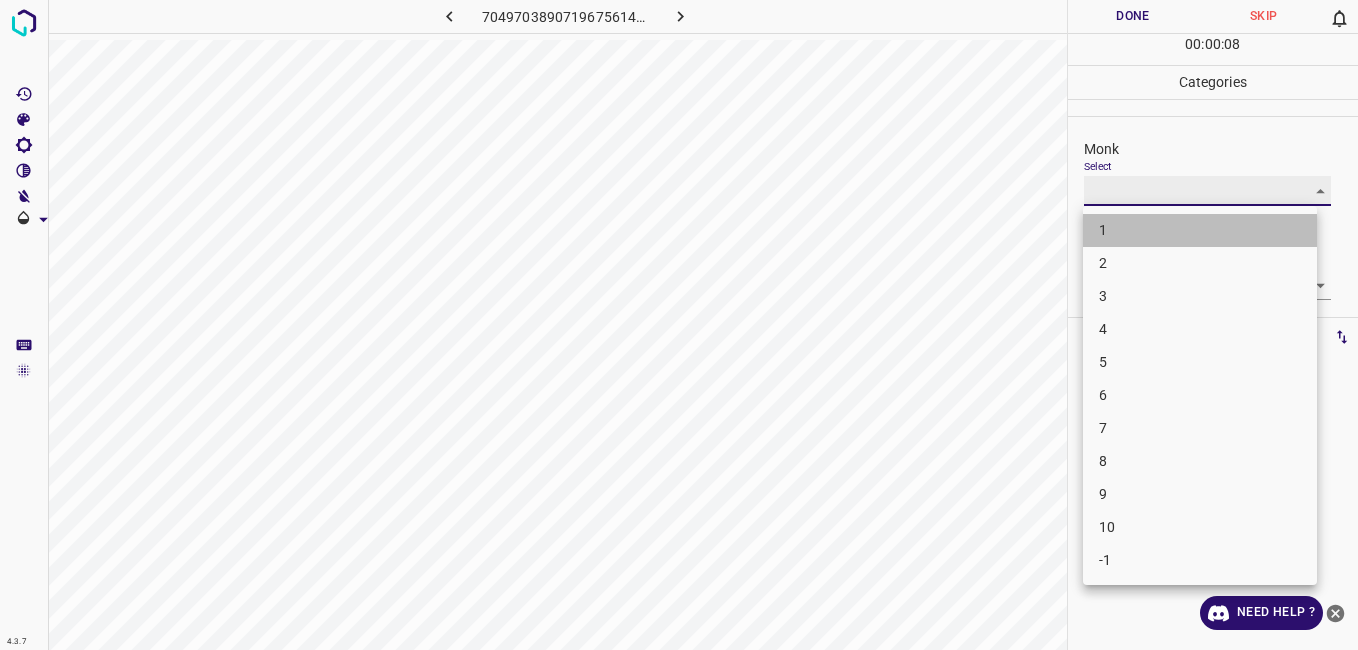 type on "1" 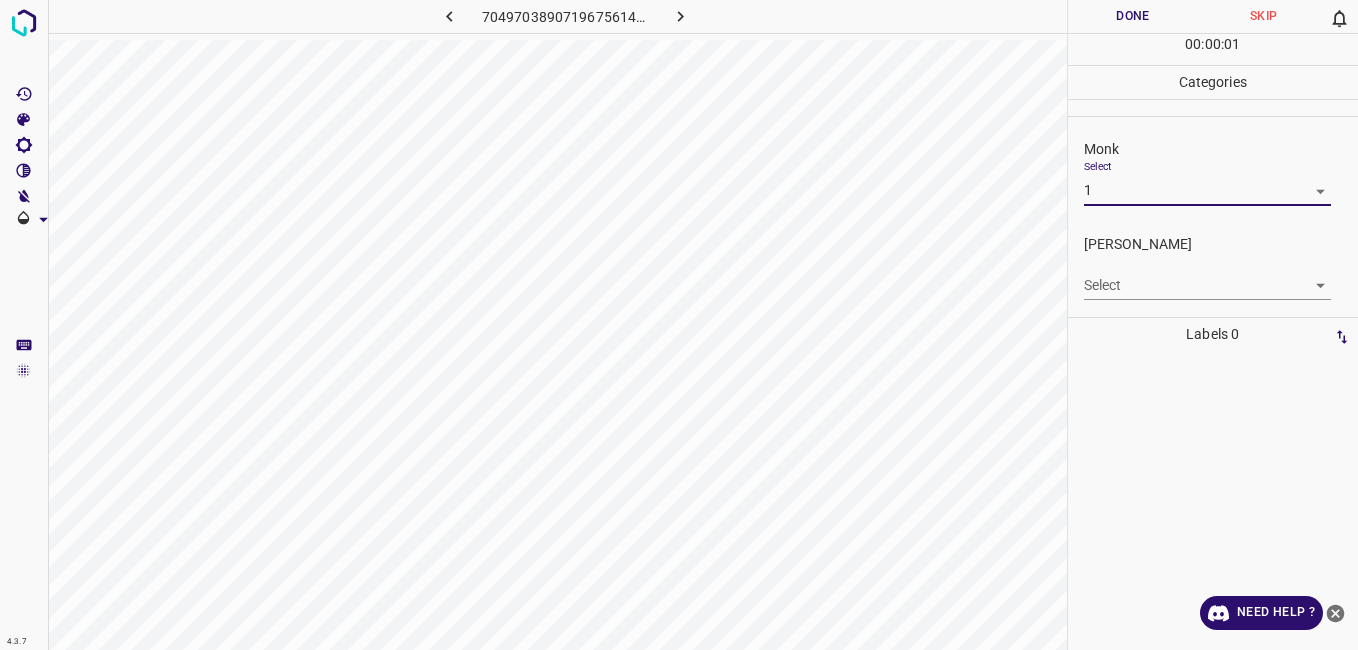 click on "4.3.7 7049703890719675614.png Done Skip 0 00   : 00   : 01   Categories Monk   Select 1 1  Fitzpatrick   Select ​ Labels   0 Categories 1 Monk 2  Fitzpatrick Tools Space Change between modes (Draw & Edit) I Auto labeling R Restore zoom M Zoom in N Zoom out Delete Delete selecte label Filters Z Restore filters X Saturation filter C Brightness filter V Contrast filter B Gray scale filter General O Download Need Help ? - Text - Hide - Delete" at bounding box center [679, 325] 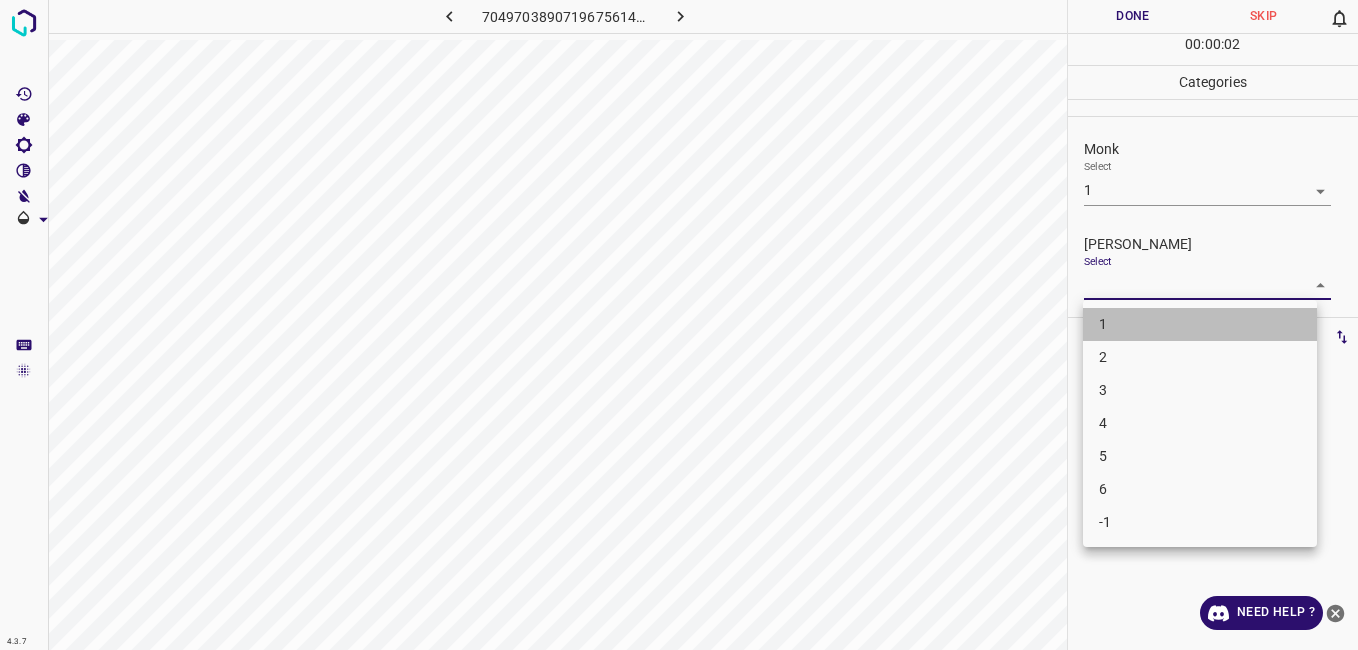 click on "1" at bounding box center (1200, 324) 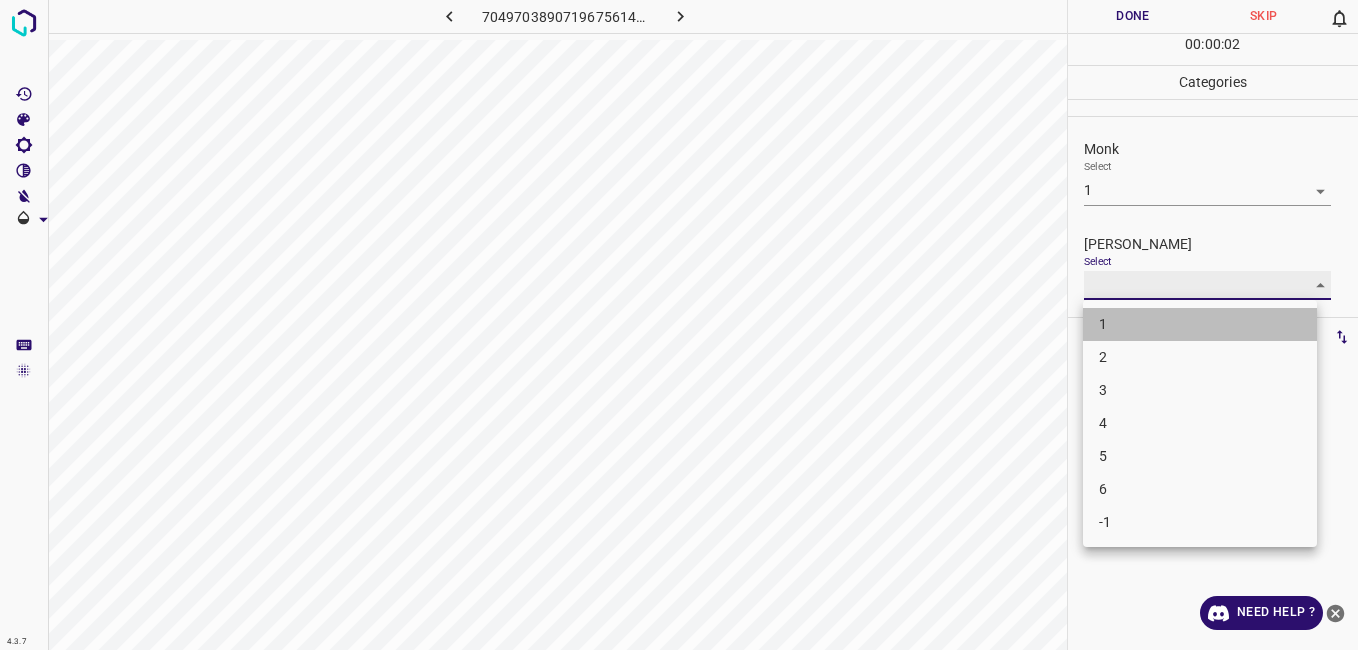 type on "1" 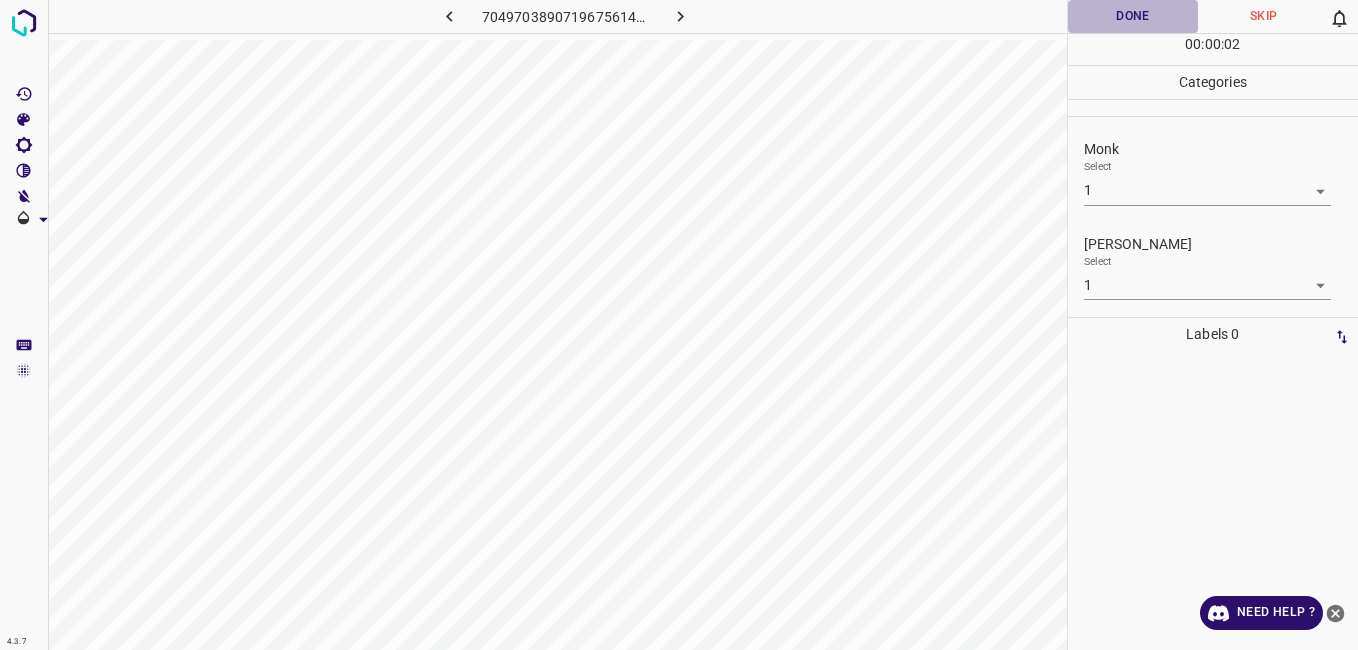 click on "Done" at bounding box center [1133, 16] 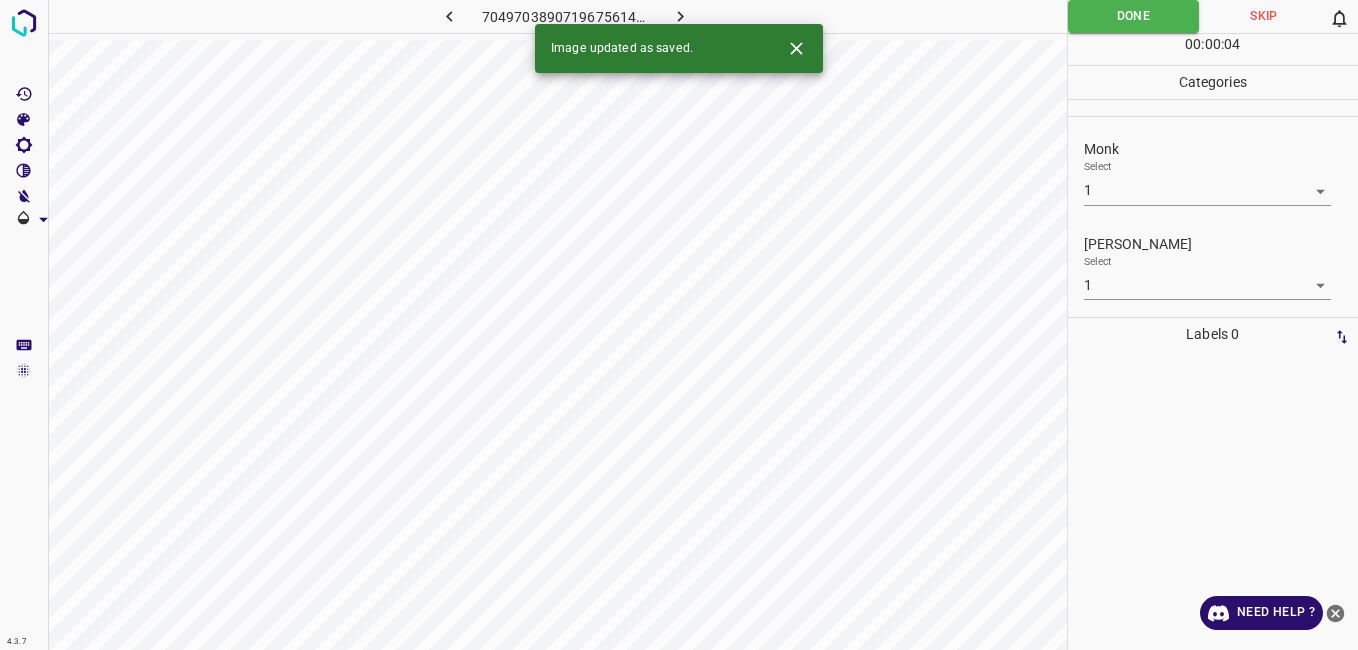 click 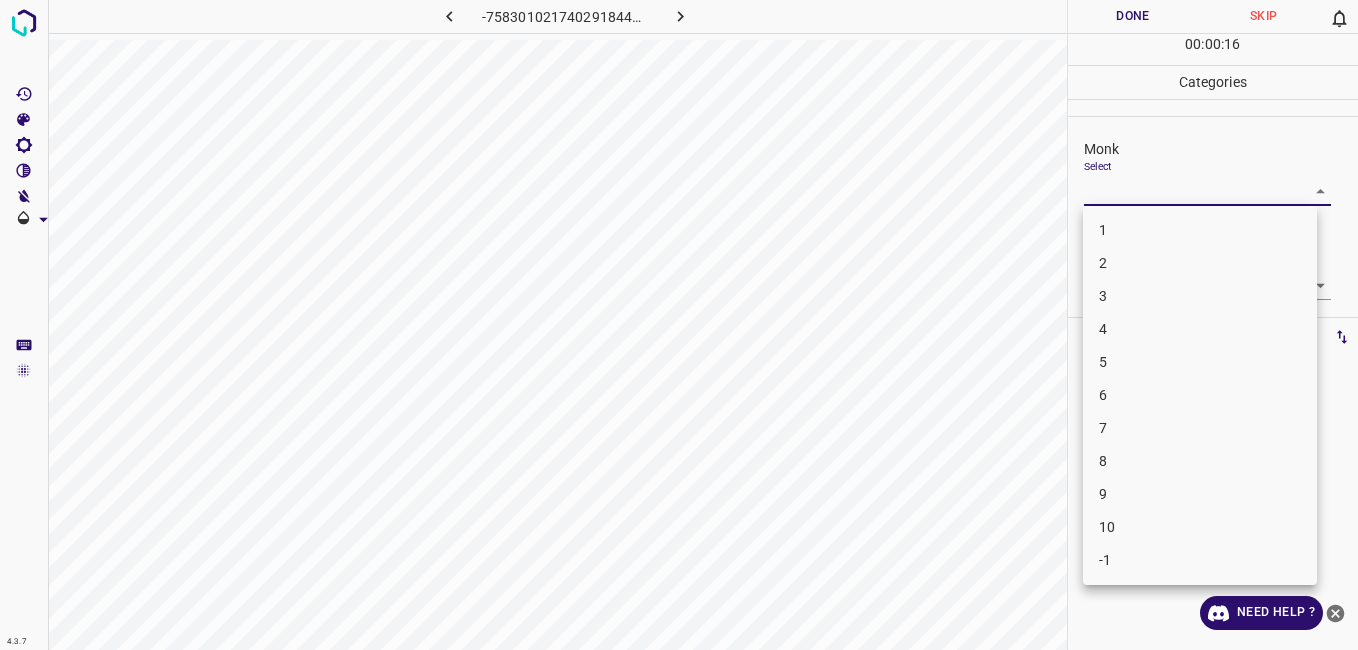 click on "4.3.7 -7583010217402918449.png Done Skip 0 00   : 00   : 16   Categories Monk   Select ​  Fitzpatrick   Select ​ Labels   0 Categories 1 Monk 2  Fitzpatrick Tools Space Change between modes (Draw & Edit) I Auto labeling R Restore zoom M Zoom in N Zoom out Delete Delete selecte label Filters Z Restore filters X Saturation filter C Brightness filter V Contrast filter B Gray scale filter General O Download Need Help ? - Text - Hide - Delete 1 2 3 4 5 6 7 8 9 10 -1" at bounding box center (679, 325) 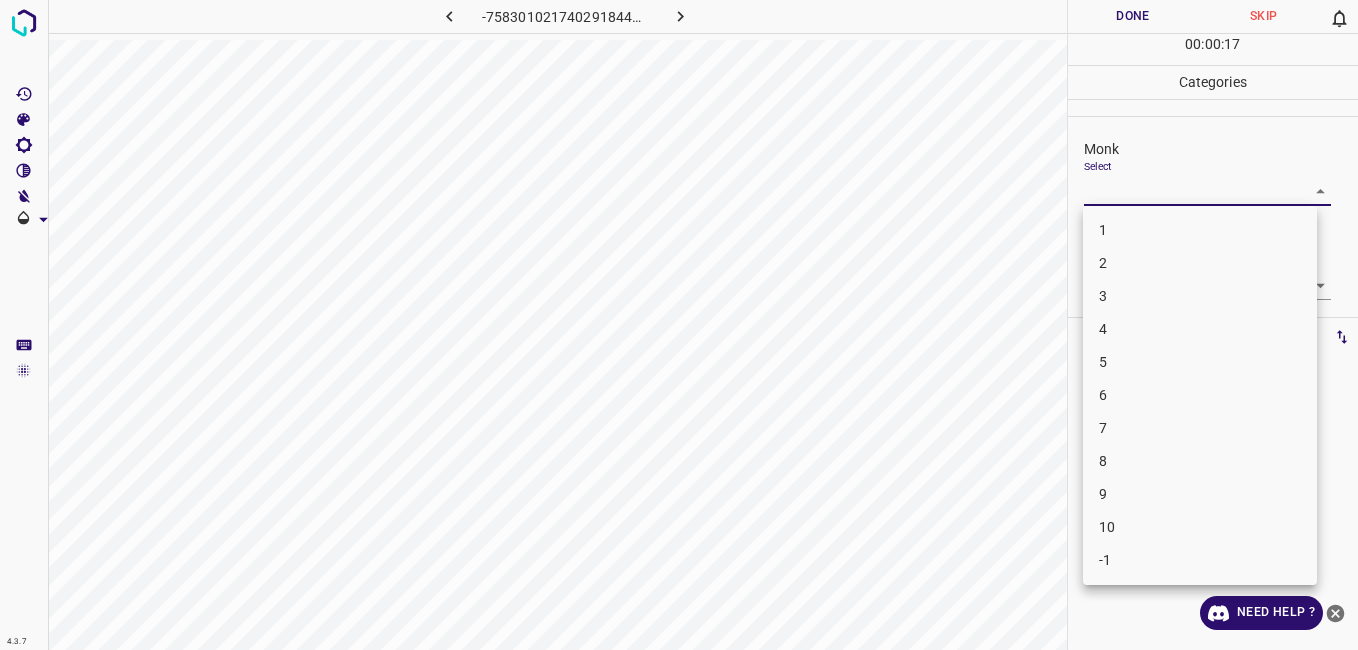 click on "2" at bounding box center [1200, 263] 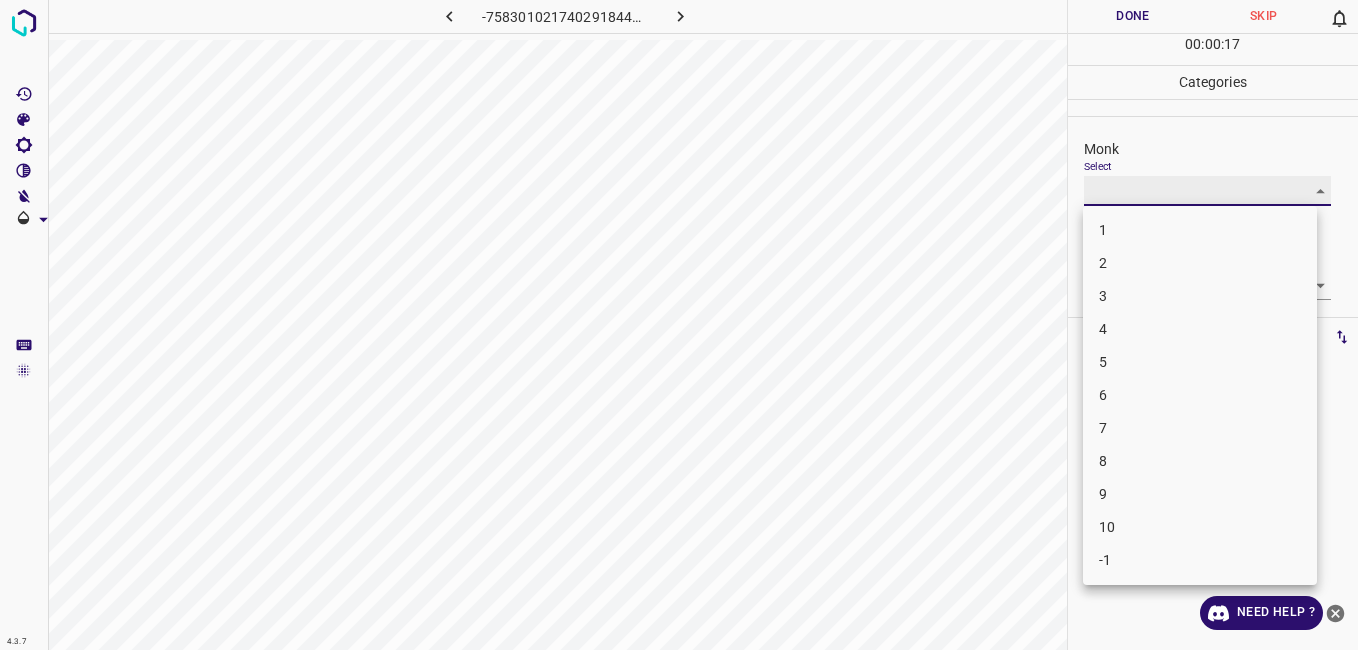type on "2" 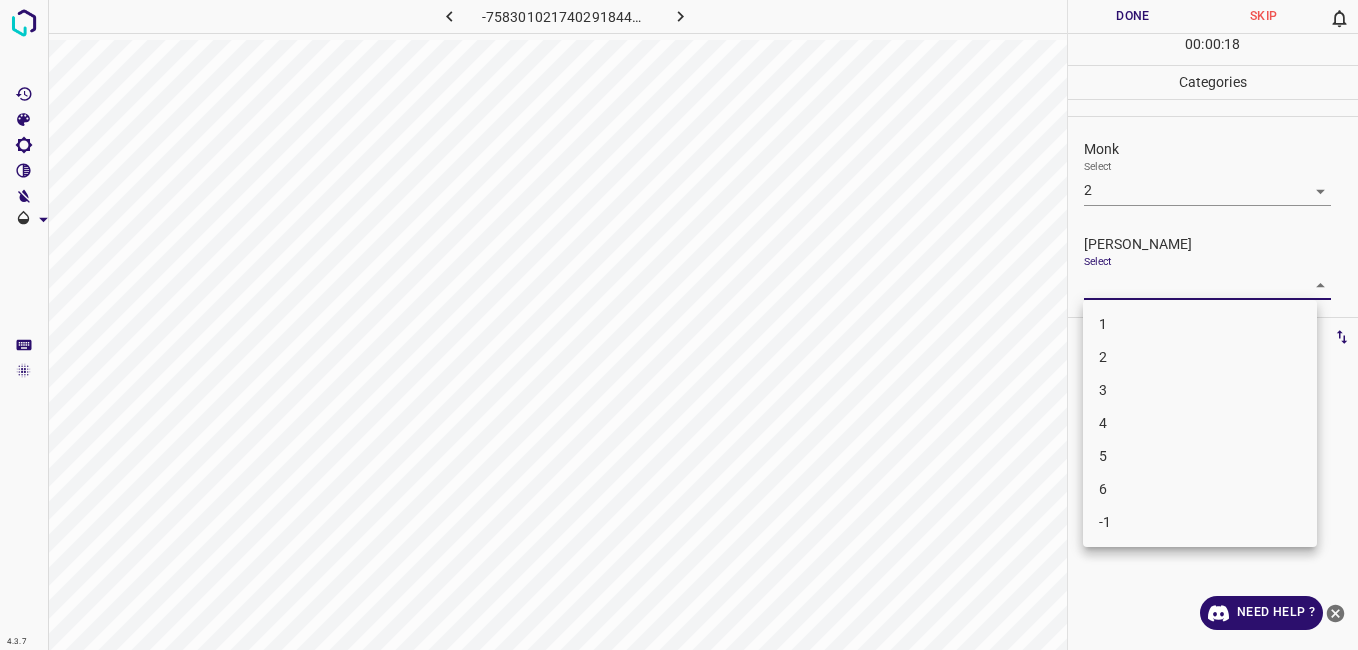 click on "4.3.7 -7583010217402918449.png Done Skip 0 00   : 00   : 18   Categories Monk   Select 2 2  Fitzpatrick   Select ​ Labels   0 Categories 1 Monk 2  Fitzpatrick Tools Space Change between modes (Draw & Edit) I Auto labeling R Restore zoom M Zoom in N Zoom out Delete Delete selecte label Filters Z Restore filters X Saturation filter C Brightness filter V Contrast filter B Gray scale filter General O Download Need Help ? - Text - Hide - Delete 1 2 3 4 5 6 -1" at bounding box center [679, 325] 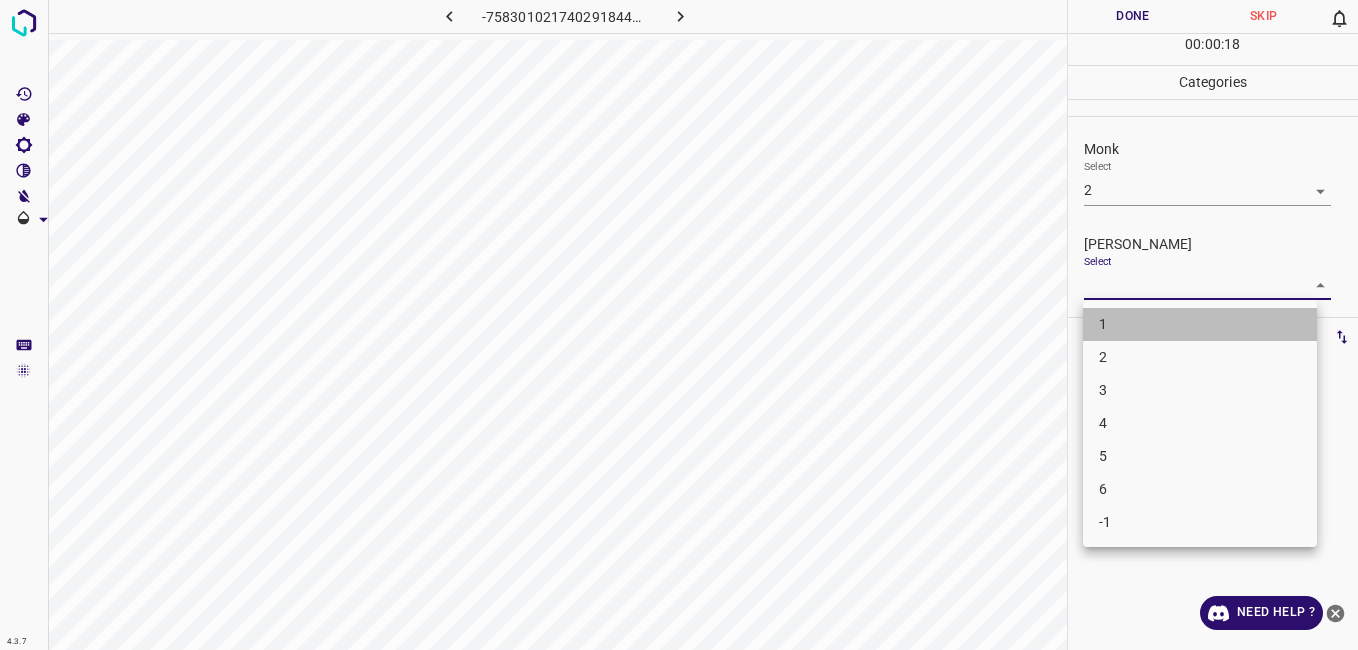 click on "1" at bounding box center [1200, 324] 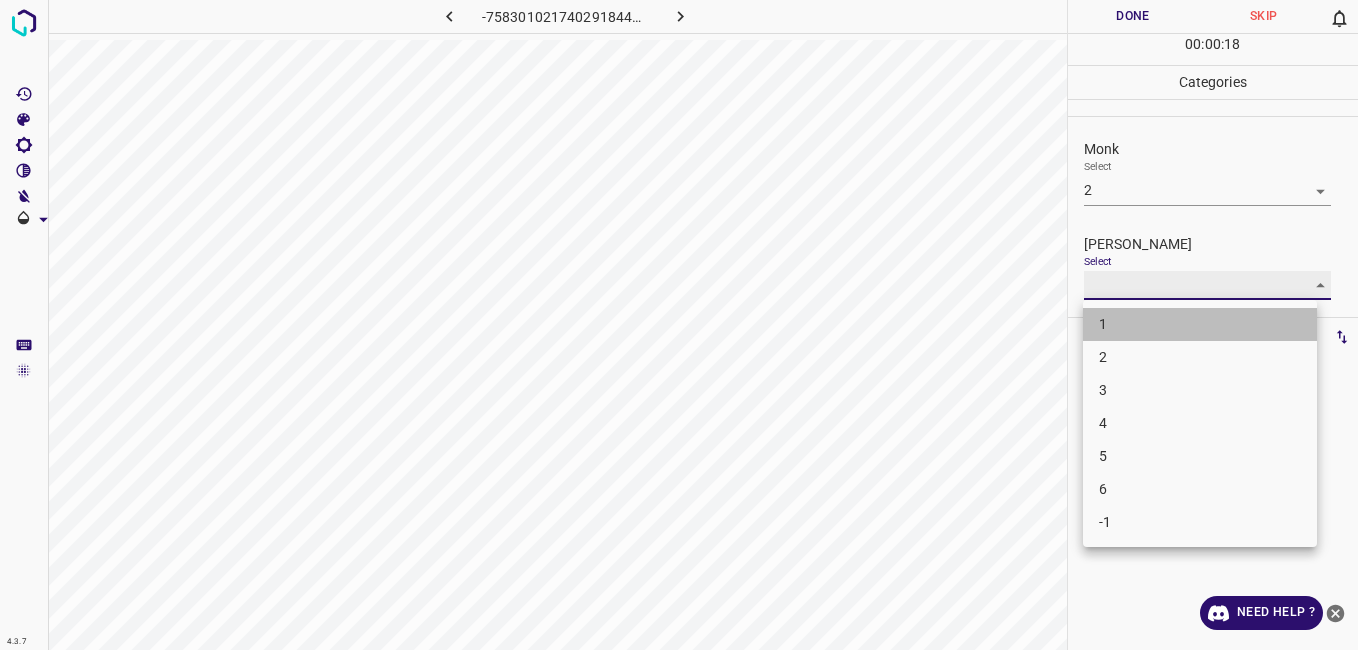 type on "1" 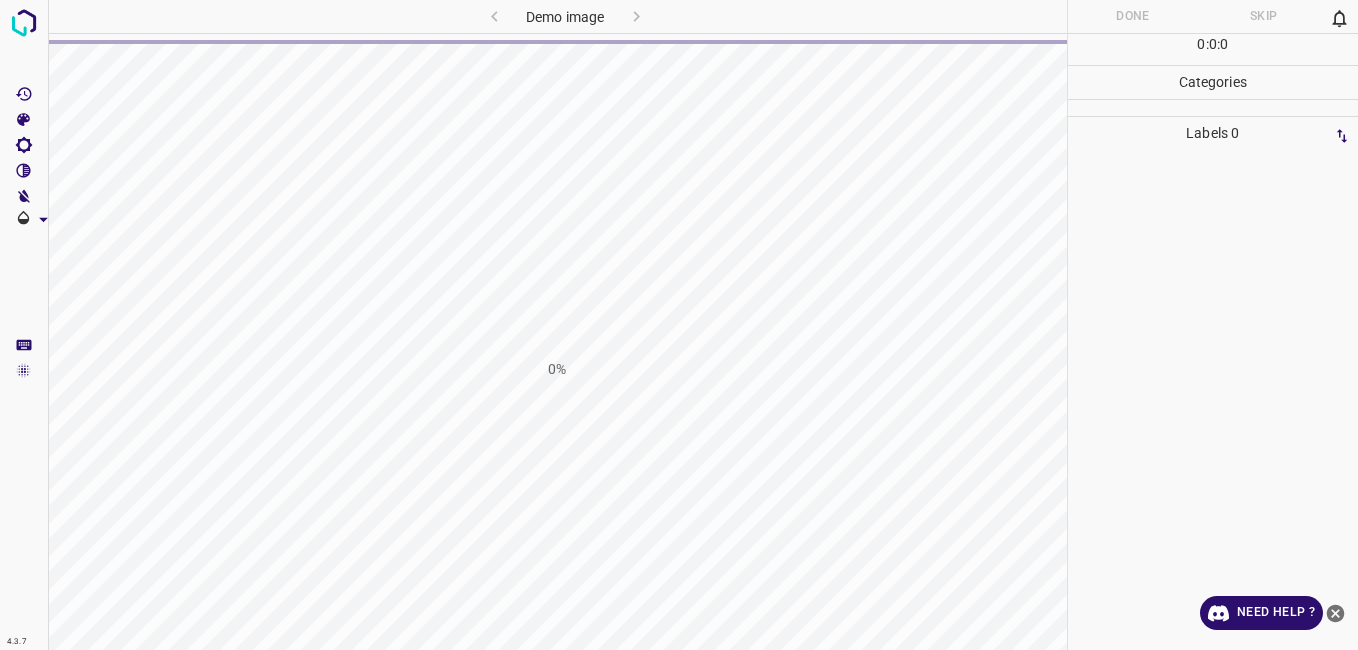 scroll, scrollTop: 0, scrollLeft: 0, axis: both 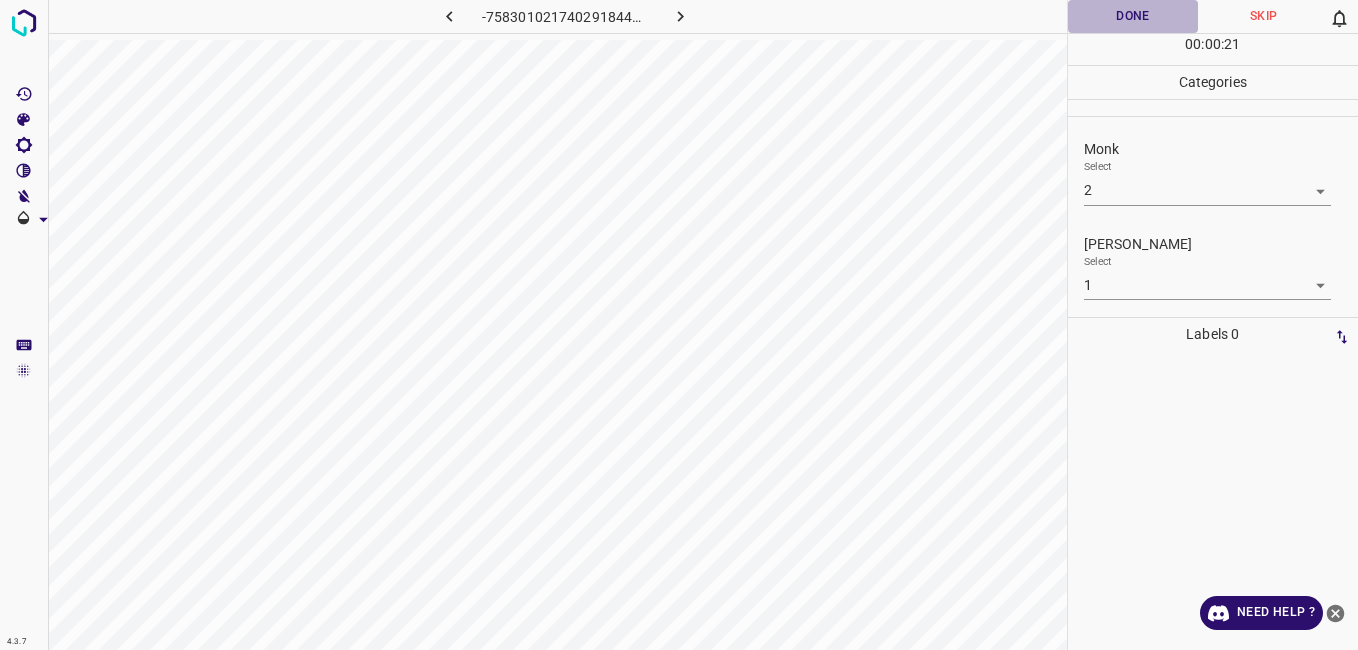 click on "Done" at bounding box center (1133, 16) 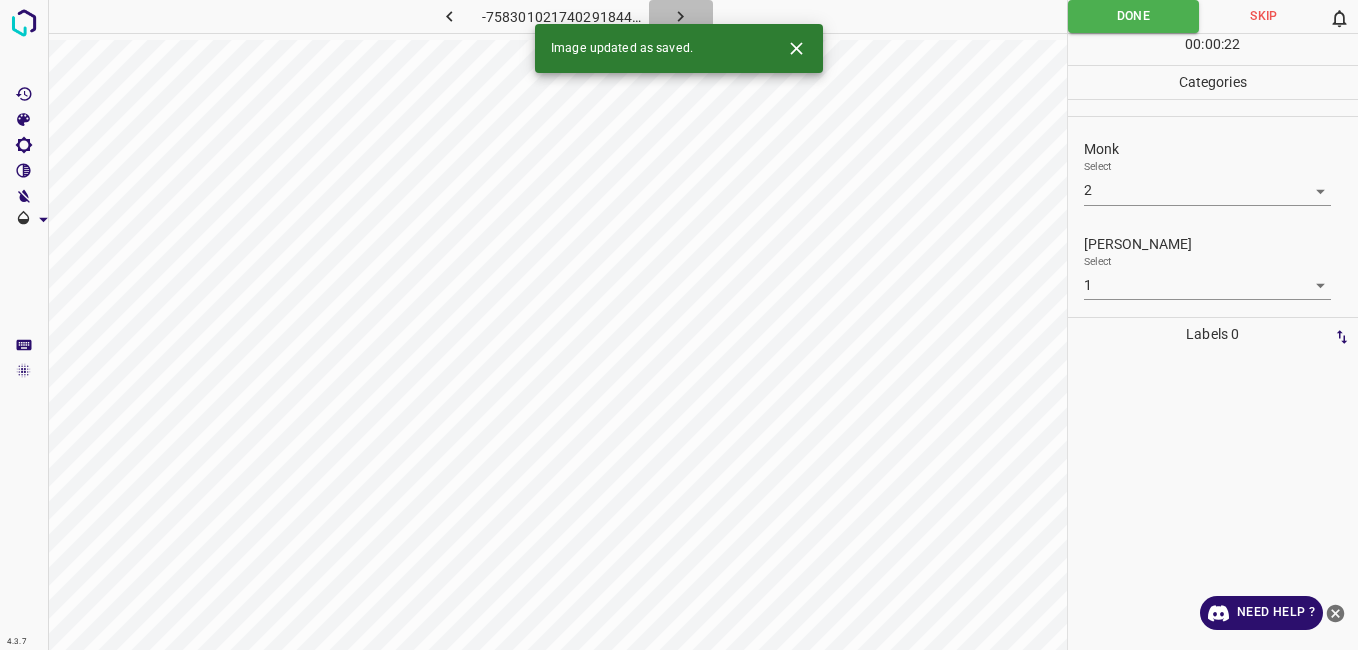 click 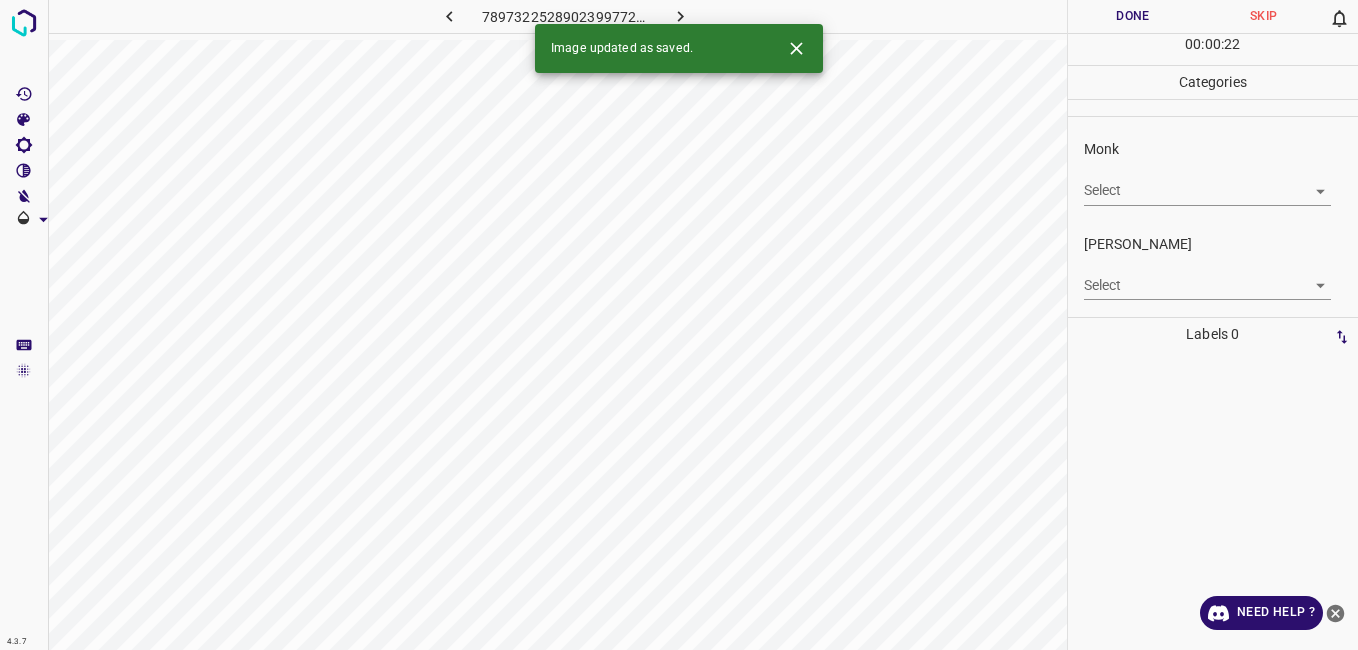 click on "4.3.7 7897322528902399772.png Done Skip 0 00   : 00   : 22   Categories Monk   Select ​  Fitzpatrick   Select ​ Labels   0 Categories 1 Monk 2  Fitzpatrick Tools Space Change between modes (Draw & Edit) I Auto labeling R Restore zoom M Zoom in N Zoom out Delete Delete selecte label Filters Z Restore filters X Saturation filter C Brightness filter V Contrast filter B Gray scale filter General O Download Image updated as saved. Need Help ? - Text - Hide - Delete" at bounding box center [679, 325] 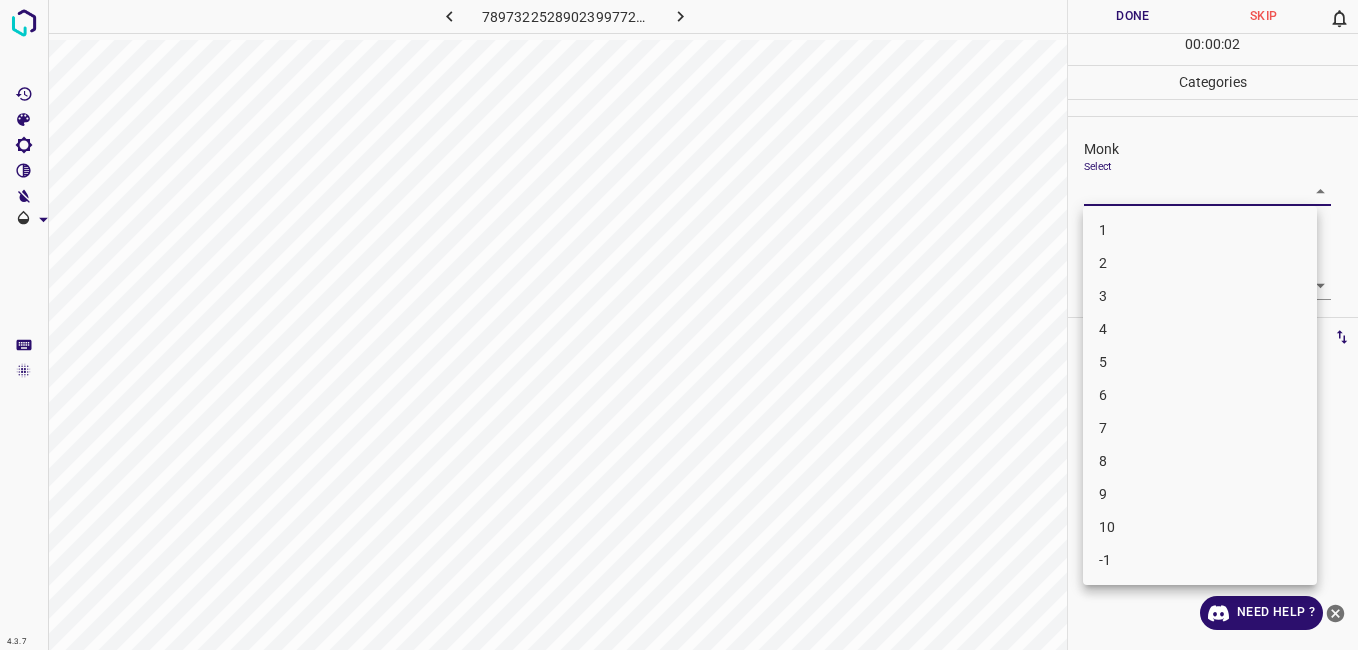 click on "3" at bounding box center (1200, 296) 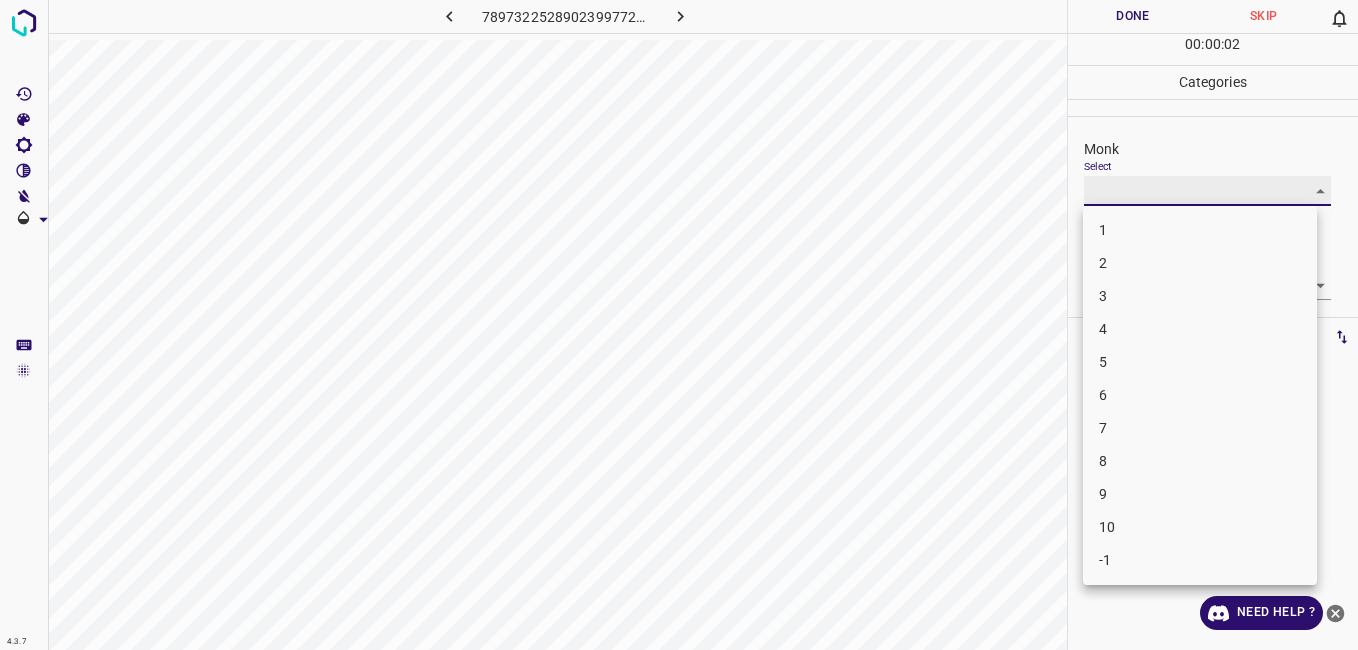 type on "3" 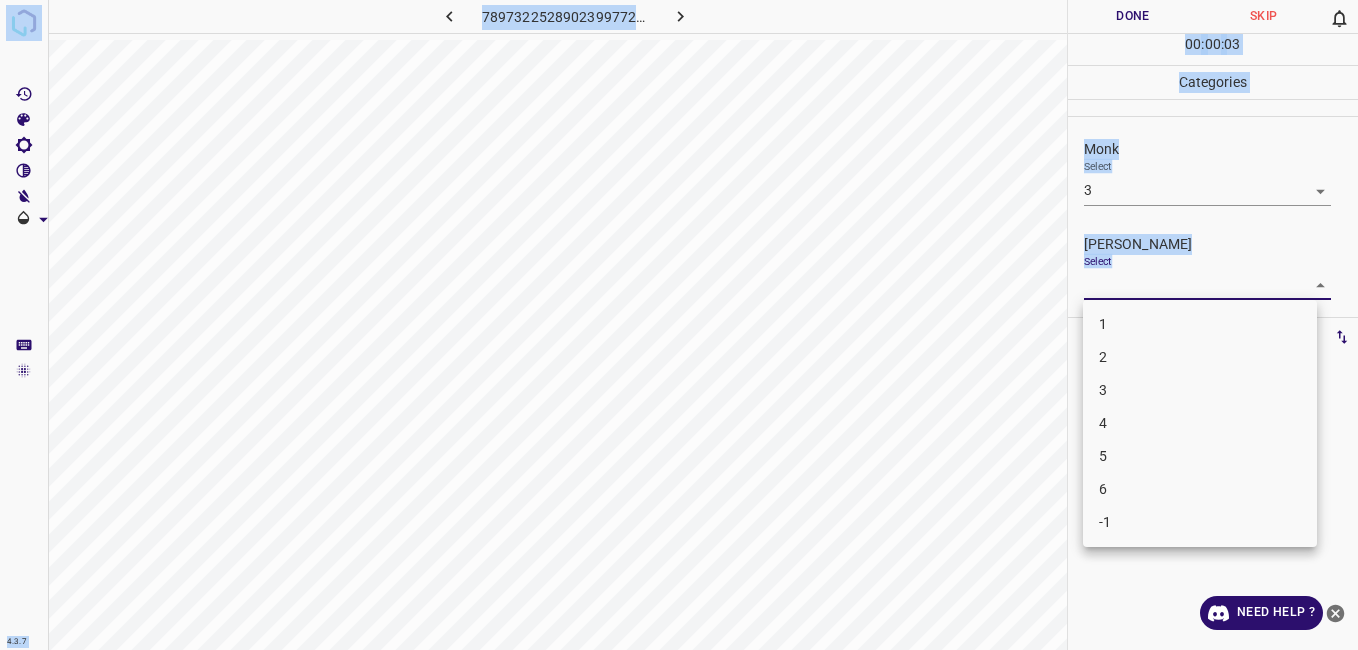 click on "4.3.7 7897322528902399772.png Done Skip 0 00   : 00   : 03   Categories Monk   Select 3 3  Fitzpatrick   Select ​ Labels   0 Categories 1 Monk 2  Fitzpatrick Tools Space Change between modes (Draw & Edit) I Auto labeling R Restore zoom M Zoom in N Zoom out Delete Delete selecte label Filters Z Restore filters X Saturation filter C Brightness filter V Contrast filter B Gray scale filter General O Download Need Help ? - Text - Hide - Delete 1 2 3 4 5 6 -1" at bounding box center (679, 325) 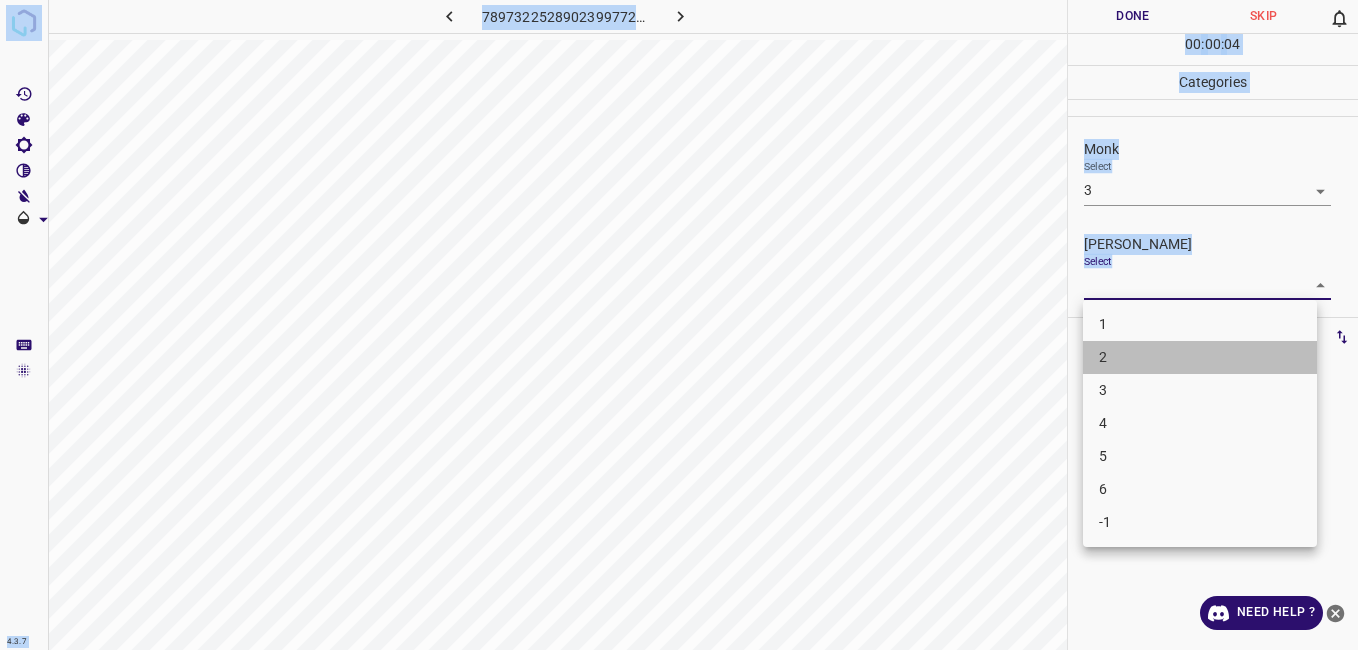 click on "2" at bounding box center [1200, 357] 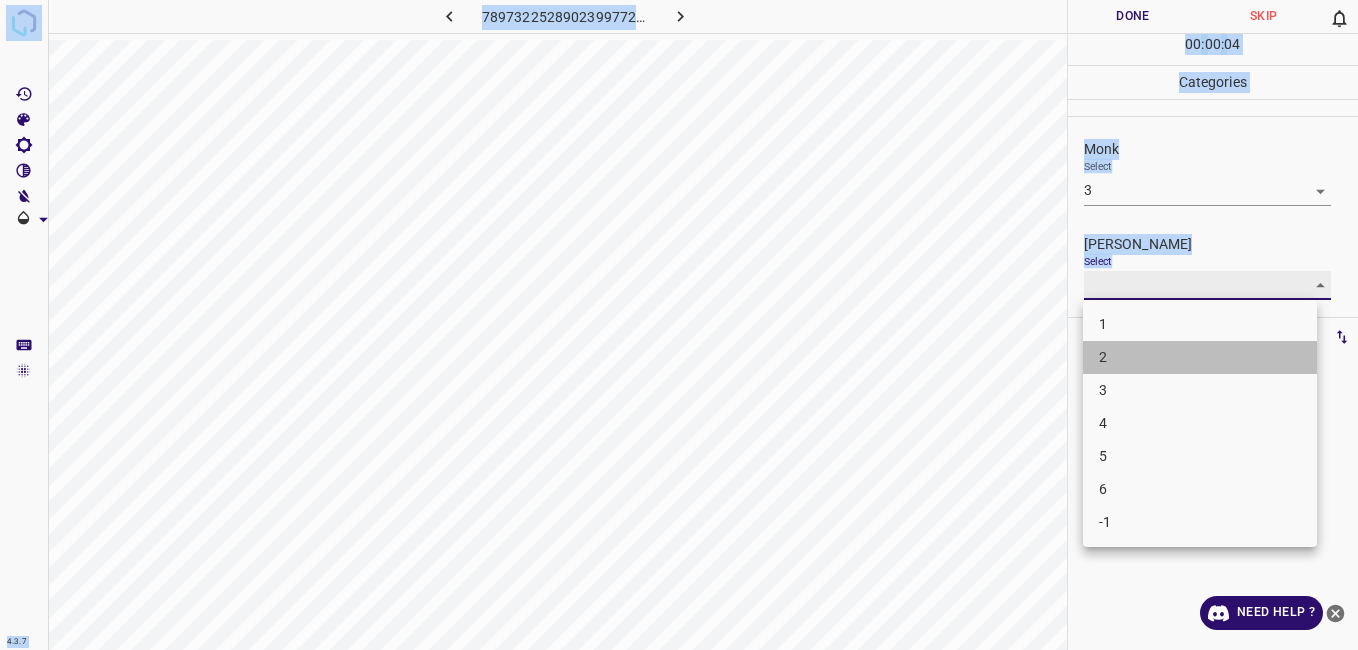 type on "2" 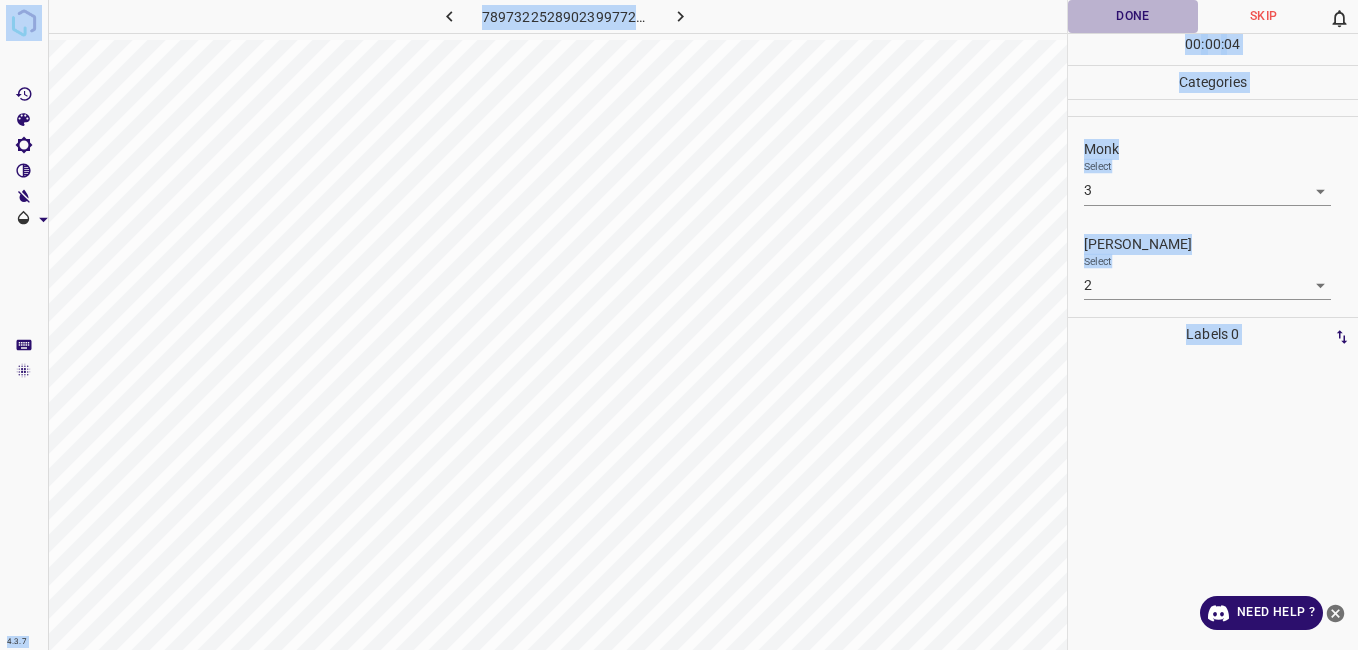 click on "Done" at bounding box center [1133, 16] 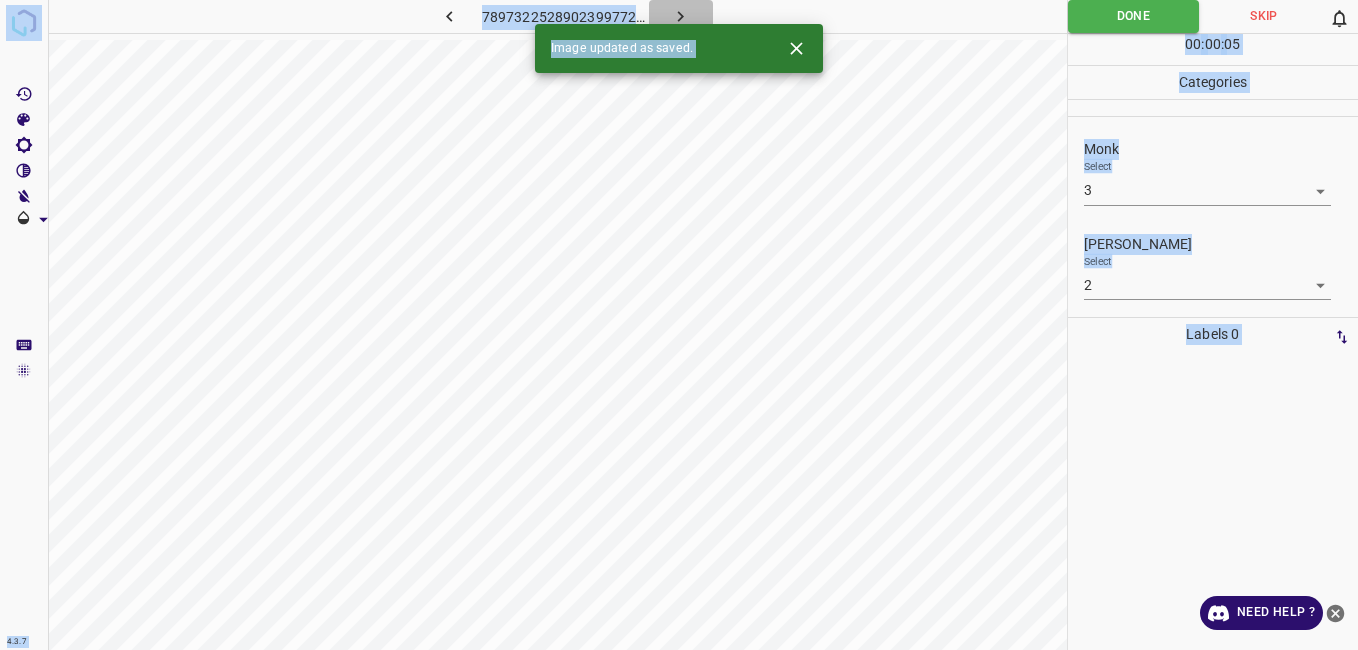 click at bounding box center (681, 16) 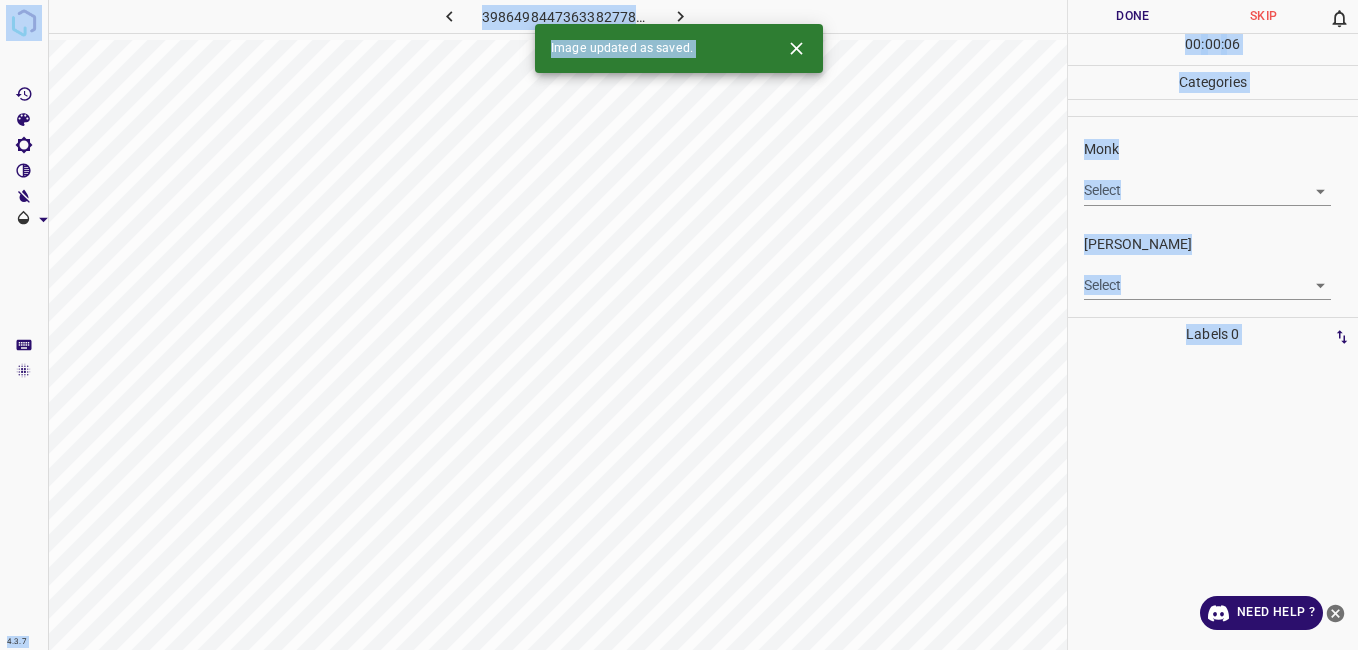 click on "4.3.7 3986498447363382778.png Done Skip 0 00   : 00   : 06   Categories Monk   Select ​  Fitzpatrick   Select ​ Labels   0 Categories 1 Monk 2  Fitzpatrick Tools Space Change between modes (Draw & Edit) I Auto labeling R Restore zoom M Zoom in N Zoom out Delete Delete selecte label Filters Z Restore filters X Saturation filter C Brightness filter V Contrast filter B Gray scale filter General O Download Image updated as saved. Need Help ? - Text - Hide - Delete" at bounding box center [679, 325] 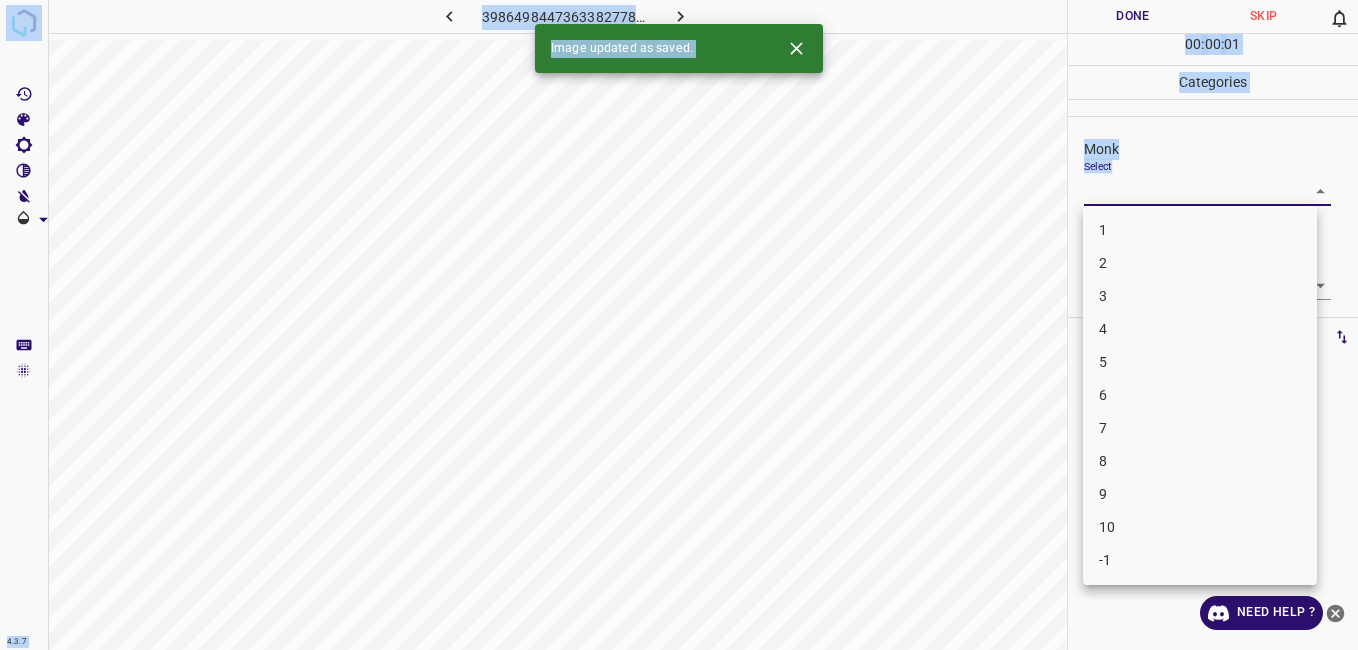 click on "5" at bounding box center [1200, 362] 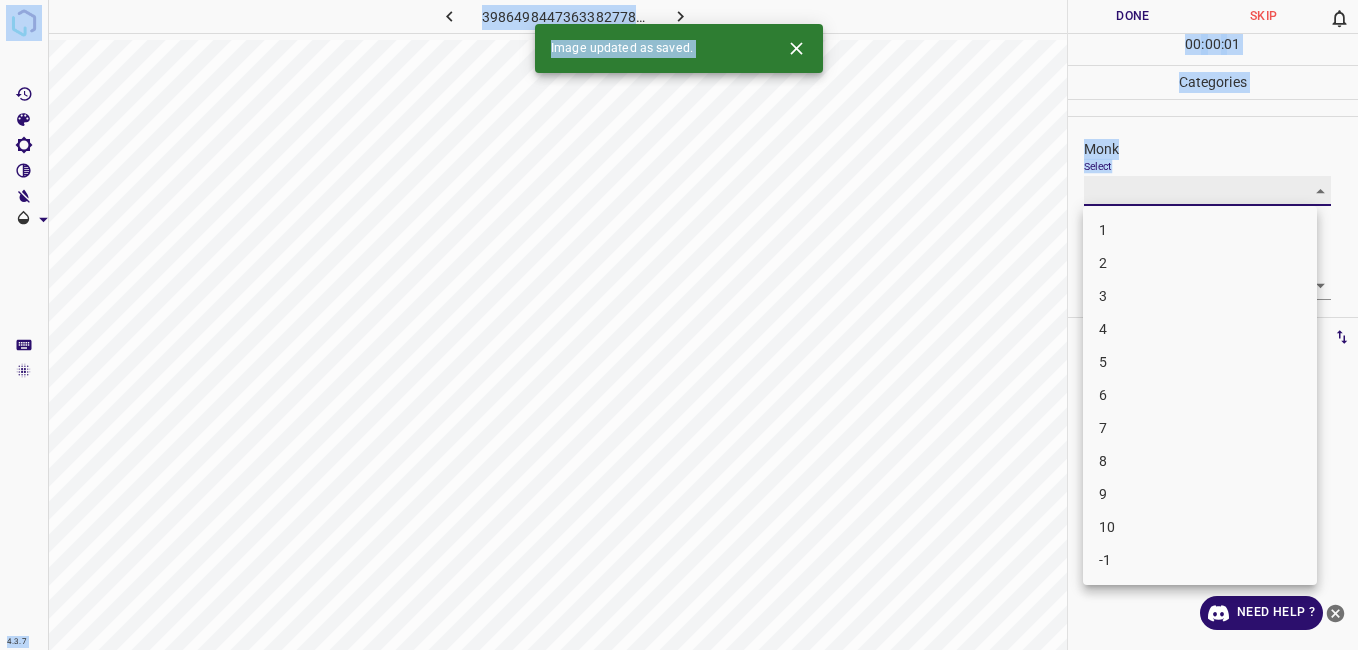type on "5" 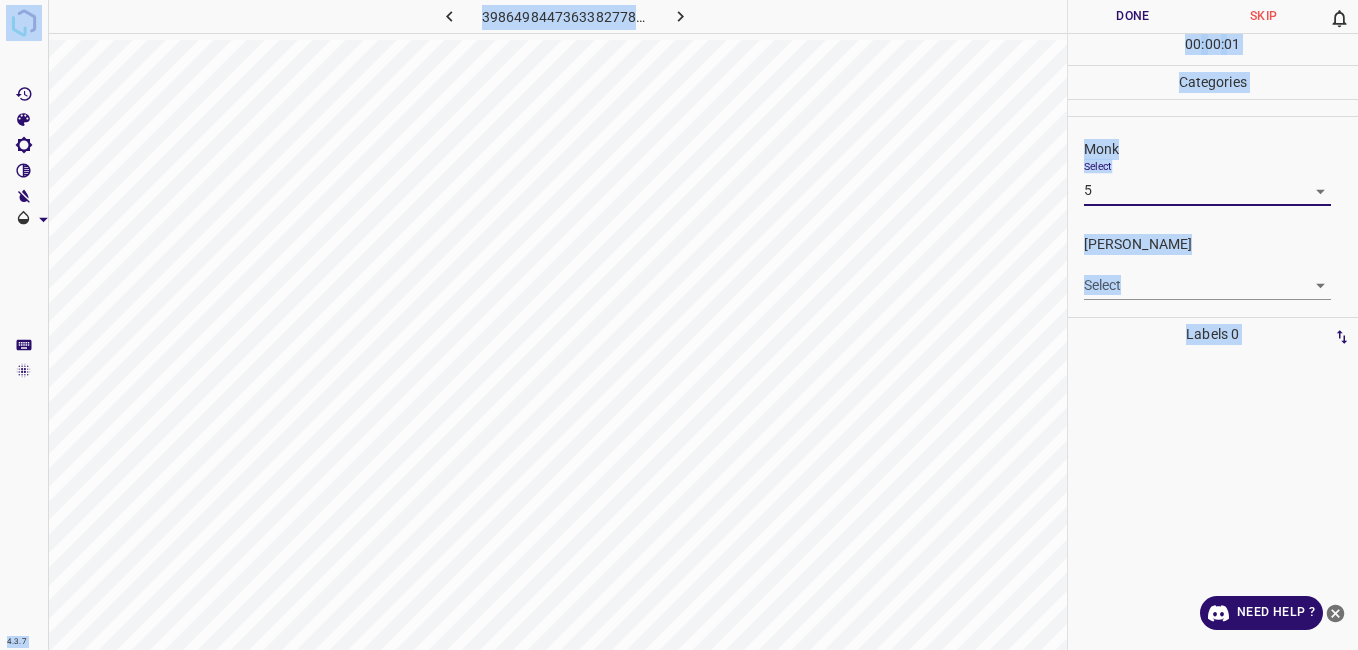 click on "4.3.7 3986498447363382778.png Done Skip 0 00   : 00   : 01   Categories Monk   Select 5 5  Fitzpatrick   Select ​ Labels   0 Categories 1 Monk 2  Fitzpatrick Tools Space Change between modes (Draw & Edit) I Auto labeling R Restore zoom M Zoom in N Zoom out Delete Delete selecte label Filters Z Restore filters X Saturation filter C Brightness filter V Contrast filter B Gray scale filter General O Download Need Help ? - Text - Hide - Delete 1 2 3 4 5 6 7 8 9 10 -1" at bounding box center (679, 325) 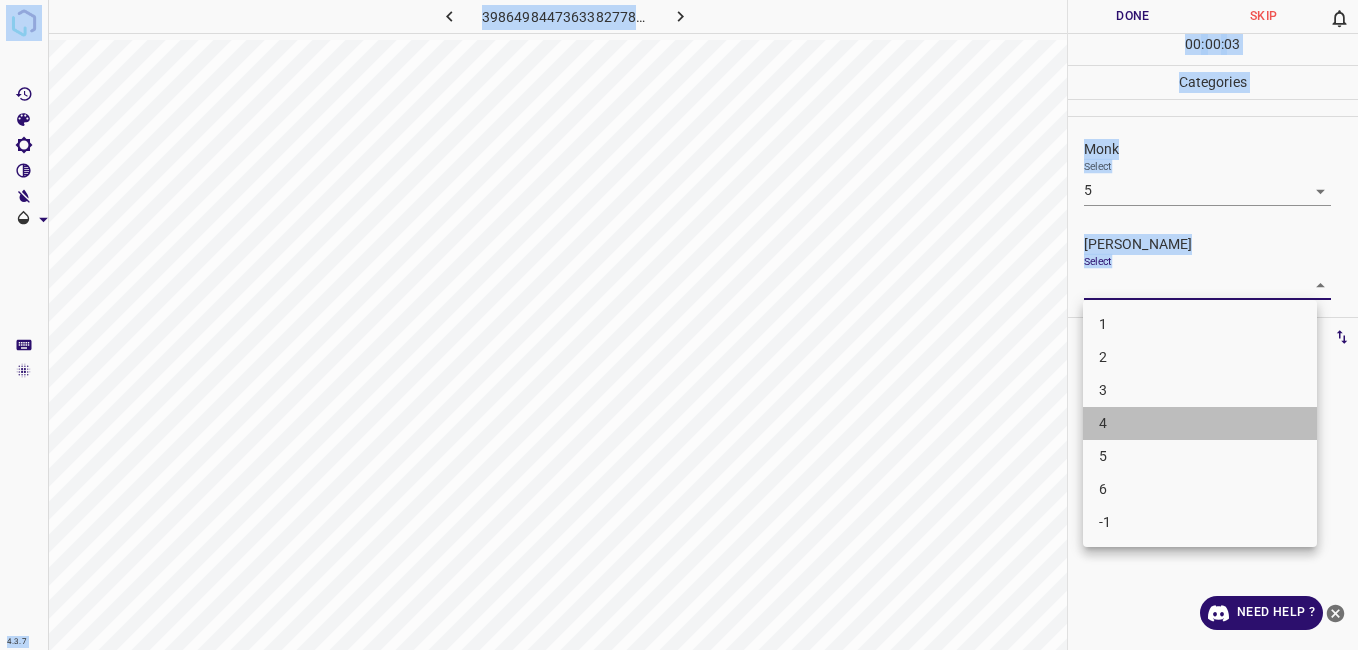 click on "4" at bounding box center [1200, 423] 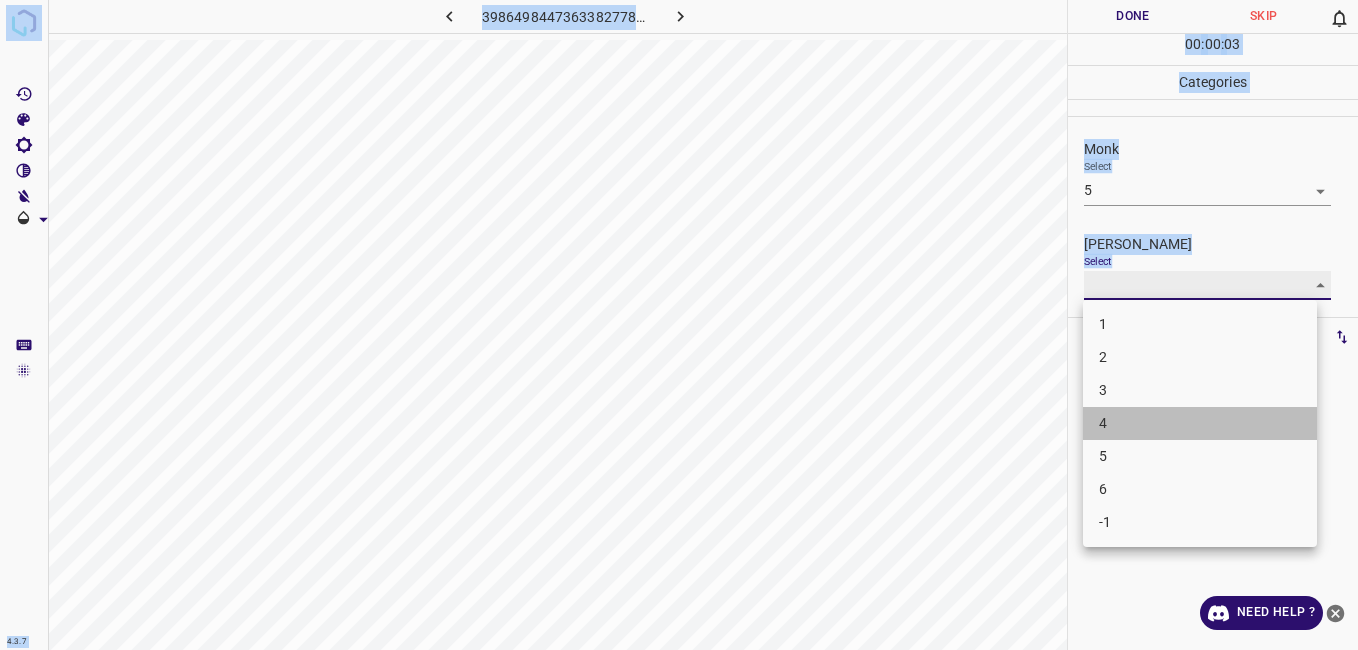 type on "4" 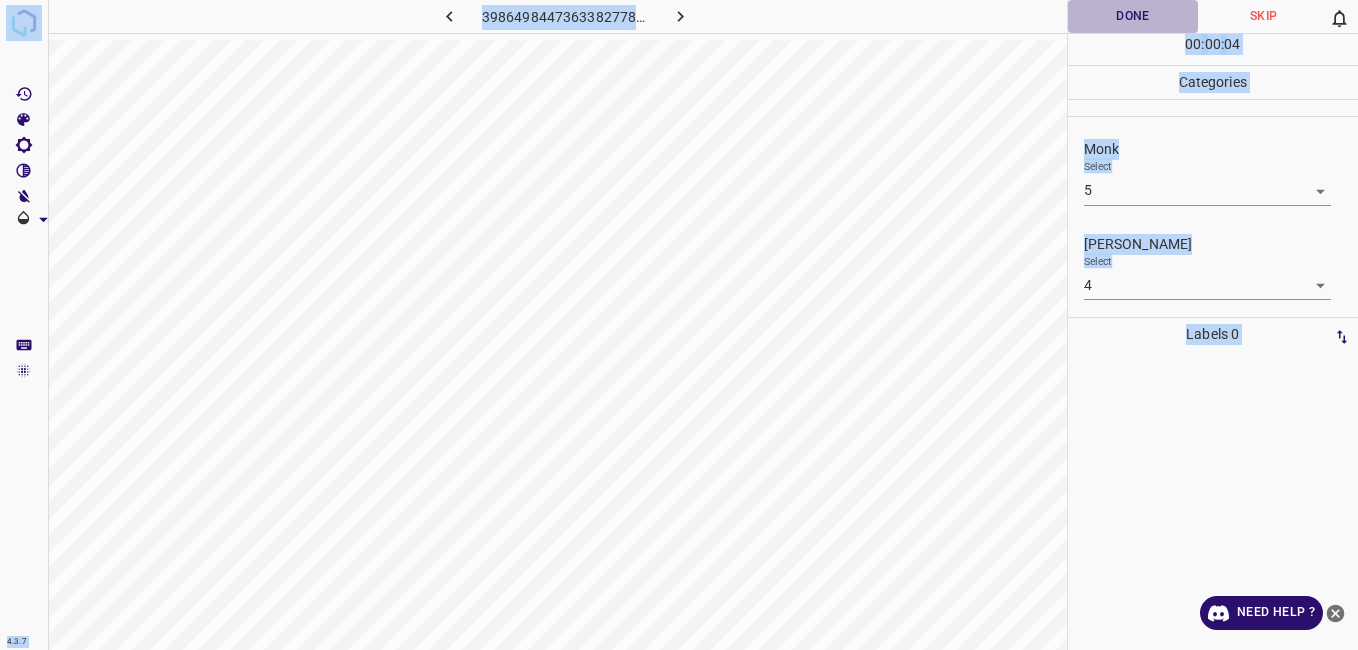 click on "Done" at bounding box center [1133, 16] 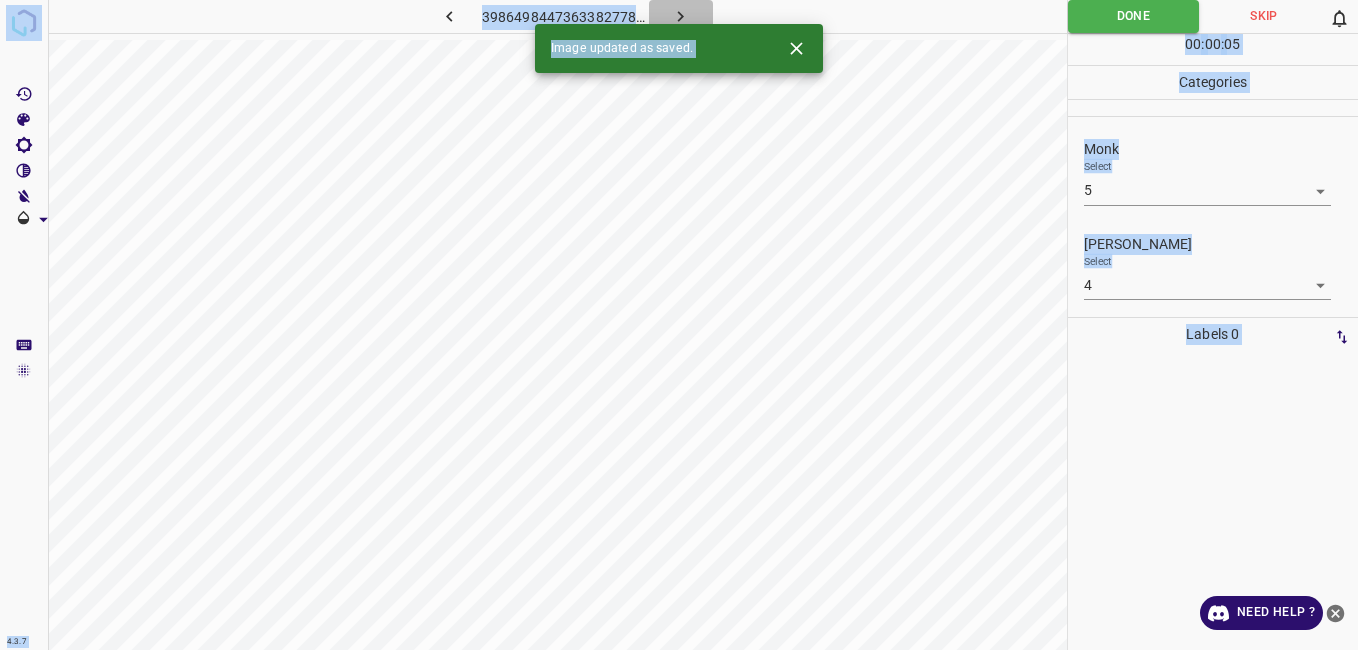 click 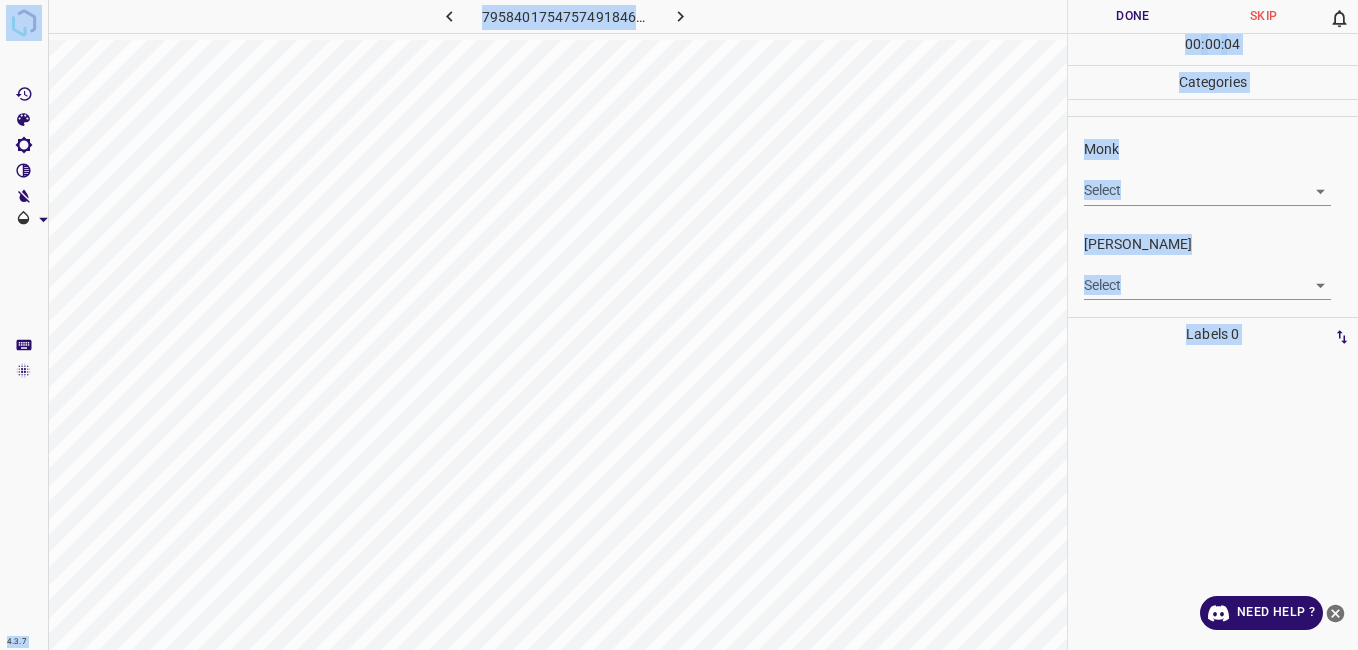 click on "4.3.7 7958401754757491846.png Done Skip 0 00   : 00   : 04   Categories Monk   Select ​  Fitzpatrick   Select ​ Labels   0 Categories 1 Monk 2  Fitzpatrick Tools Space Change between modes (Draw & Edit) I Auto labeling R Restore zoom M Zoom in N Zoom out Delete Delete selecte label Filters Z Restore filters X Saturation filter C Brightness filter V Contrast filter B Gray scale filter General O Download Need Help ? - Text - Hide - Delete" at bounding box center (679, 325) 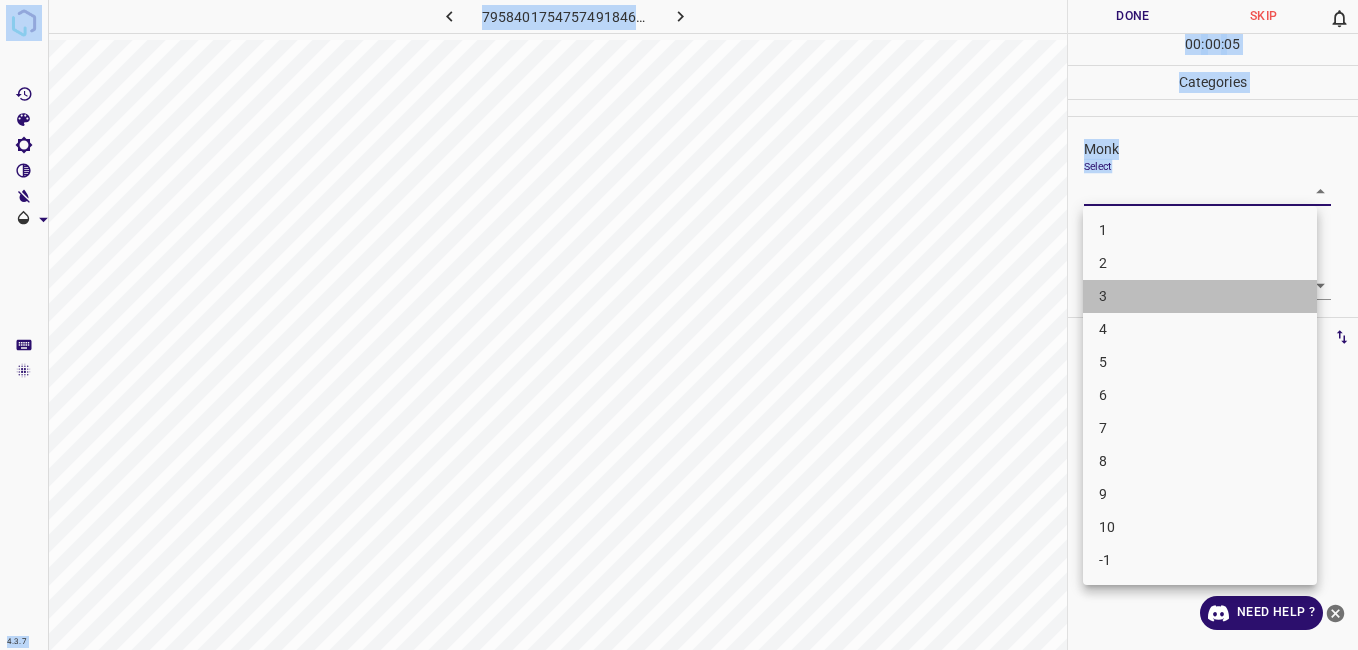 click on "3" at bounding box center [1200, 296] 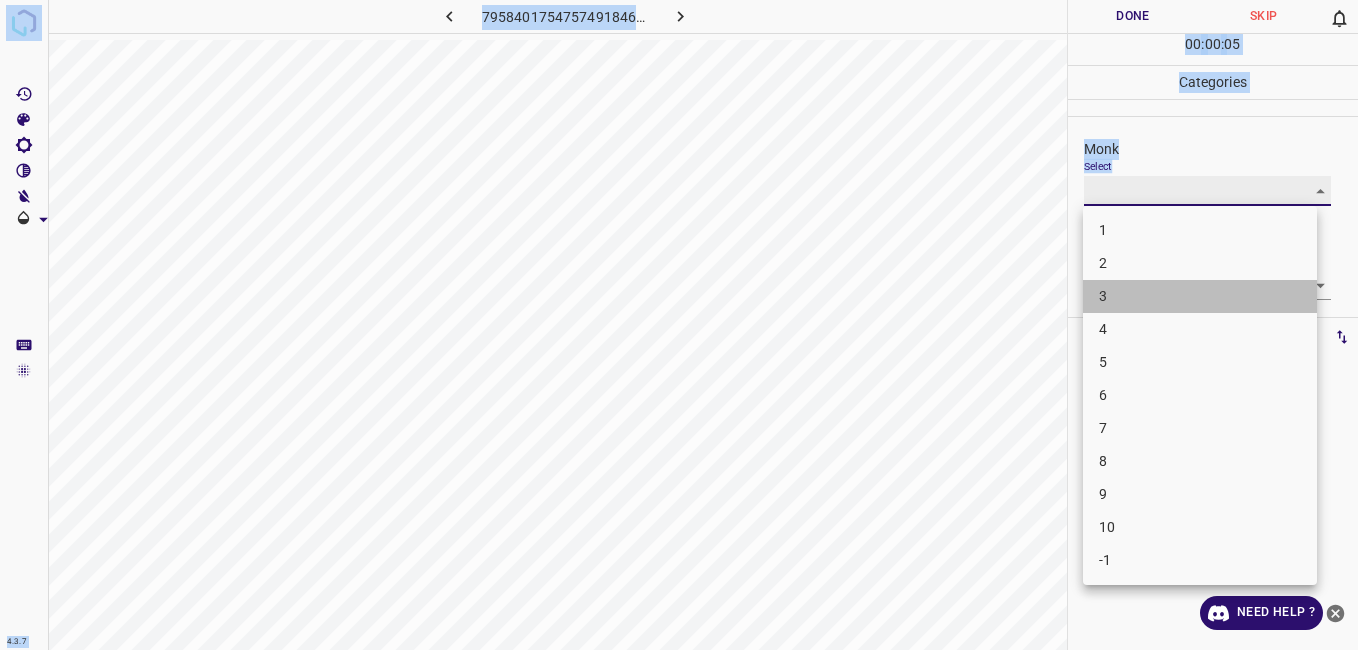 type on "3" 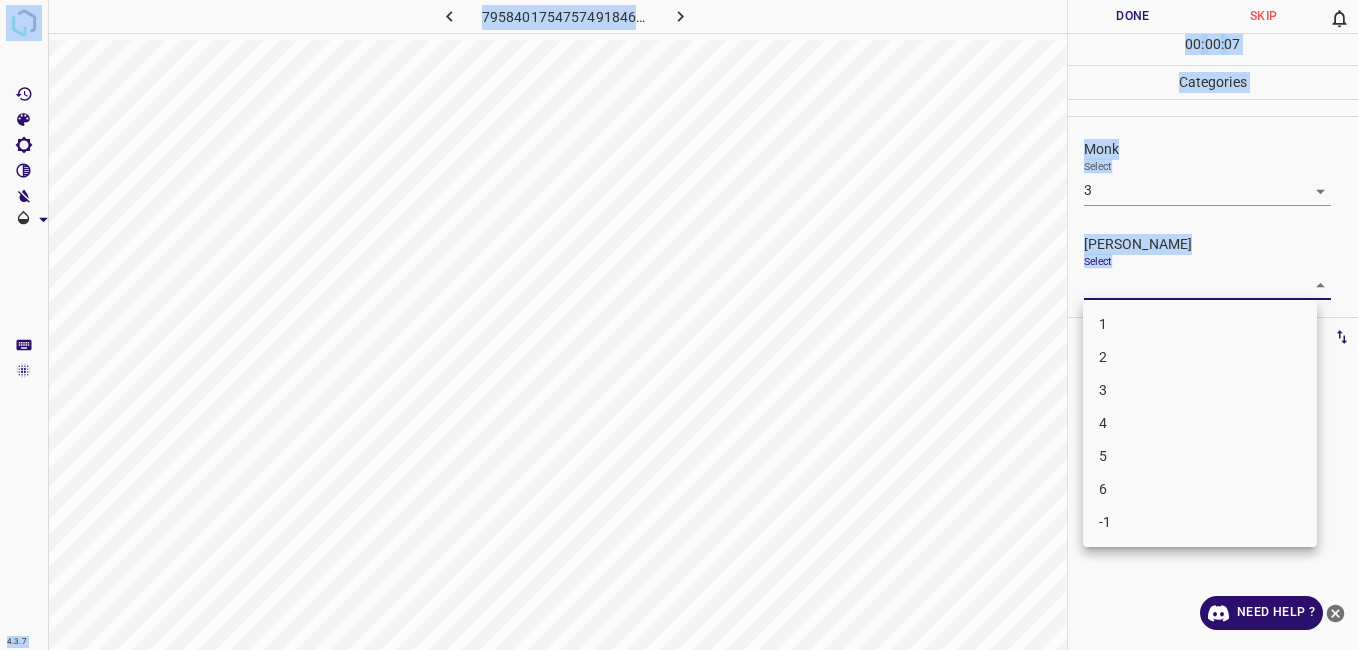 click on "4.3.7 7958401754757491846.png Done Skip 0 00   : 00   : 07   Categories Monk   Select 3 3  Fitzpatrick   Select ​ Labels   0 Categories 1 Monk 2  Fitzpatrick Tools Space Change between modes (Draw & Edit) I Auto labeling R Restore zoom M Zoom in N Zoom out Delete Delete selecte label Filters Z Restore filters X Saturation filter C Brightness filter V Contrast filter B Gray scale filter General O Download Need Help ? - Text - Hide - Delete 1 2 3 4 5 6 -1" at bounding box center (679, 325) 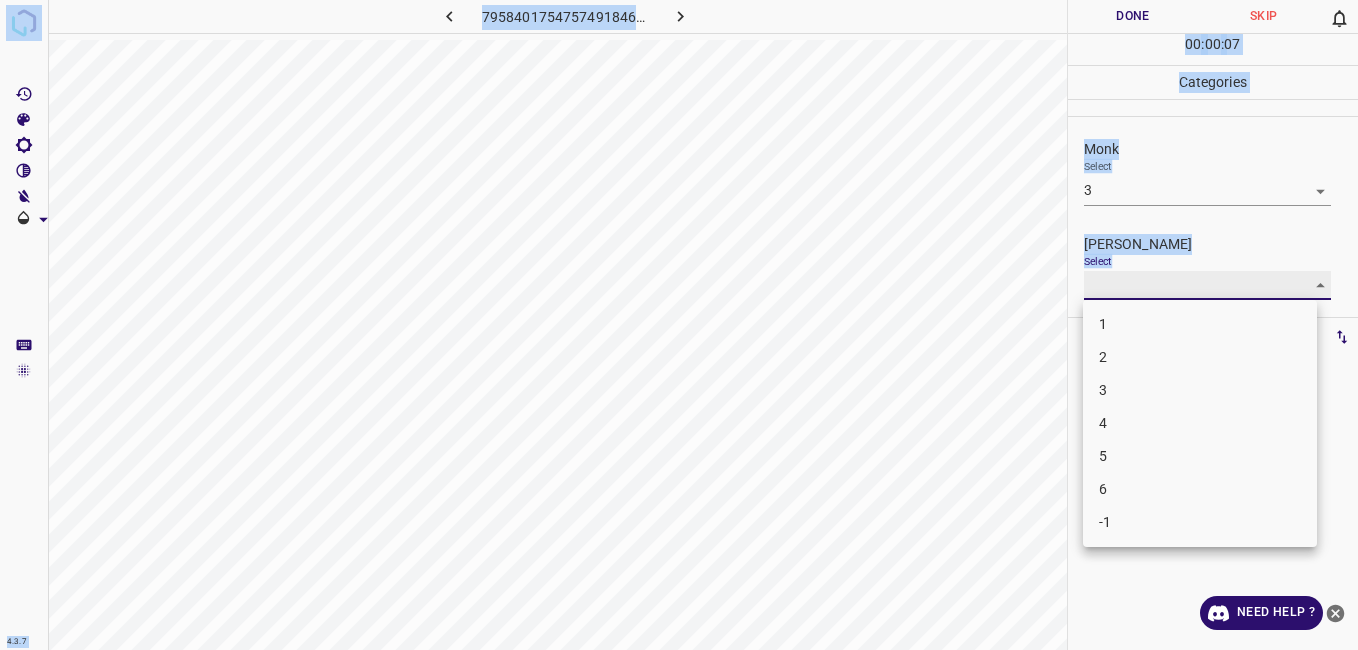 type on "2" 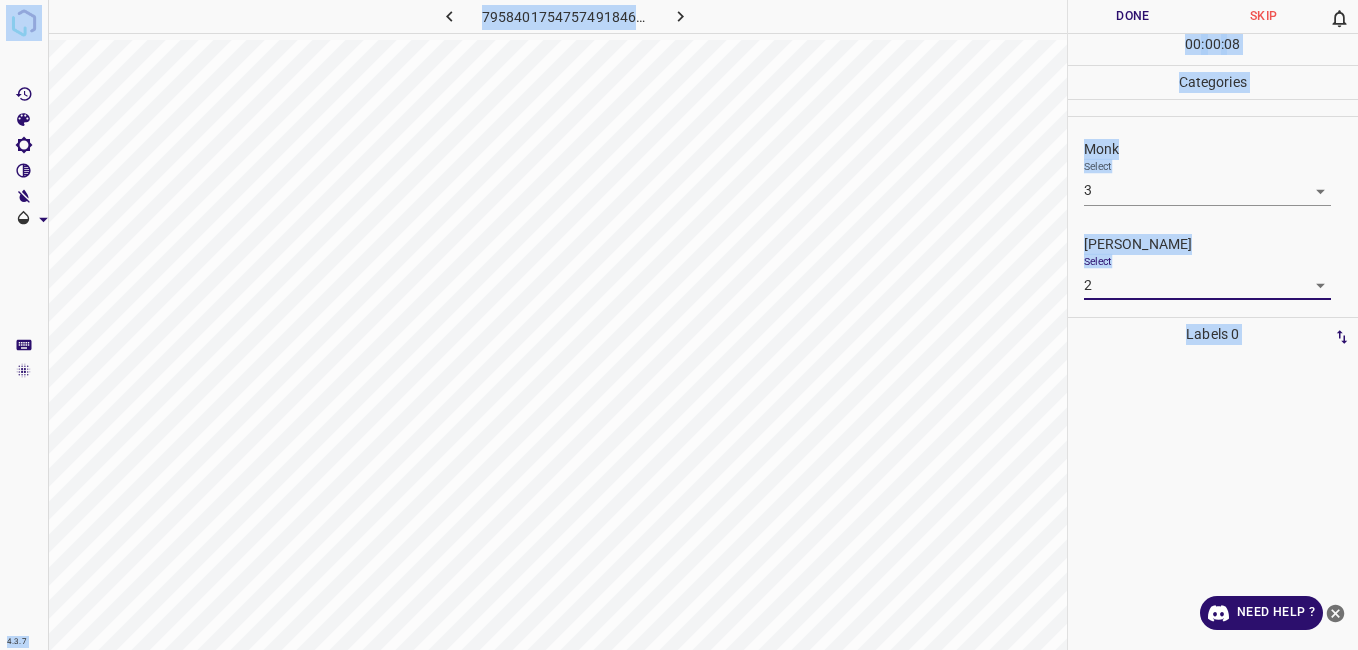 click on "Done" at bounding box center (1133, 16) 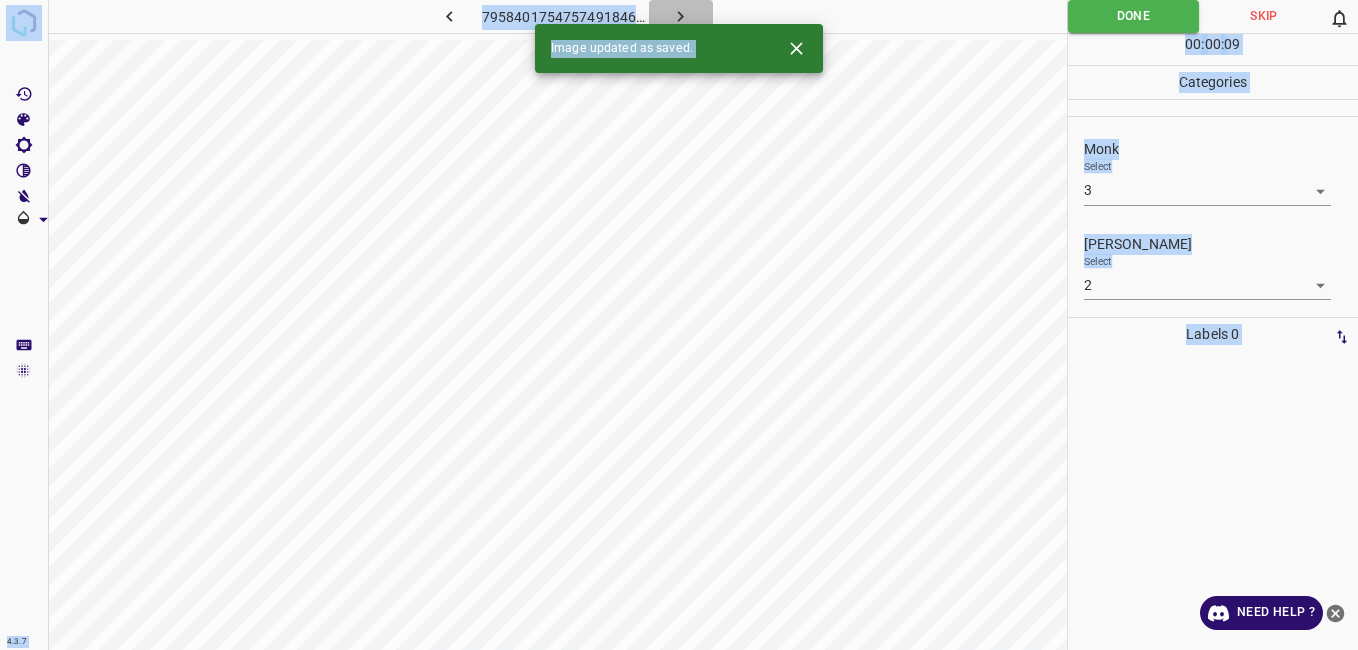 click 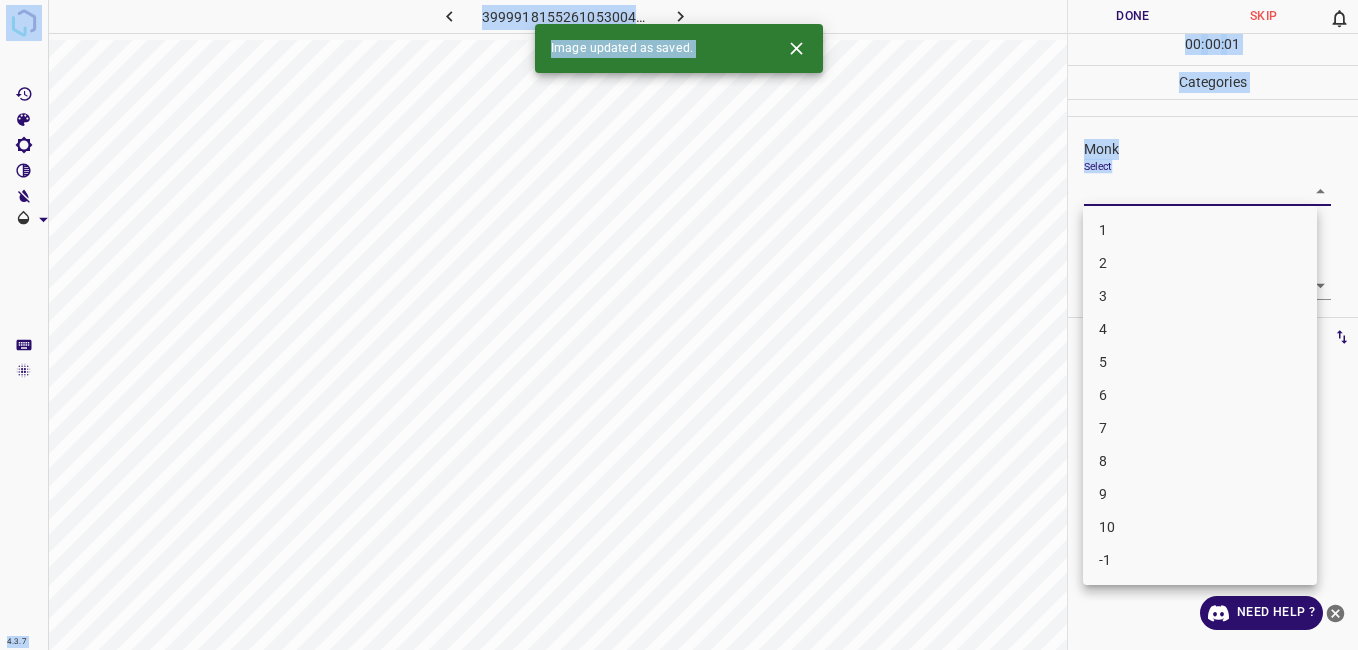 click on "4.3.7 3999918155261053004.png Done Skip 0 00   : 00   : 01   Categories Monk   Select ​  Fitzpatrick   Select ​ Labels   0 Categories 1 Monk 2  Fitzpatrick Tools Space Change between modes (Draw & Edit) I Auto labeling R Restore zoom M Zoom in N Zoom out Delete Delete selecte label Filters Z Restore filters X Saturation filter C Brightness filter V Contrast filter B Gray scale filter General O Download Image updated as saved. Need Help ? - Text - Hide - Delete 1 2 3 4 5 6 7 8 9 10 -1" at bounding box center (679, 325) 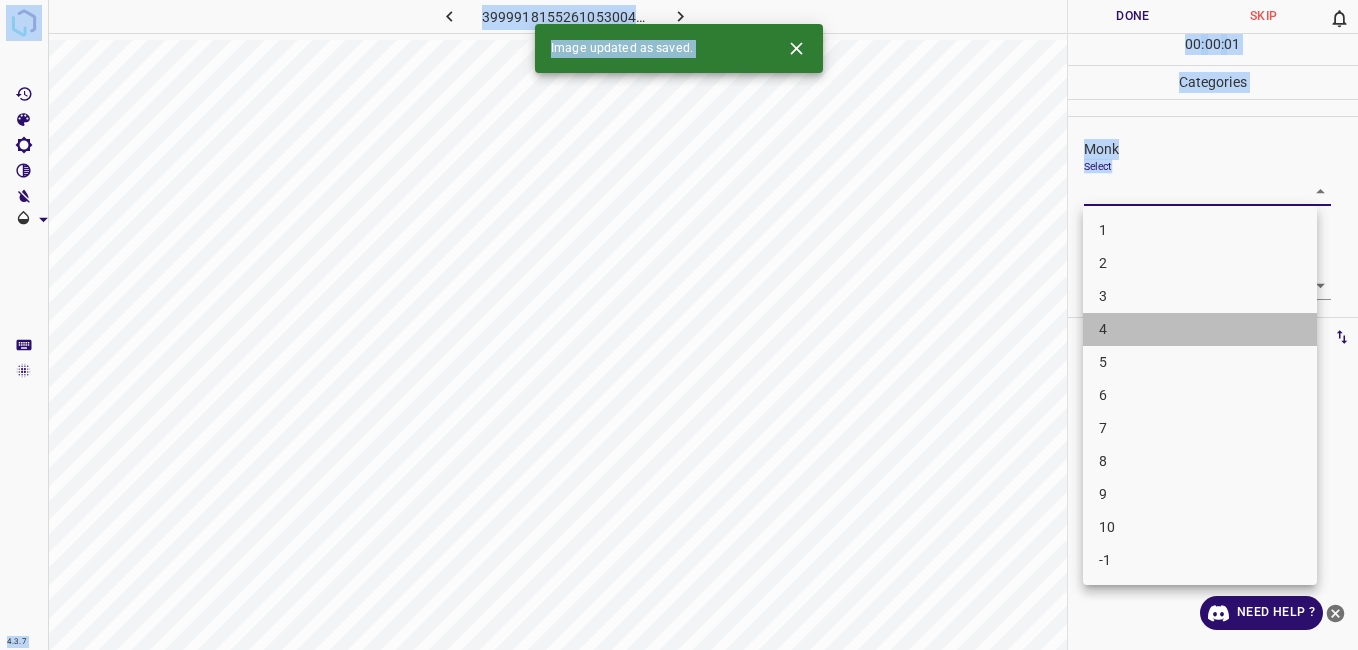 click on "4" at bounding box center [1200, 329] 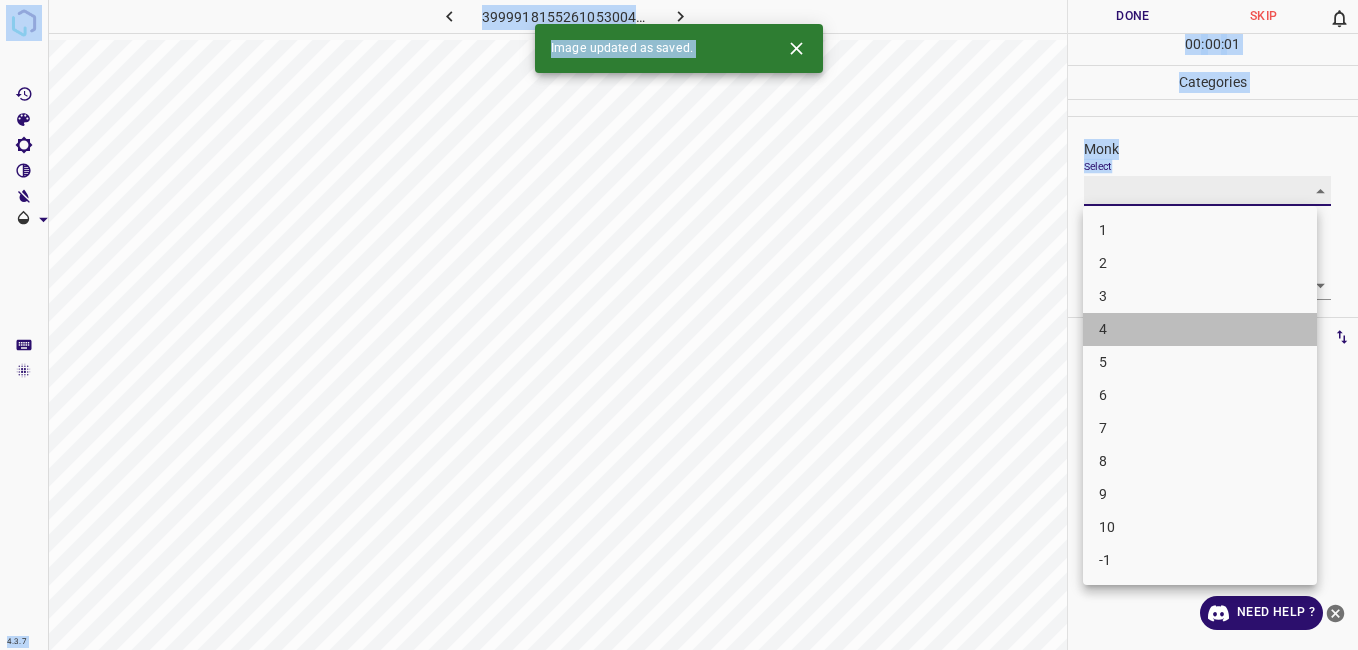 type on "4" 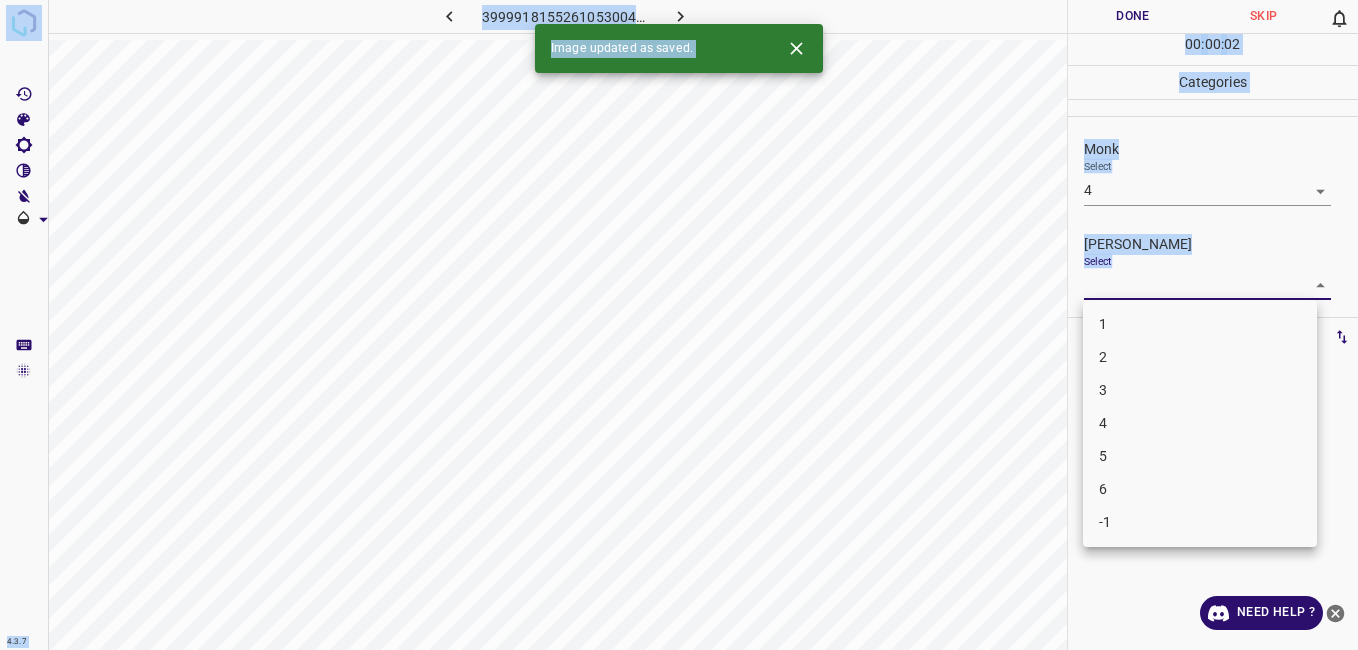 drag, startPoint x: 1112, startPoint y: 295, endPoint x: 1112, endPoint y: 306, distance: 11 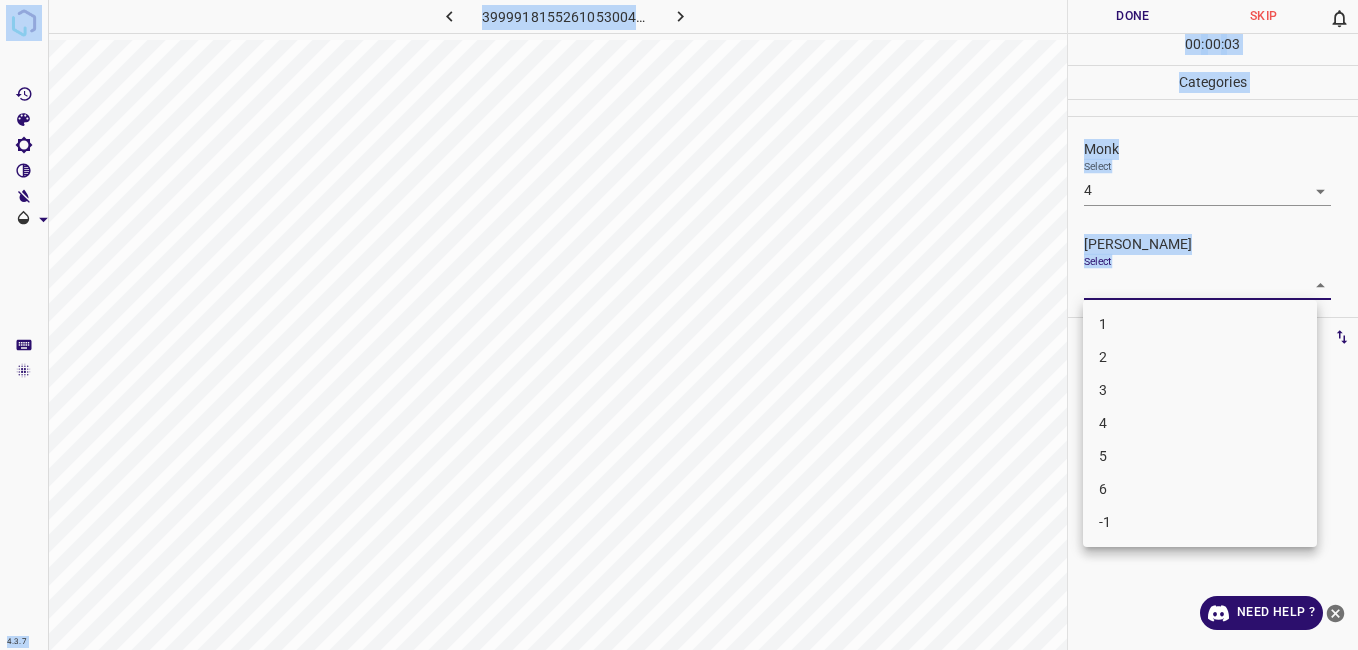 click on "3" at bounding box center [1200, 390] 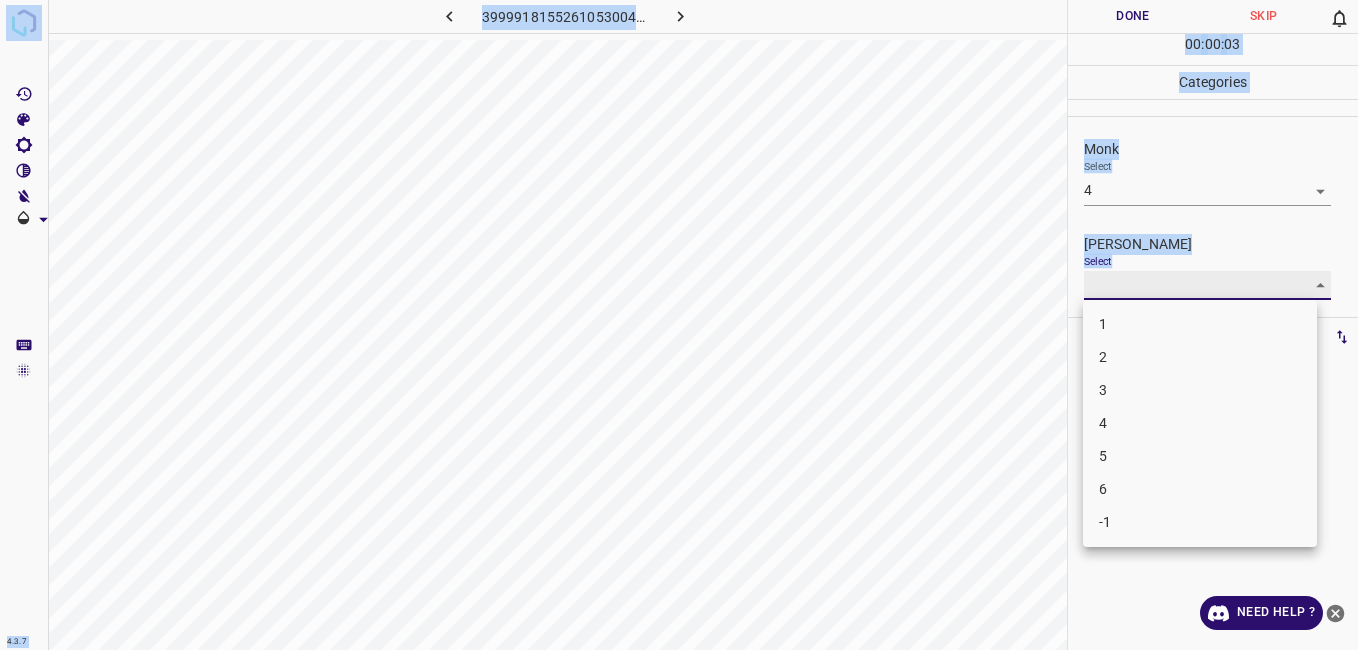 type on "3" 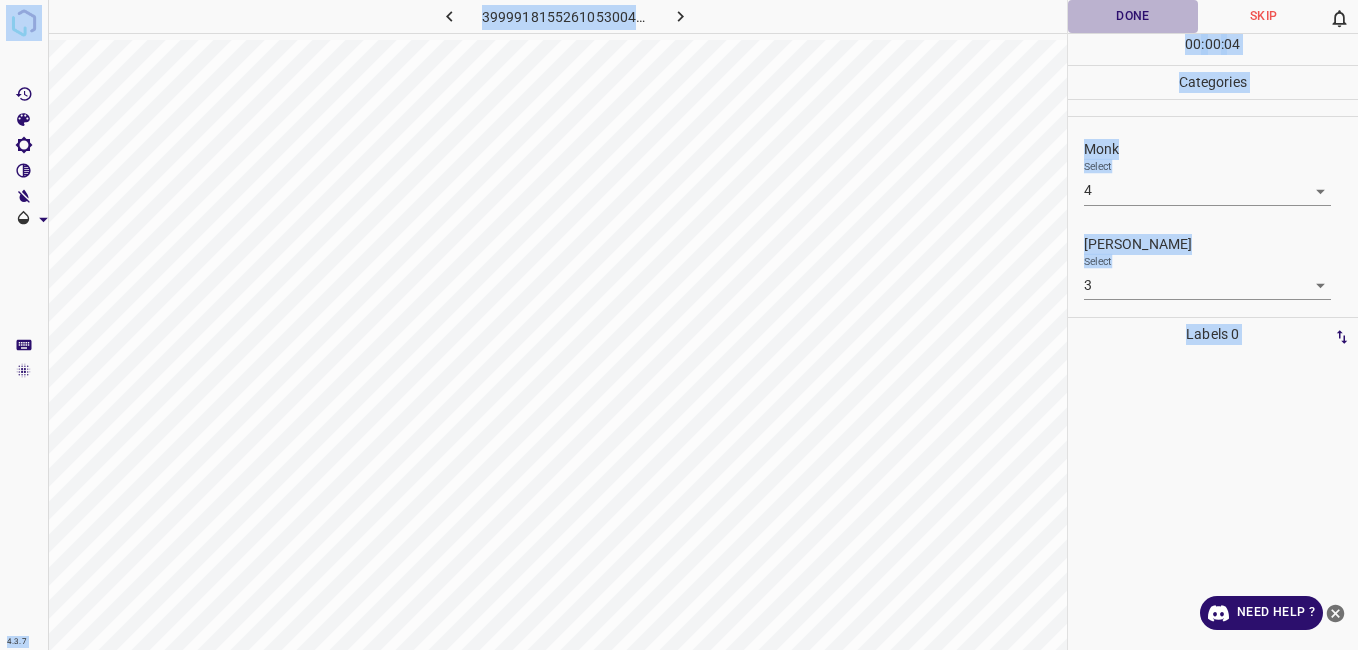 click on "Done" at bounding box center (1133, 16) 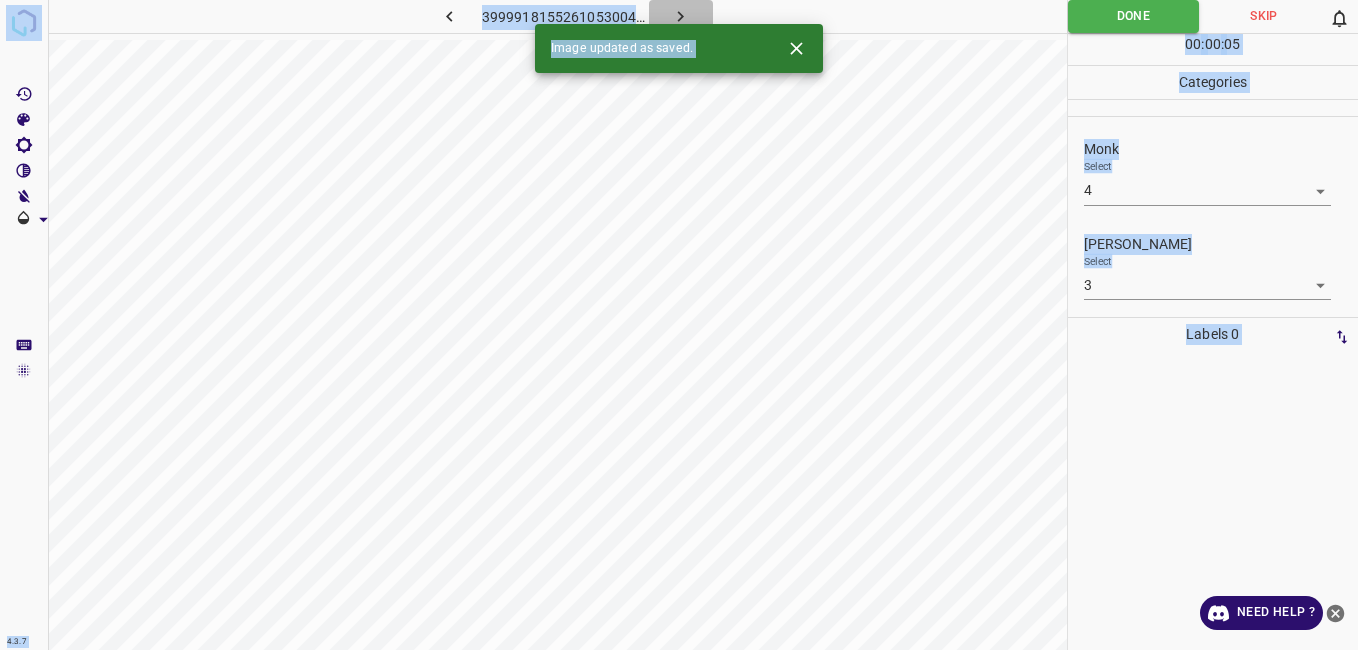 click 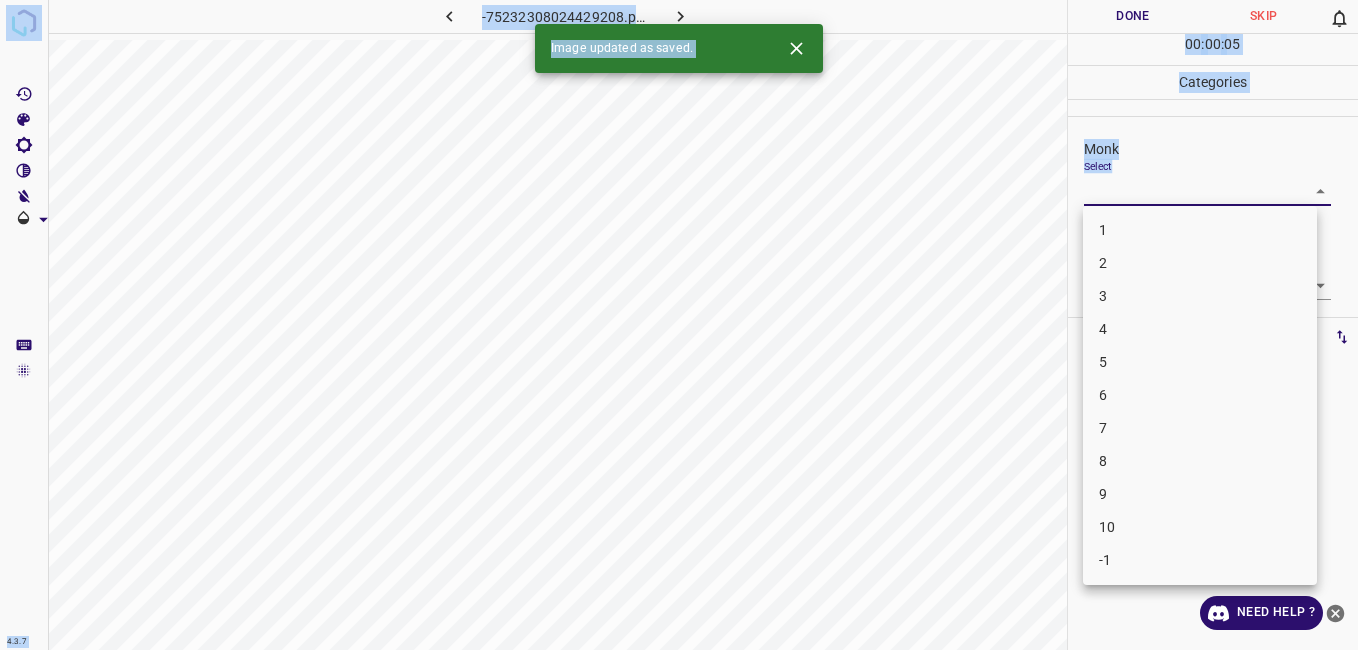 click on "4.3.7 -75232308024429208.png Done Skip 0 00   : 00   : 05   Categories Monk   Select ​  Fitzpatrick   Select ​ Labels   0 Categories 1 Monk 2  Fitzpatrick Tools Space Change between modes (Draw & Edit) I Auto labeling R Restore zoom M Zoom in N Zoom out Delete Delete selecte label Filters Z Restore filters X Saturation filter C Brightness filter V Contrast filter B Gray scale filter General O Download Image updated as saved. Need Help ? - Text - Hide - Delete 1 2 3 4 5 6 7 8 9 10 -1" at bounding box center [679, 325] 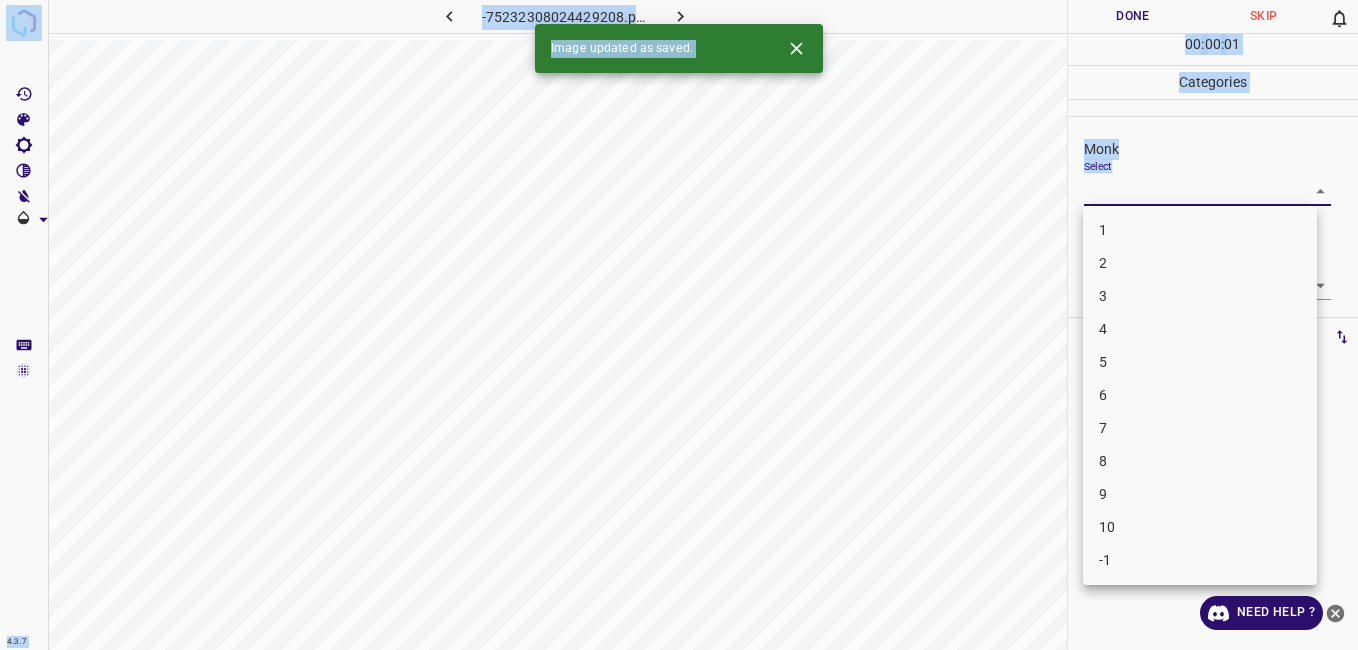 click on "4" at bounding box center [1200, 329] 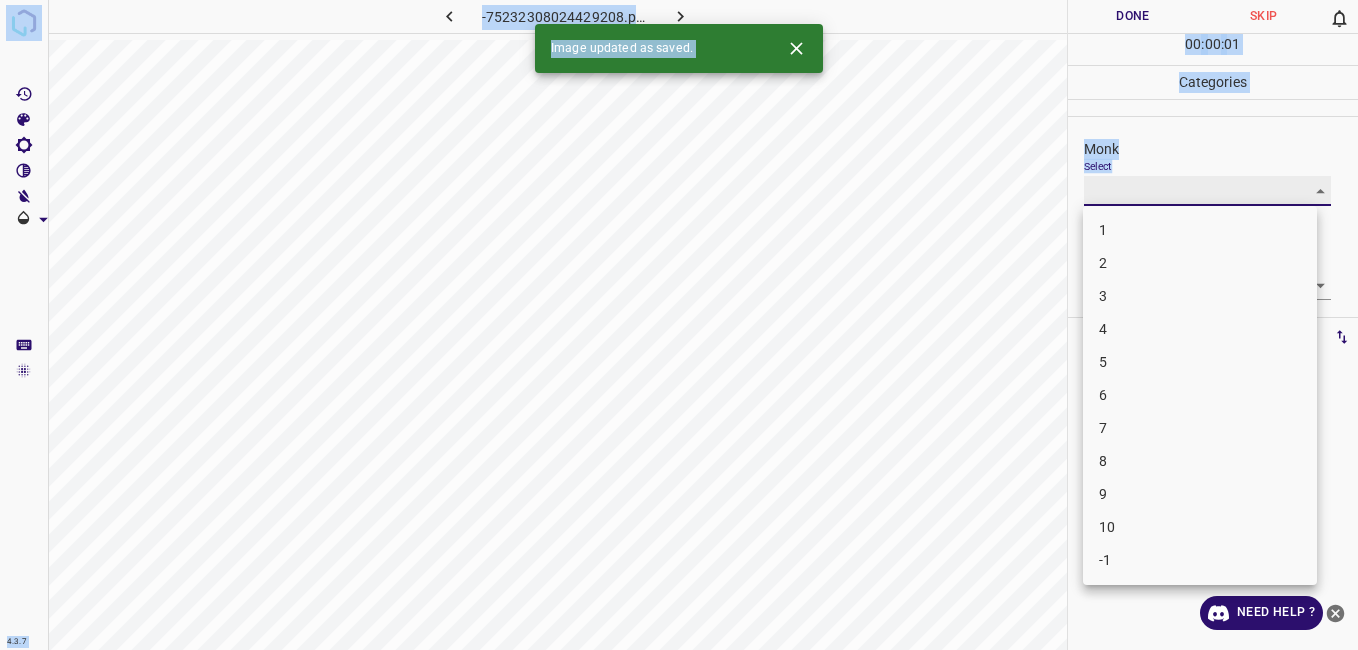type on "4" 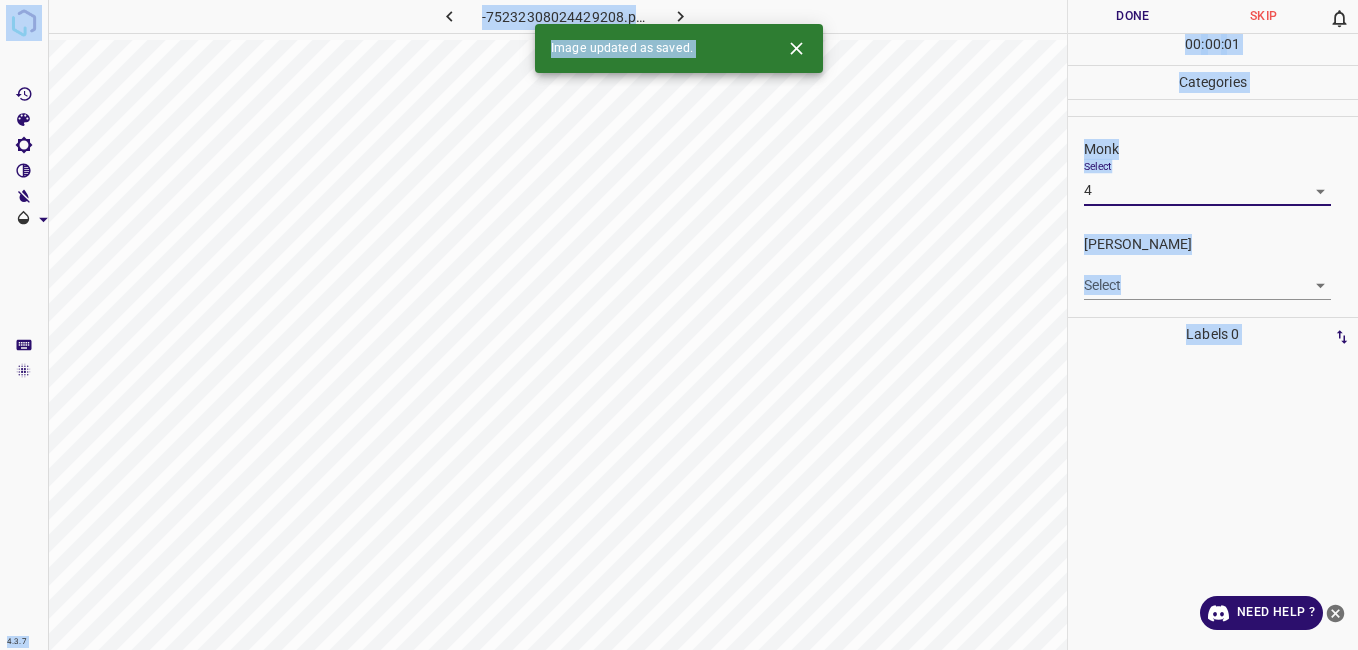 click on "4.3.7 -75232308024429208.png Done Skip 0 00   : 00   : 01   Categories Monk   Select 4 4  Fitzpatrick   Select ​ Labels   0 Categories 1 Monk 2  Fitzpatrick Tools Space Change between modes (Draw & Edit) I Auto labeling R Restore zoom M Zoom in N Zoom out Delete Delete selecte label Filters Z Restore filters X Saturation filter C Brightness filter V Contrast filter B Gray scale filter General O Download Image updated as saved. Need Help ? - Text - Hide - Delete 1 2 3 4 5 6 7 8 9 10 -1" at bounding box center [679, 325] 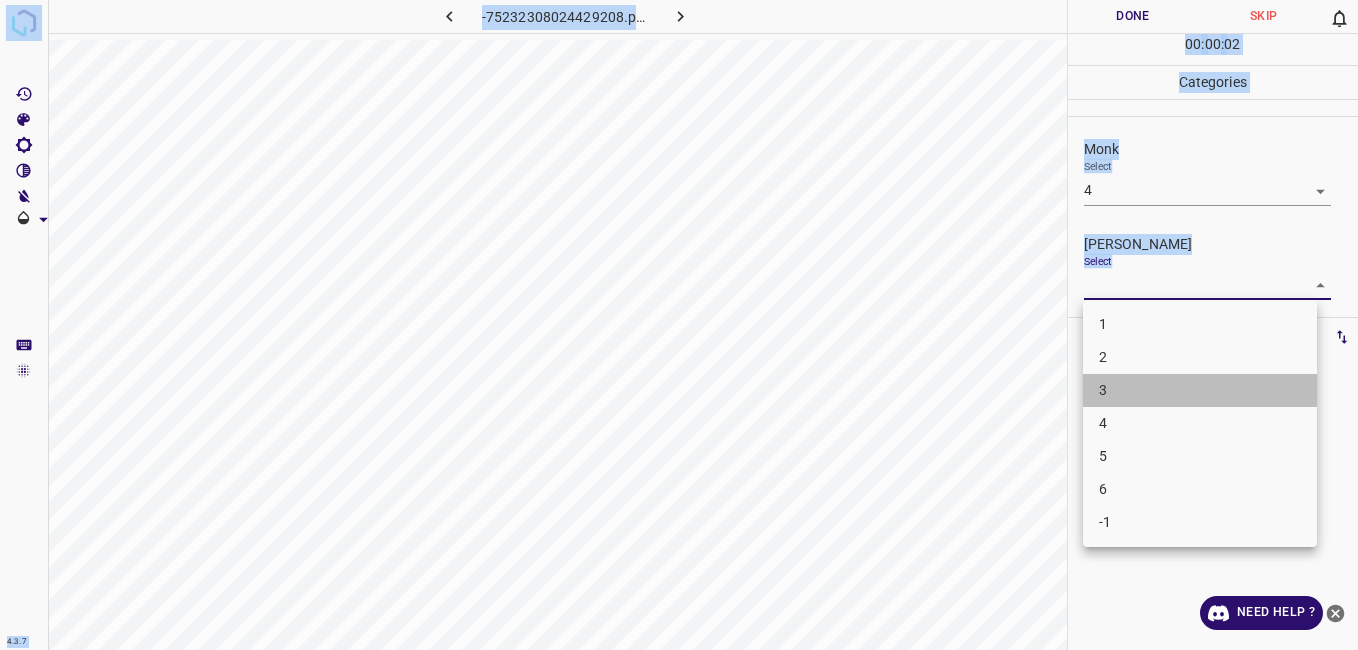 click on "3" at bounding box center [1200, 390] 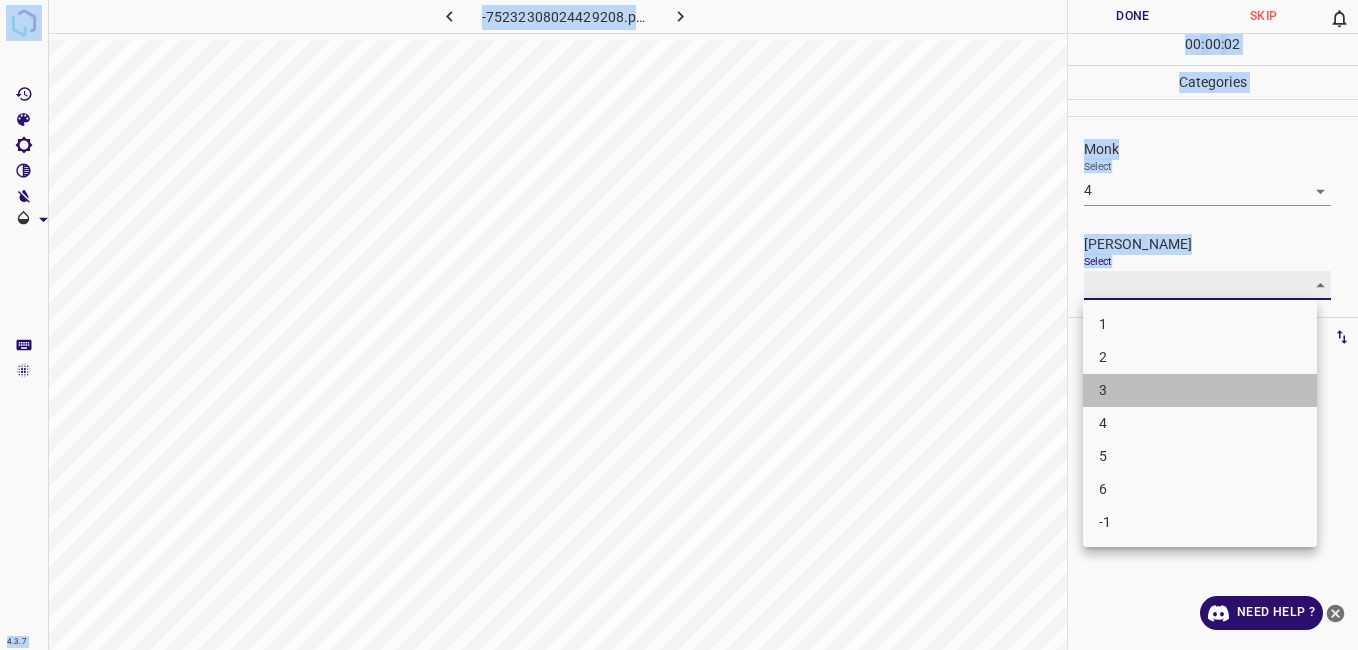type on "3" 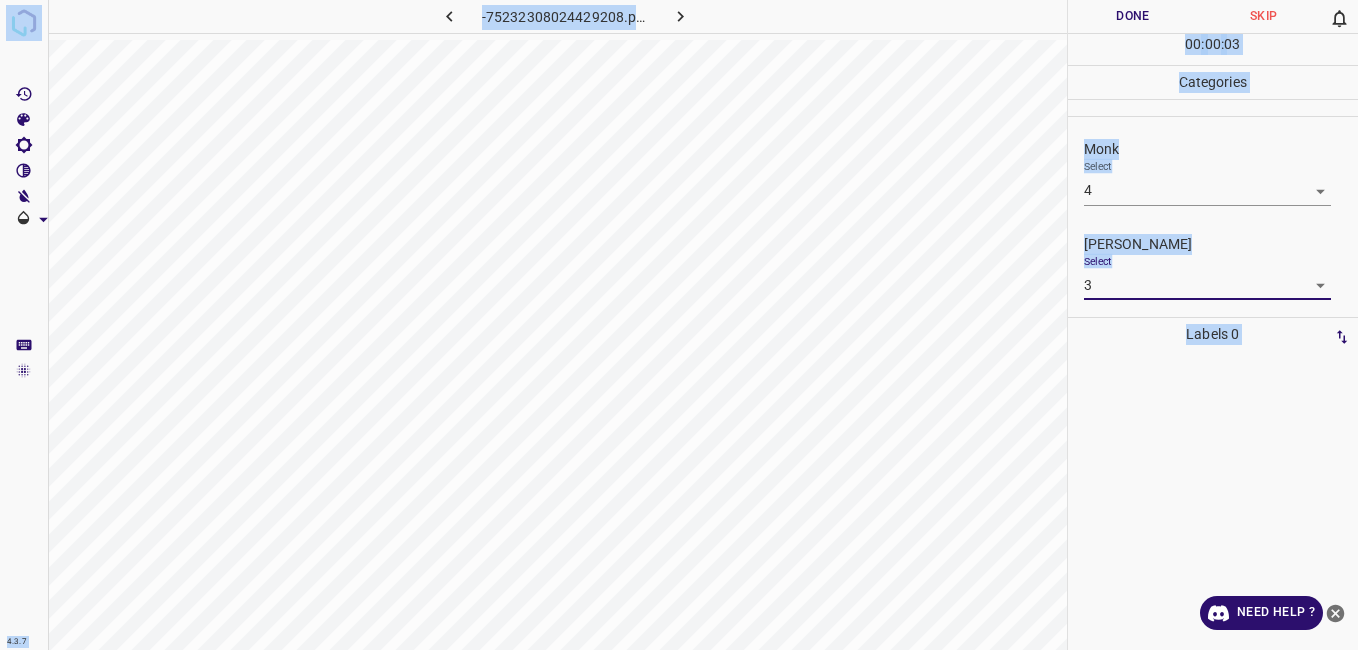 click on "Done" at bounding box center [1133, 16] 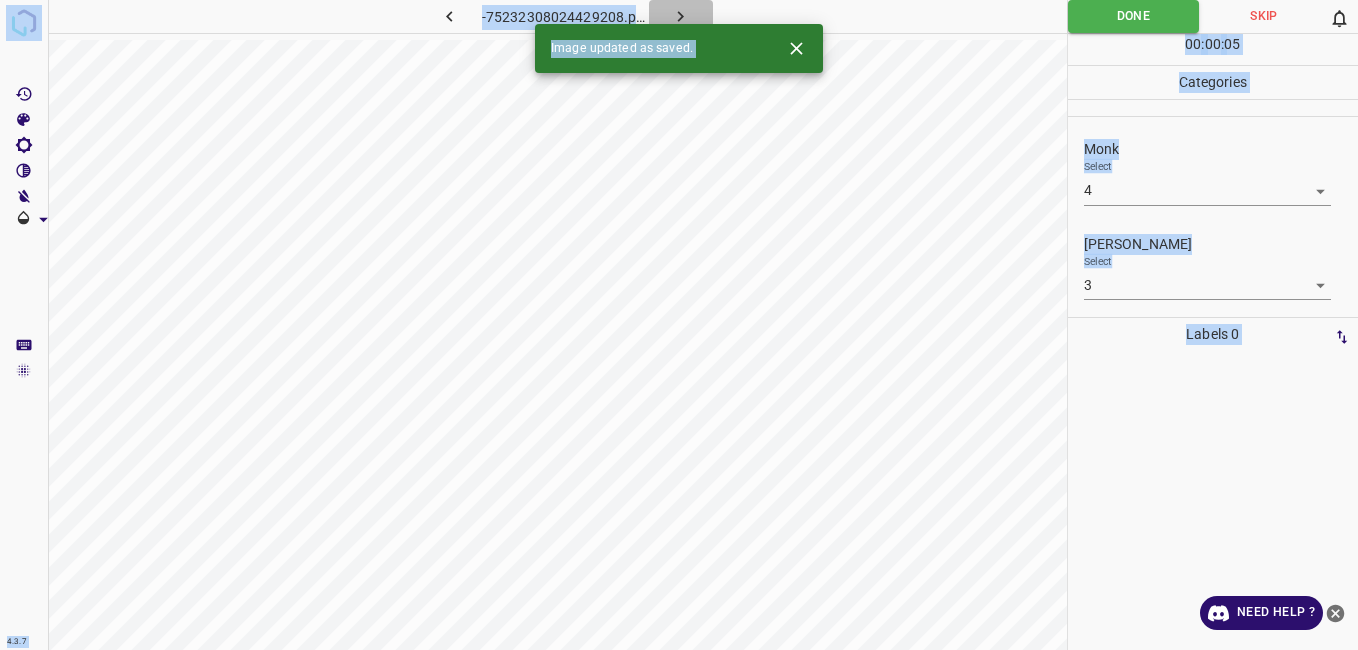 click 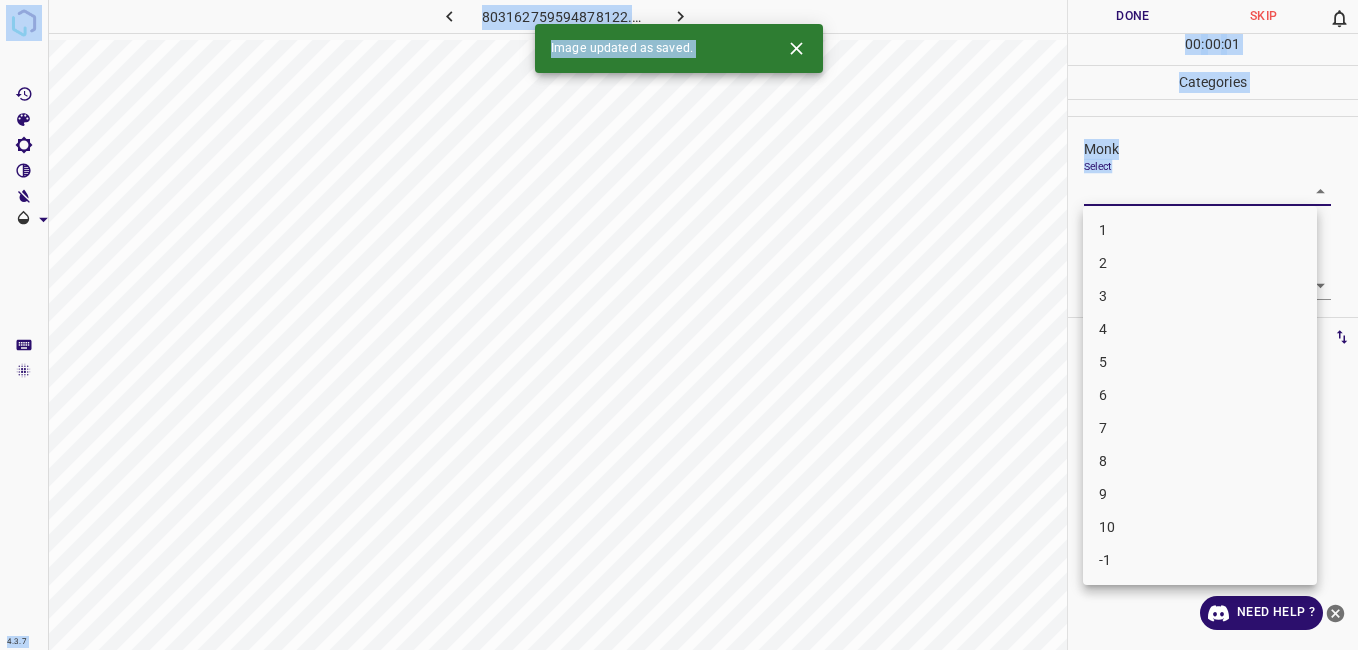 click on "4.3.7 803162759594878122.png Done Skip 0 00   : 00   : 01   Categories Monk   Select ​  Fitzpatrick   Select ​ Labels   0 Categories 1 Monk 2  Fitzpatrick Tools Space Change between modes (Draw & Edit) I Auto labeling R Restore zoom M Zoom in N Zoom out Delete Delete selecte label Filters Z Restore filters X Saturation filter C Brightness filter V Contrast filter B Gray scale filter General O Download Image updated as saved. Need Help ? - Text - Hide - Delete 1 2 3 4 5 6 7 8 9 10 -1" at bounding box center [679, 325] 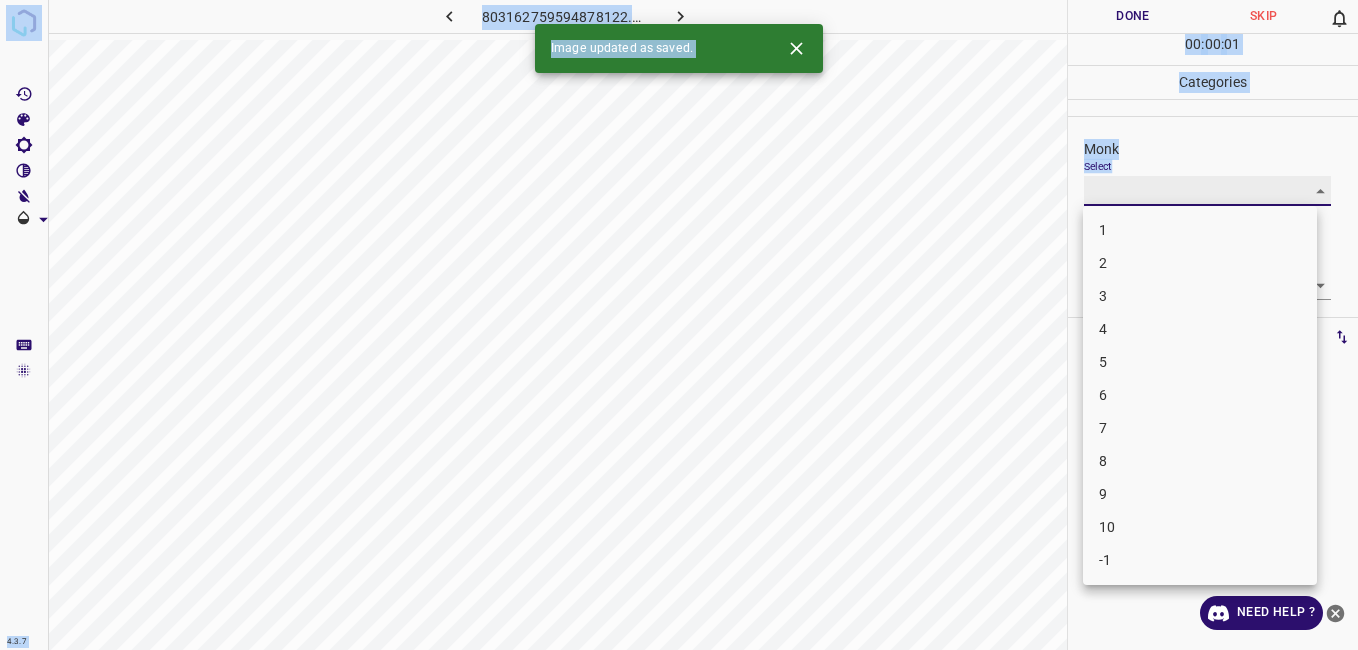 type on "3" 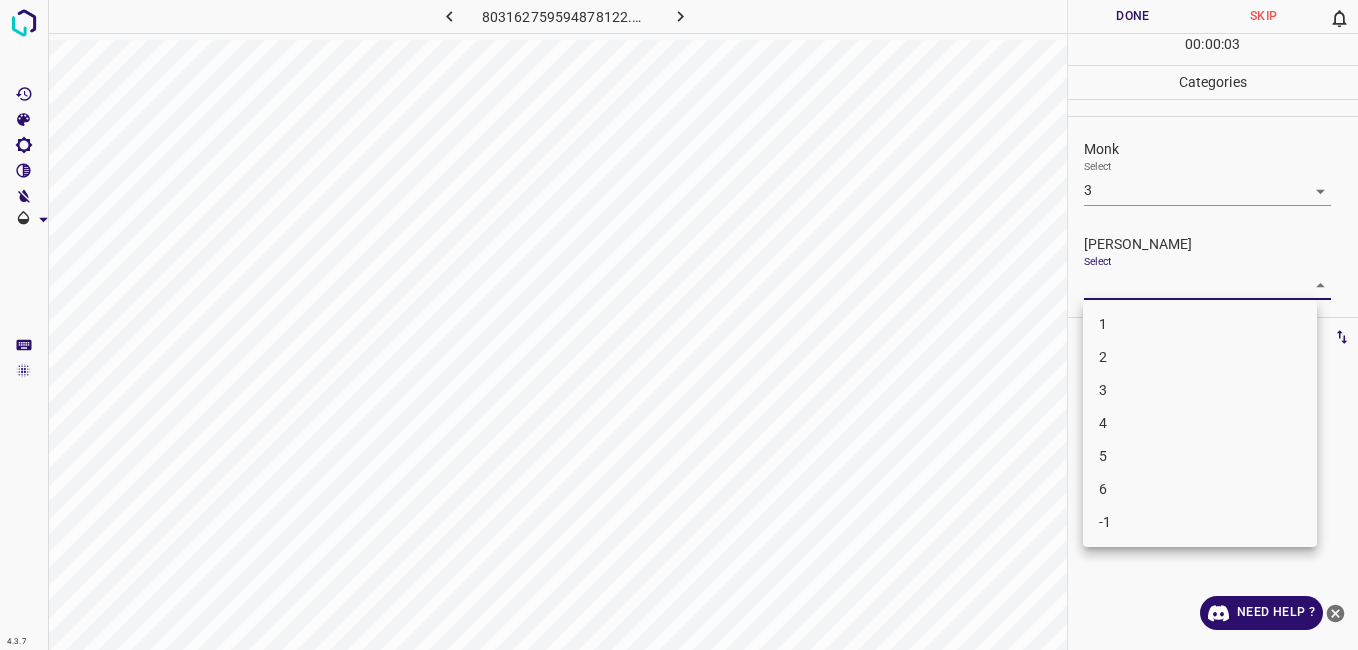 click on "4.3.7 803162759594878122.png Done Skip 0 00   : 00   : 03   Categories Monk   Select 3 3  Fitzpatrick   Select ​ Labels   0 Categories 1 Monk 2  Fitzpatrick Tools Space Change between modes (Draw & Edit) I Auto labeling R Restore zoom M Zoom in N Zoom out Delete Delete selecte label Filters Z Restore filters X Saturation filter C Brightness filter V Contrast filter B Gray scale filter General O Download Need Help ? - Text - Hide - Delete 1 2 3 4 5 6 -1" at bounding box center [679, 325] 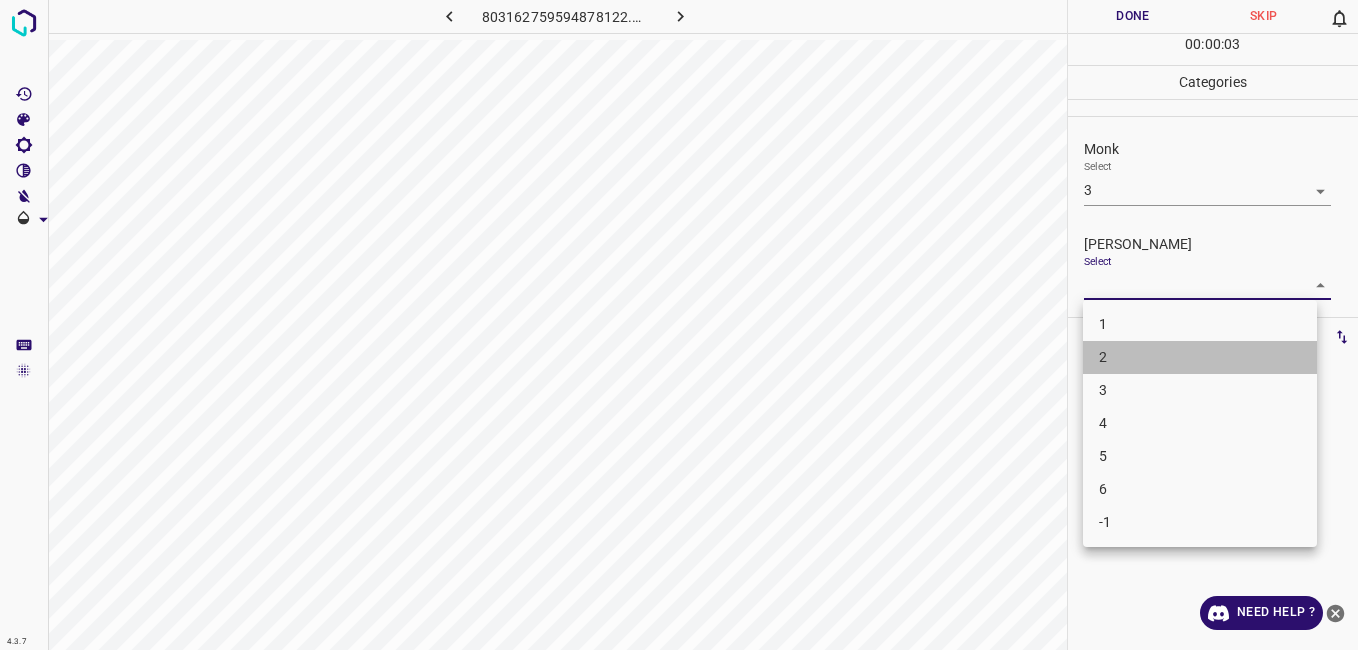 click on "2" at bounding box center (1200, 357) 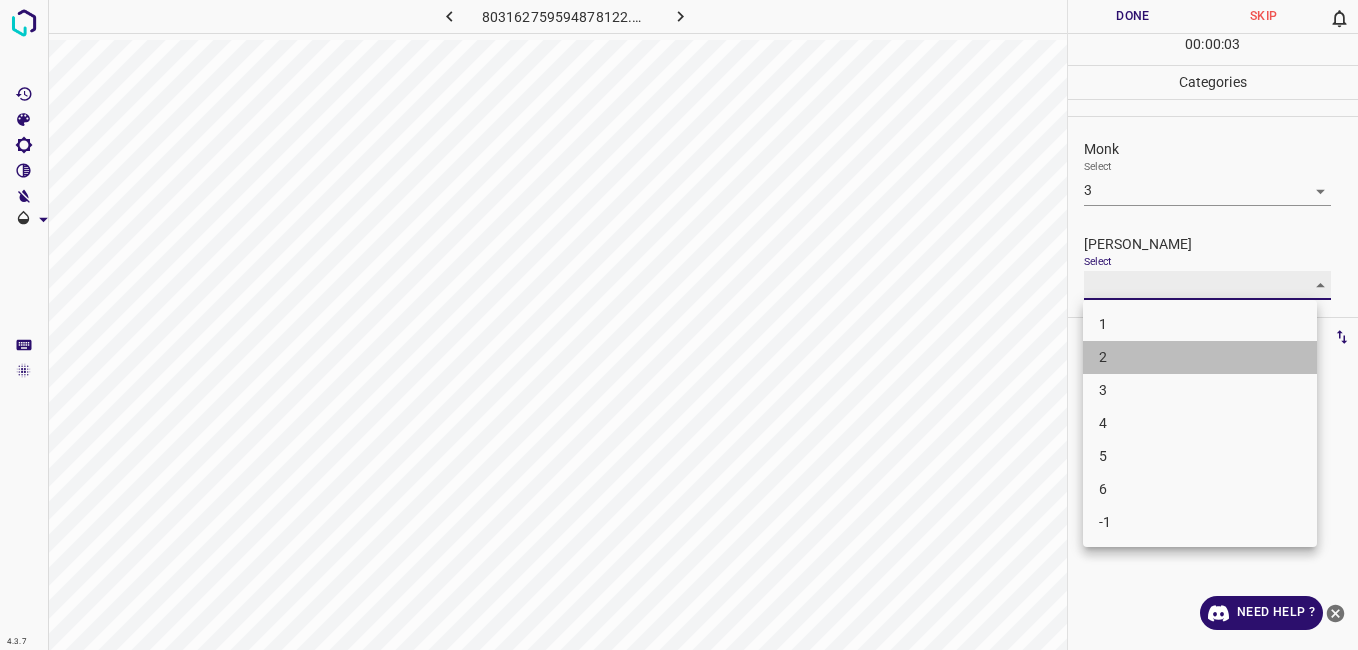 type on "2" 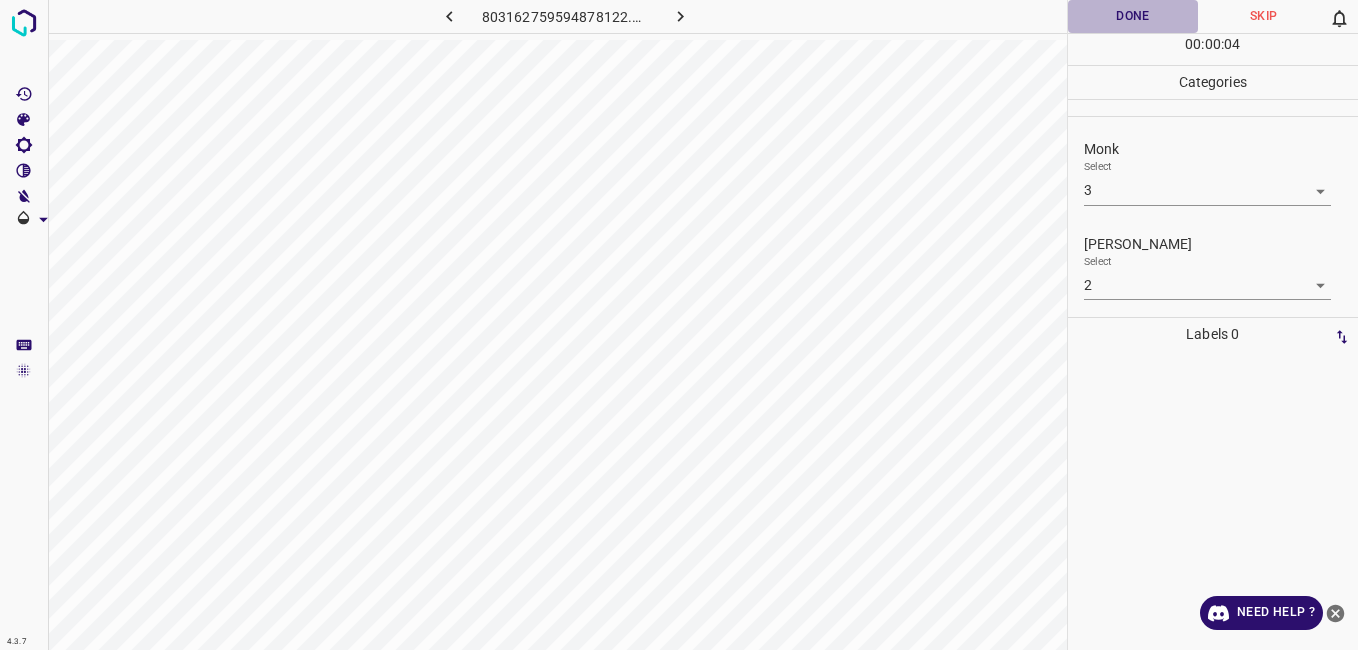 click on "Done" at bounding box center [1133, 16] 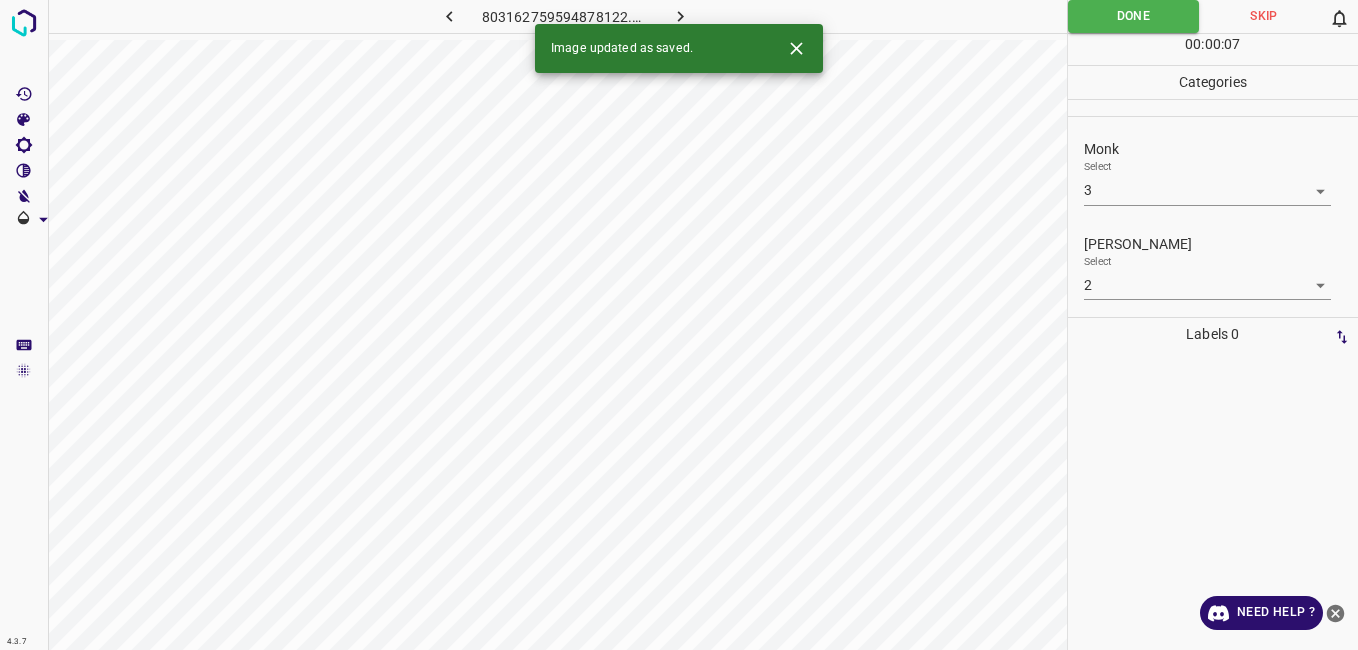 click 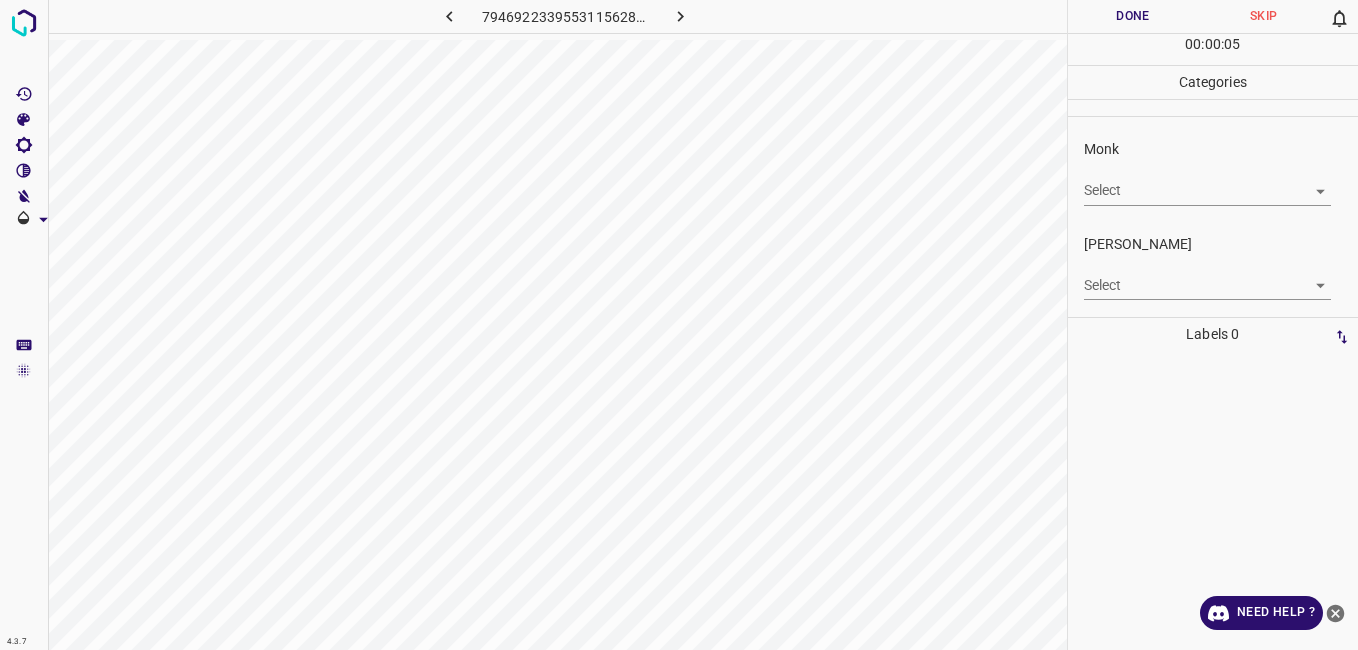 click on "4.3.7 7946922339553115628.png Done Skip 0 00   : 00   : 05   Categories Monk   Select ​  Fitzpatrick   Select ​ Labels   0 Categories 1 Monk 2  Fitzpatrick Tools Space Change between modes (Draw & Edit) I Auto labeling R Restore zoom M Zoom in N Zoom out Delete Delete selecte label Filters Z Restore filters X Saturation filter C Brightness filter V Contrast filter B Gray scale filter General O Download Need Help ? - Text - Hide - Delete" at bounding box center (679, 325) 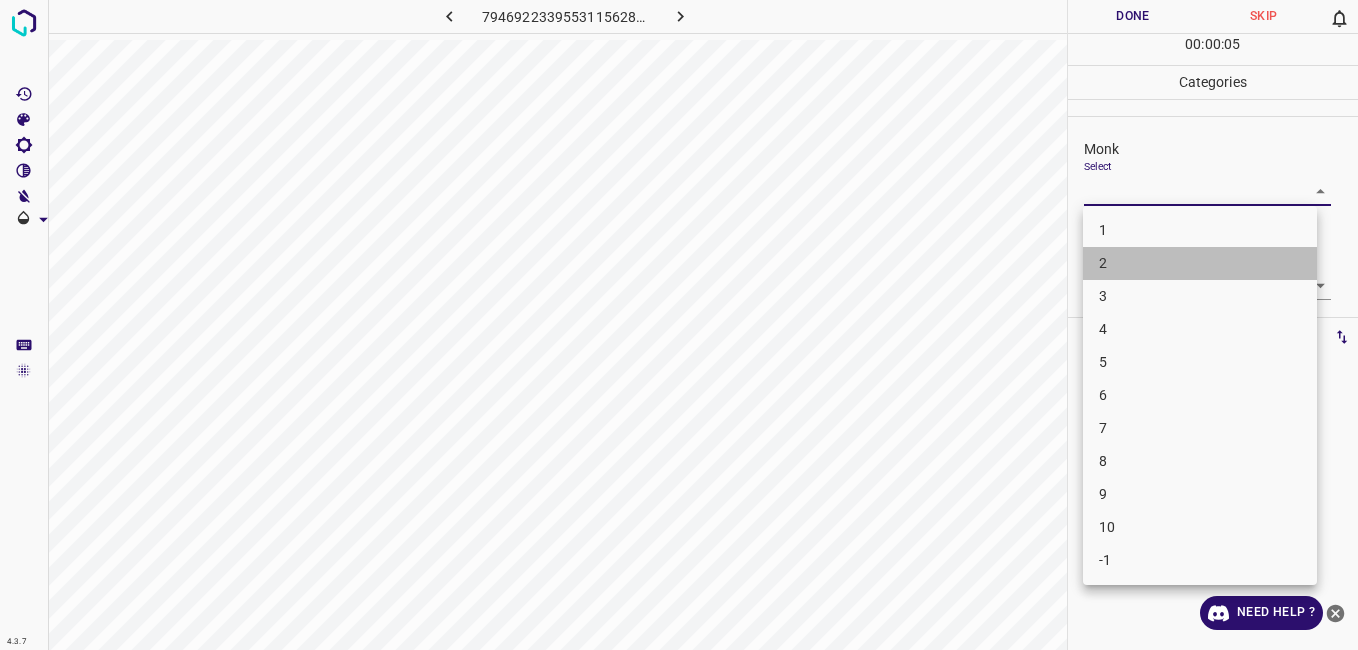 click on "2" at bounding box center [1200, 263] 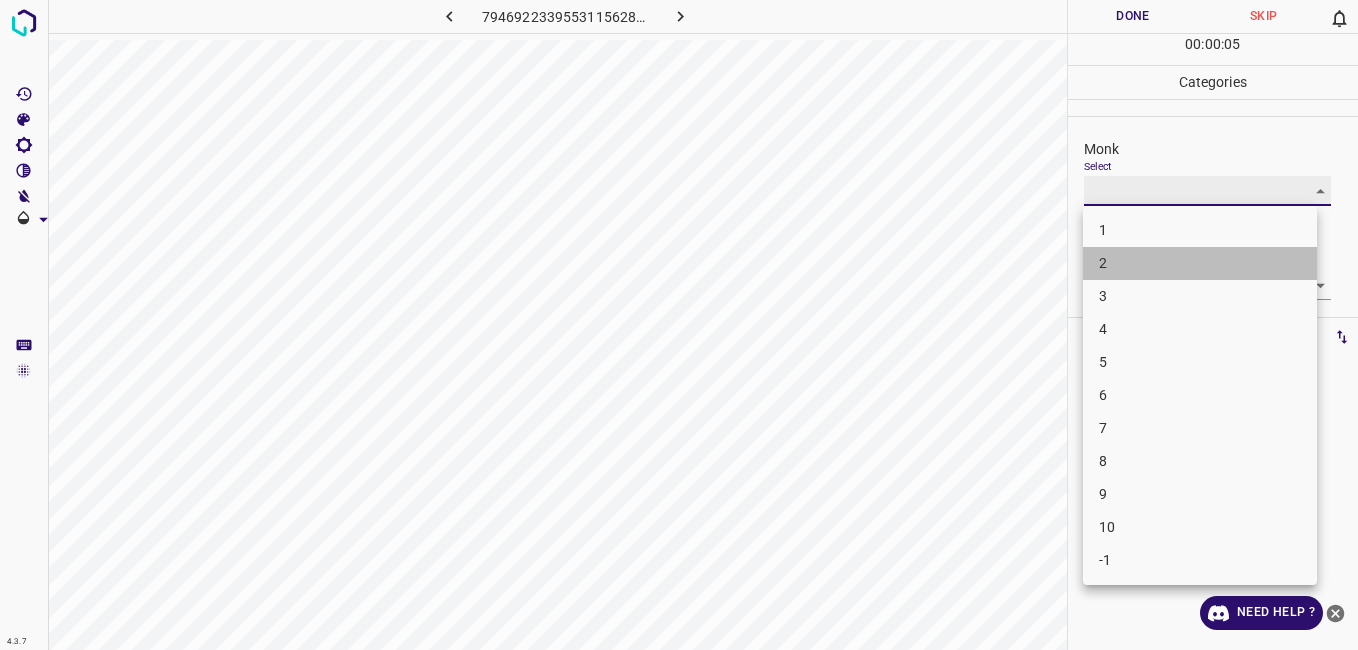 type on "2" 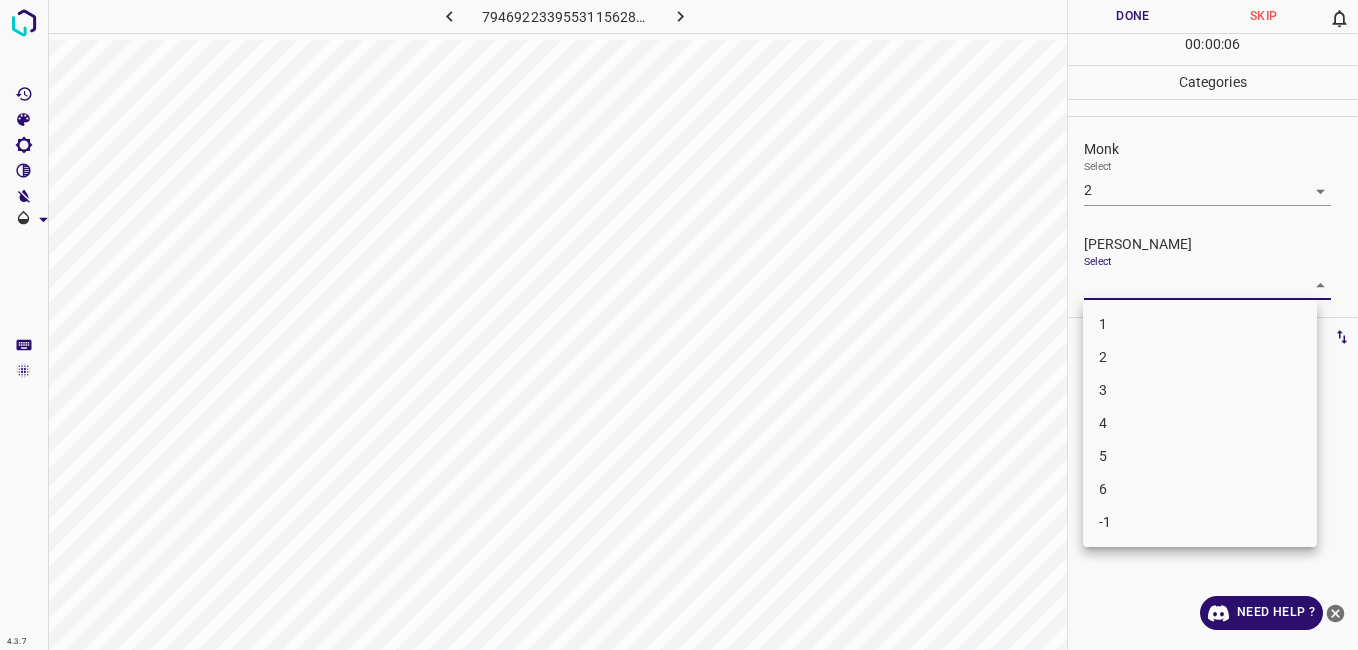 click on "4.3.7 7946922339553115628.png Done Skip 0 00   : 00   : 06   Categories Monk   Select 2 2  Fitzpatrick   Select ​ Labels   0 Categories 1 Monk 2  Fitzpatrick Tools Space Change between modes (Draw & Edit) I Auto labeling R Restore zoom M Zoom in N Zoom out Delete Delete selecte label Filters Z Restore filters X Saturation filter C Brightness filter V Contrast filter B Gray scale filter General O Download Need Help ? - Text - Hide - Delete 1 2 3 4 5 6 -1" at bounding box center [679, 325] 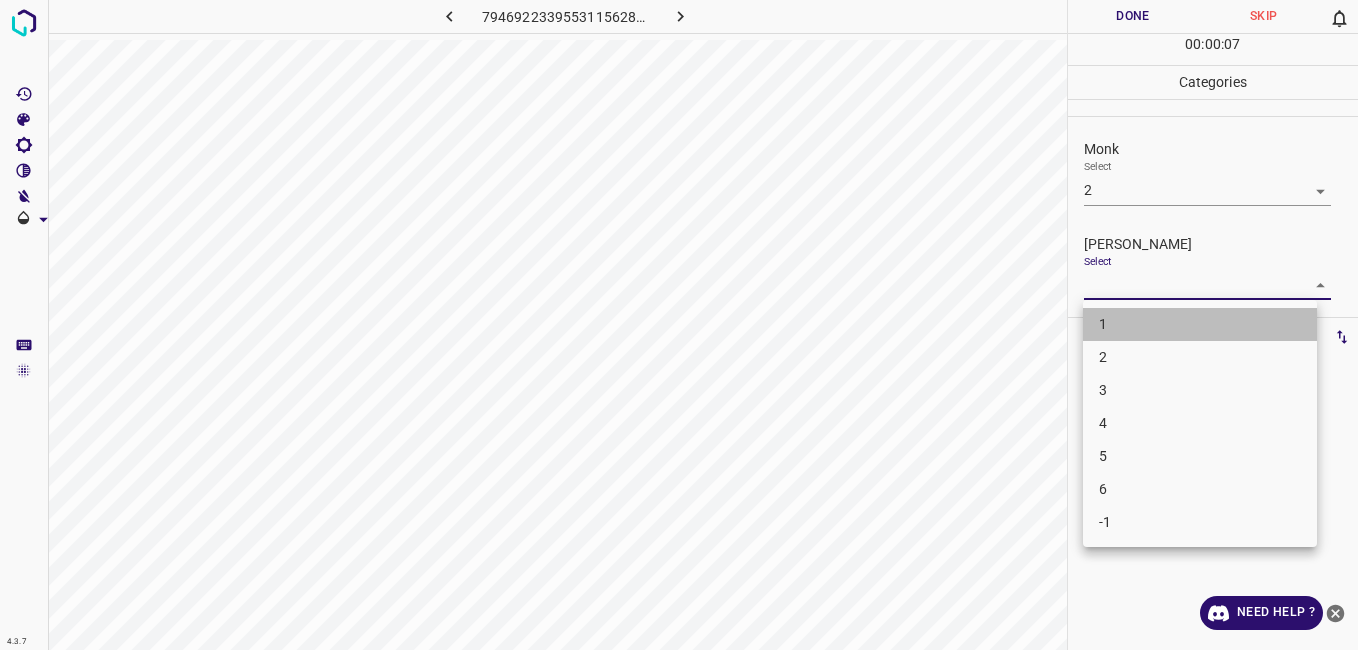 click on "1" at bounding box center (1200, 324) 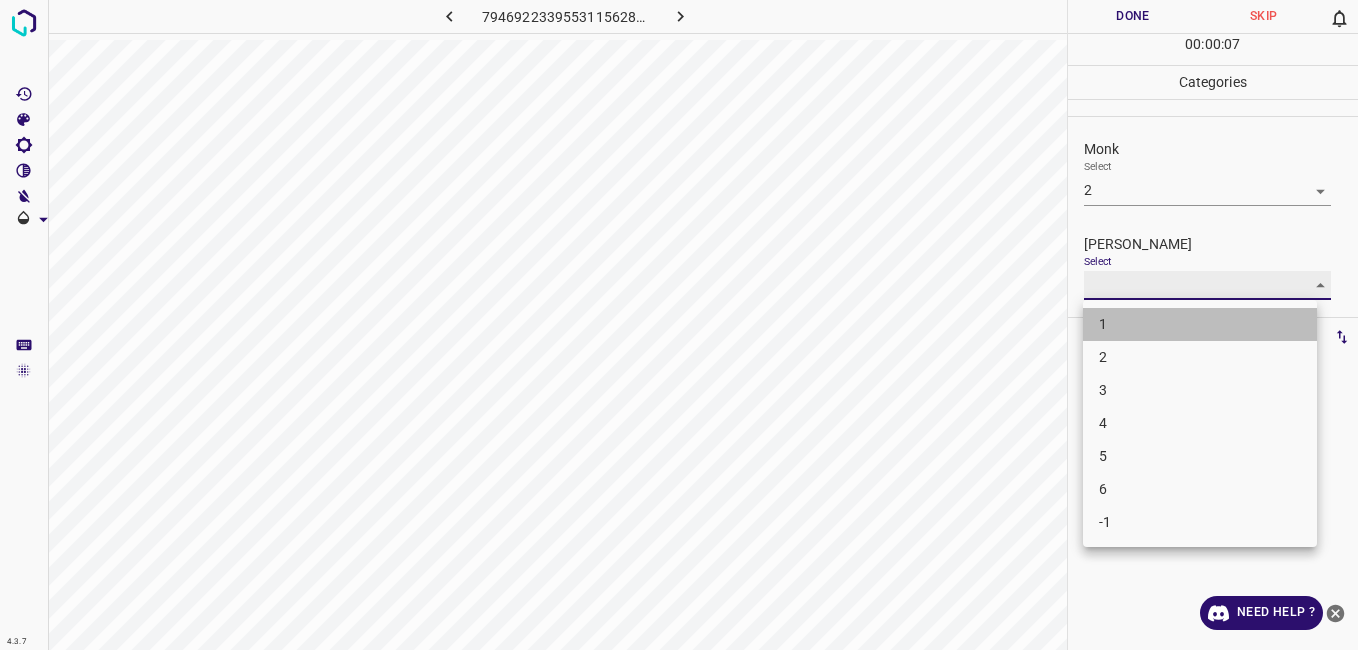 type on "1" 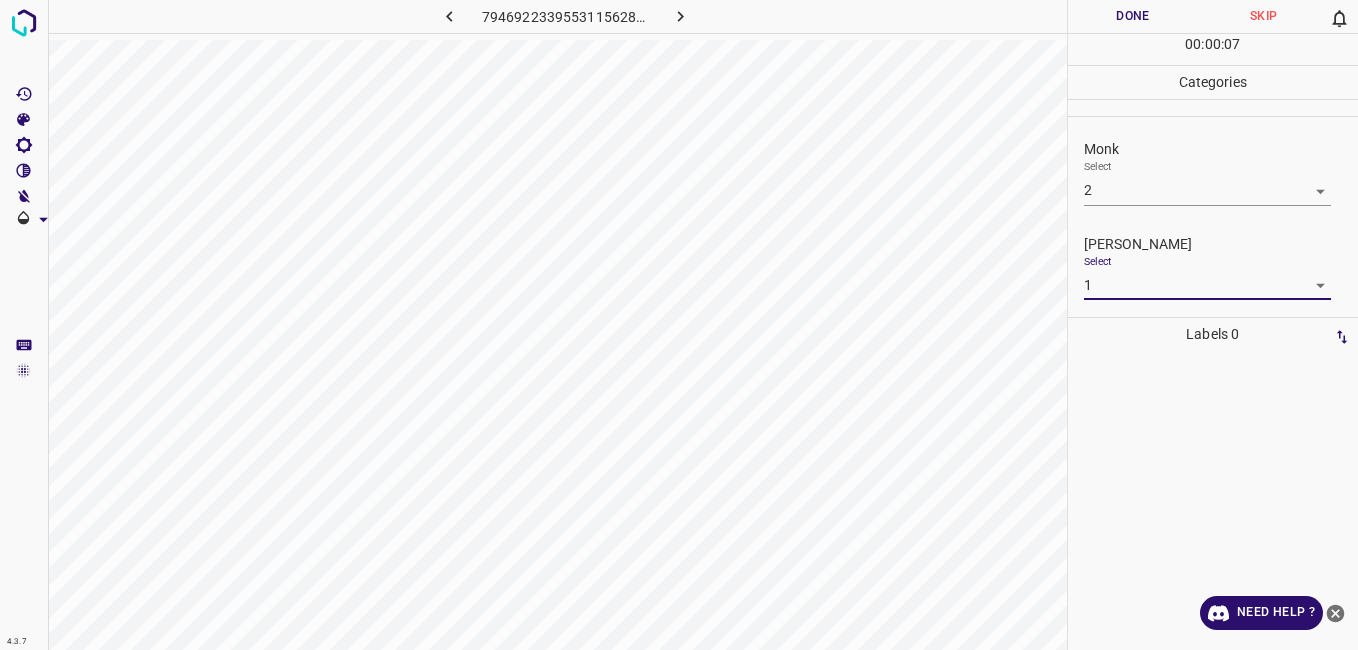 click on "Done" at bounding box center (1133, 16) 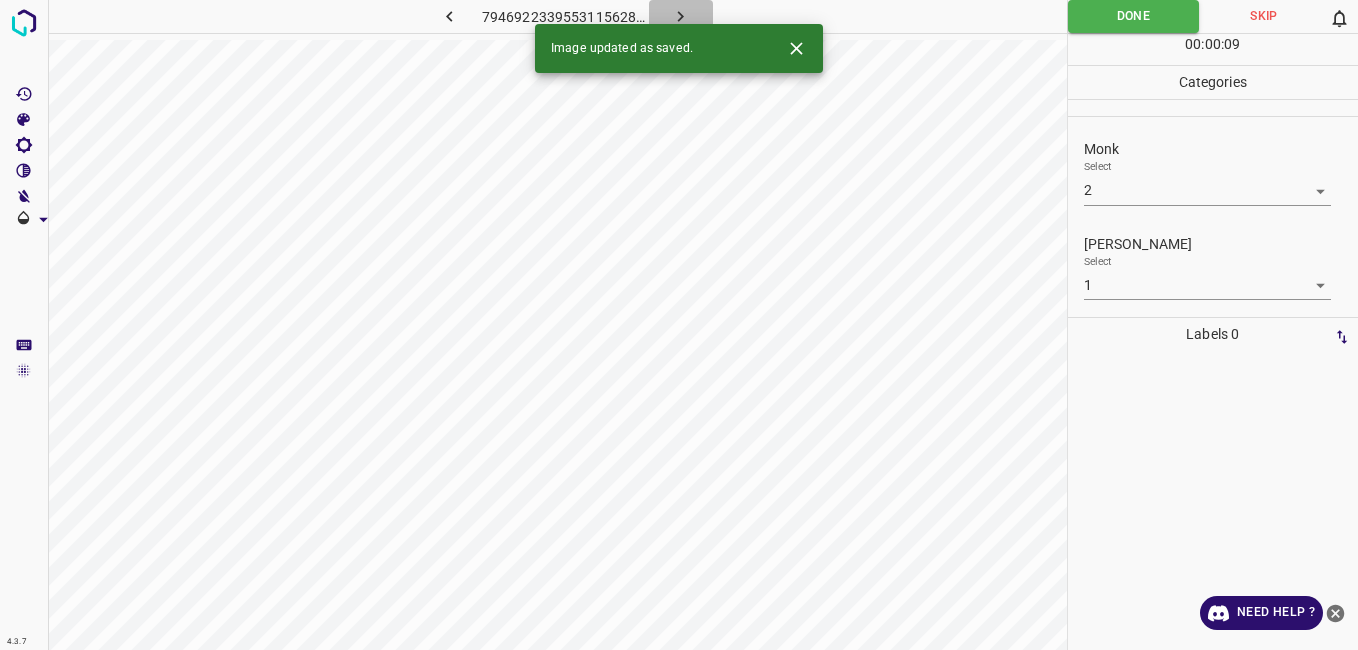 click at bounding box center (681, 16) 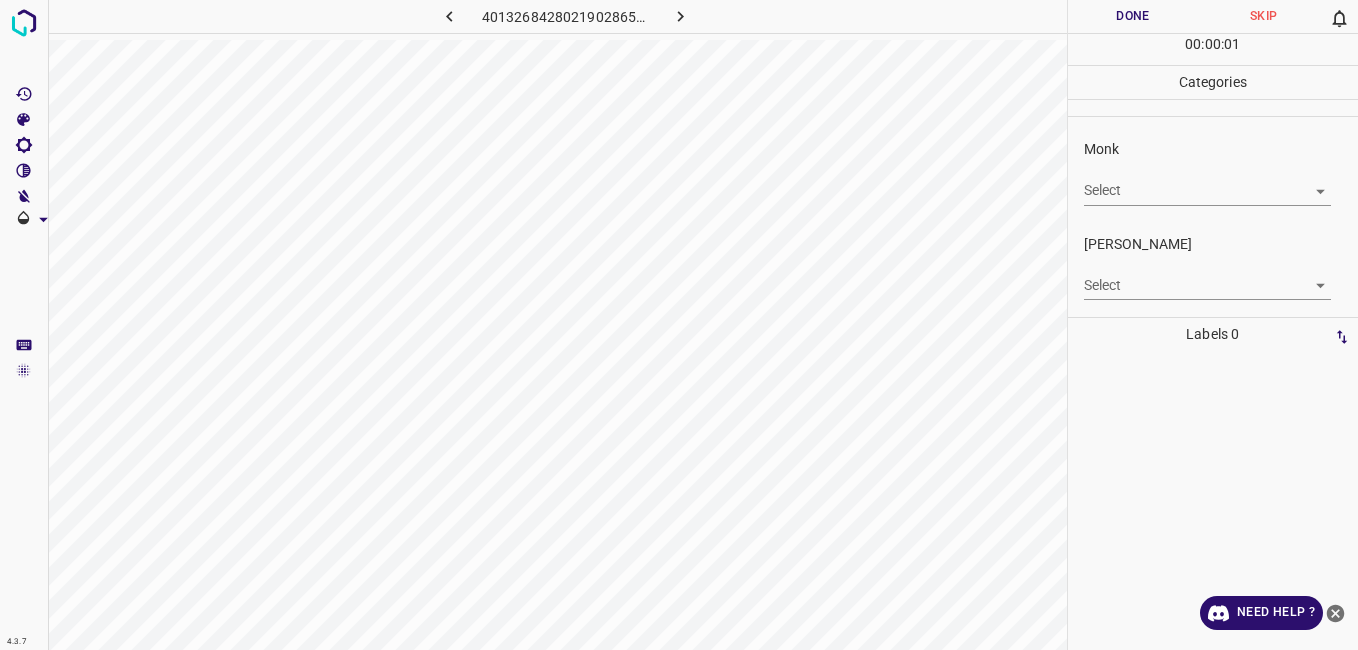 click on "4.3.7 4013268428021902865.png Done Skip 0 00   : 00   : 01   Categories Monk   Select ​  Fitzpatrick   Select ​ Labels   0 Categories 1 Monk 2  Fitzpatrick Tools Space Change between modes (Draw & Edit) I Auto labeling R Restore zoom M Zoom in N Zoom out Delete Delete selecte label Filters Z Restore filters X Saturation filter C Brightness filter V Contrast filter B Gray scale filter General O Download Need Help ? - Text - Hide - Delete" at bounding box center (679, 325) 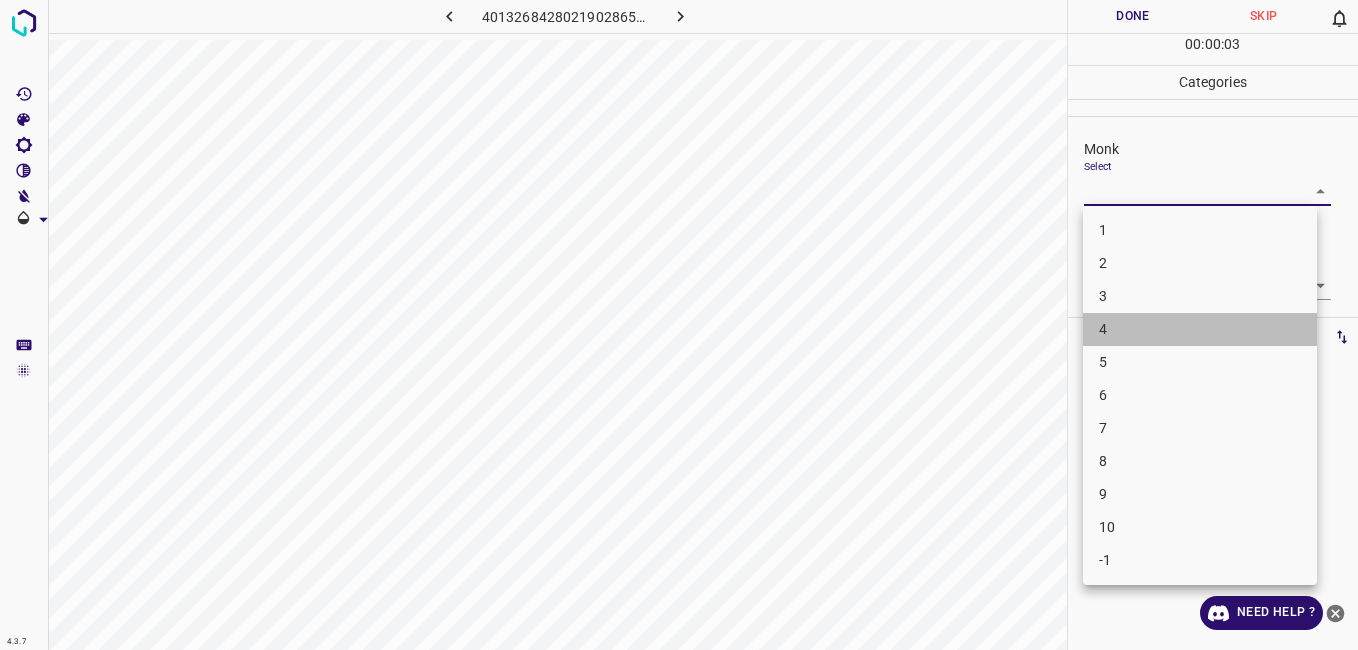 click on "4" at bounding box center (1200, 329) 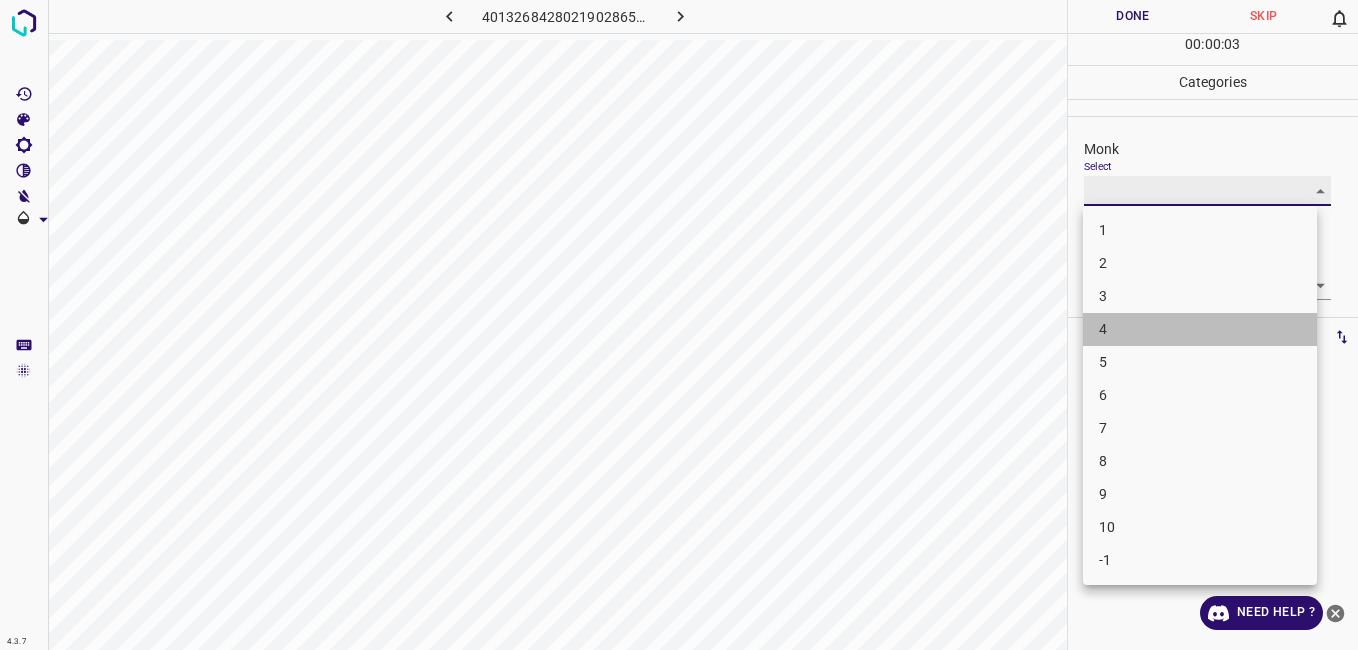 type on "4" 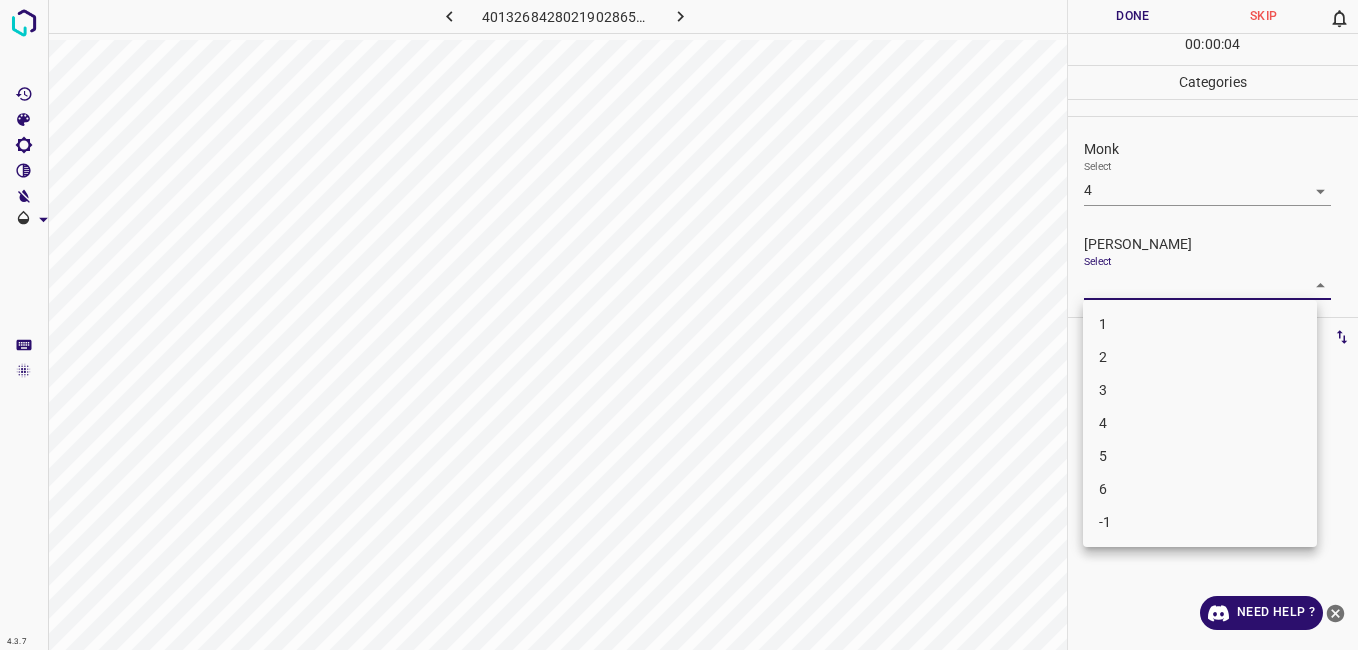 click on "4.3.7 4013268428021902865.png Done Skip 0 00   : 00   : 04   Categories Monk   Select 4 4  Fitzpatrick   Select ​ Labels   0 Categories 1 Monk 2  Fitzpatrick Tools Space Change between modes (Draw & Edit) I Auto labeling R Restore zoom M Zoom in N Zoom out Delete Delete selecte label Filters Z Restore filters X Saturation filter C Brightness filter V Contrast filter B Gray scale filter General O Download Need Help ? - Text - Hide - Delete 1 2 3 4 5 6 -1" at bounding box center (679, 325) 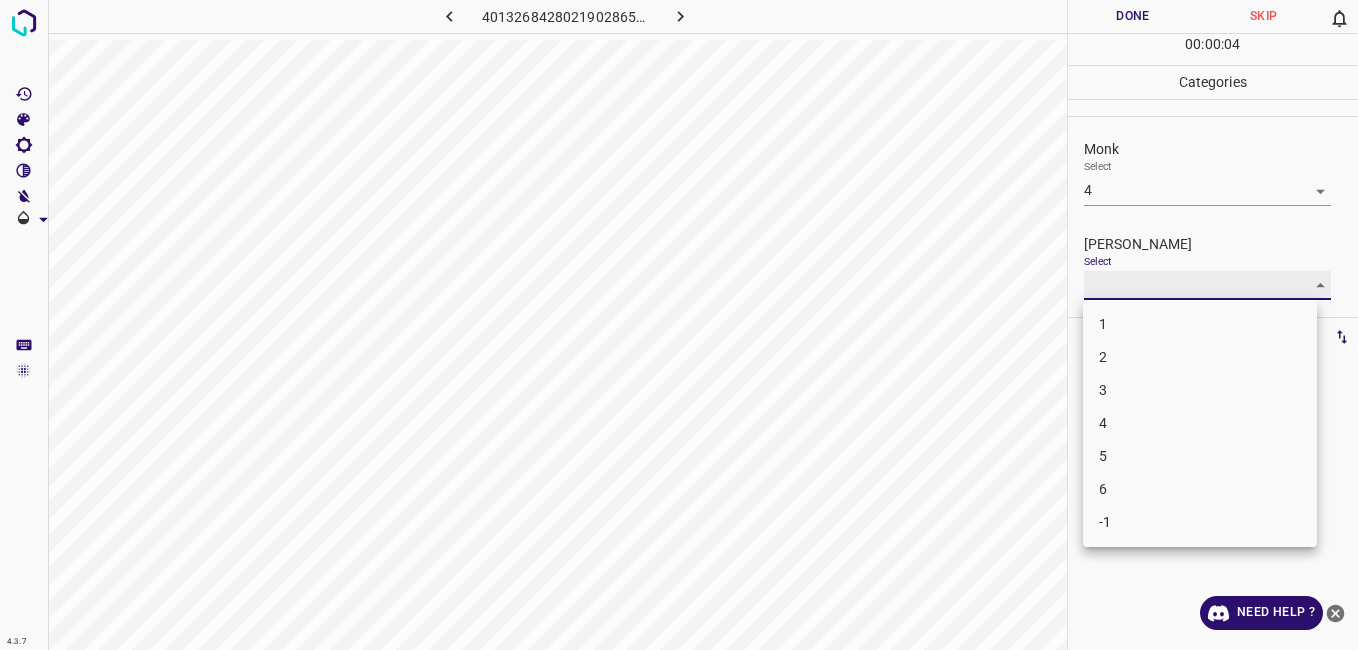 type on "3" 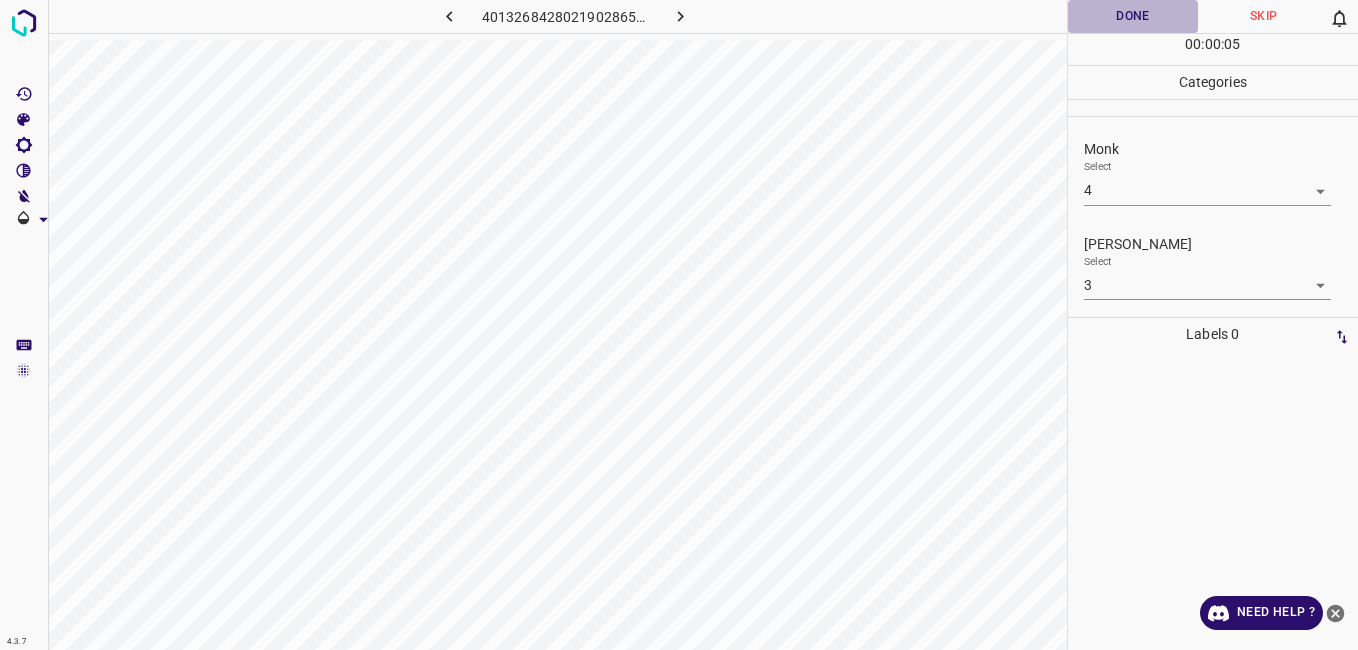 click on "Done" at bounding box center (1133, 16) 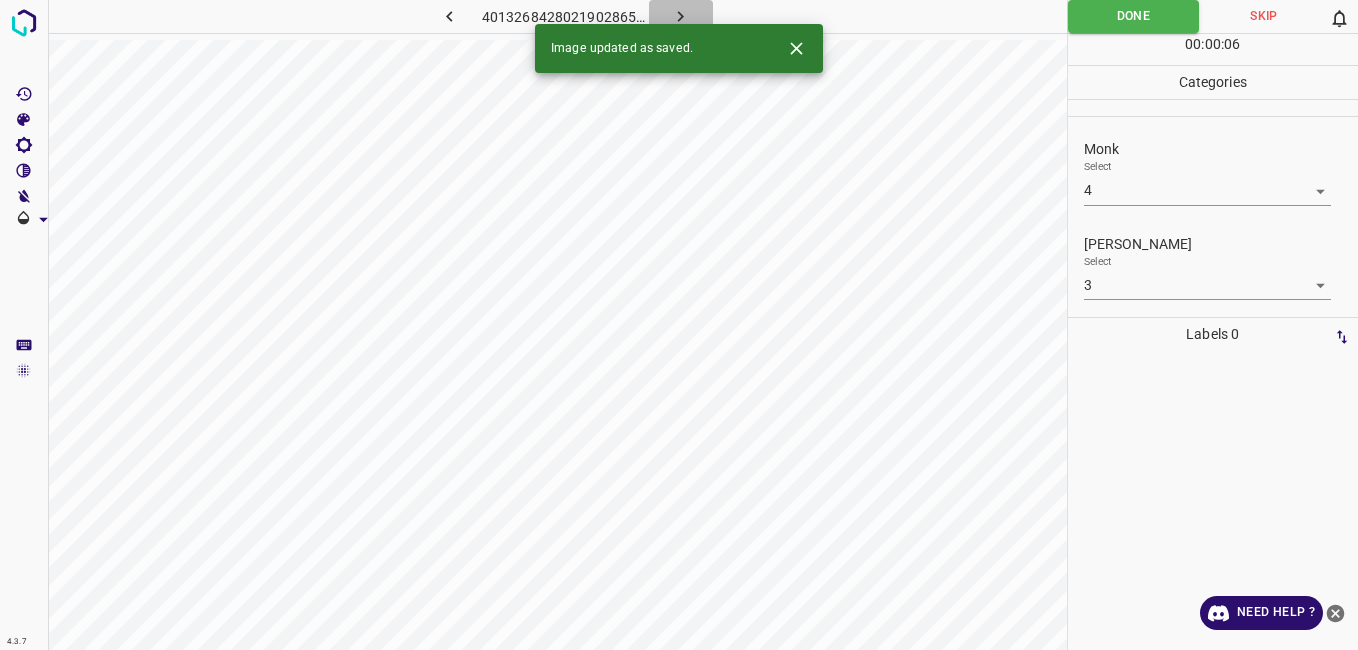 click 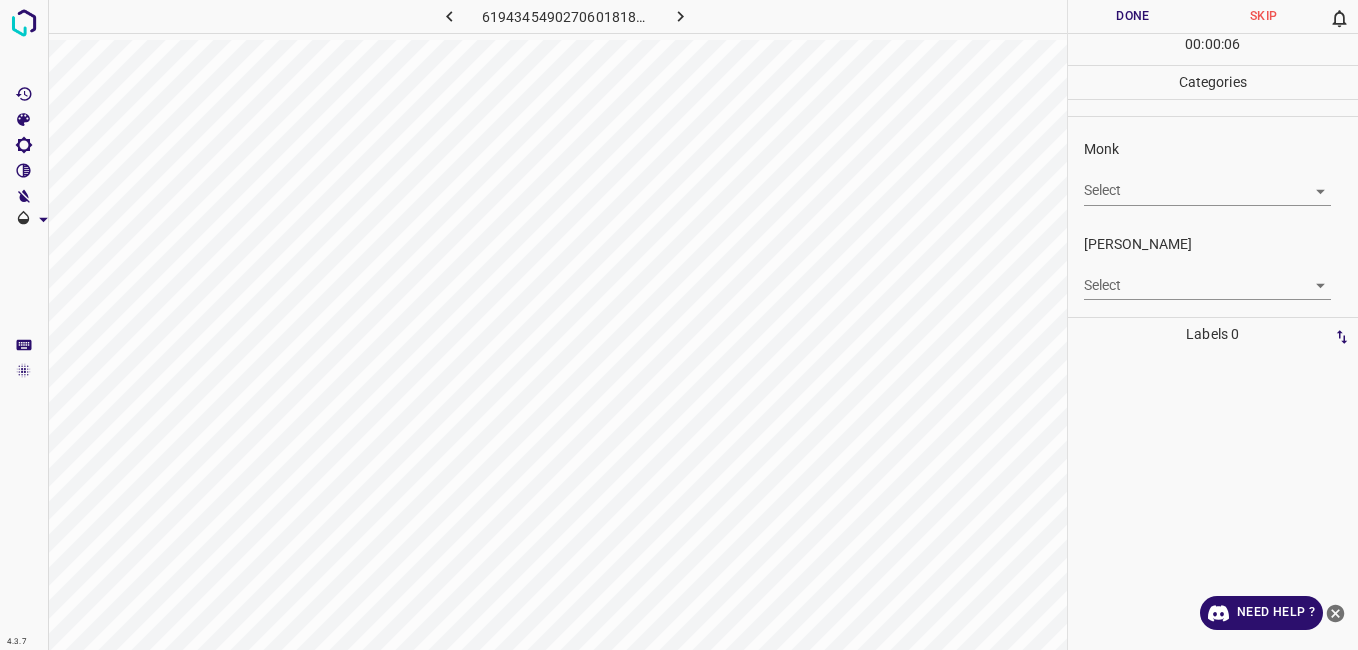 click on "4.3.7 6194345490270601818.png Done Skip 0 00   : 00   : 06   Categories Monk   Select ​  Fitzpatrick   Select ​ Labels   0 Categories 1 Monk 2  Fitzpatrick Tools Space Change between modes (Draw & Edit) I Auto labeling R Restore zoom M Zoom in N Zoom out Delete Delete selecte label Filters Z Restore filters X Saturation filter C Brightness filter V Contrast filter B Gray scale filter General O Download Need Help ? - Text - Hide - Delete" at bounding box center (679, 325) 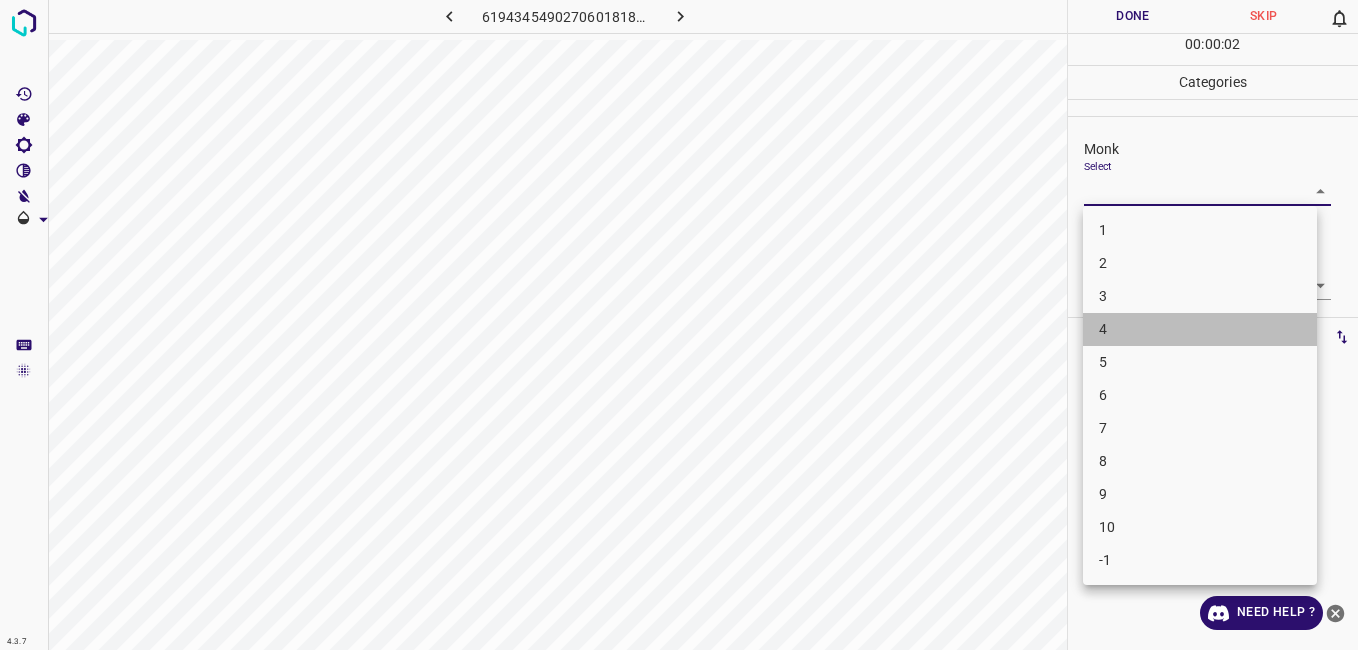 drag, startPoint x: 1114, startPoint y: 337, endPoint x: 1107, endPoint y: 327, distance: 12.206555 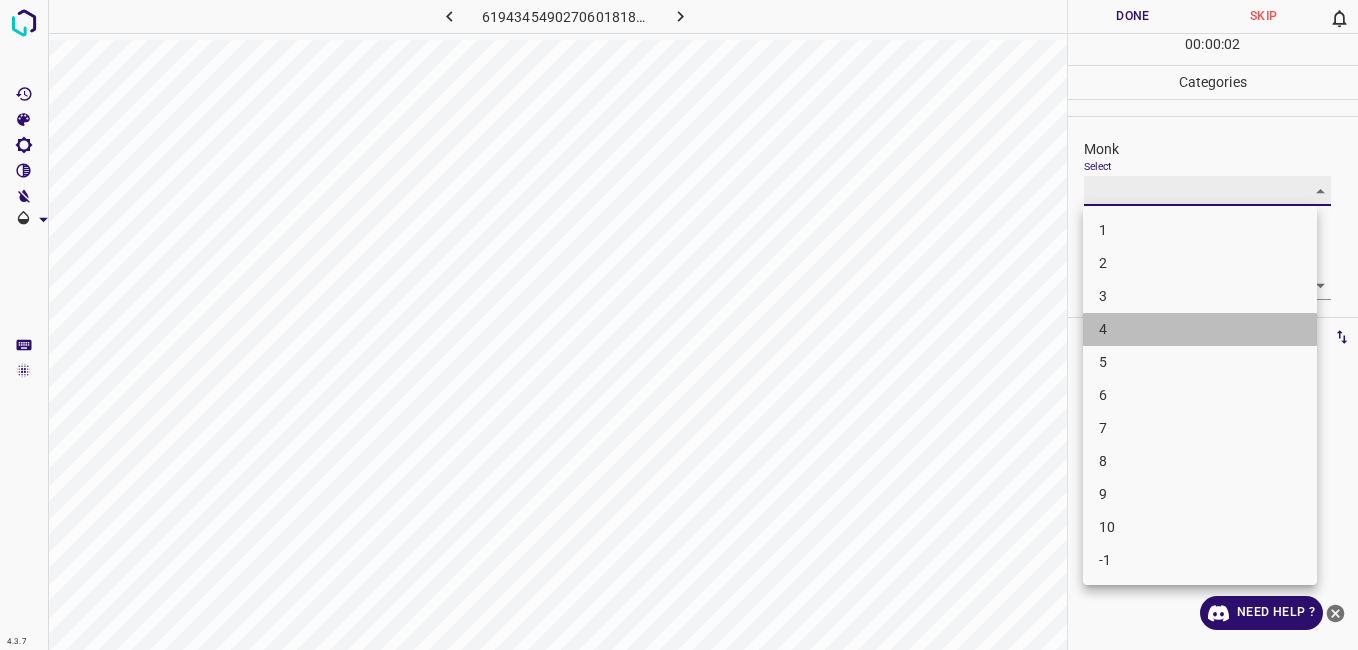 type on "4" 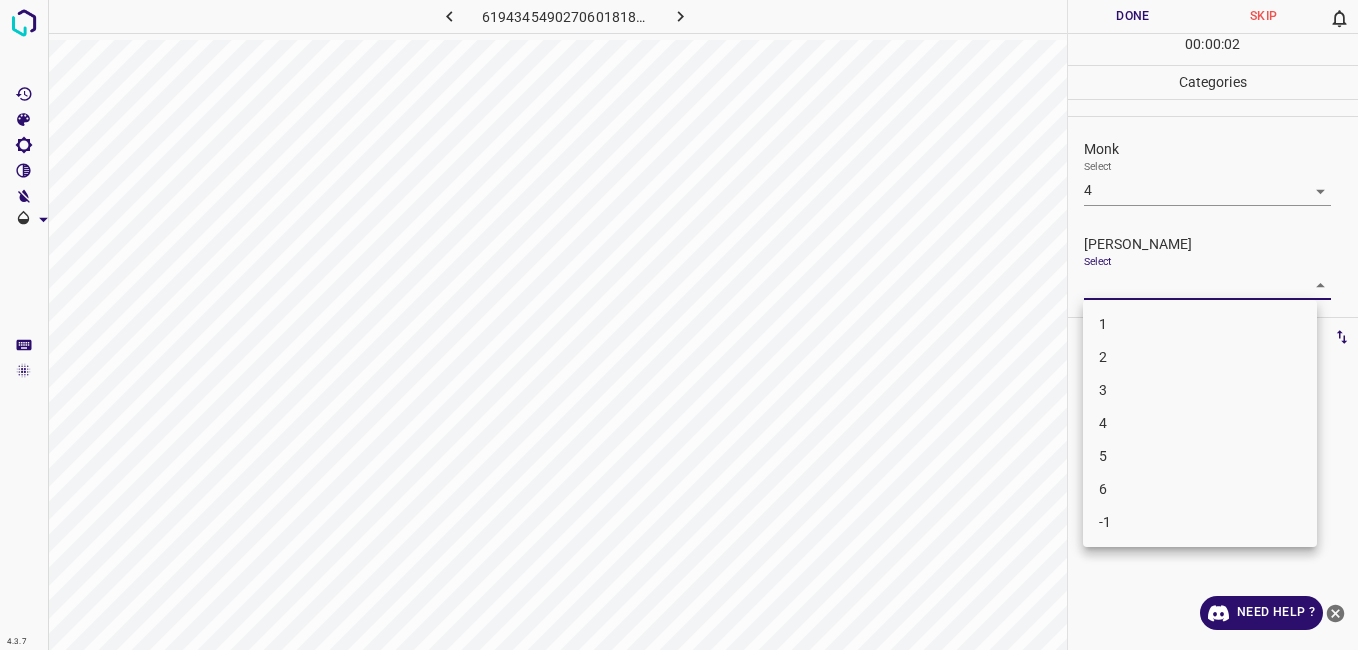 click on "4.3.7 6194345490270601818.png Done Skip 0 00   : 00   : 02   Categories Monk   Select 4 4  Fitzpatrick   Select ​ Labels   0 Categories 1 Monk 2  Fitzpatrick Tools Space Change between modes (Draw & Edit) I Auto labeling R Restore zoom M Zoom in N Zoom out Delete Delete selecte label Filters Z Restore filters X Saturation filter C Brightness filter V Contrast filter B Gray scale filter General O Download Need Help ? - Text - Hide - Delete 1 2 3 4 5 6 -1" at bounding box center (679, 325) 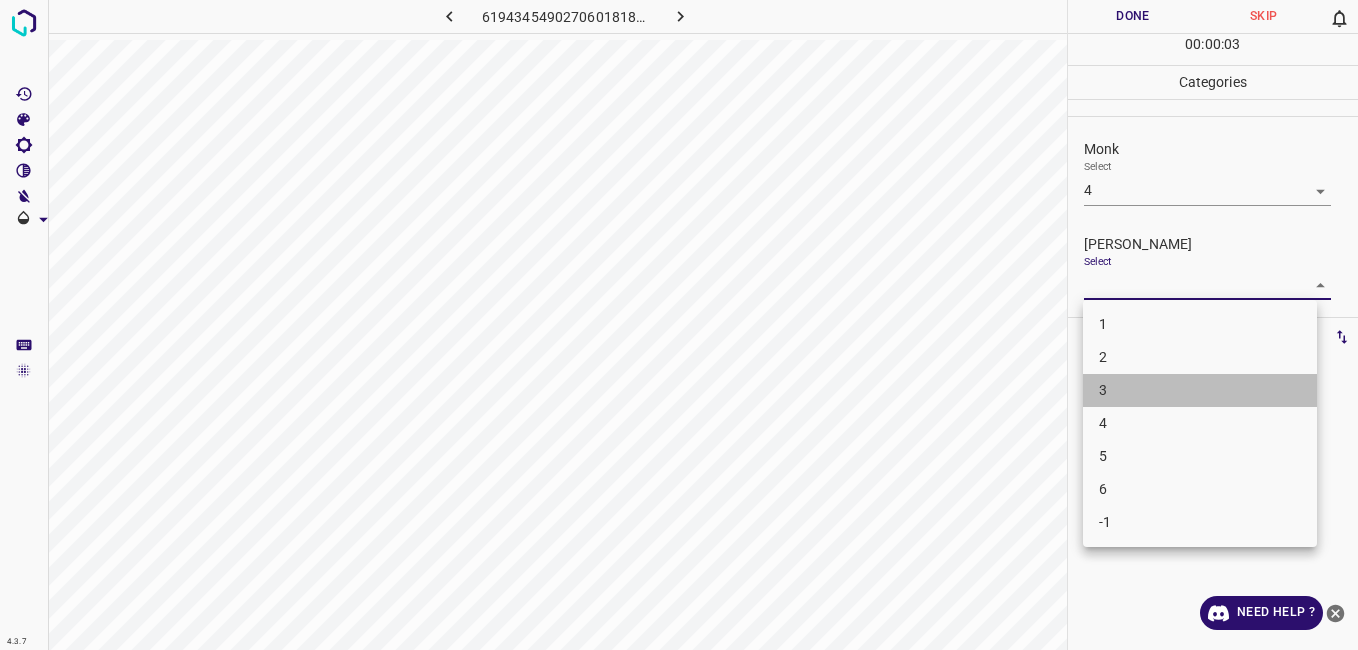 click on "3" at bounding box center [1200, 390] 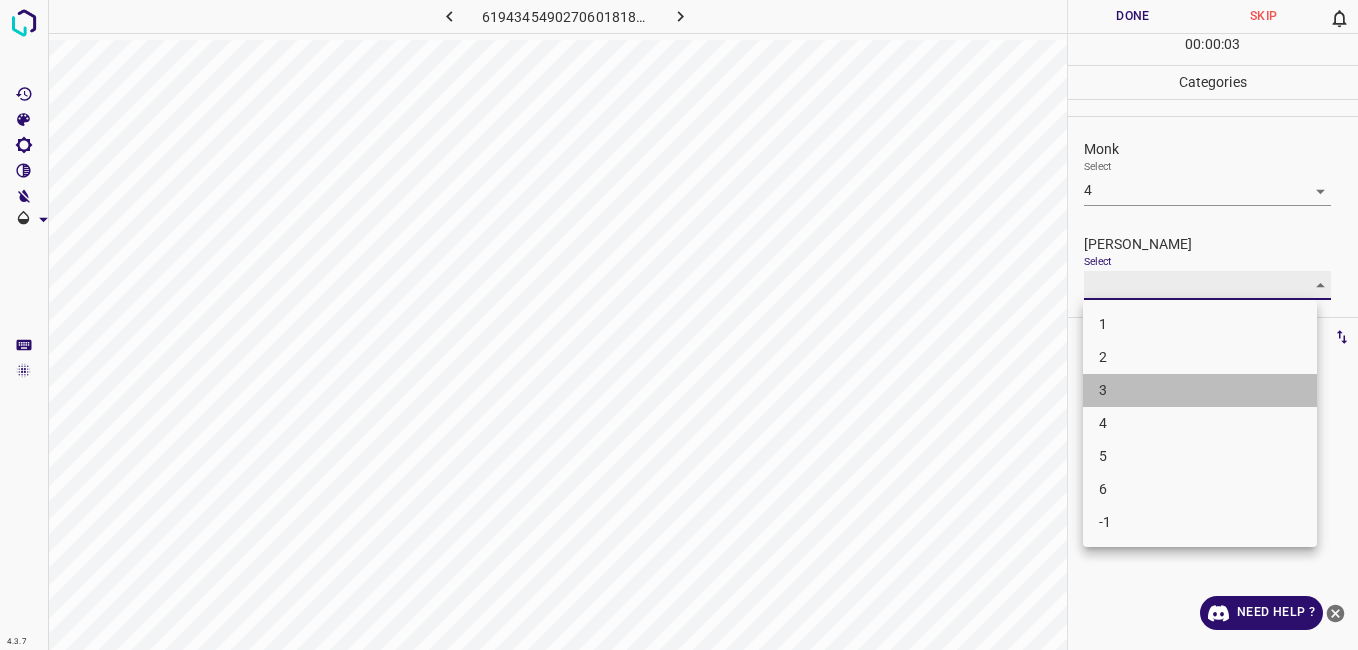 type on "3" 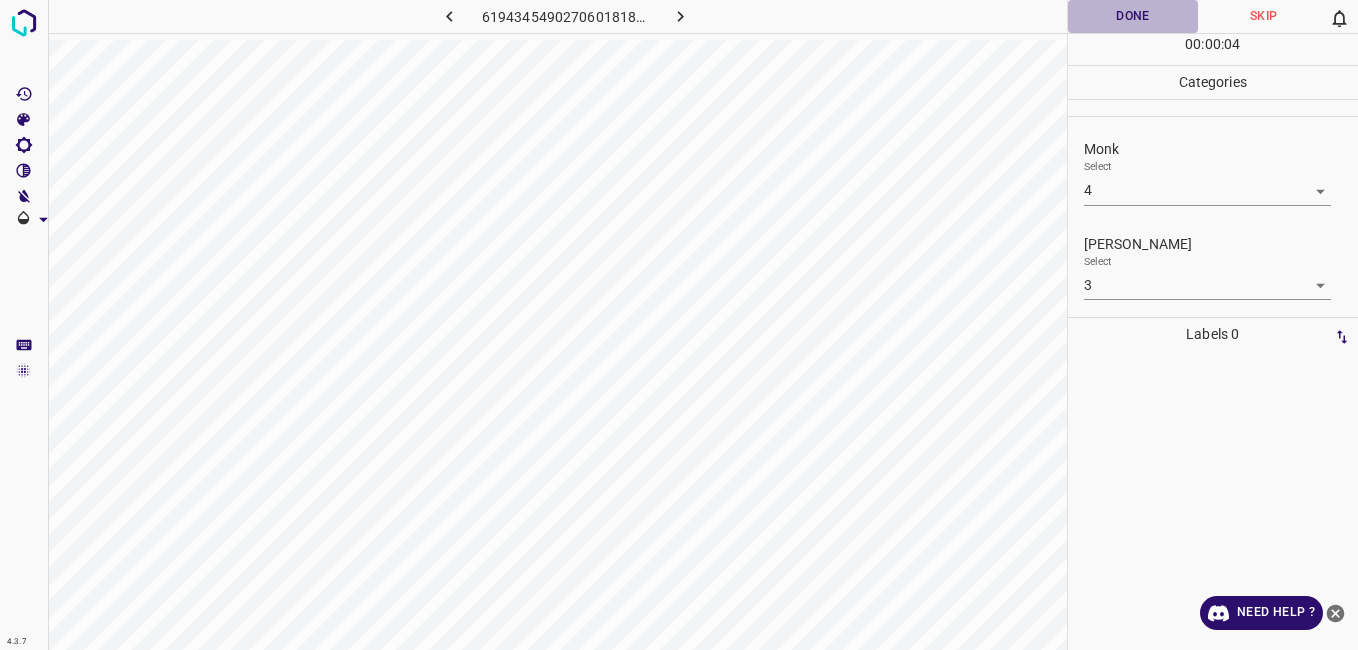 click on "Done" at bounding box center [1133, 16] 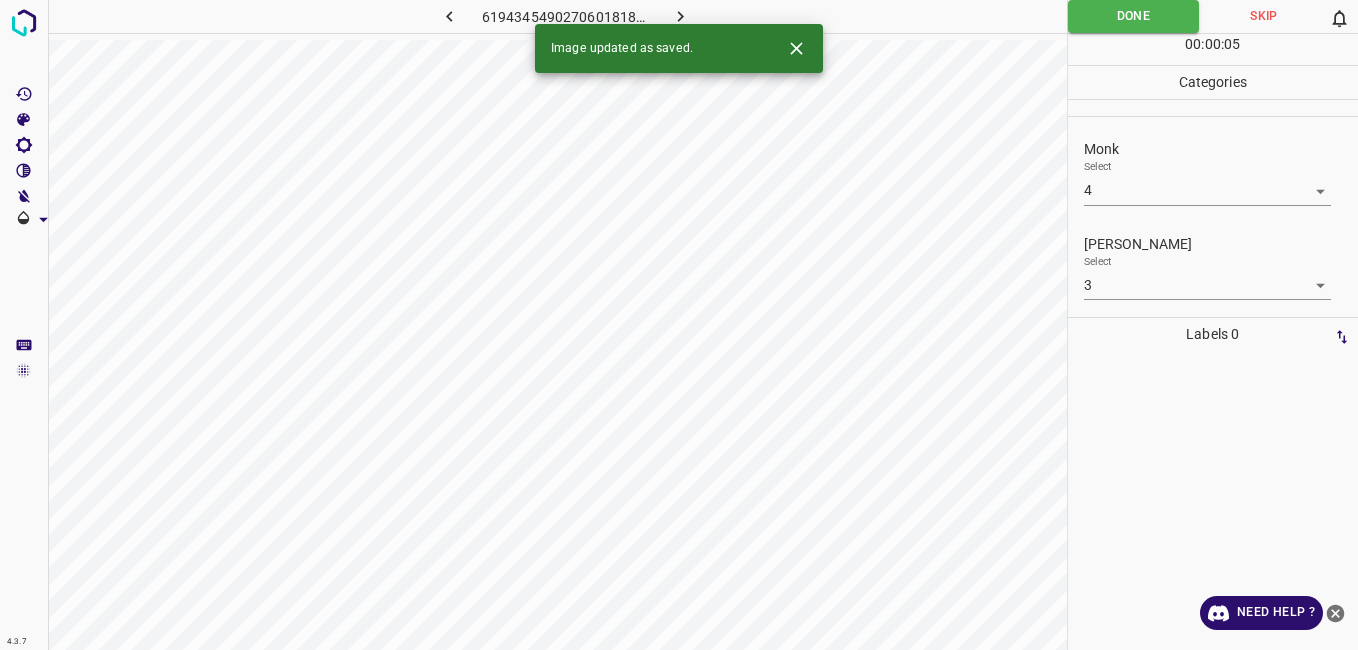click 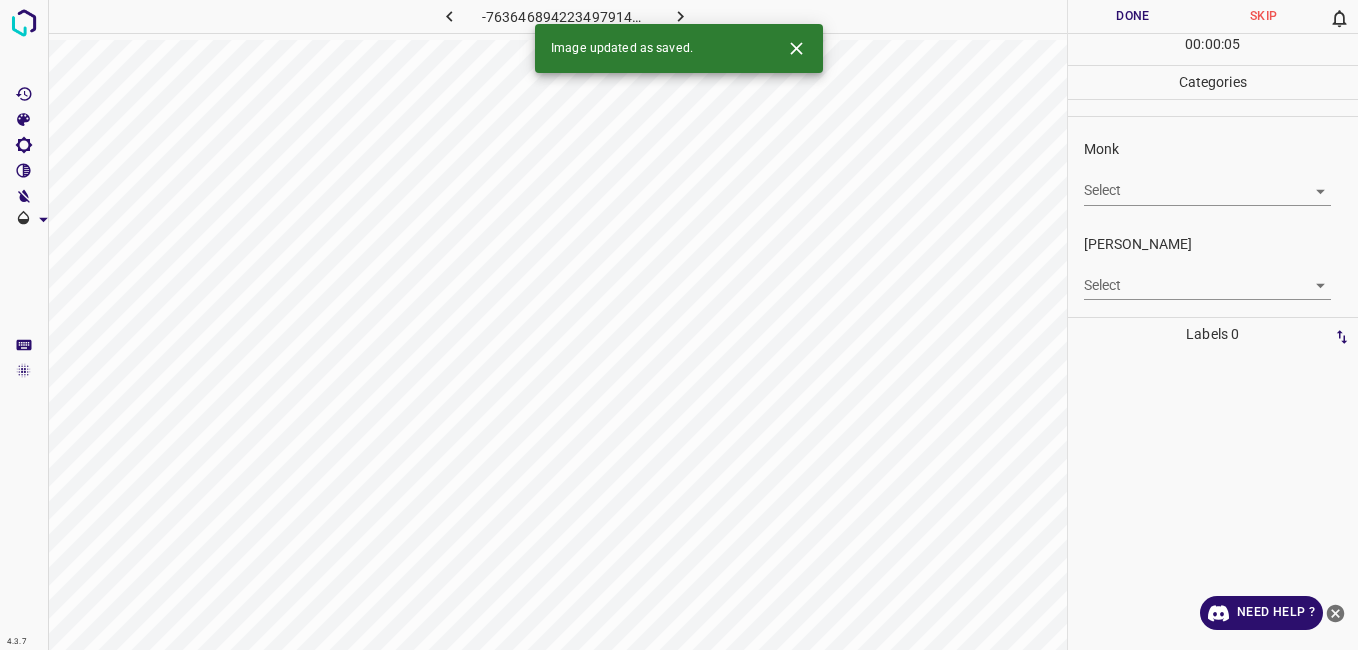 click on "4.3.7 -7636468942234979144.png Done Skip 0 00   : 00   : 05   Categories Monk   Select ​  Fitzpatrick   Select ​ Labels   0 Categories 1 Monk 2  Fitzpatrick Tools Space Change between modes (Draw & Edit) I Auto labeling R Restore zoom M Zoom in N Zoom out Delete Delete selecte label Filters Z Restore filters X Saturation filter C Brightness filter V Contrast filter B Gray scale filter General O Download Image updated as saved. Need Help ? - Text - Hide - Delete" at bounding box center [679, 325] 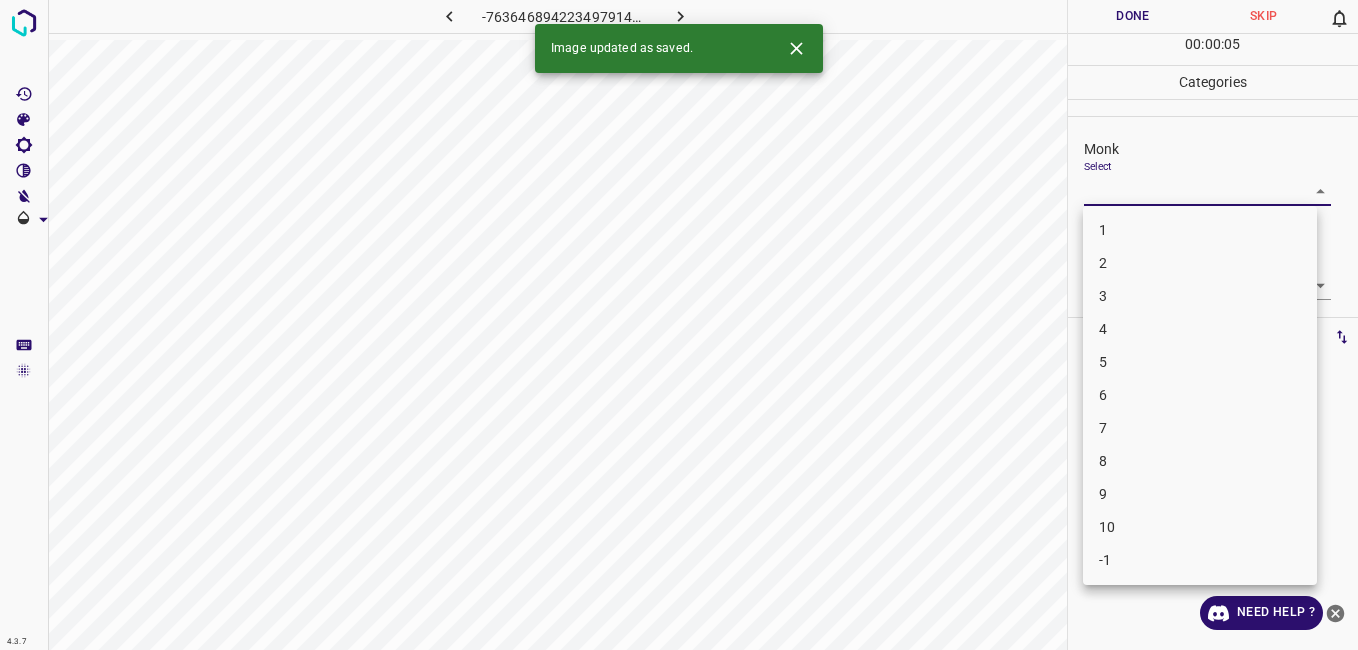 click on "4" at bounding box center [1200, 329] 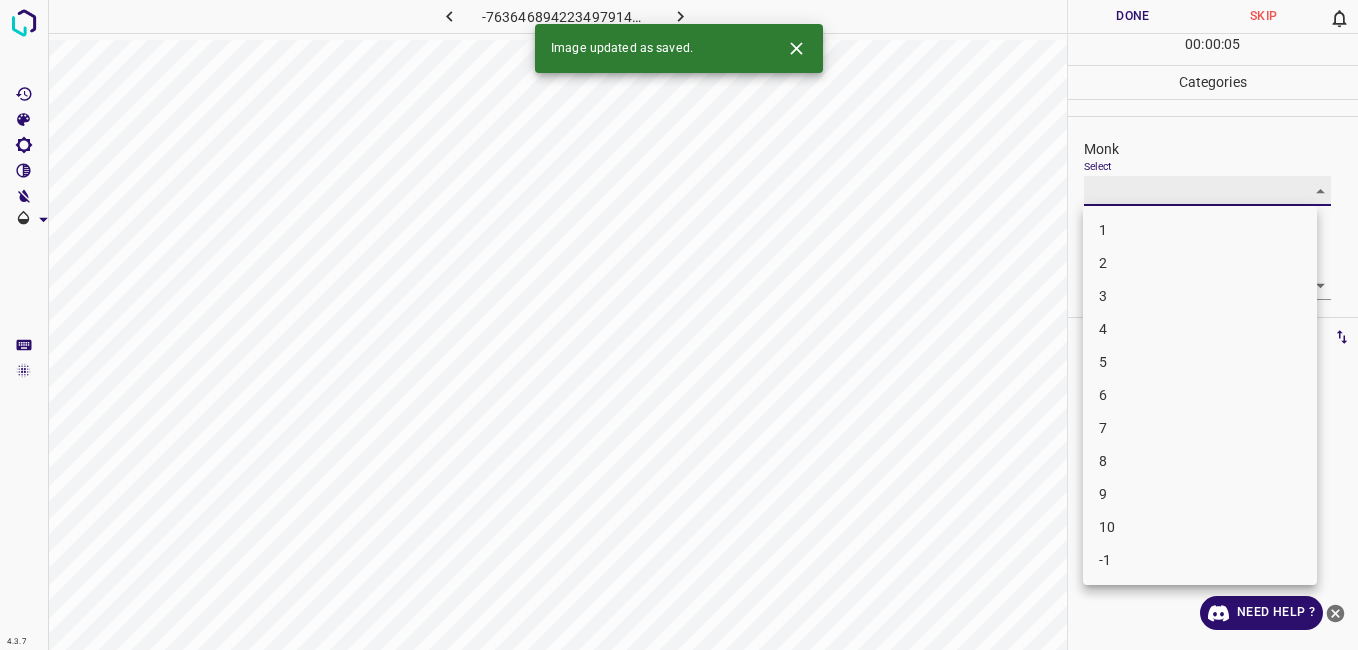 type on "4" 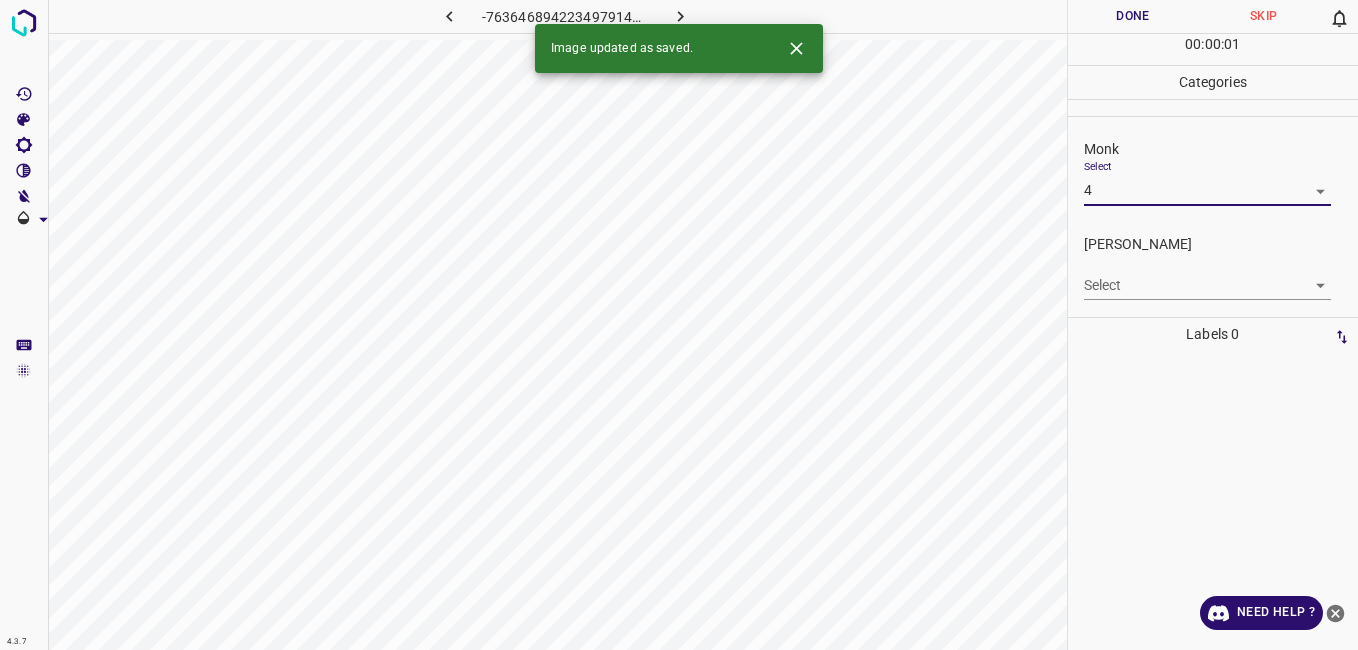 click on "Fitzpatrick   Select ​" at bounding box center [1213, 267] 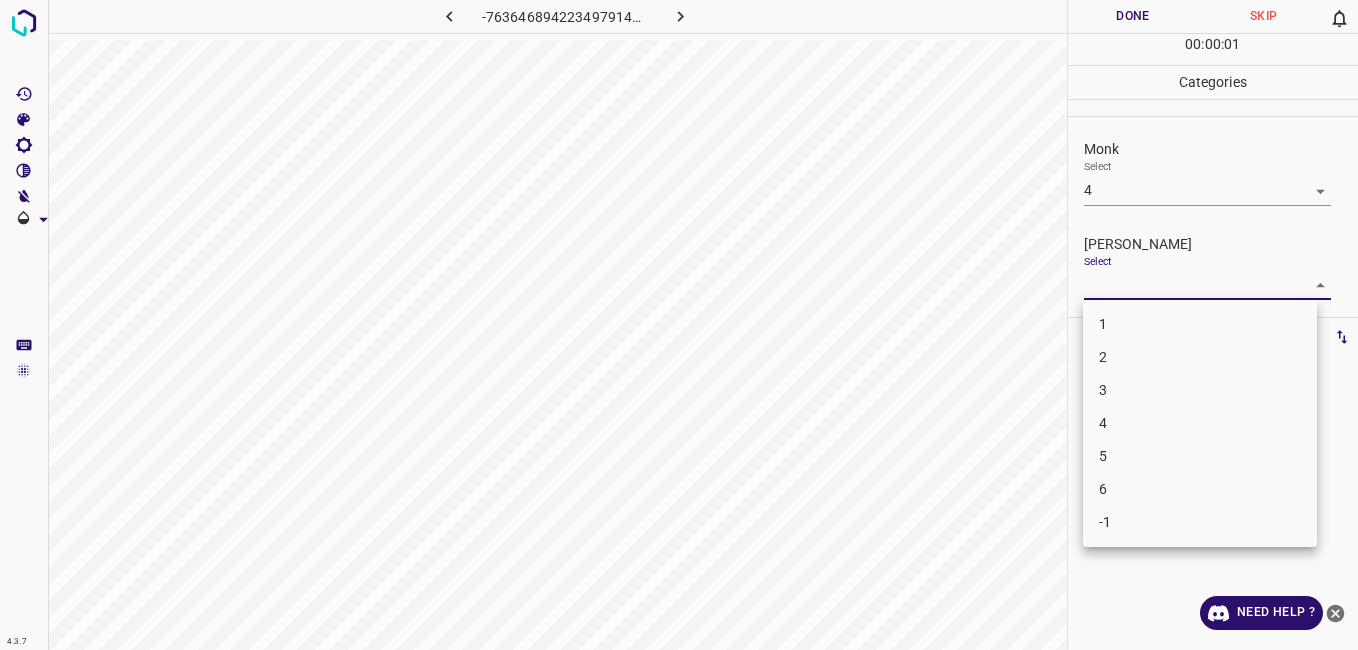 click on "4.3.7 -7636468942234979144.png Done Skip 0 00   : 00   : 01   Categories Monk   Select 4 4  Fitzpatrick   Select ​ Labels   0 Categories 1 Monk 2  Fitzpatrick Tools Space Change between modes (Draw & Edit) I Auto labeling R Restore zoom M Zoom in N Zoom out Delete Delete selecte label Filters Z Restore filters X Saturation filter C Brightness filter V Contrast filter B Gray scale filter General O Download Need Help ? - Text - Hide - Delete 1 2 3 4 5 6 -1" at bounding box center [679, 325] 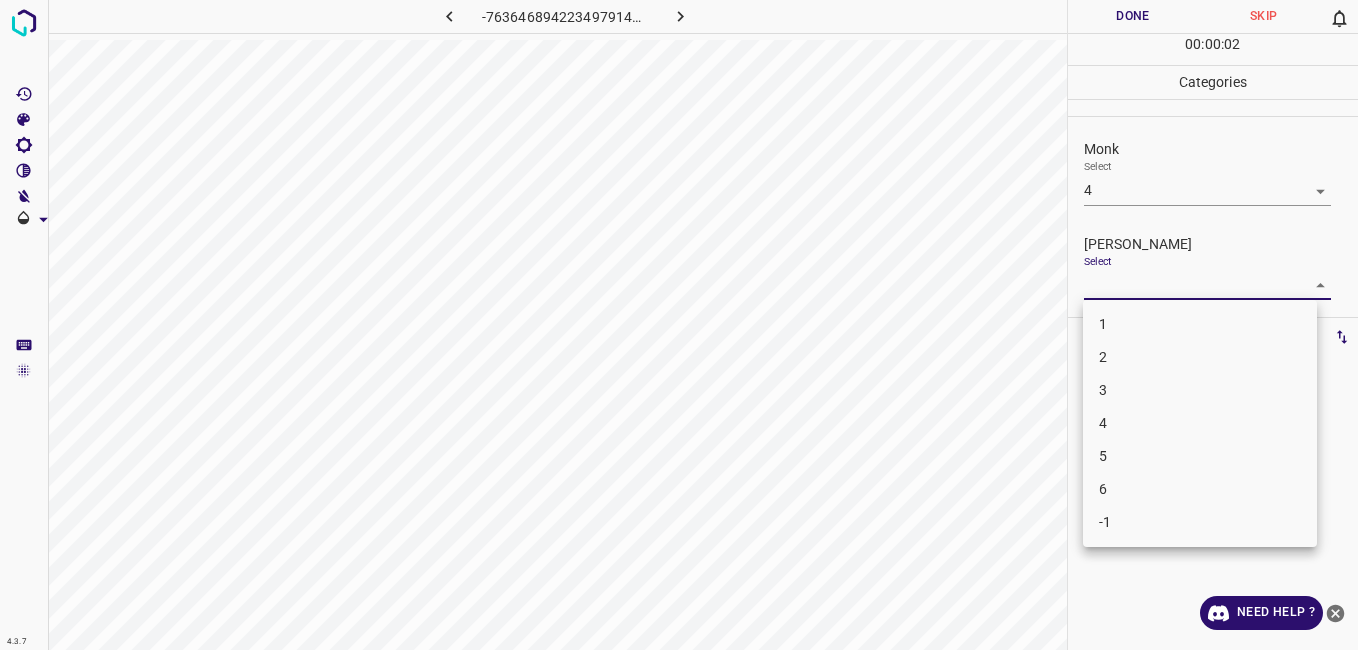 click on "3" at bounding box center (1200, 390) 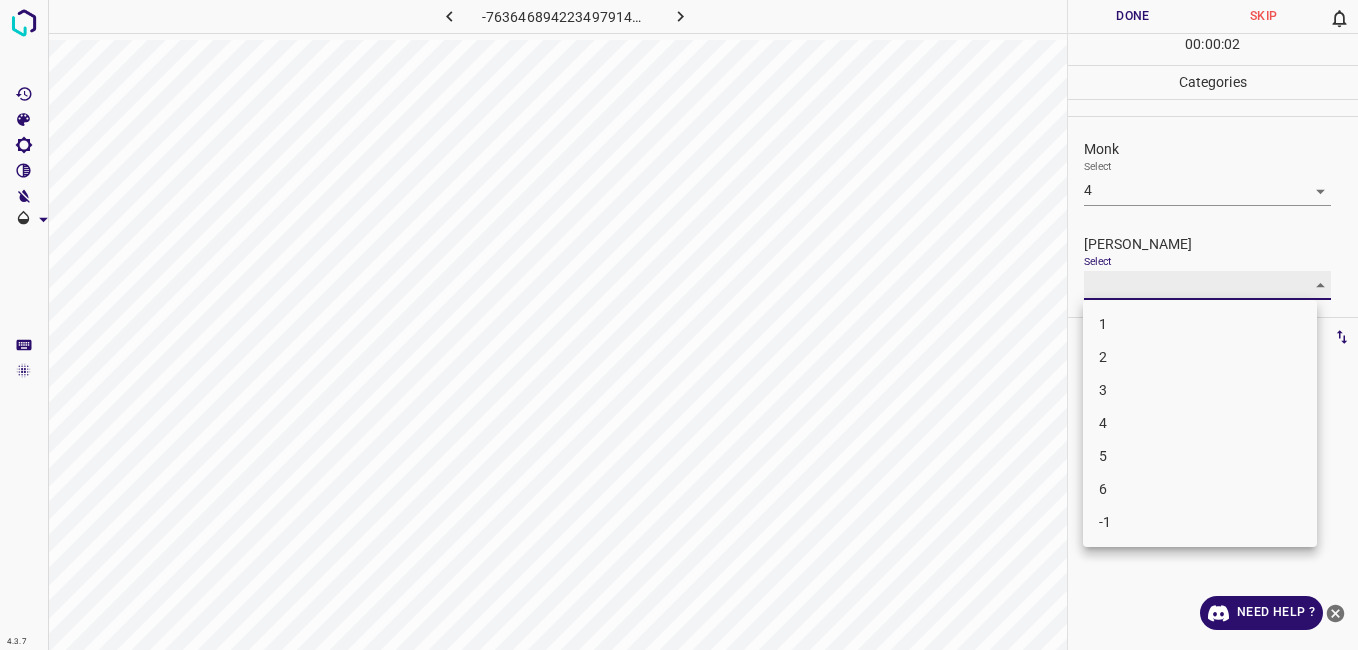 type on "3" 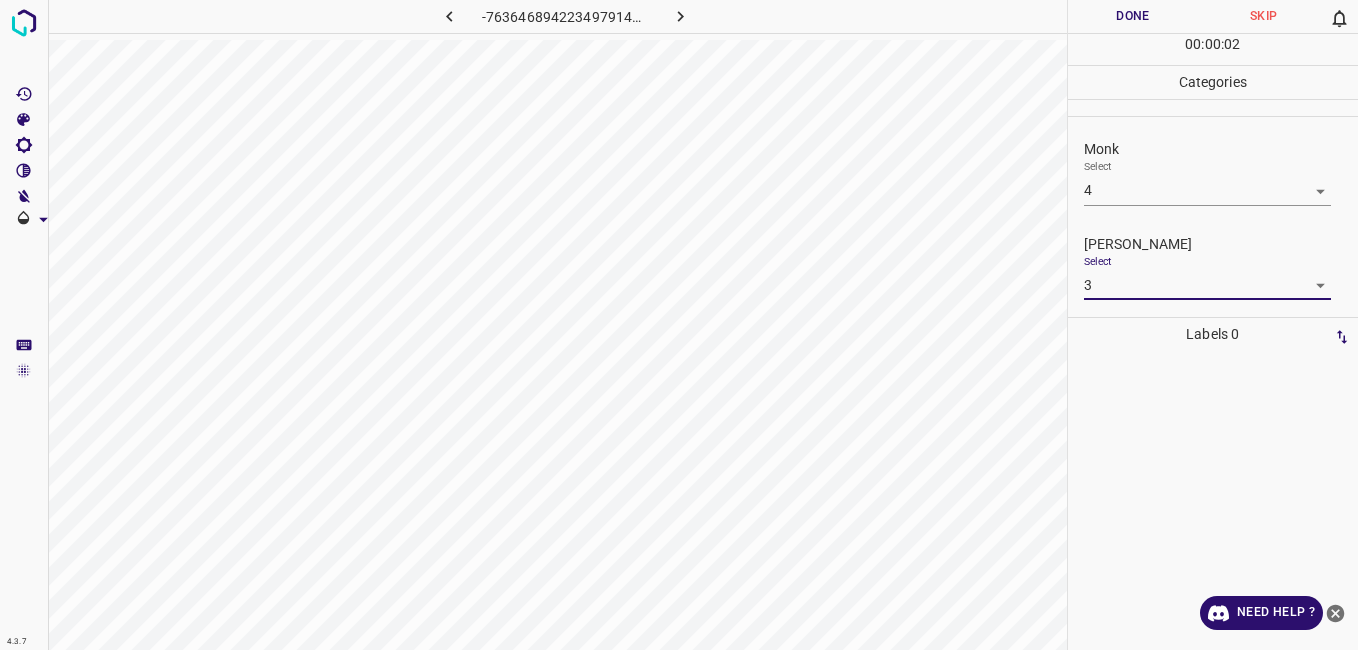 click on "Done" at bounding box center [1133, 16] 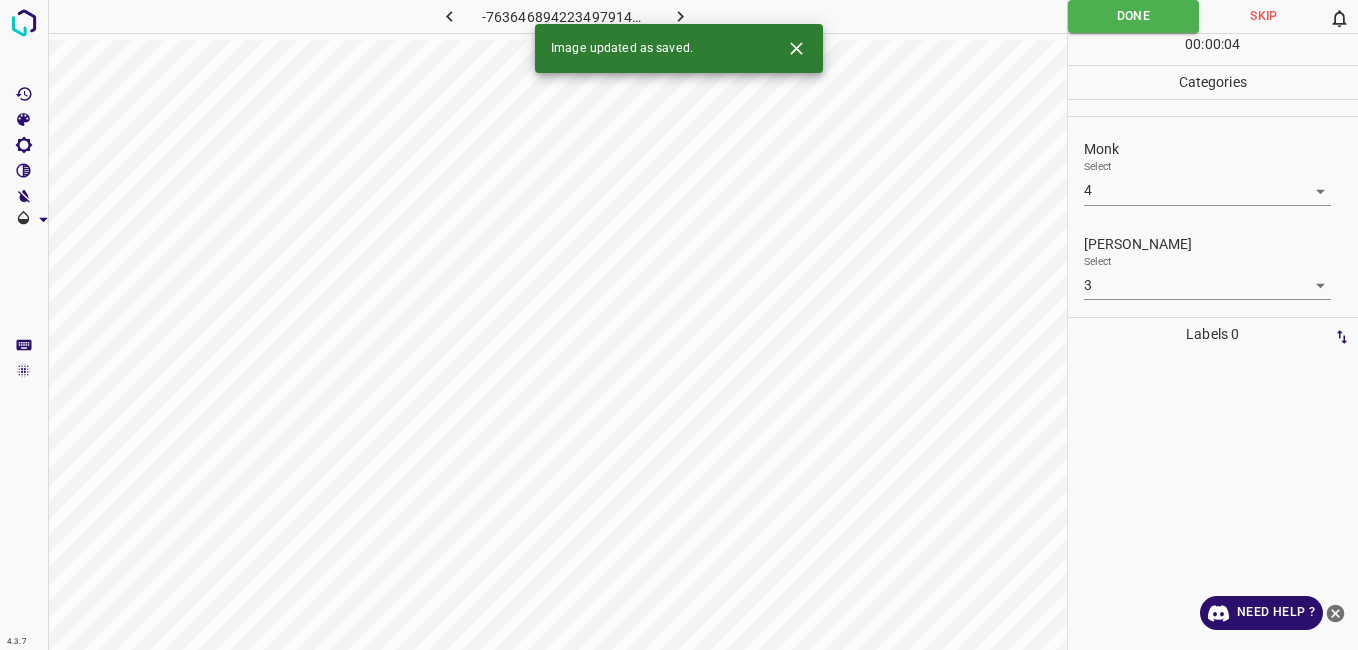 click on "Image updated as saved." at bounding box center (679, 48) 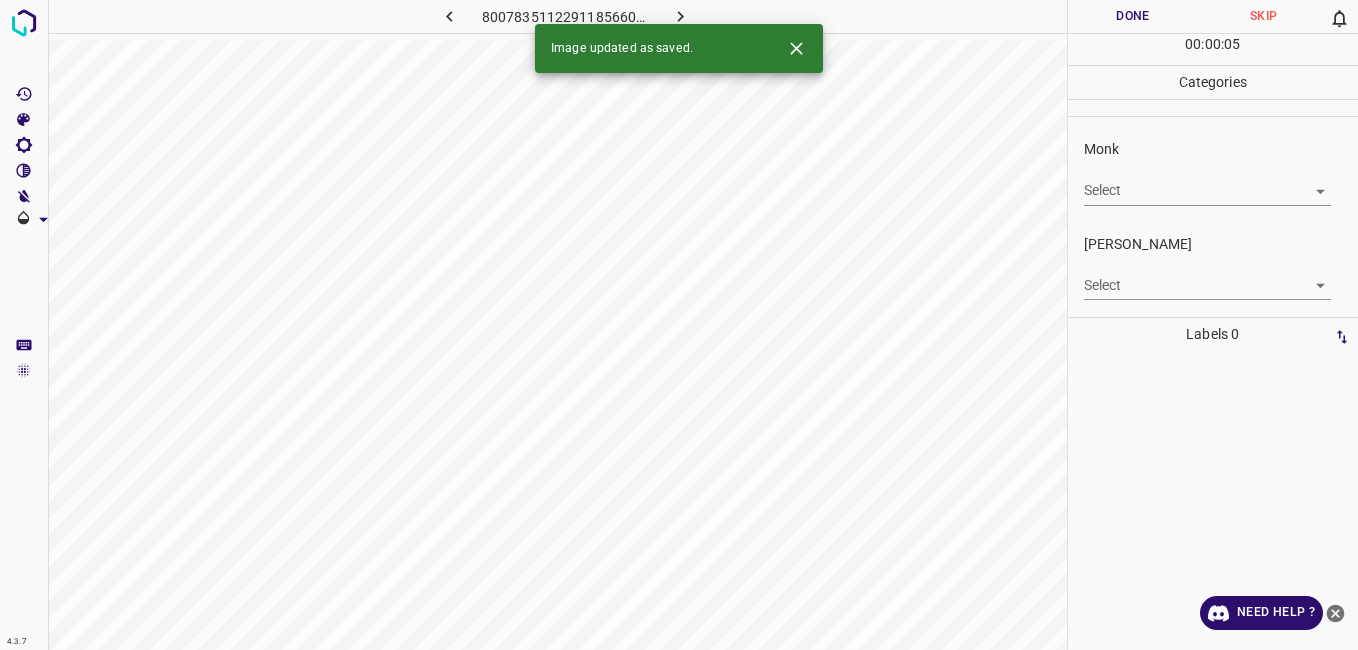 click on "4.3.7 8007835112291185660.png Done Skip 0 00   : 00   : 05   Categories Monk   Select ​  Fitzpatrick   Select ​ Labels   0 Categories 1 Monk 2  Fitzpatrick Tools Space Change between modes (Draw & Edit) I Auto labeling R Restore zoom M Zoom in N Zoom out Delete Delete selecte label Filters Z Restore filters X Saturation filter C Brightness filter V Contrast filter B Gray scale filter General O Download Image updated as saved. Need Help ? - Text - Hide - Delete" at bounding box center [679, 325] 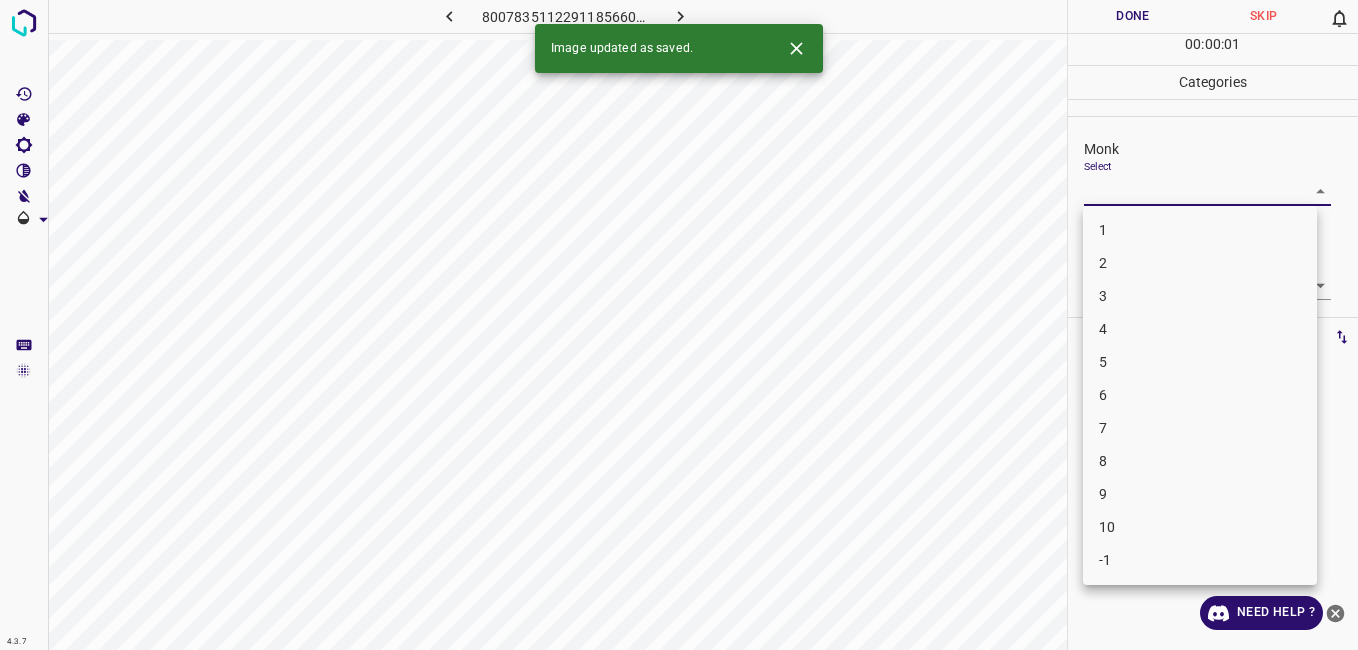 click on "4" at bounding box center [1200, 329] 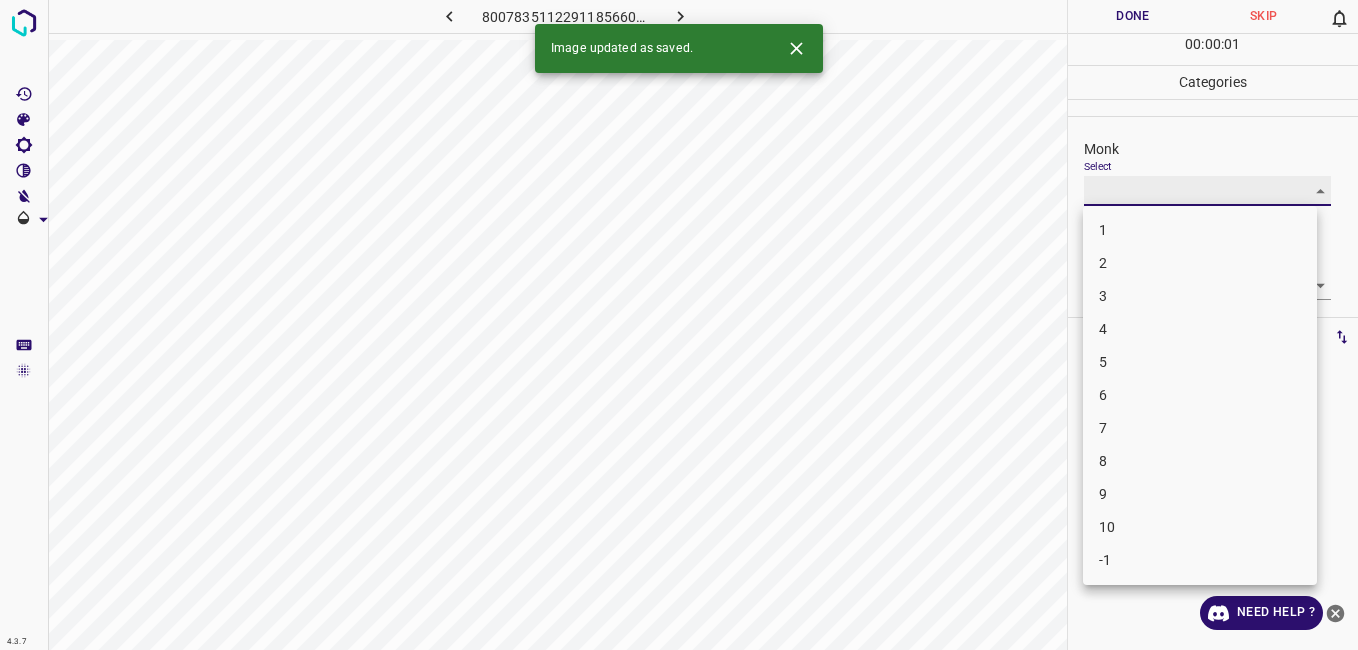 type on "4" 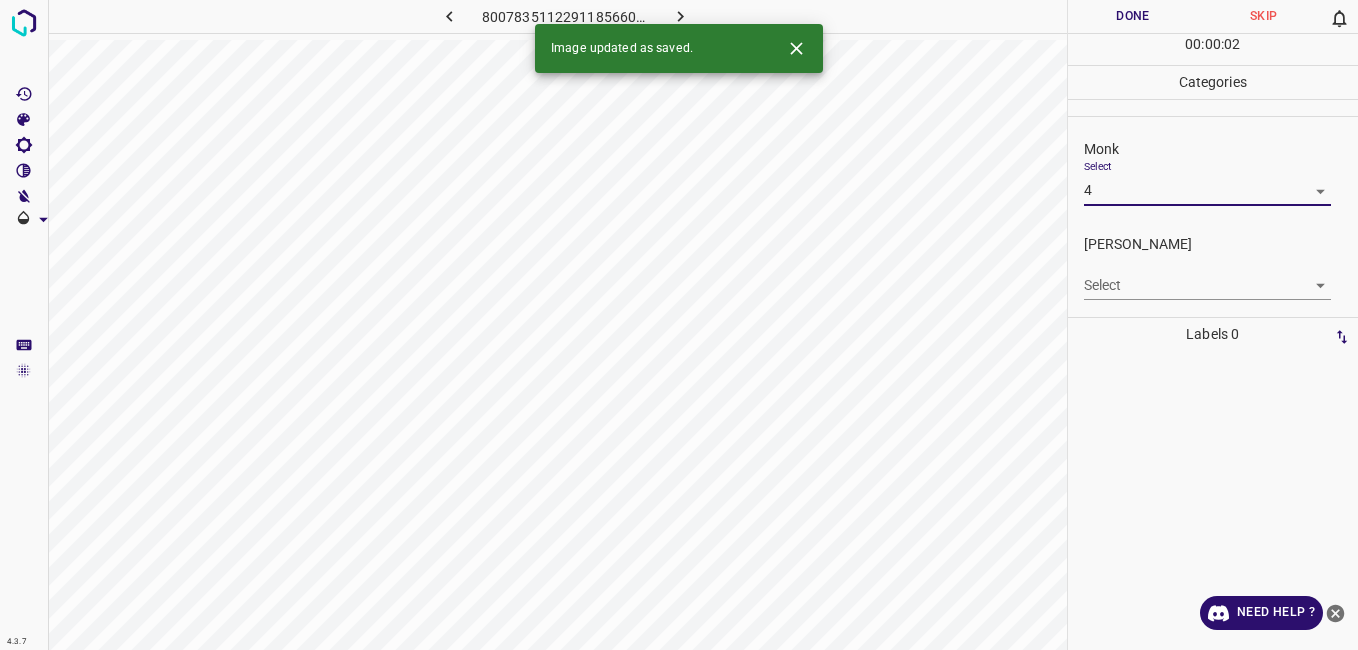 click on "4.3.7 8007835112291185660.png Done Skip 0 00   : 00   : 02   Categories Monk   Select 4 4  Fitzpatrick   Select ​ Labels   0 Categories 1 Monk 2  Fitzpatrick Tools Space Change between modes (Draw & Edit) I Auto labeling R Restore zoom M Zoom in N Zoom out Delete Delete selecte label Filters Z Restore filters X Saturation filter C Brightness filter V Contrast filter B Gray scale filter General O Download Image updated as saved. Need Help ? - Text - Hide - Delete" at bounding box center [679, 325] 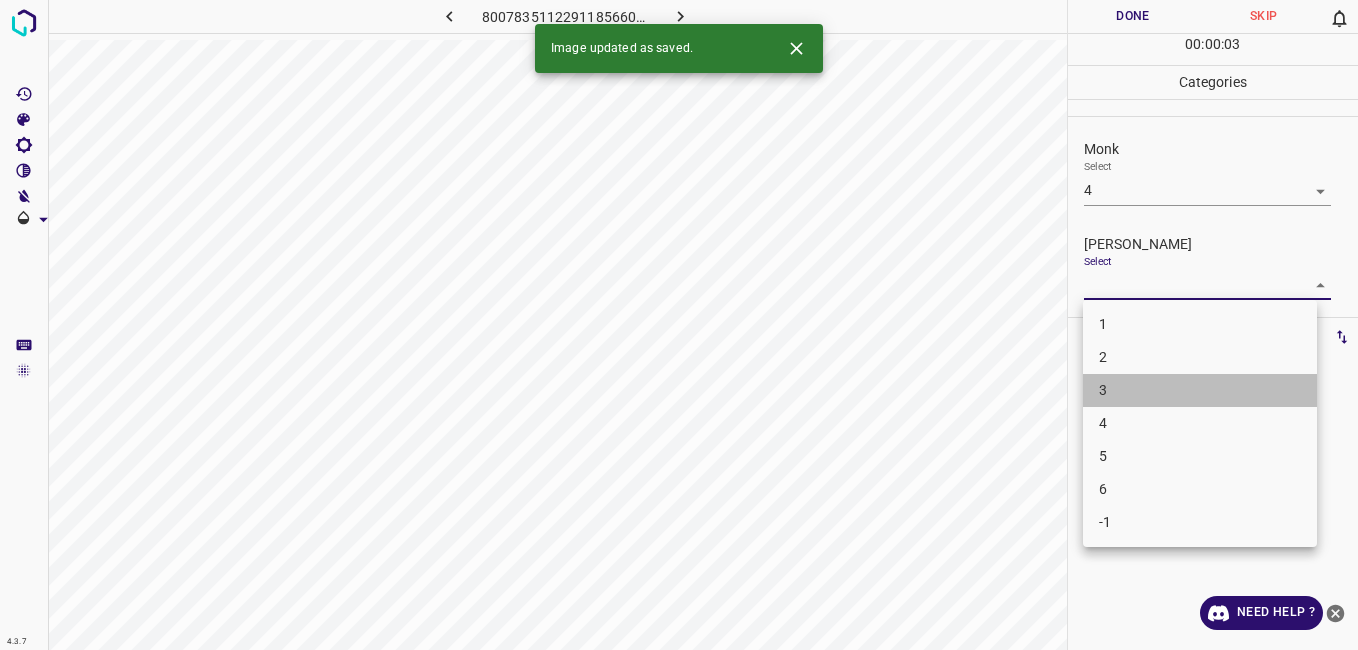 click on "3" at bounding box center (1200, 390) 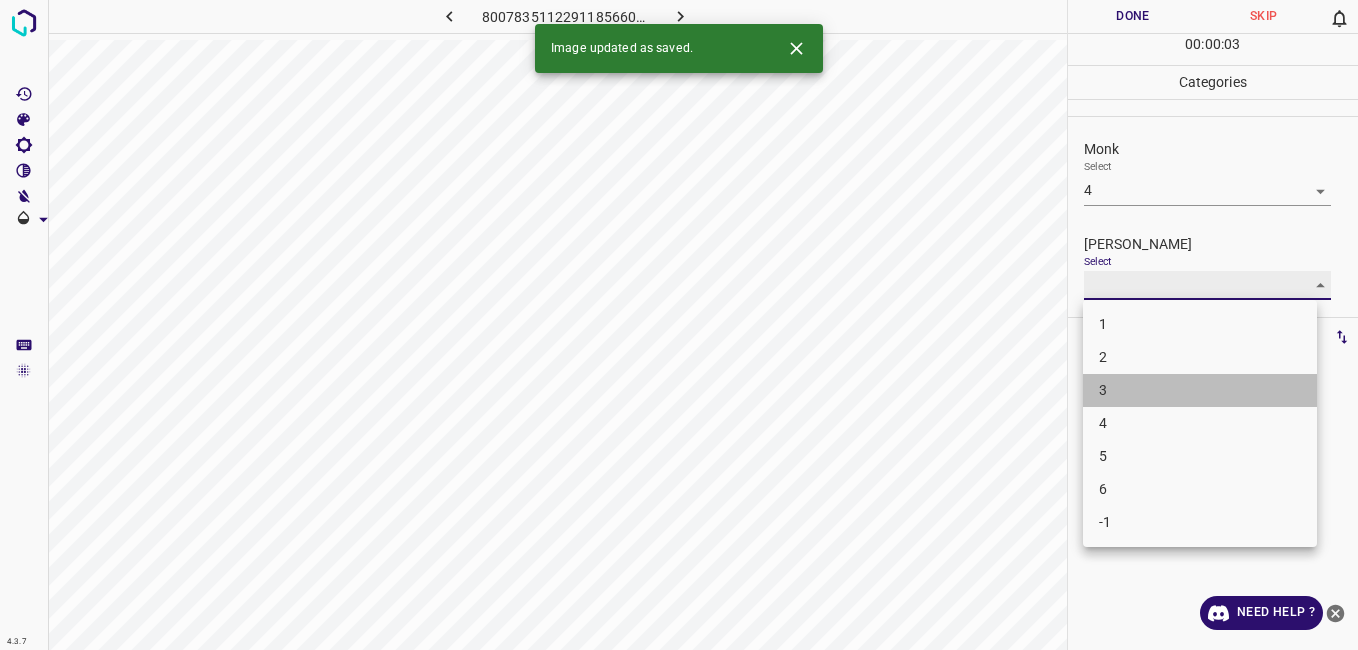 type on "3" 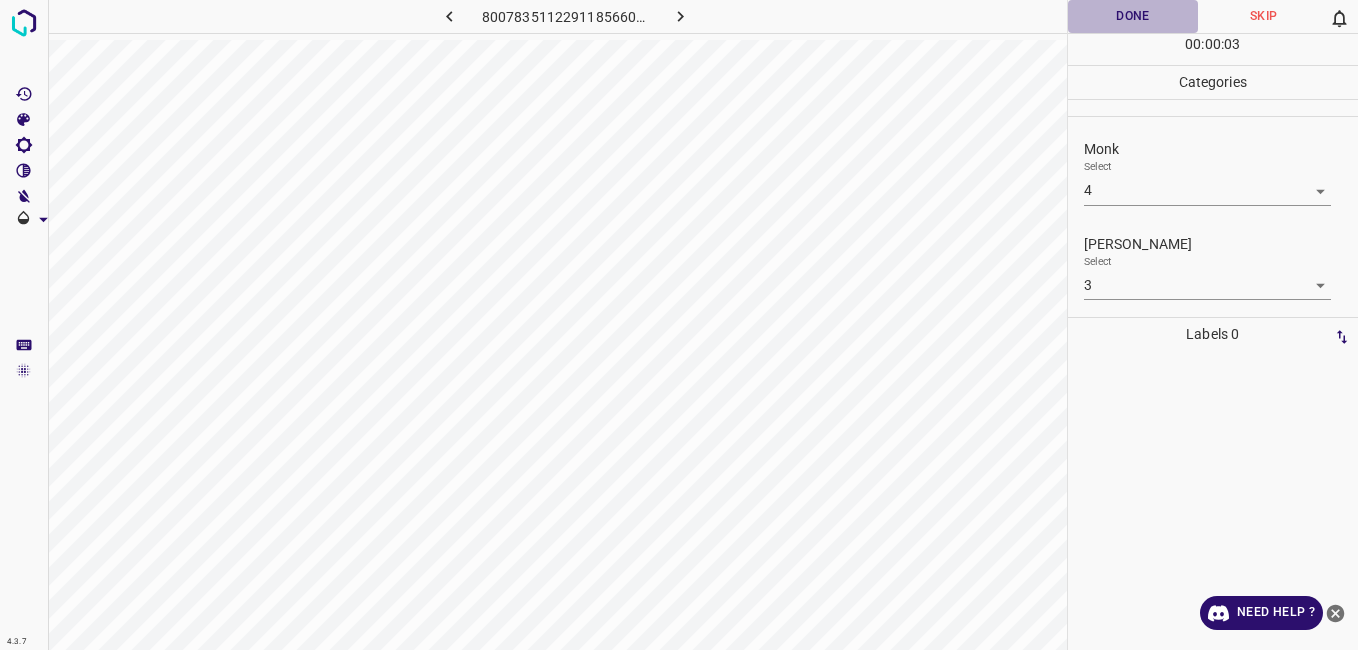 click on "Done" at bounding box center (1133, 16) 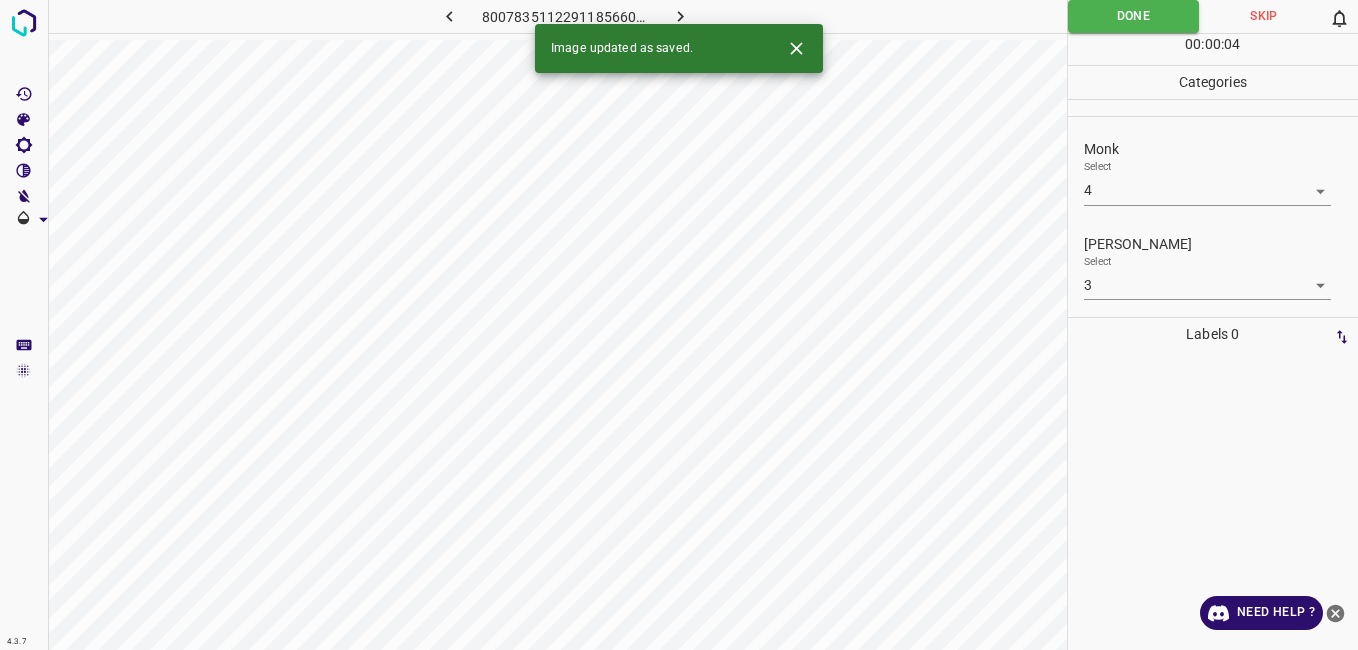 click at bounding box center [681, 16] 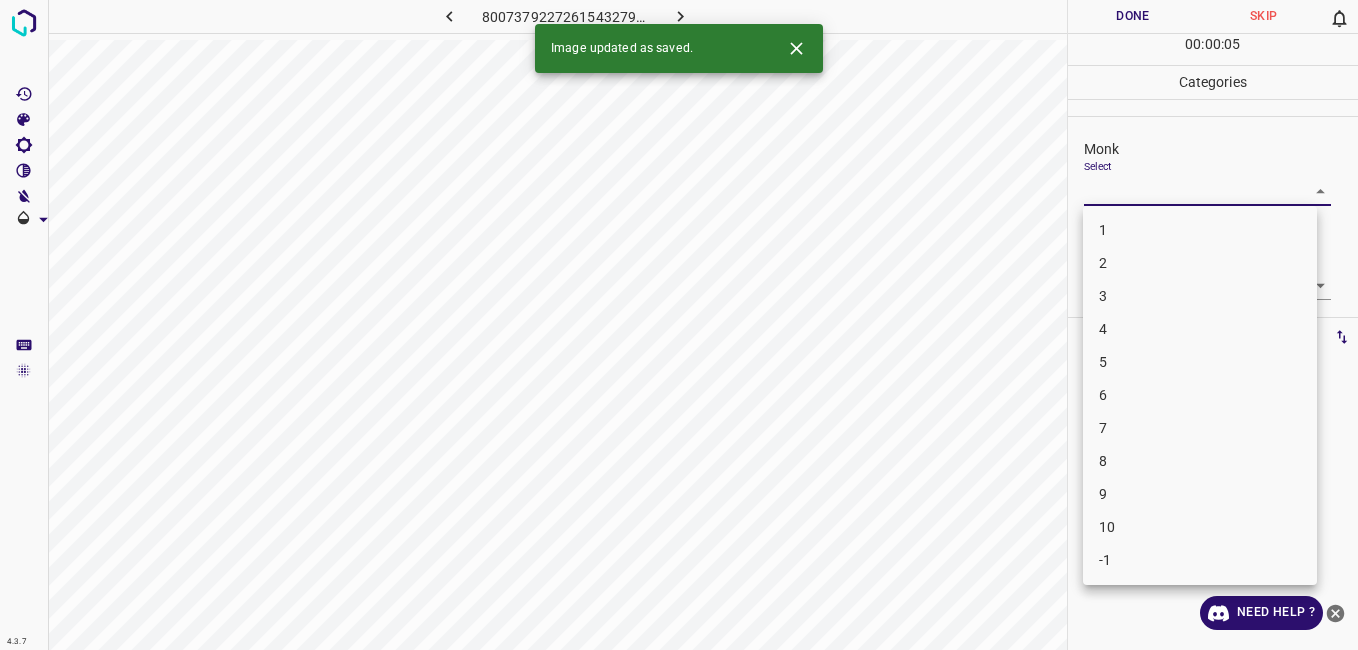 click on "4.3.7 8007379227261543279.png Done Skip 0 00   : 00   : 05   Categories Monk   Select ​  Fitzpatrick   Select ​ Labels   0 Categories 1 Monk 2  Fitzpatrick Tools Space Change between modes (Draw & Edit) I Auto labeling R Restore zoom M Zoom in N Zoom out Delete Delete selecte label Filters Z Restore filters X Saturation filter C Brightness filter V Contrast filter B Gray scale filter General O Download Image updated as saved. Need Help ? - Text - Hide - Delete 1 2 3 4 5 6 7 8 9 10 -1" at bounding box center (679, 325) 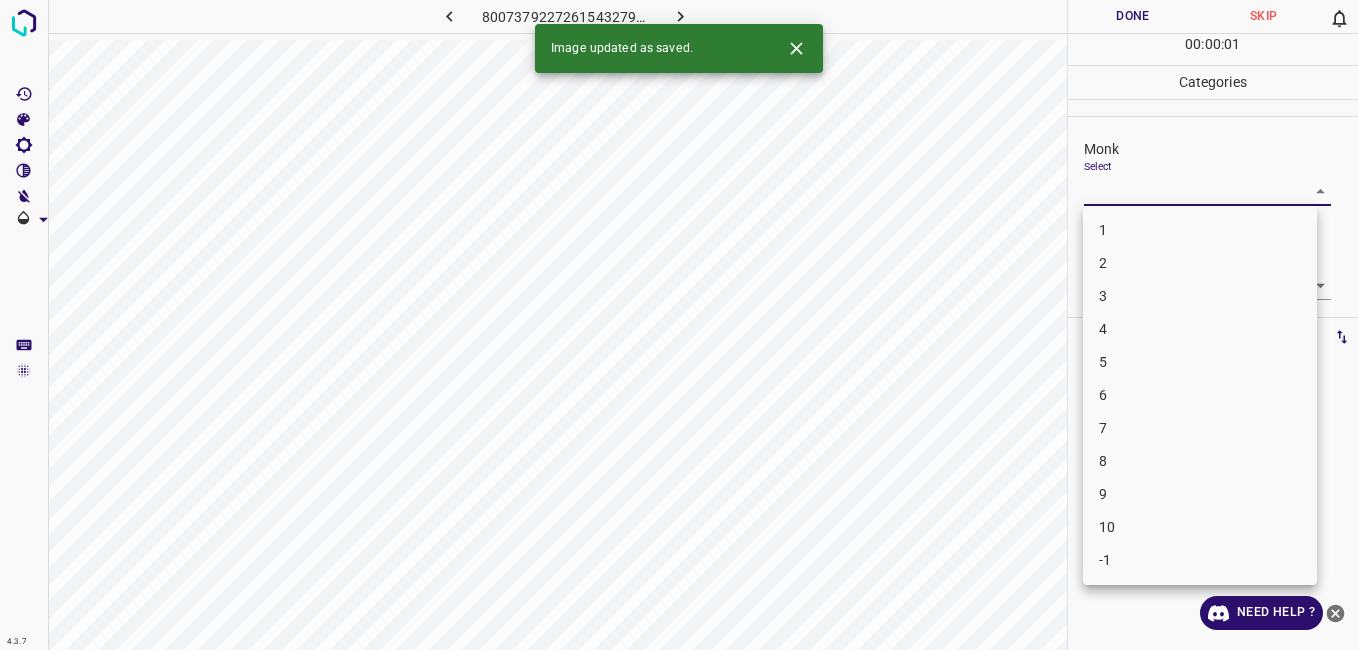 click on "2" at bounding box center [1200, 263] 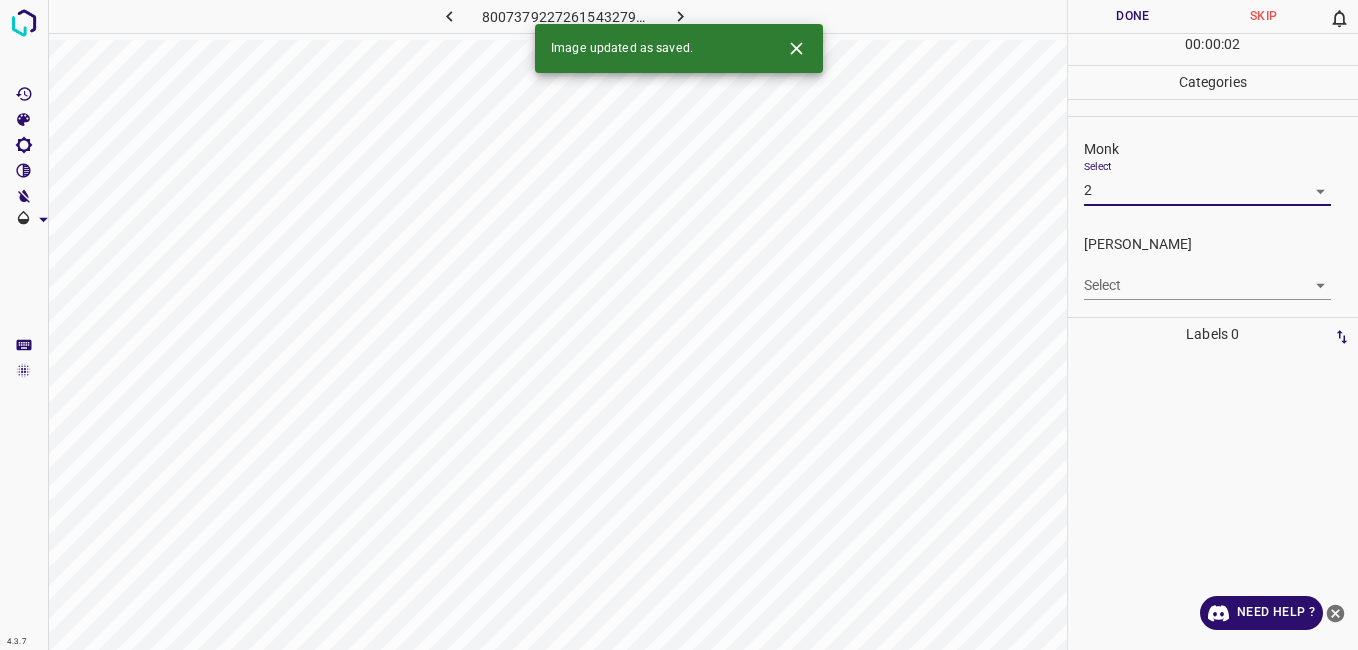 click on "4.3.7 8007379227261543279.png Done Skip 0 00   : 00   : 02   Categories Monk   Select 2 2  Fitzpatrick   Select ​ Labels   0 Categories 1 Monk 2  Fitzpatrick Tools Space Change between modes (Draw & Edit) I Auto labeling R Restore zoom M Zoom in N Zoom out Delete Delete selecte label Filters Z Restore filters X Saturation filter C Brightness filter V Contrast filter B Gray scale filter General O Download Image updated as saved. Need Help ? - Text - Hide - Delete" at bounding box center (679, 325) 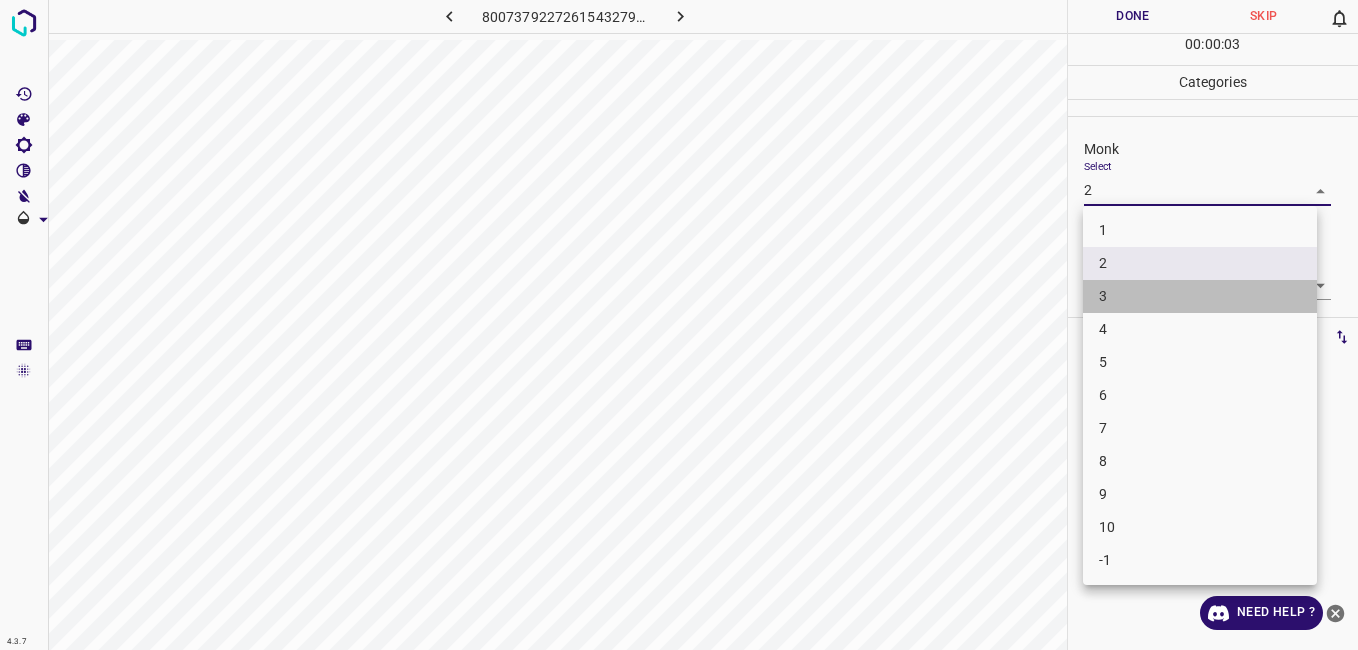 click on "3" at bounding box center (1200, 296) 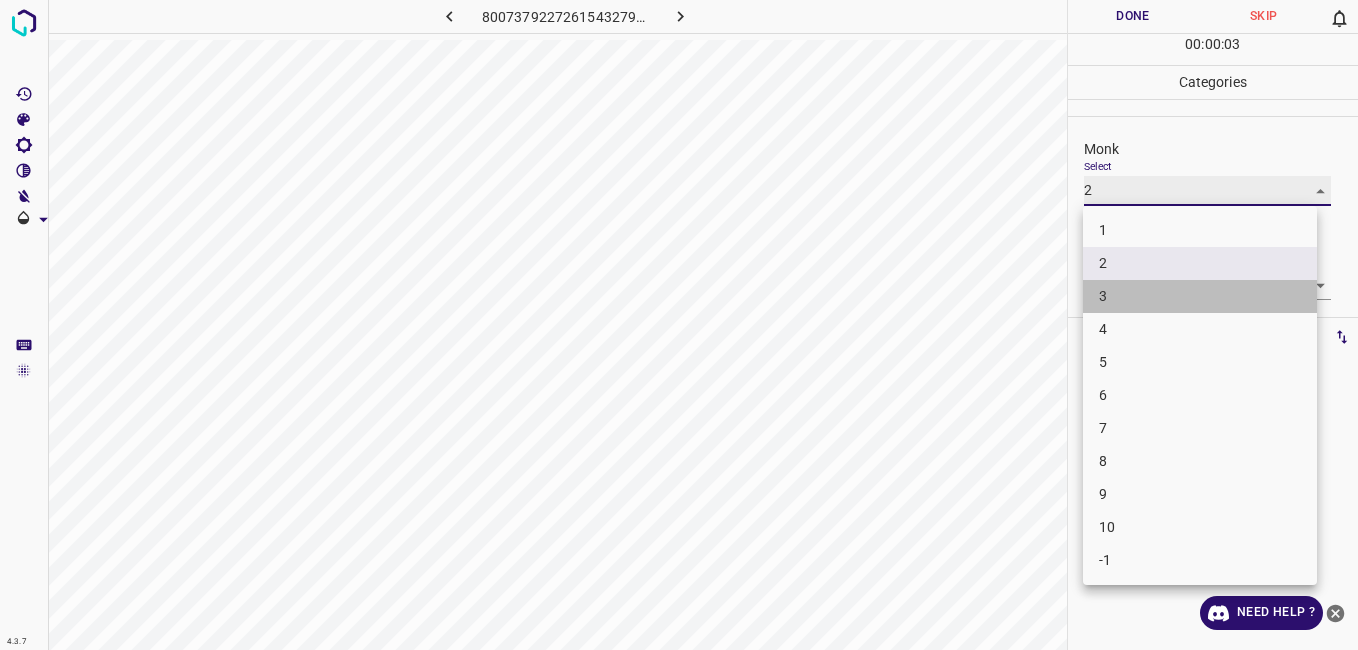 type on "3" 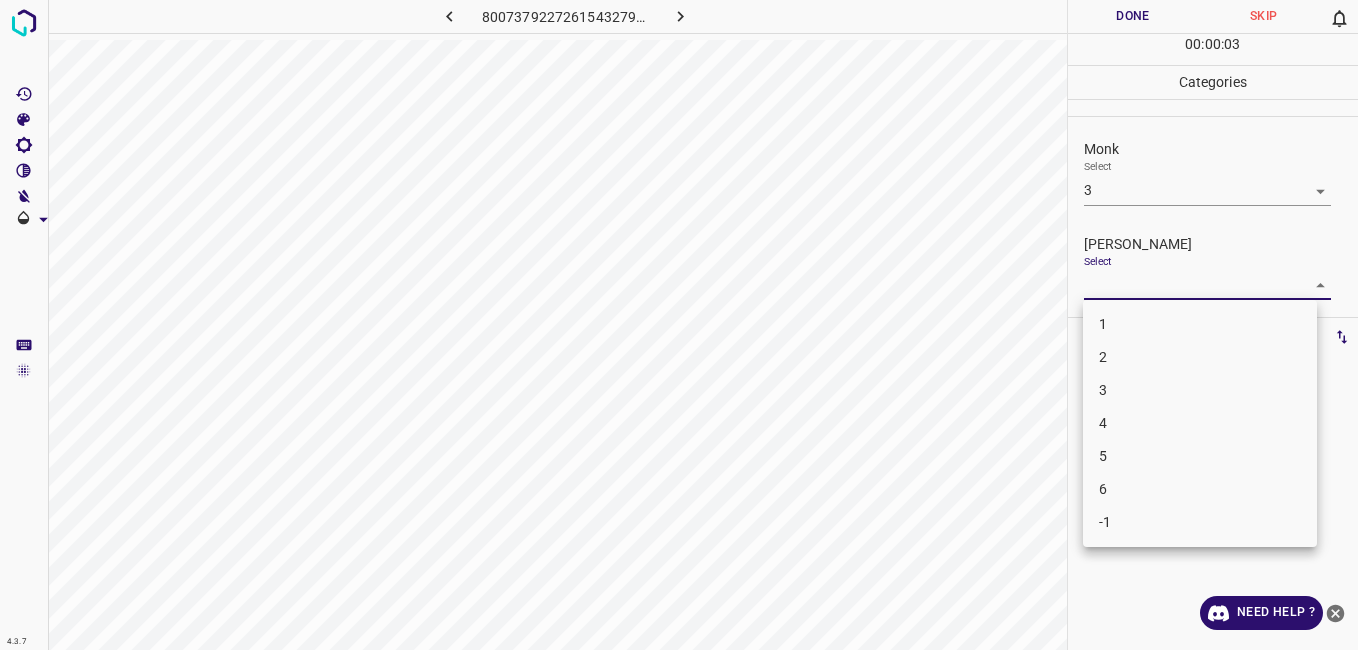 click on "4.3.7 8007379227261543279.png Done Skip 0 00   : 00   : 03   Categories Monk   Select 3 3  Fitzpatrick   Select ​ Labels   0 Categories 1 Monk 2  Fitzpatrick Tools Space Change between modes (Draw & Edit) I Auto labeling R Restore zoom M Zoom in N Zoom out Delete Delete selecte label Filters Z Restore filters X Saturation filter C Brightness filter V Contrast filter B Gray scale filter General O Download Need Help ? - Text - Hide - Delete 1 2 3 4 5 6 -1" at bounding box center [679, 325] 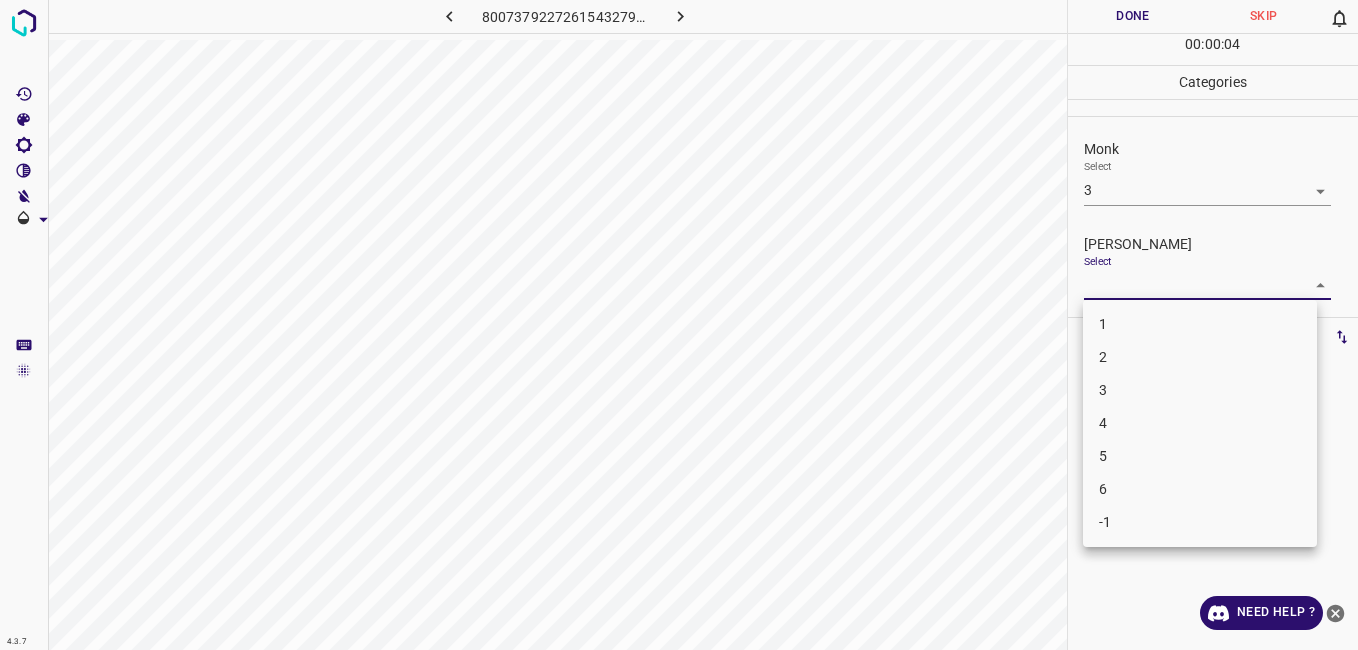 click on "2" at bounding box center (1200, 357) 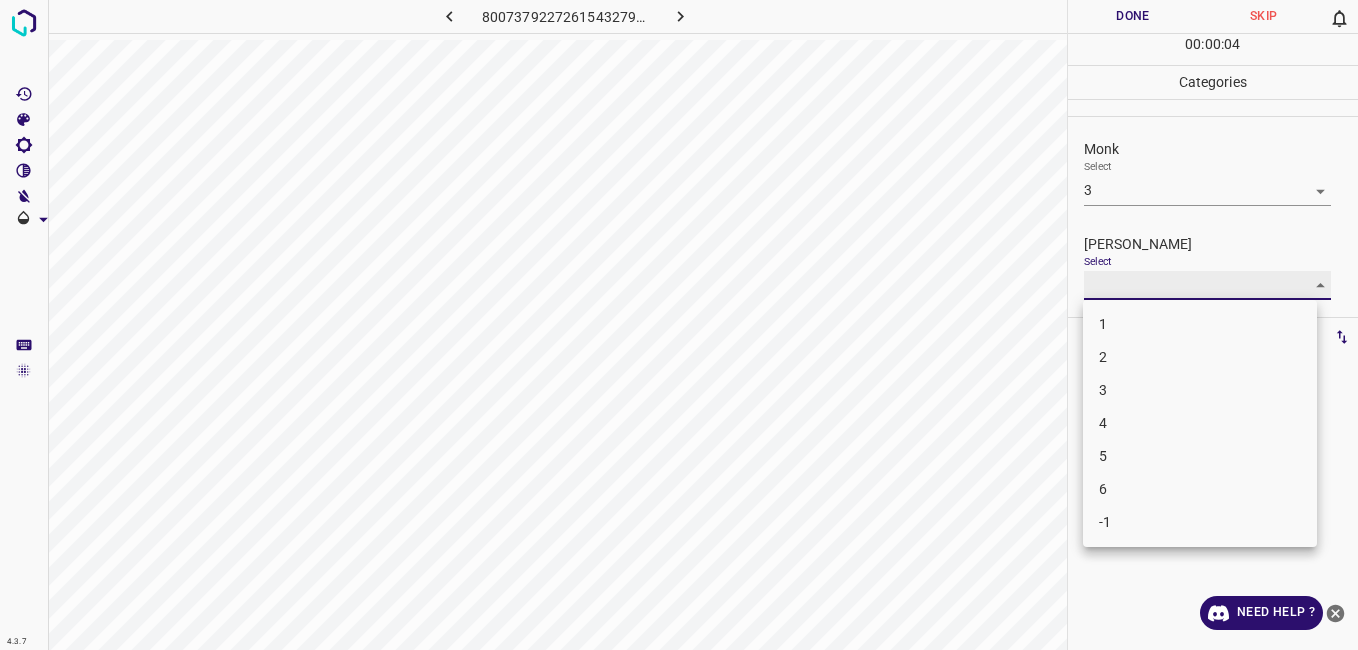 type on "2" 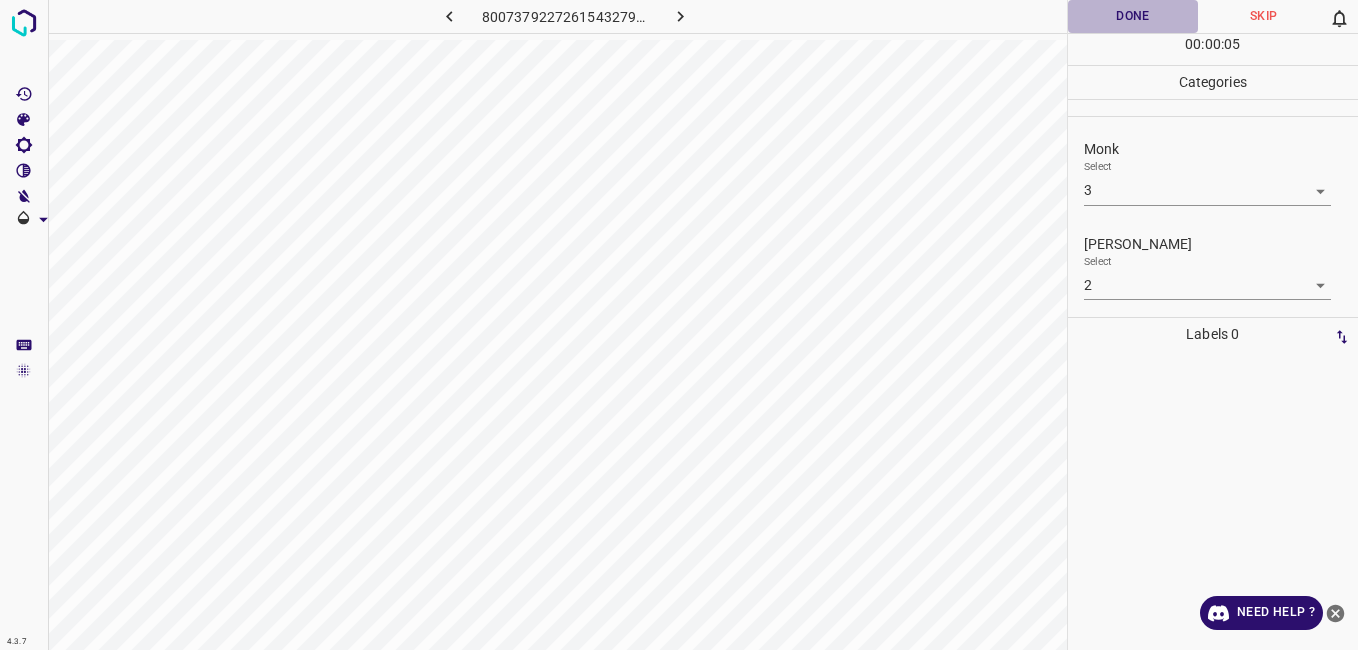click on "Done" at bounding box center (1133, 16) 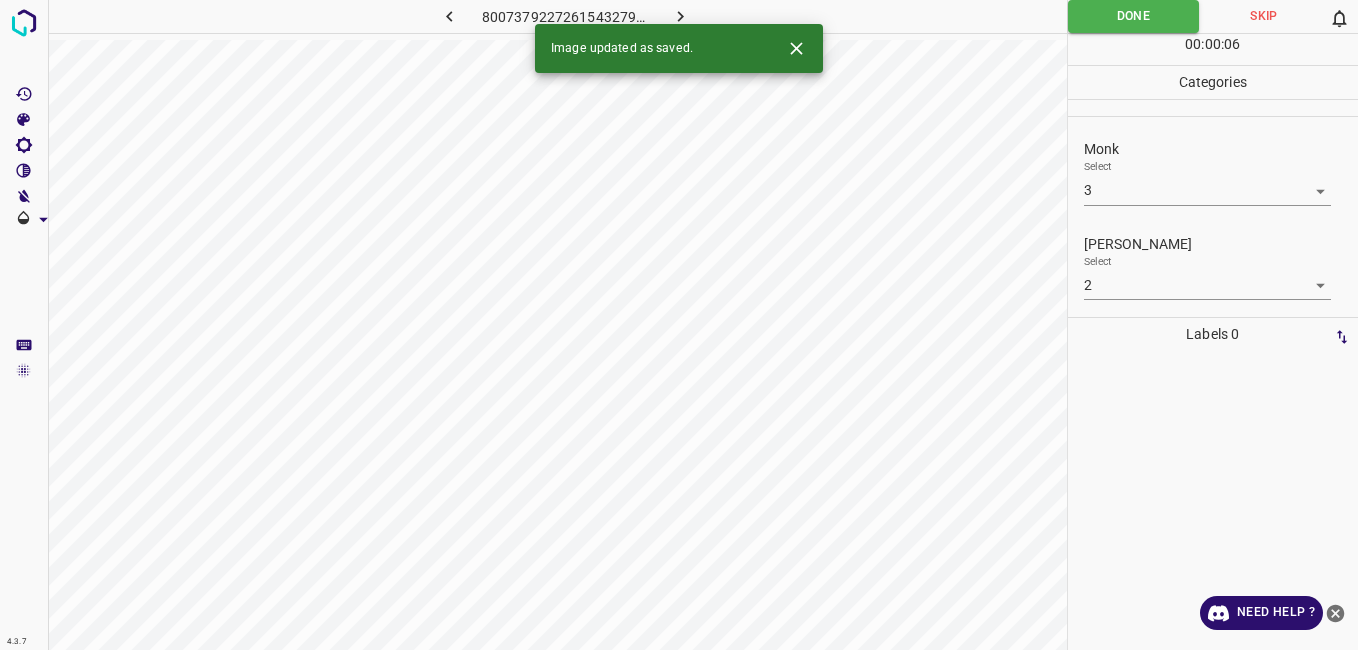 click 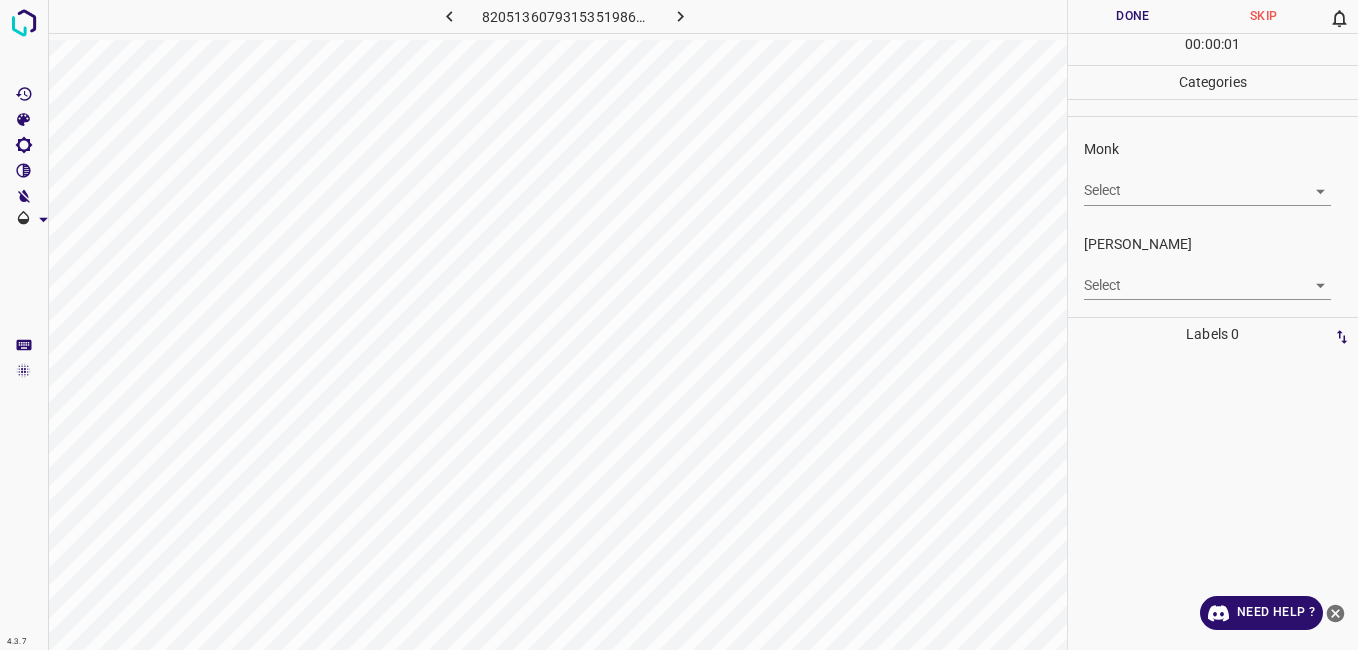 click on "4.3.7 8205136079315351986.png Done Skip 0 00   : 00   : 01   Categories Monk   Select ​  Fitzpatrick   Select ​ Labels   0 Categories 1 Monk 2  Fitzpatrick Tools Space Change between modes (Draw & Edit) I Auto labeling R Restore zoom M Zoom in N Zoom out Delete Delete selecte label Filters Z Restore filters X Saturation filter C Brightness filter V Contrast filter B Gray scale filter General O Download Need Help ? - Text - Hide - Delete" at bounding box center (679, 325) 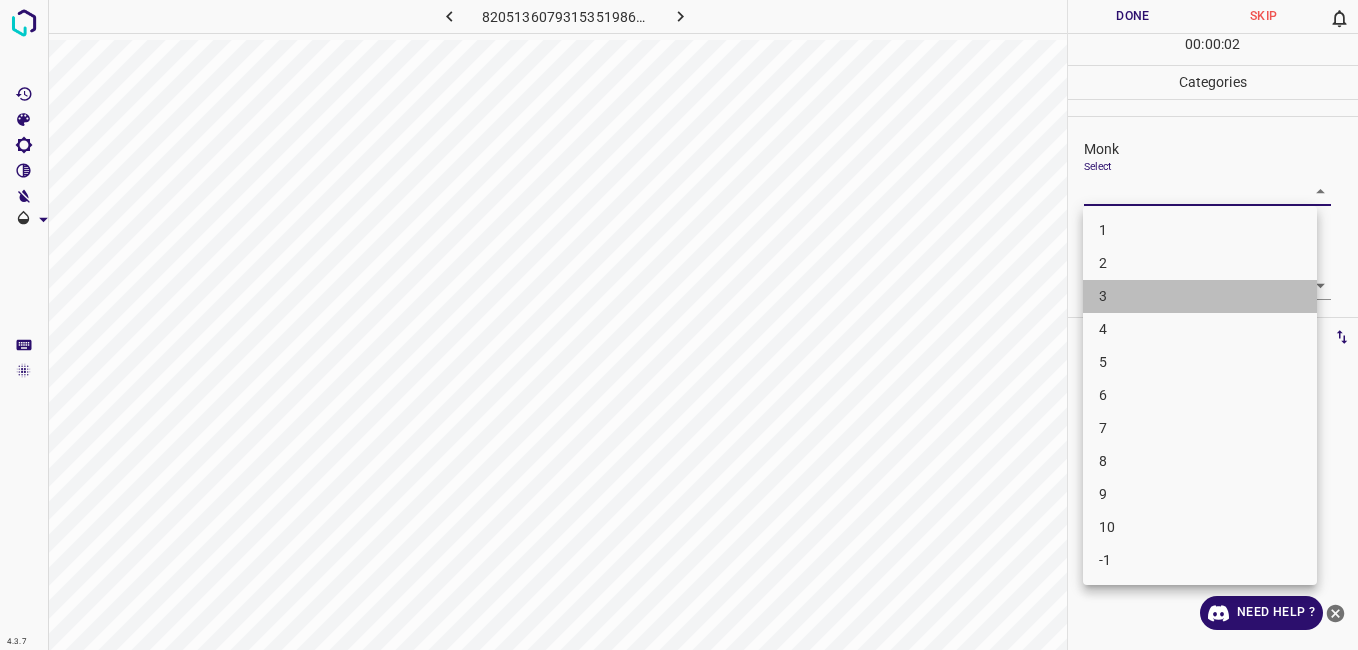 click on "3" at bounding box center (1200, 296) 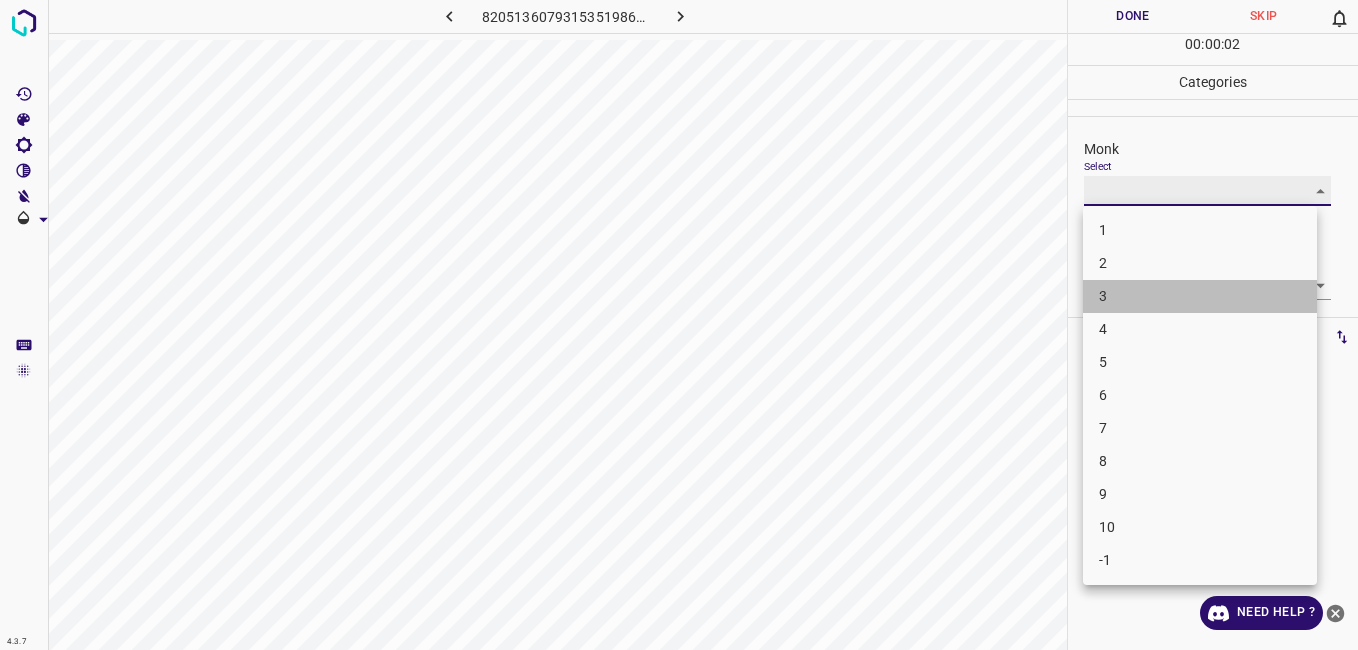 type on "3" 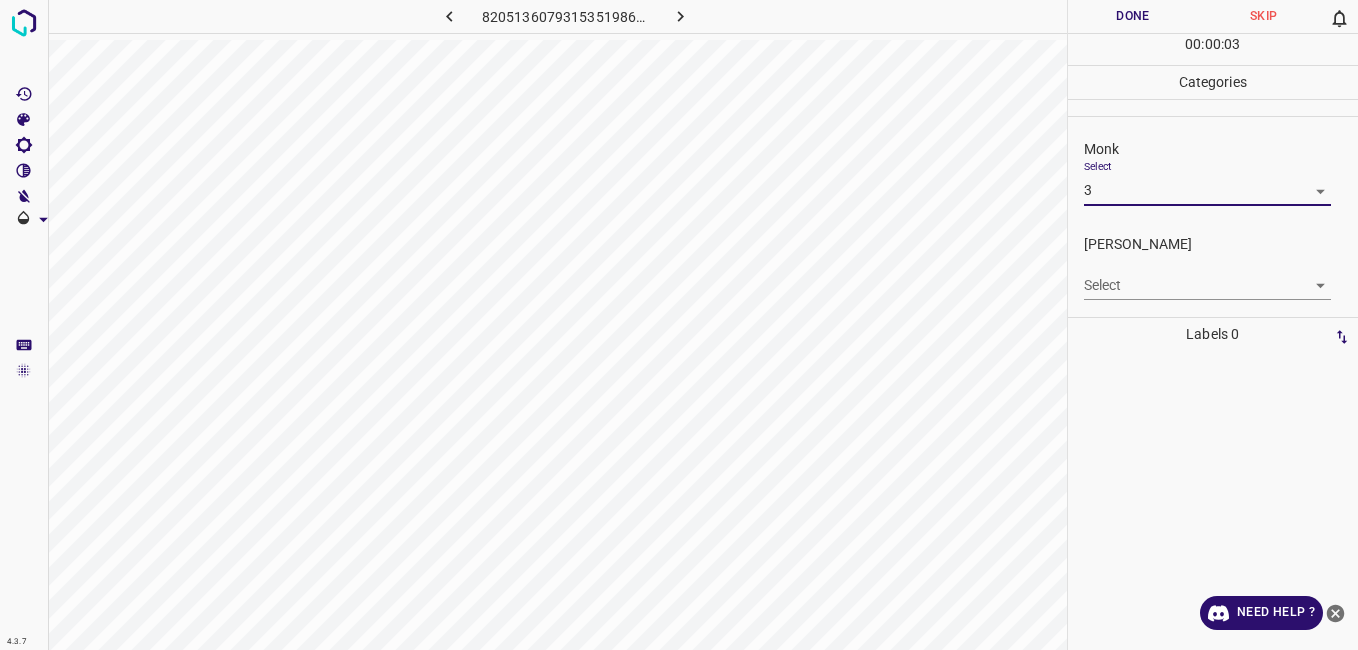 click on "4.3.7 8205136079315351986.png Done Skip 0 00   : 00   : 03   Categories Monk   Select 3 3  Fitzpatrick   Select ​ Labels   0 Categories 1 Monk 2  Fitzpatrick Tools Space Change between modes (Draw & Edit) I Auto labeling R Restore zoom M Zoom in N Zoom out Delete Delete selecte label Filters Z Restore filters X Saturation filter C Brightness filter V Contrast filter B Gray scale filter General O Download Need Help ? - Text - Hide - Delete" at bounding box center [679, 325] 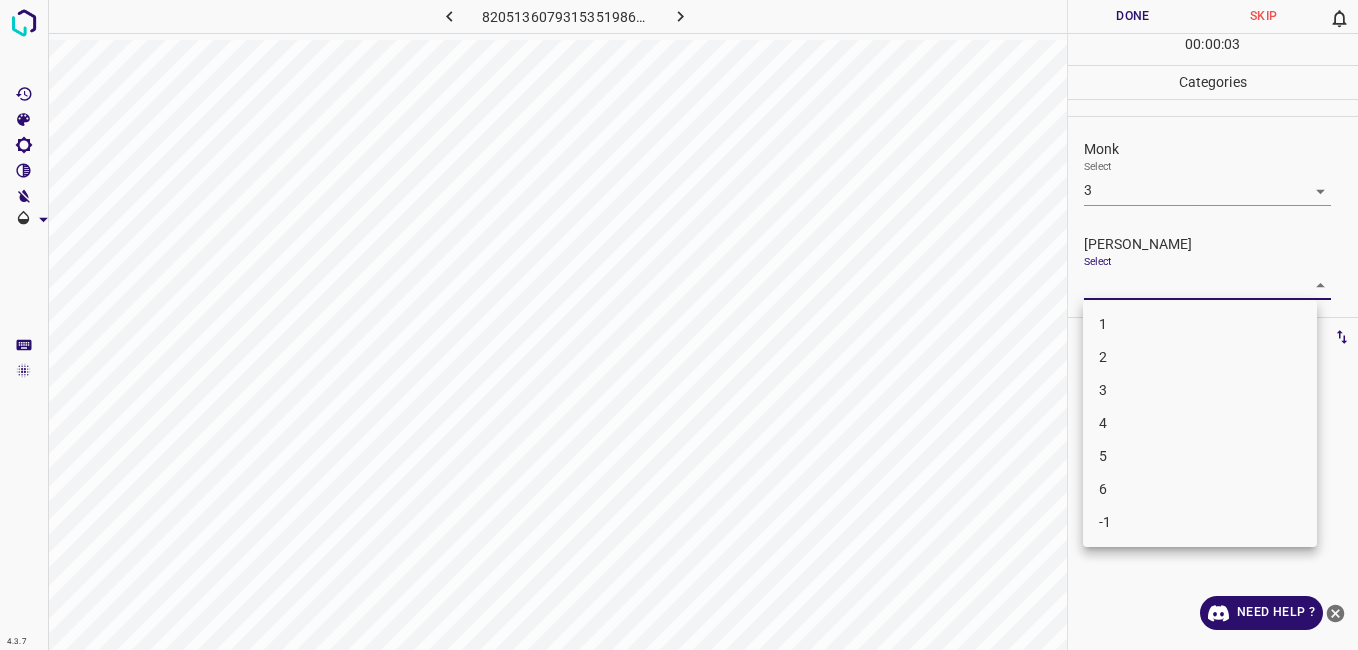 click on "2" at bounding box center [1200, 357] 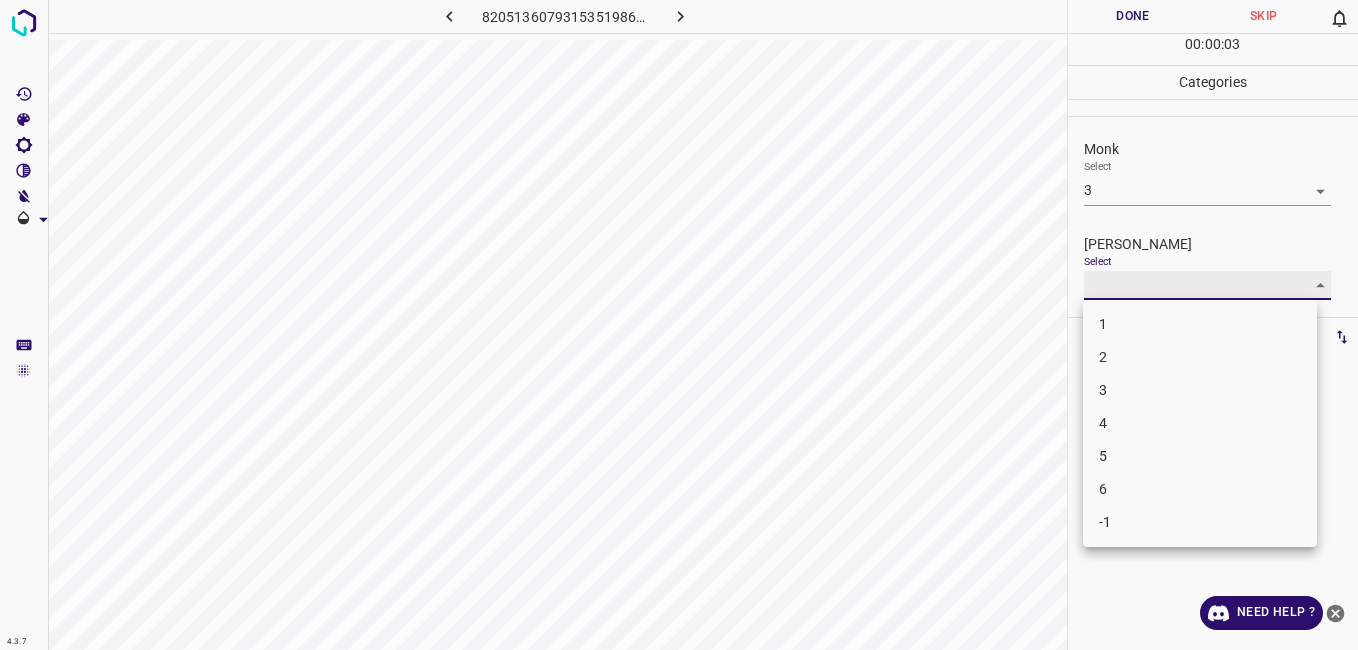 type on "2" 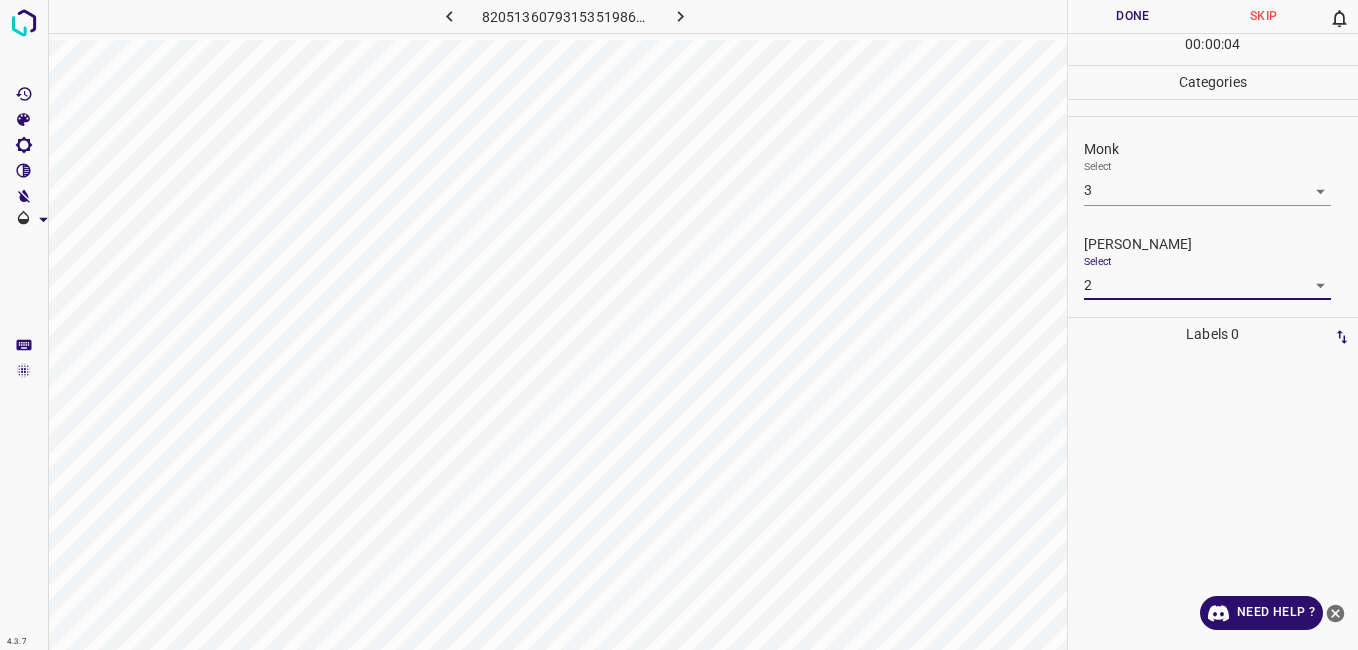 click on "Done" at bounding box center (1133, 16) 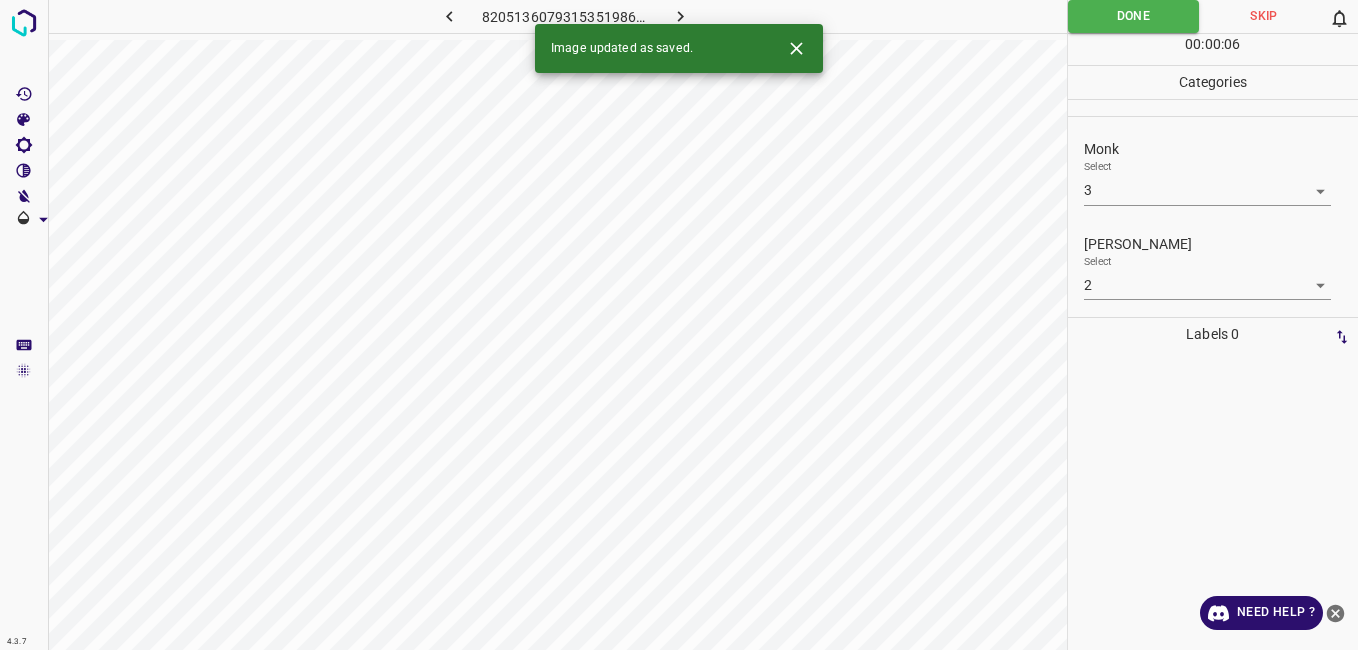 click at bounding box center [681, 16] 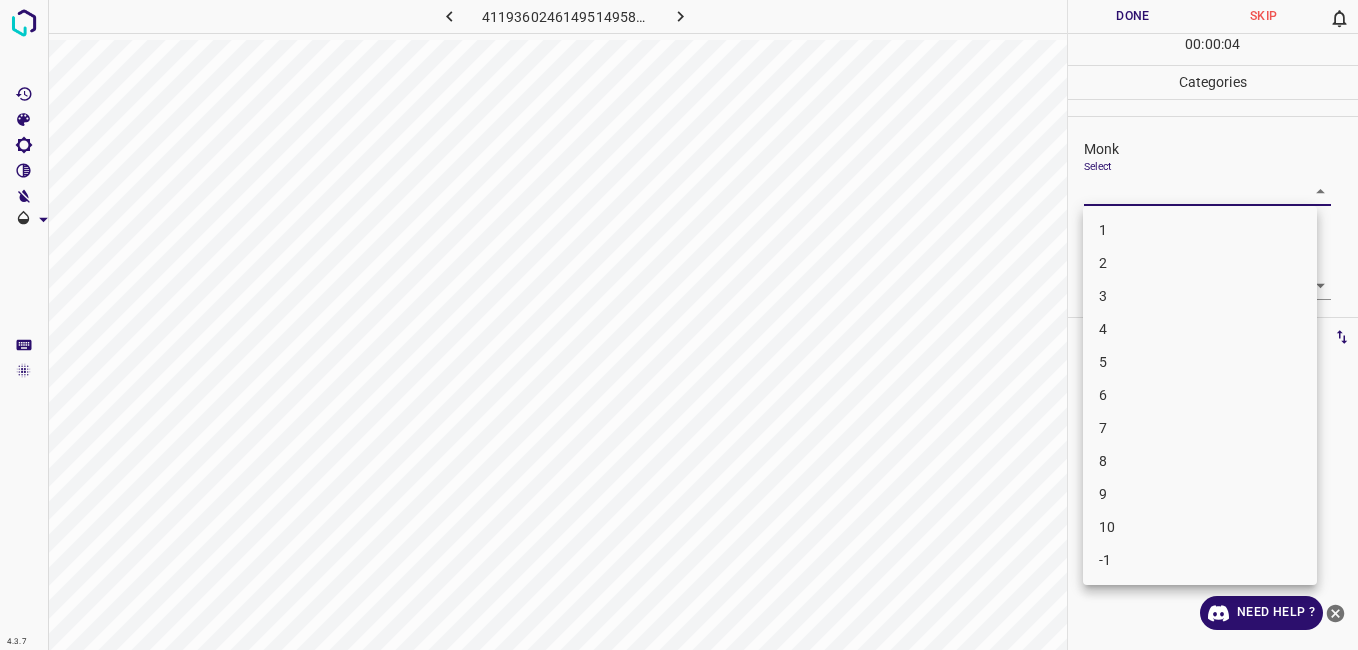 click on "4.3.7 4119360246149514958.png Done Skip 0 00   : 00   : 04   Categories Monk   Select ​  Fitzpatrick   Select ​ Labels   0 Categories 1 Monk 2  Fitzpatrick Tools Space Change between modes (Draw & Edit) I Auto labeling R Restore zoom M Zoom in N Zoom out Delete Delete selecte label Filters Z Restore filters X Saturation filter C Brightness filter V Contrast filter B Gray scale filter General O Download Need Help ? - Text - Hide - Delete 1 2 3 4 5 6 7 8 9 10 -1" at bounding box center [679, 325] 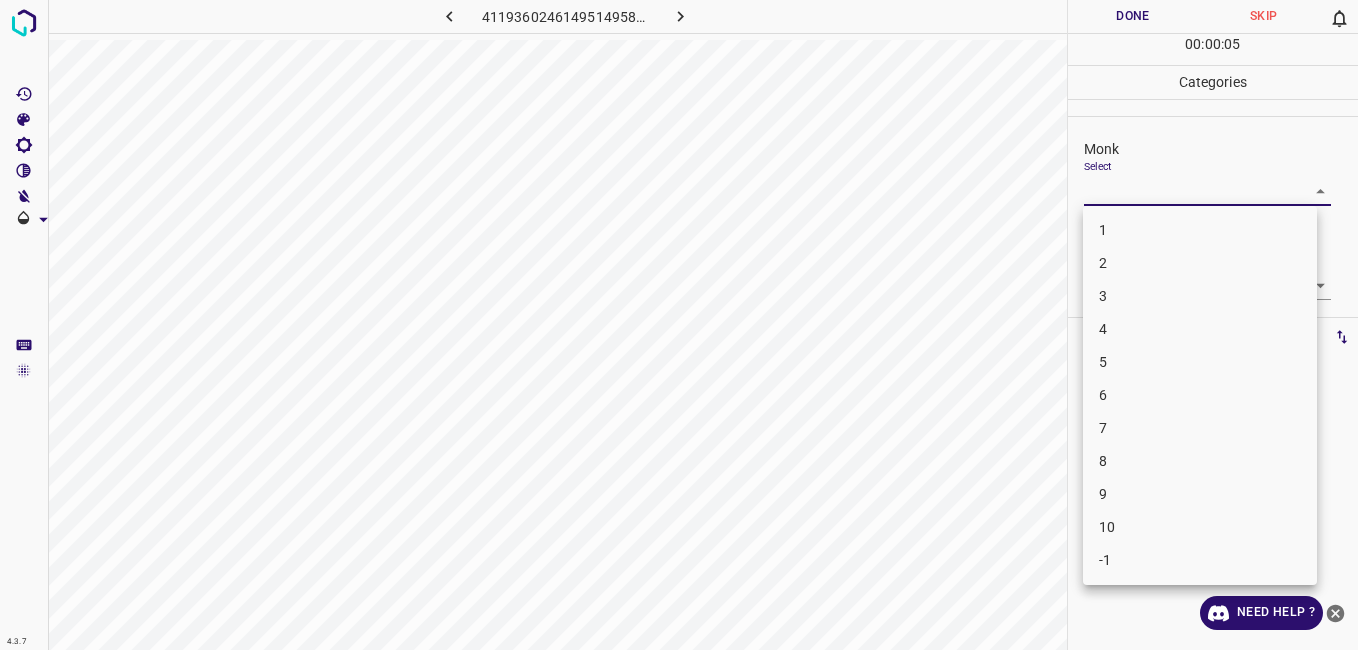 click on "1" at bounding box center [1200, 230] 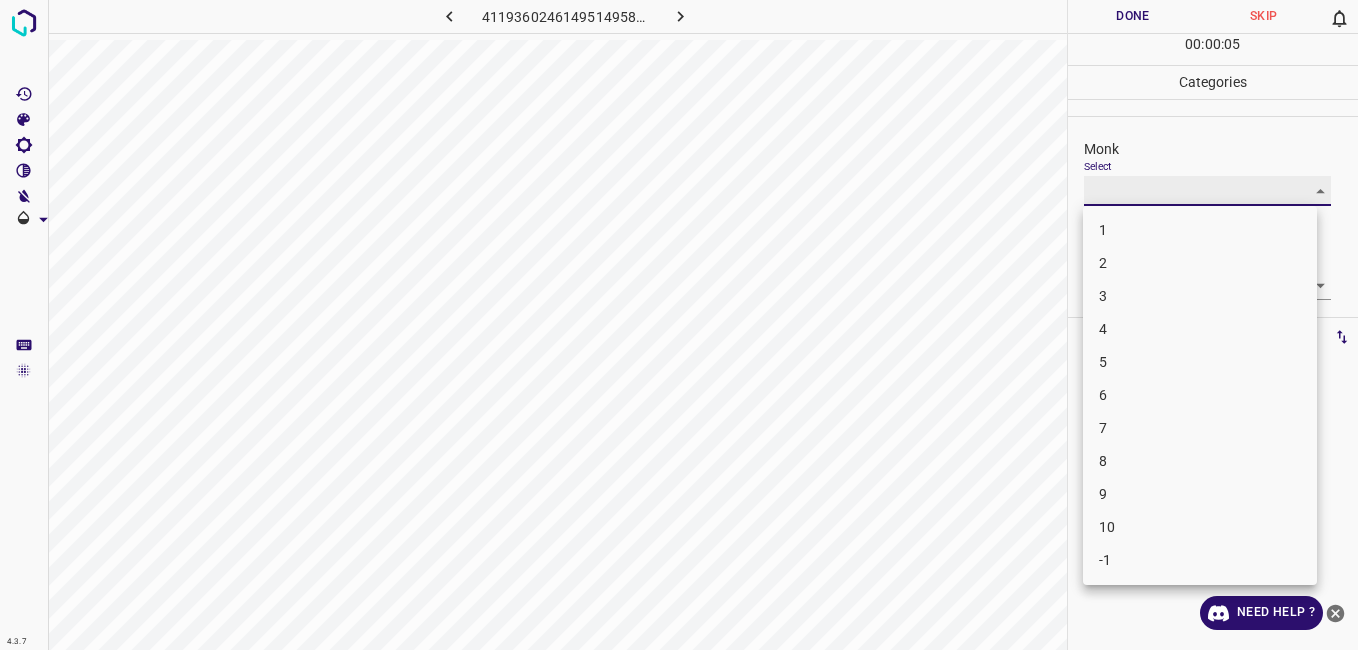 type on "1" 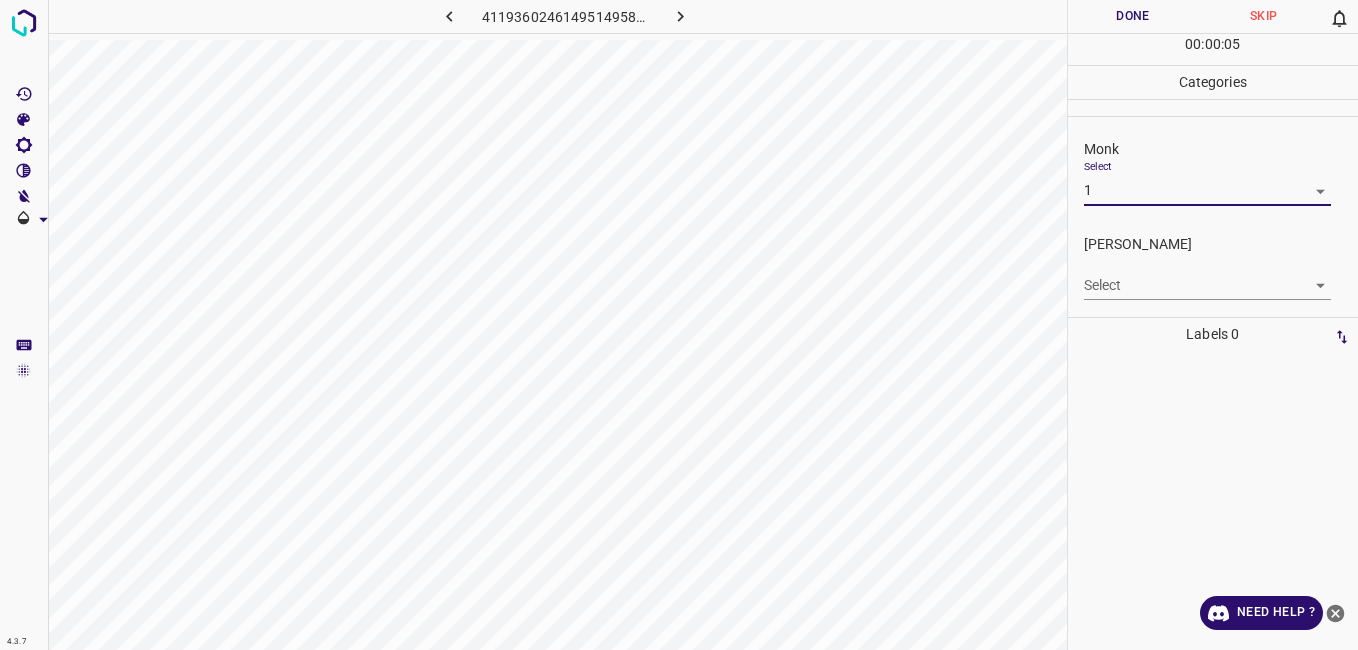 click on "4.3.7 4119360246149514958.png Done Skip 0 00   : 00   : 05   Categories Monk   Select 1 1  Fitzpatrick   Select ​ Labels   0 Categories 1 Monk 2  Fitzpatrick Tools Space Change between modes (Draw & Edit) I Auto labeling R Restore zoom M Zoom in N Zoom out Delete Delete selecte label Filters Z Restore filters X Saturation filter C Brightness filter V Contrast filter B Gray scale filter General O Download Need Help ? - Text - Hide - Delete" at bounding box center (679, 325) 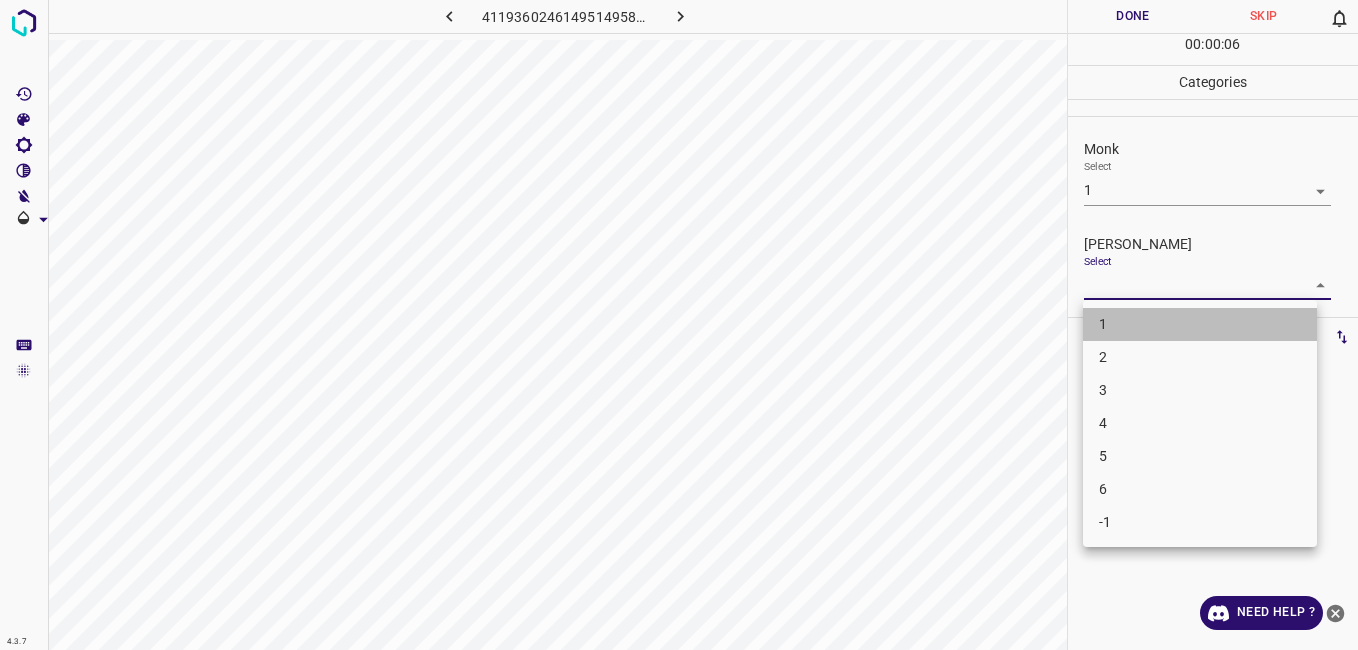 click on "1" at bounding box center (1200, 324) 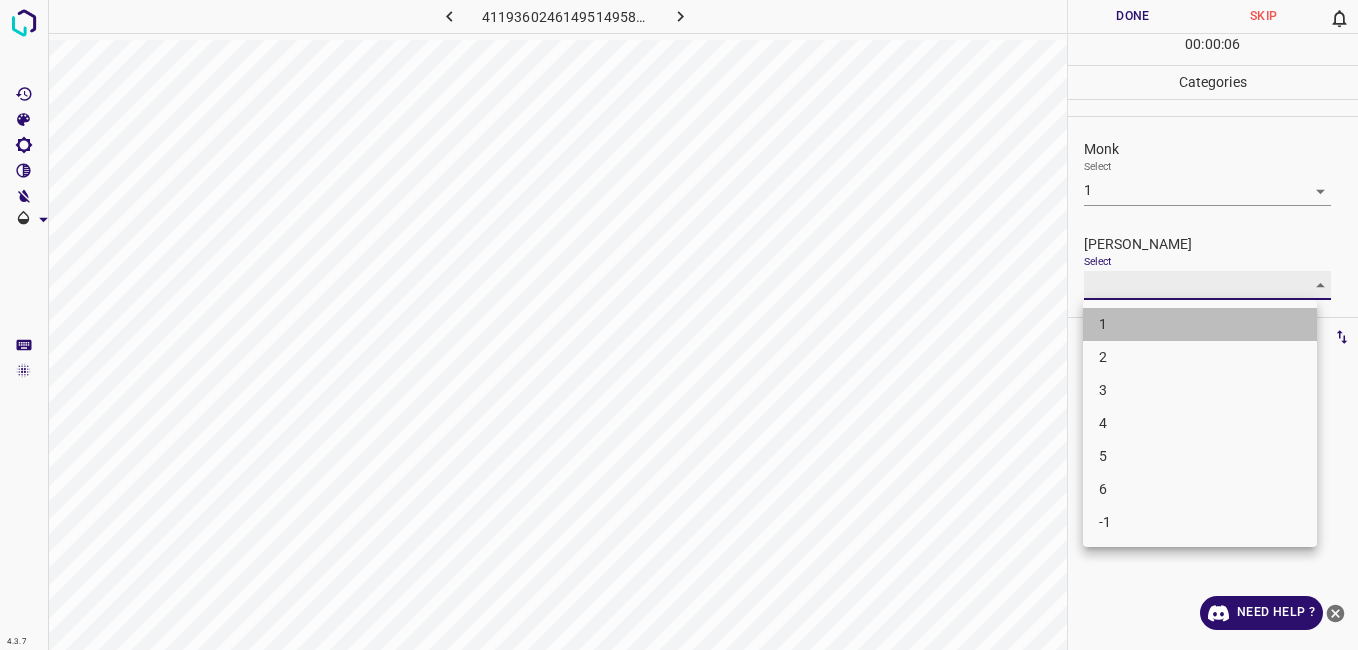 type on "1" 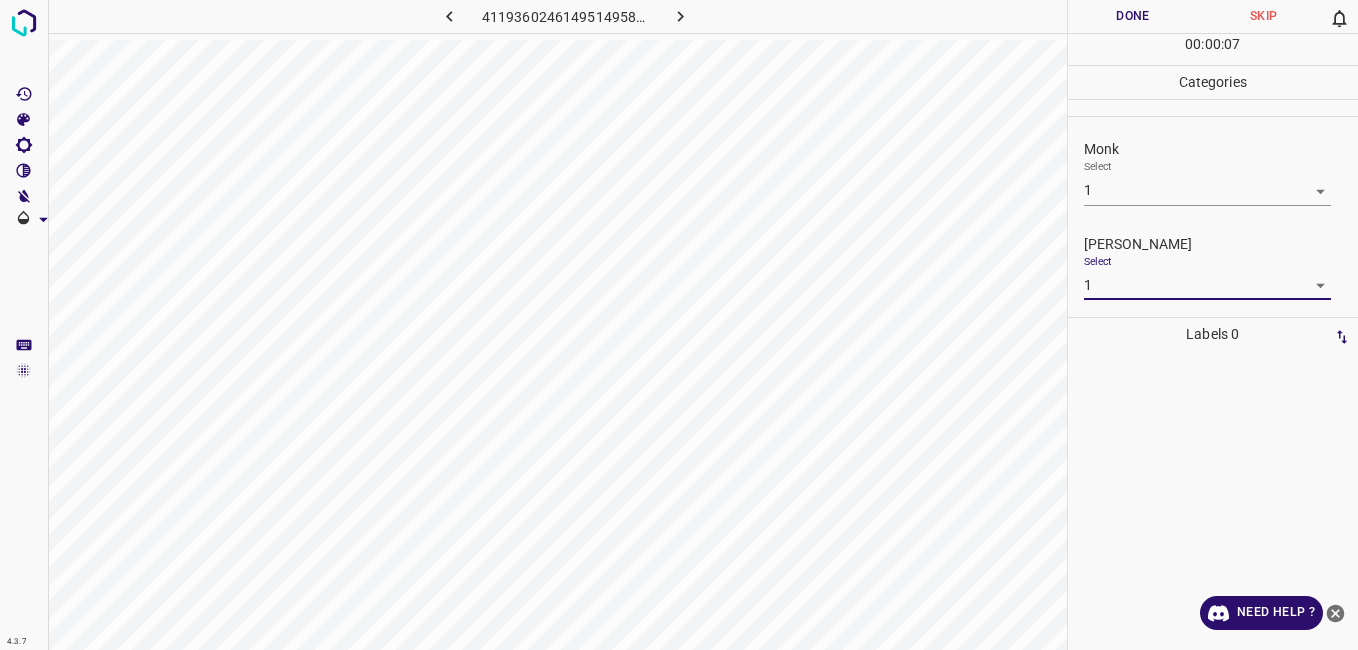 click on "Done" at bounding box center [1133, 16] 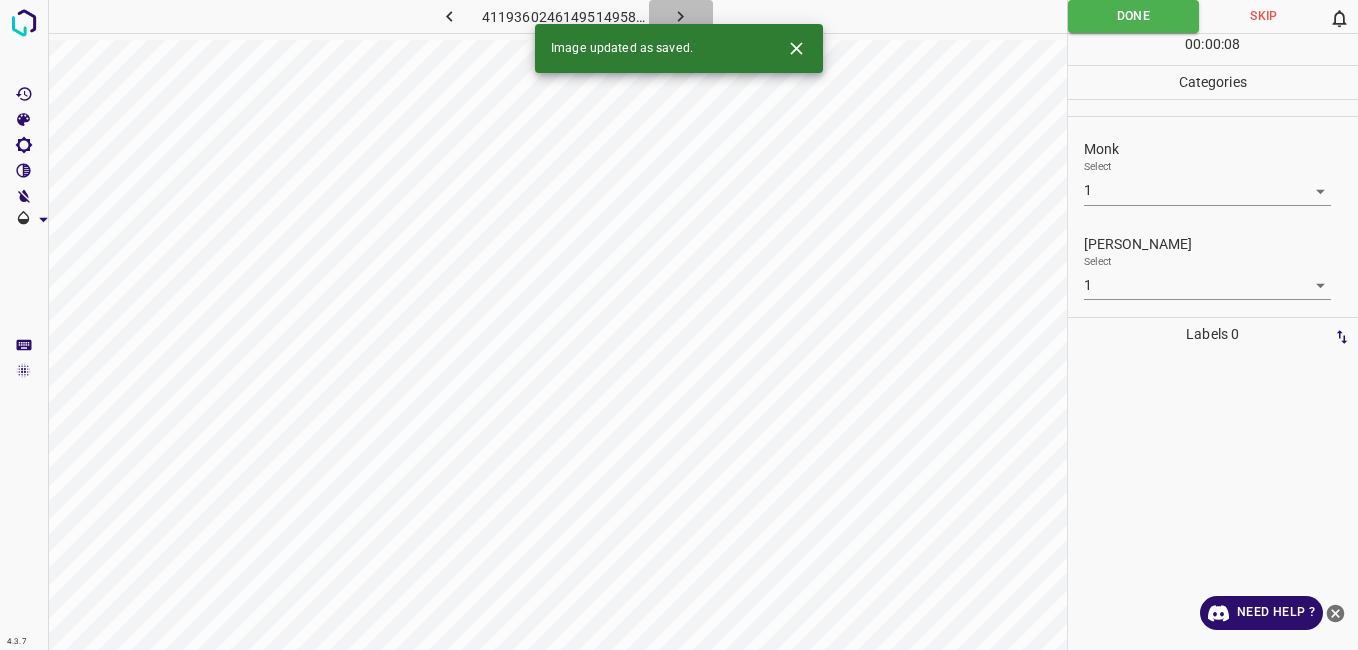 click at bounding box center (681, 16) 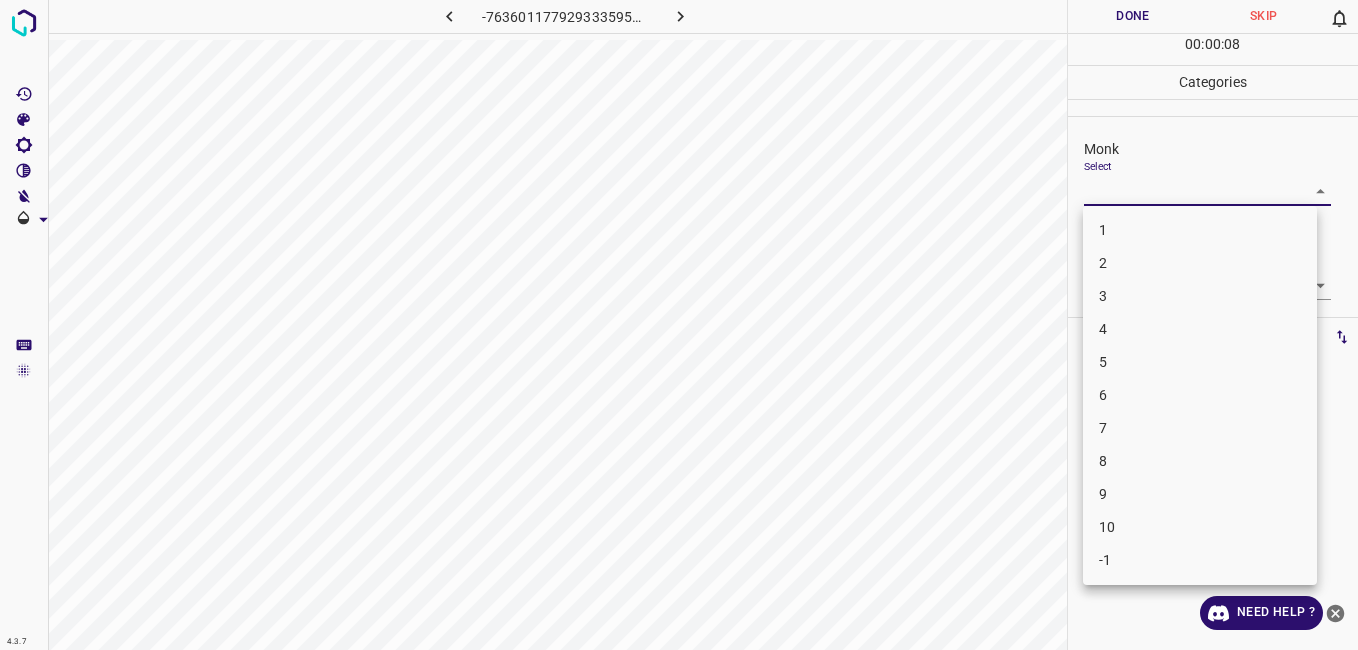 click on "4.3.7 -7636011779293335952.png Done Skip 0 00   : 00   : 08   Categories Monk   Select ​  Fitzpatrick   Select ​ Labels   0 Categories 1 Monk 2  Fitzpatrick Tools Space Change between modes (Draw & Edit) I Auto labeling R Restore zoom M Zoom in N Zoom out Delete Delete selecte label Filters Z Restore filters X Saturation filter C Brightness filter V Contrast filter B Gray scale filter General O Download Need Help ? - Text - Hide - Delete 1 2 3 4 5 6 7 8 9 10 -1" at bounding box center (679, 325) 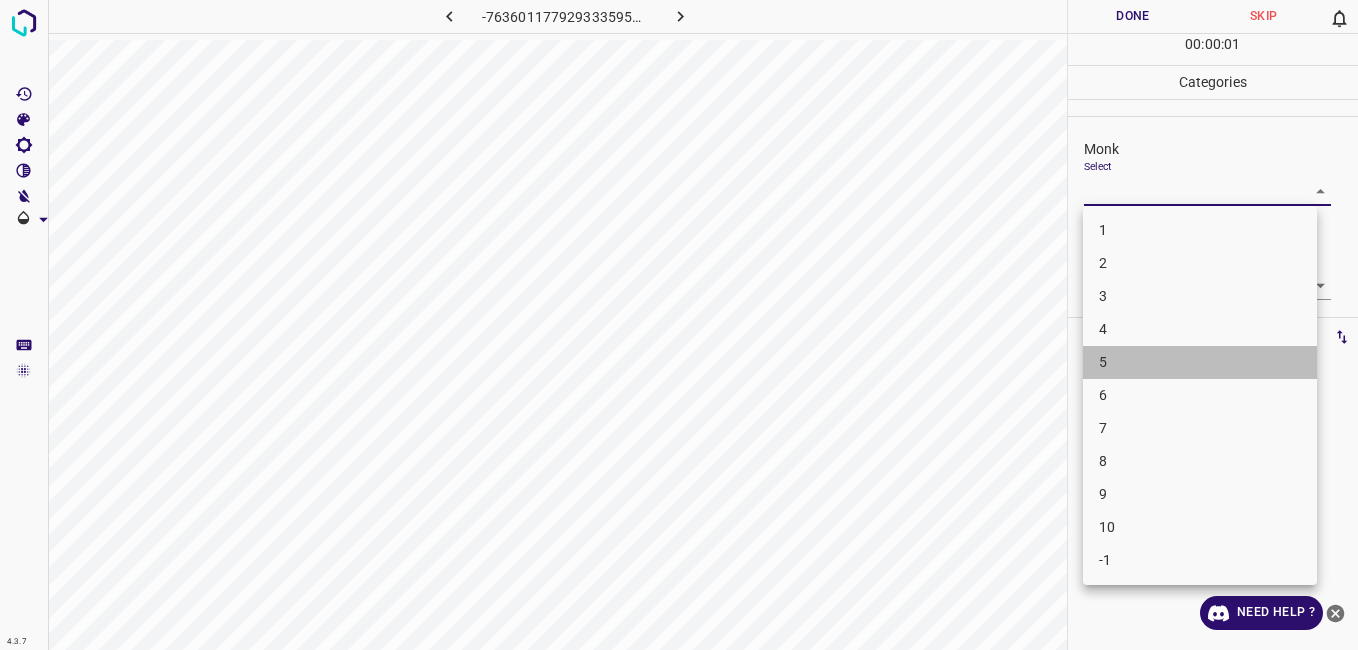 click on "5" at bounding box center (1200, 362) 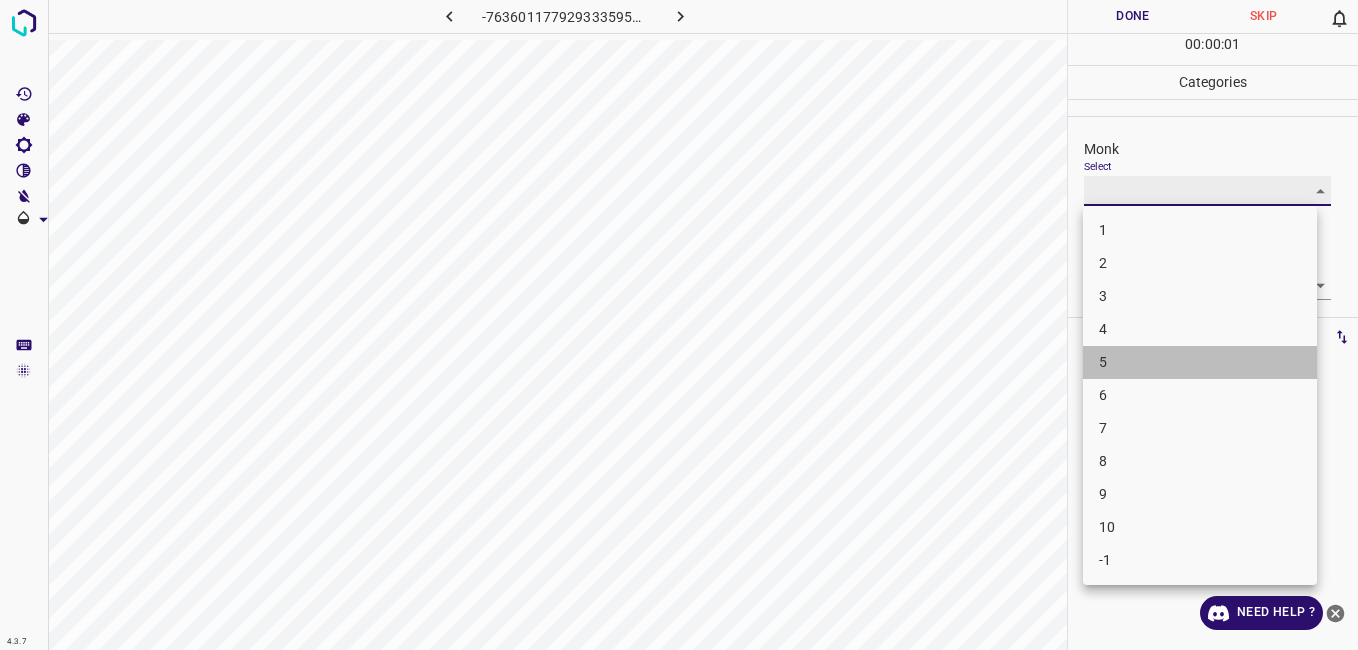 type on "5" 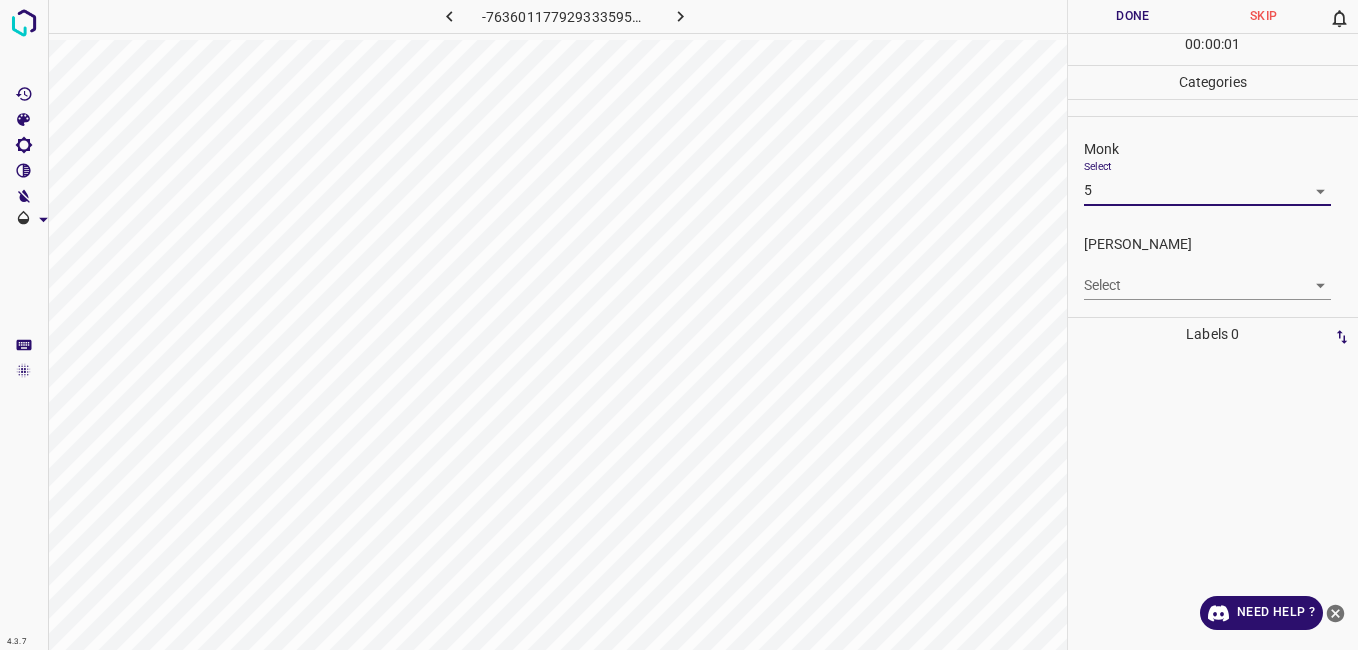 click on "4.3.7 -7636011779293335952.png Done Skip 0 00   : 00   : 01   Categories Monk   Select 5 5  Fitzpatrick   Select ​ Labels   0 Categories 1 Monk 2  Fitzpatrick Tools Space Change between modes (Draw & Edit) I Auto labeling R Restore zoom M Zoom in N Zoom out Delete Delete selecte label Filters Z Restore filters X Saturation filter C Brightness filter V Contrast filter B Gray scale filter General O Download Need Help ? - Text - Hide - Delete" at bounding box center [679, 325] 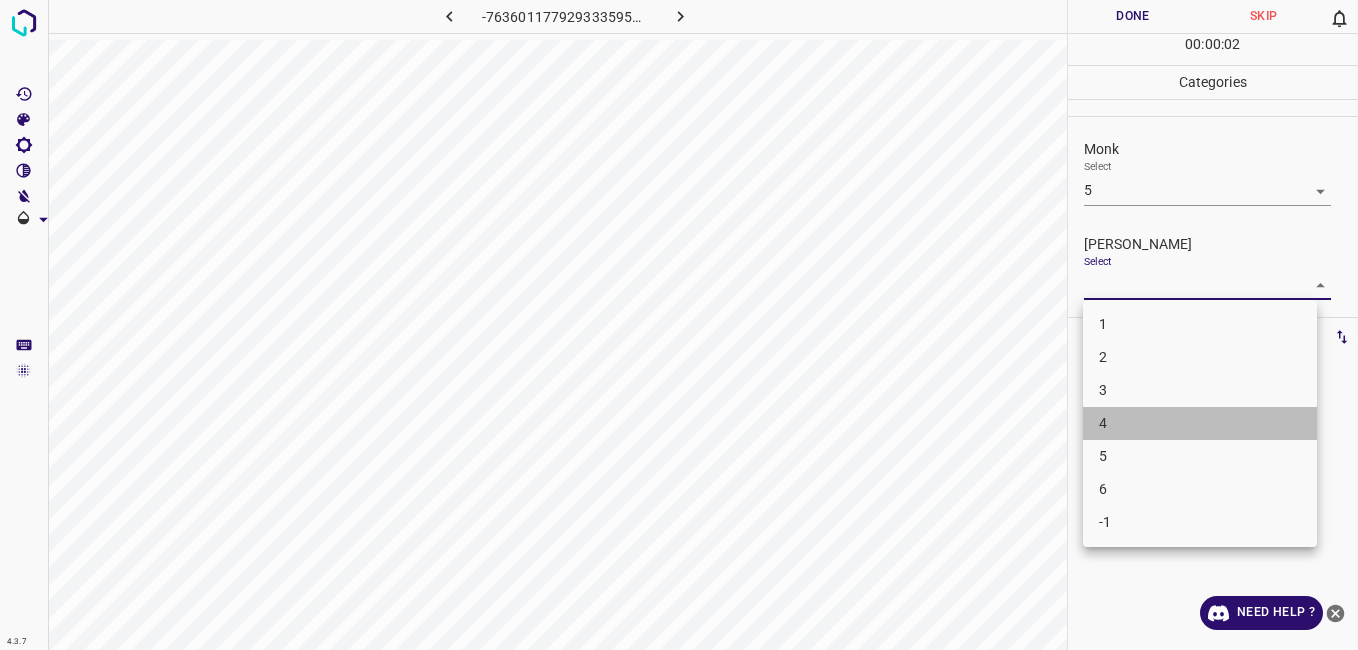 click on "4" at bounding box center (1200, 423) 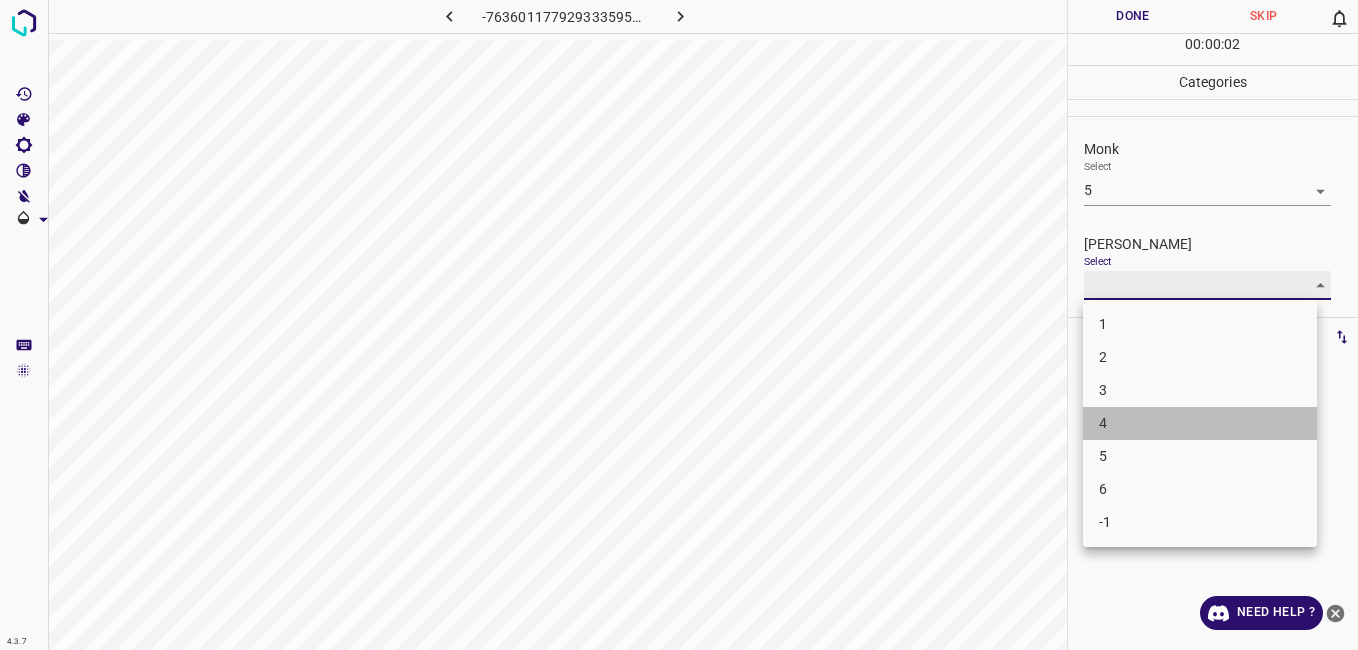 type on "4" 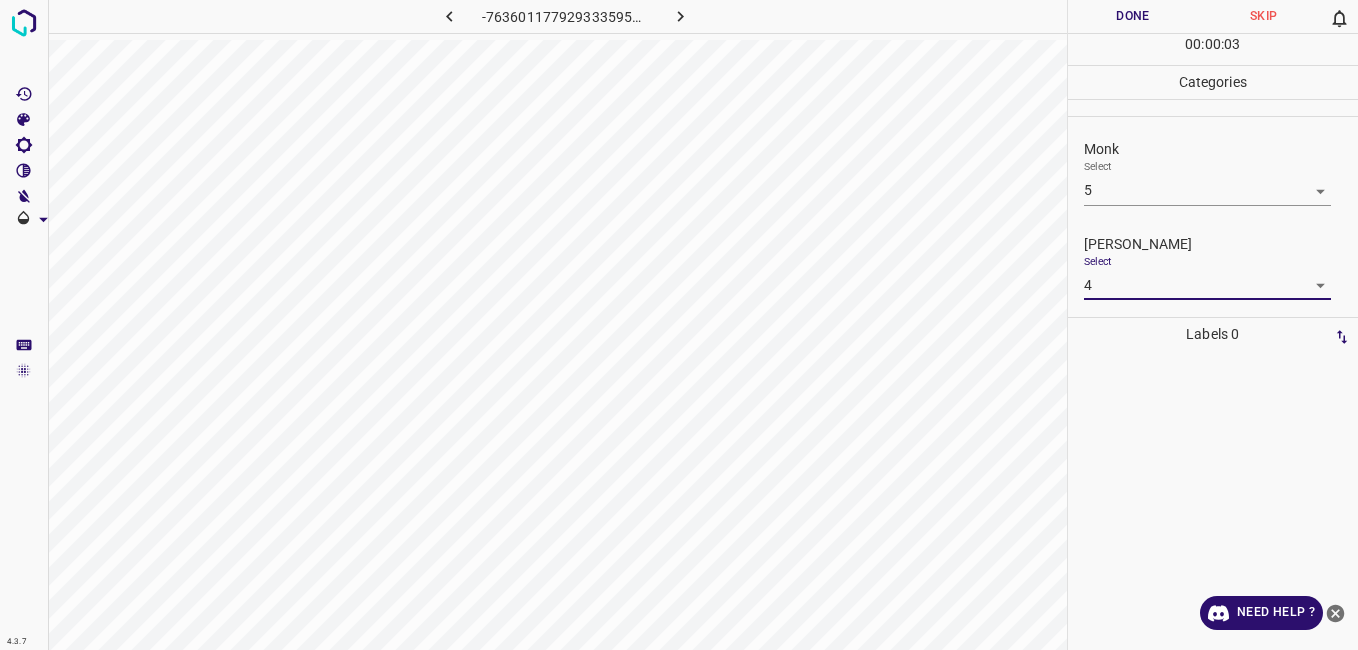 click on "Done" at bounding box center (1133, 16) 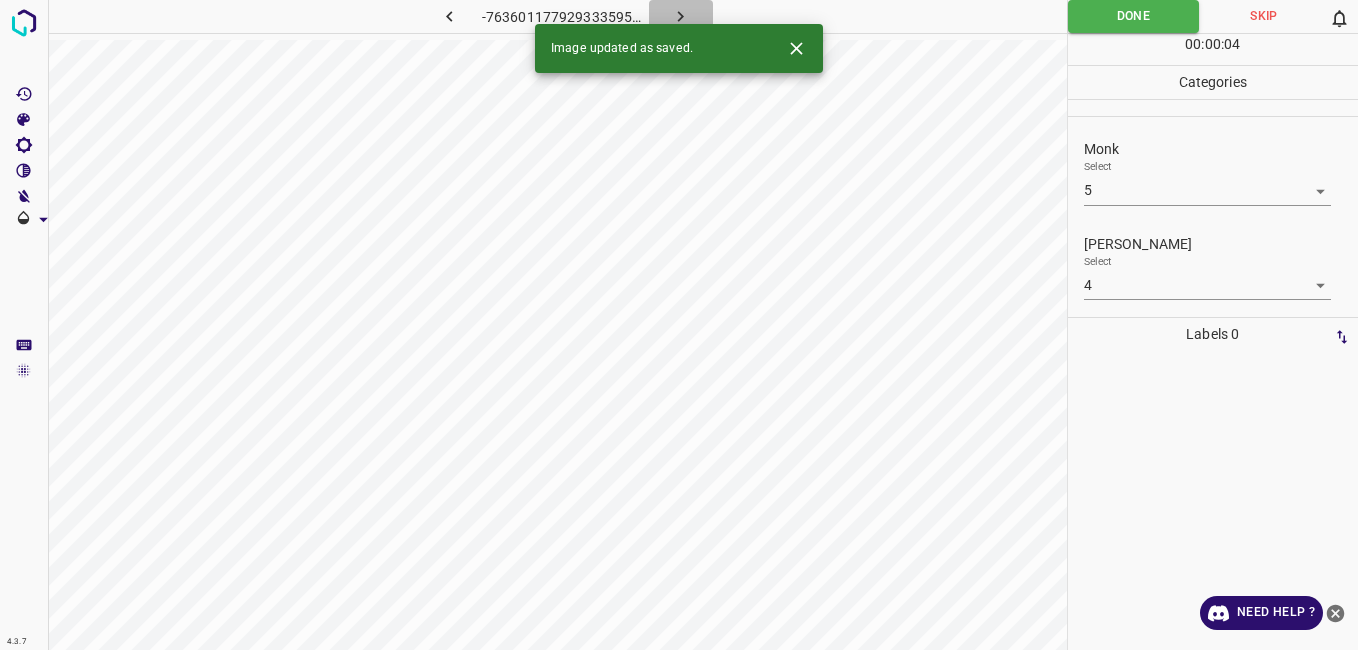 click 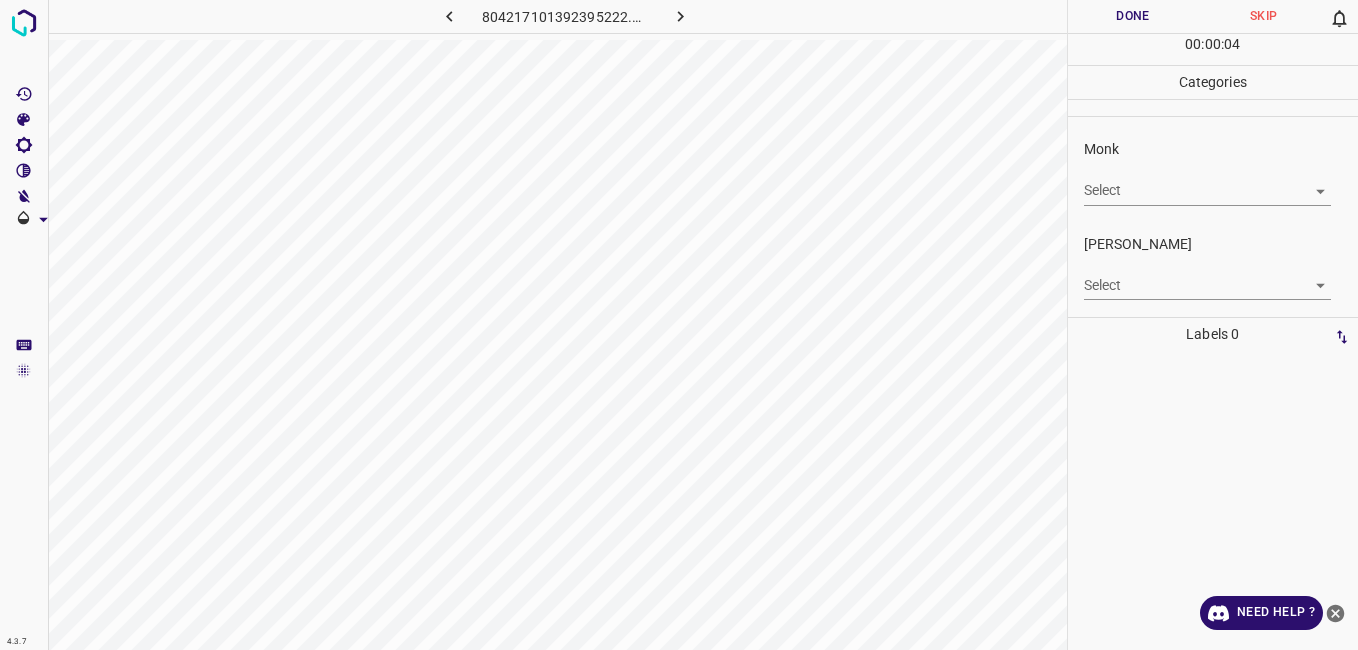 click on "4.3.7 804217101392395222.png Done Skip 0 00   : 00   : 04   Categories Monk   Select ​  Fitzpatrick   Select ​ Labels   0 Categories 1 Monk 2  Fitzpatrick Tools Space Change between modes (Draw & Edit) I Auto labeling R Restore zoom M Zoom in N Zoom out Delete Delete selecte label Filters Z Restore filters X Saturation filter C Brightness filter V Contrast filter B Gray scale filter General O Download Need Help ? - Text - Hide - Delete" at bounding box center [679, 325] 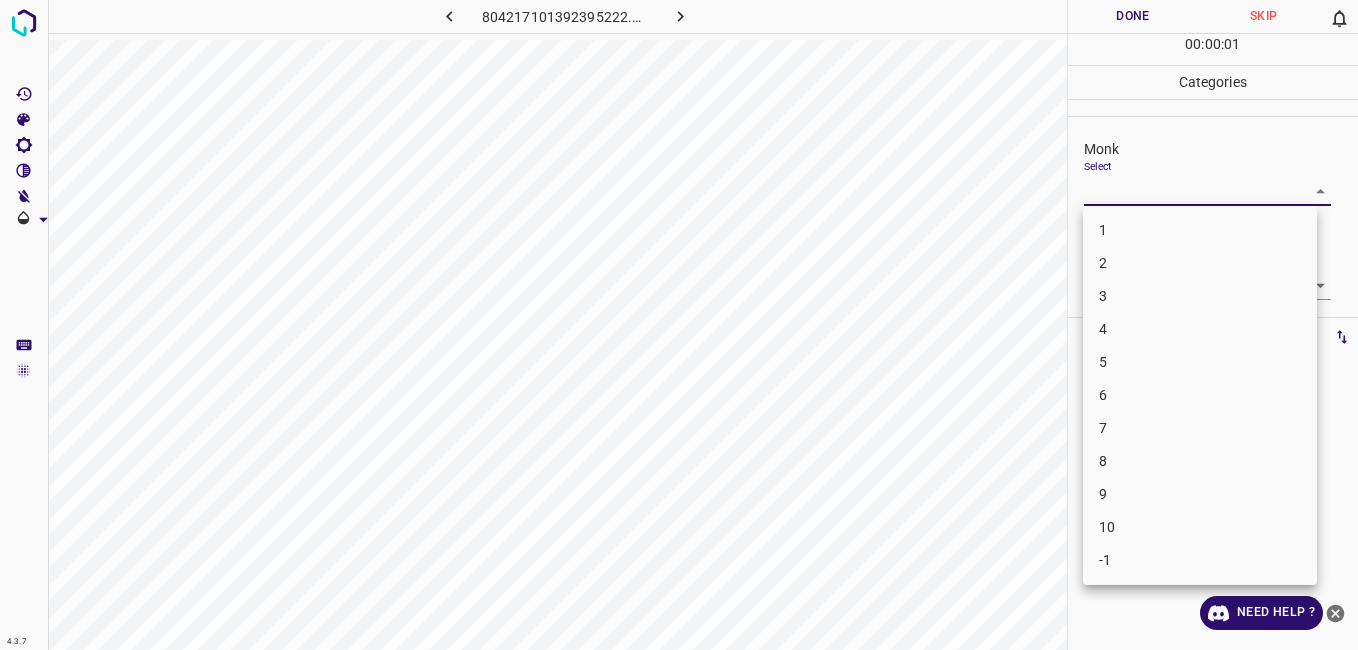 click on "3" at bounding box center (1200, 296) 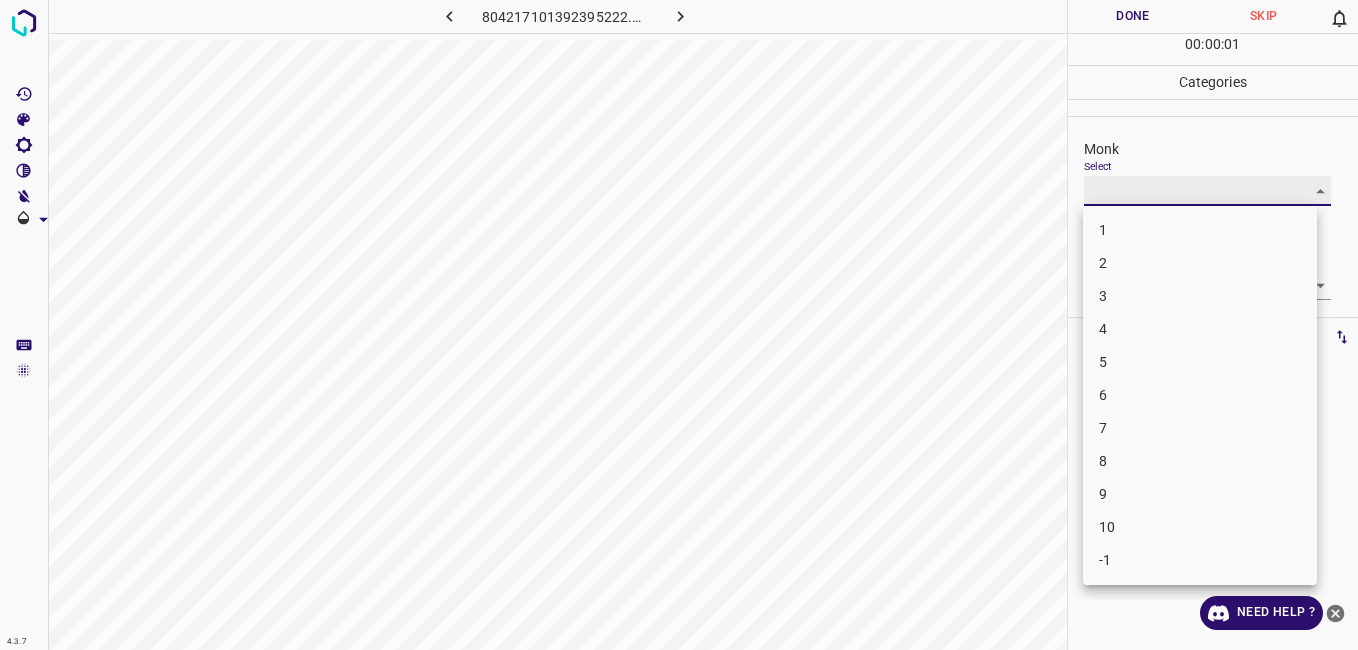 type on "3" 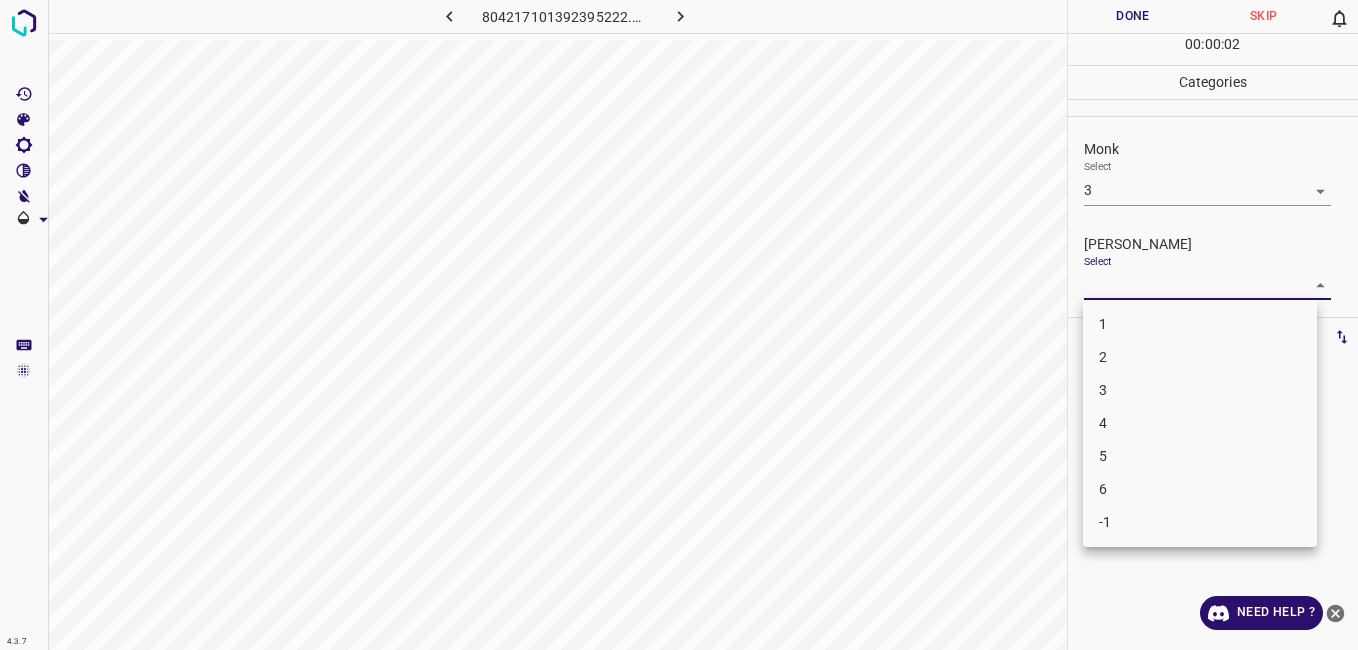 click on "4.3.7 804217101392395222.png Done Skip 0 00   : 00   : 02   Categories Monk   Select 3 3  Fitzpatrick   Select ​ Labels   0 Categories 1 Monk 2  Fitzpatrick Tools Space Change between modes (Draw & Edit) I Auto labeling R Restore zoom M Zoom in N Zoom out Delete Delete selecte label Filters Z Restore filters X Saturation filter C Brightness filter V Contrast filter B Gray scale filter General O Download Need Help ? - Text - Hide - Delete 1 2 3 4 5 6 -1" at bounding box center [679, 325] 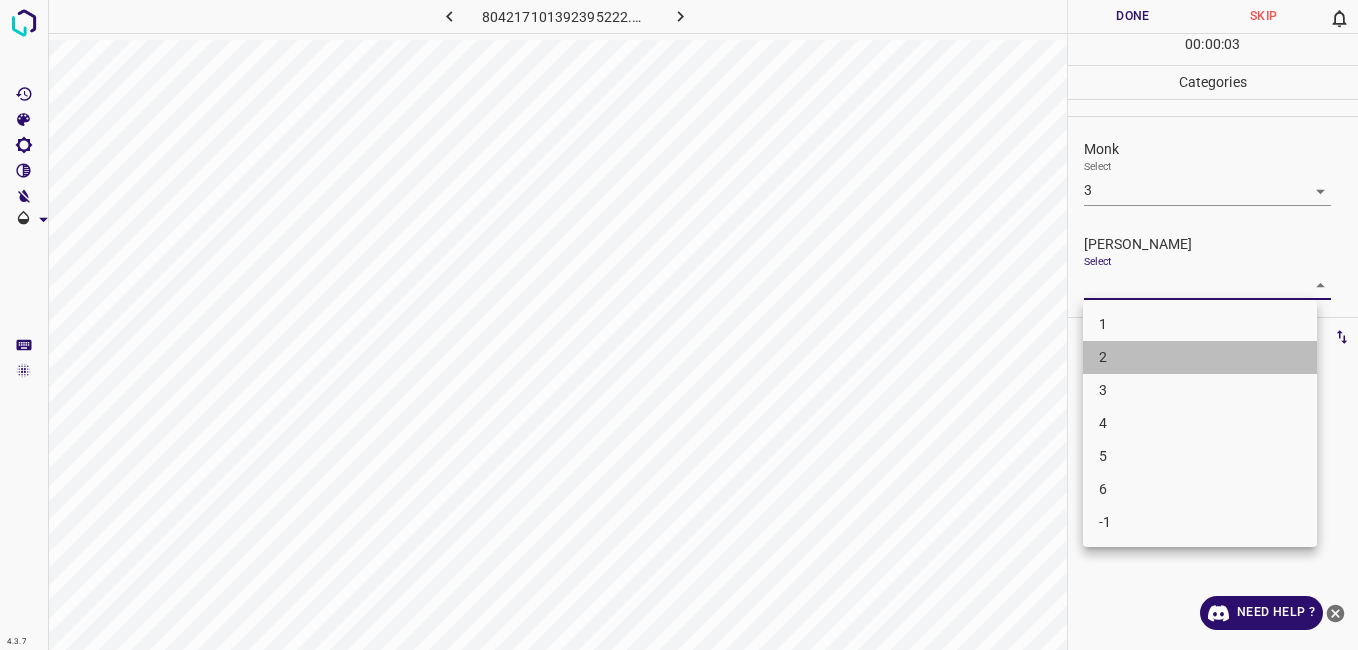click on "2" at bounding box center [1200, 357] 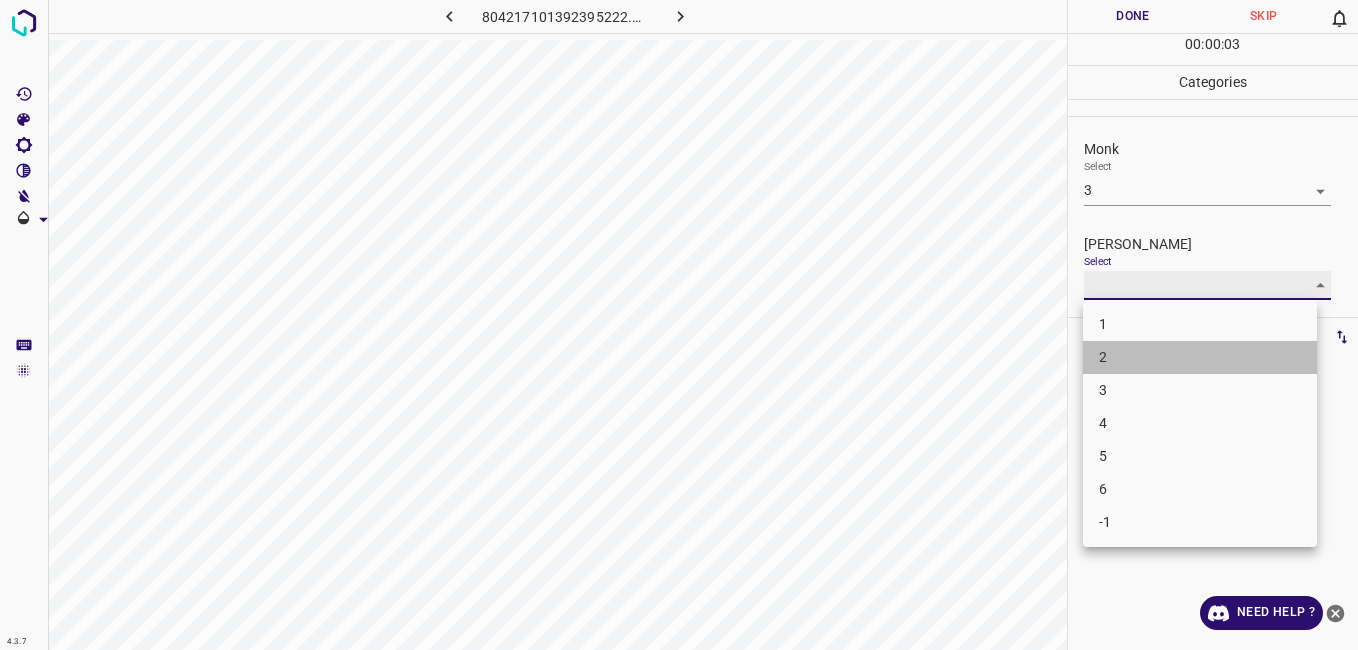 type on "2" 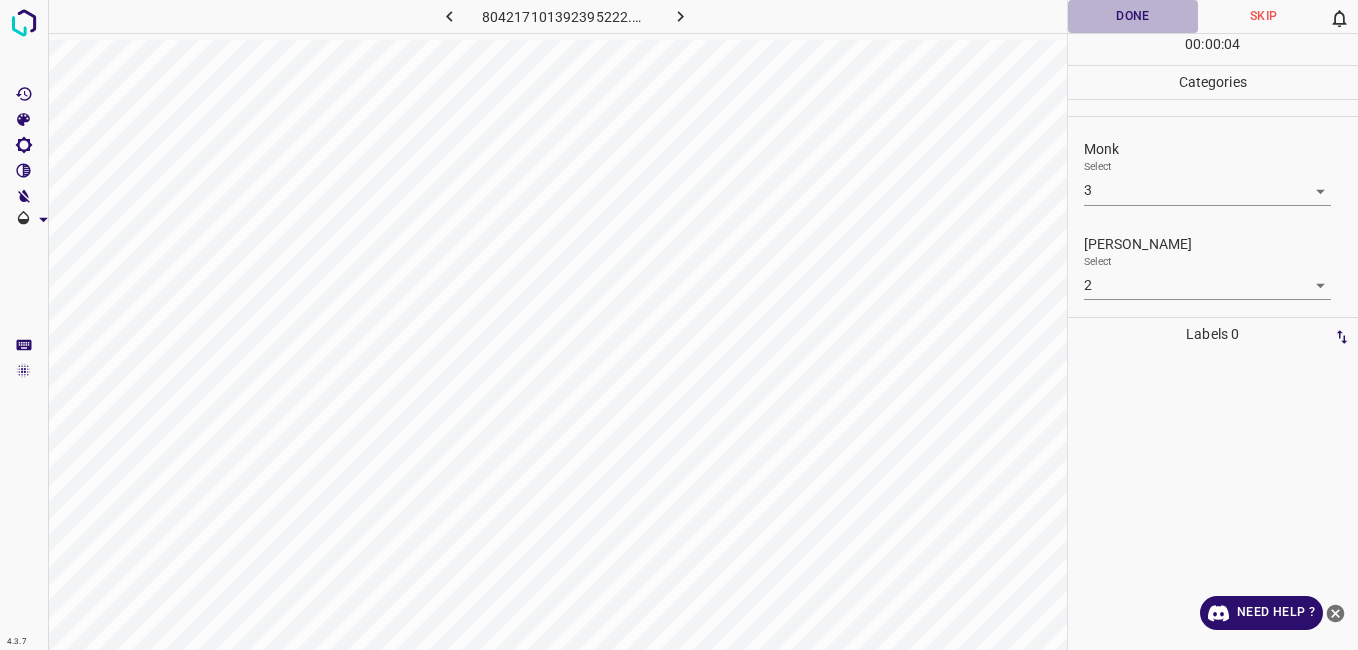 click on "Done" at bounding box center [1133, 16] 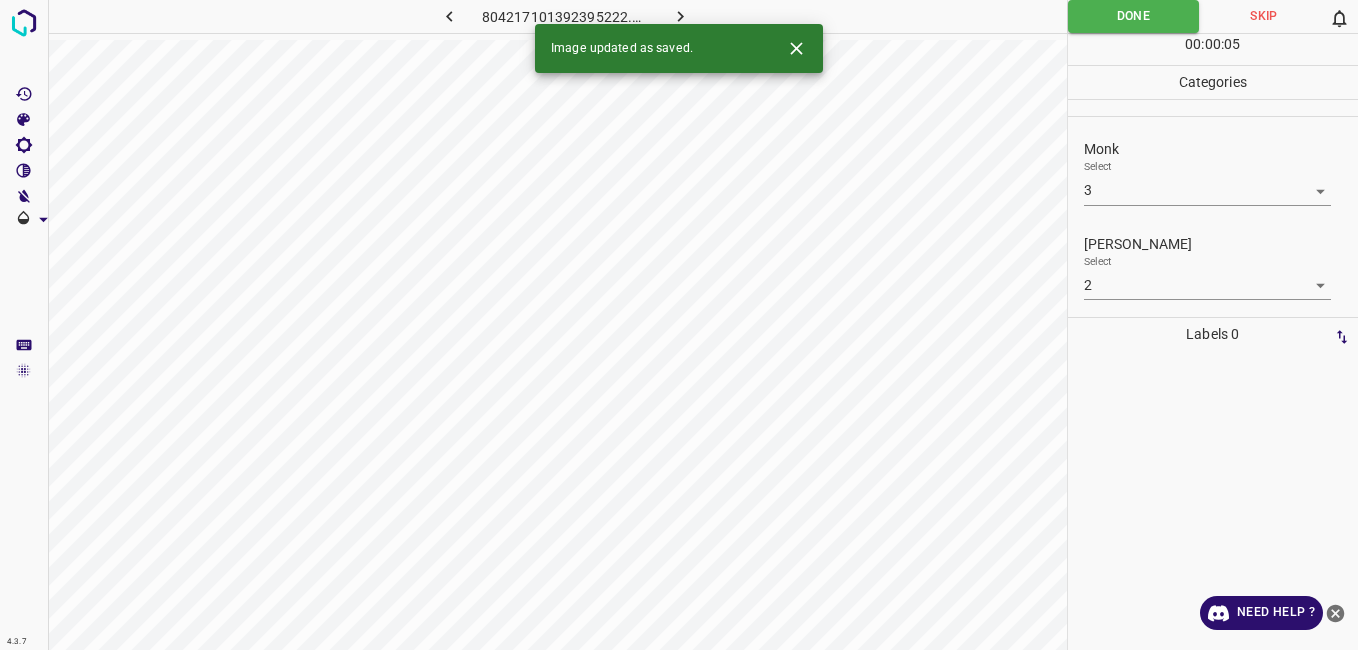 click 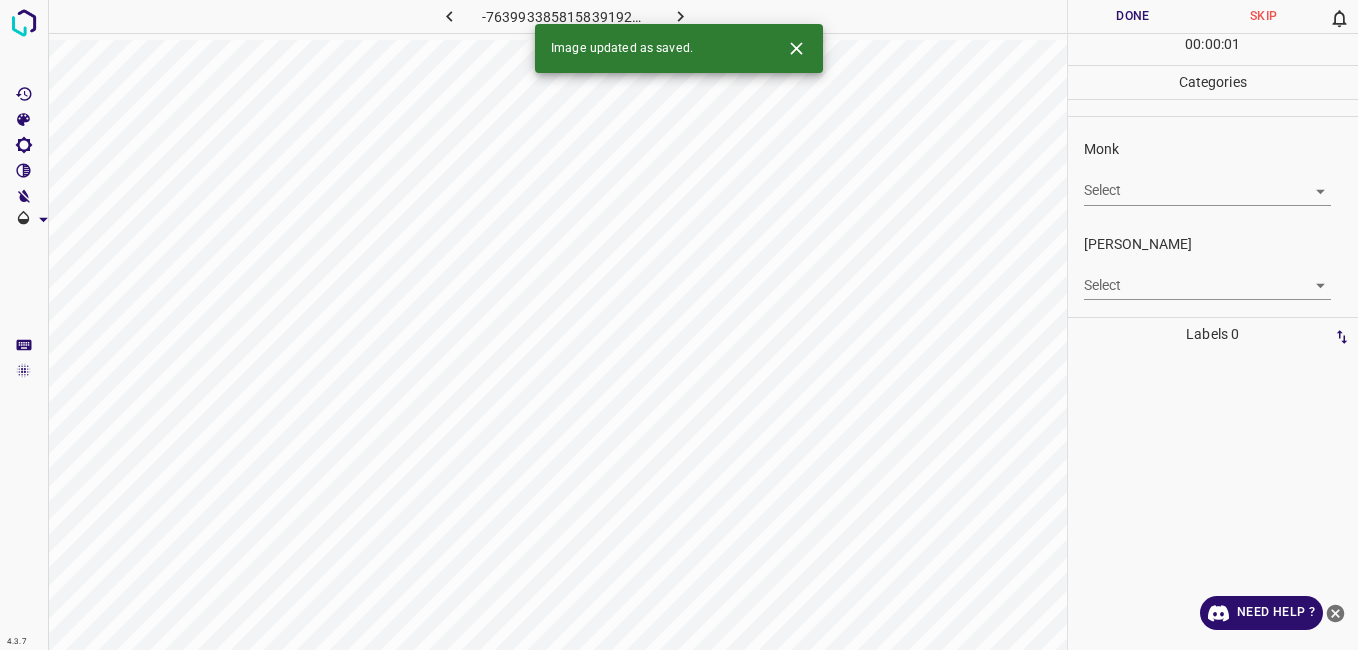 click on "Monk   Select ​" at bounding box center [1213, 172] 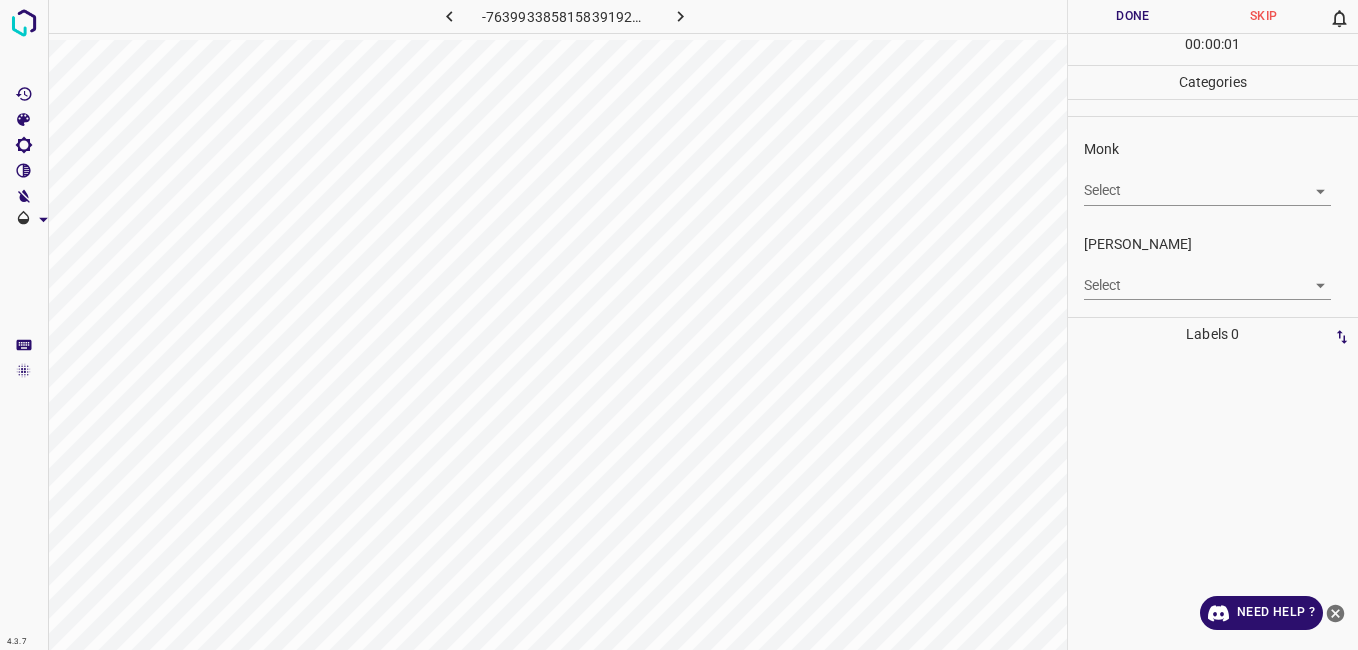 click on "Fitzpatrick   Select ​" at bounding box center (1213, 267) 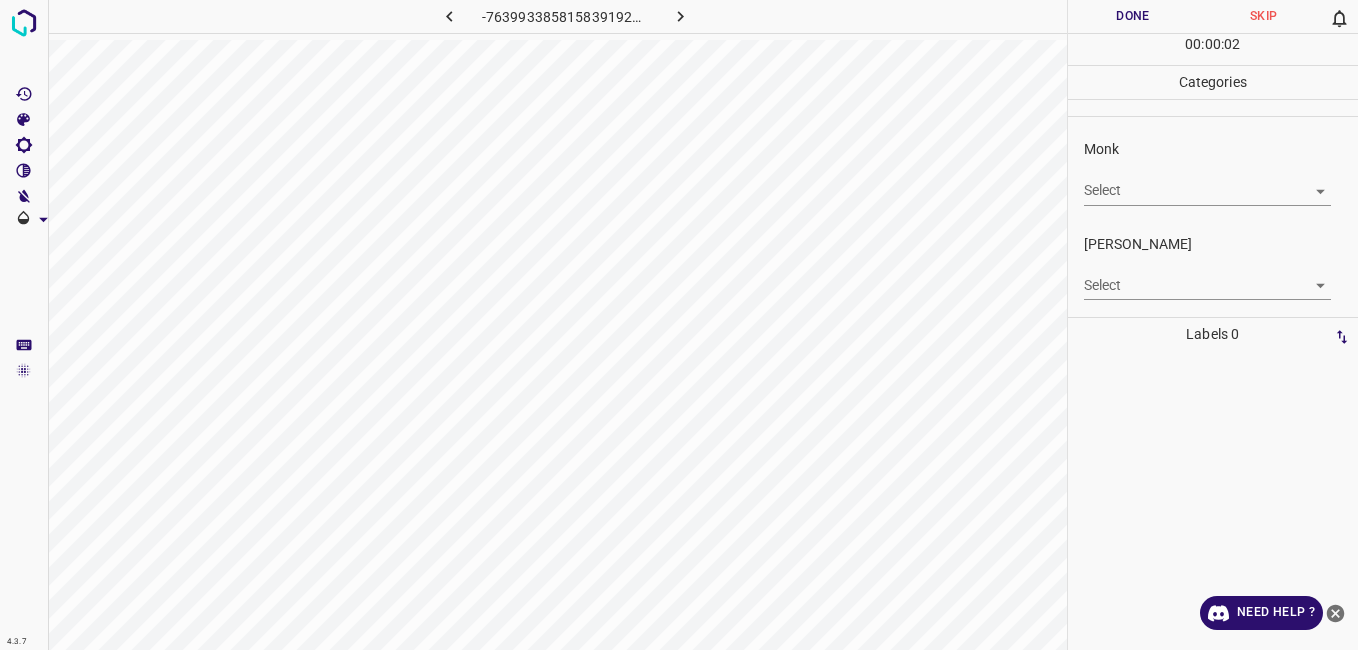 click on "4.3.7 -7639933858158391921.png Done Skip 0 00   : 00   : 02   Categories Monk   Select ​  Fitzpatrick   Select ​ Labels   0 Categories 1 Monk 2  Fitzpatrick Tools Space Change between modes (Draw & Edit) I Auto labeling R Restore zoom M Zoom in N Zoom out Delete Delete selecte label Filters Z Restore filters X Saturation filter C Brightness filter V Contrast filter B Gray scale filter General O Download Need Help ? - Text - Hide - Delete" at bounding box center (679, 325) 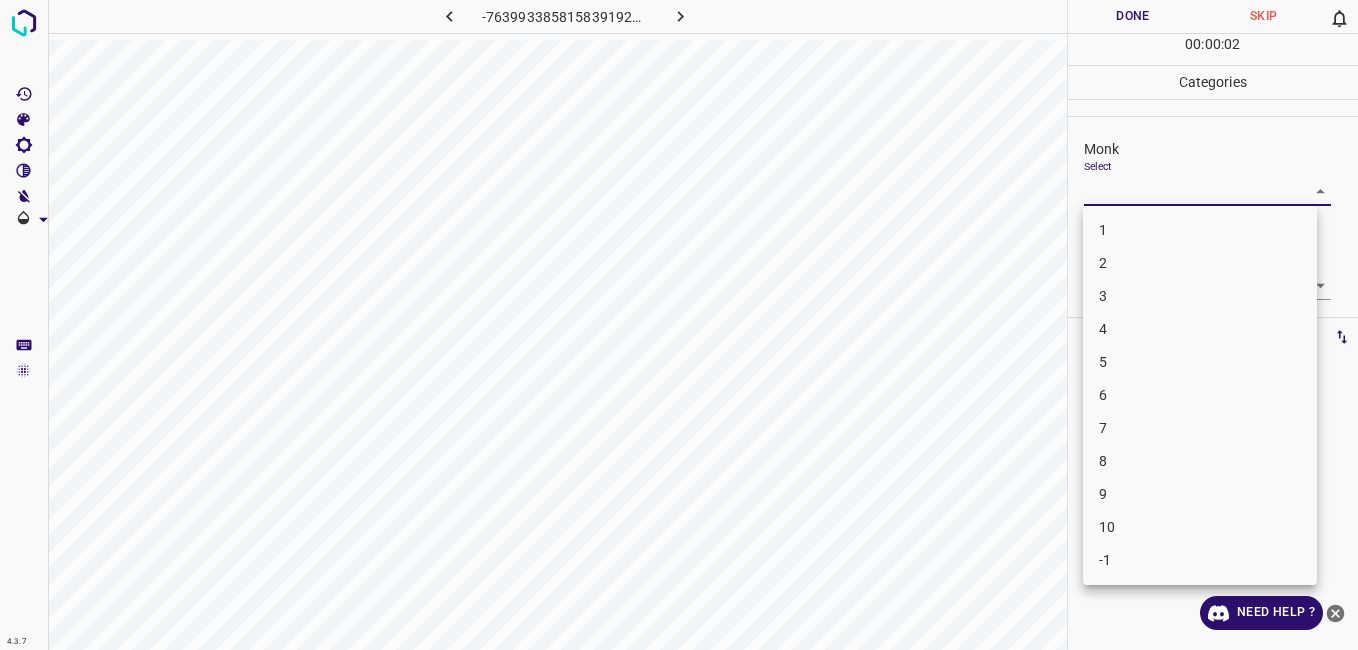 click on "4" at bounding box center [1200, 329] 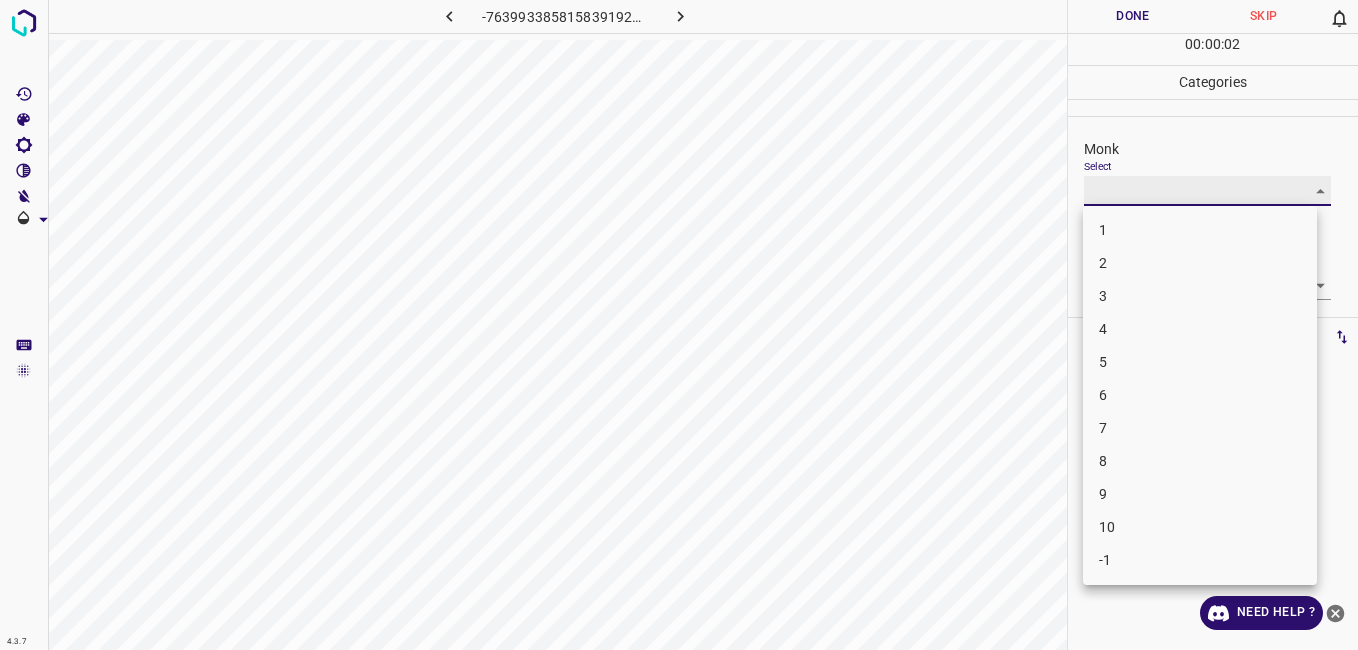 type on "4" 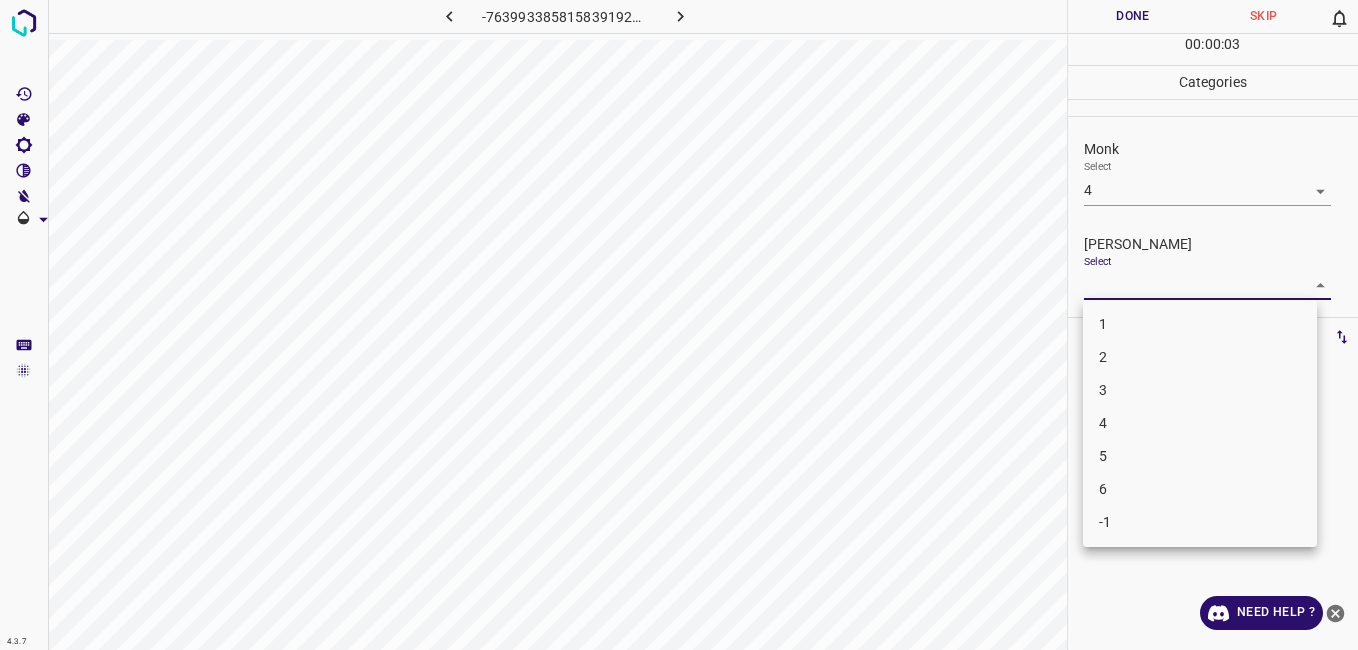 click on "4.3.7 -7639933858158391921.png Done Skip 0 00   : 00   : 03   Categories Monk   Select 4 4  Fitzpatrick   Select ​ Labels   0 Categories 1 Monk 2  Fitzpatrick Tools Space Change between modes (Draw & Edit) I Auto labeling R Restore zoom M Zoom in N Zoom out Delete Delete selecte label Filters Z Restore filters X Saturation filter C Brightness filter V Contrast filter B Gray scale filter General O Download Need Help ? - Text - Hide - Delete 1 2 3 4 5 6 -1" at bounding box center [679, 325] 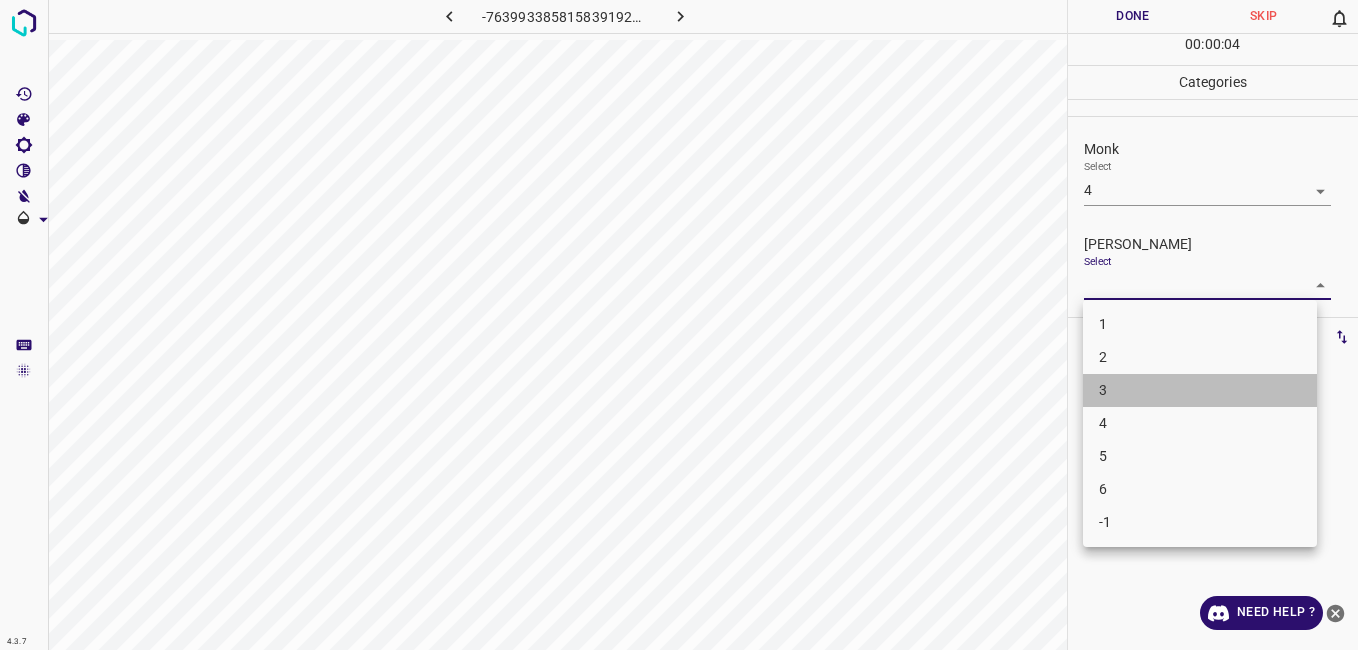 click on "3" at bounding box center [1200, 390] 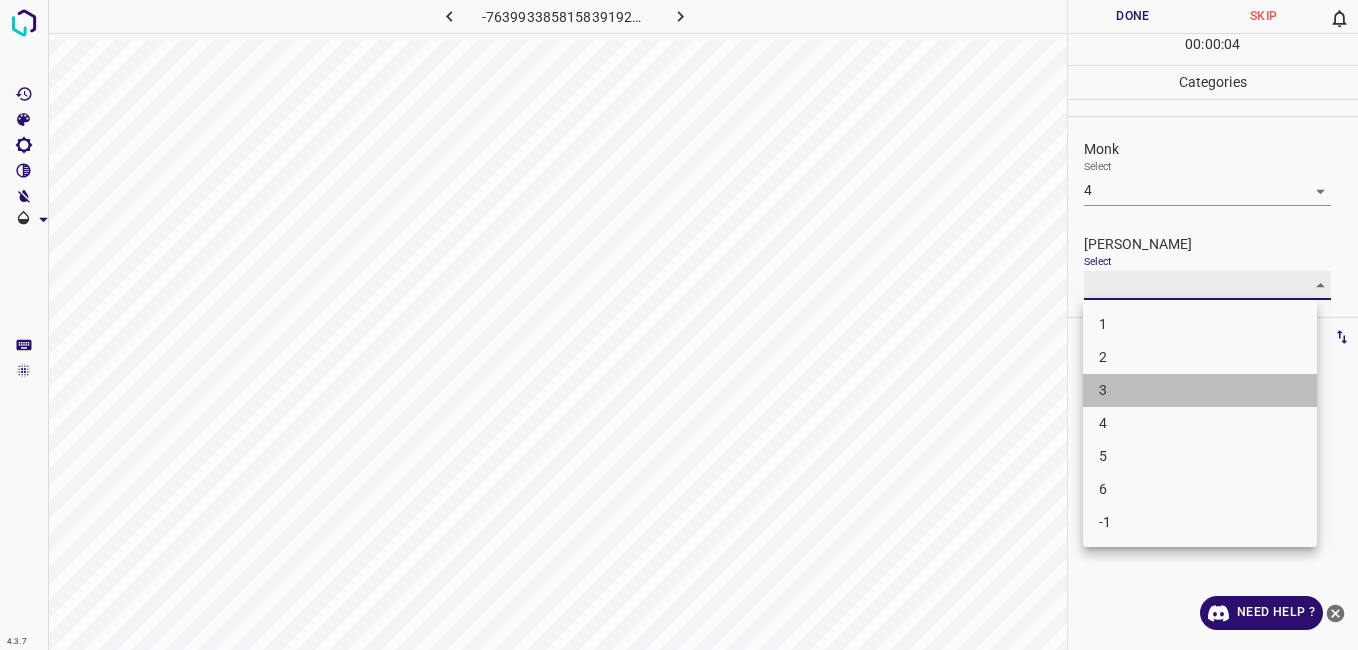 type on "3" 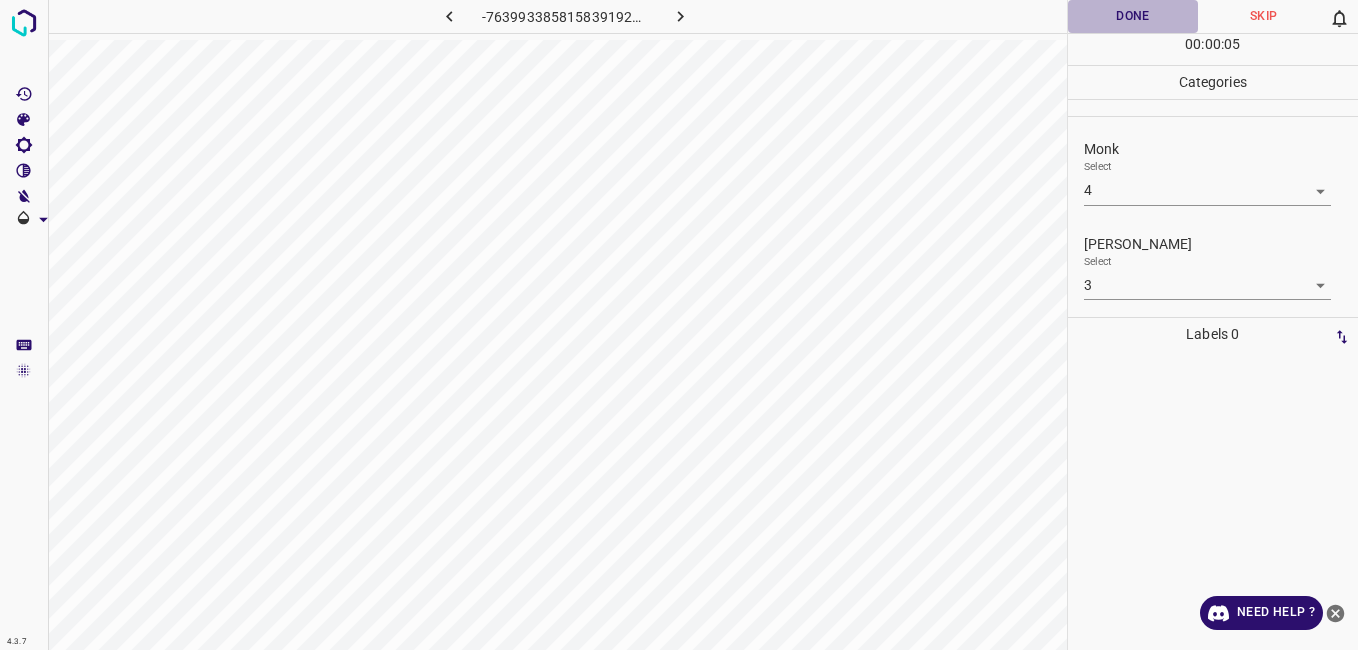 click on "Done" at bounding box center [1133, 16] 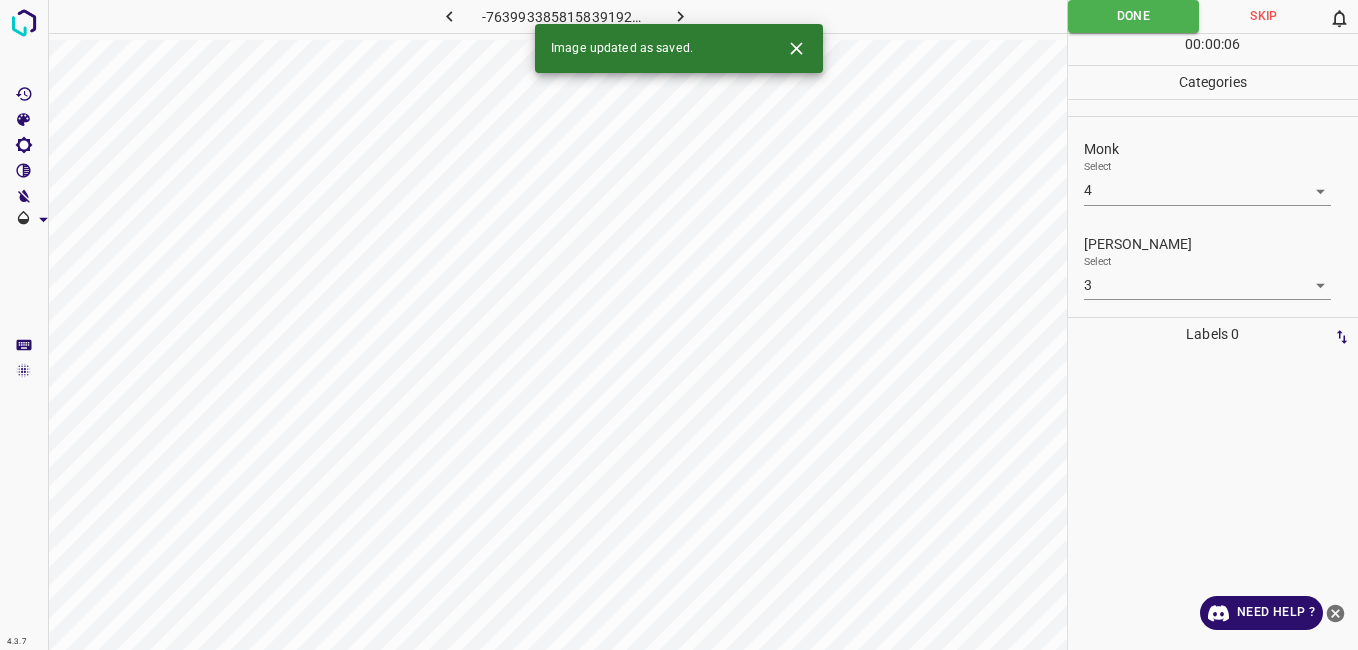 click 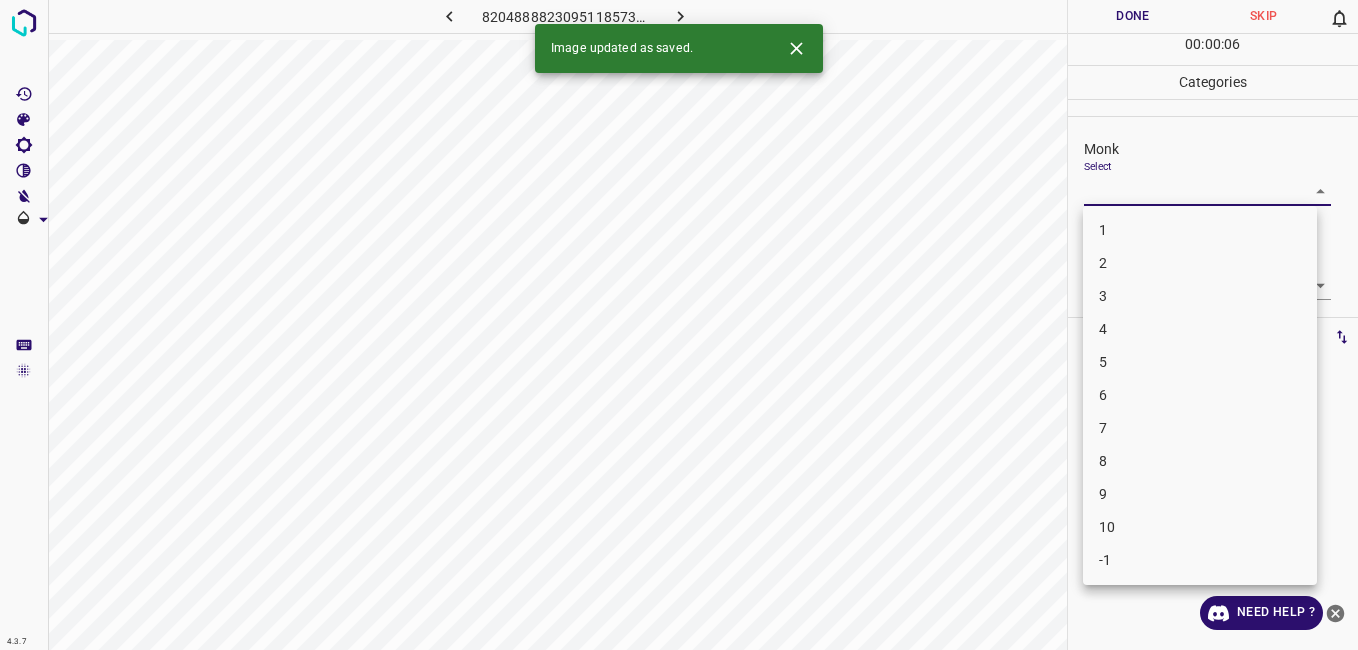 click on "4.3.7 8204888823095118573.png Done Skip 0 00   : 00   : 06   Categories Monk   Select ​  Fitzpatrick   Select ​ Labels   0 Categories 1 Monk 2  Fitzpatrick Tools Space Change between modes (Draw & Edit) I Auto labeling R Restore zoom M Zoom in N Zoom out Delete Delete selecte label Filters Z Restore filters X Saturation filter C Brightness filter V Contrast filter B Gray scale filter General O Download Image updated as saved. Need Help ? - Text - Hide - Delete 1 2 3 4 5 6 7 8 9 10 -1" at bounding box center [679, 325] 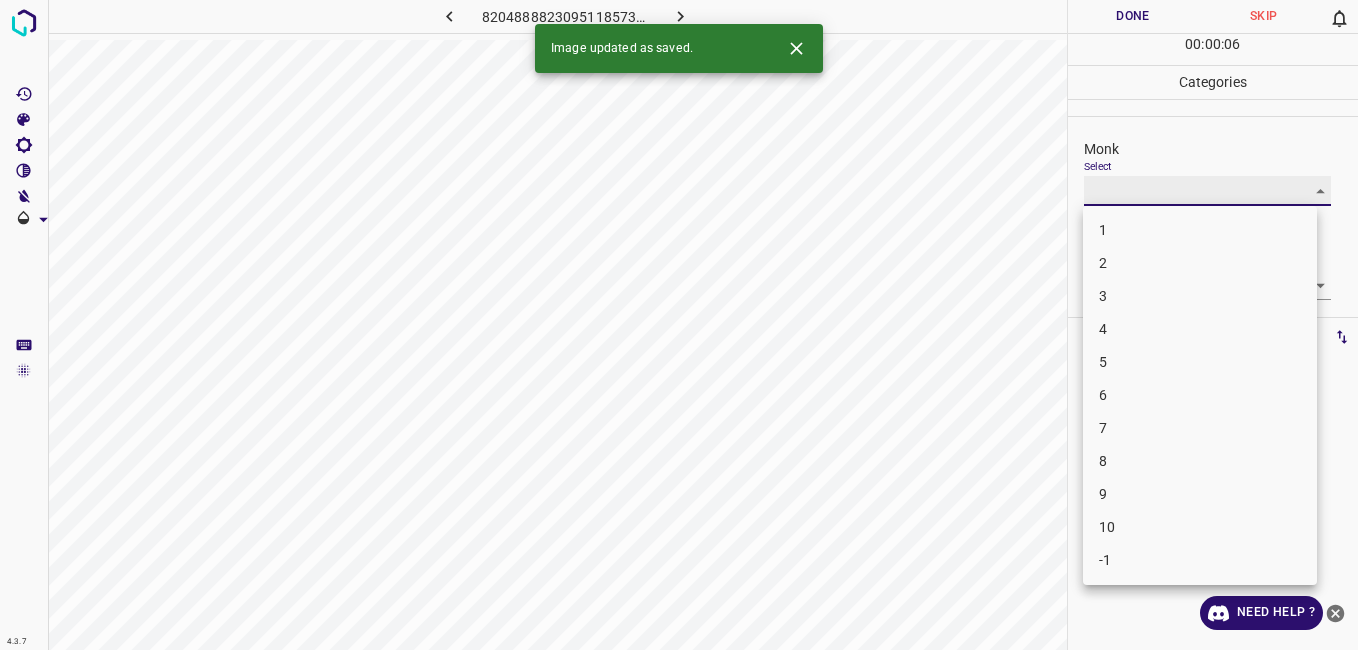 type on "2" 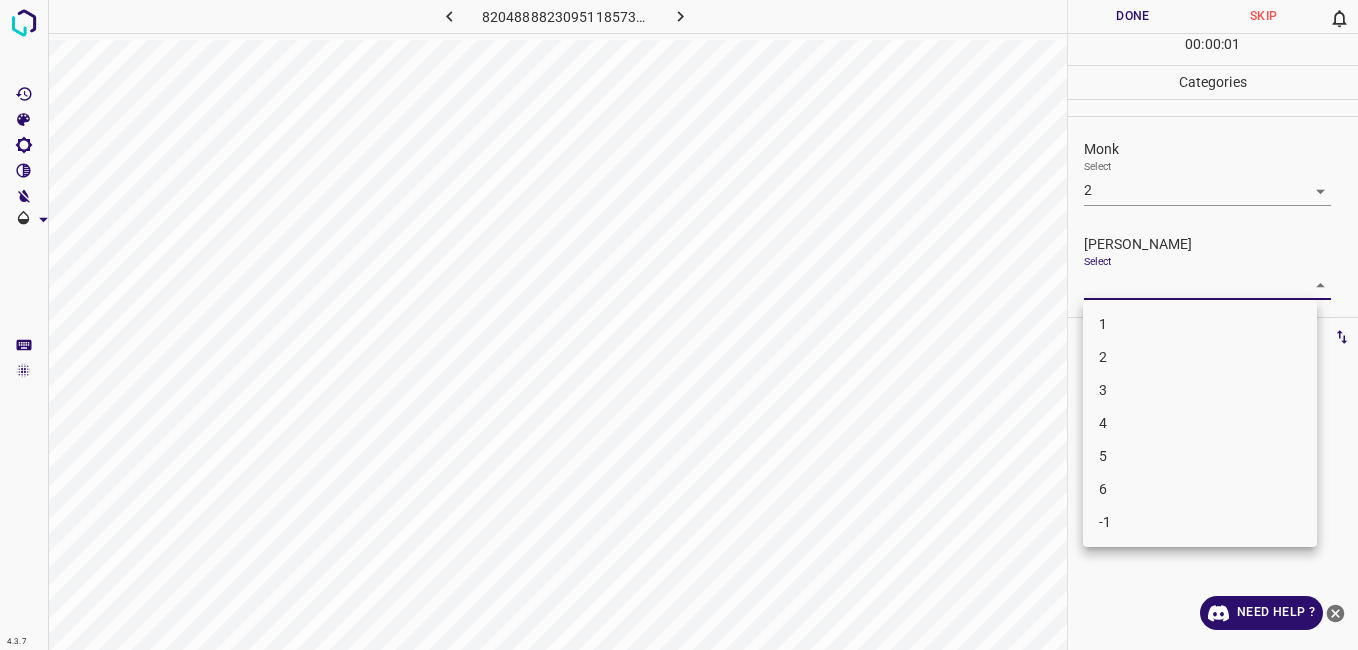 click on "4.3.7 8204888823095118573.png Done Skip 0 00   : 00   : 01   Categories Monk   Select 2 2  Fitzpatrick   Select ​ Labels   0 Categories 1 Monk 2  Fitzpatrick Tools Space Change between modes (Draw & Edit) I Auto labeling R Restore zoom M Zoom in N Zoom out Delete Delete selecte label Filters Z Restore filters X Saturation filter C Brightness filter V Contrast filter B Gray scale filter General O Download Need Help ? - Text - Hide - Delete 1 2 3 4 5 6 -1" at bounding box center (679, 325) 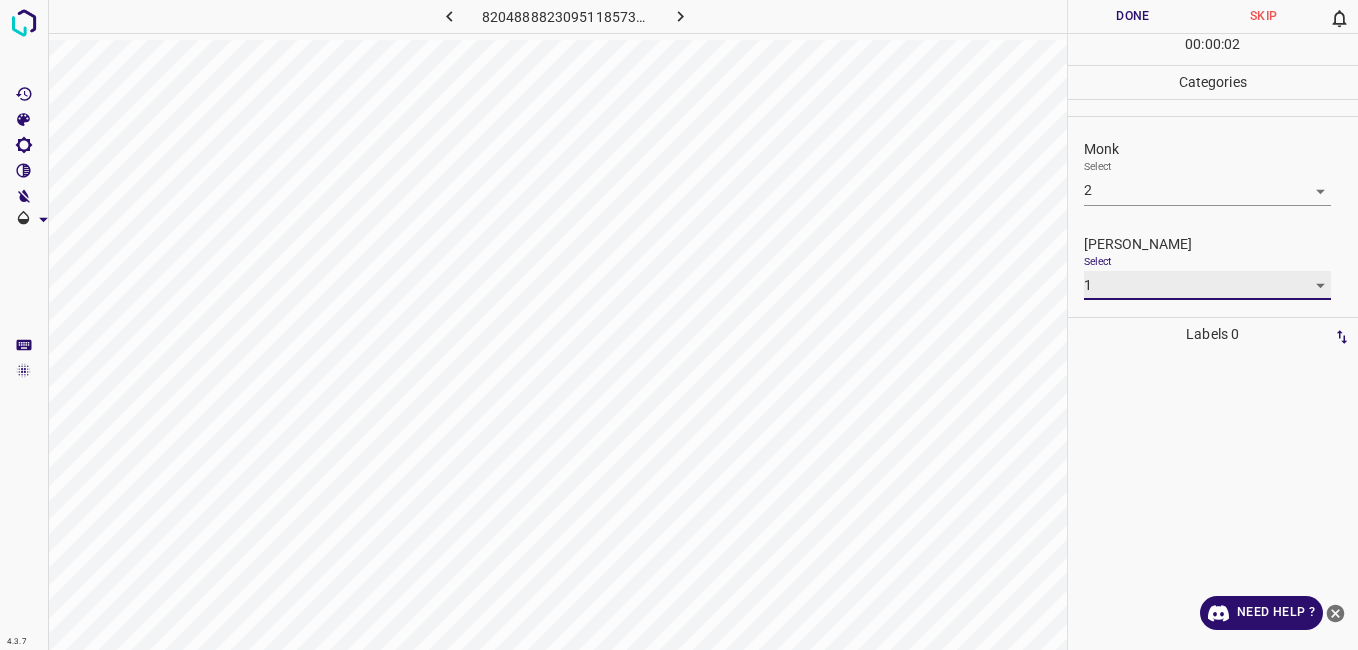 type on "1" 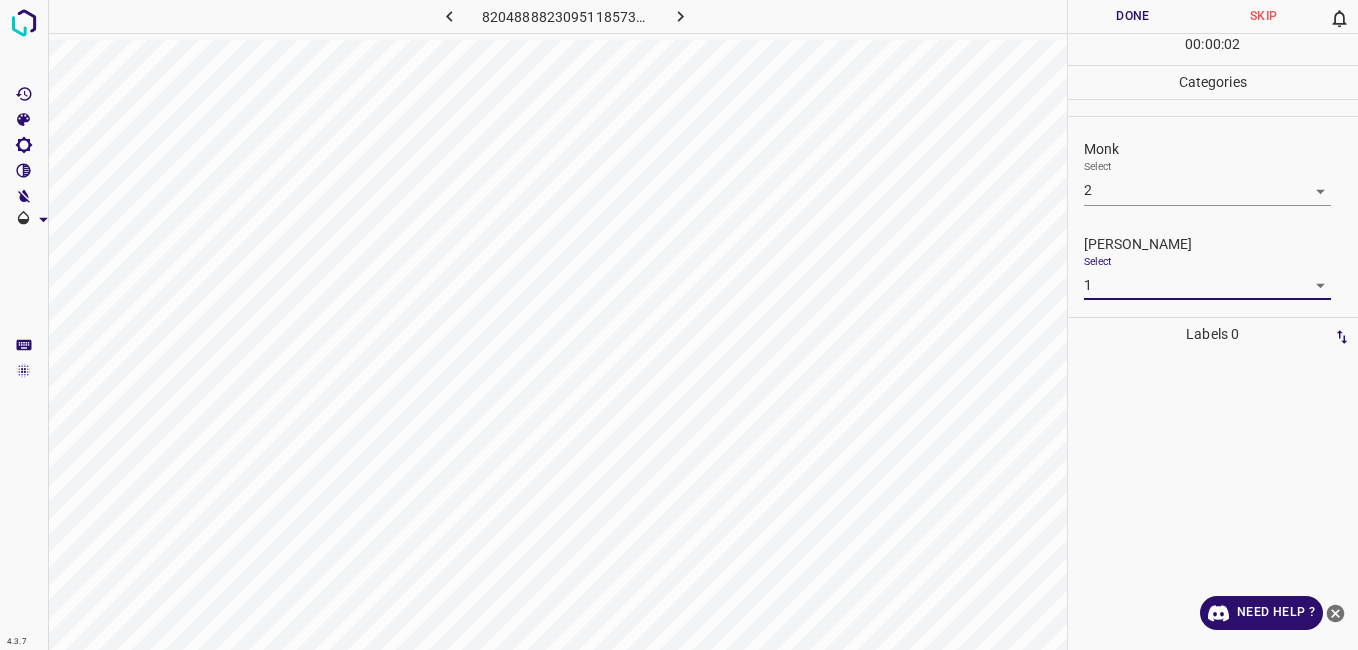 click on "Done" at bounding box center [1133, 16] 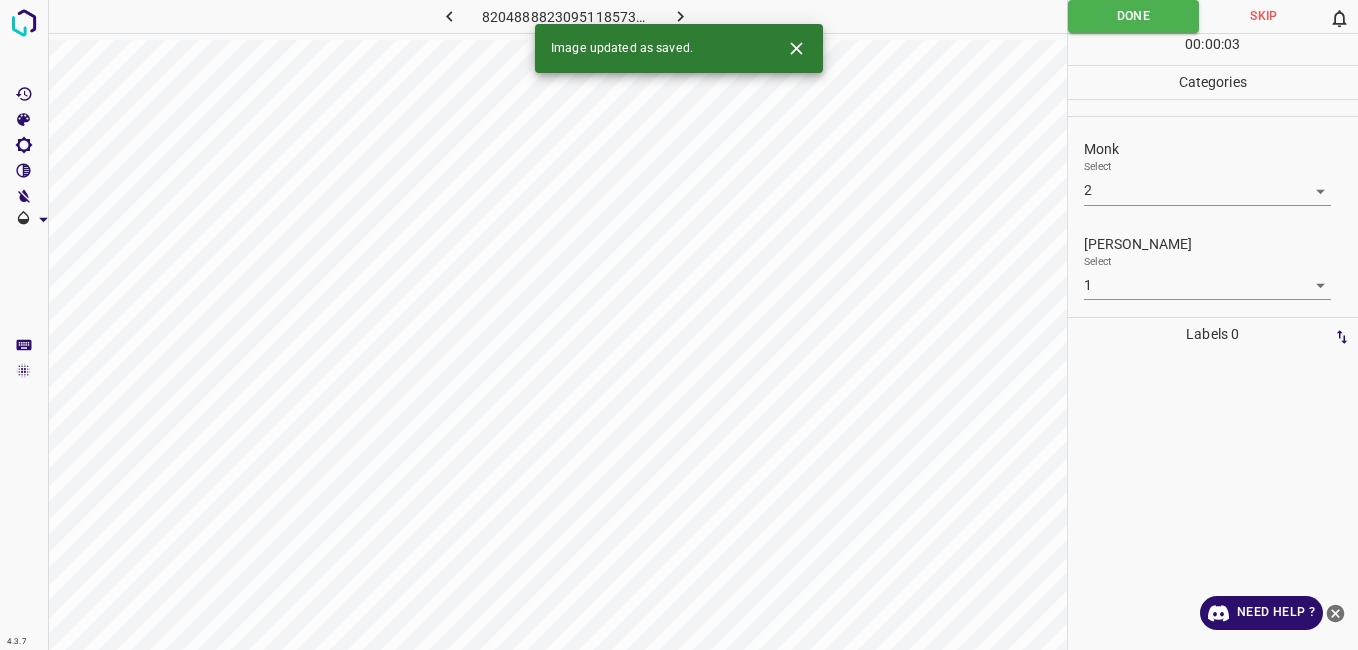 click 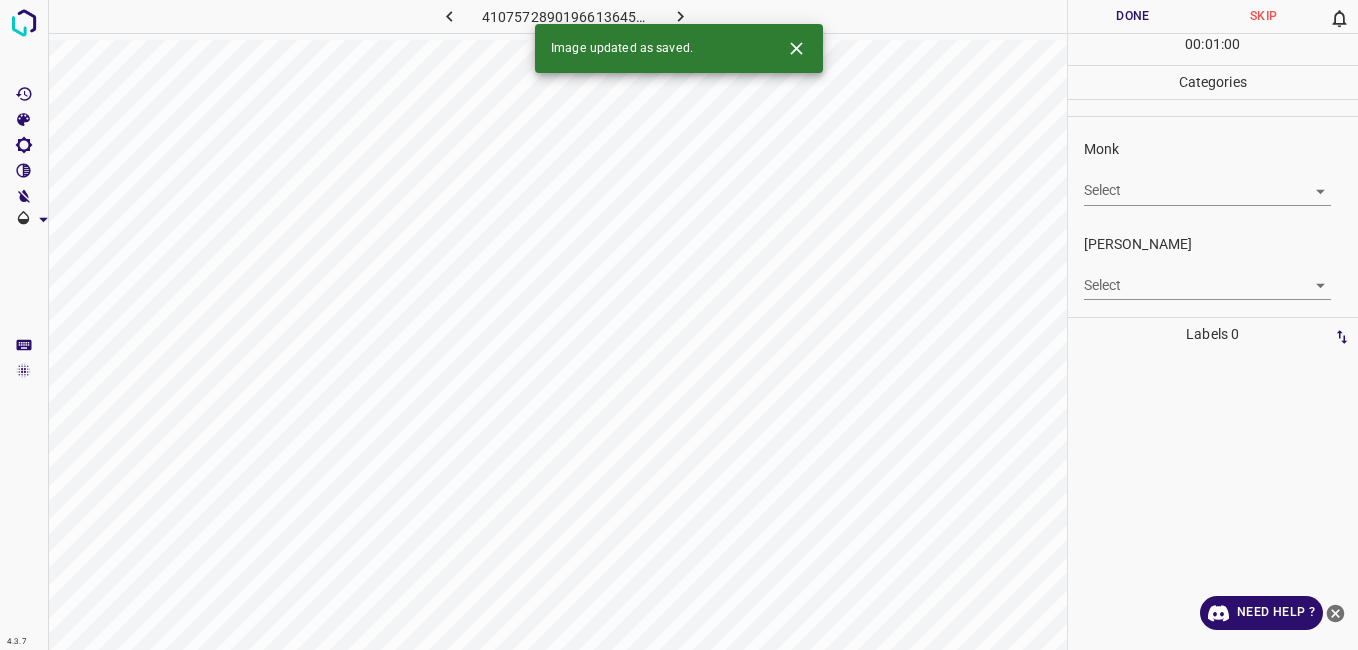 click on "4.3.7 4107572890196613645.png Done Skip 0 00   : 01   : 00   Categories Monk   Select ​  Fitzpatrick   Select ​ Labels   0 Categories 1 Monk 2  Fitzpatrick Tools Space Change between modes (Draw & Edit) I Auto labeling R Restore zoom M Zoom in N Zoom out Delete Delete selecte label Filters Z Restore filters X Saturation filter C Brightness filter V Contrast filter B Gray scale filter General O Download Image updated as saved. Need Help ? - Text - Hide - Delete" at bounding box center [679, 325] 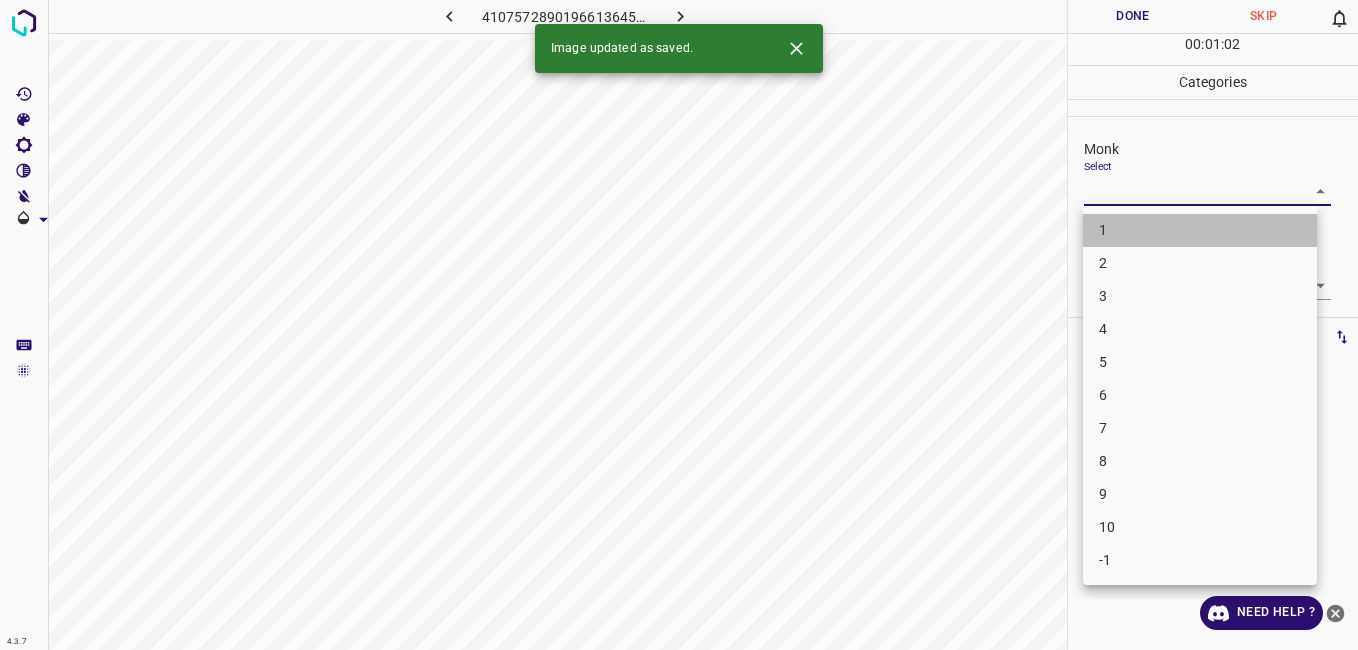 click on "1" at bounding box center [1200, 230] 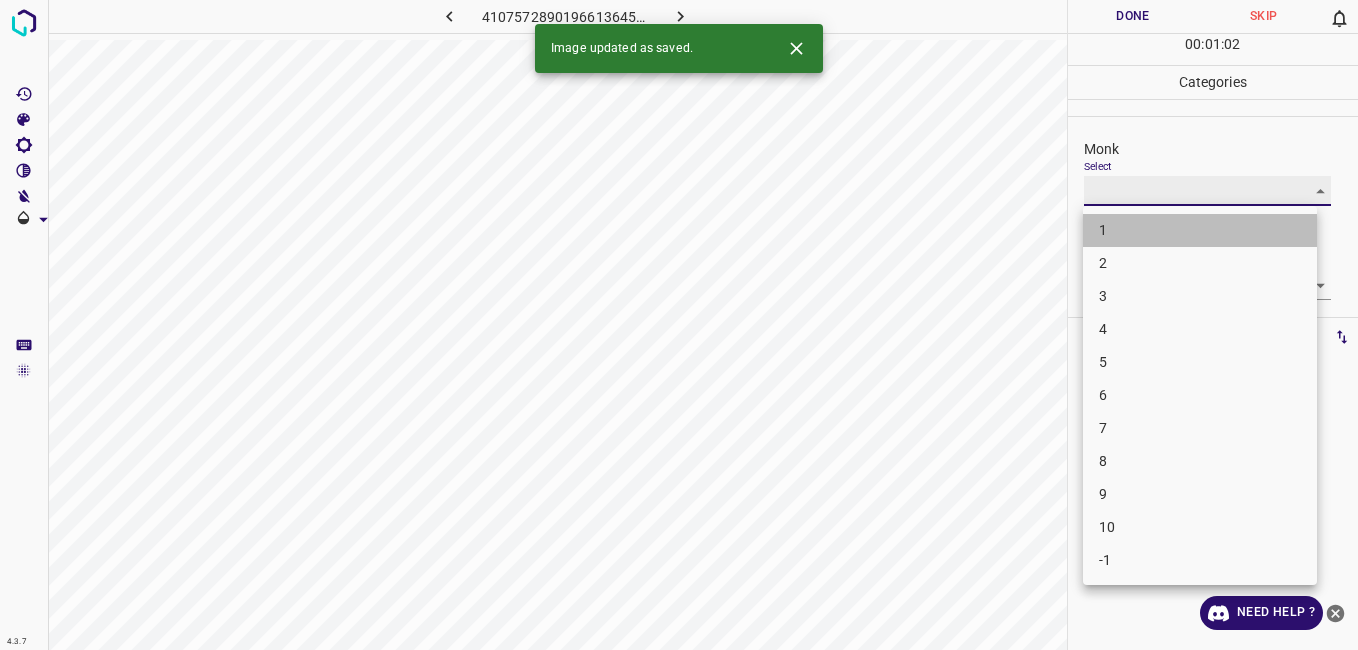 type on "1" 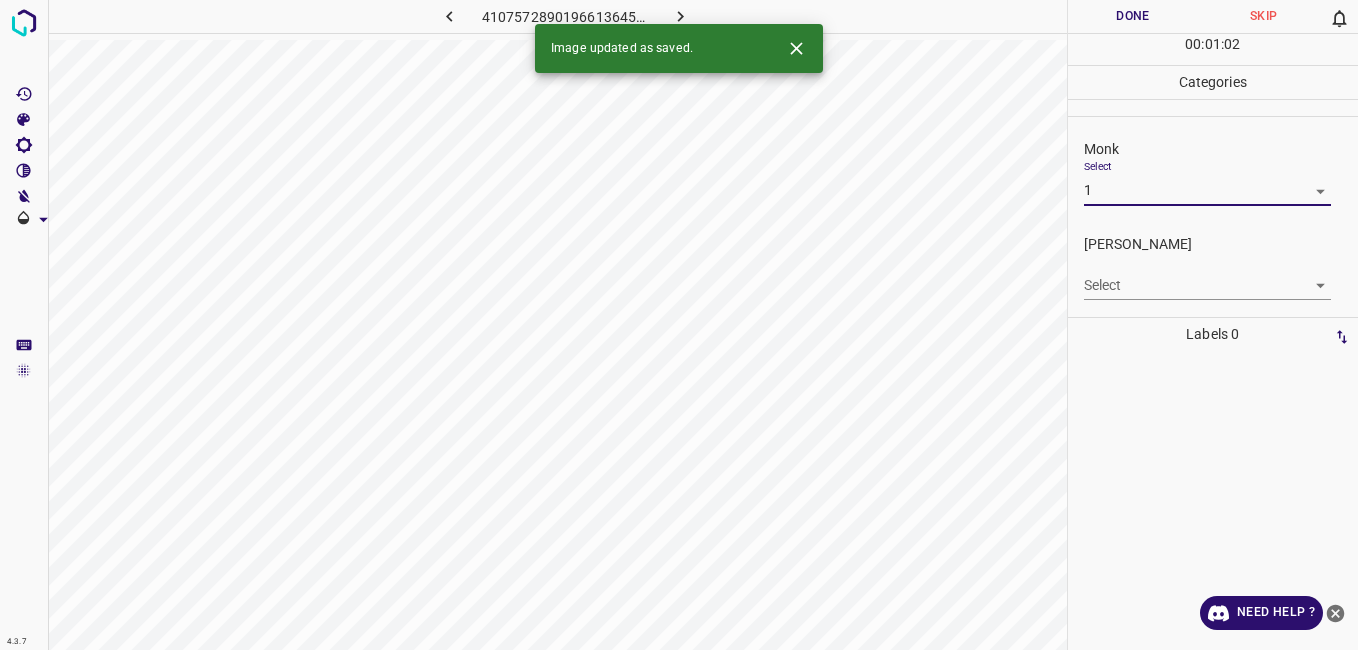 click on "4.3.7 4107572890196613645.png Done Skip 0 00   : 01   : 02   Categories Monk   Select 1 1  Fitzpatrick   Select ​ Labels   0 Categories 1 Monk 2  Fitzpatrick Tools Space Change between modes (Draw & Edit) I Auto labeling R Restore zoom M Zoom in N Zoom out Delete Delete selecte label Filters Z Restore filters X Saturation filter C Brightness filter V Contrast filter B Gray scale filter General O Download Image updated as saved. Need Help ? - Text - Hide - Delete" at bounding box center [679, 325] 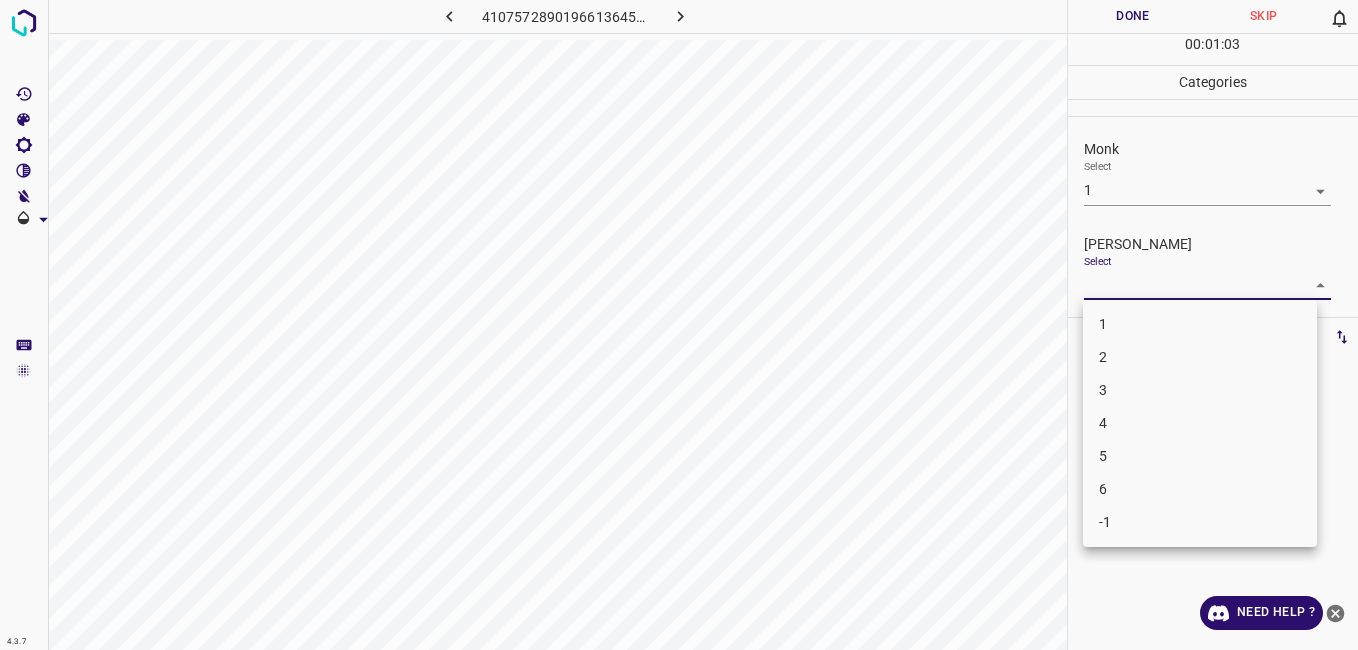 click on "1" at bounding box center (1200, 324) 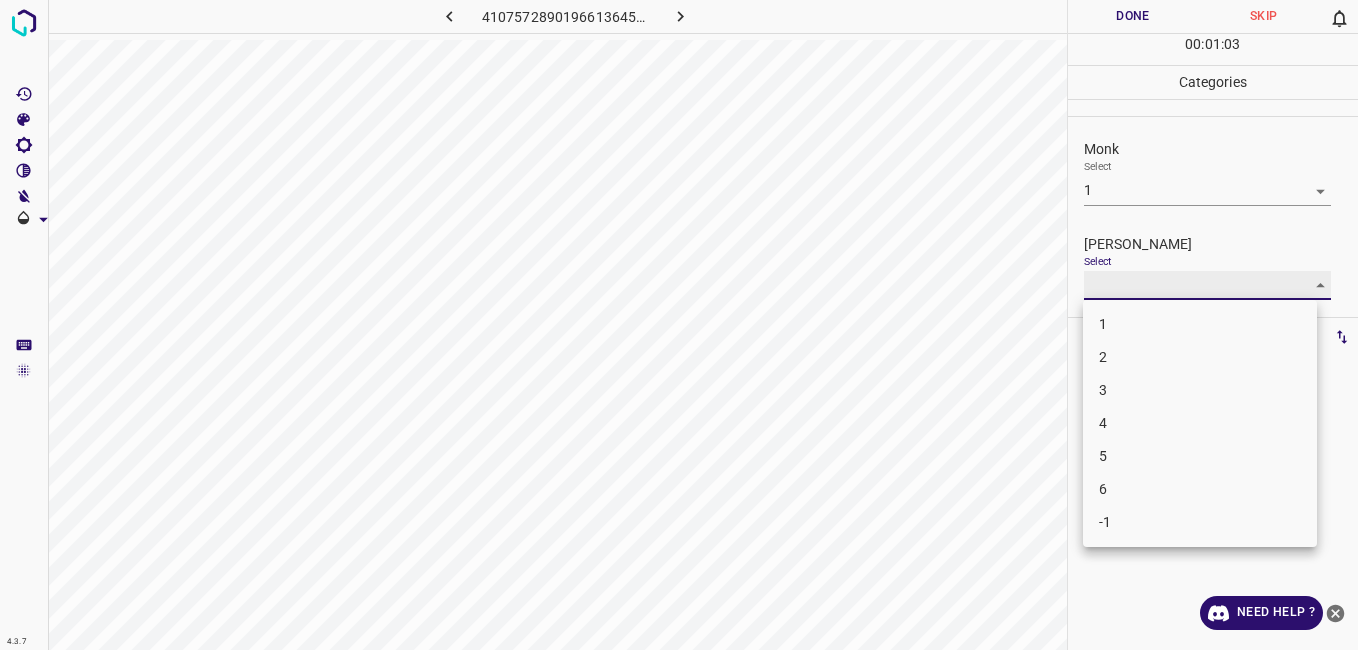 type on "1" 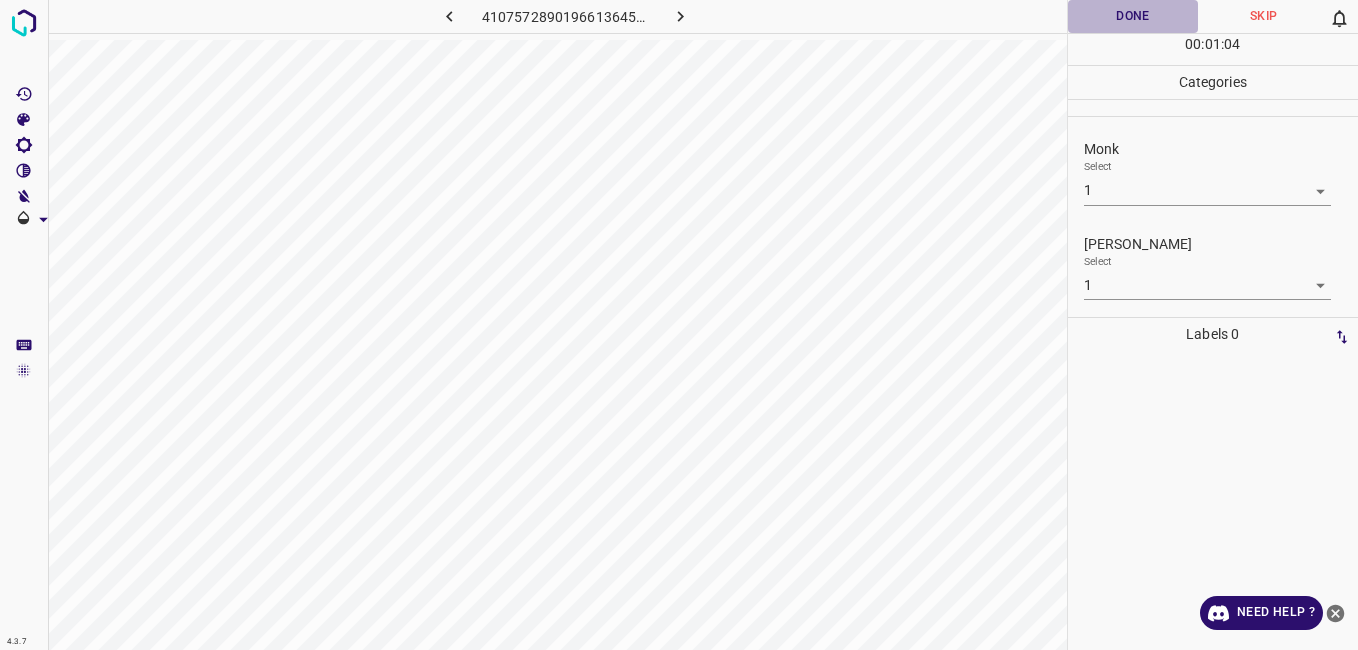 click on "Done" at bounding box center [1133, 16] 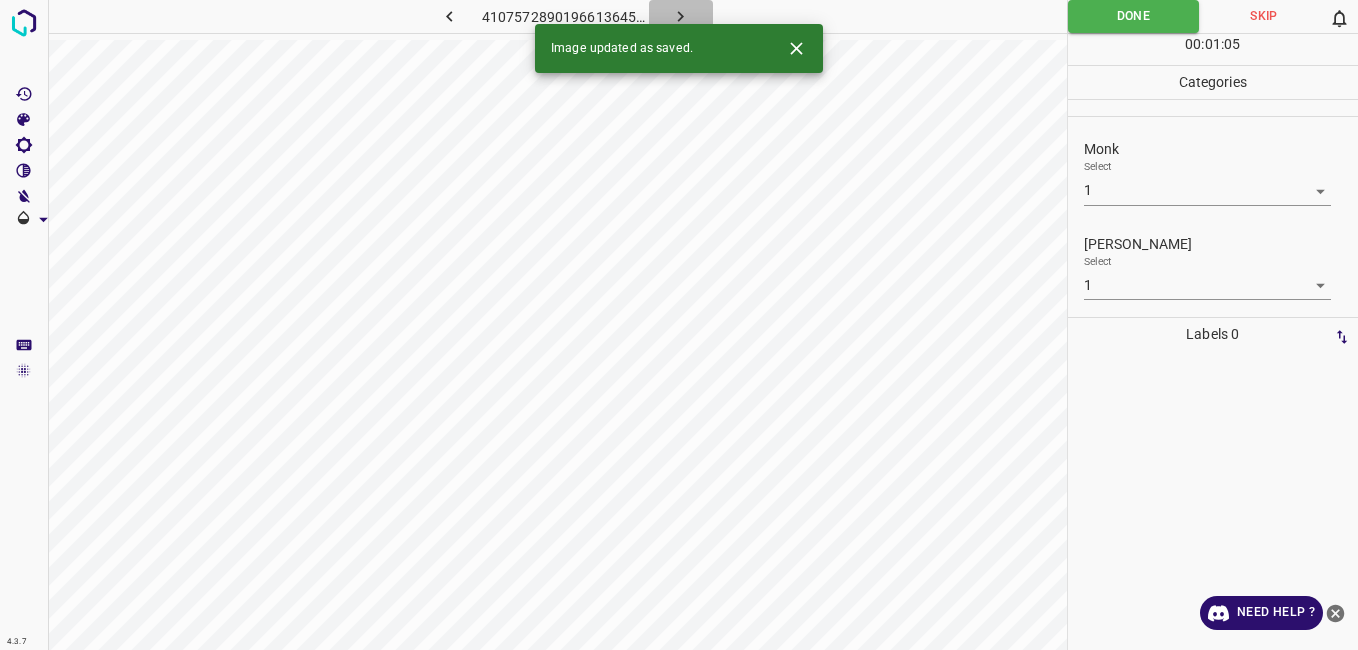 click 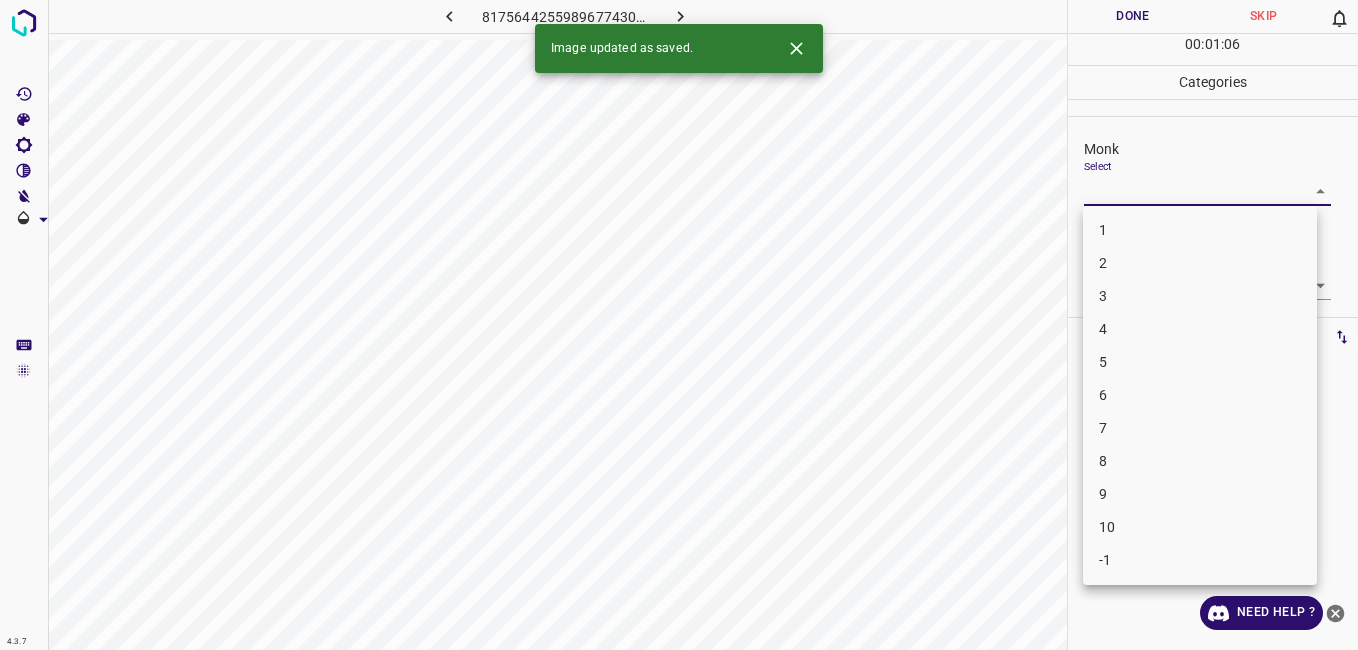 click on "4.3.7 8175644255989677430.png Done Skip 0 00   : 01   : 06   Categories Monk   Select ​  Fitzpatrick   Select ​ Labels   0 Categories 1 Monk 2  Fitzpatrick Tools Space Change between modes (Draw & Edit) I Auto labeling R Restore zoom M Zoom in N Zoom out Delete Delete selecte label Filters Z Restore filters X Saturation filter C Brightness filter V Contrast filter B Gray scale filter General O Download Image updated as saved. Need Help ? - Text - Hide - Delete 1 2 3 4 5 6 7 8 9 10 -1" at bounding box center (679, 325) 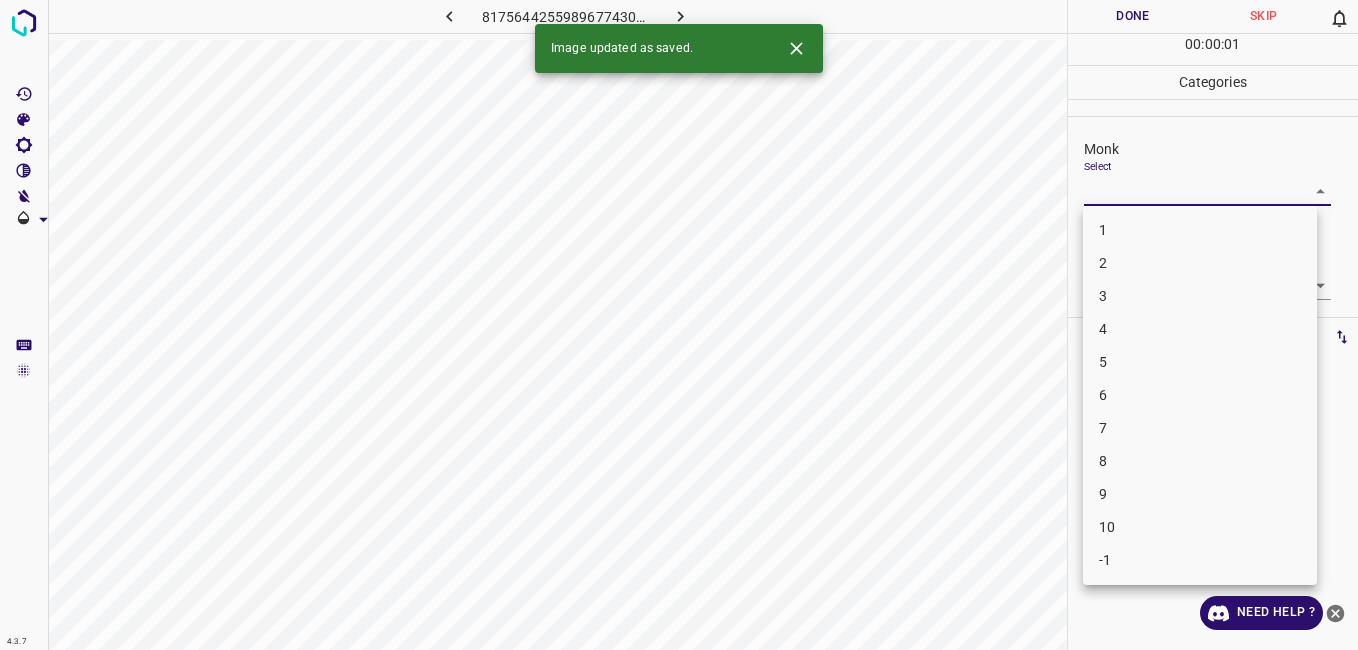 click on "1" at bounding box center (1200, 230) 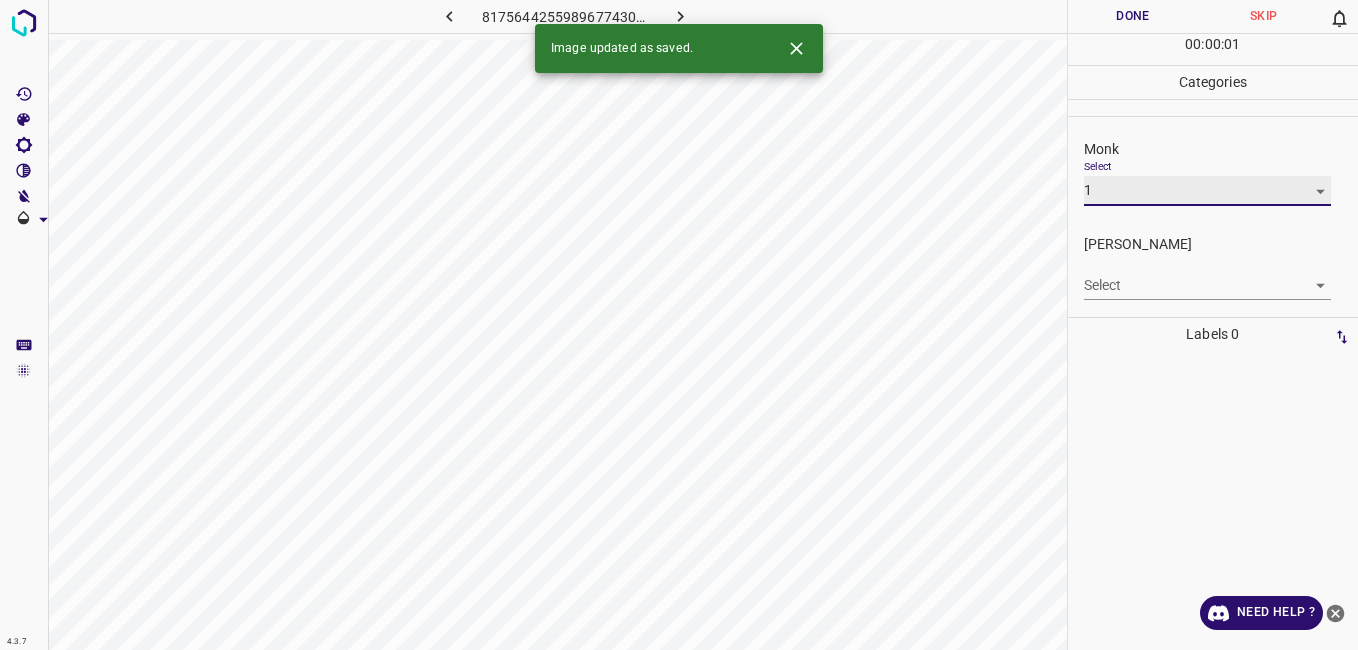 type on "1" 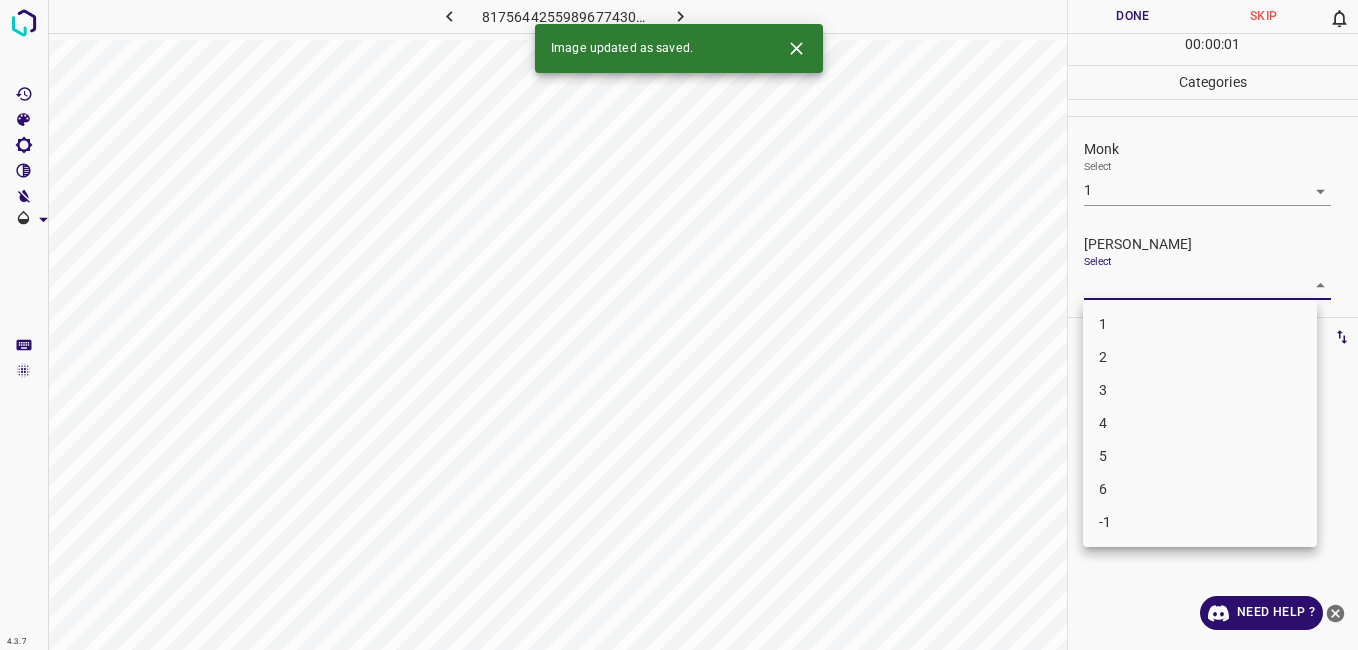click on "4.3.7 8175644255989677430.png Done Skip 0 00   : 00   : 01   Categories Monk   Select 1 1  Fitzpatrick   Select ​ Labels   0 Categories 1 Monk 2  Fitzpatrick Tools Space Change between modes (Draw & Edit) I Auto labeling R Restore zoom M Zoom in N Zoom out Delete Delete selecte label Filters Z Restore filters X Saturation filter C Brightness filter V Contrast filter B Gray scale filter General O Download Image updated as saved. Need Help ? - Text - Hide - Delete 1 2 3 4 5 6 -1" at bounding box center (679, 325) 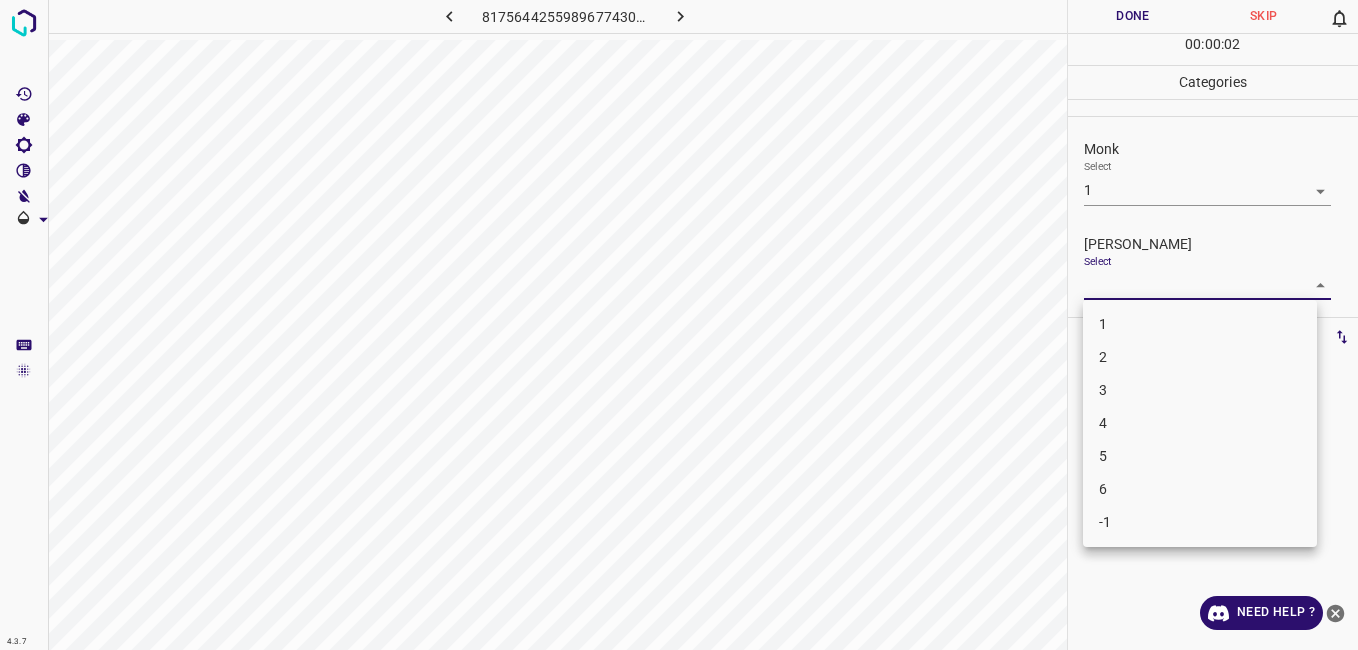 click on "1" at bounding box center (1200, 324) 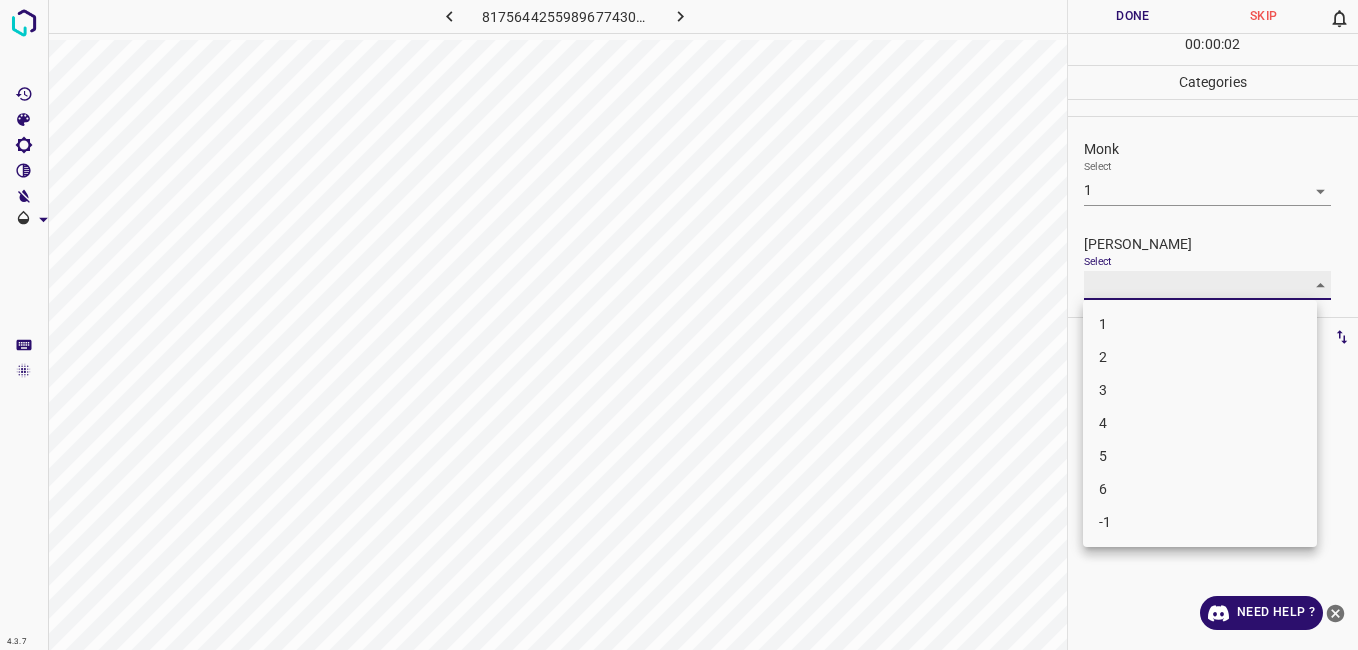 type on "1" 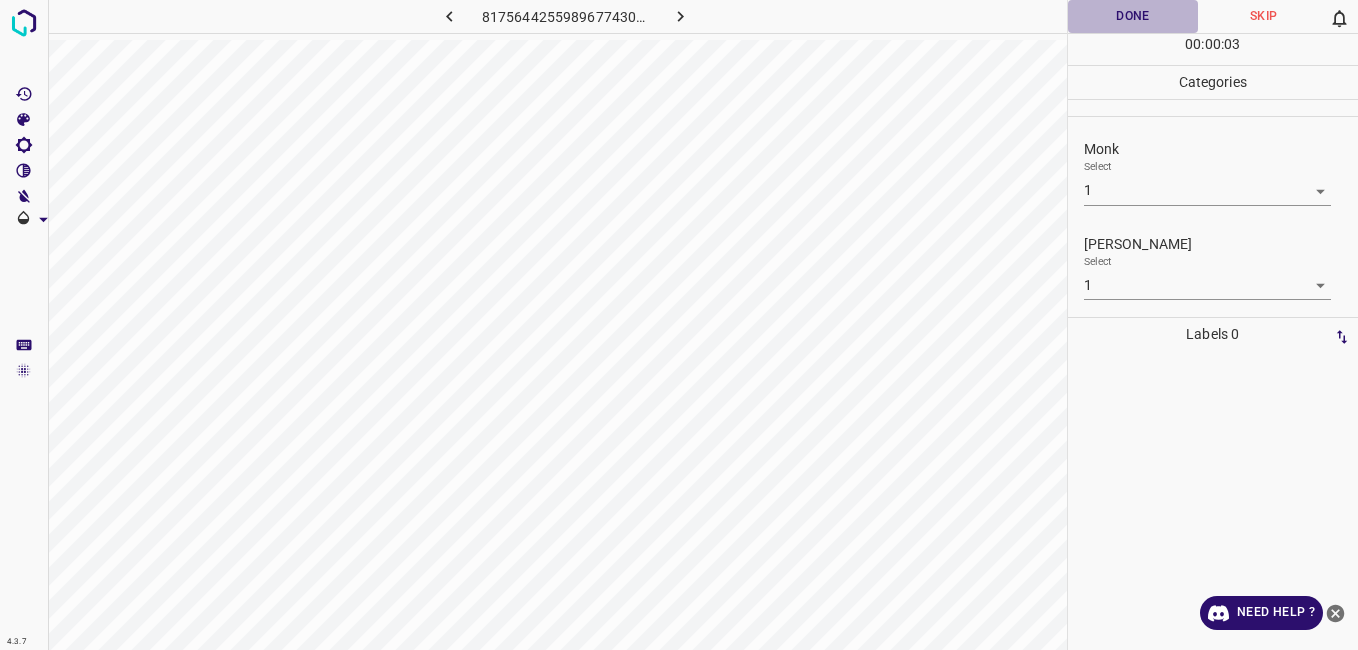 click on "Done" at bounding box center (1133, 16) 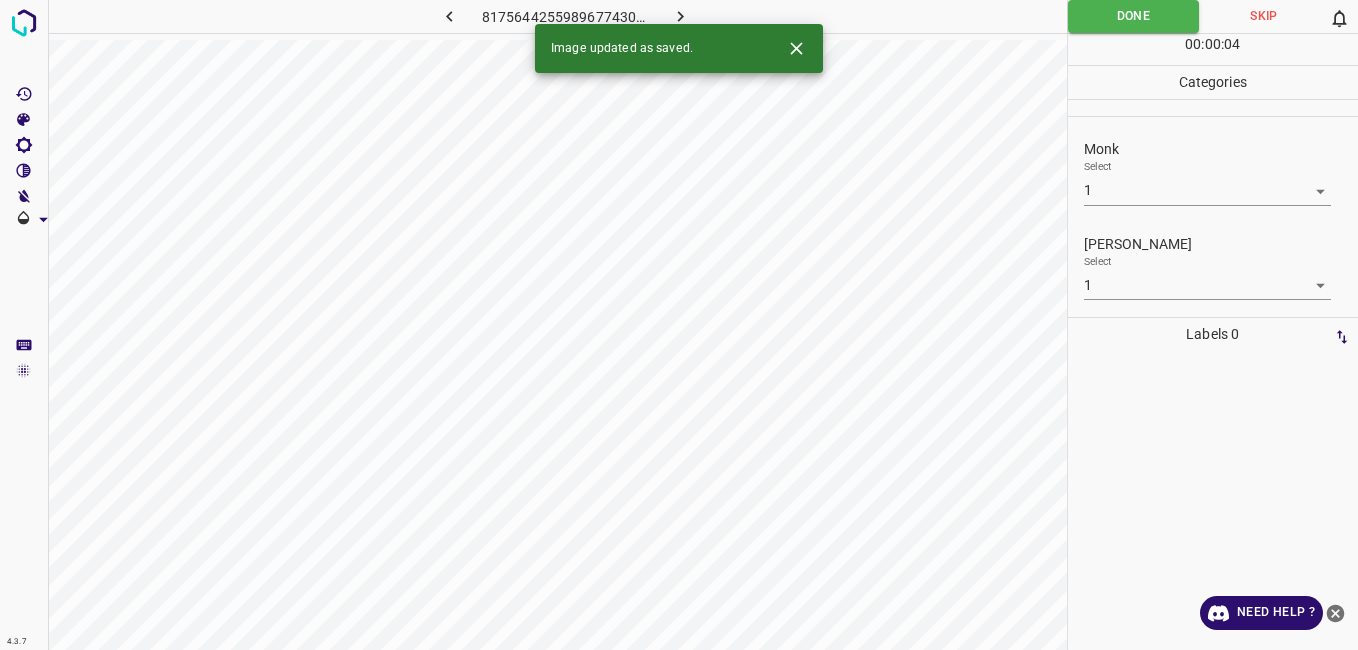click 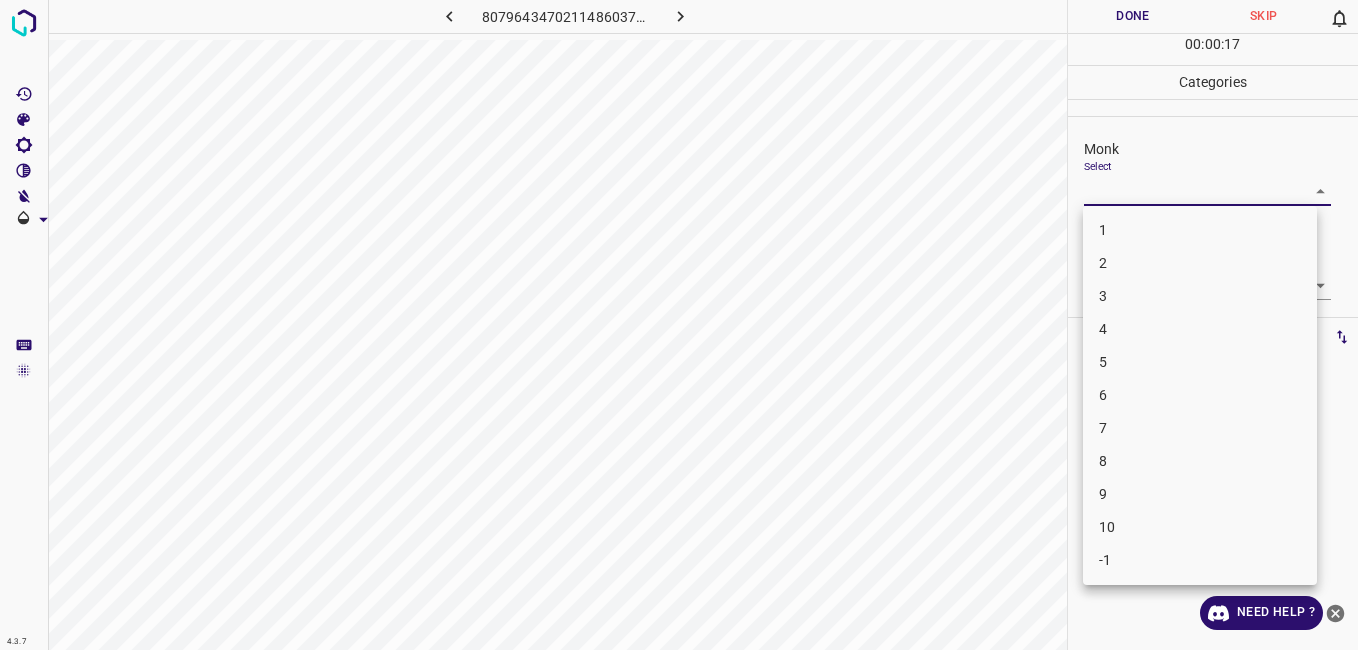 click on "4.3.7 8079643470211486037.png Done Skip 0 00   : 00   : 17   Categories Monk   Select ​  Fitzpatrick   Select ​ Labels   0 Categories 1 Monk 2  Fitzpatrick Tools Space Change between modes (Draw & Edit) I Auto labeling R Restore zoom M Zoom in N Zoom out Delete Delete selecte label Filters Z Restore filters X Saturation filter C Brightness filter V Contrast filter B Gray scale filter General O Download Need Help ? - Text - Hide - Delete 1 2 3 4 5 6 7 8 9 10 -1" at bounding box center [679, 325] 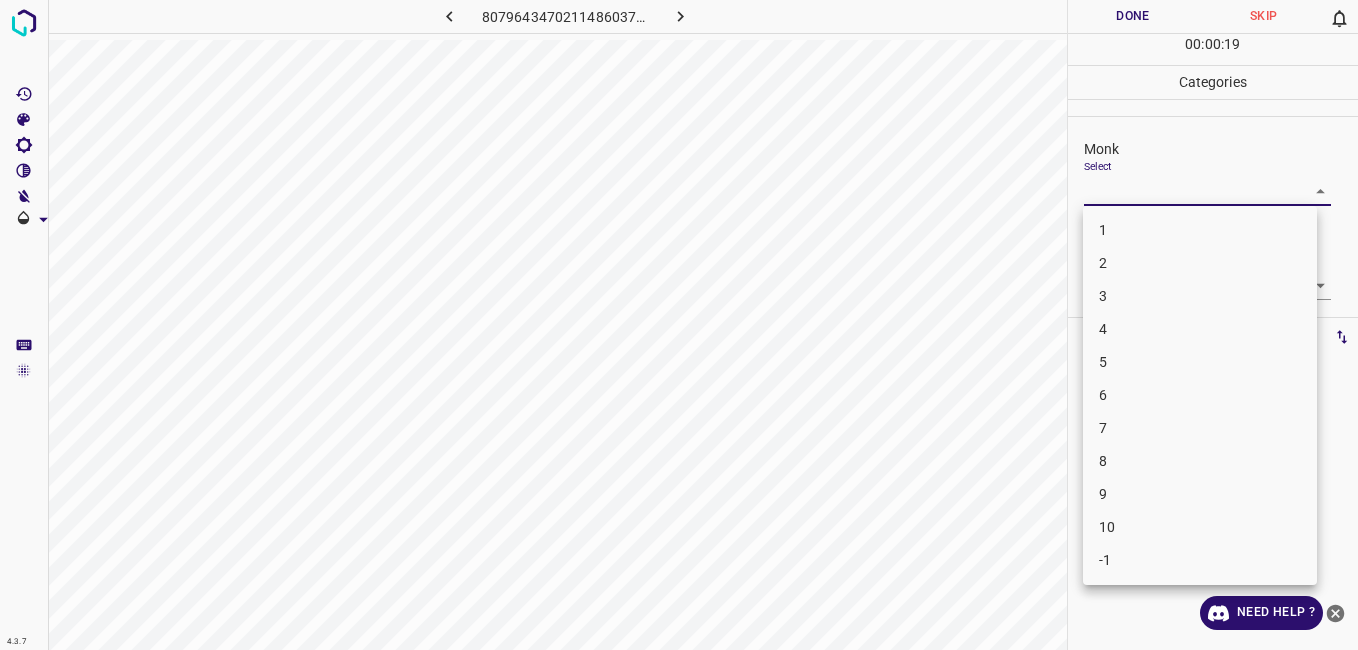 click on "5" at bounding box center (1200, 362) 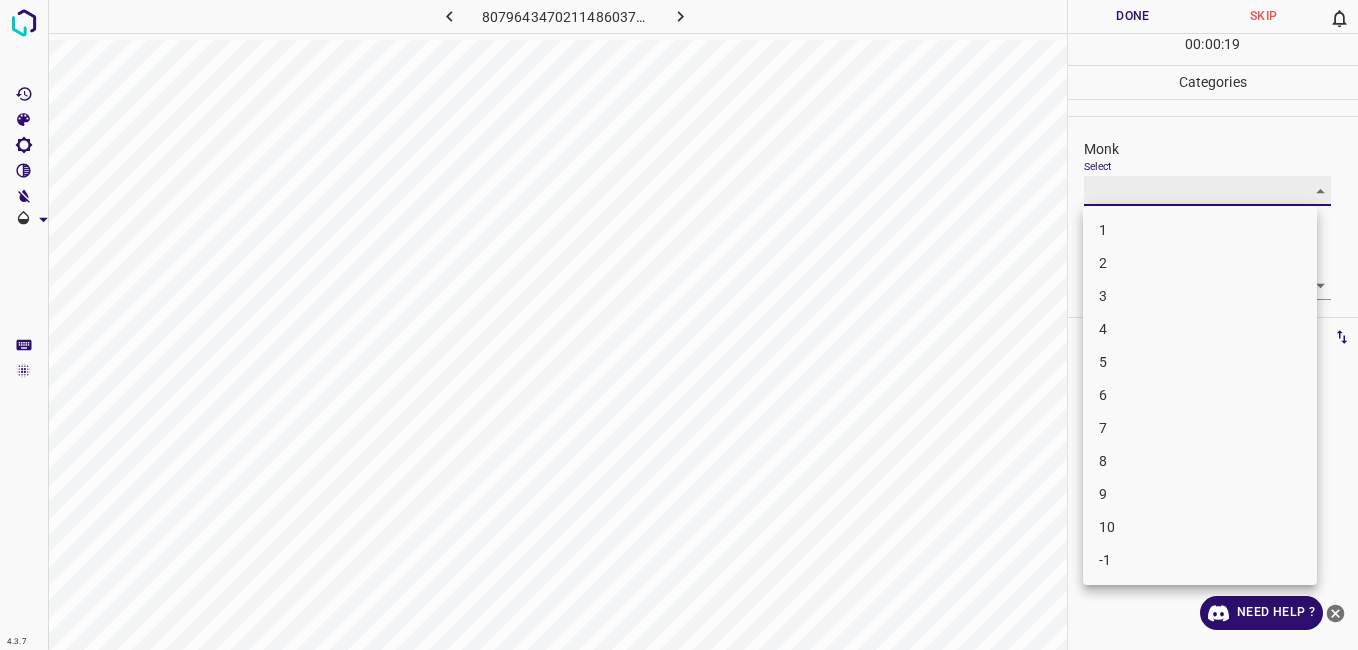 type on "5" 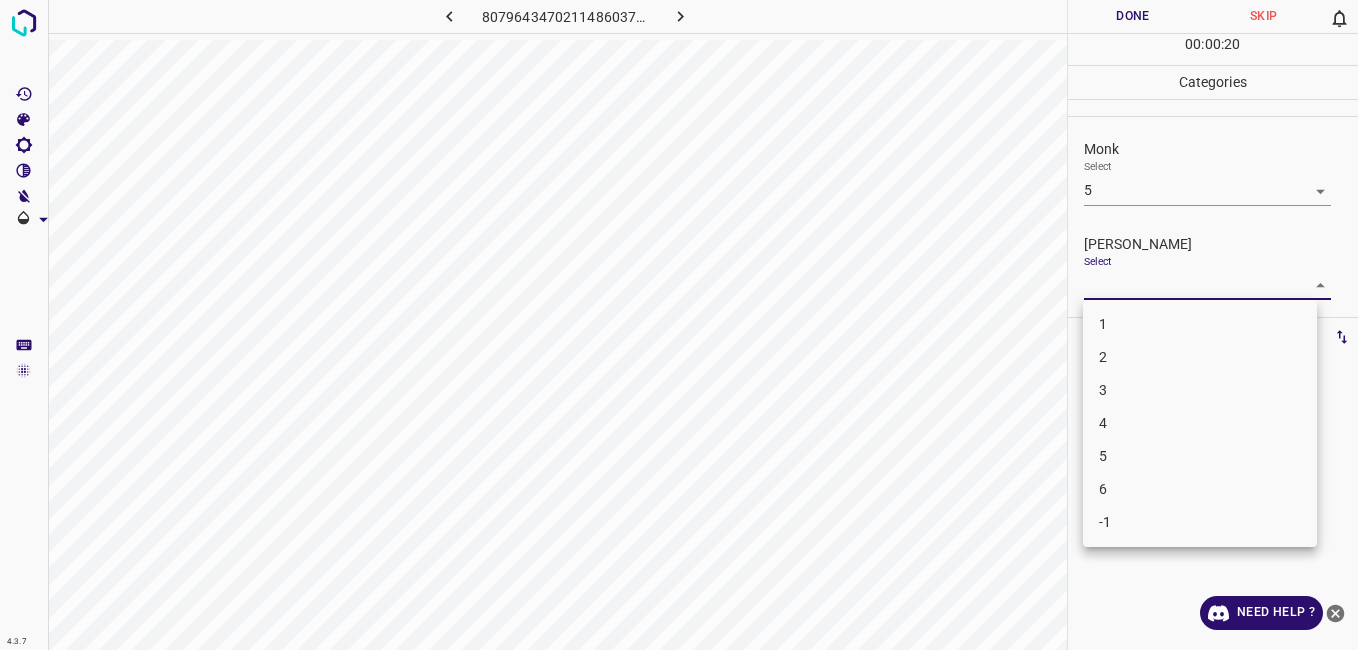 click on "4.3.7 8079643470211486037.png Done Skip 0 00   : 00   : 20   Categories Monk   Select 5 5  Fitzpatrick   Select ​ Labels   0 Categories 1 Monk 2  Fitzpatrick Tools Space Change between modes (Draw & Edit) I Auto labeling R Restore zoom M Zoom in N Zoom out Delete Delete selecte label Filters Z Restore filters X Saturation filter C Brightness filter V Contrast filter B Gray scale filter General O Download Need Help ? - Text - Hide - Delete 1 2 3 4 5 6 -1" at bounding box center (679, 325) 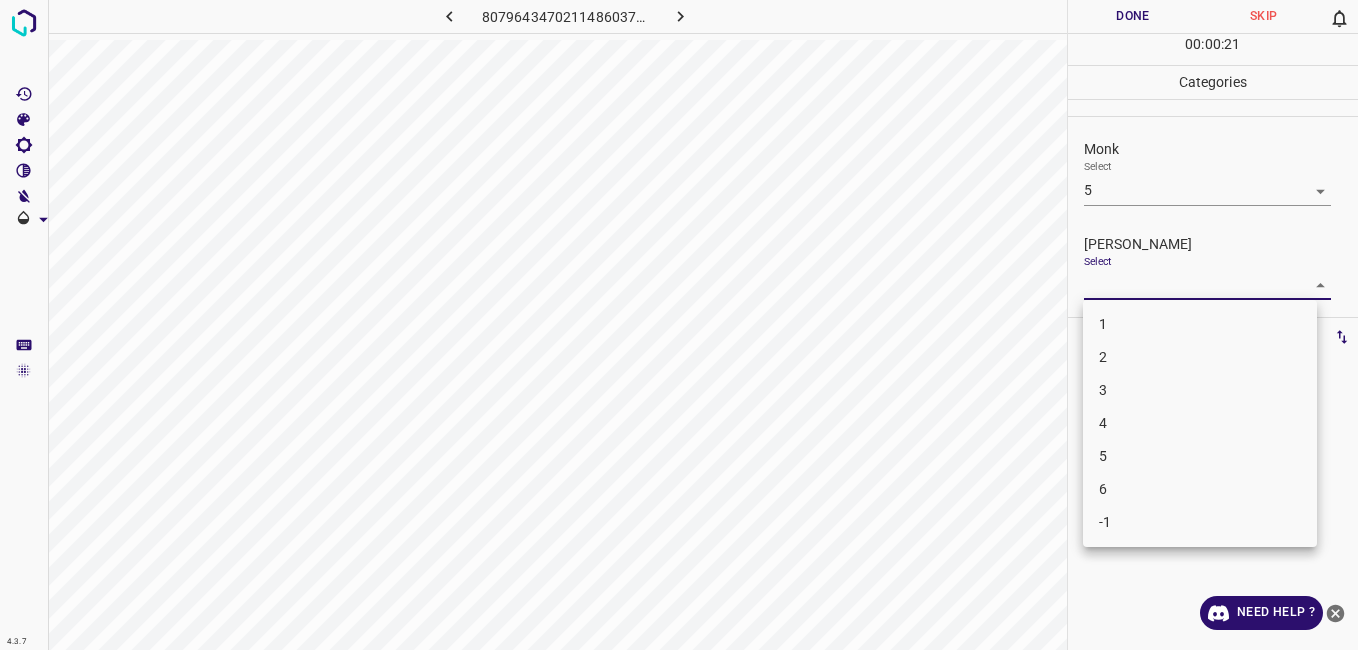 drag, startPoint x: 1106, startPoint y: 432, endPoint x: 1108, endPoint y: 390, distance: 42.047592 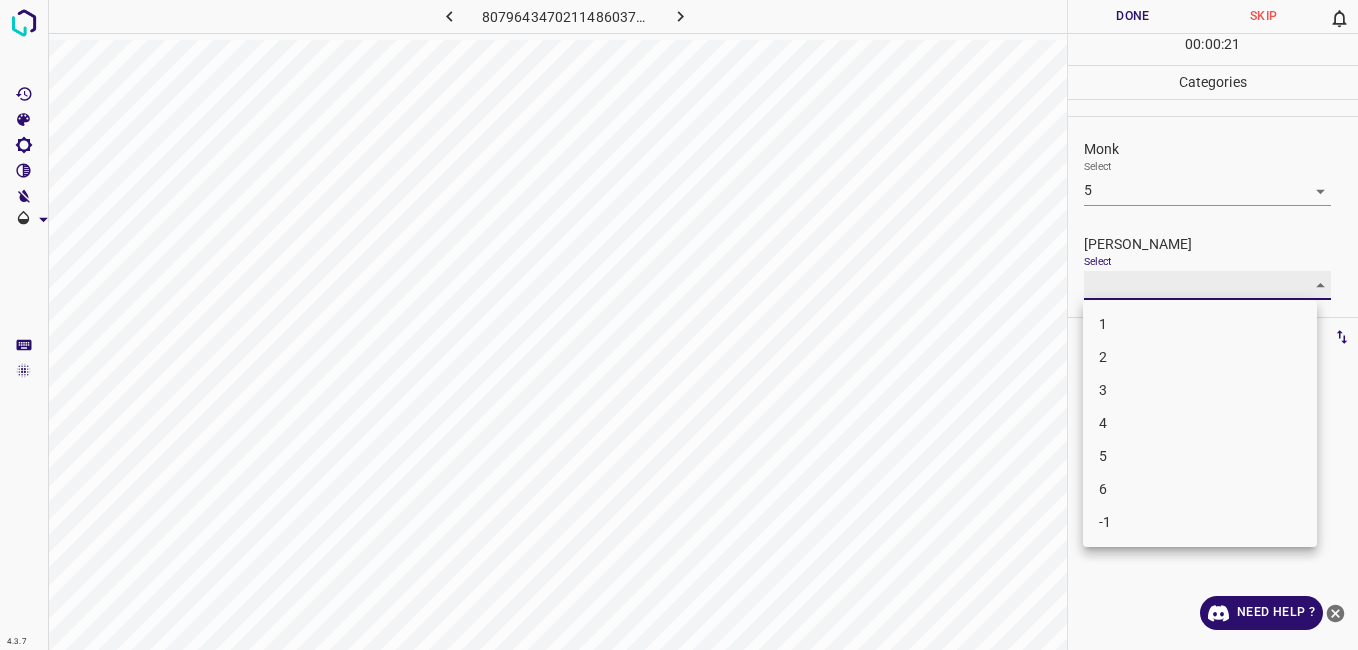 type on "4" 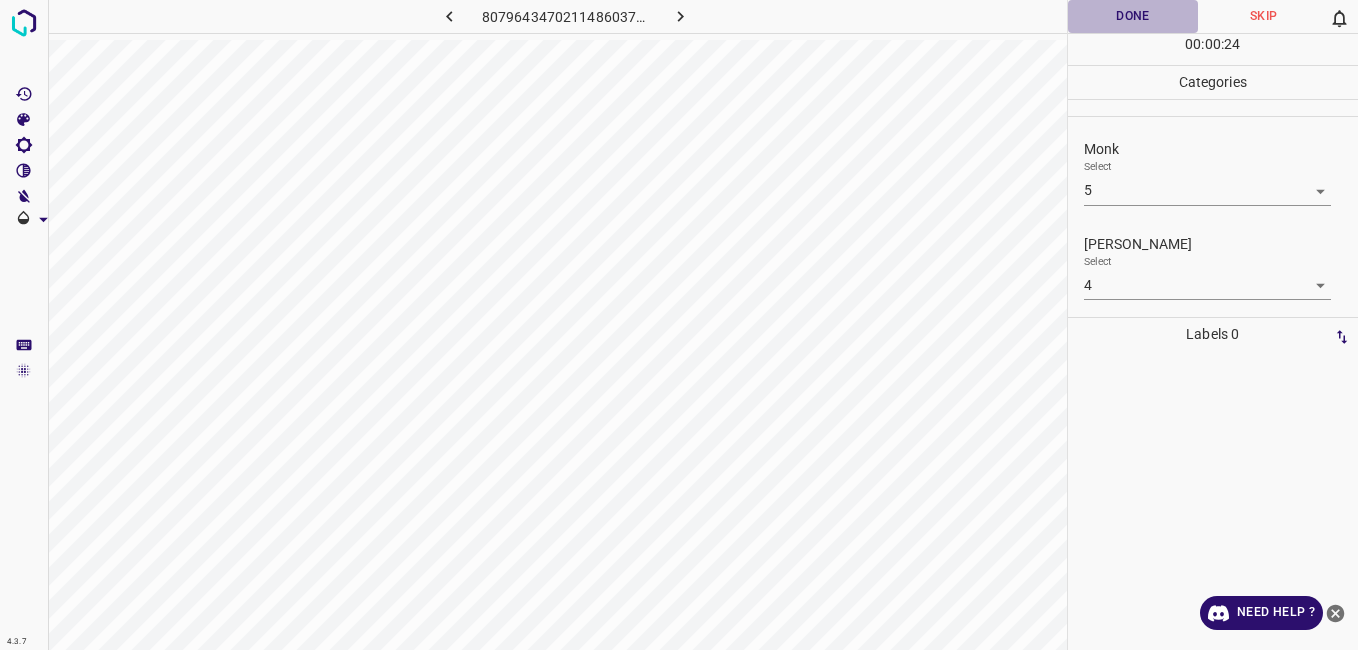 click on "Done" at bounding box center (1133, 16) 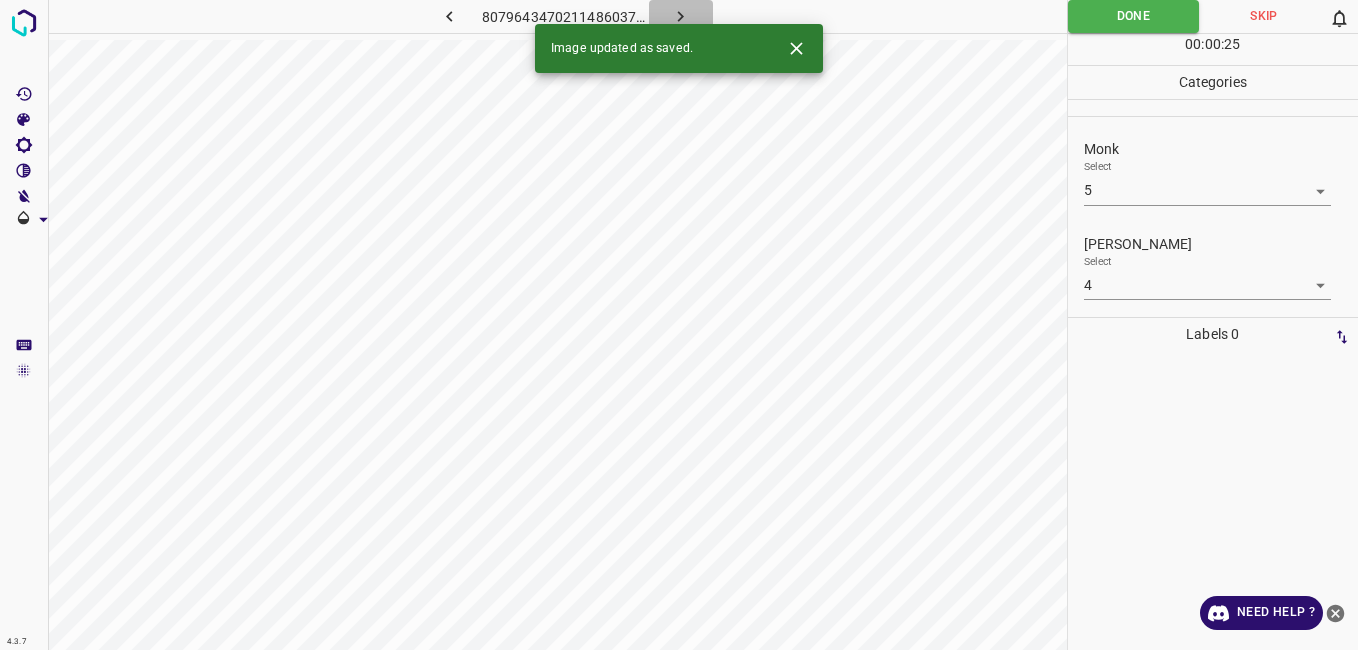 click 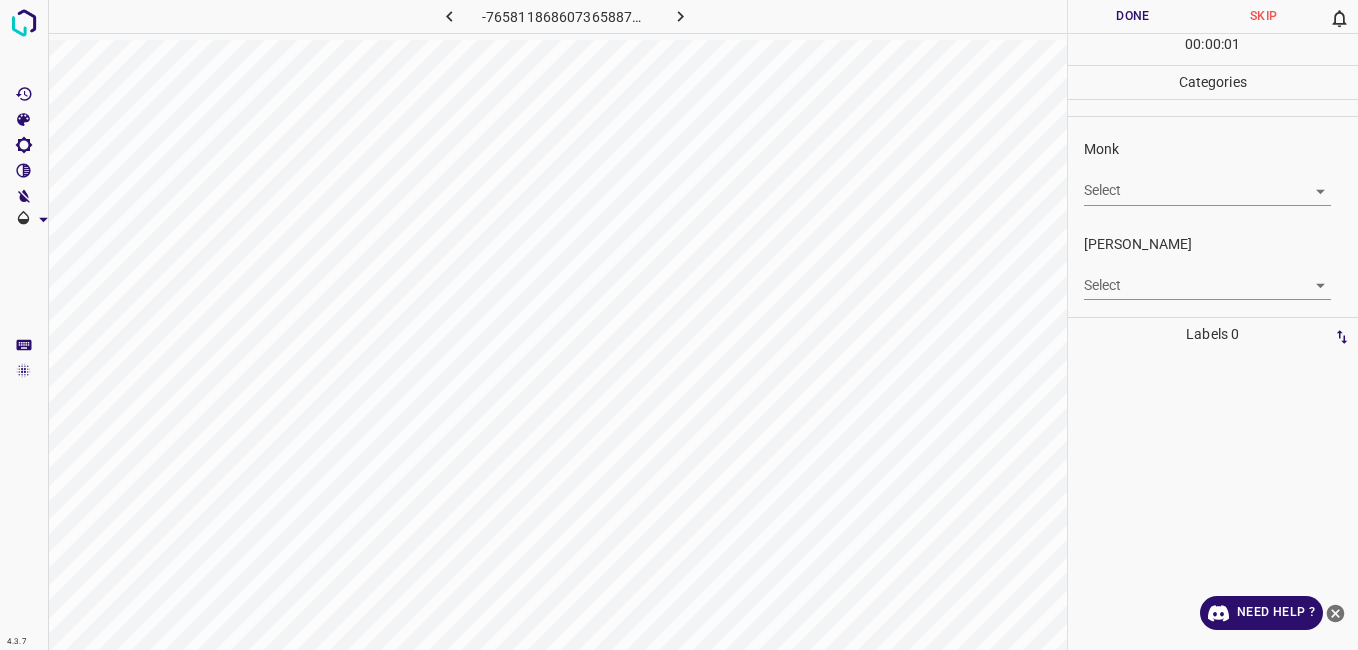 click on "4.3.7 -7658118686073658872.png Done Skip 0 00   : 00   : 01   Categories Monk   Select ​  Fitzpatrick   Select ​ Labels   0 Categories 1 Monk 2  Fitzpatrick Tools Space Change between modes (Draw & Edit) I Auto labeling R Restore zoom M Zoom in N Zoom out Delete Delete selecte label Filters Z Restore filters X Saturation filter C Brightness filter V Contrast filter B Gray scale filter General O Download Need Help ? - Text - Hide - Delete" at bounding box center (679, 325) 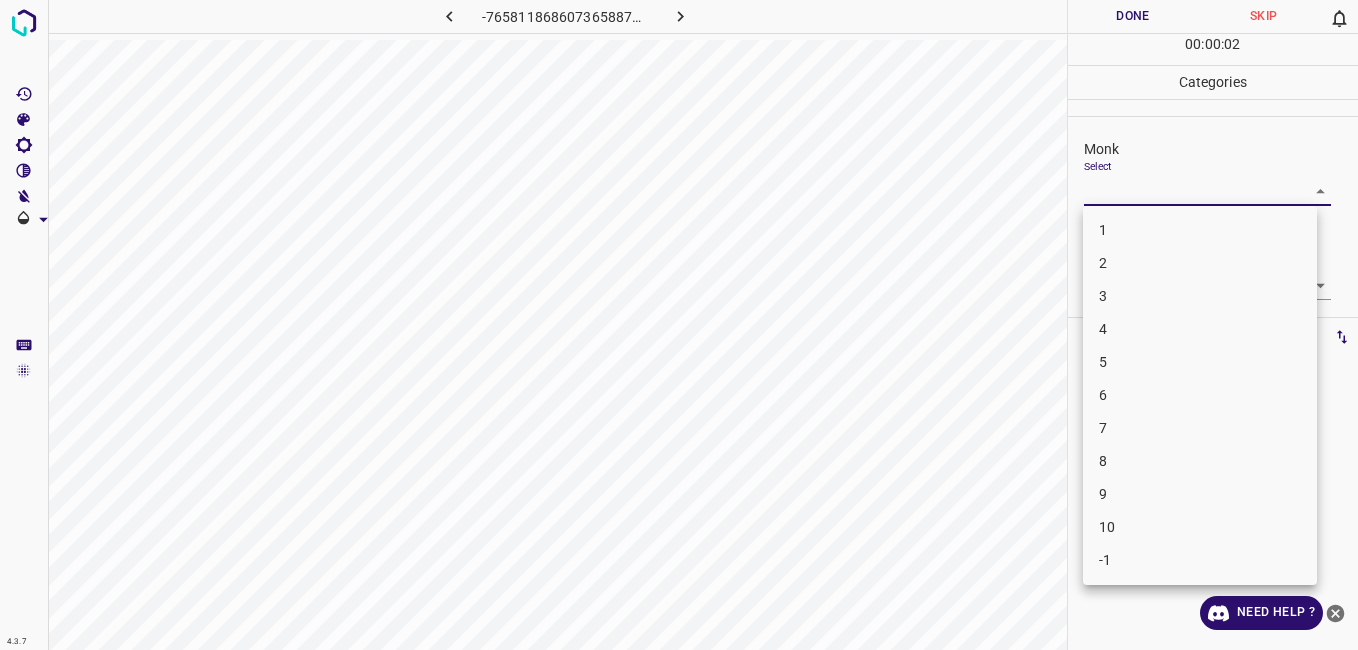 click on "5" at bounding box center [1200, 362] 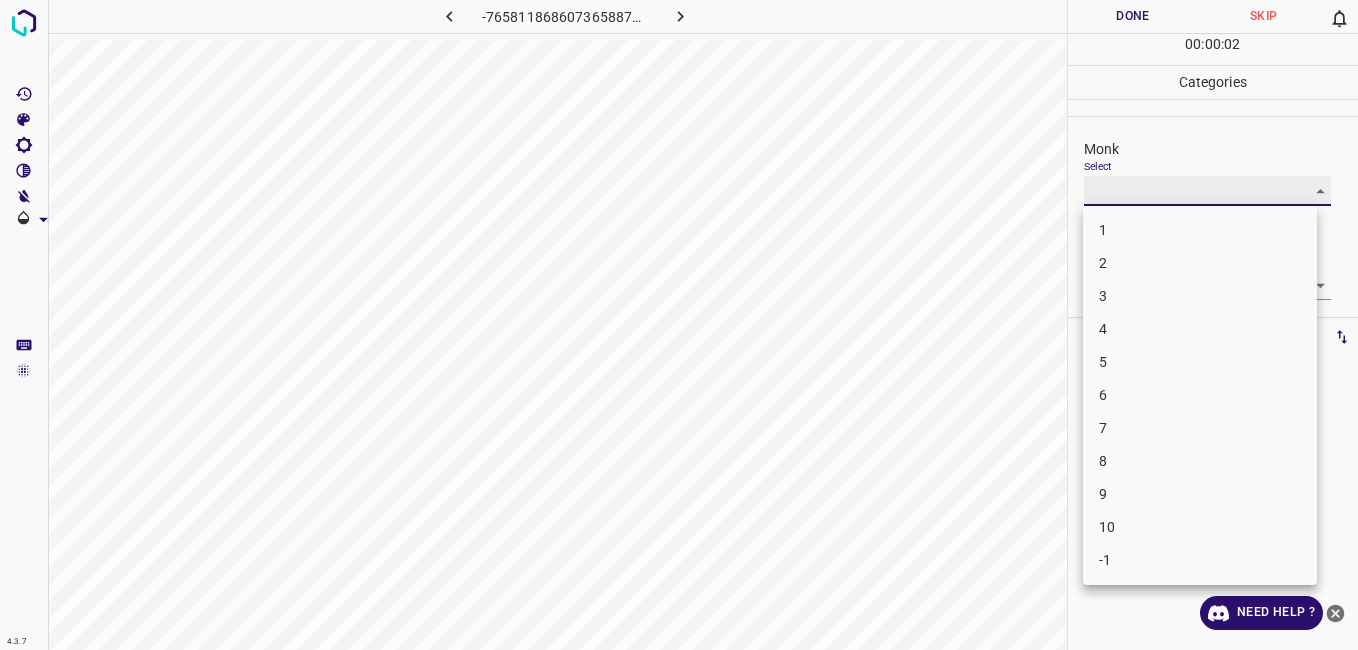 type on "5" 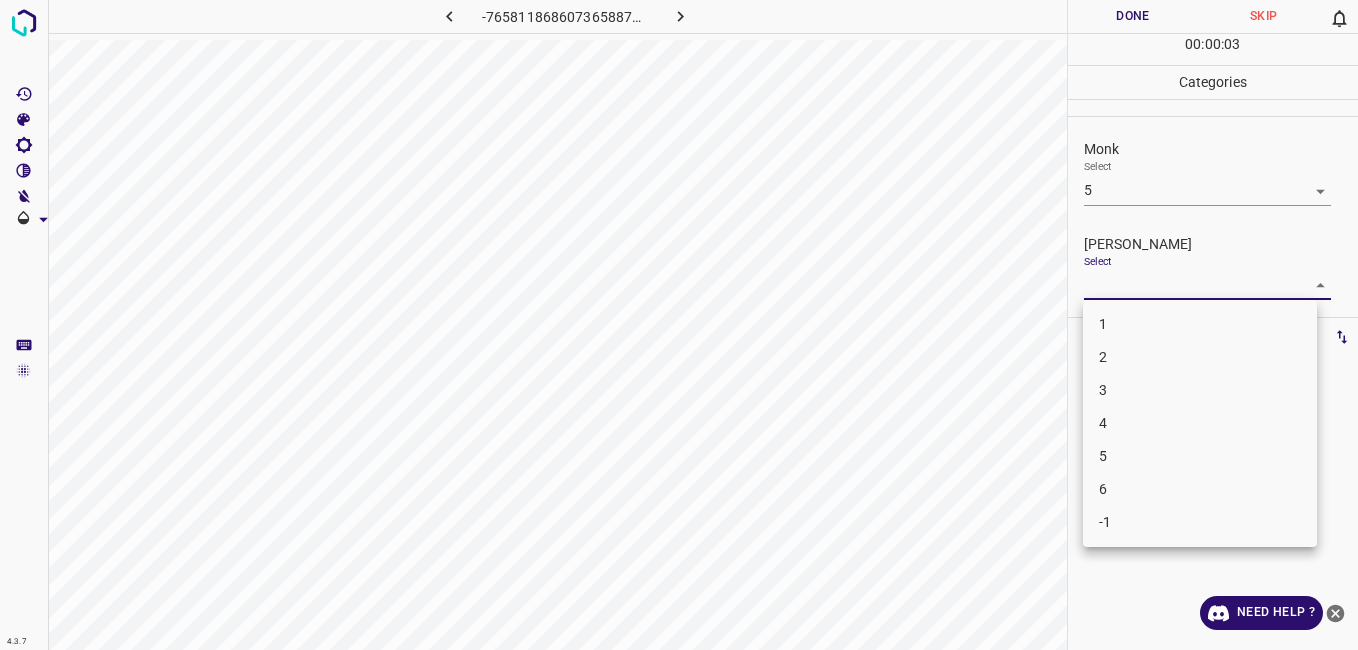 click on "4.3.7 -7658118686073658872.png Done Skip 0 00   : 00   : 03   Categories Monk   Select 5 5  Fitzpatrick   Select ​ Labels   0 Categories 1 Monk 2  Fitzpatrick Tools Space Change between modes (Draw & Edit) I Auto labeling R Restore zoom M Zoom in N Zoom out Delete Delete selecte label Filters Z Restore filters X Saturation filter C Brightness filter V Contrast filter B Gray scale filter General O Download Need Help ? - Text - Hide - Delete 1 2 3 4 5 6 -1" at bounding box center (679, 325) 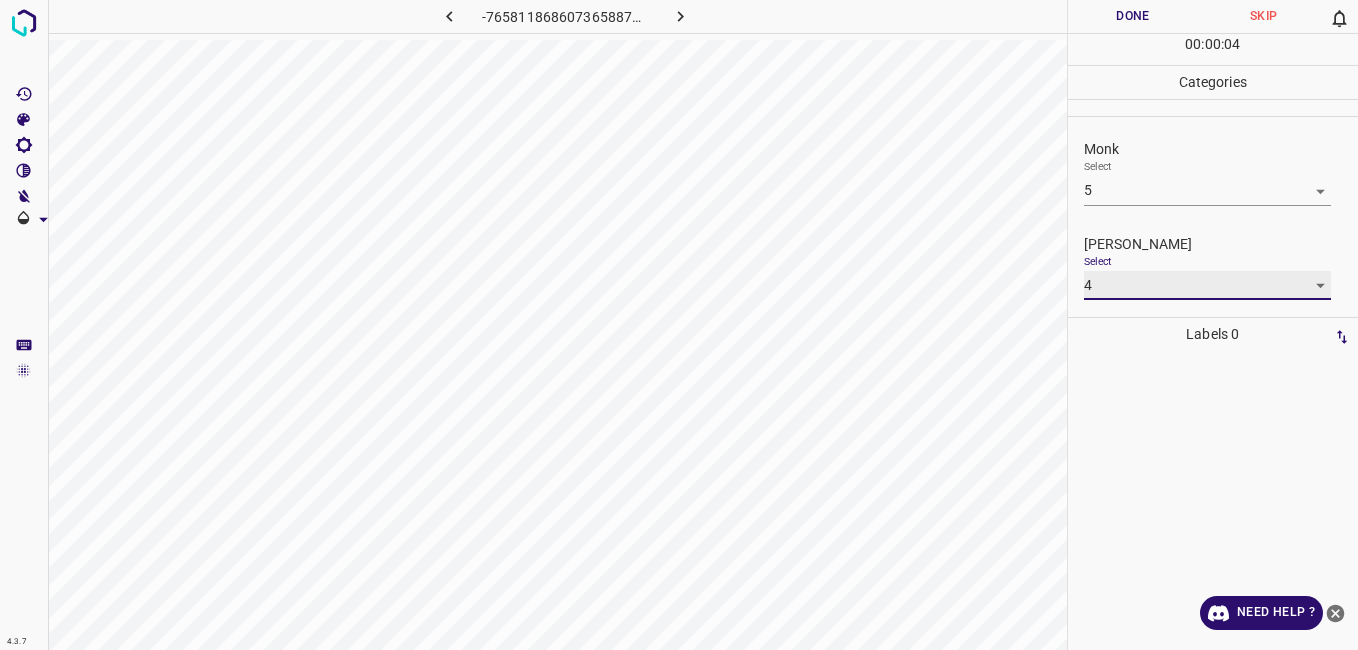 type on "4" 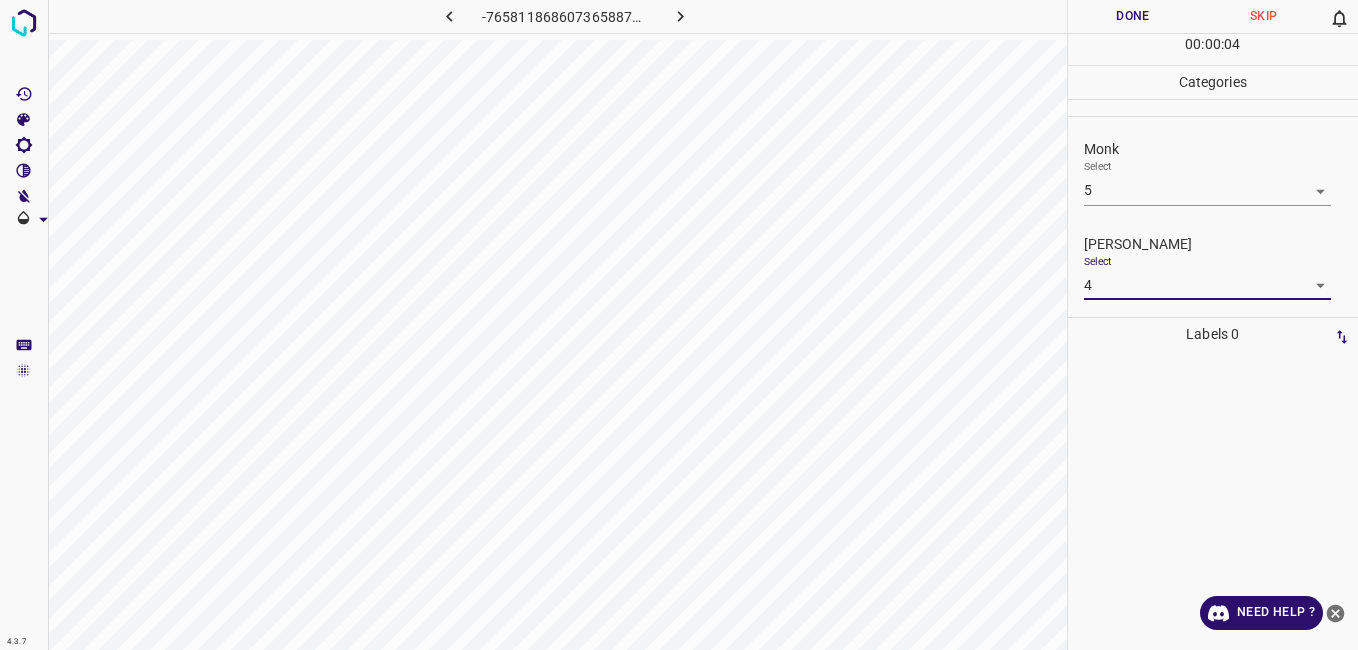 click on "Done" at bounding box center [1133, 16] 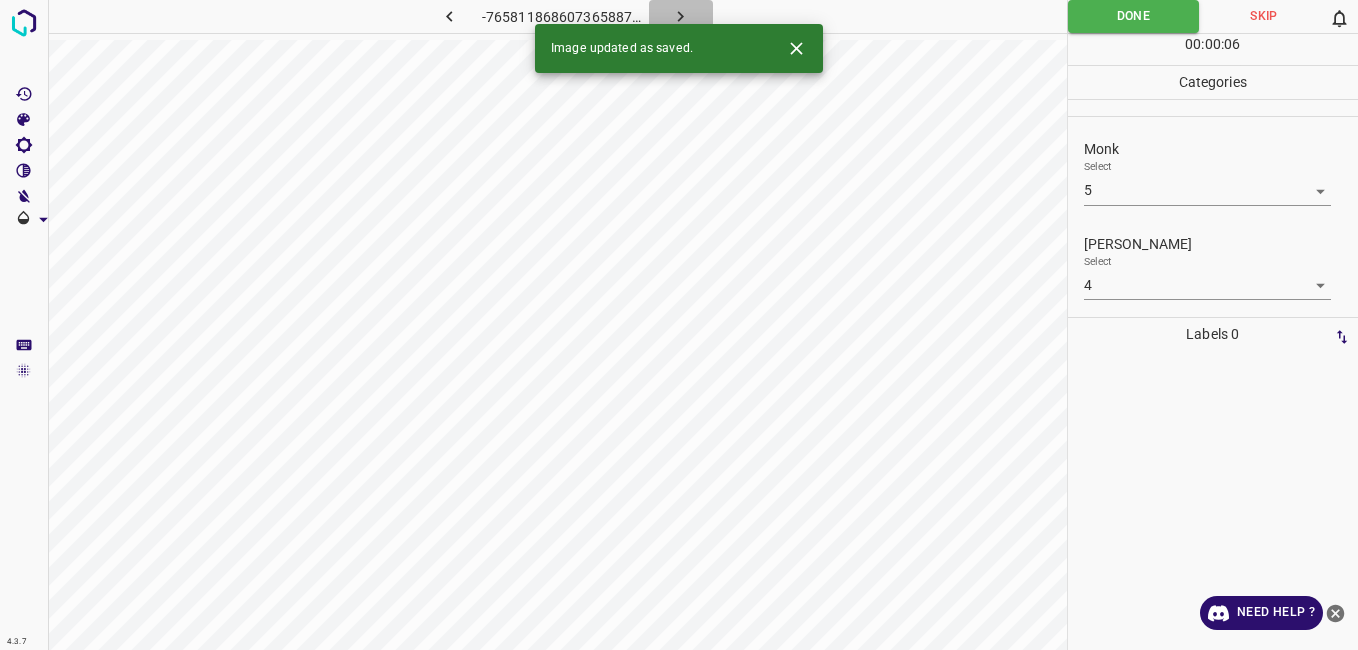 click 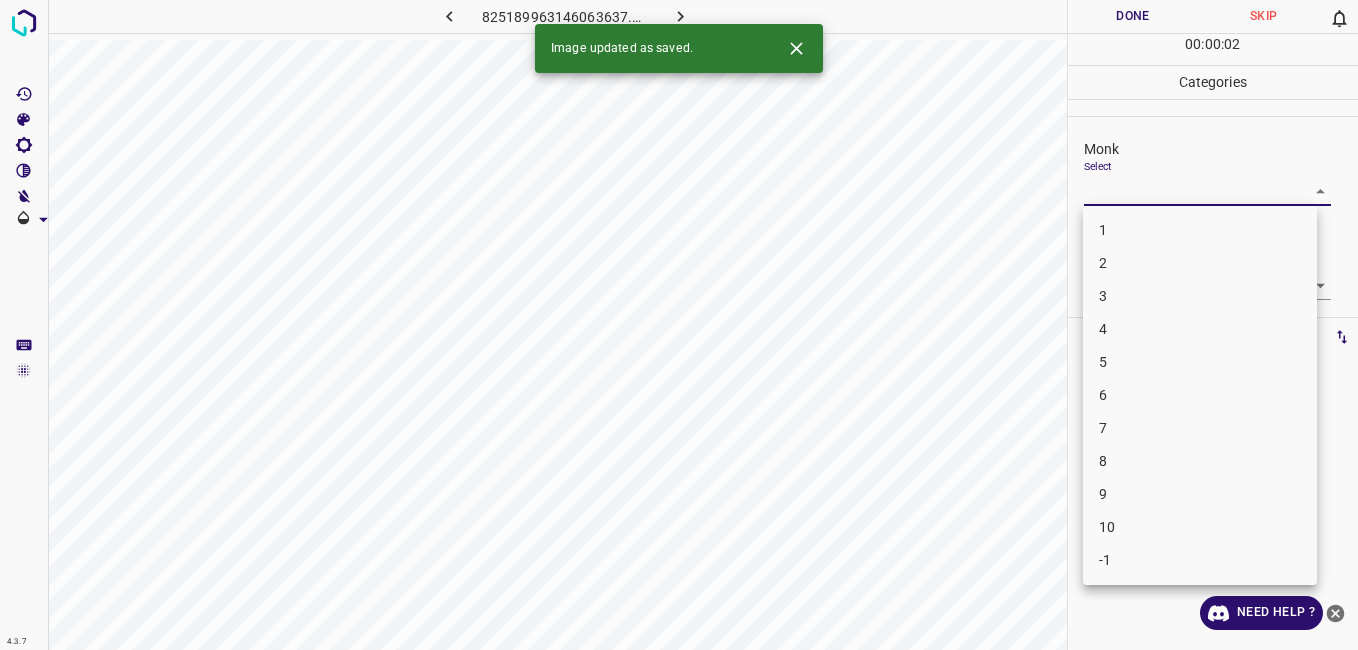 click on "4.3.7 825189963146063637.png Done Skip 0 00   : 00   : 02   Categories Monk   Select ​  Fitzpatrick   Select ​ Labels   0 Categories 1 Monk 2  Fitzpatrick Tools Space Change between modes (Draw & Edit) I Auto labeling R Restore zoom M Zoom in N Zoom out Delete Delete selecte label Filters Z Restore filters X Saturation filter C Brightness filter V Contrast filter B Gray scale filter General O Download Image updated as saved. Need Help ? - Text - Hide - Delete 1 2 3 4 5 6 7 8 9 10 -1" at bounding box center [679, 325] 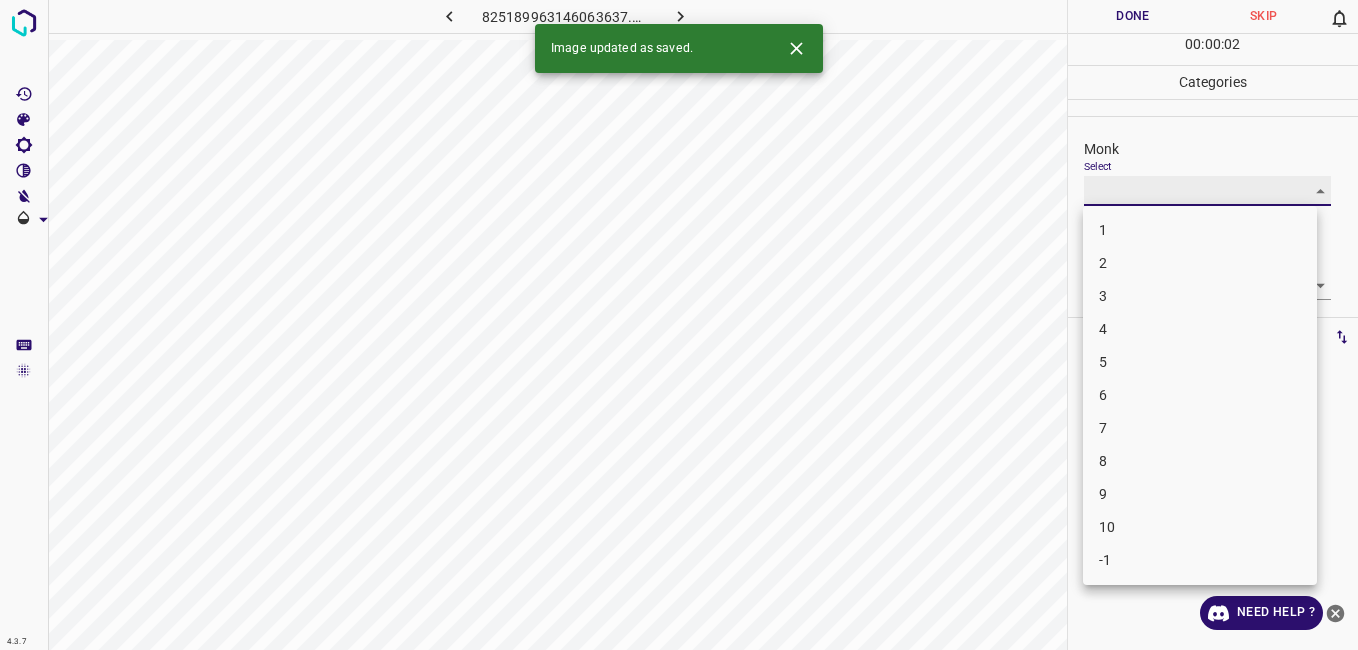 type on "4" 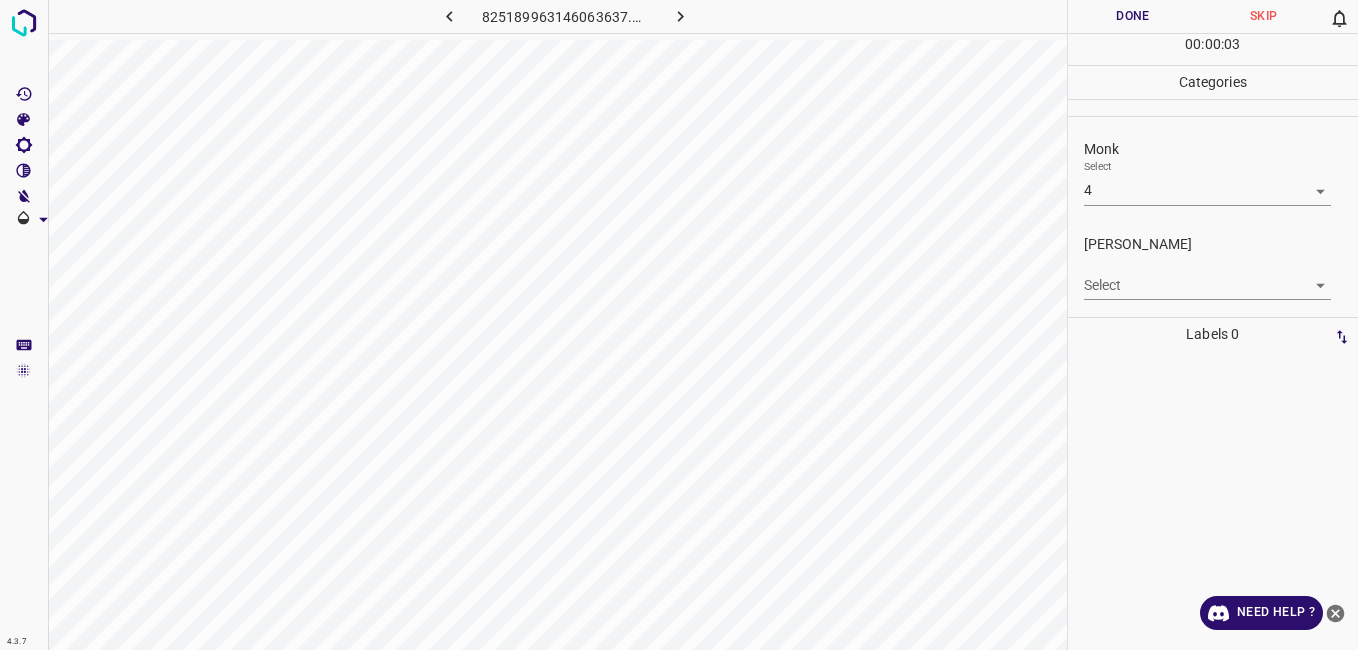 click on "Fitzpatrick   Select ​" at bounding box center [1213, 267] 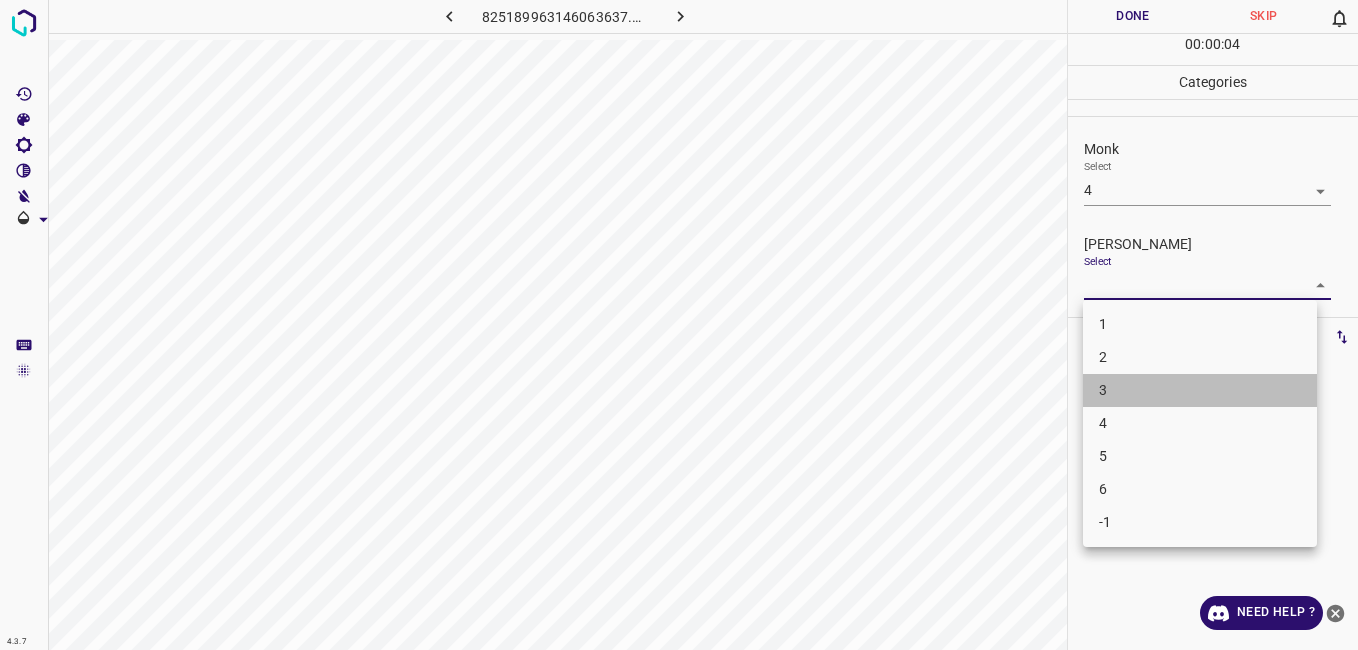 click on "3" at bounding box center [1200, 390] 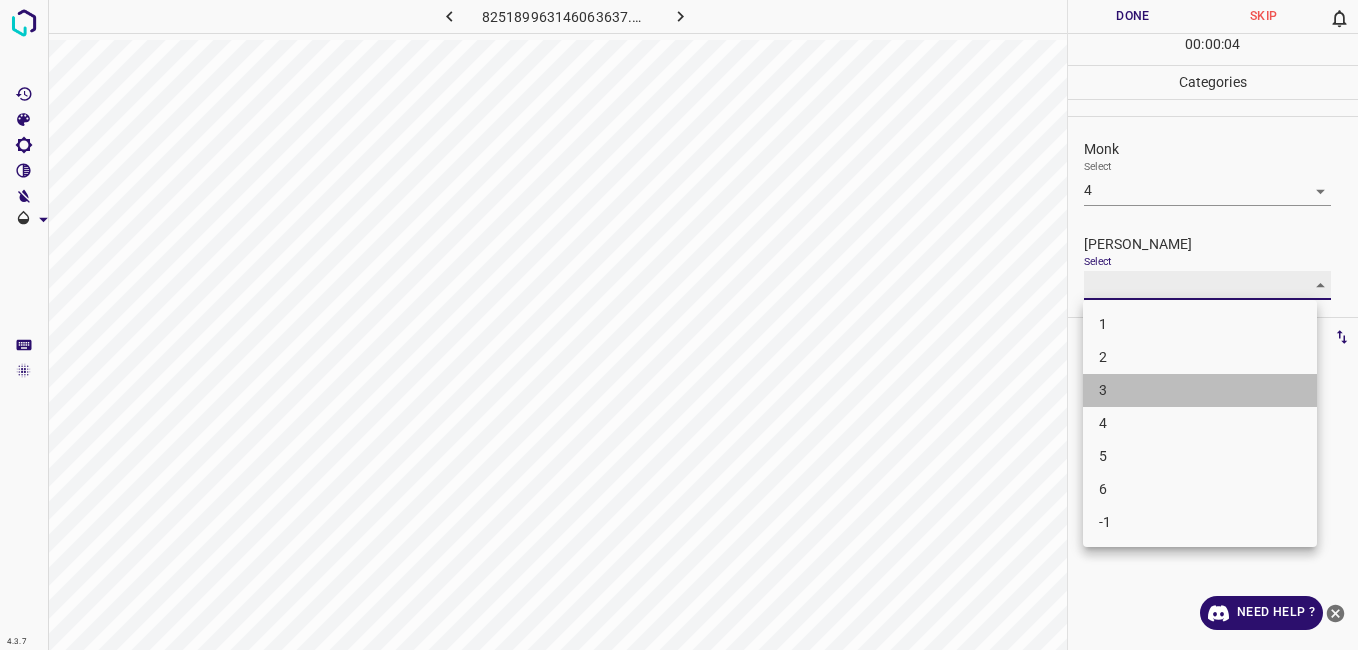 type on "3" 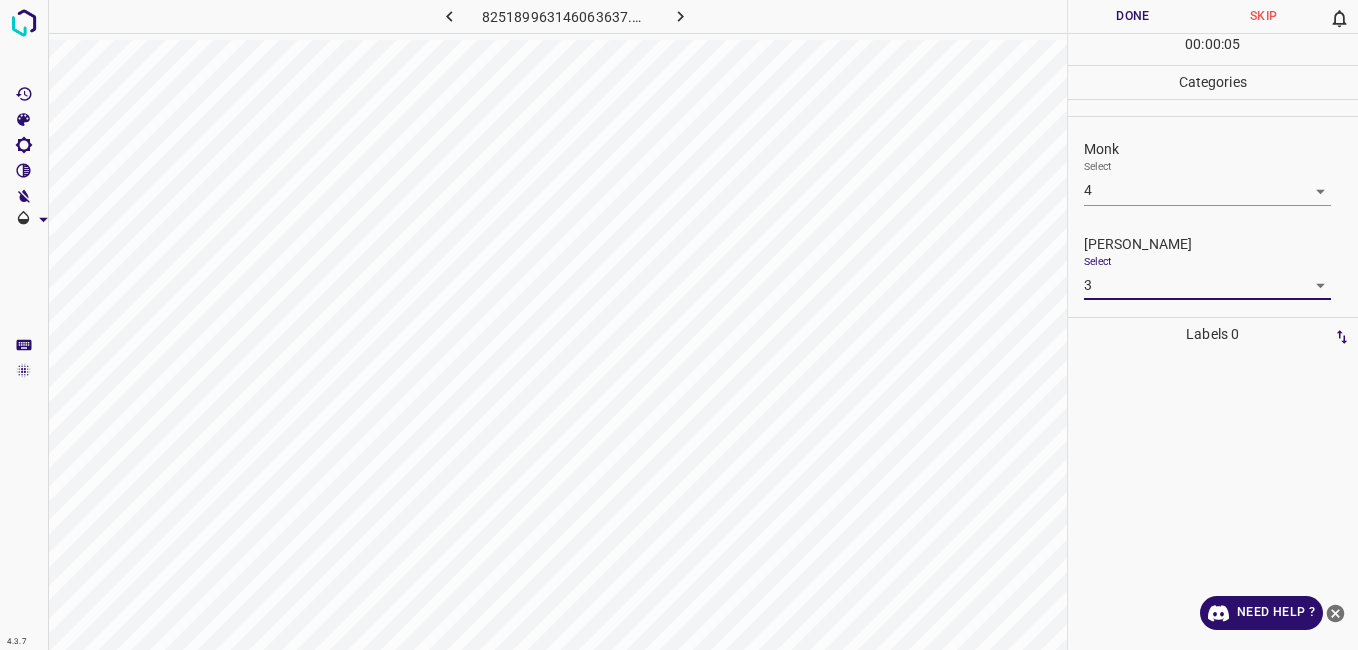 click on "Done" at bounding box center [1133, 16] 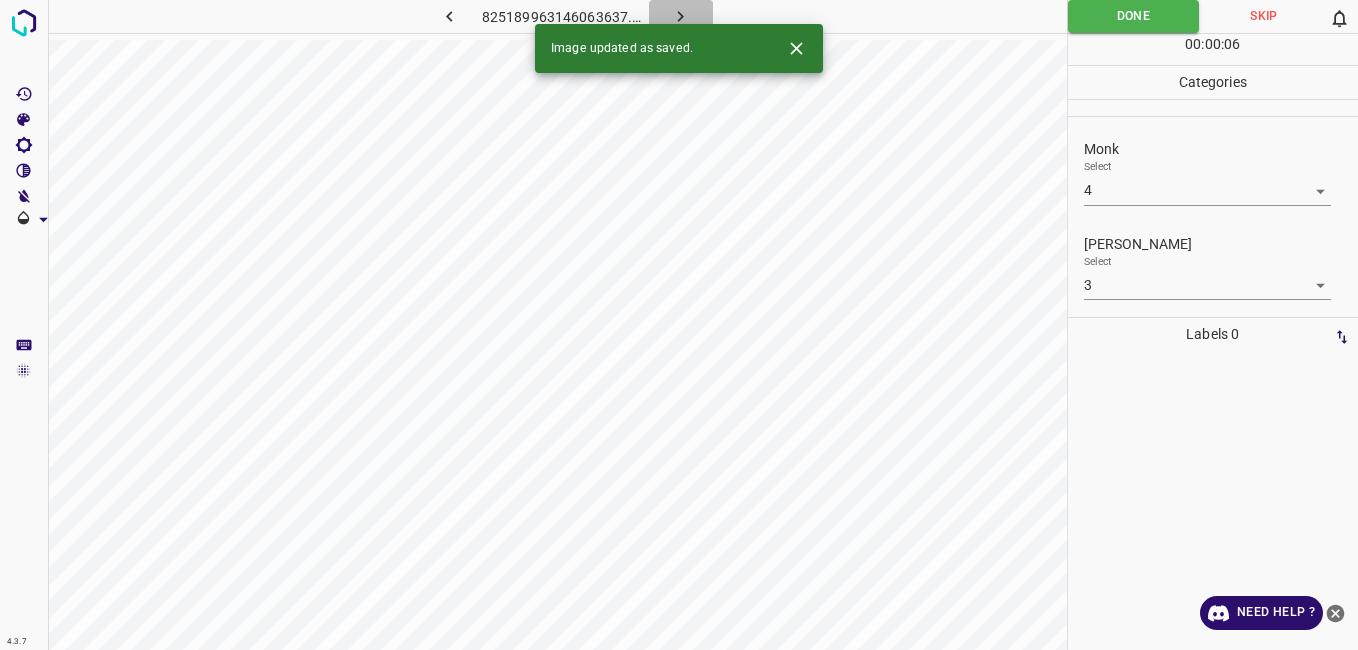 click 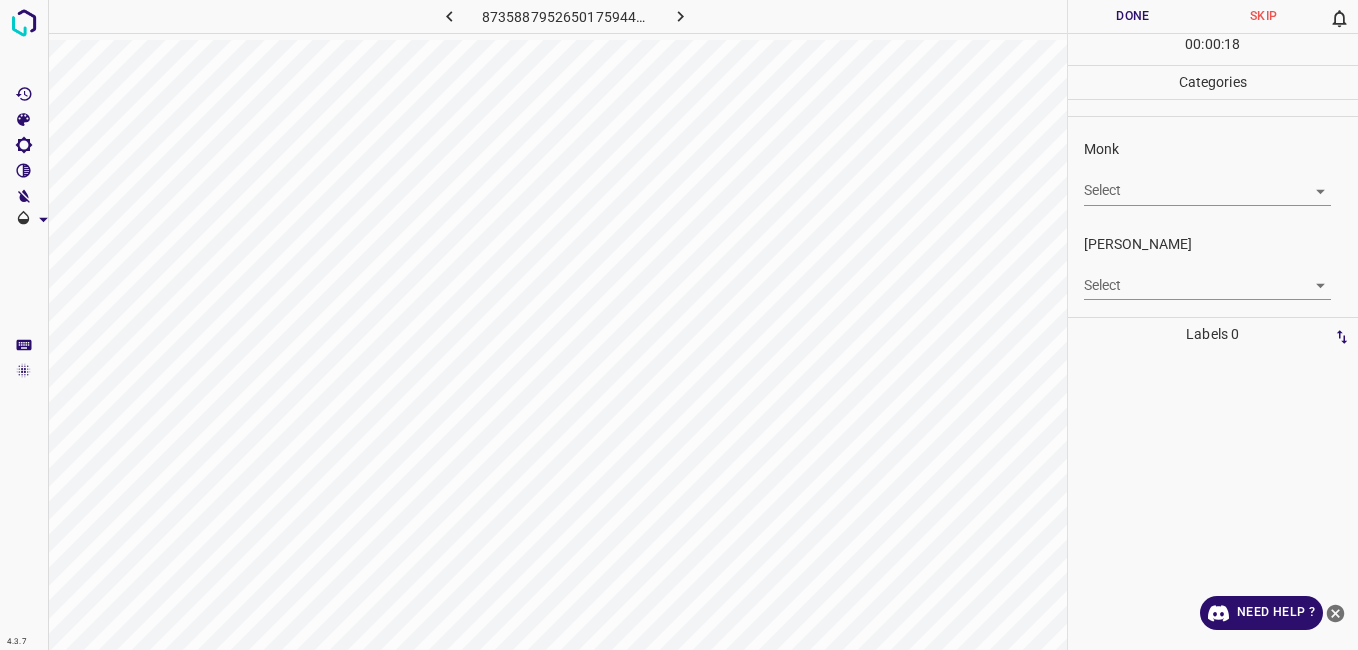 click on "4.3.7 8735887952650175944.png Done Skip 0 00   : 00   : 18   Categories Monk   Select ​  Fitzpatrick   Select ​ Labels   0 Categories 1 Monk 2  Fitzpatrick Tools Space Change between modes (Draw & Edit) I Auto labeling R Restore zoom M Zoom in N Zoom out Delete Delete selecte label Filters Z Restore filters X Saturation filter C Brightness filter V Contrast filter B Gray scale filter General O Download Need Help ? - Text - Hide - Delete" at bounding box center [679, 325] 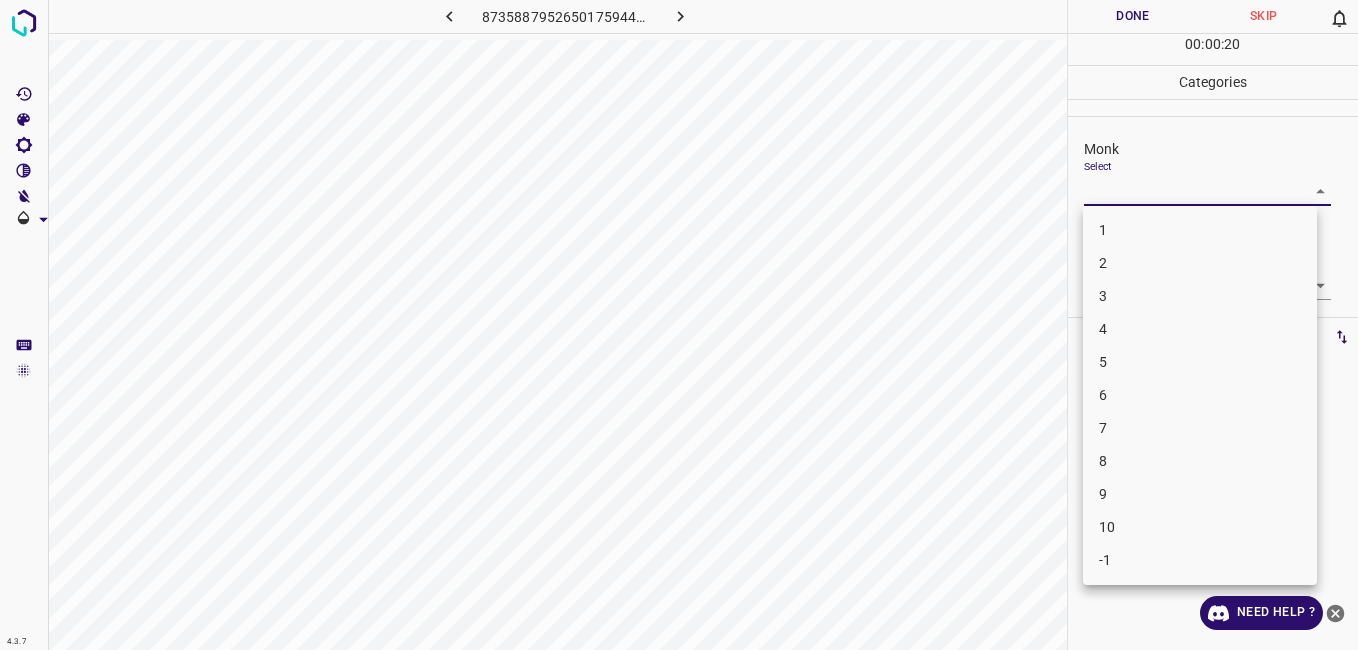 drag, startPoint x: 1099, startPoint y: 459, endPoint x: 1108, endPoint y: 492, distance: 34.20526 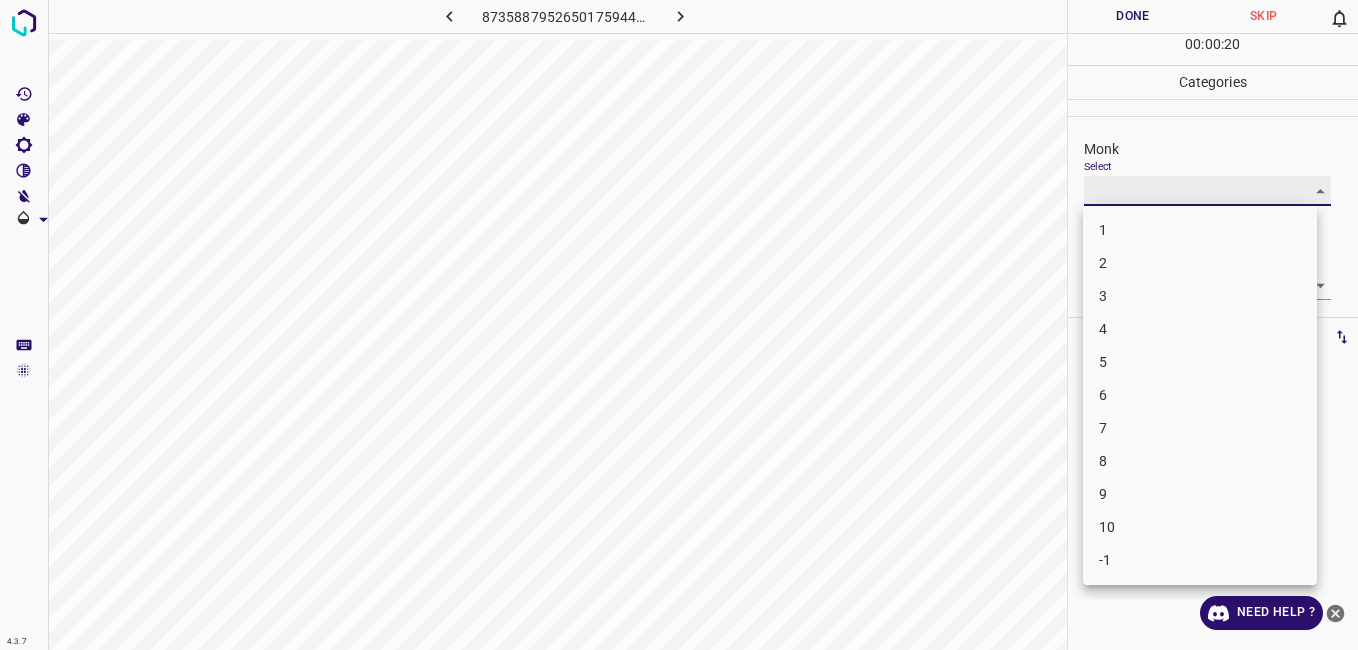 type on "9" 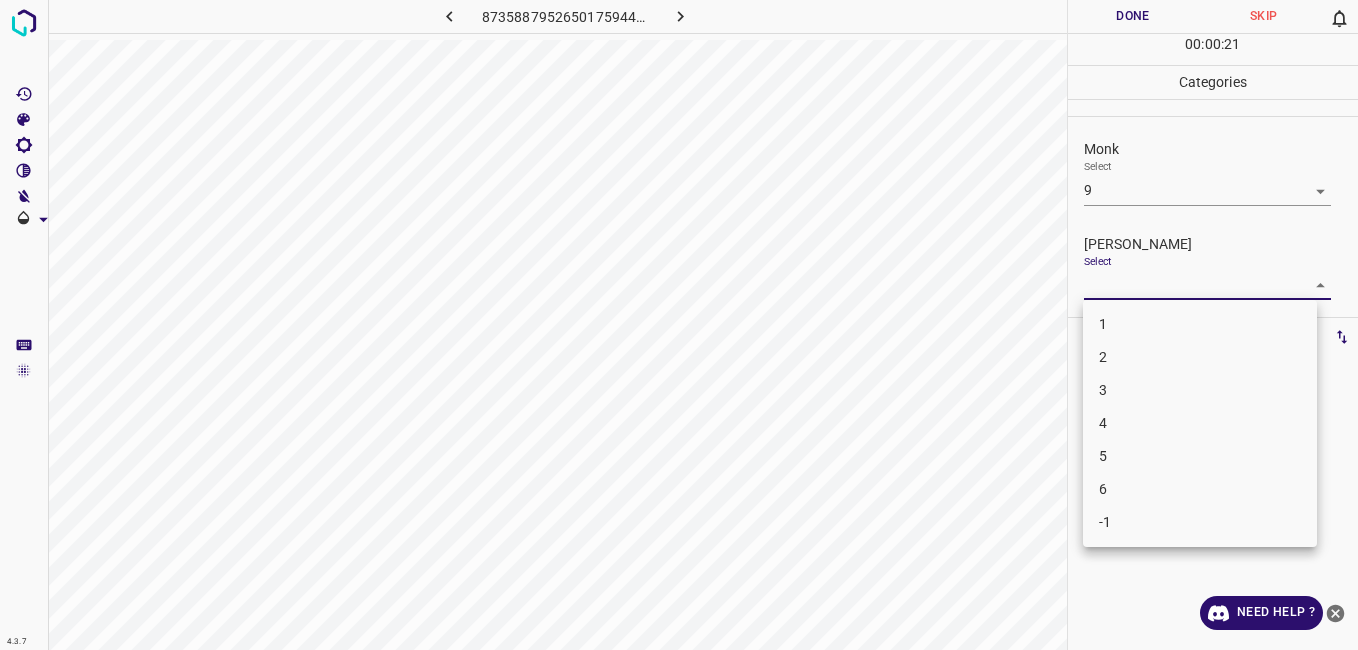 click on "4.3.7 8735887952650175944.png Done Skip 0 00   : 00   : 21   Categories Monk   Select 9 9  Fitzpatrick   Select ​ Labels   0 Categories 1 Monk 2  Fitzpatrick Tools Space Change between modes (Draw & Edit) I Auto labeling R Restore zoom M Zoom in N Zoom out Delete Delete selecte label Filters Z Restore filters X Saturation filter C Brightness filter V Contrast filter B Gray scale filter General O Download Need Help ? - Text - Hide - Delete 1 2 3 4 5 6 -1" at bounding box center (679, 325) 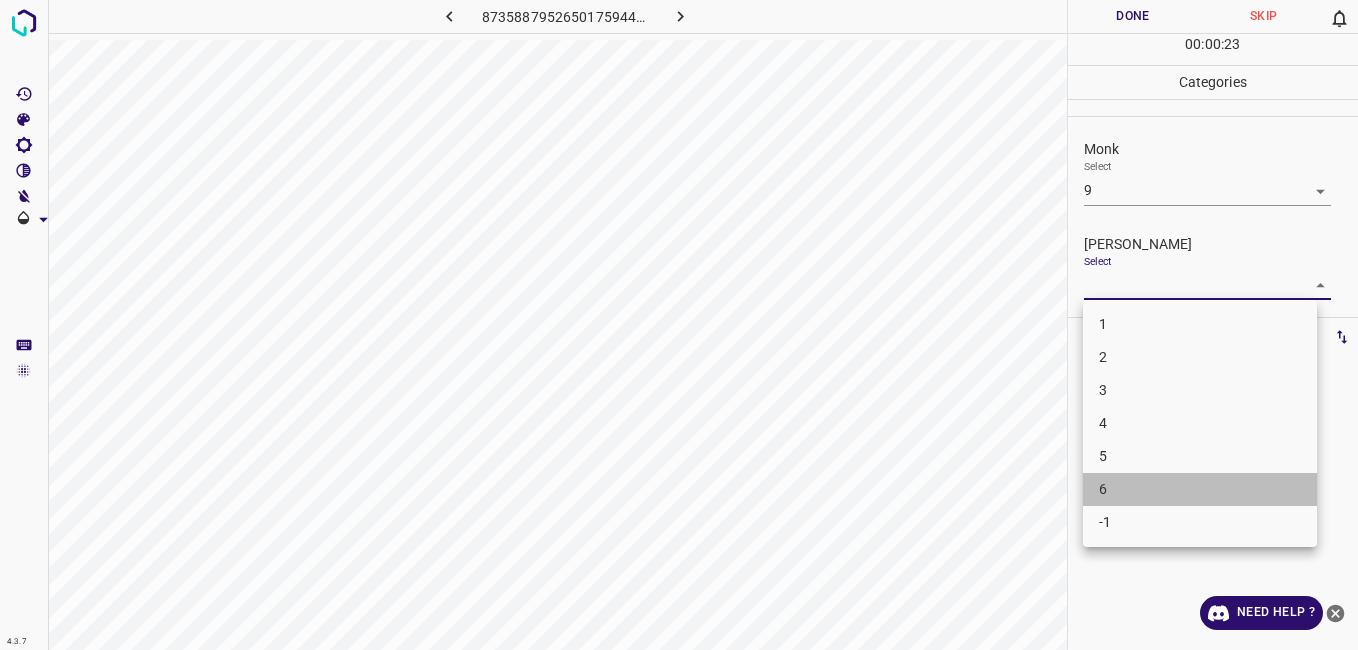 click on "6" at bounding box center (1200, 489) 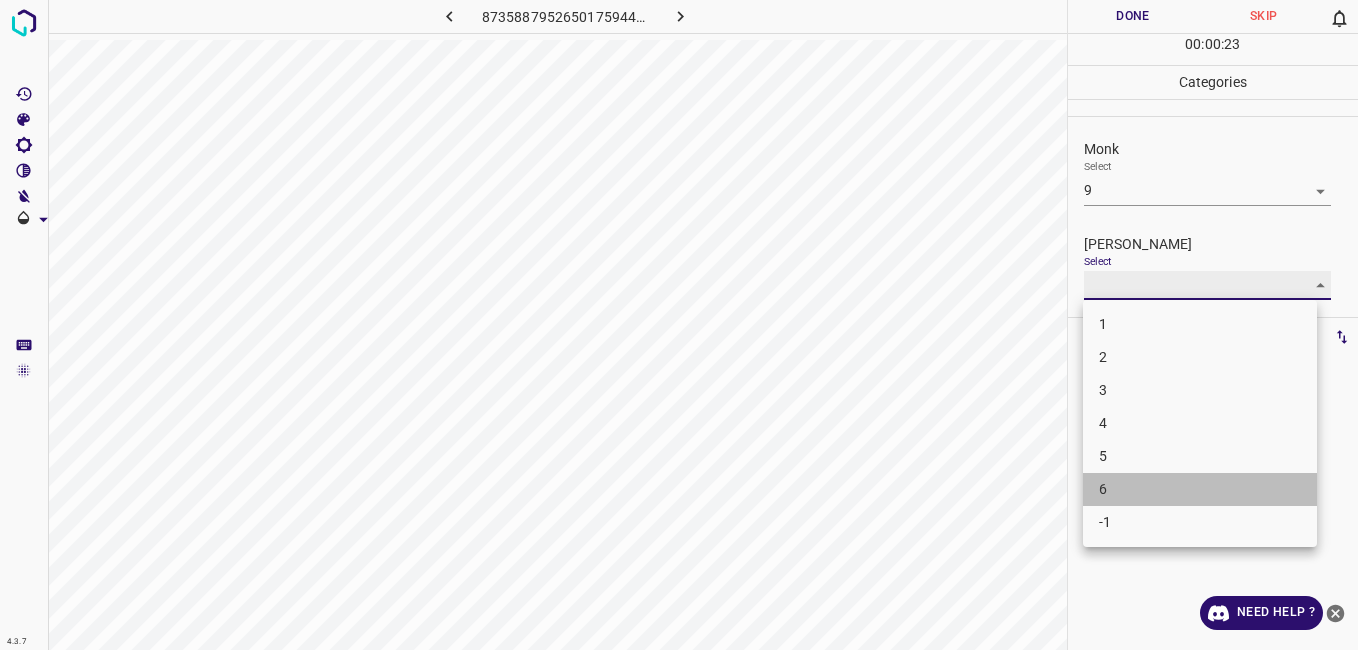 type on "6" 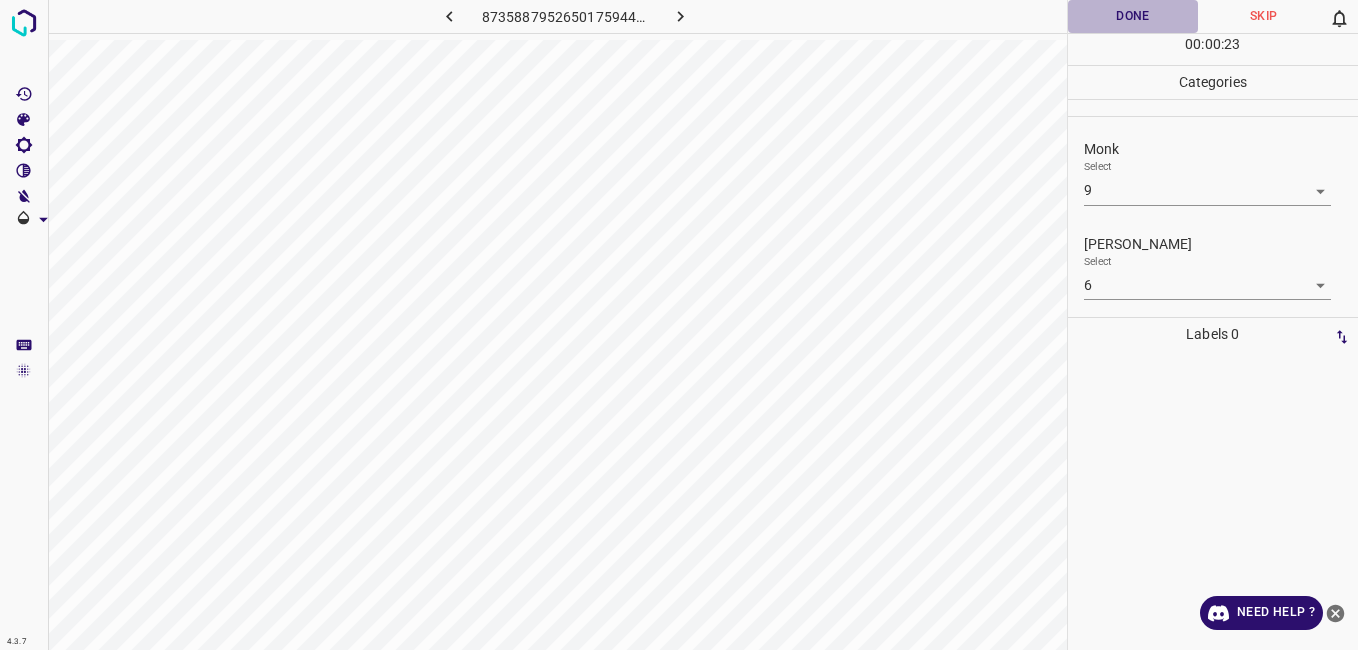 click on "Done" at bounding box center [1133, 16] 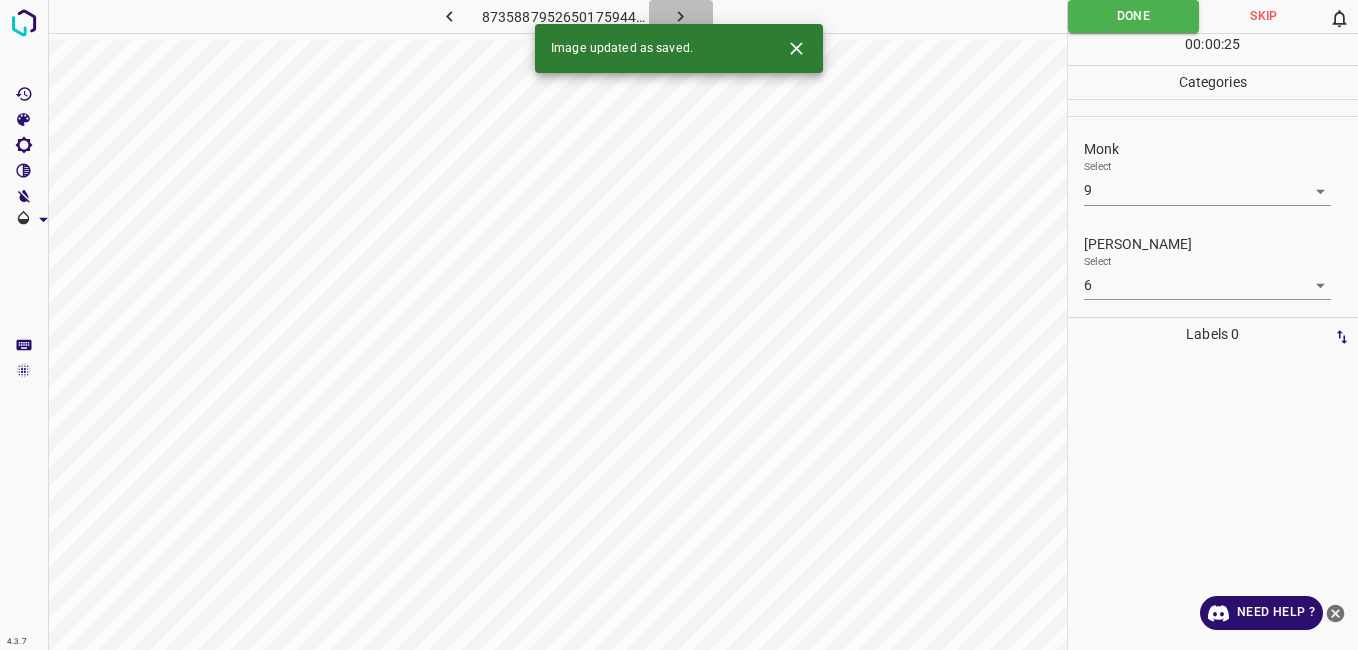 click 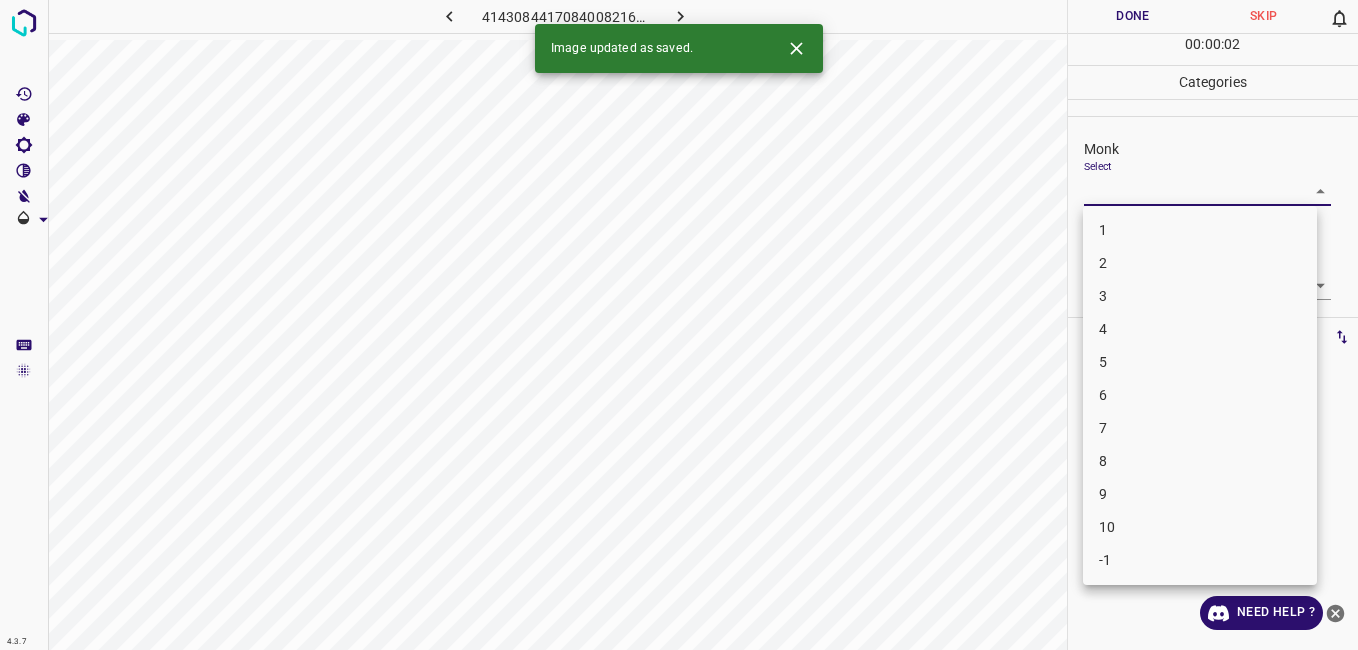 click on "4.3.7 4143084417084008216.png Done Skip 0 00   : 00   : 02   Categories Monk   Select ​  Fitzpatrick   Select ​ Labels   0 Categories 1 Monk 2  Fitzpatrick Tools Space Change between modes (Draw & Edit) I Auto labeling R Restore zoom M Zoom in N Zoom out Delete Delete selecte label Filters Z Restore filters X Saturation filter C Brightness filter V Contrast filter B Gray scale filter General O Download Image updated as saved. Need Help ? - Text - Hide - Delete 1 2 3 4 5 6 7 8 9 10 -1" at bounding box center (679, 325) 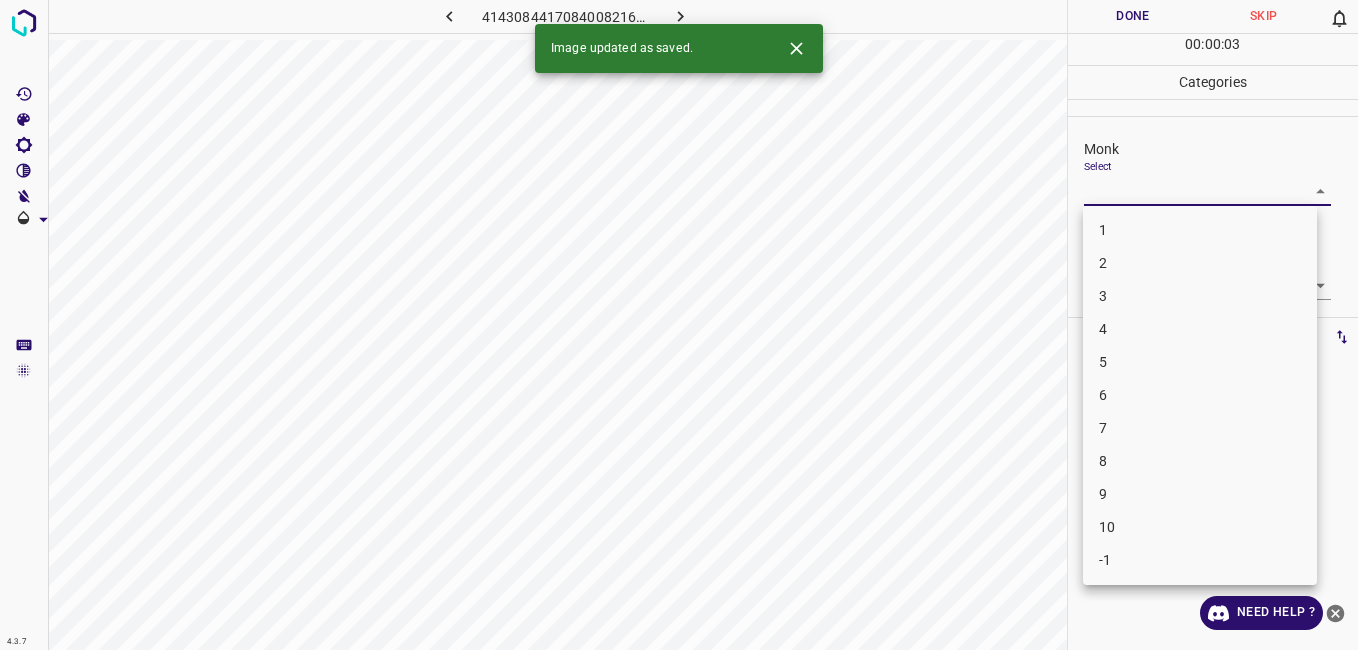 click on "2" at bounding box center [1200, 263] 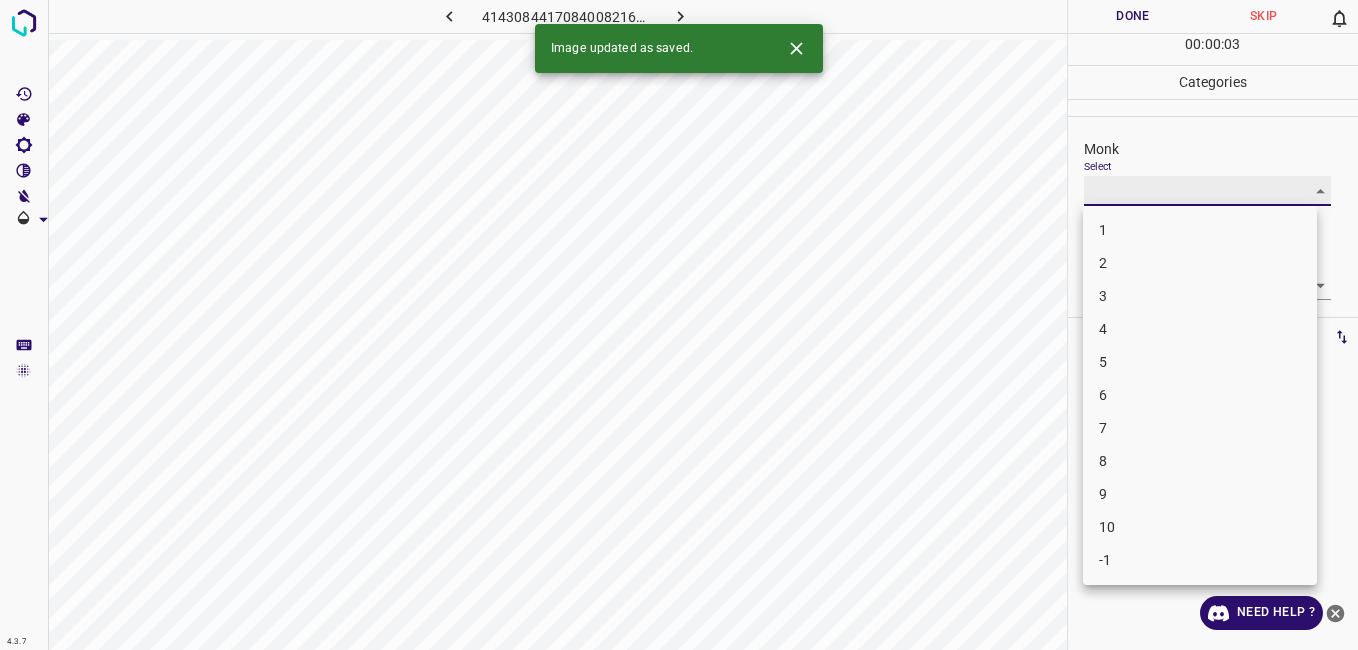 type on "2" 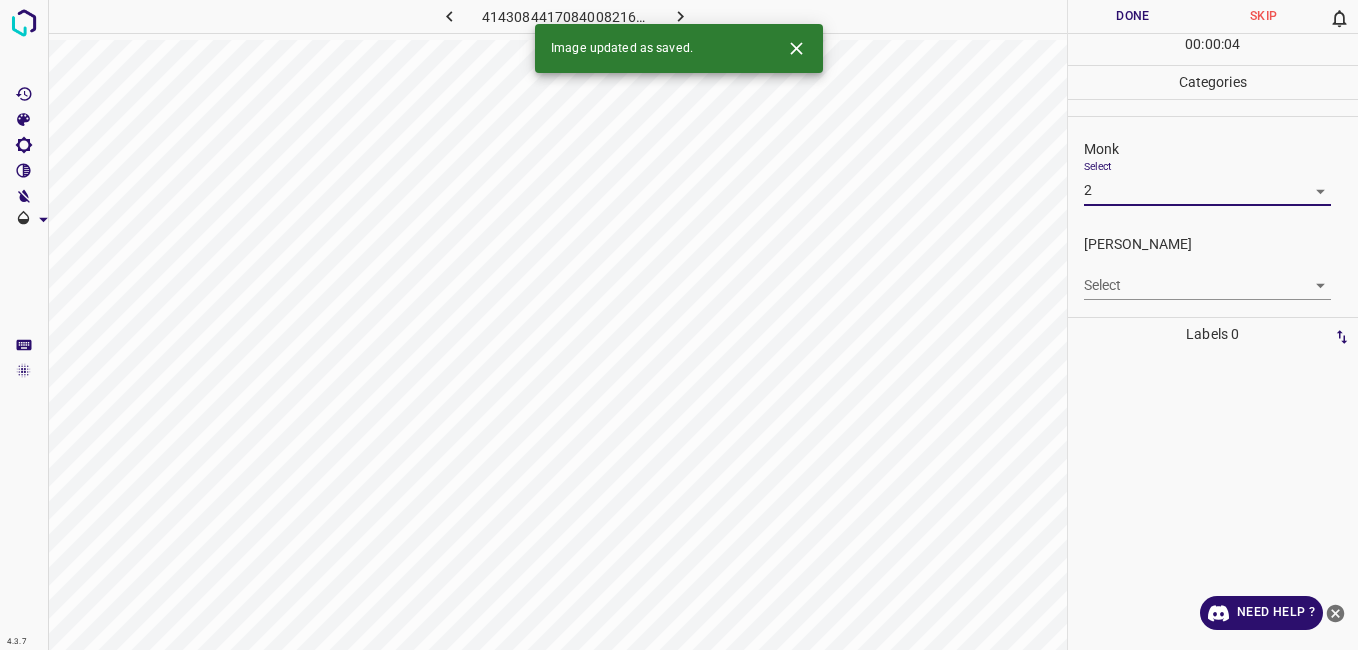 click on "4.3.7 4143084417084008216.png Done Skip 0 00   : 00   : 04   Categories Monk   Select 2 2  Fitzpatrick   Select ​ Labels   0 Categories 1 Monk 2  Fitzpatrick Tools Space Change between modes (Draw & Edit) I Auto labeling R Restore zoom M Zoom in N Zoom out Delete Delete selecte label Filters Z Restore filters X Saturation filter C Brightness filter V Contrast filter B Gray scale filter General O Download Image updated as saved. Need Help ? - Text - Hide - Delete" at bounding box center (679, 325) 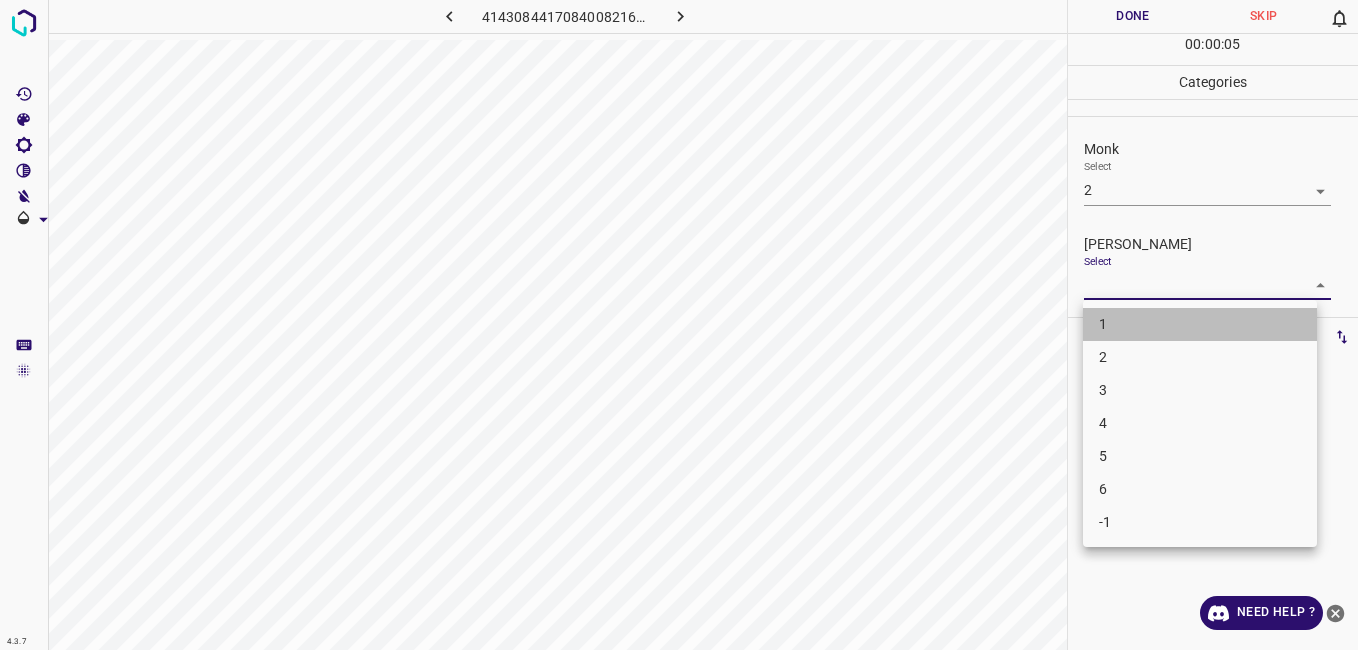 click on "1" at bounding box center [1200, 324] 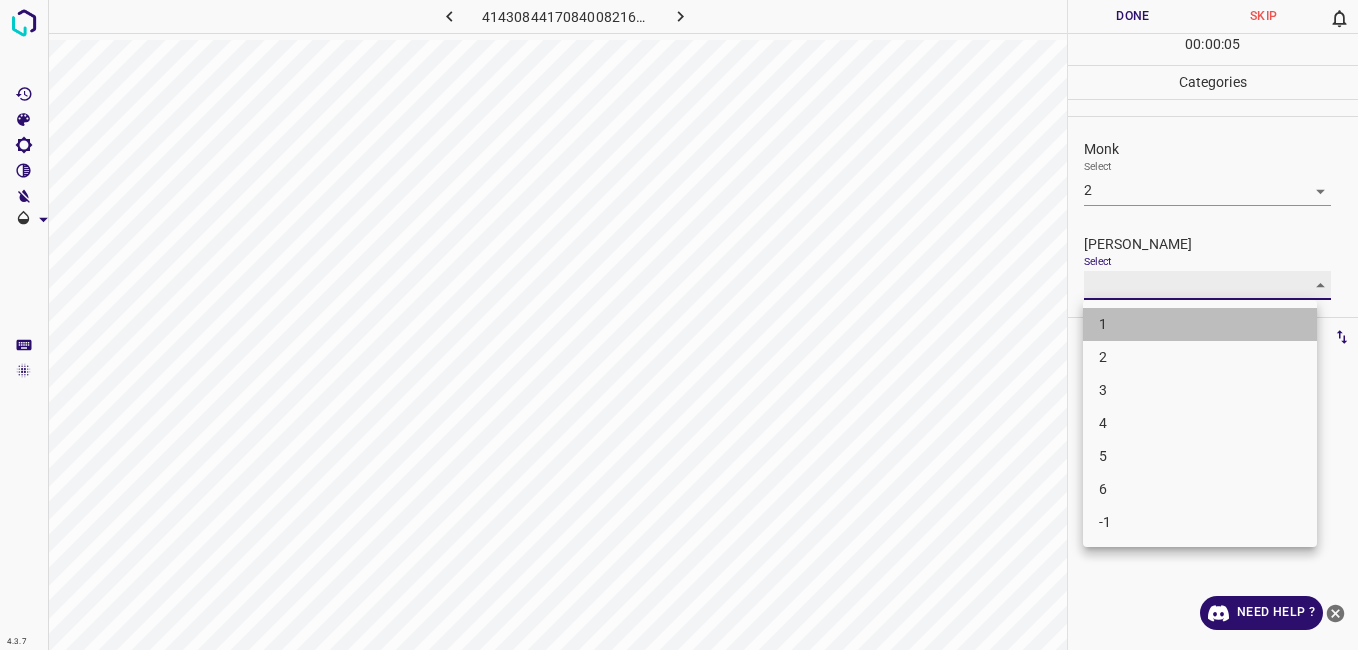 type on "1" 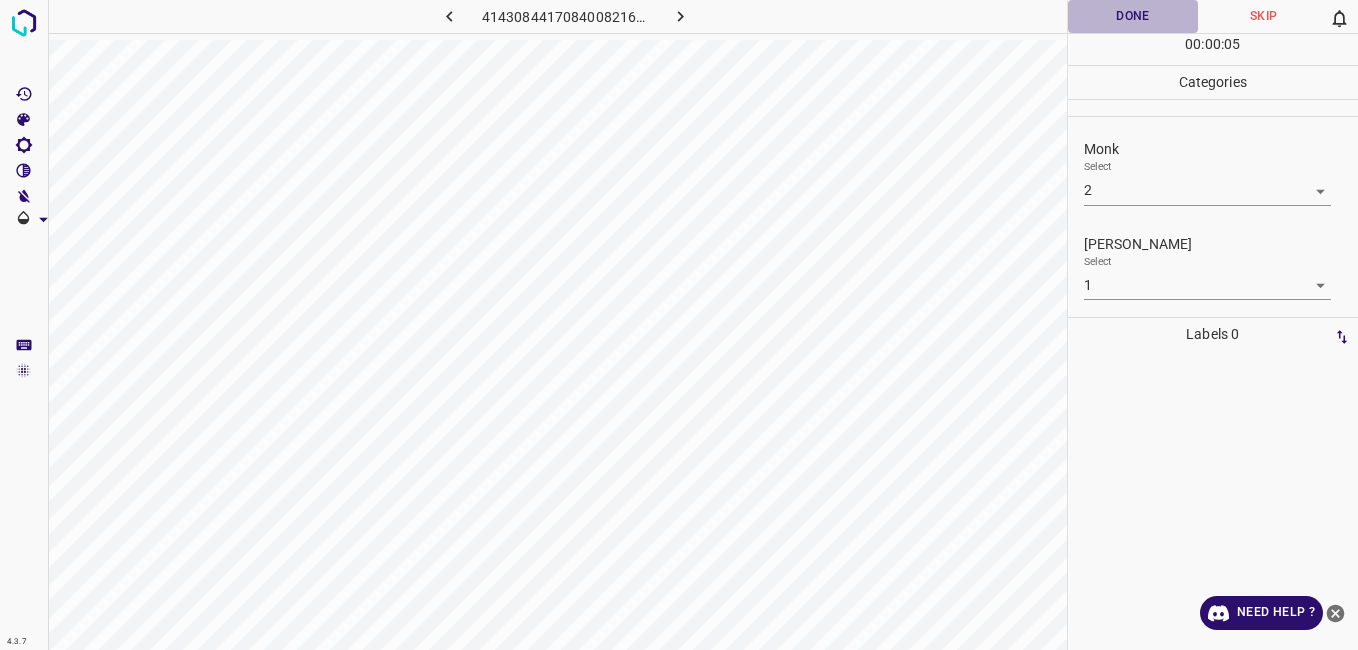 click on "Done" at bounding box center [1133, 16] 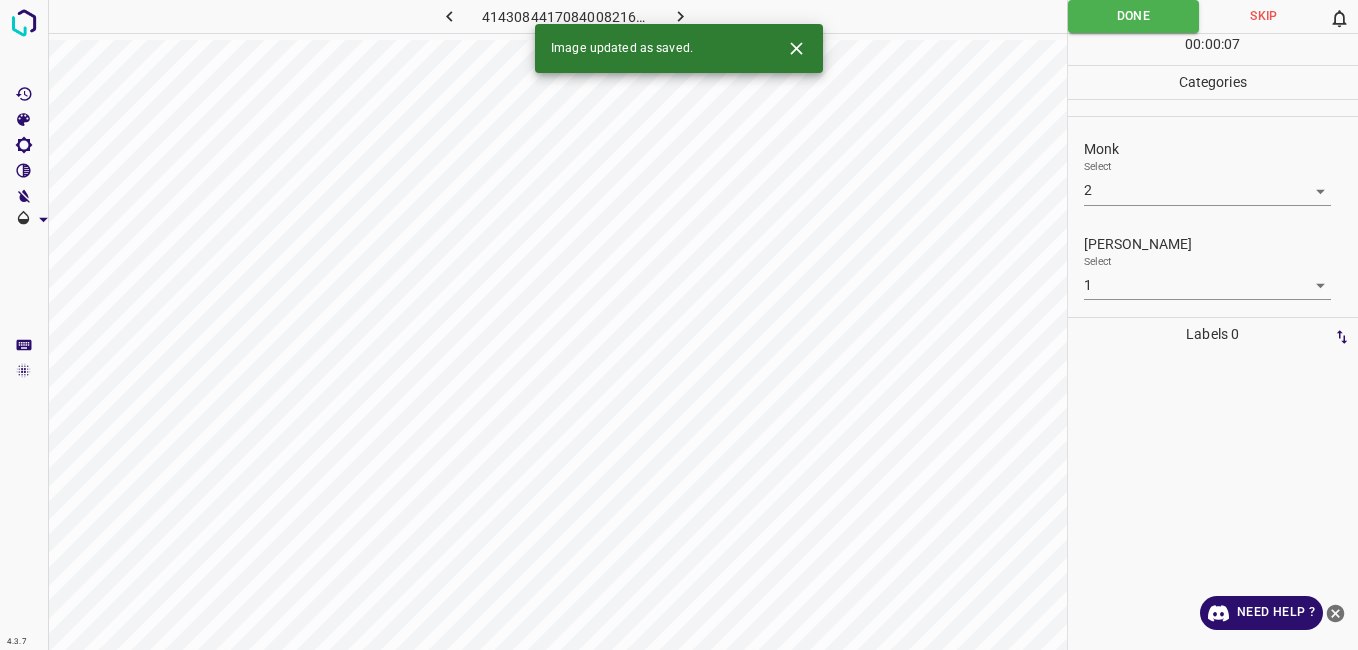 click at bounding box center [681, 16] 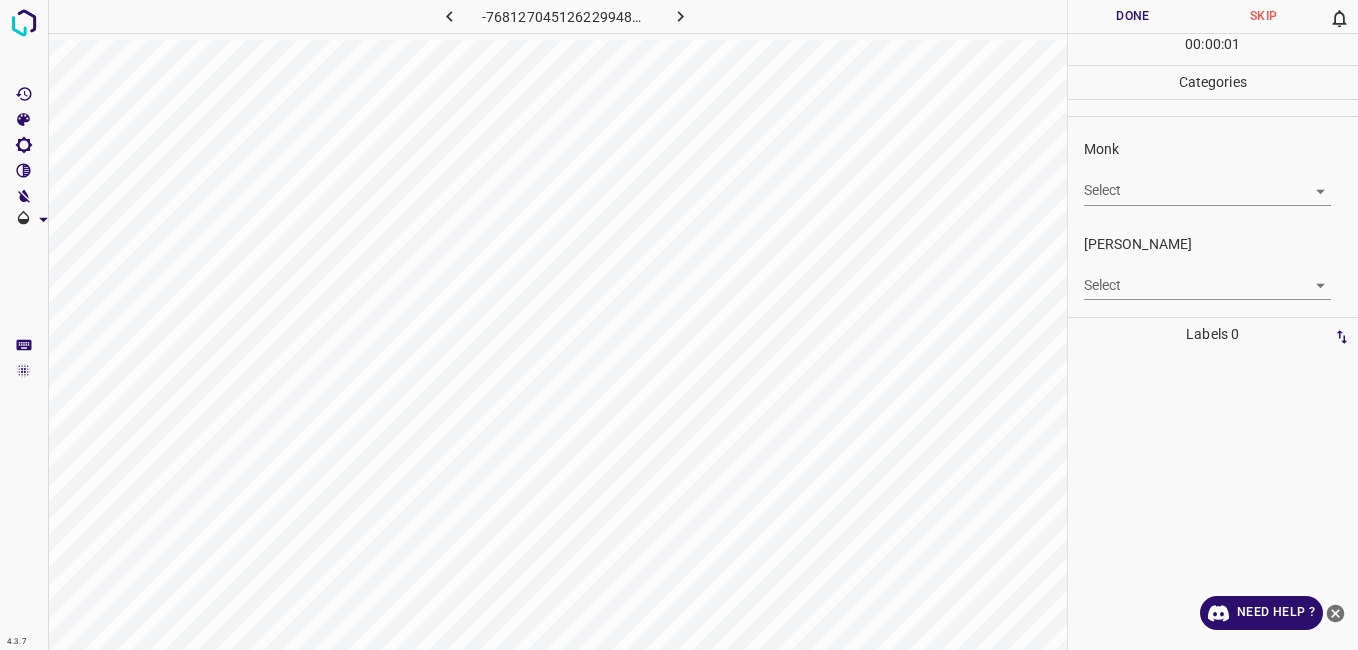 click on "4.3.7 -7681270451262299489.png Done Skip 0 00   : 00   : 01   Categories Monk   Select ​  Fitzpatrick   Select ​ Labels   0 Categories 1 Monk 2  Fitzpatrick Tools Space Change between modes (Draw & Edit) I Auto labeling R Restore zoom M Zoom in N Zoom out Delete Delete selecte label Filters Z Restore filters X Saturation filter C Brightness filter V Contrast filter B Gray scale filter General O Download Need Help ? - Text - Hide - Delete" at bounding box center (679, 325) 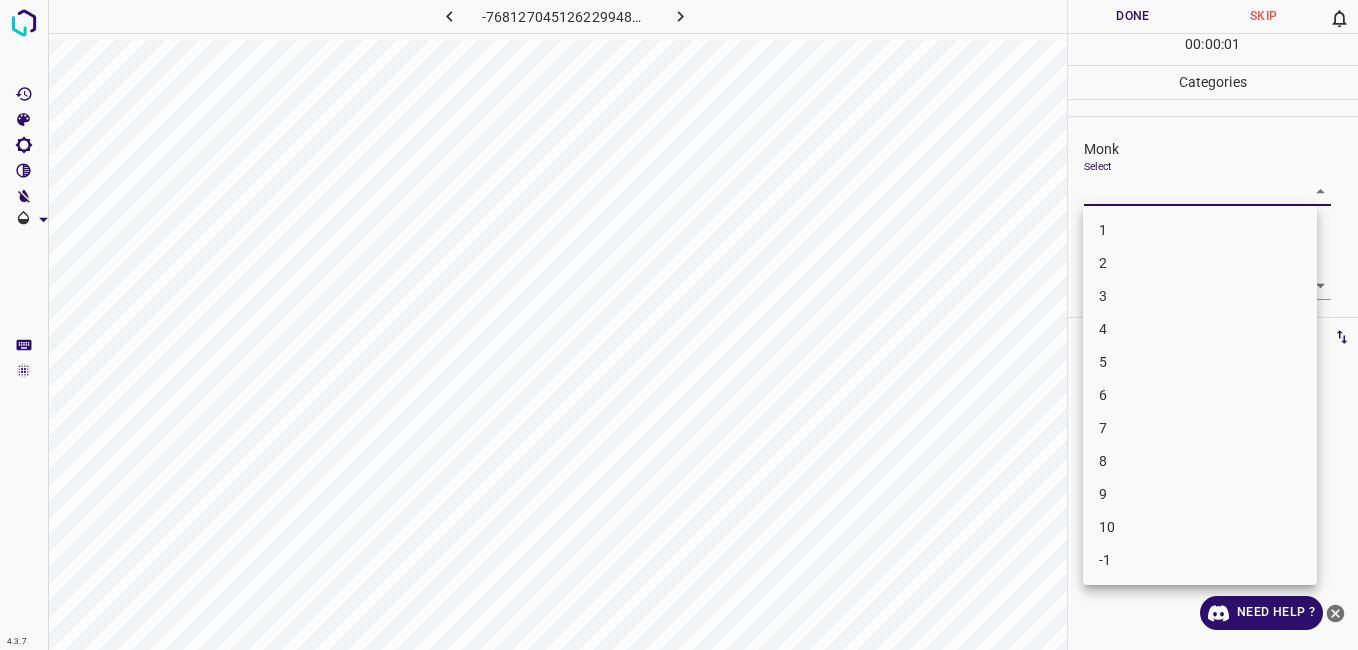 click on "4" at bounding box center (1200, 329) 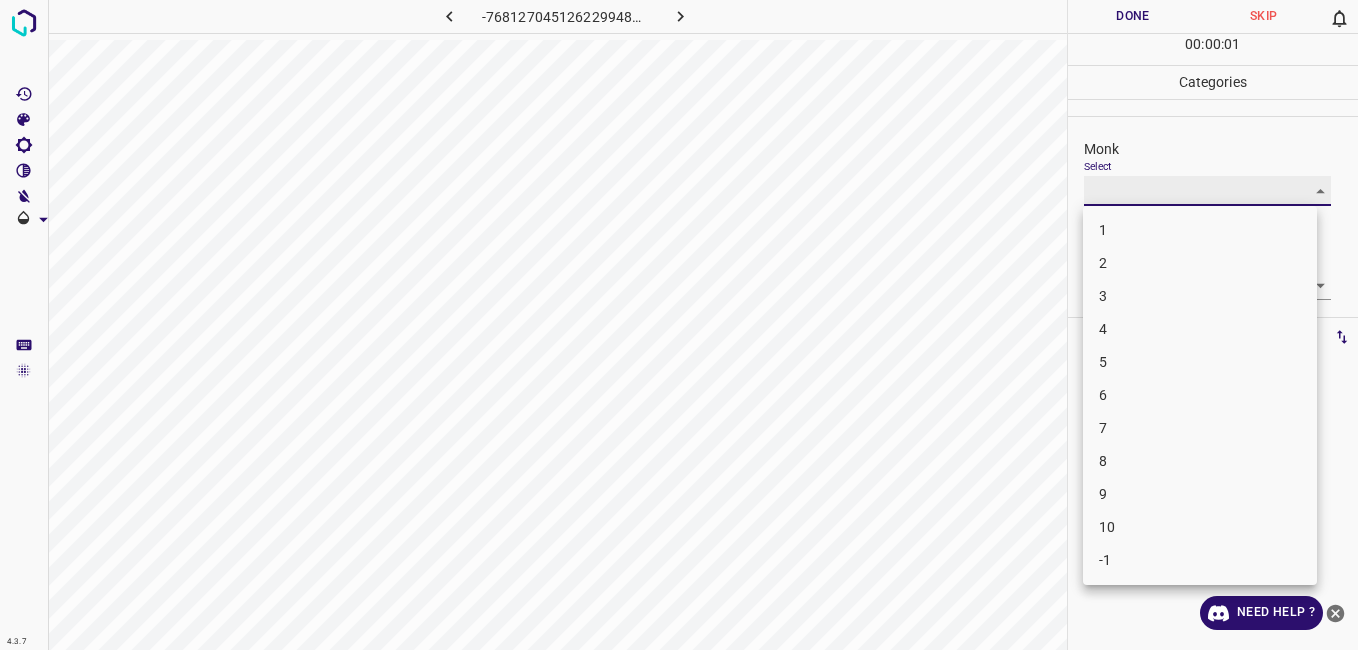 type on "4" 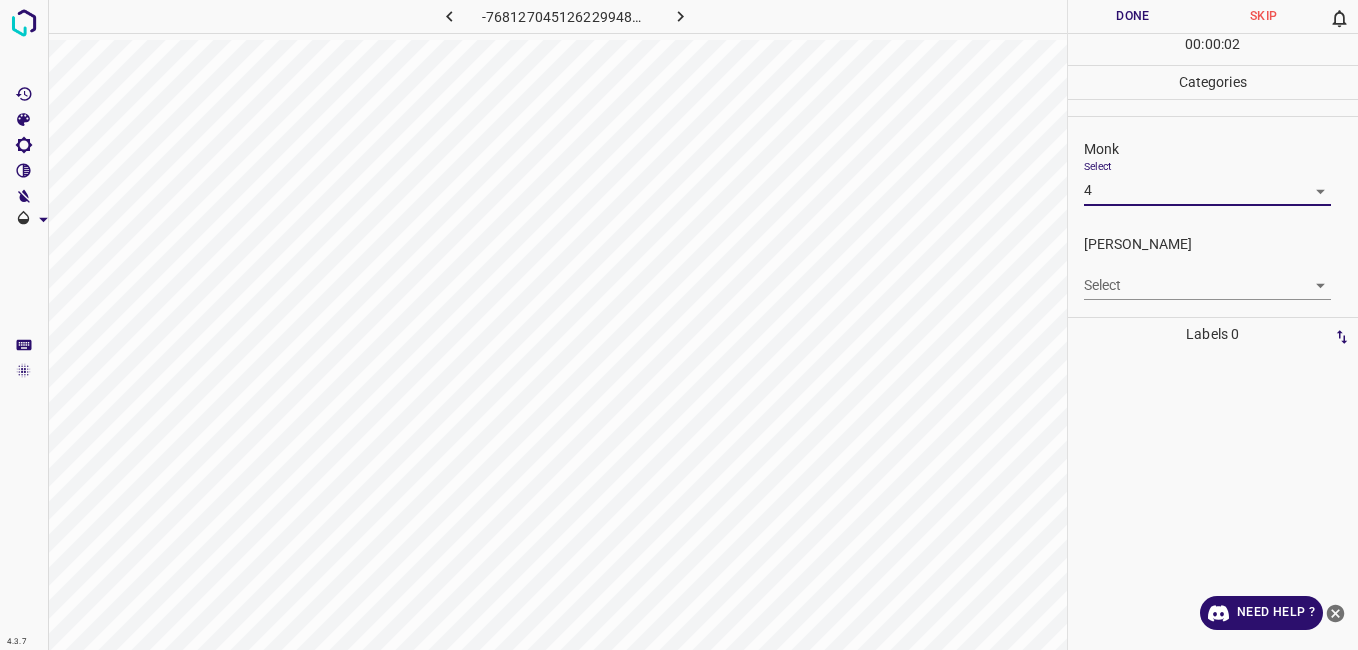 click on "4.3.7 -7681270451262299489.png Done Skip 0 00   : 00   : 02   Categories Monk   Select 4 4  Fitzpatrick   Select ​ Labels   0 Categories 1 Monk 2  Fitzpatrick Tools Space Change between modes (Draw & Edit) I Auto labeling R Restore zoom M Zoom in N Zoom out Delete Delete selecte label Filters Z Restore filters X Saturation filter C Brightness filter V Contrast filter B Gray scale filter General O Download Need Help ? - Text - Hide - Delete" at bounding box center (679, 325) 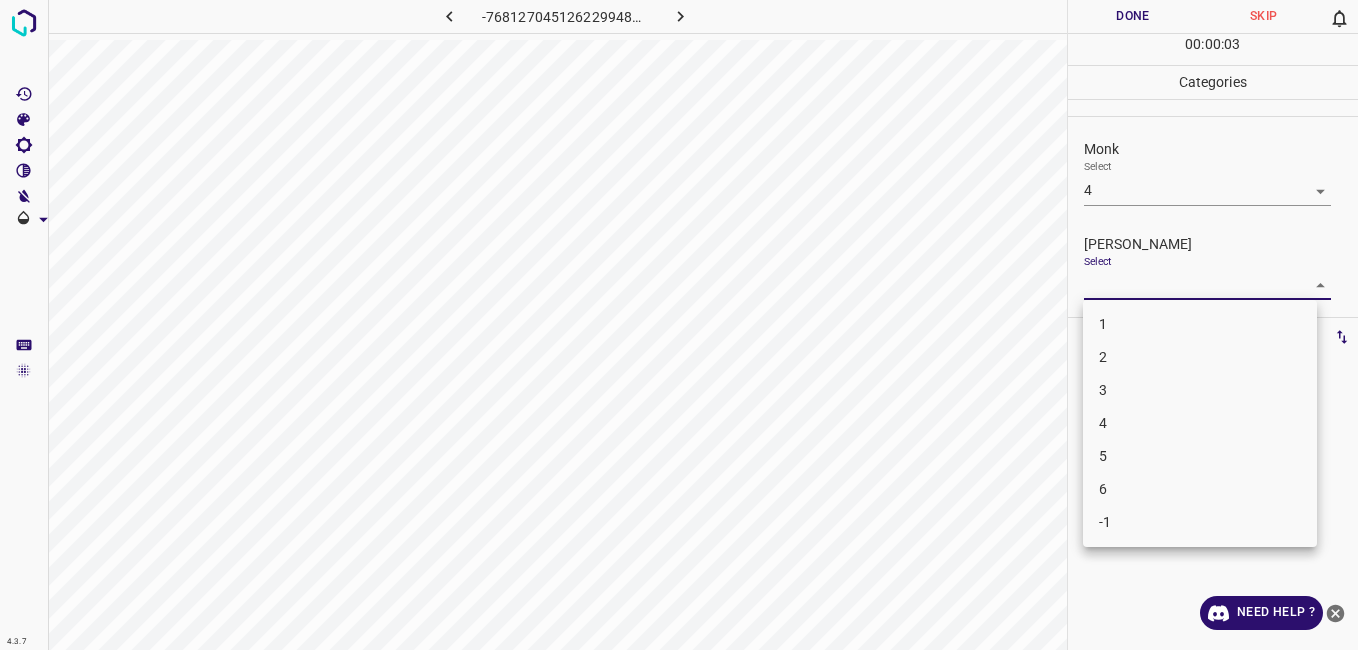 click on "3" at bounding box center [1200, 390] 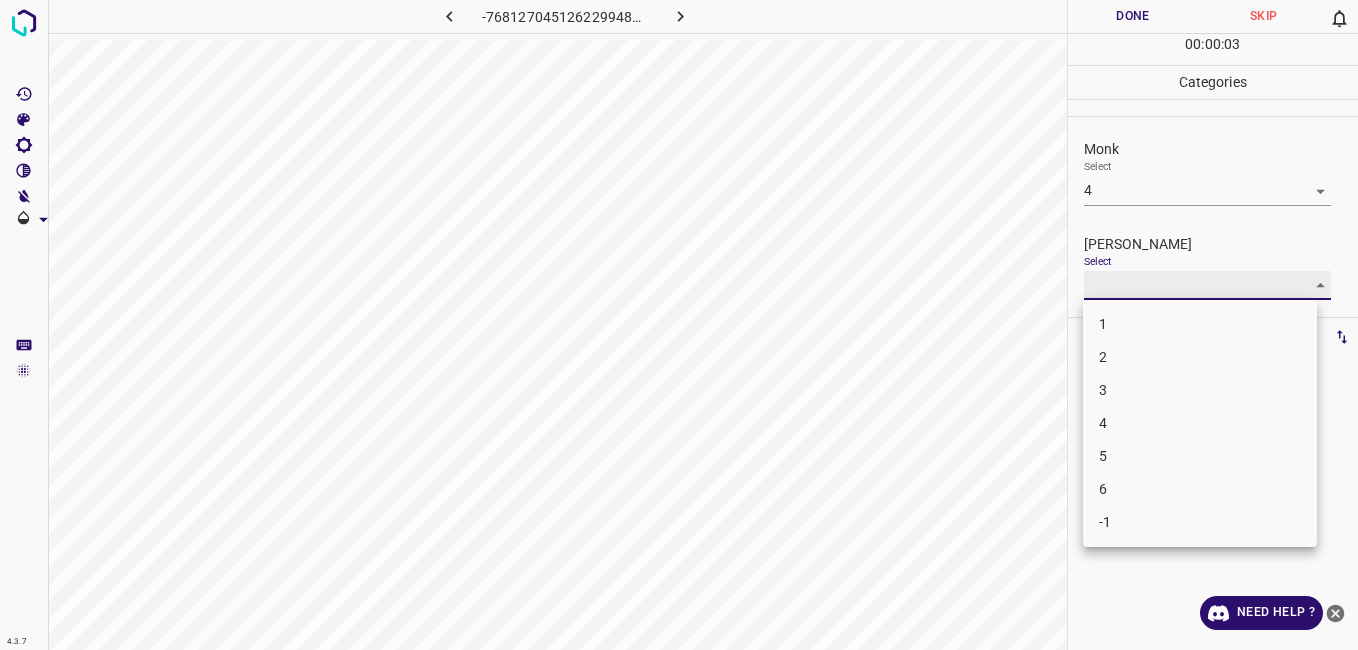 type on "3" 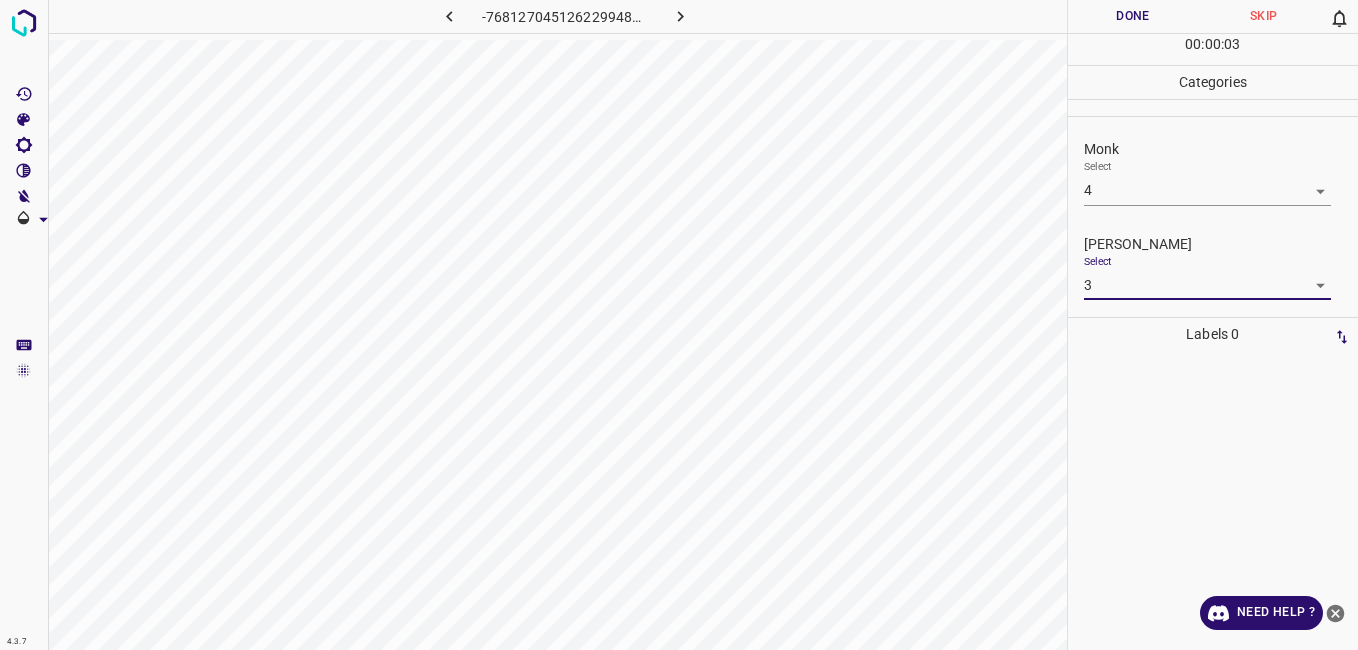 click on "Done" at bounding box center (1133, 16) 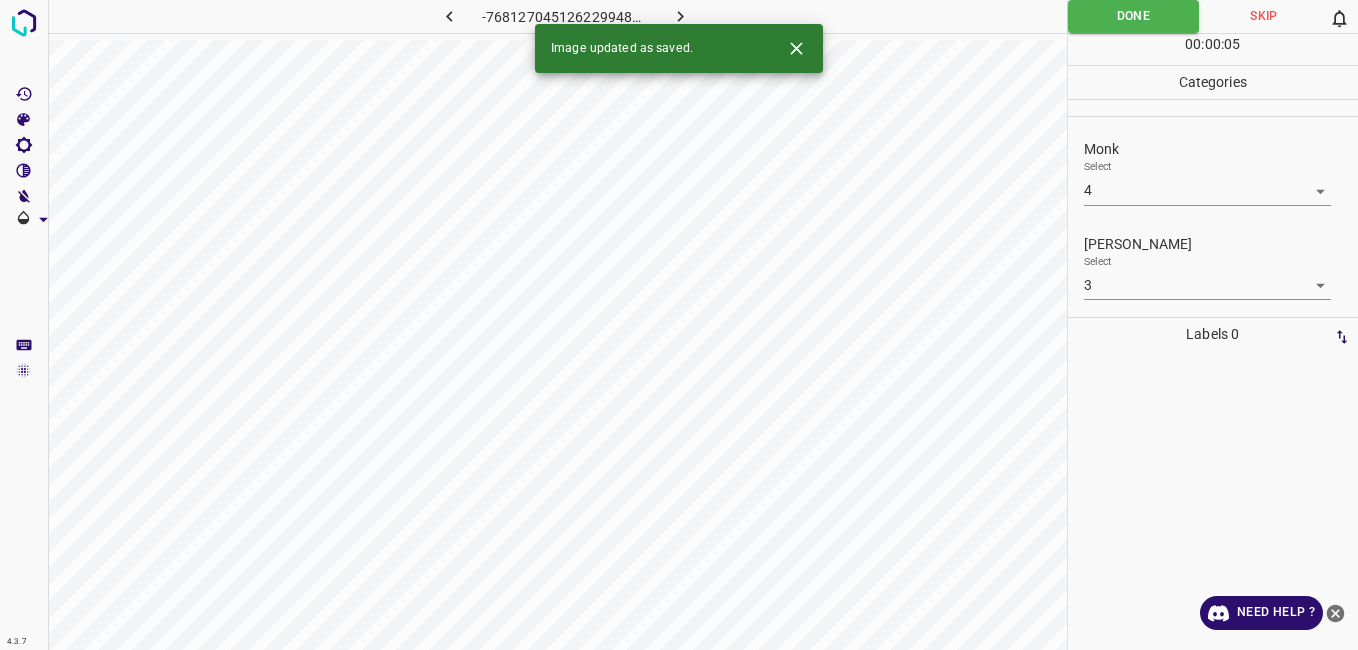 click 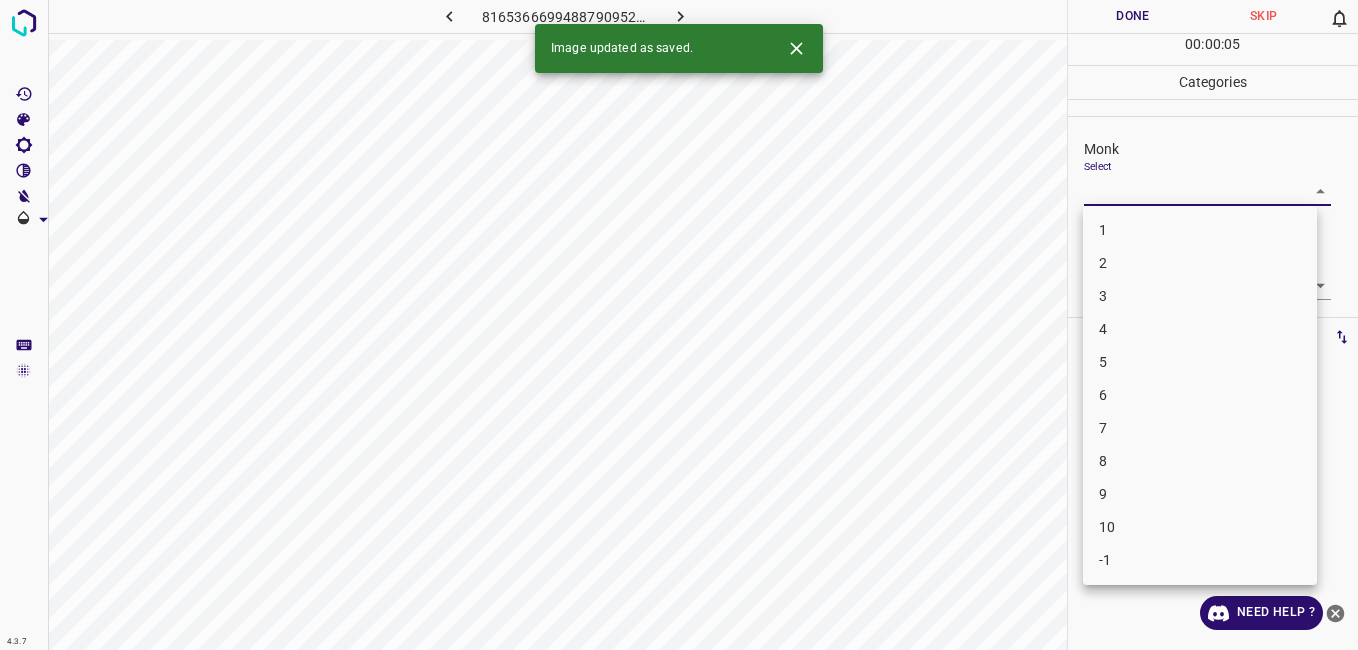 click on "4.3.7 8165366699488790952.png Done Skip 0 00   : 00   : 05   Categories Monk   Select ​  Fitzpatrick   Select ​ Labels   0 Categories 1 Monk 2  Fitzpatrick Tools Space Change between modes (Draw & Edit) I Auto labeling R Restore zoom M Zoom in N Zoom out Delete Delete selecte label Filters Z Restore filters X Saturation filter C Brightness filter V Contrast filter B Gray scale filter General O Download Image updated as saved. Need Help ? - Text - Hide - Delete 1 2 3 4 5 6 7 8 9 10 -1" at bounding box center [679, 325] 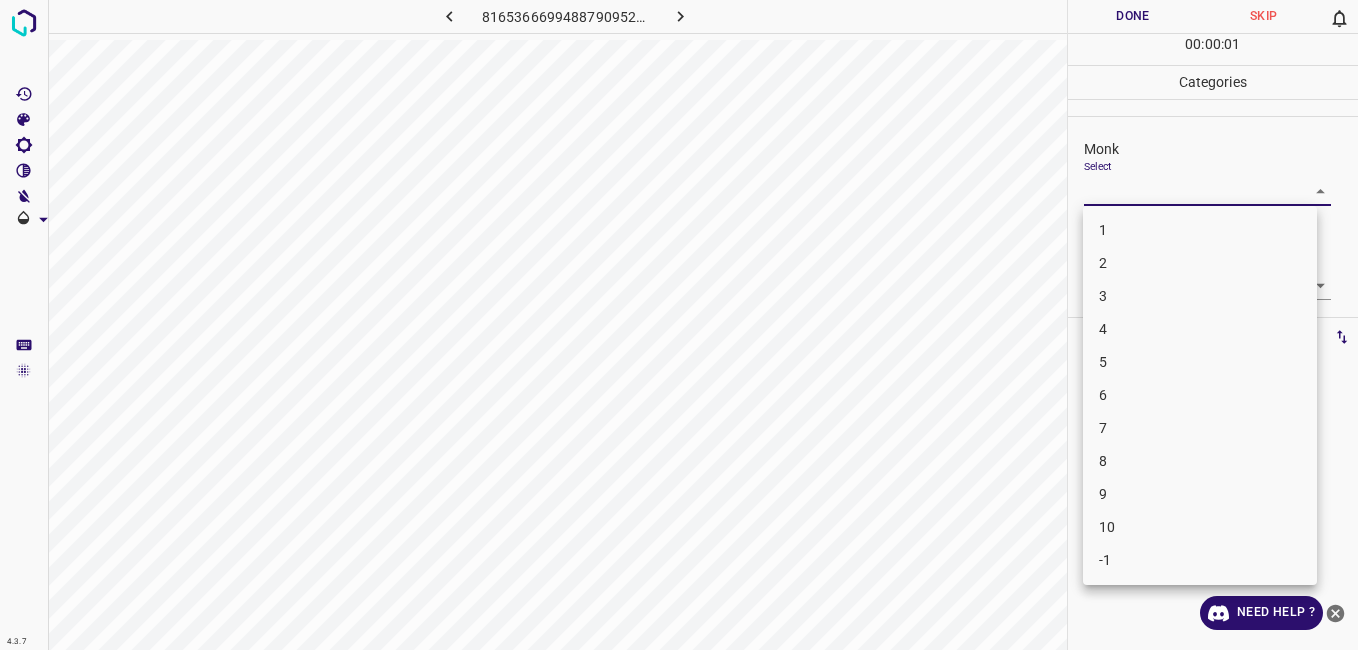 click on "1" at bounding box center (1200, 230) 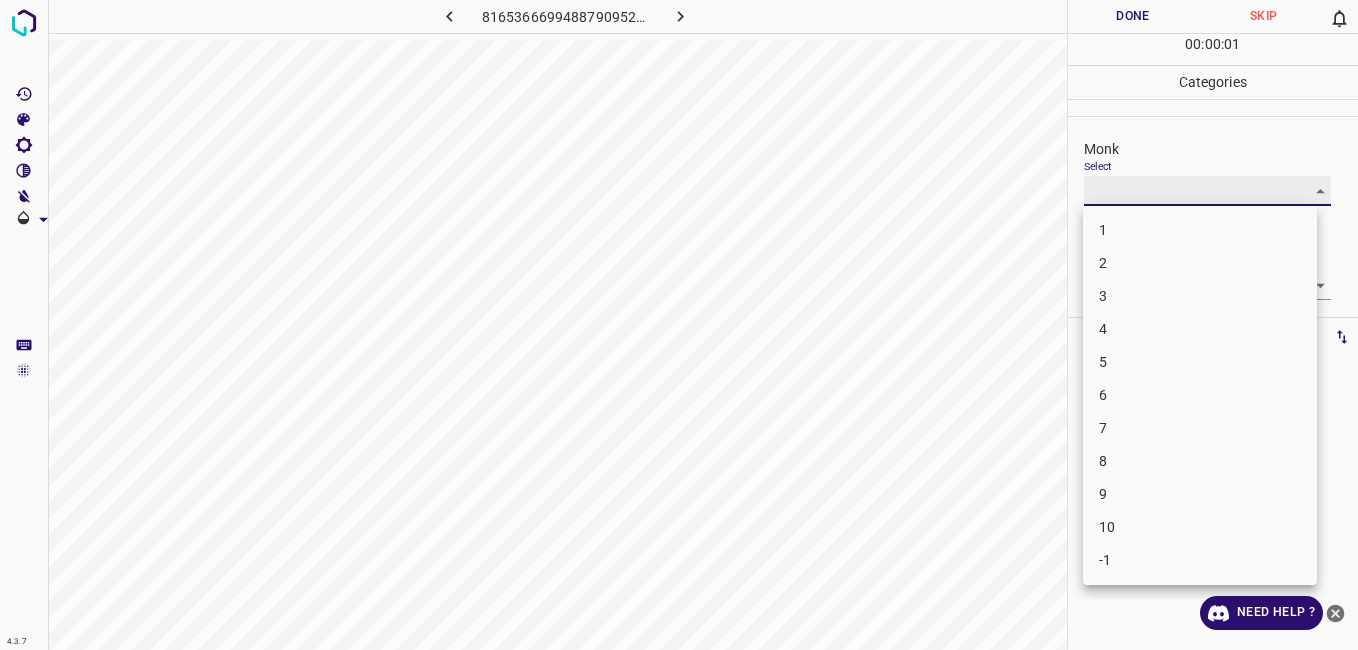 type on "1" 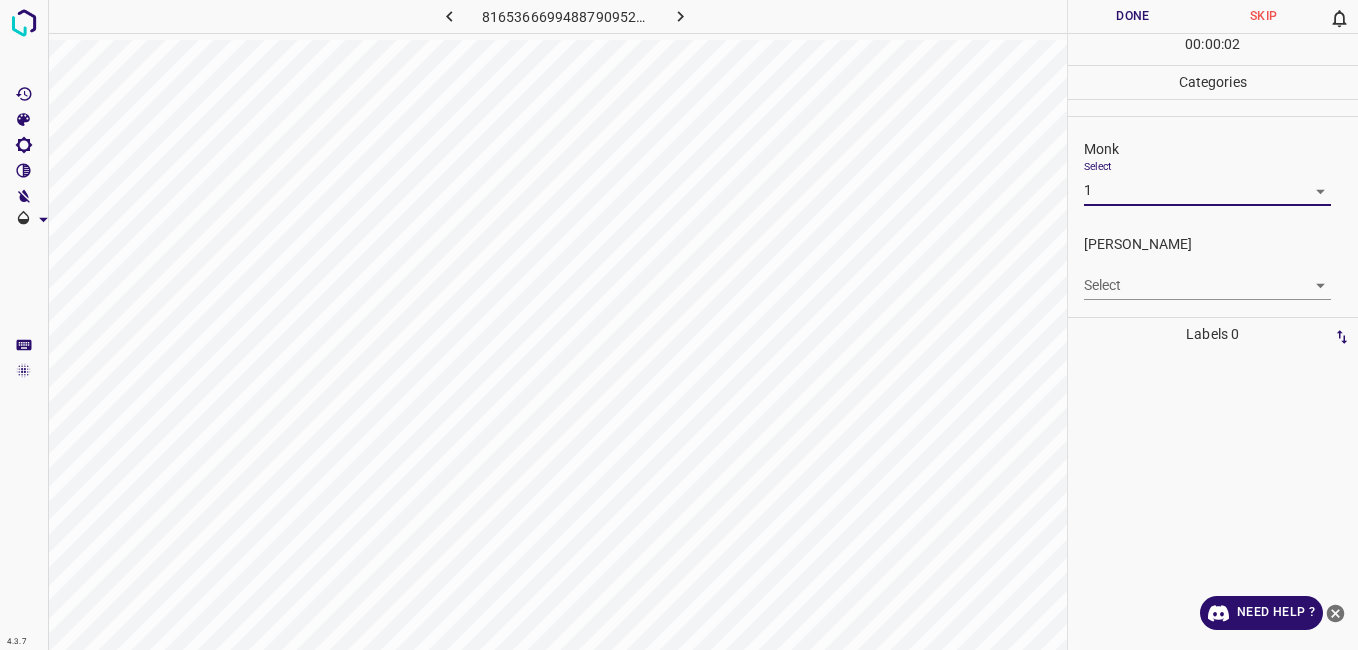 click on "Fitzpatrick   Select ​" at bounding box center [1213, 267] 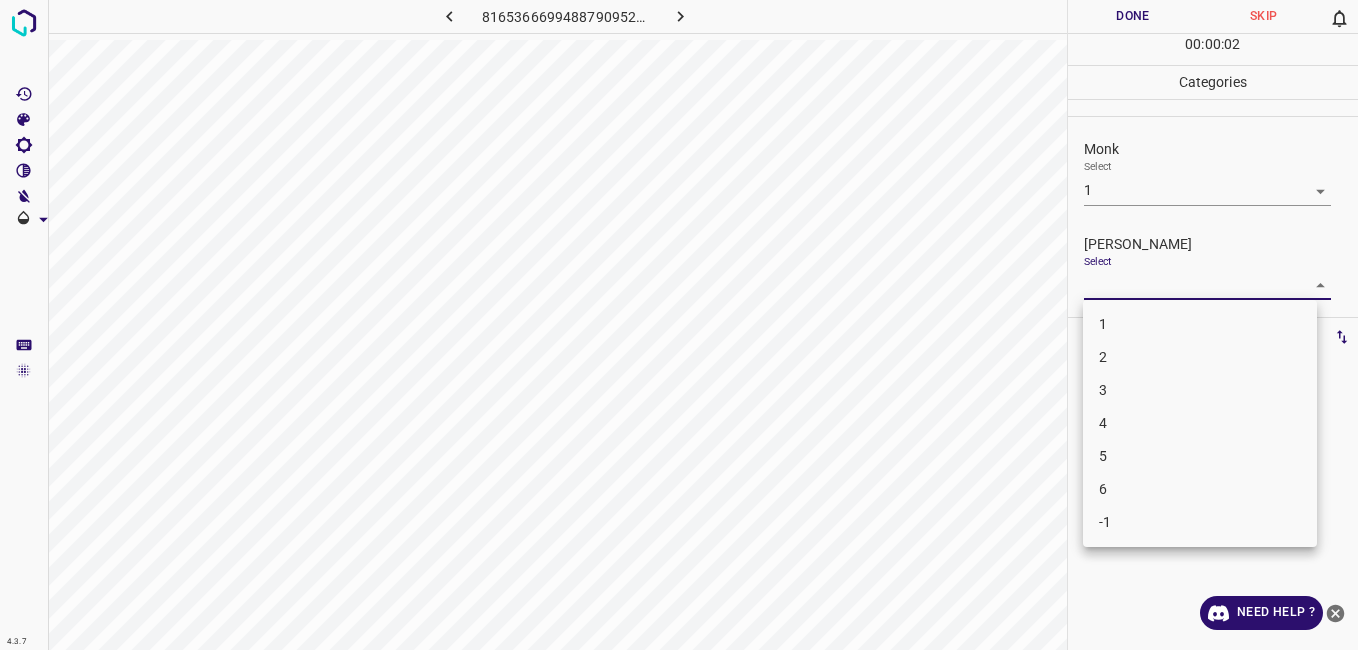 click on "4.3.7 8165366699488790952.png Done Skip 0 00   : 00   : 02   Categories Monk   Select 1 1  Fitzpatrick   Select ​ Labels   0 Categories 1 Monk 2  Fitzpatrick Tools Space Change between modes (Draw & Edit) I Auto labeling R Restore zoom M Zoom in N Zoom out Delete Delete selecte label Filters Z Restore filters X Saturation filter C Brightness filter V Contrast filter B Gray scale filter General O Download Need Help ? - Text - Hide - Delete 1 2 3 4 5 6 -1" at bounding box center (679, 325) 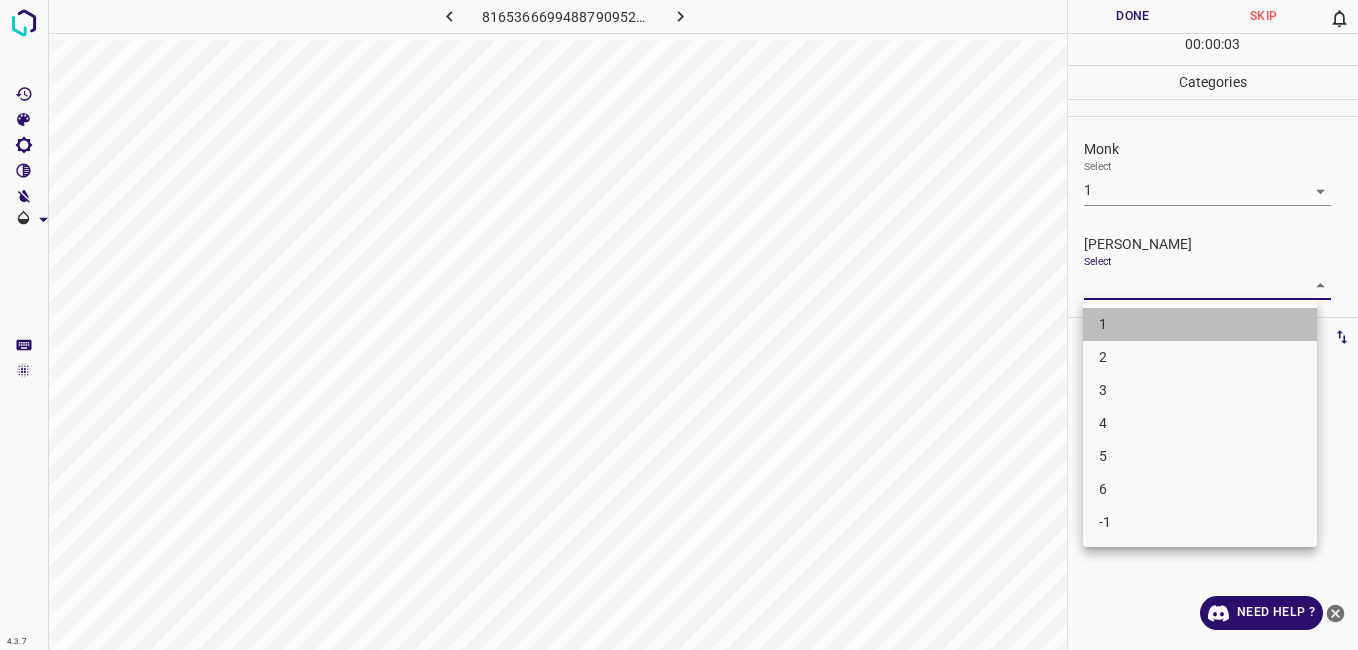 click on "1" at bounding box center (1200, 324) 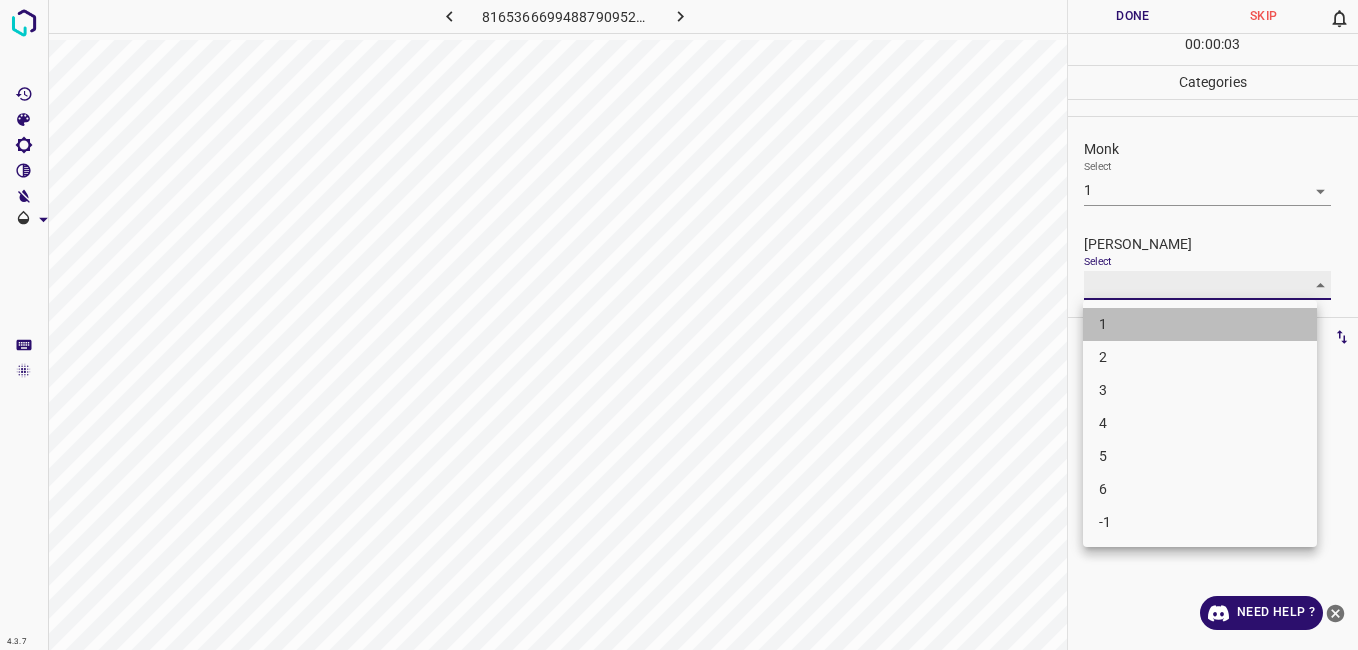 type on "1" 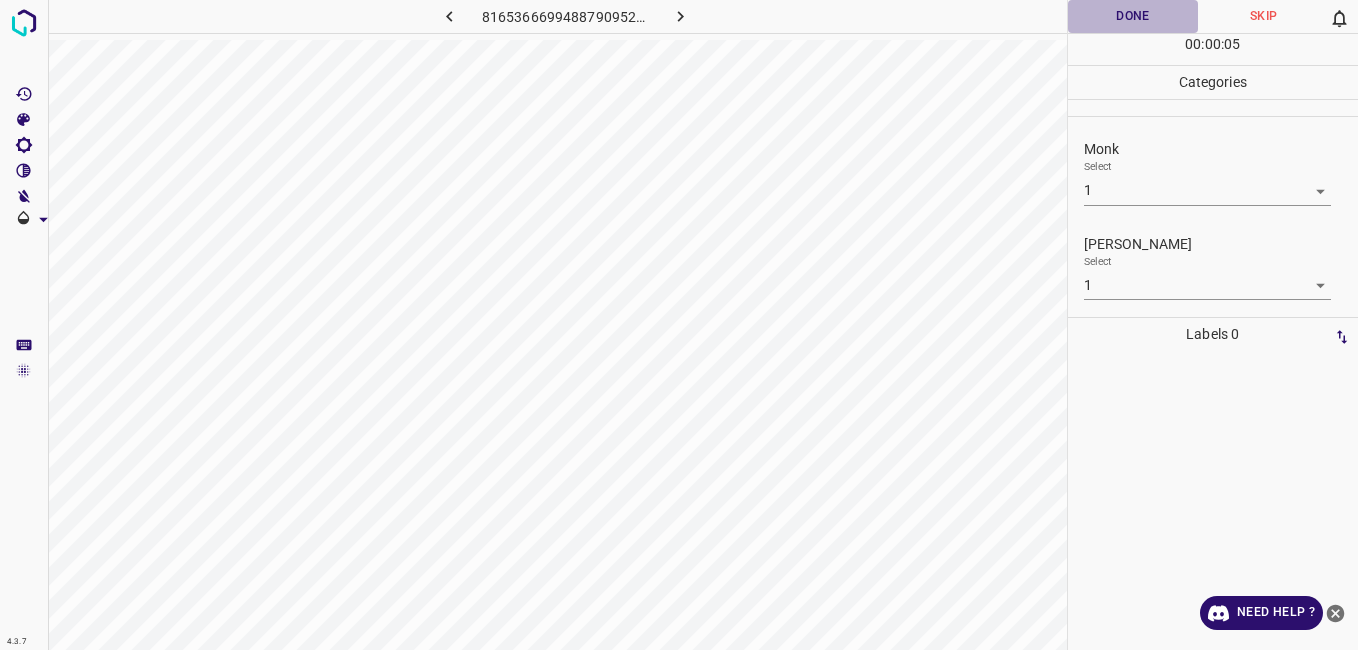 click on "Done" at bounding box center (1133, 16) 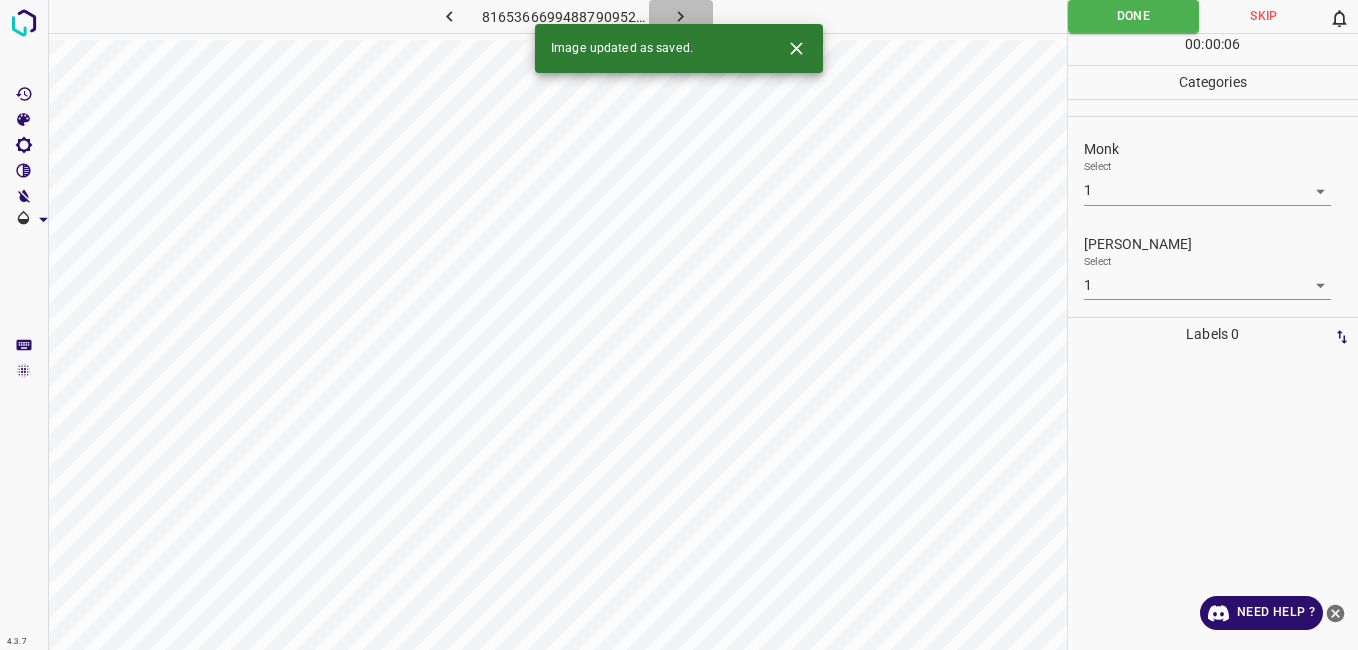 click 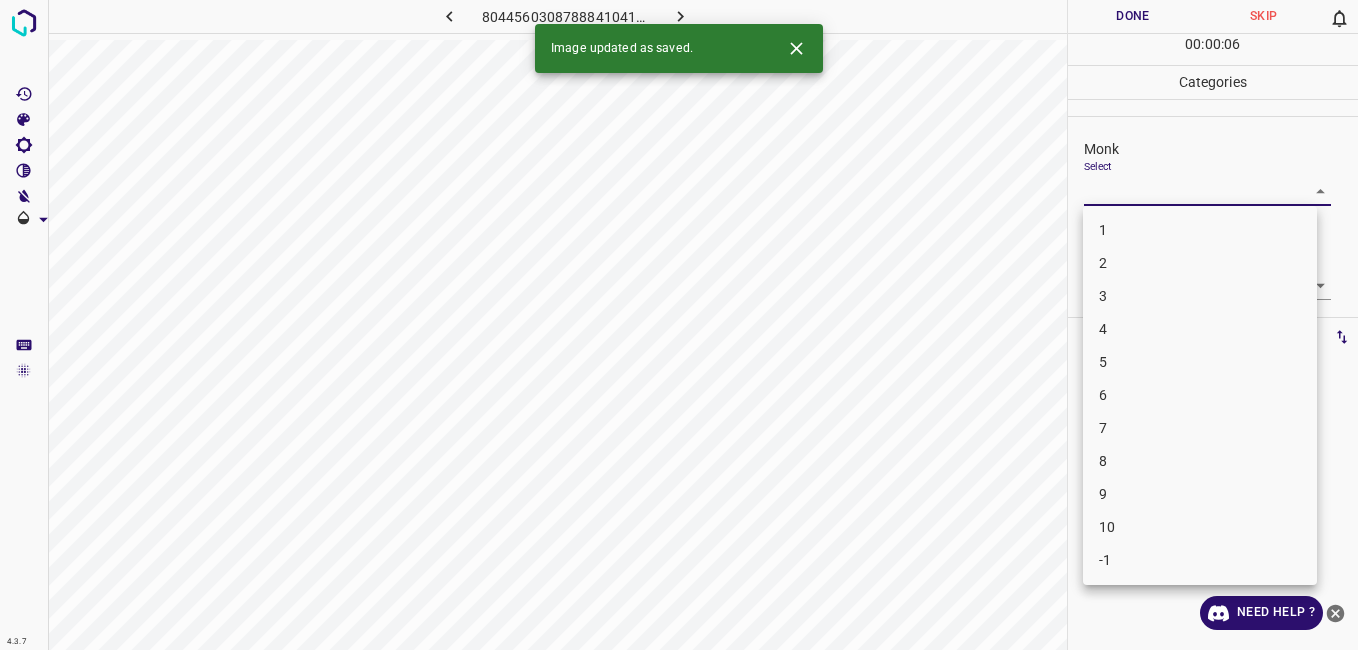 click on "4.3.7 8044560308788841041.png Done Skip 0 00   : 00   : 06   Categories Monk   Select ​  Fitzpatrick   Select ​ Labels   0 Categories 1 Monk 2  Fitzpatrick Tools Space Change between modes (Draw & Edit) I Auto labeling R Restore zoom M Zoom in N Zoom out Delete Delete selecte label Filters Z Restore filters X Saturation filter C Brightness filter V Contrast filter B Gray scale filter General O Download Image updated as saved. Need Help ? - Text - Hide - Delete 1 2 3 4 5 6 7 8 9 10 -1" at bounding box center (679, 325) 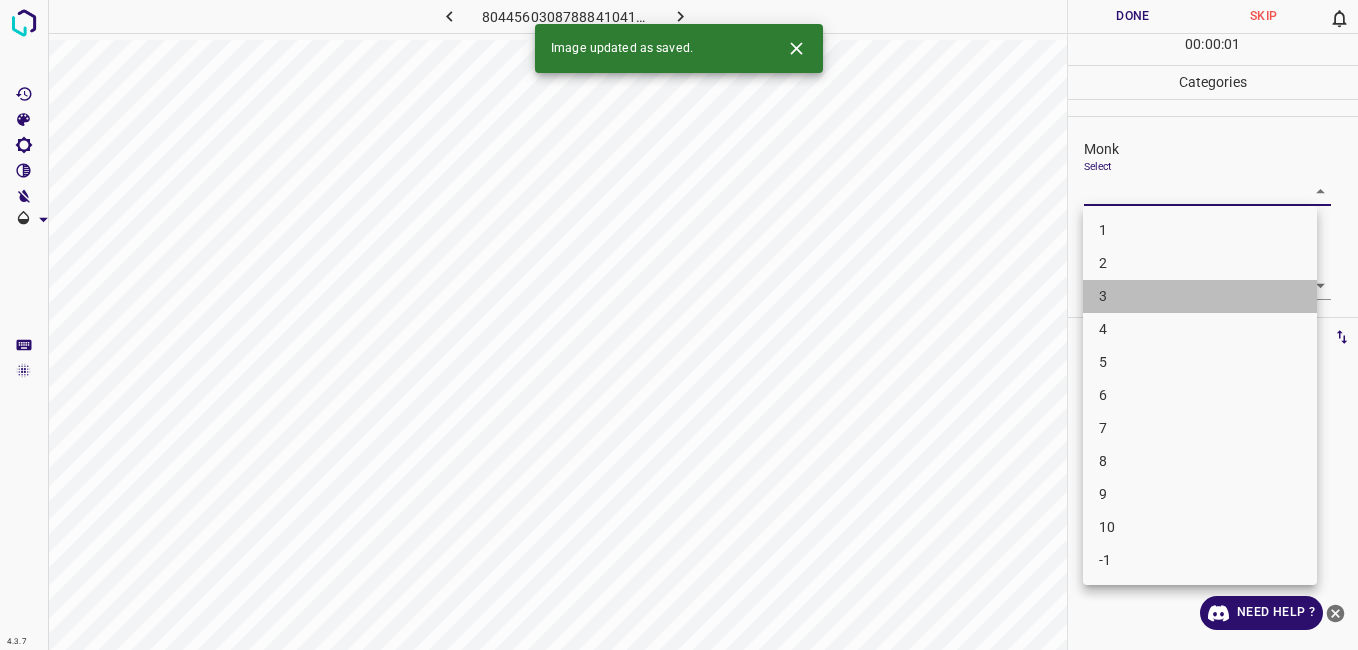 click on "3" at bounding box center [1200, 296] 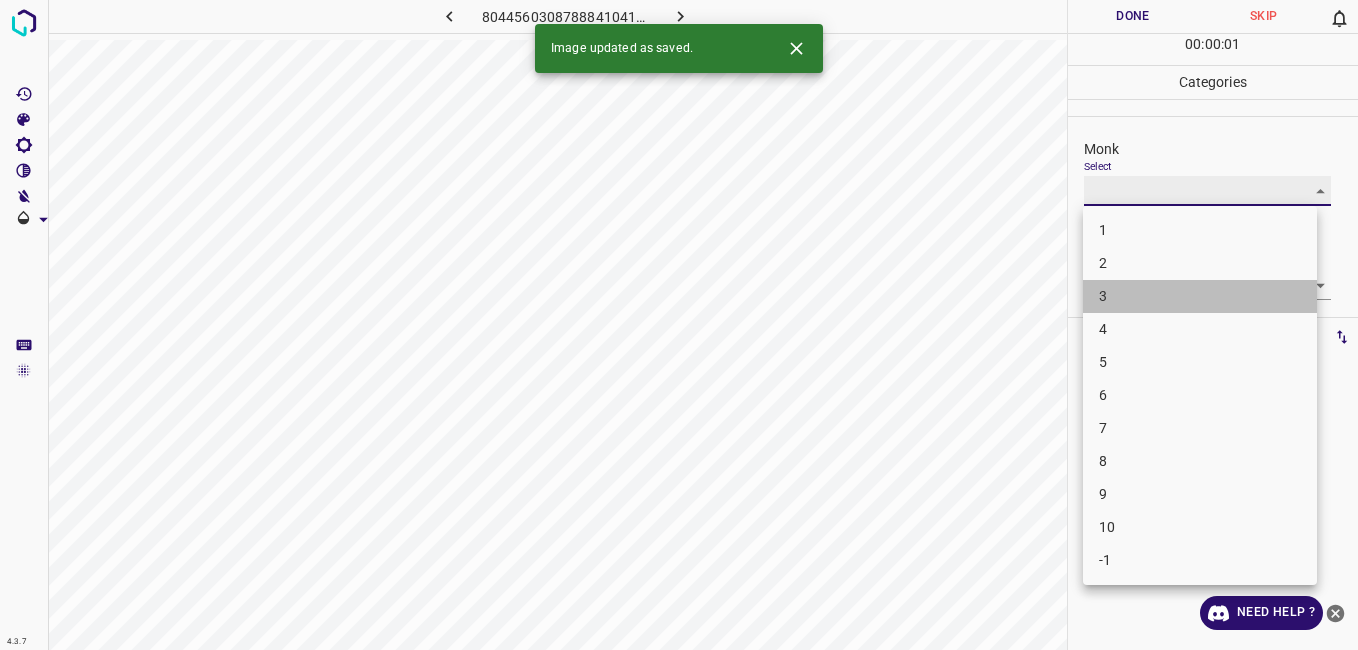 type on "3" 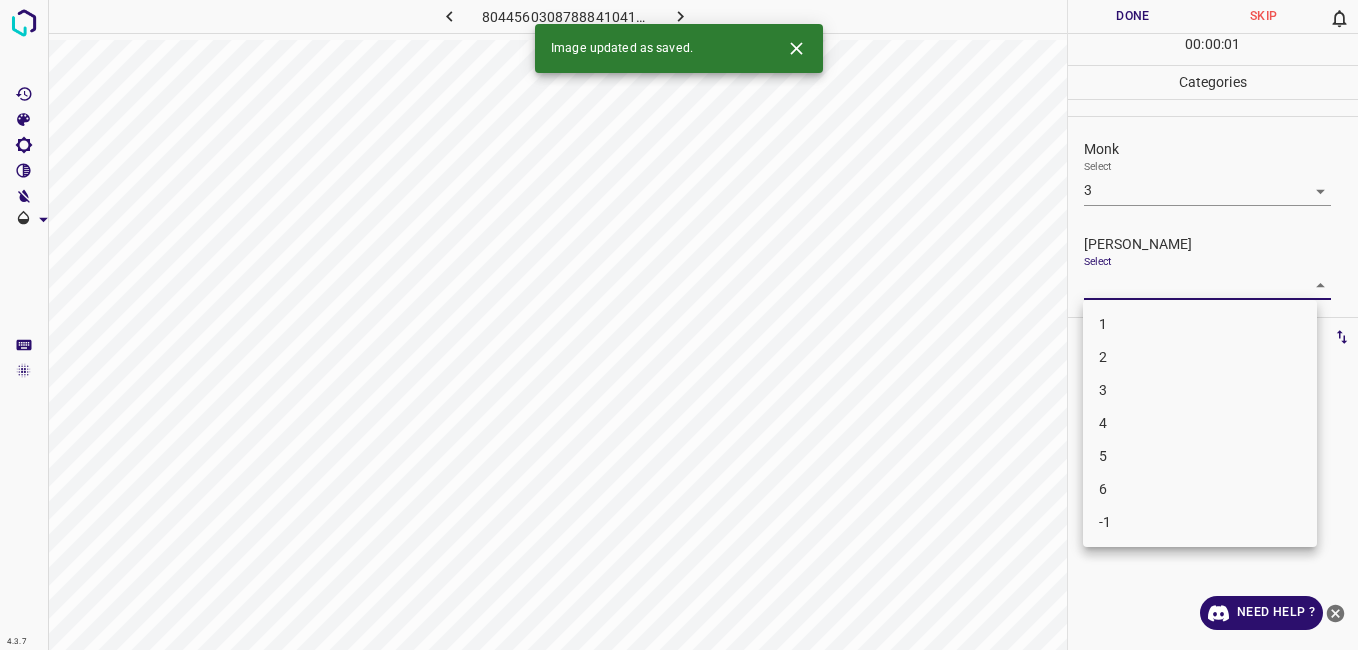 click on "4.3.7 8044560308788841041.png Done Skip 0 00   : 00   : 01   Categories Monk   Select 3 3  Fitzpatrick   Select ​ Labels   0 Categories 1 Monk 2  Fitzpatrick Tools Space Change between modes (Draw & Edit) I Auto labeling R Restore zoom M Zoom in N Zoom out Delete Delete selecte label Filters Z Restore filters X Saturation filter C Brightness filter V Contrast filter B Gray scale filter General O Download Image updated as saved. Need Help ? - Text - Hide - Delete 1 2 3 4 5 6 -1" at bounding box center (679, 325) 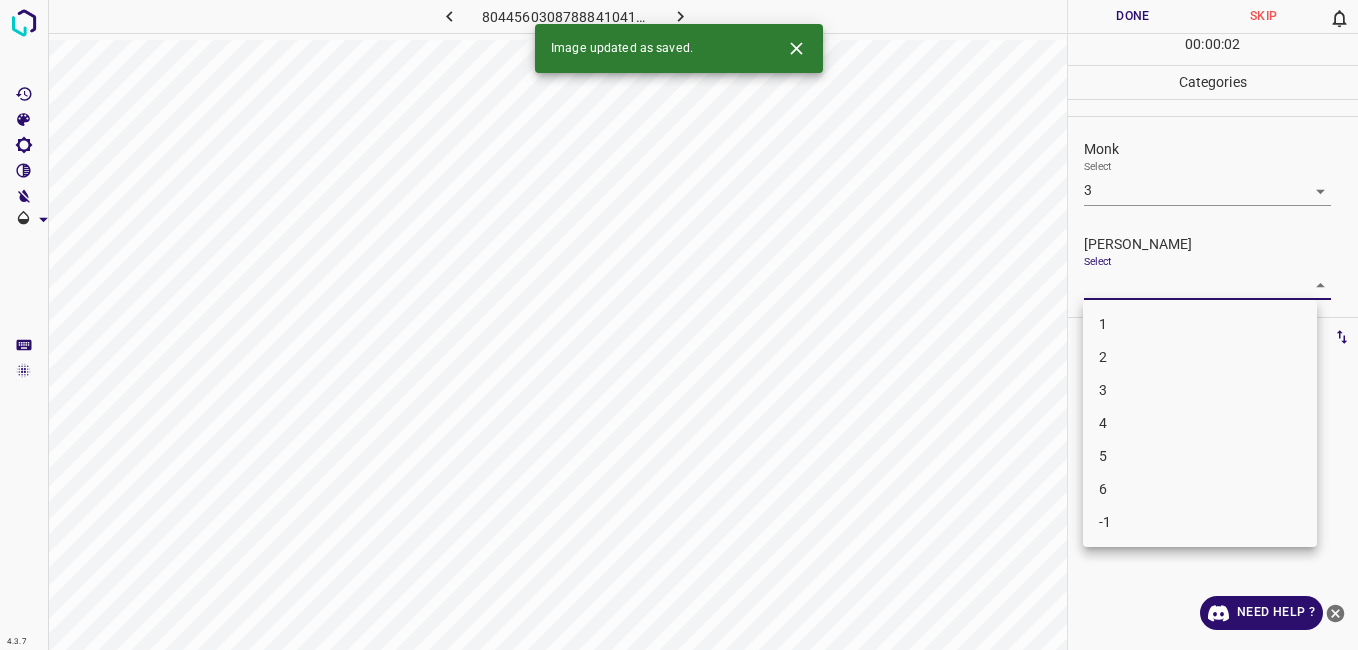 click on "2" at bounding box center (1200, 357) 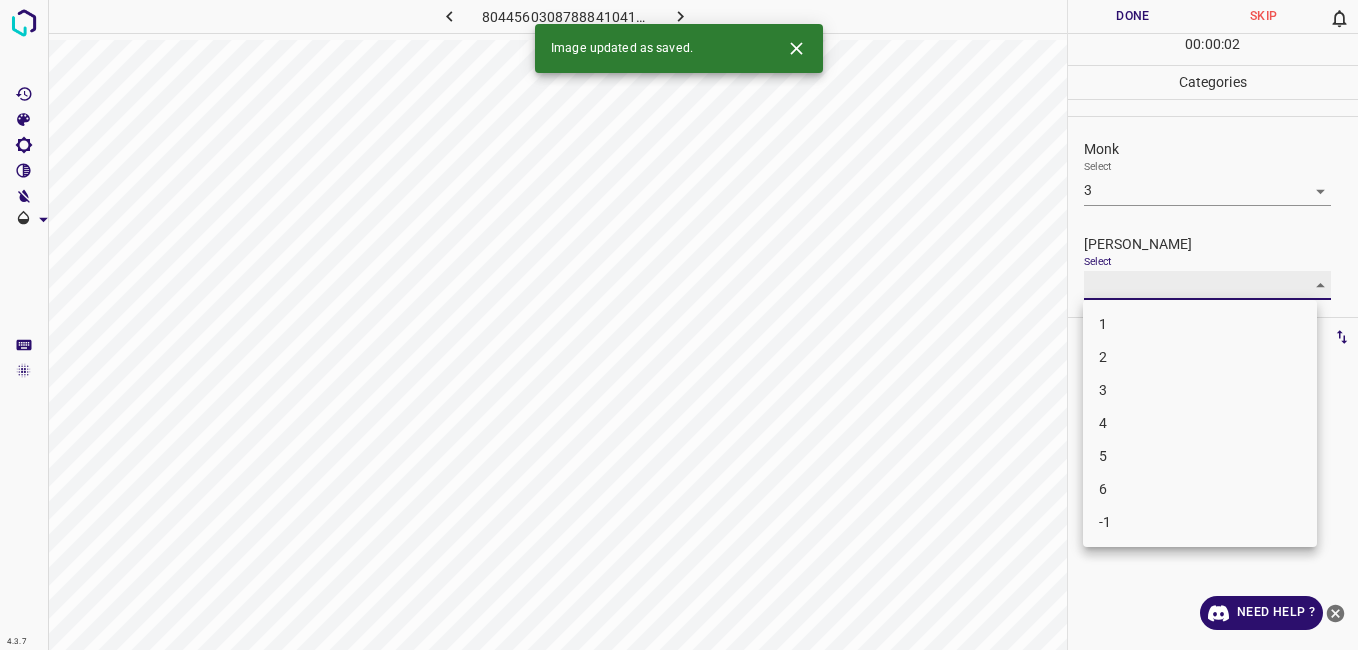 type on "2" 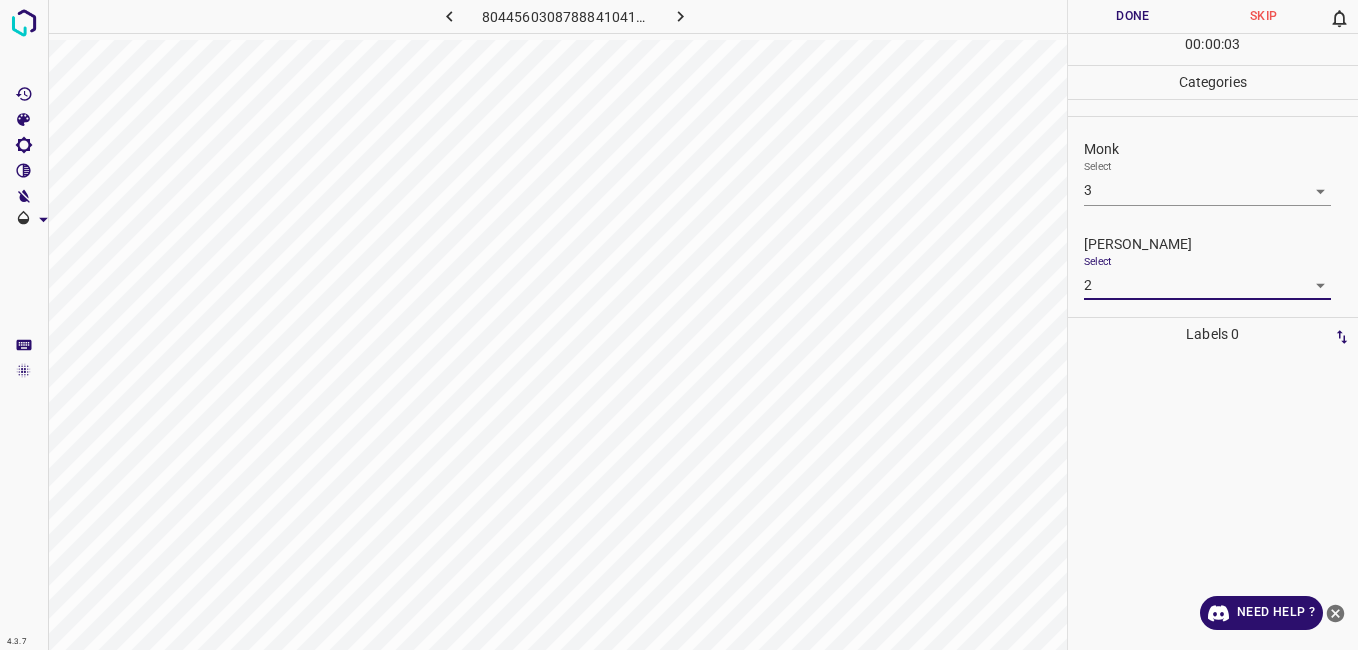 click on "Done" at bounding box center [1133, 16] 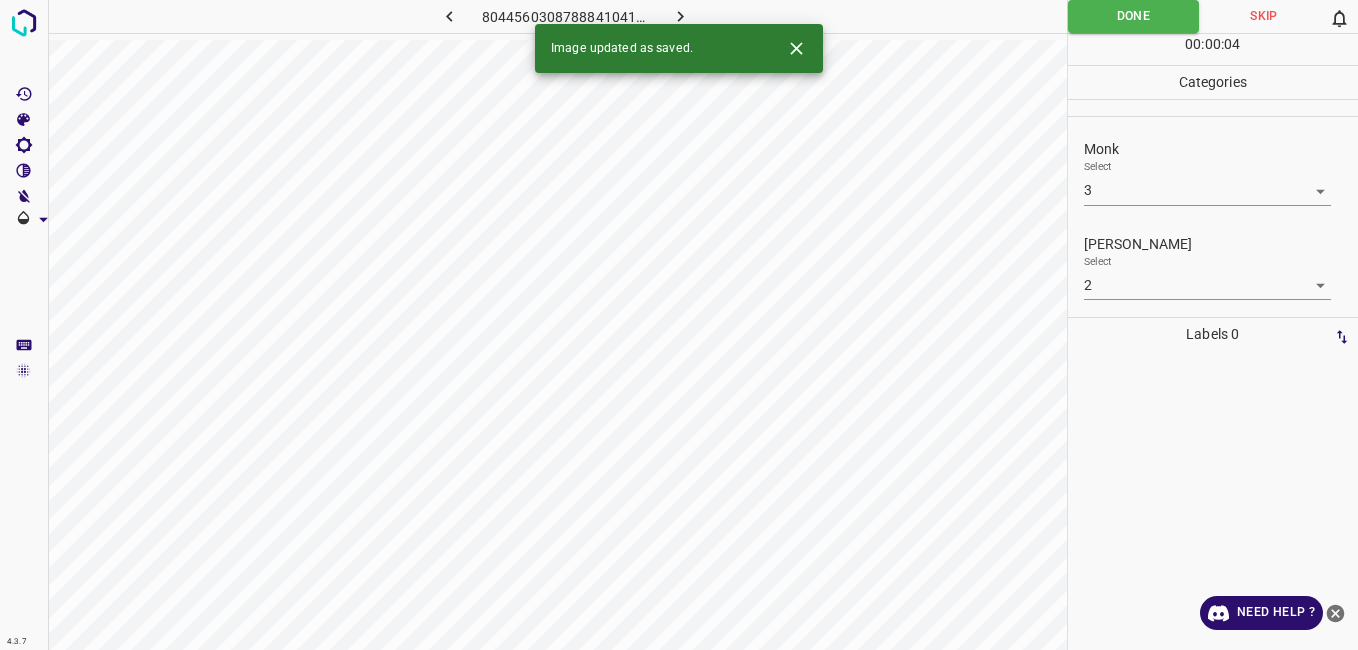 click 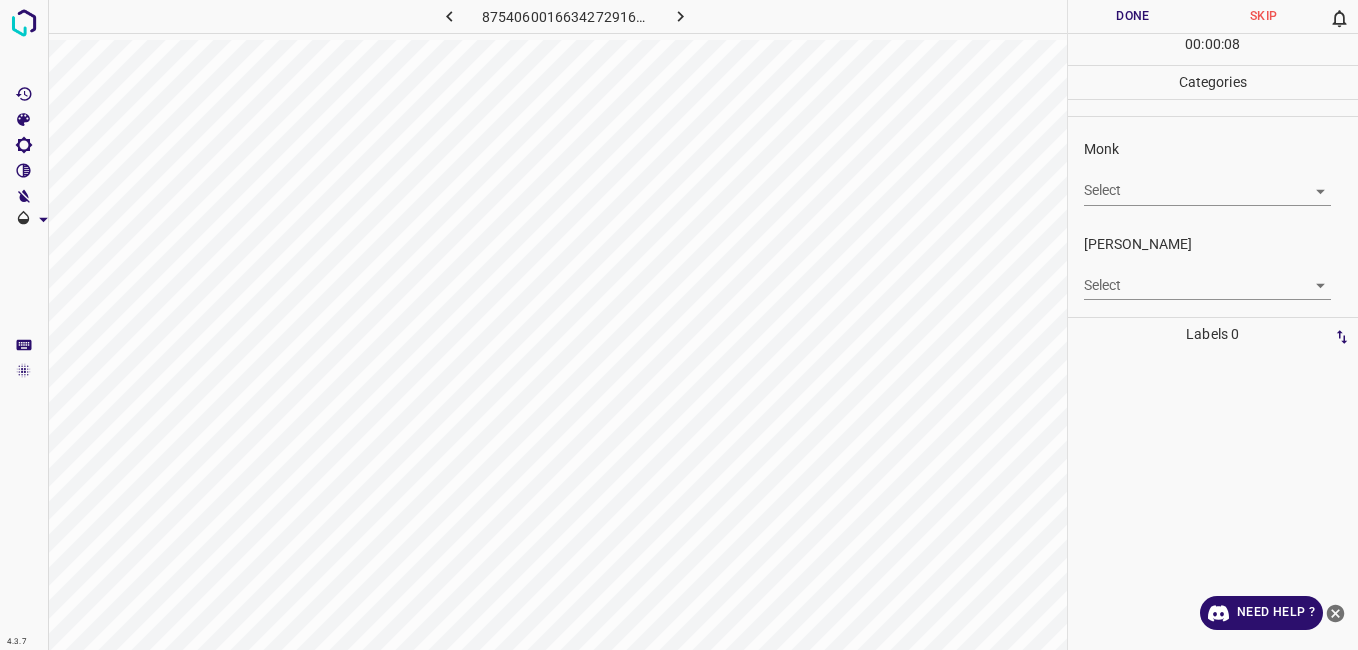 click on "4.3.7 8754060016634272916.png Done Skip 0 00   : 00   : 08   Categories Monk   Select ​  Fitzpatrick   Select ​ Labels   0 Categories 1 Monk 2  Fitzpatrick Tools Space Change between modes (Draw & Edit) I Auto labeling R Restore zoom M Zoom in N Zoom out Delete Delete selecte label Filters Z Restore filters X Saturation filter C Brightness filter V Contrast filter B Gray scale filter General O Download Need Help ? - Text - Hide - Delete" at bounding box center [679, 325] 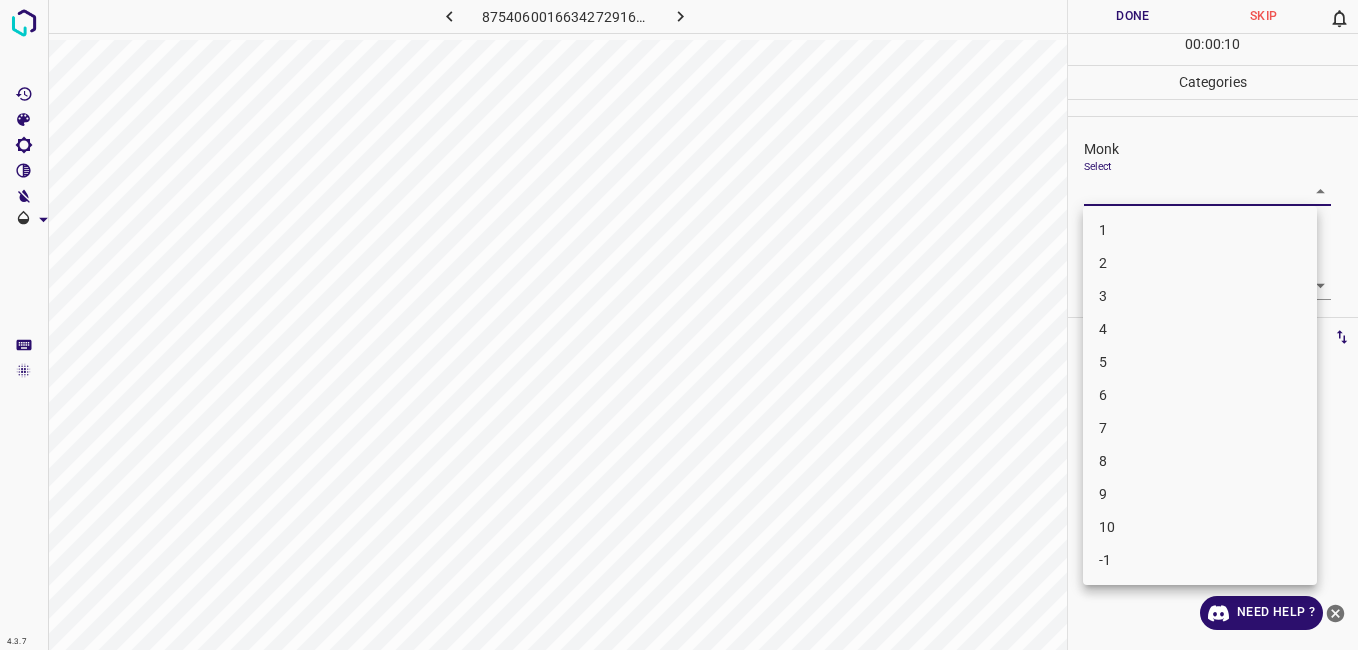 drag, startPoint x: 1104, startPoint y: 336, endPoint x: 1097, endPoint y: 321, distance: 16.552946 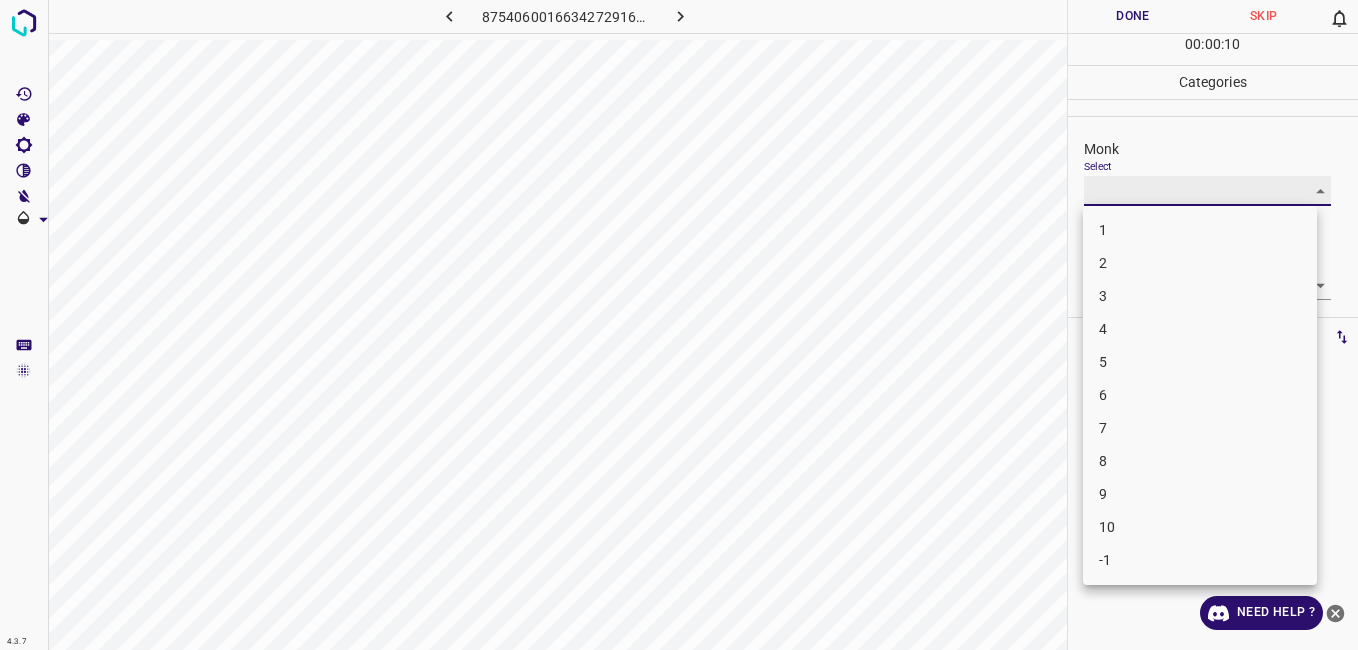type on "4" 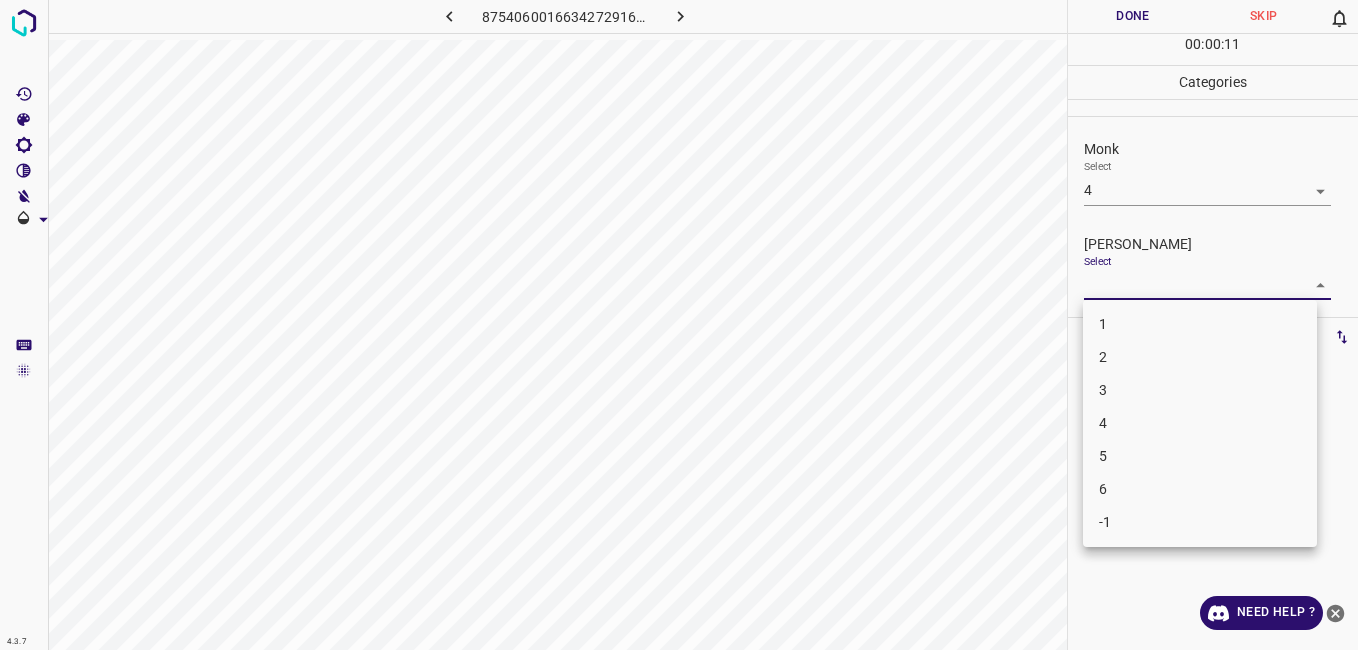 click on "4.3.7 8754060016634272916.png Done Skip 0 00   : 00   : 11   Categories Monk   Select 4 4  Fitzpatrick   Select ​ Labels   0 Categories 1 Monk 2  Fitzpatrick Tools Space Change between modes (Draw & Edit) I Auto labeling R Restore zoom M Zoom in N Zoom out Delete Delete selecte label Filters Z Restore filters X Saturation filter C Brightness filter V Contrast filter B Gray scale filter General O Download Need Help ? - Text - Hide - Delete 1 2 3 4 5 6 -1" at bounding box center [679, 325] 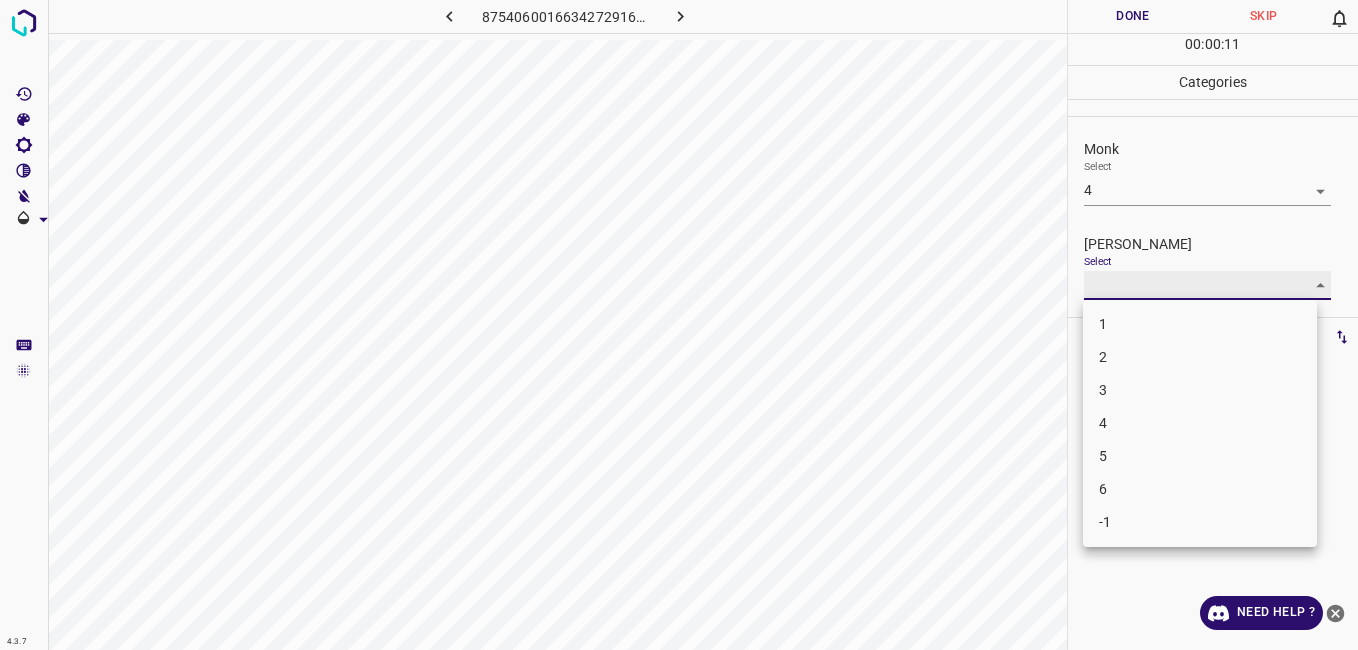 type on "3" 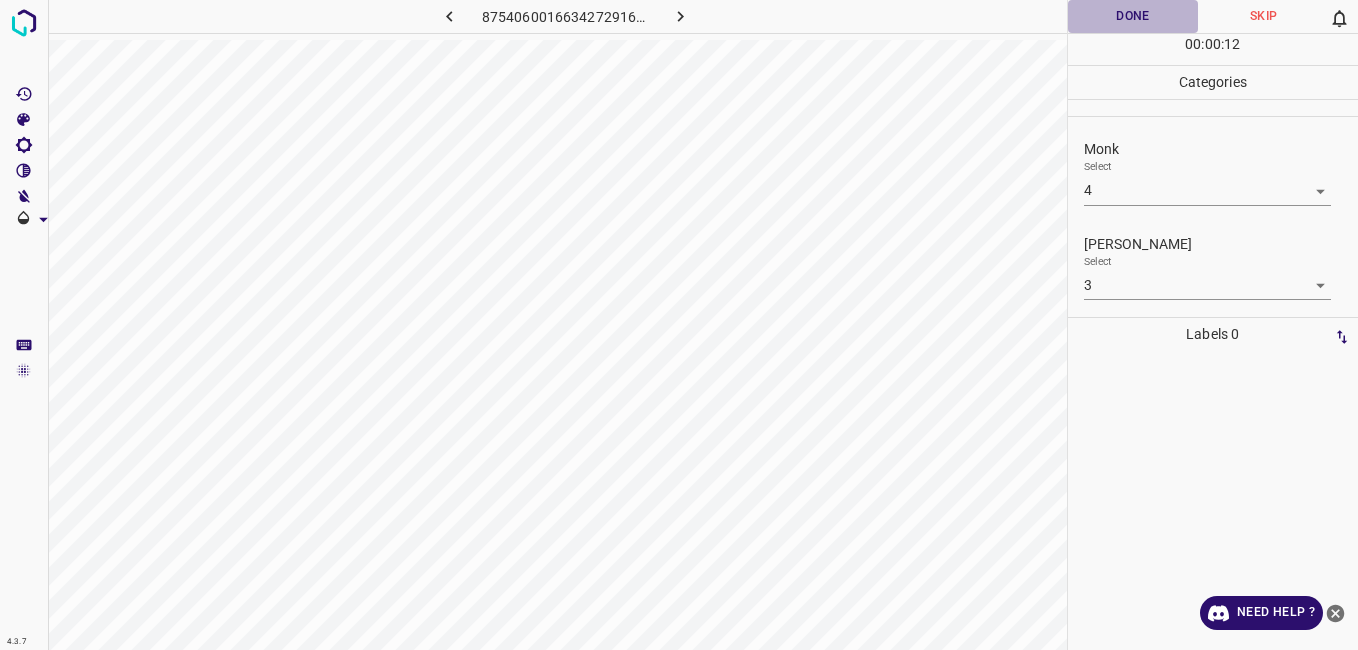 click on "Done" at bounding box center (1133, 16) 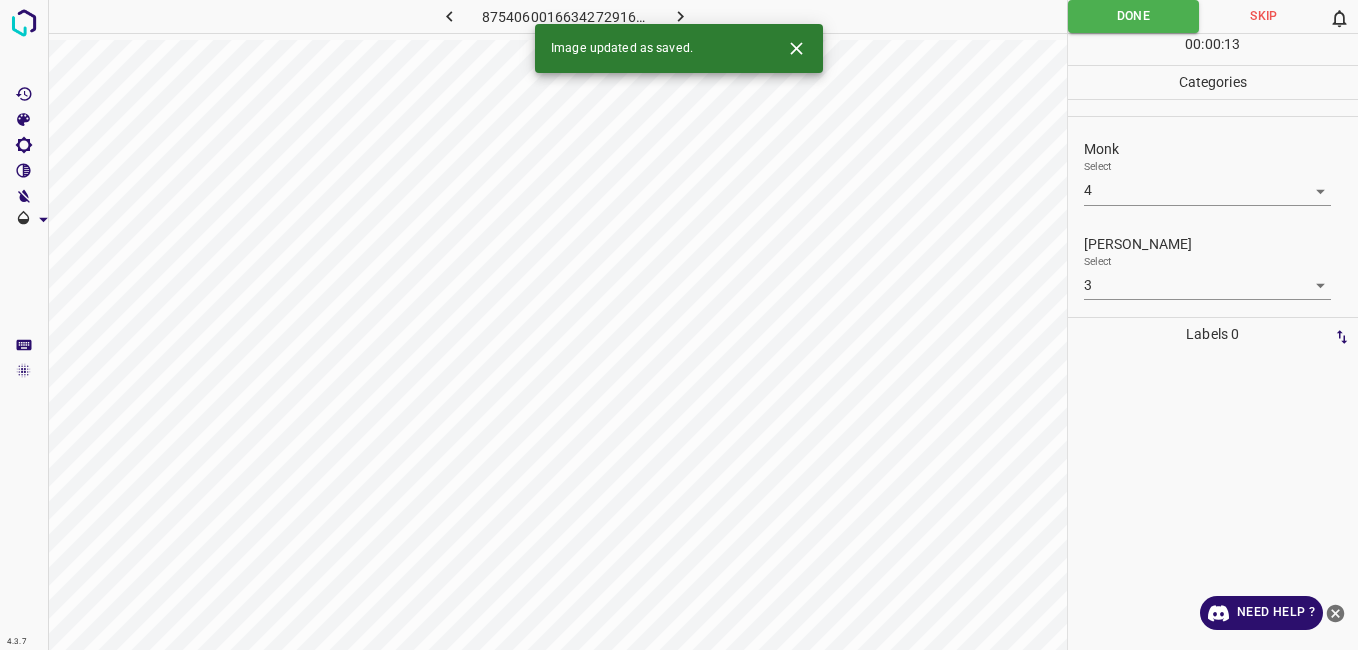 click 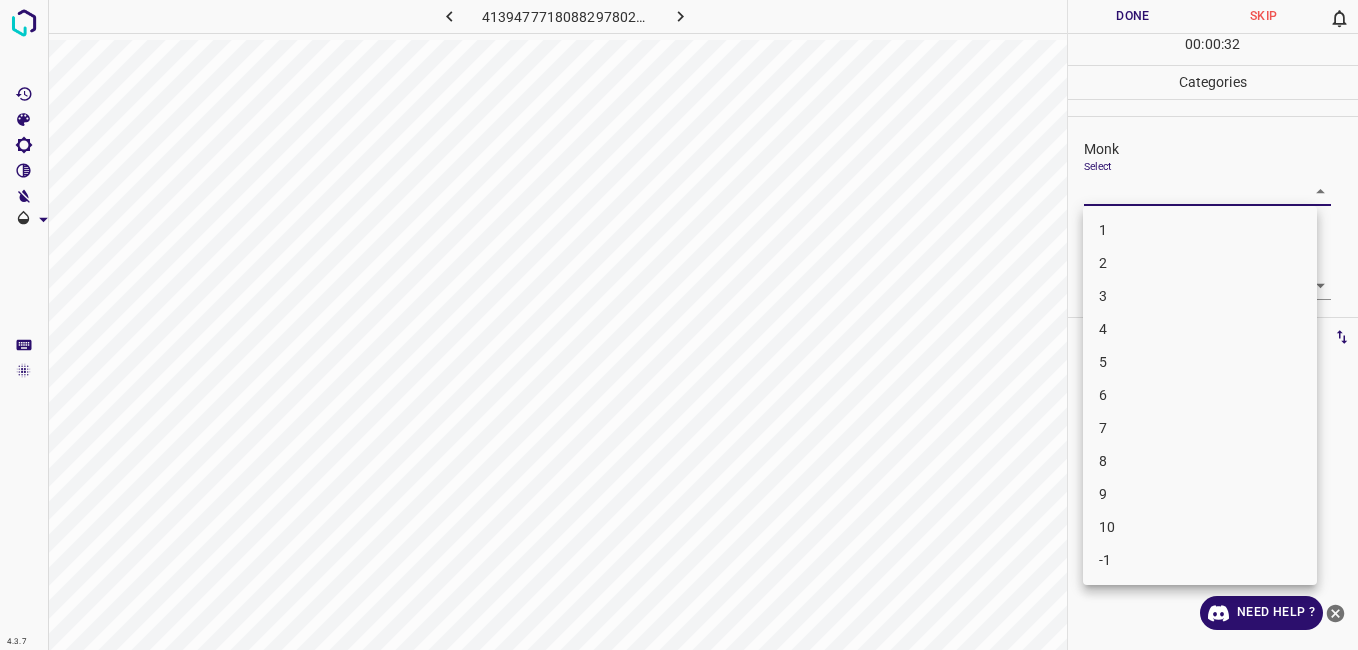 click on "4.3.7 4139477718088297802.png Done Skip 0 00   : 00   : 32   Categories Monk   Select ​  Fitzpatrick   Select ​ Labels   0 Categories 1 Monk 2  Fitzpatrick Tools Space Change between modes (Draw & Edit) I Auto labeling R Restore zoom M Zoom in N Zoom out Delete Delete selecte label Filters Z Restore filters X Saturation filter C Brightness filter V Contrast filter B Gray scale filter General O Download Need Help ? - Text - Hide - Delete 1 2 3 4 5 6 7 8 9 10 -1" at bounding box center [679, 325] 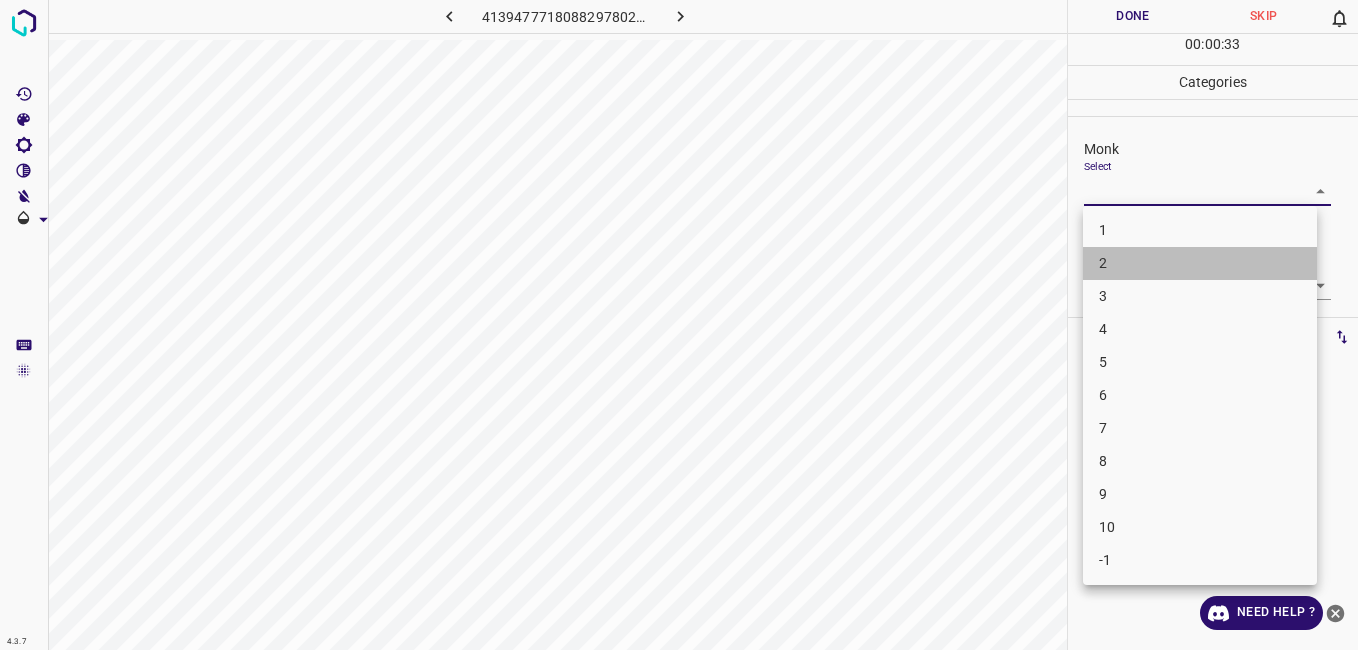 click on "2" at bounding box center [1200, 263] 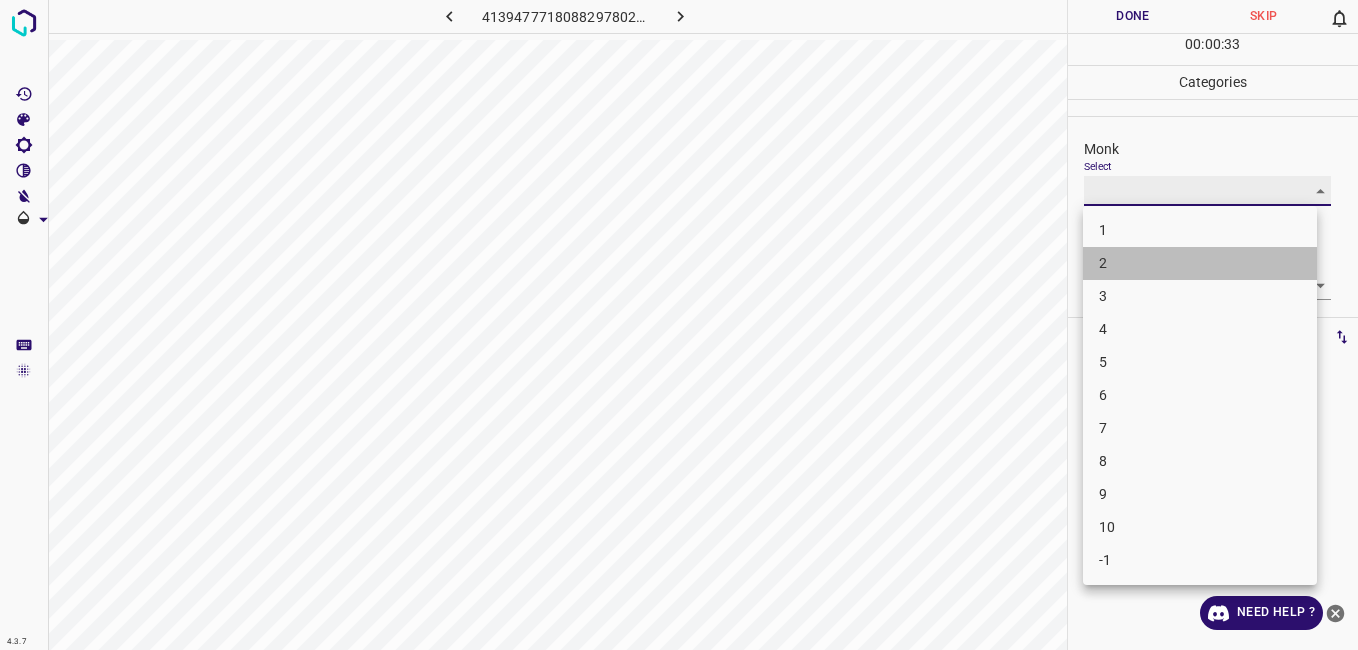 type on "2" 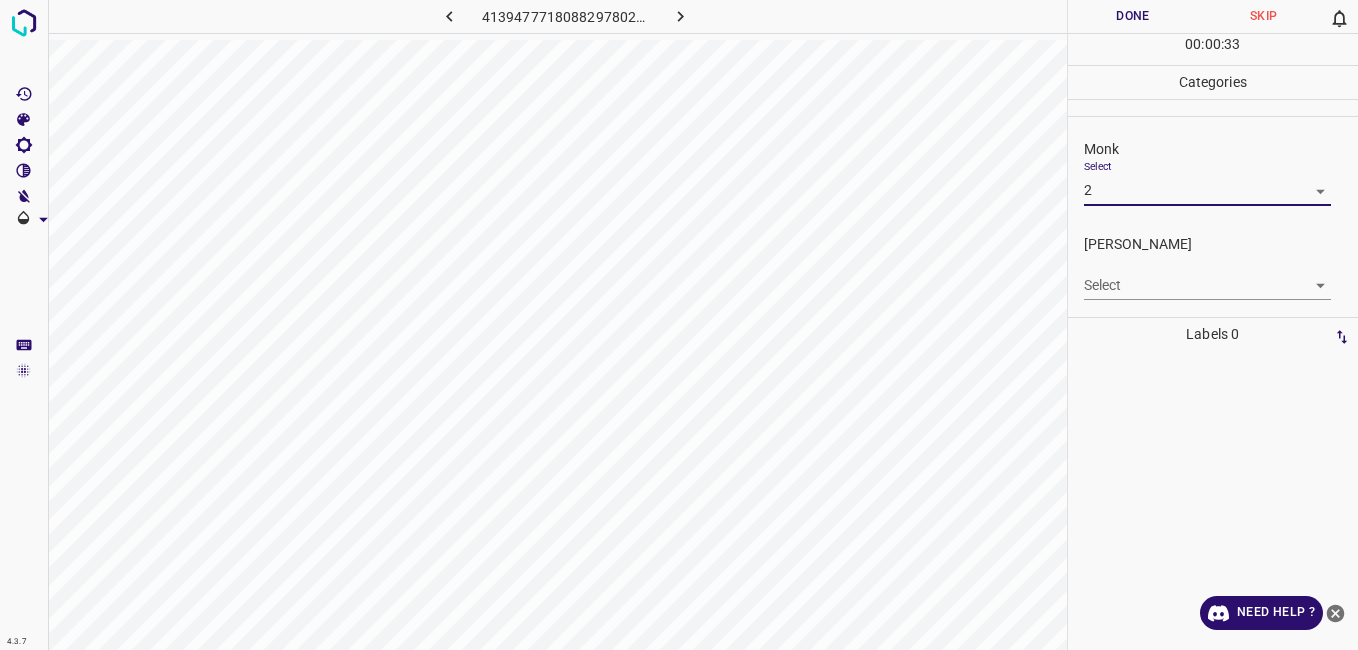 click on "4.3.7 4139477718088297802.png Done Skip 0 00   : 00   : 33   Categories Monk   Select 2 2  Fitzpatrick   Select ​ Labels   0 Categories 1 Monk 2  Fitzpatrick Tools Space Change between modes (Draw & Edit) I Auto labeling R Restore zoom M Zoom in N Zoom out Delete Delete selecte label Filters Z Restore filters X Saturation filter C Brightness filter V Contrast filter B Gray scale filter General O Download Need Help ? - Text - Hide - Delete" at bounding box center [679, 325] 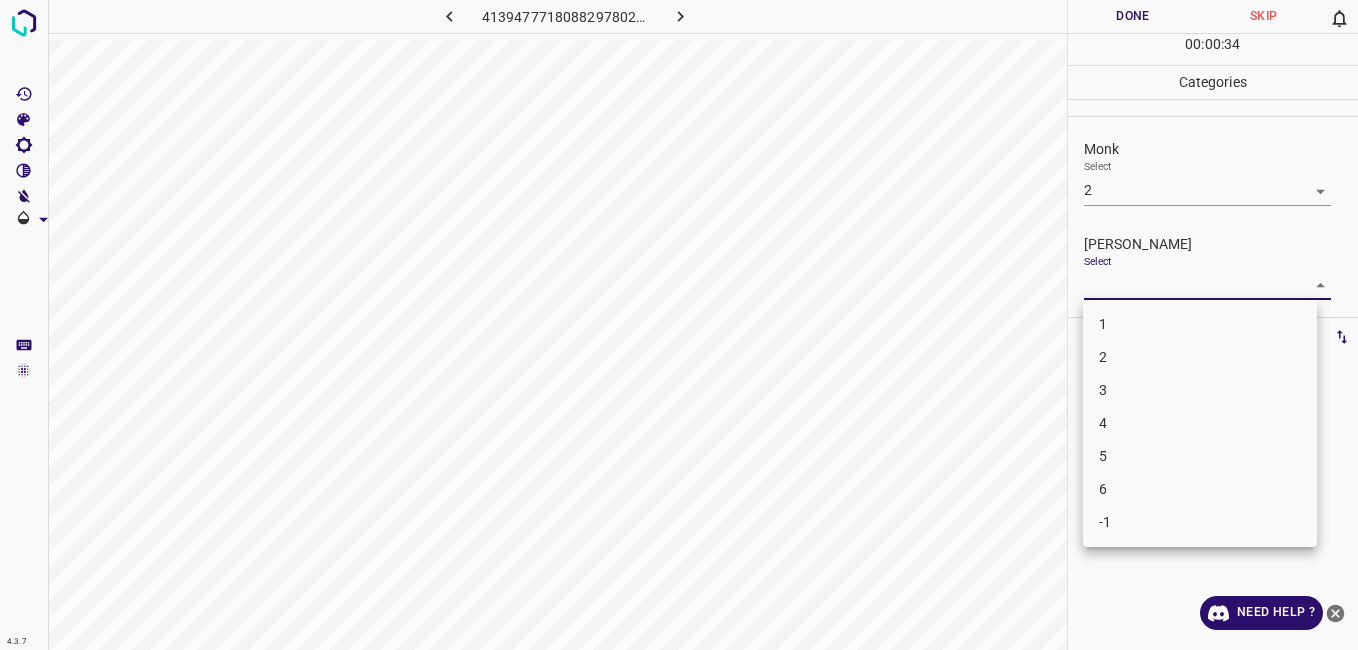 click on "1" at bounding box center [1200, 324] 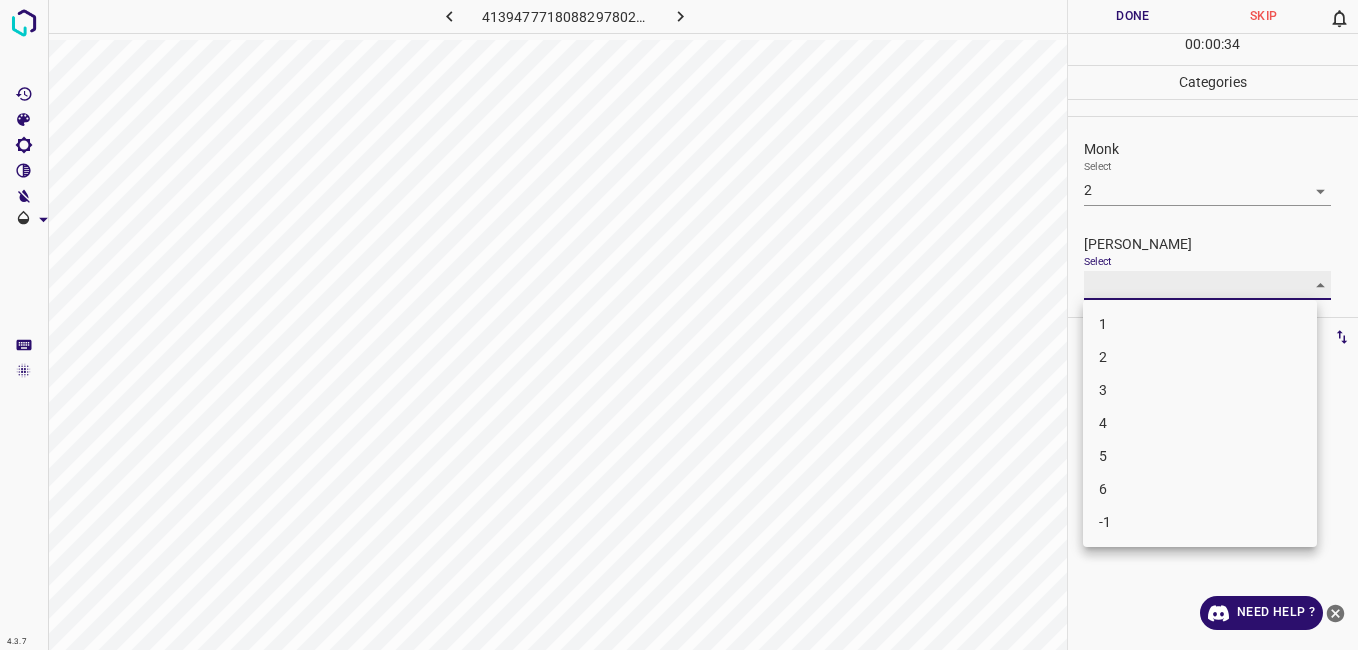 type on "1" 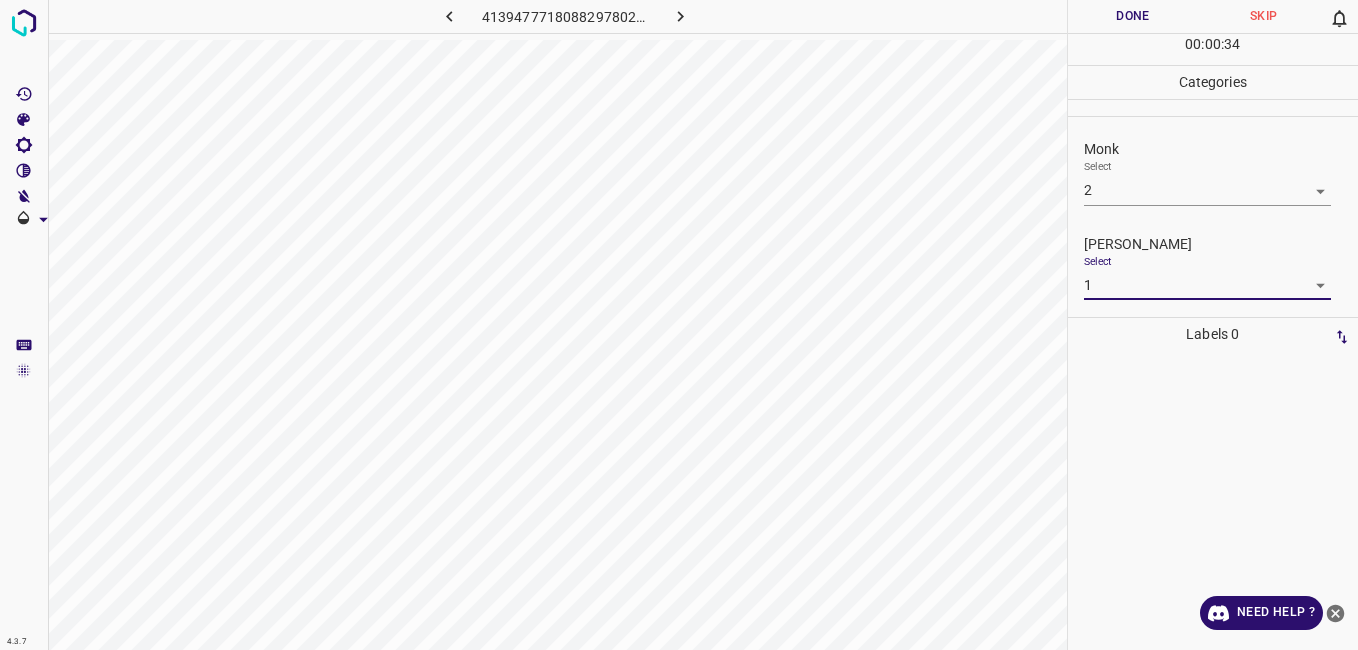 click on "Done" at bounding box center [1133, 16] 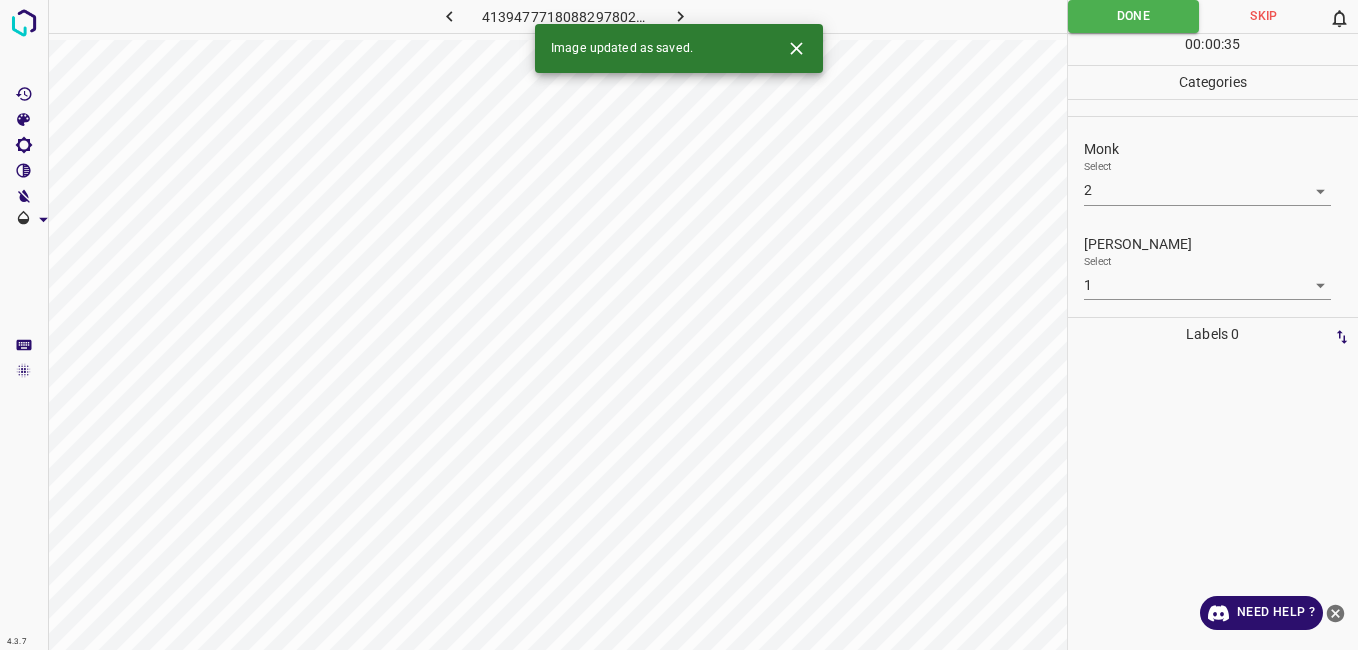 click at bounding box center (681, 16) 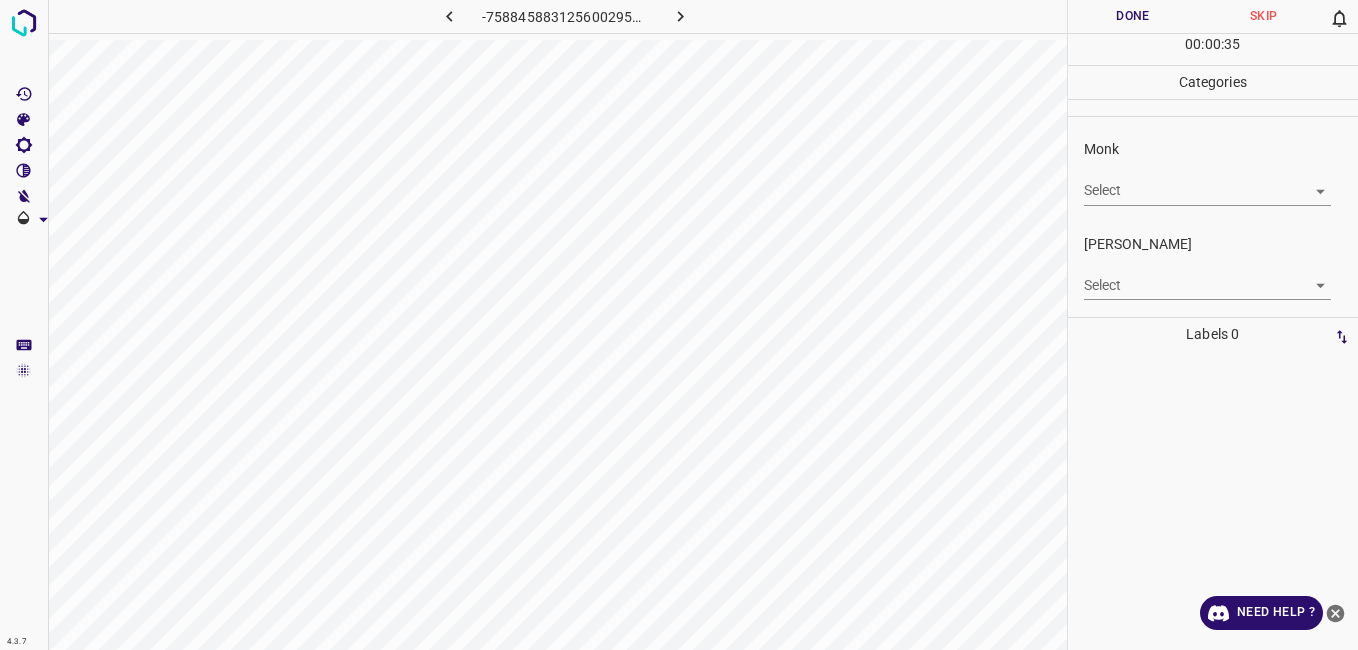 click on "4.3.7 -7588458831256002958.png Done Skip 0 00   : 00   : 35   Categories Monk   Select ​  Fitzpatrick   Select ​ Labels   0 Categories 1 Monk 2  Fitzpatrick Tools Space Change between modes (Draw & Edit) I Auto labeling R Restore zoom M Zoom in N Zoom out Delete Delete selecte label Filters Z Restore filters X Saturation filter C Brightness filter V Contrast filter B Gray scale filter General O Download Need Help ? - Text - Hide - Delete" at bounding box center (679, 325) 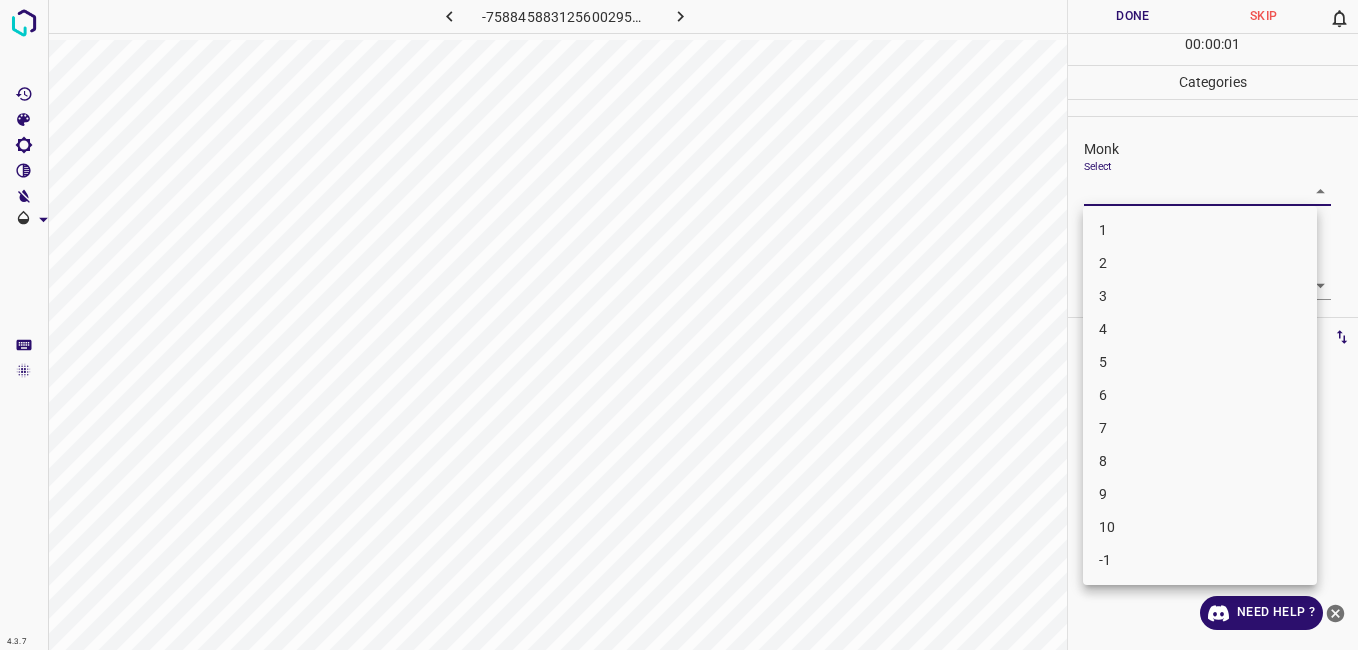 click on "5" at bounding box center [1200, 362] 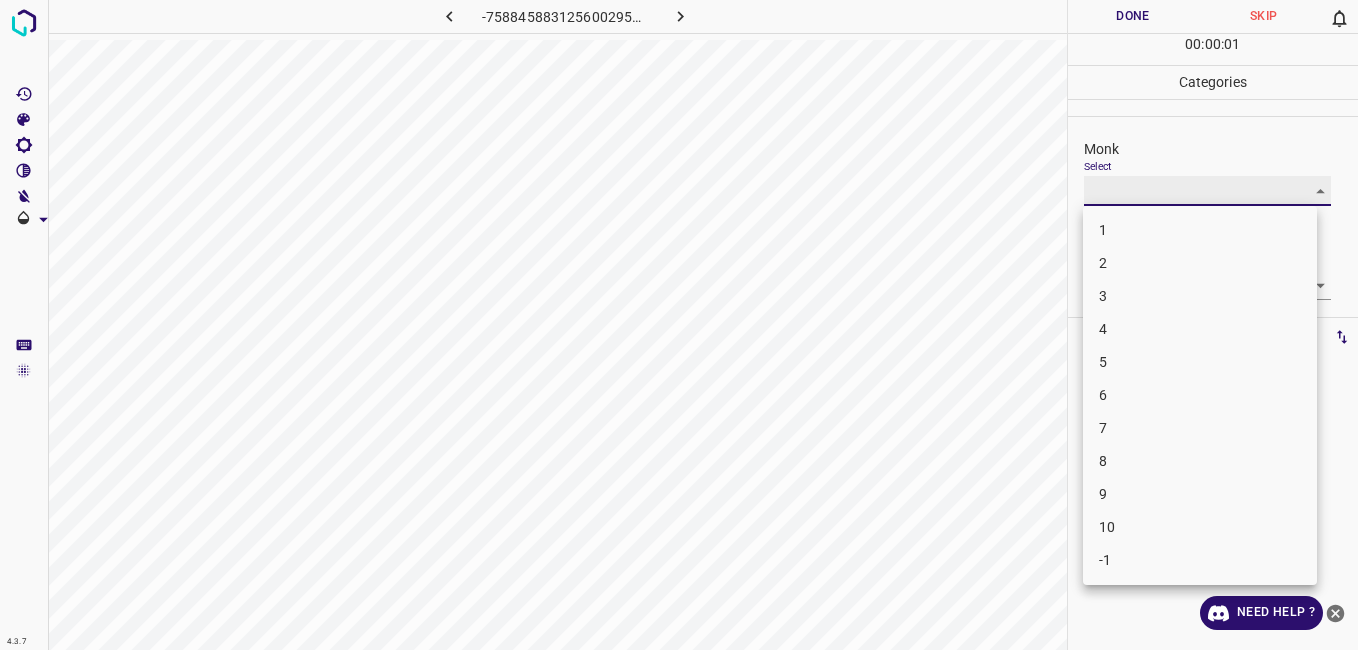 type on "5" 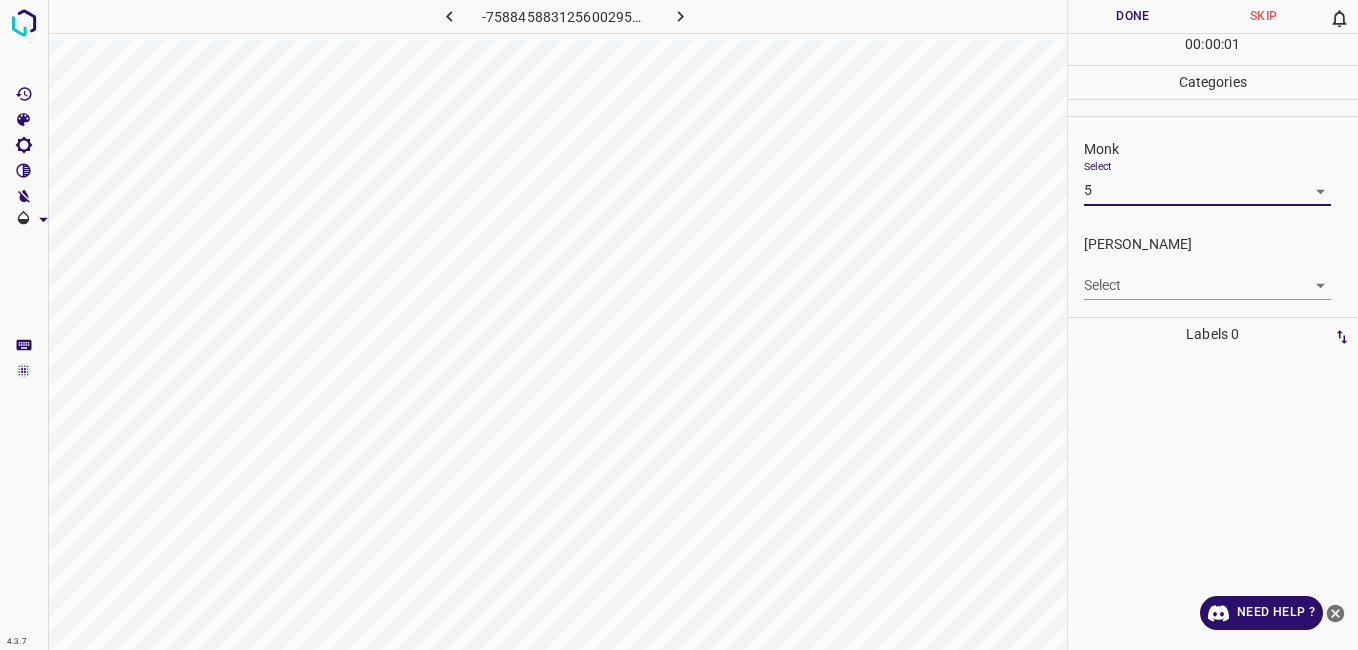 click on "Labels   0" at bounding box center [1213, 334] 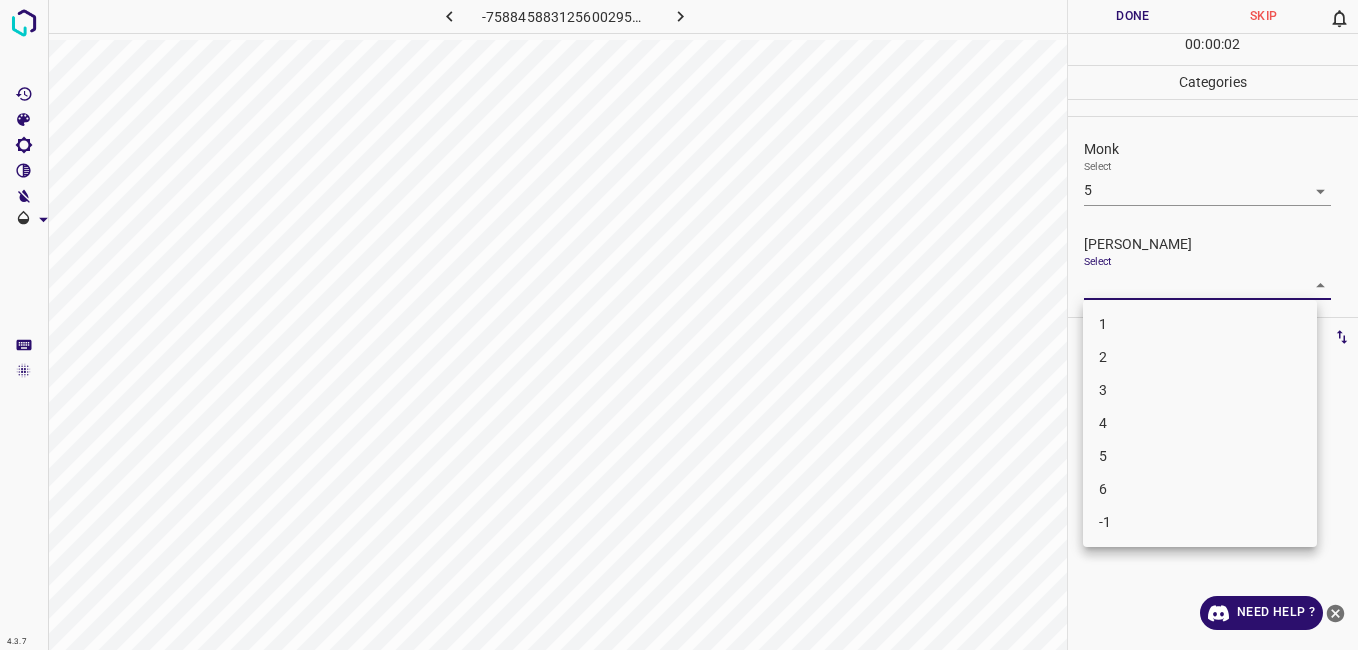 click on "4.3.7 -7588458831256002958.png Done Skip 0 00   : 00   : 02   Categories Monk   Select 5 5  Fitzpatrick   Select ​ Labels   0 Categories 1 Monk 2  Fitzpatrick Tools Space Change between modes (Draw & Edit) I Auto labeling R Restore zoom M Zoom in N Zoom out Delete Delete selecte label Filters Z Restore filters X Saturation filter C Brightness filter V Contrast filter B Gray scale filter General O Download Need Help ? - Text - Hide - Delete 1 2 3 4 5 6 -1" at bounding box center [679, 325] 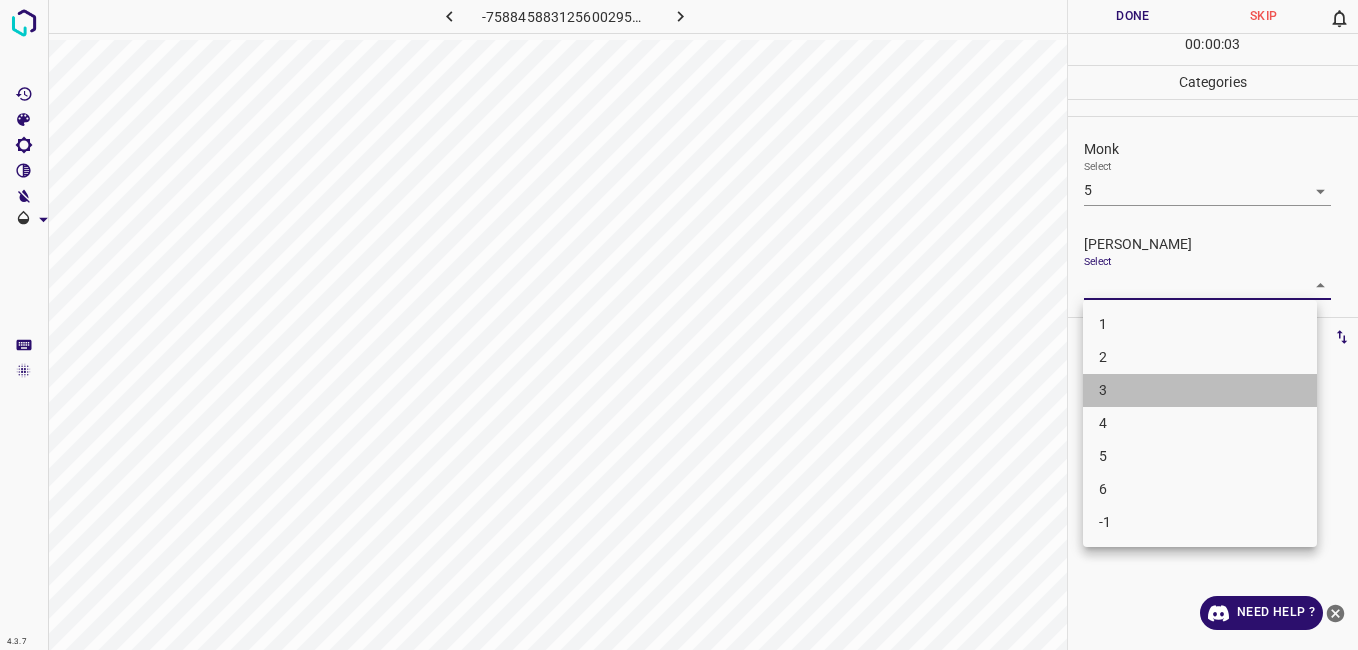 click on "3" at bounding box center [1200, 390] 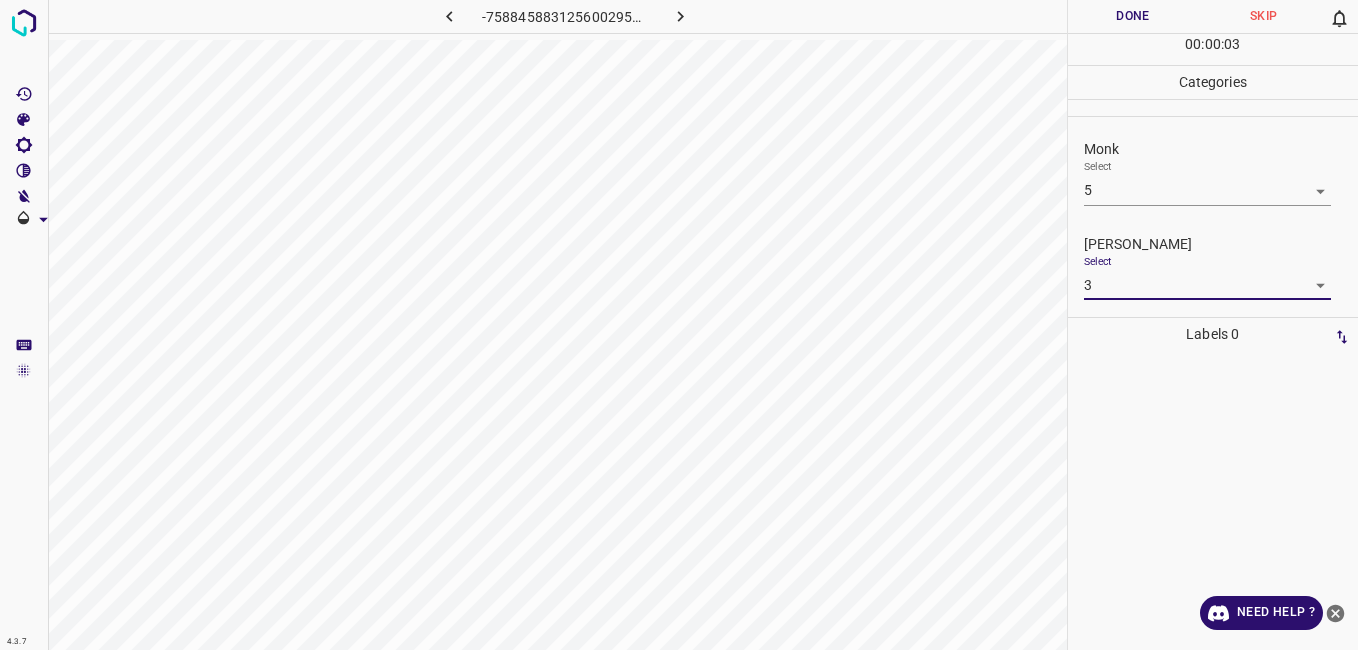 click on "4.3.7 -7588458831256002958.png Done Skip 0 00   : 00   : 03   Categories Monk   Select 5 5  Fitzpatrick   Select 3 3 Labels   0 Categories 1 Monk 2  Fitzpatrick Tools Space Change between modes (Draw & Edit) I Auto labeling R Restore zoom M Zoom in N Zoom out Delete Delete selecte label Filters Z Restore filters X Saturation filter C Brightness filter V Contrast filter B Gray scale filter General O Download Need Help ? - Text - Hide - Delete" at bounding box center [679, 325] 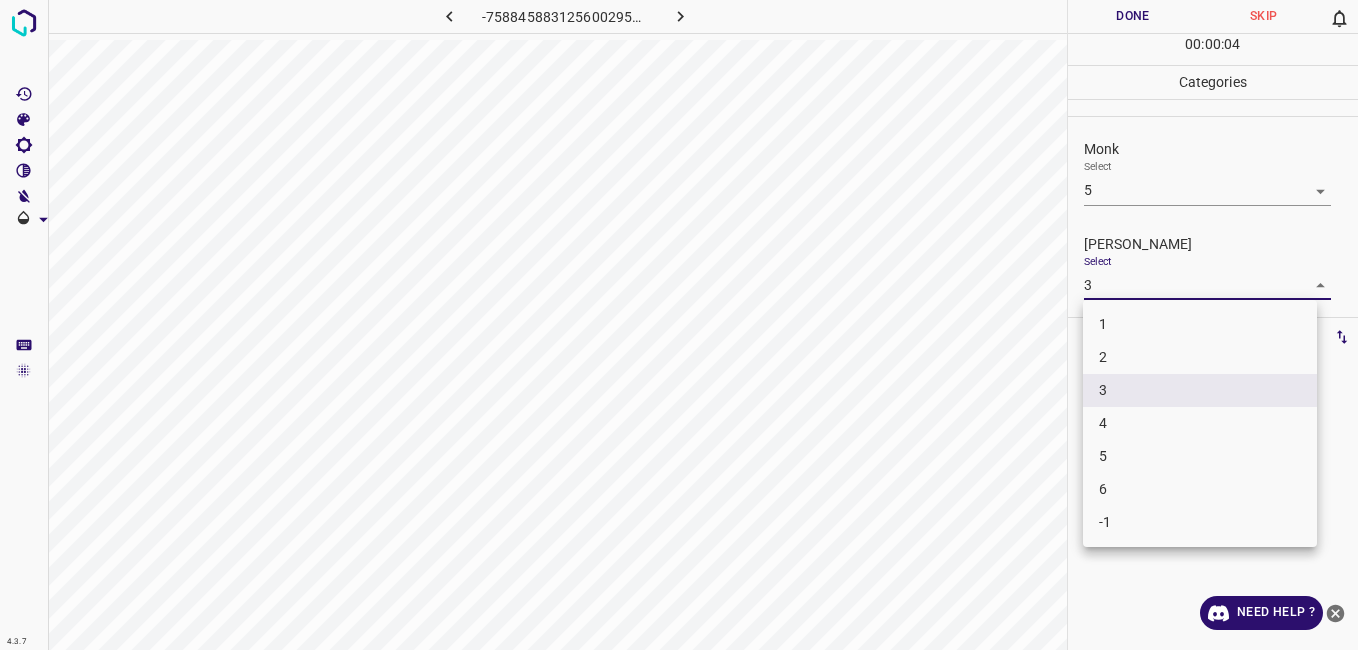 click on "4" at bounding box center [1200, 423] 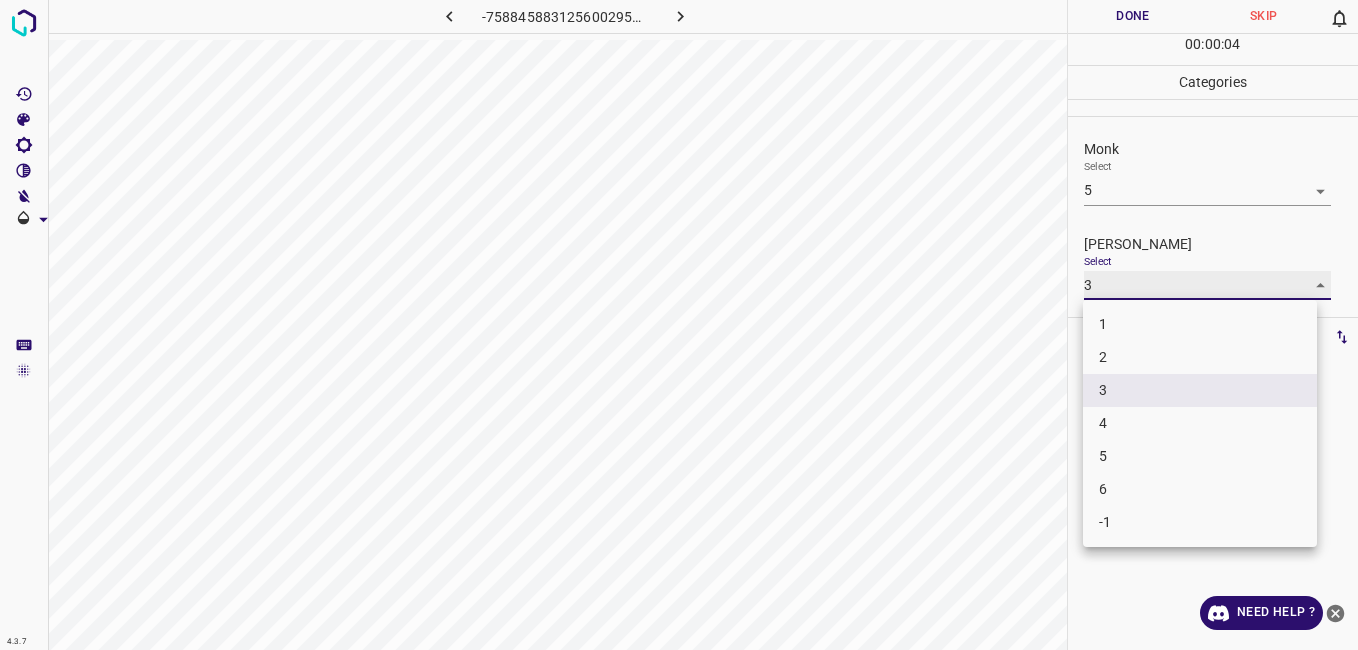 type on "4" 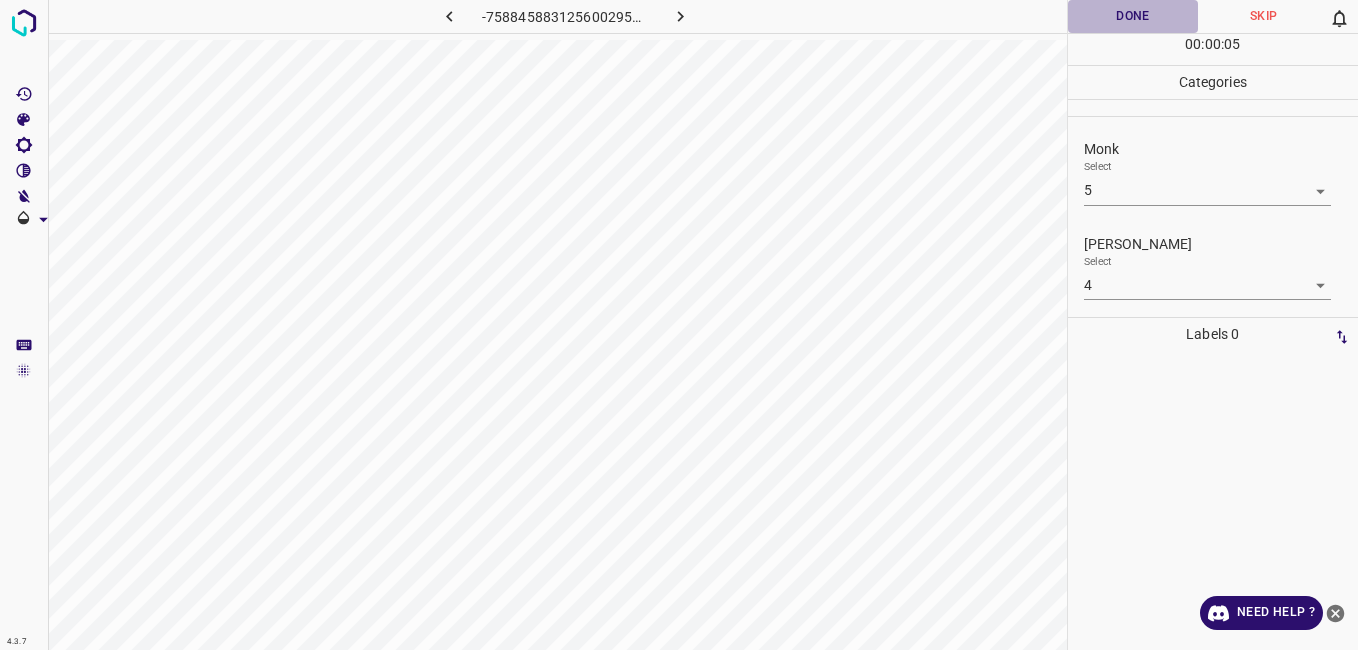 click on "Done" at bounding box center (1133, 16) 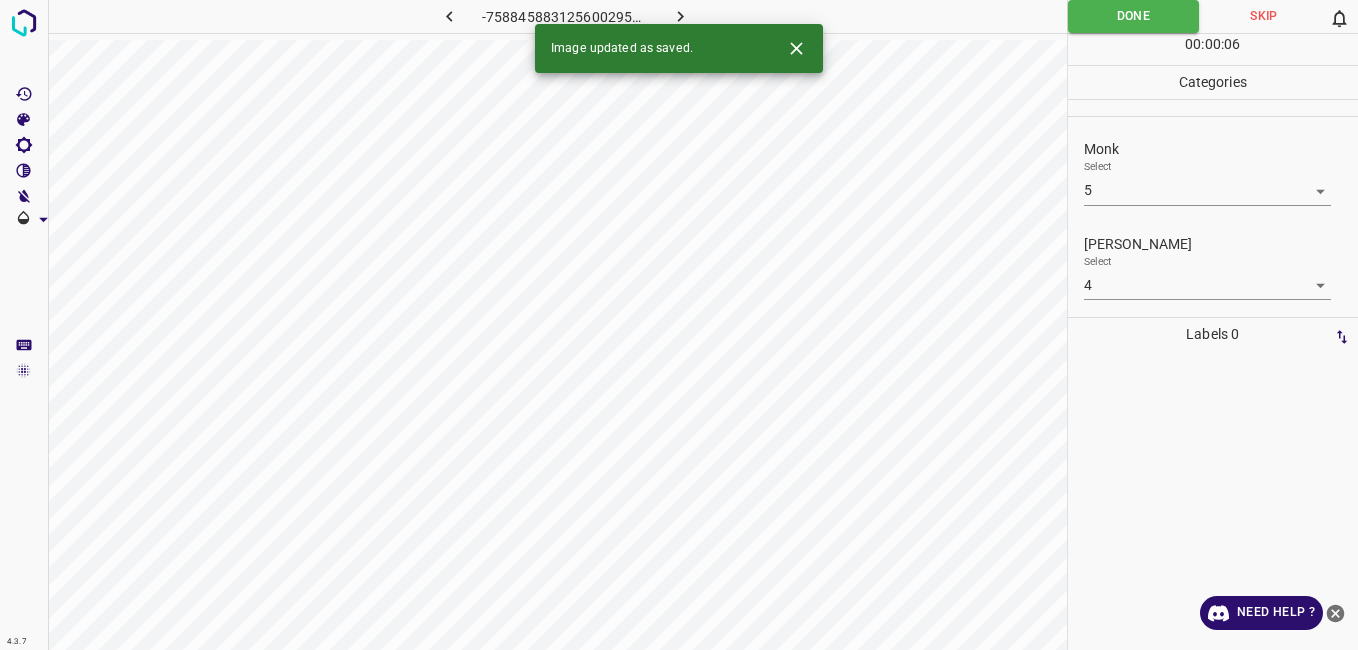 click at bounding box center (681, 16) 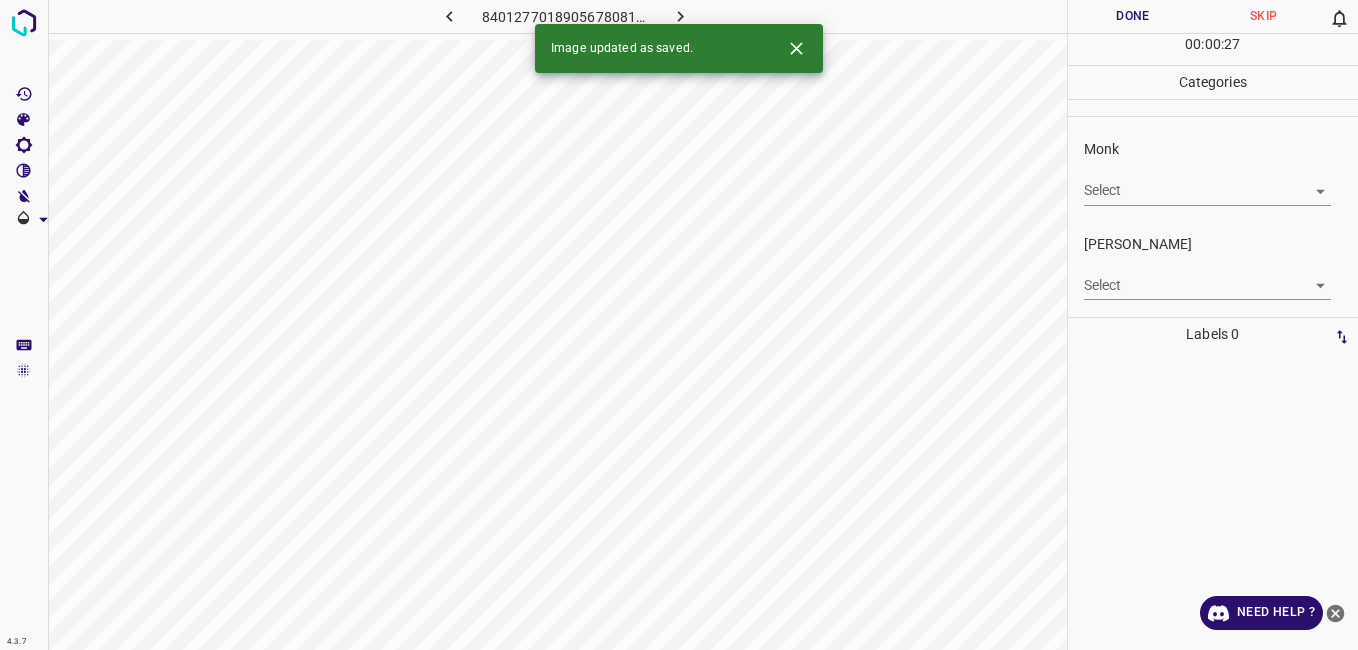 click on "Monk   Select ​" at bounding box center [1213, 172] 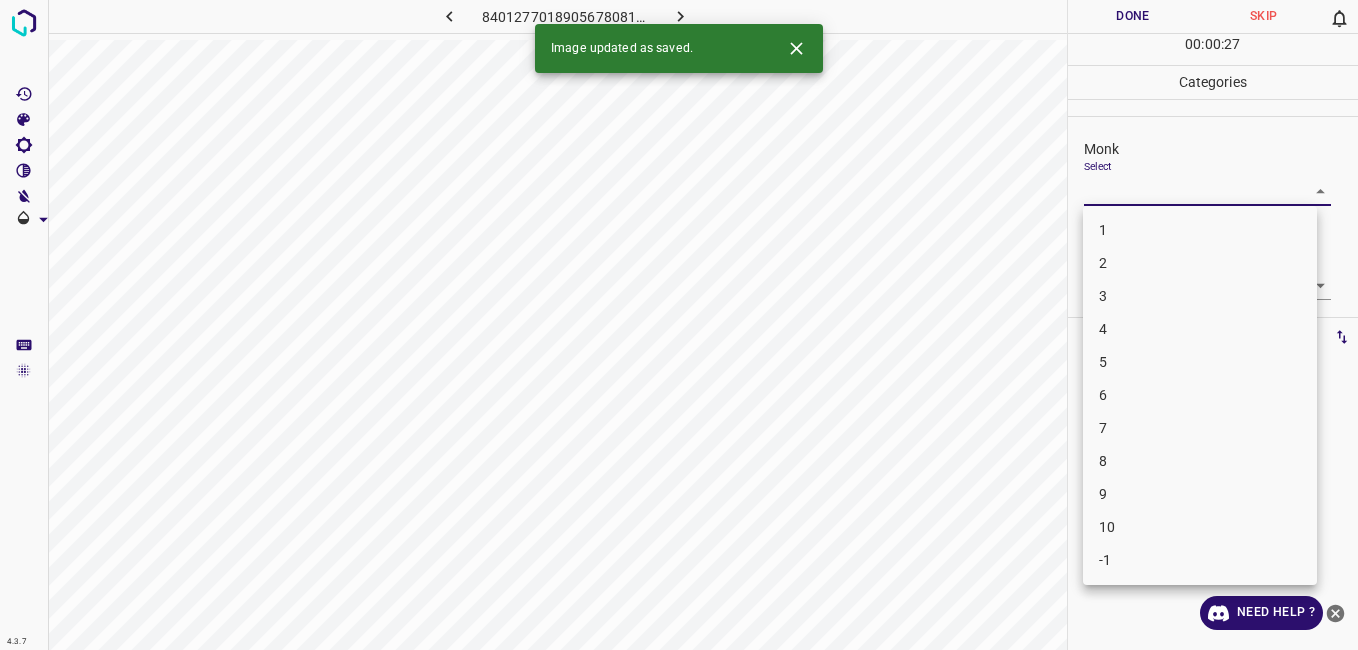 click on "1" at bounding box center [1200, 230] 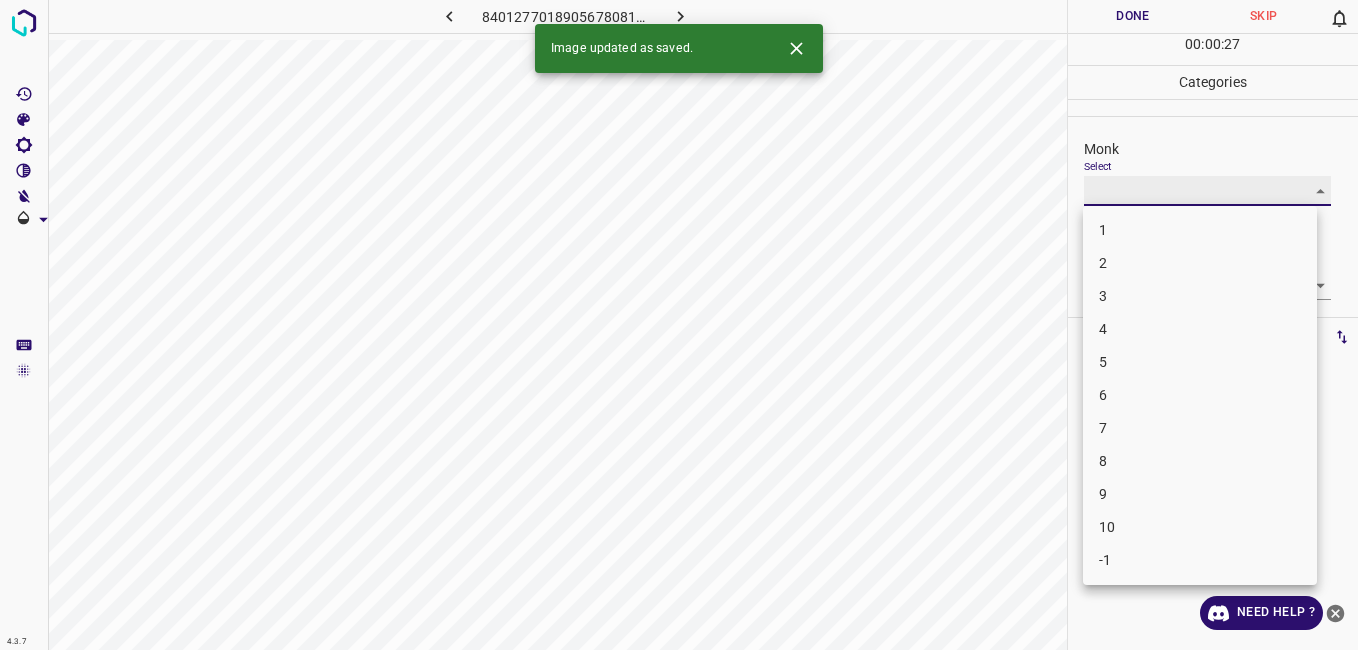 type on "1" 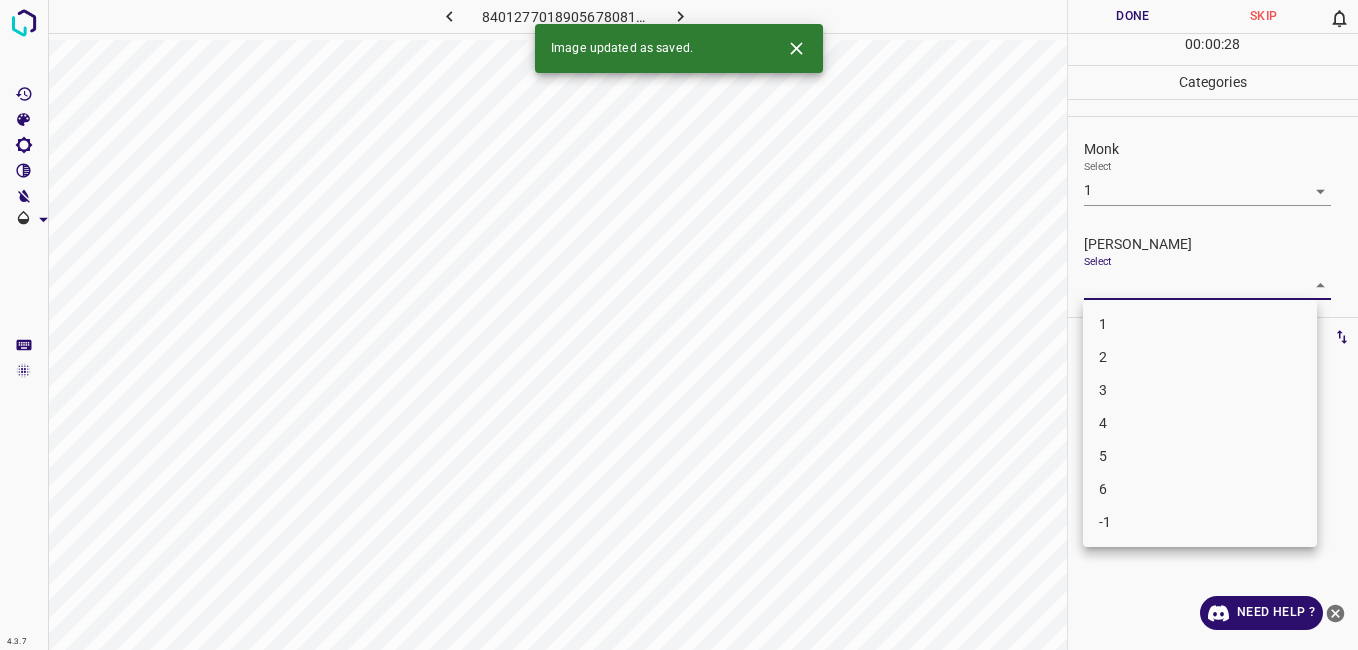click on "4.3.7 8401277018905678081.png Done Skip 0 00   : 00   : 28   Categories Monk   Select 1 1  Fitzpatrick   Select ​ Labels   0 Categories 1 Monk 2  Fitzpatrick Tools Space Change between modes (Draw & Edit) I Auto labeling R Restore zoom M Zoom in N Zoom out Delete Delete selecte label Filters Z Restore filters X Saturation filter C Brightness filter V Contrast filter B Gray scale filter General O Download Image updated as saved. Need Help ? - Text - Hide - Delete 1 2 3 4 5 6 -1" at bounding box center [679, 325] 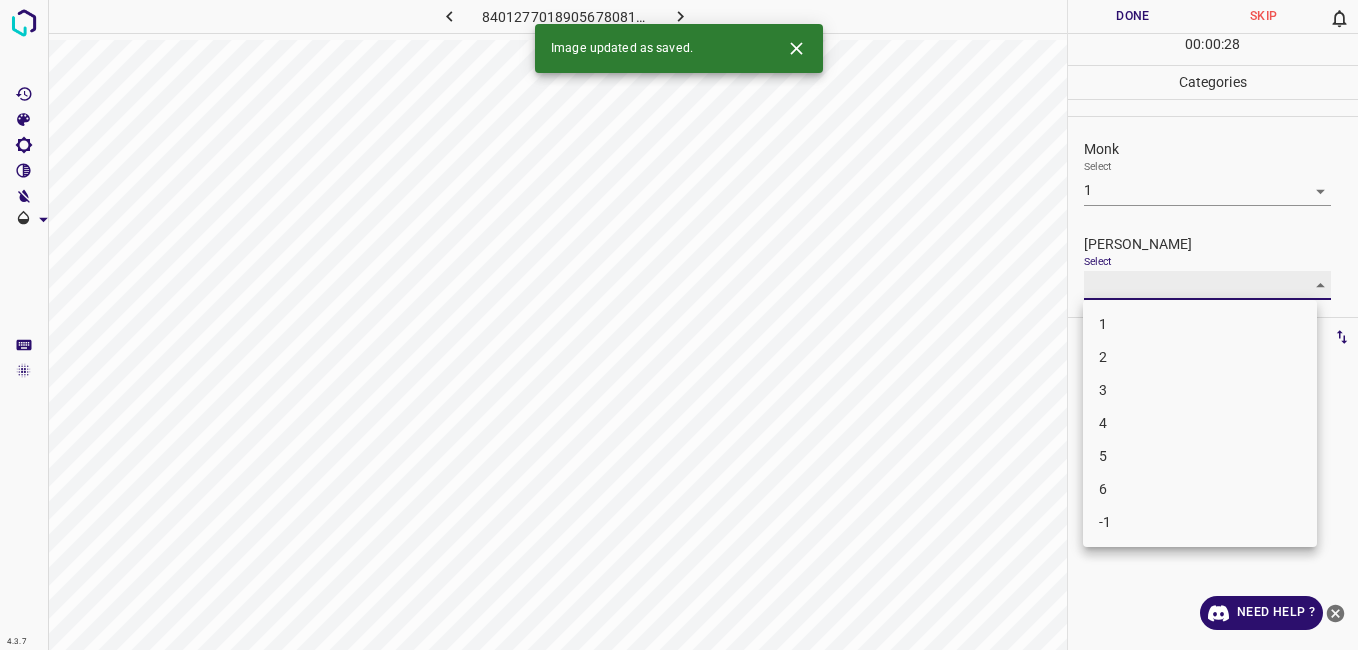 type on "1" 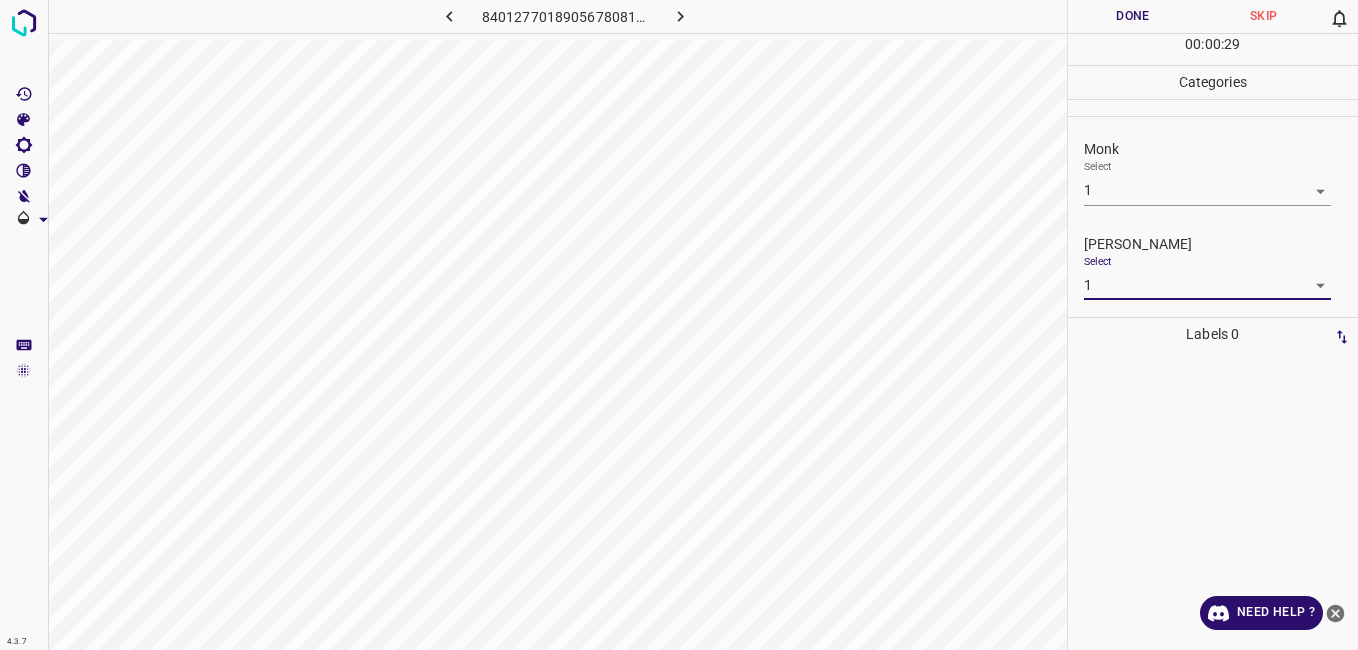 click on "Done" at bounding box center (1133, 16) 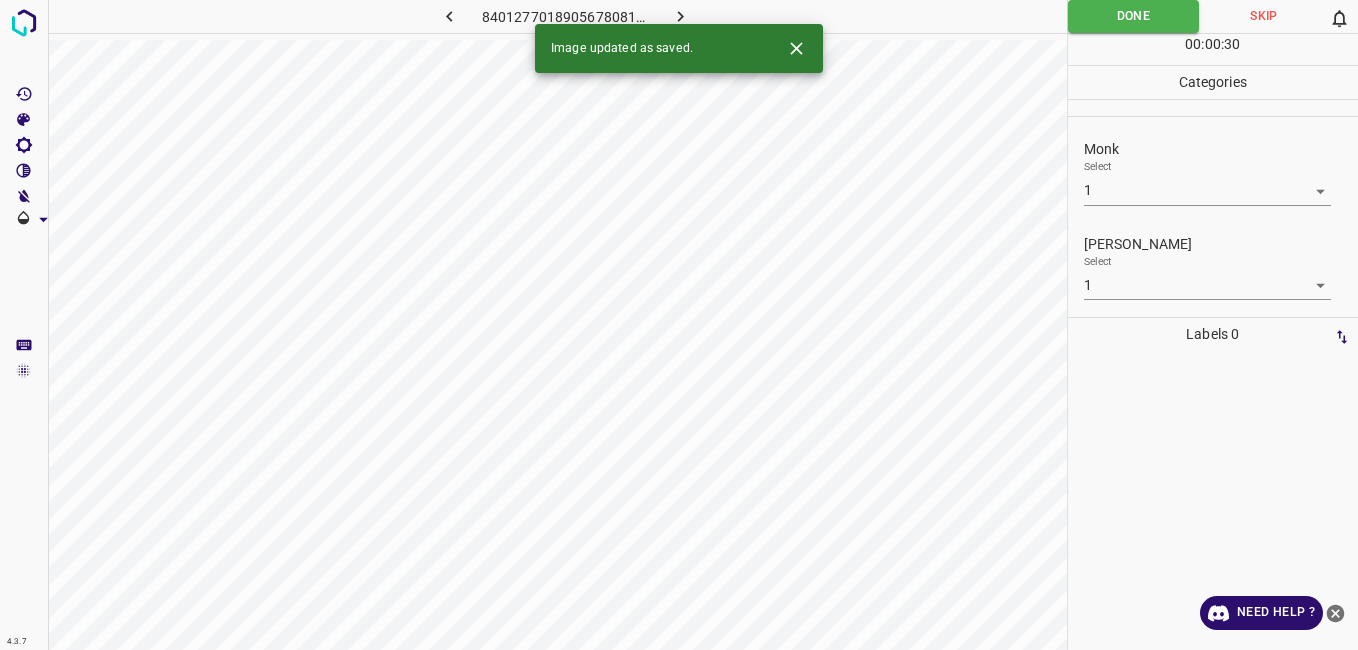 click on "Image updated as saved." at bounding box center [679, 48] 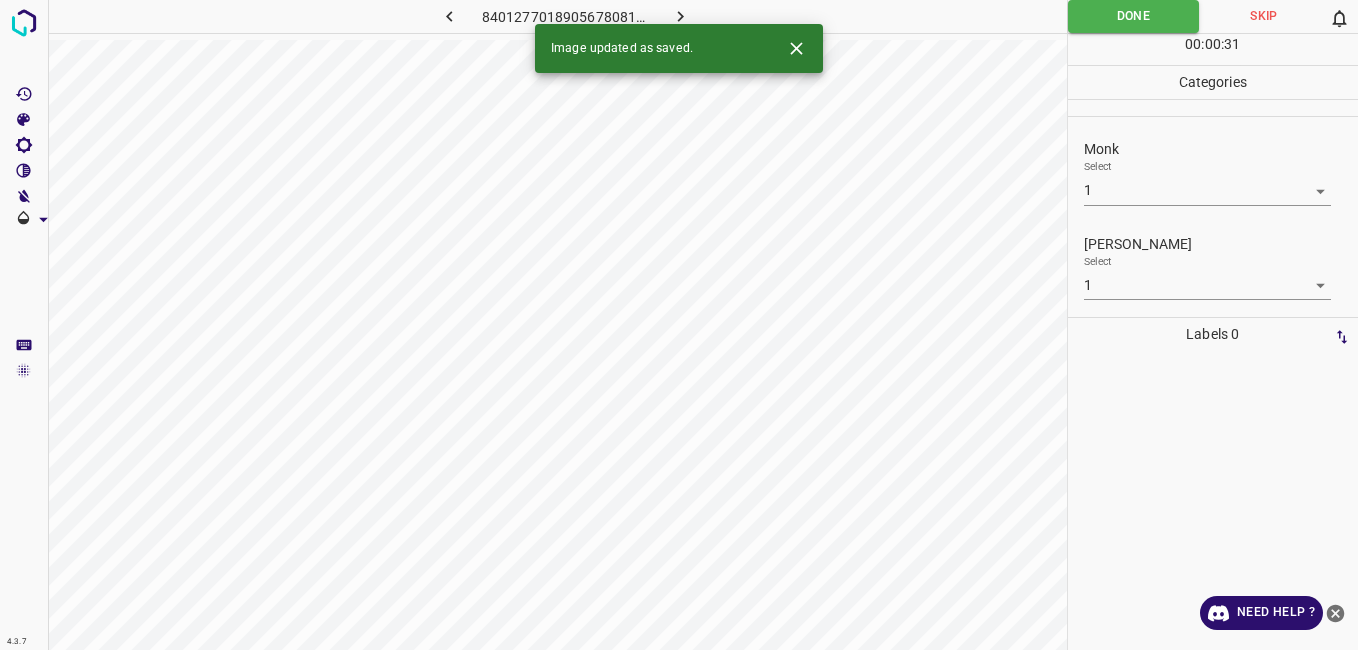 click 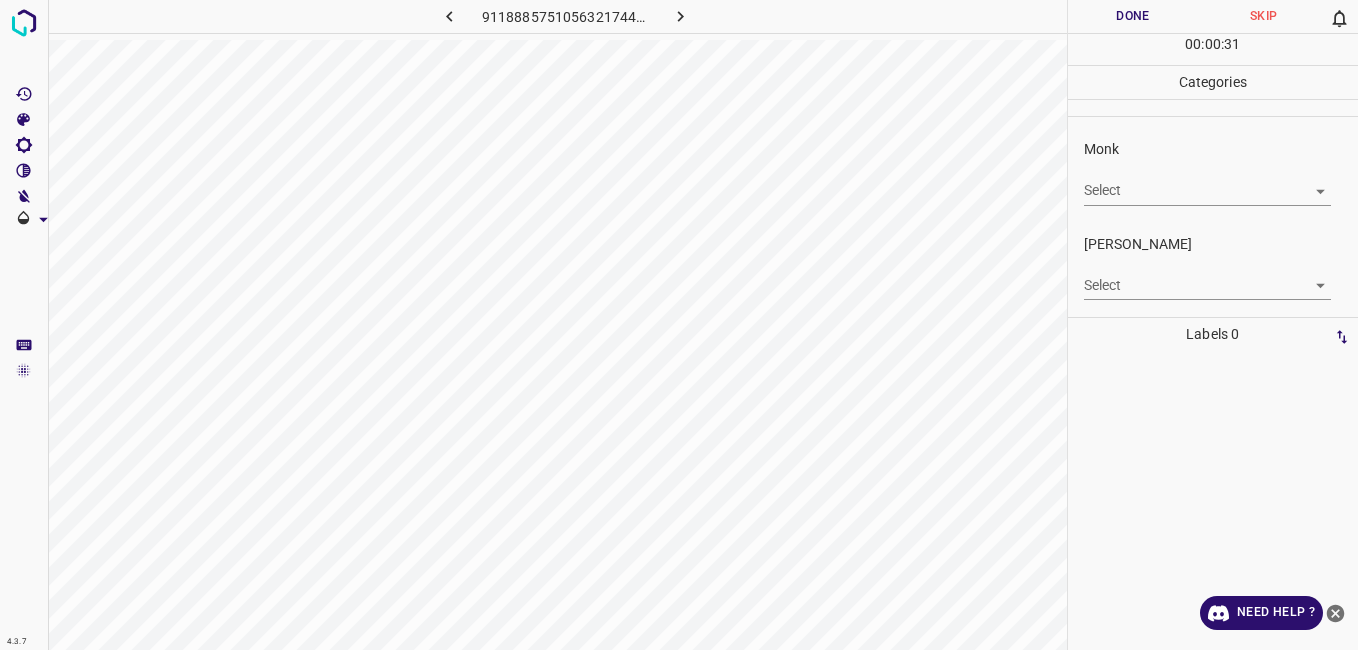 click on "4.3.7 9118885751056321744.png Done Skip 0 00   : 00   : 31   Categories Monk   Select ​  Fitzpatrick   Select ​ Labels   0 Categories 1 Monk 2  Fitzpatrick Tools Space Change between modes (Draw & Edit) I Auto labeling R Restore zoom M Zoom in N Zoom out Delete Delete selecte label Filters Z Restore filters X Saturation filter C Brightness filter V Contrast filter B Gray scale filter General O Download Need Help ? - Text - Hide - Delete" at bounding box center (679, 325) 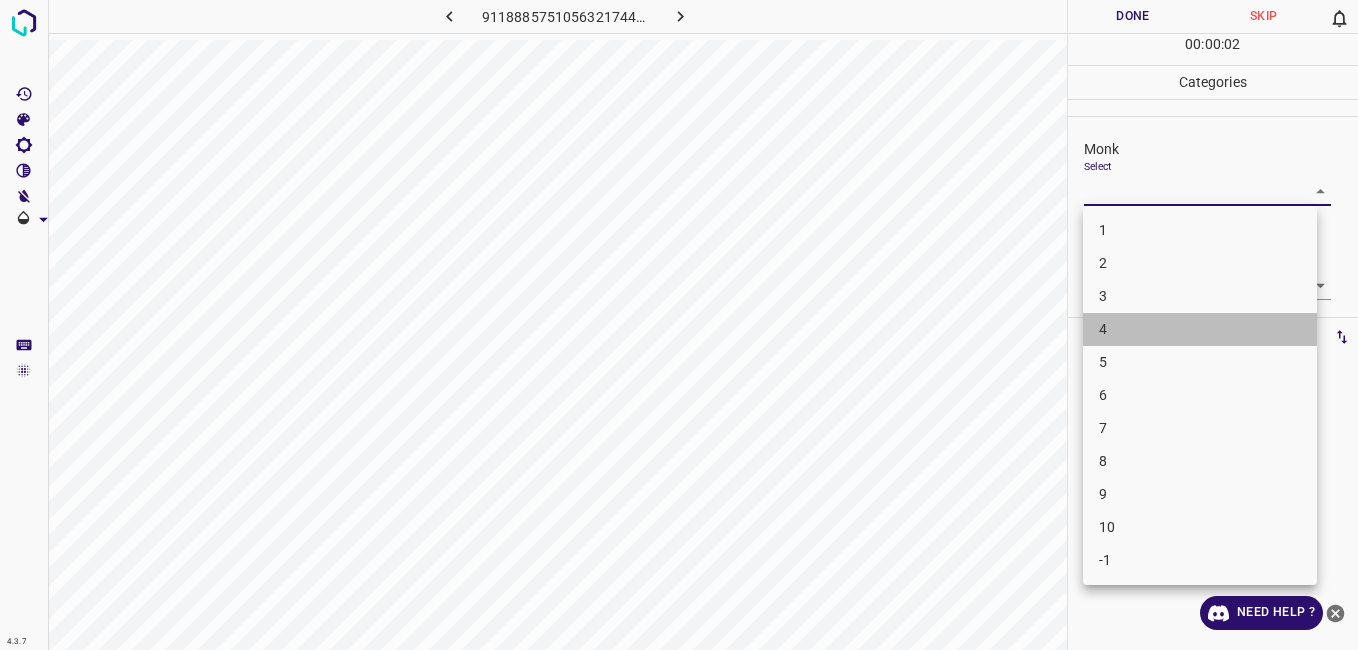 click on "4" at bounding box center (1200, 329) 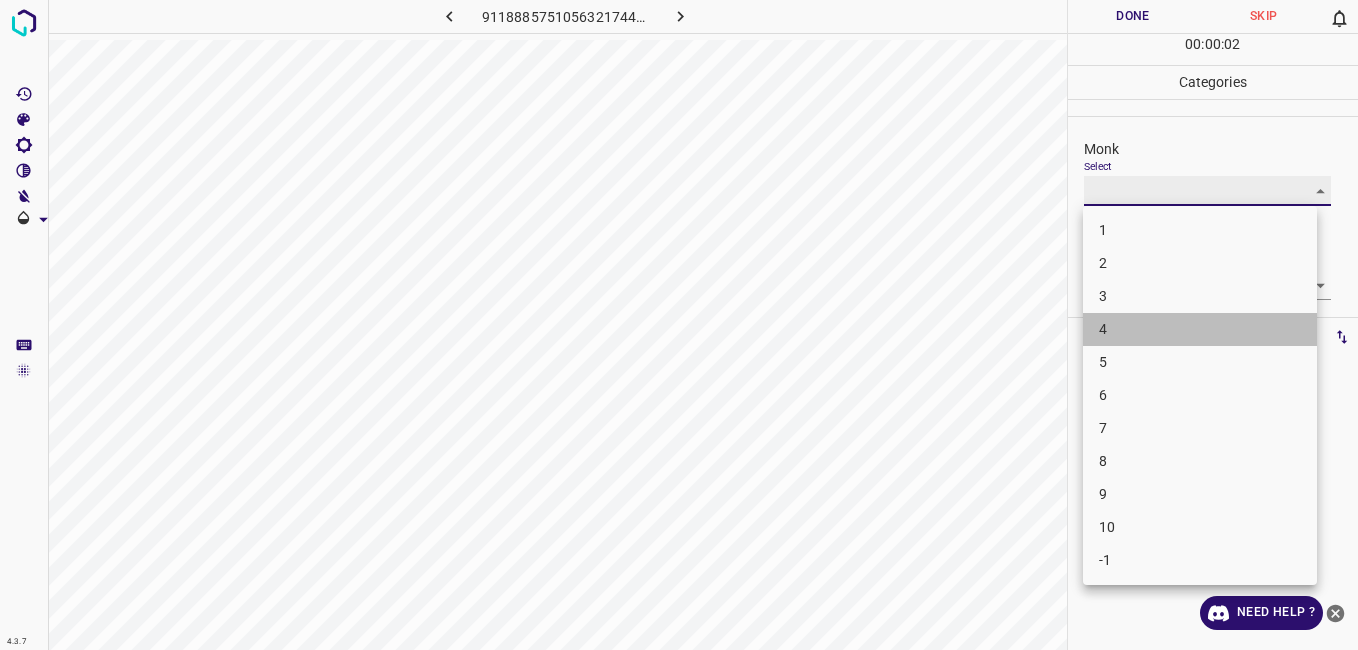 type on "4" 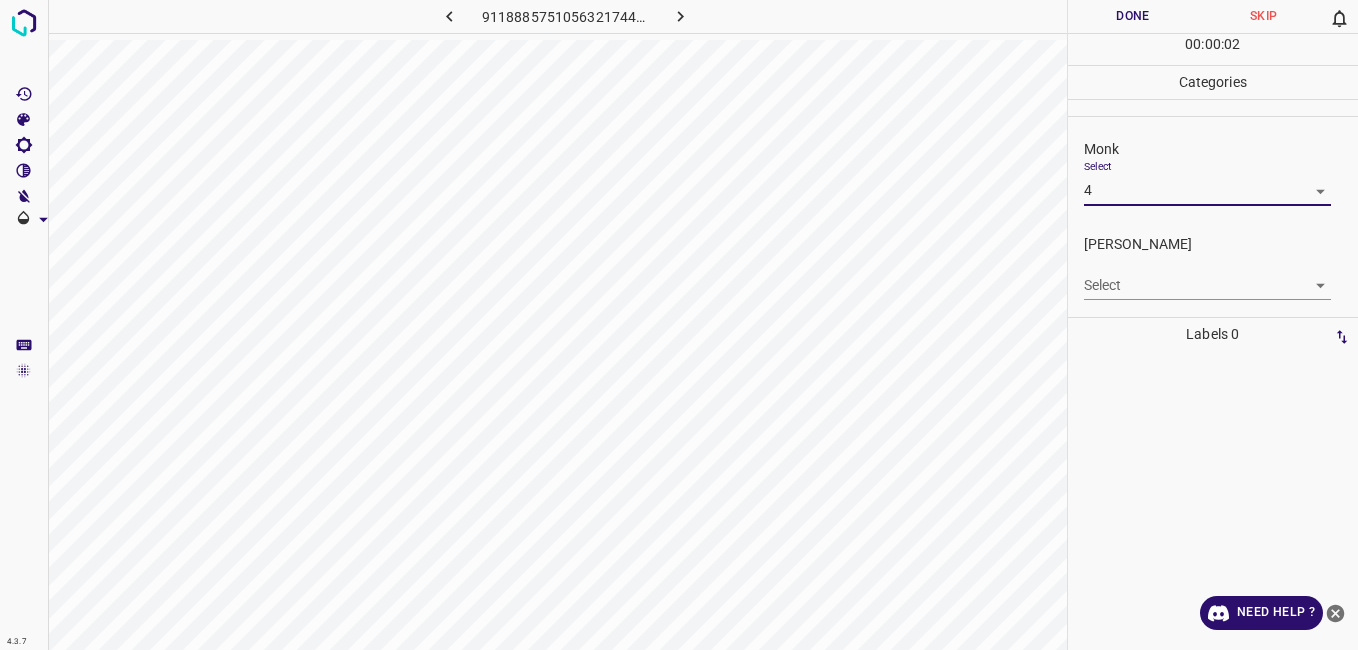 click on "Fitzpatrick   Select ​" at bounding box center (1213, 267) 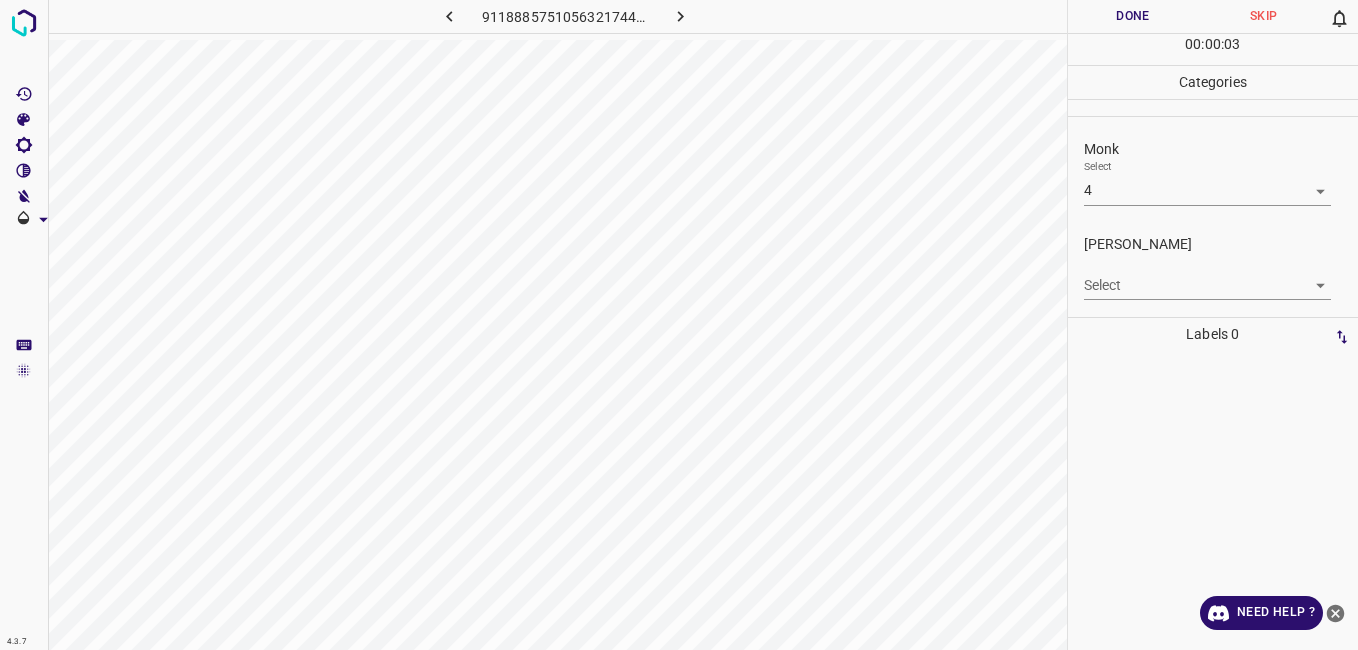 click on "4.3.7 9118885751056321744.png Done Skip 0 00   : 00   : 03   Categories Monk   Select 4 4  Fitzpatrick   Select ​ Labels   0 Categories 1 Monk 2  Fitzpatrick Tools Space Change between modes (Draw & Edit) I Auto labeling R Restore zoom M Zoom in N Zoom out Delete Delete selecte label Filters Z Restore filters X Saturation filter C Brightness filter V Contrast filter B Gray scale filter General O Download Need Help ? - Text - Hide - Delete" at bounding box center (679, 325) 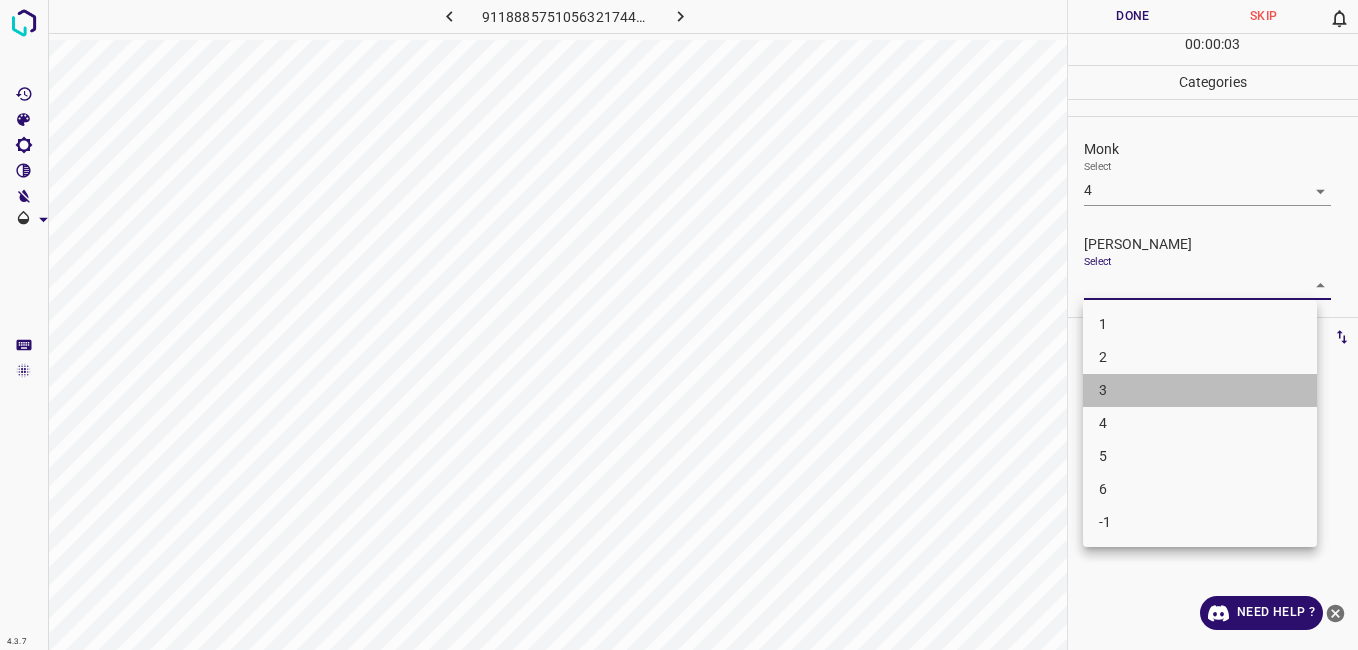 click on "3" at bounding box center [1200, 390] 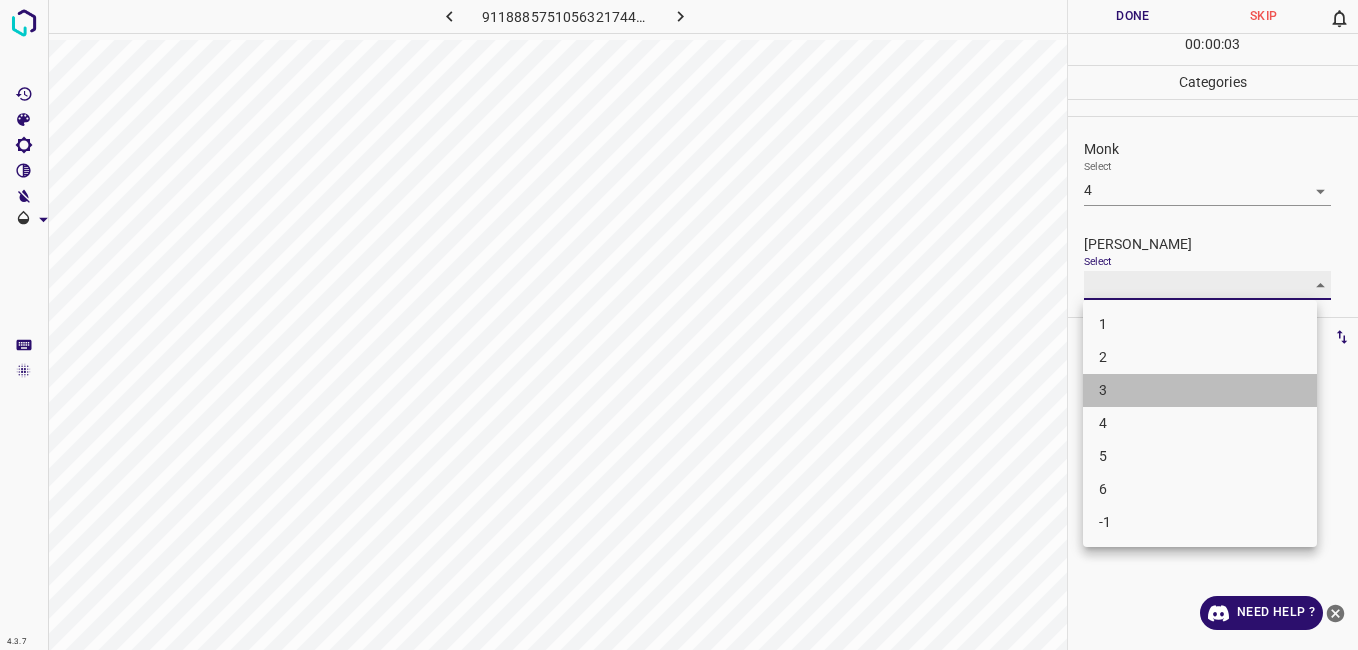 type on "3" 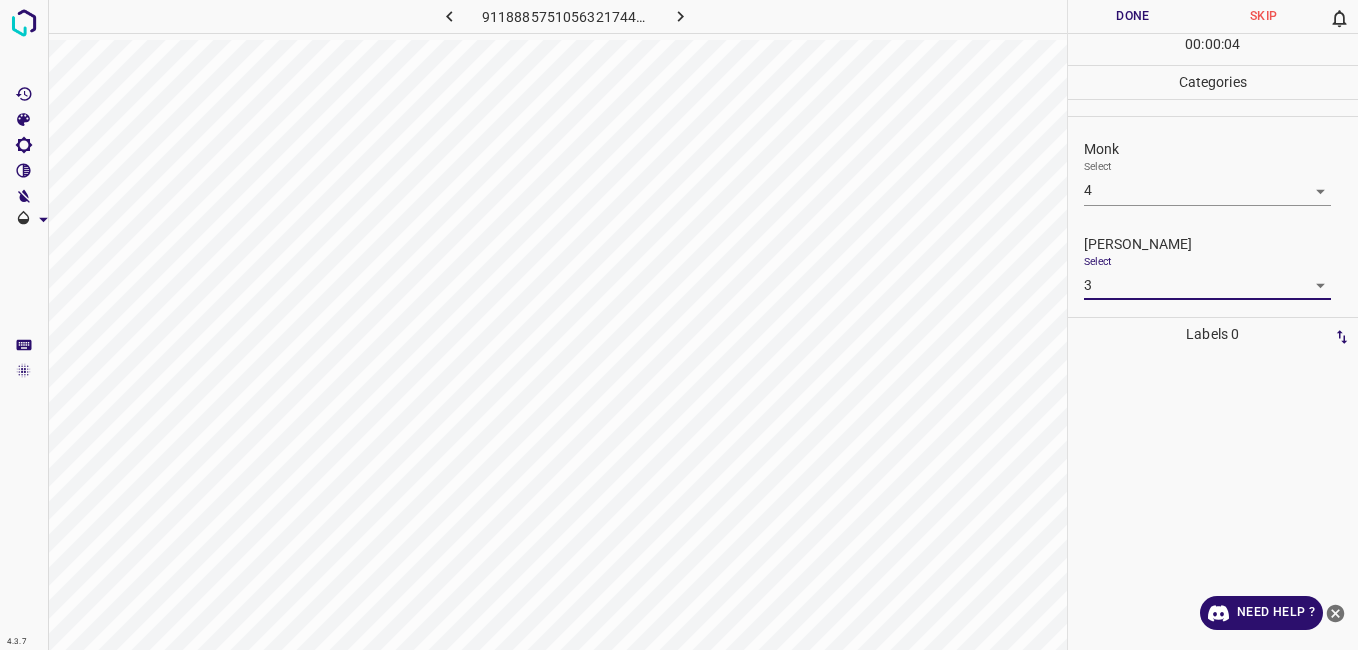 click on "Done" at bounding box center (1133, 16) 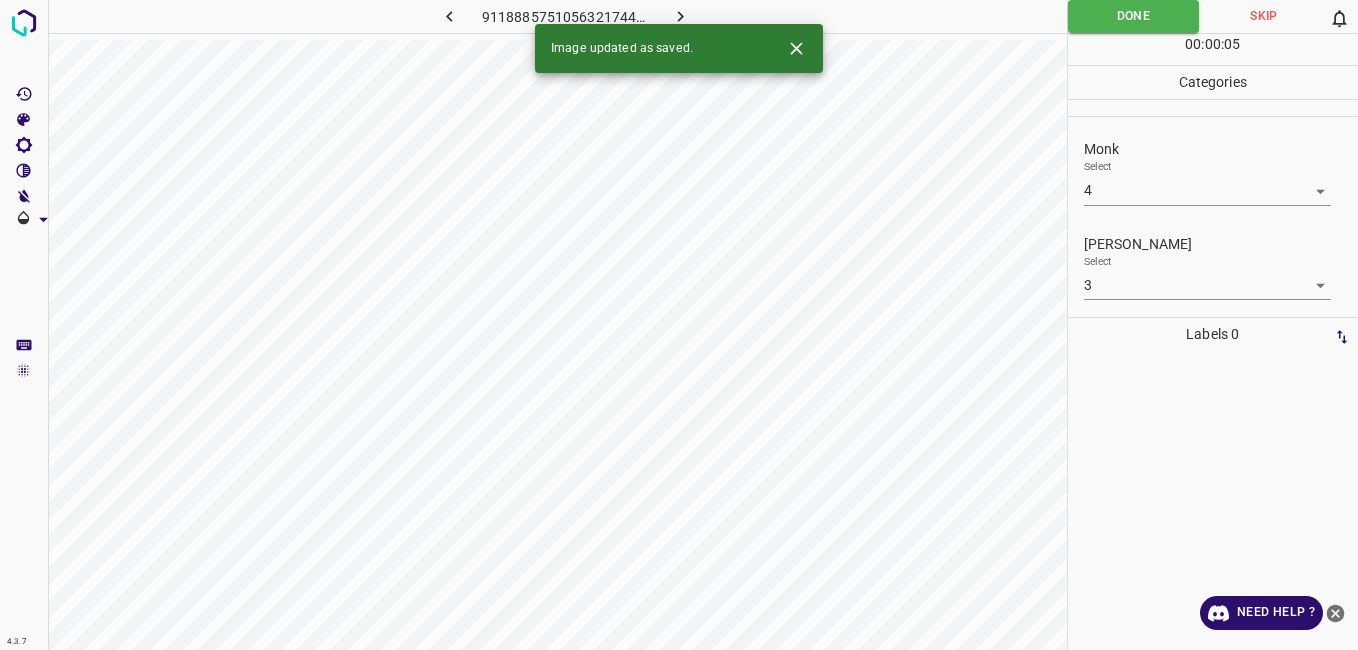click 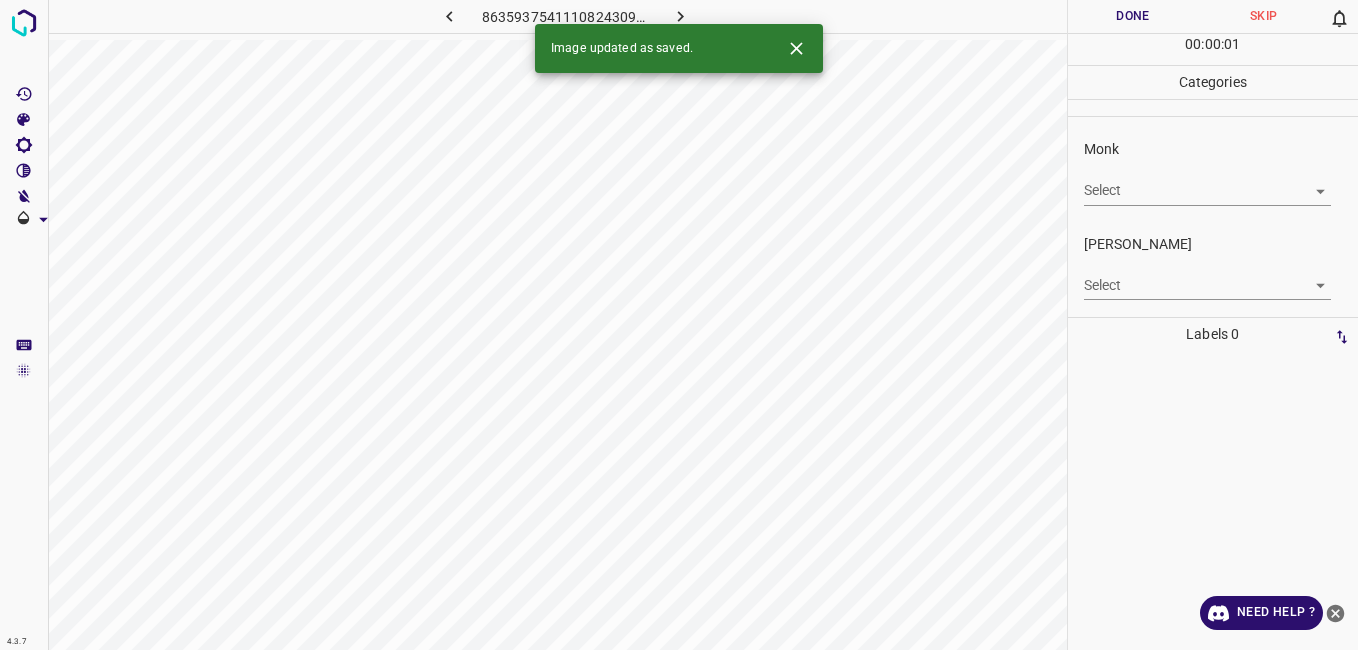 click on "4.3.7 8635937541110824309.png Done Skip 0 00   : 00   : 01   Categories Monk   Select ​  Fitzpatrick   Select ​ Labels   0 Categories 1 Monk 2  Fitzpatrick Tools Space Change between modes (Draw & Edit) I Auto labeling R Restore zoom M Zoom in N Zoom out Delete Delete selecte label Filters Z Restore filters X Saturation filter C Brightness filter V Contrast filter B Gray scale filter General O Download Image updated as saved. Need Help ? - Text - Hide - Delete" at bounding box center [679, 325] 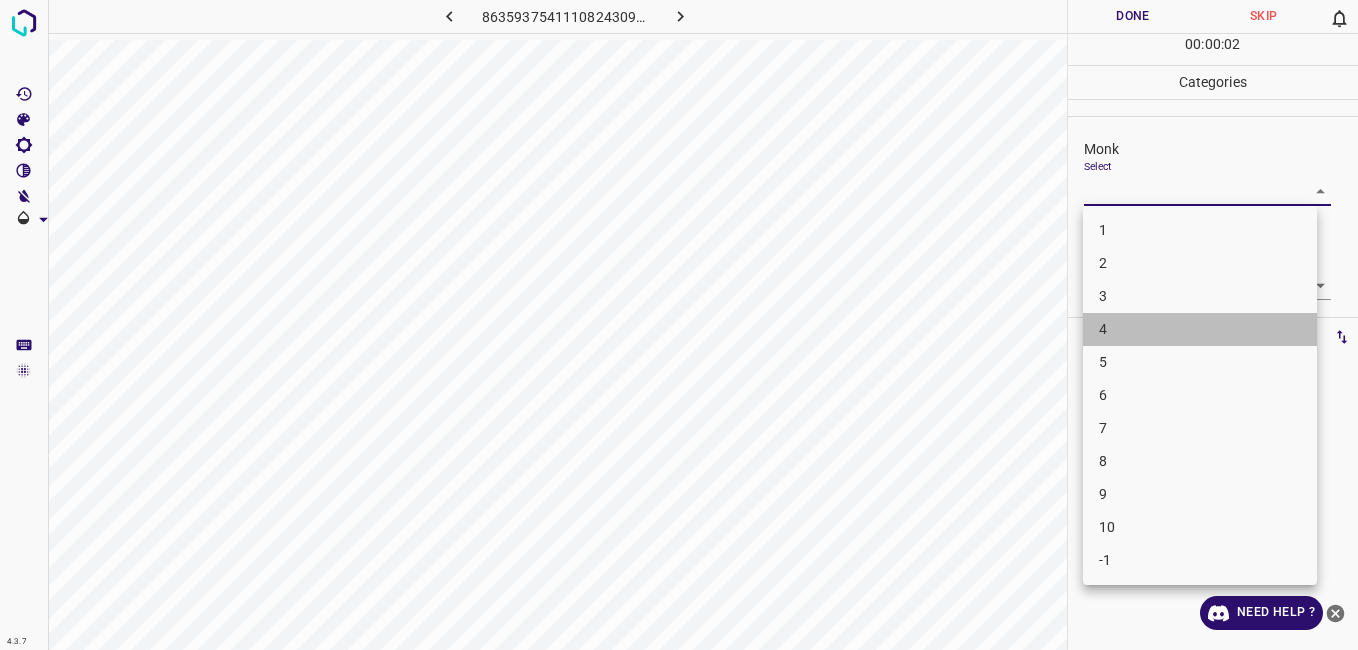 click on "4" at bounding box center [1200, 329] 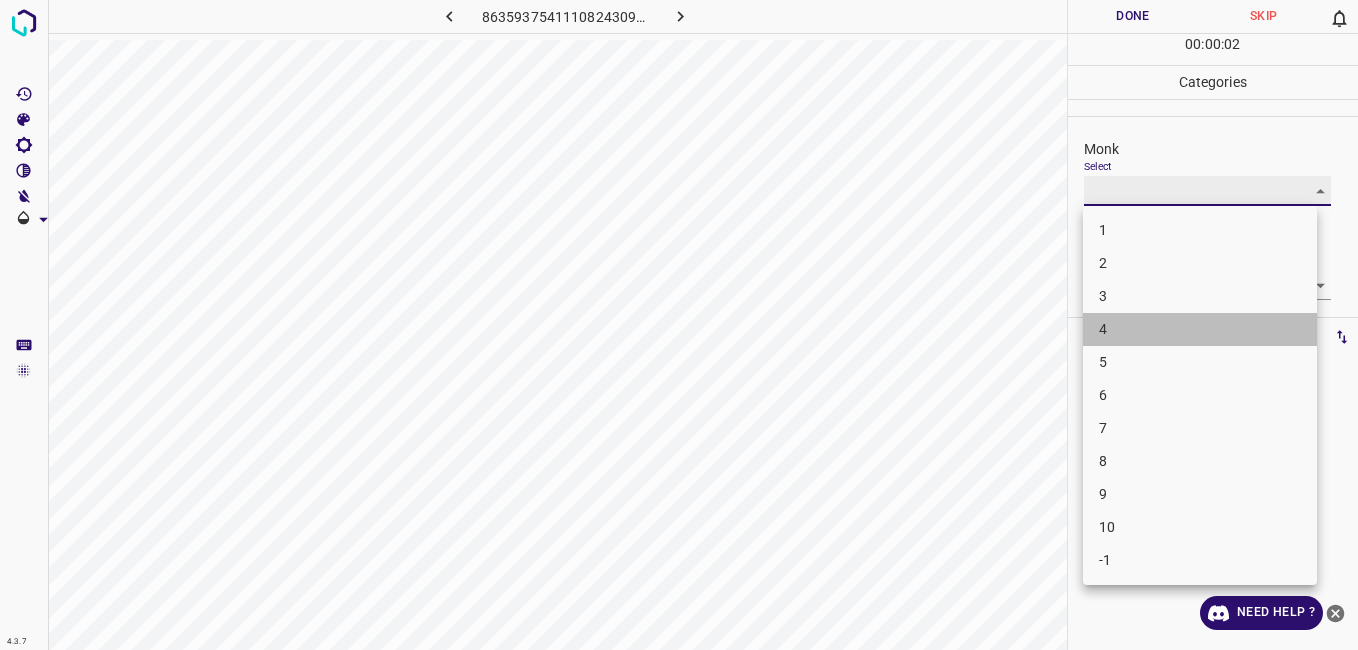type on "4" 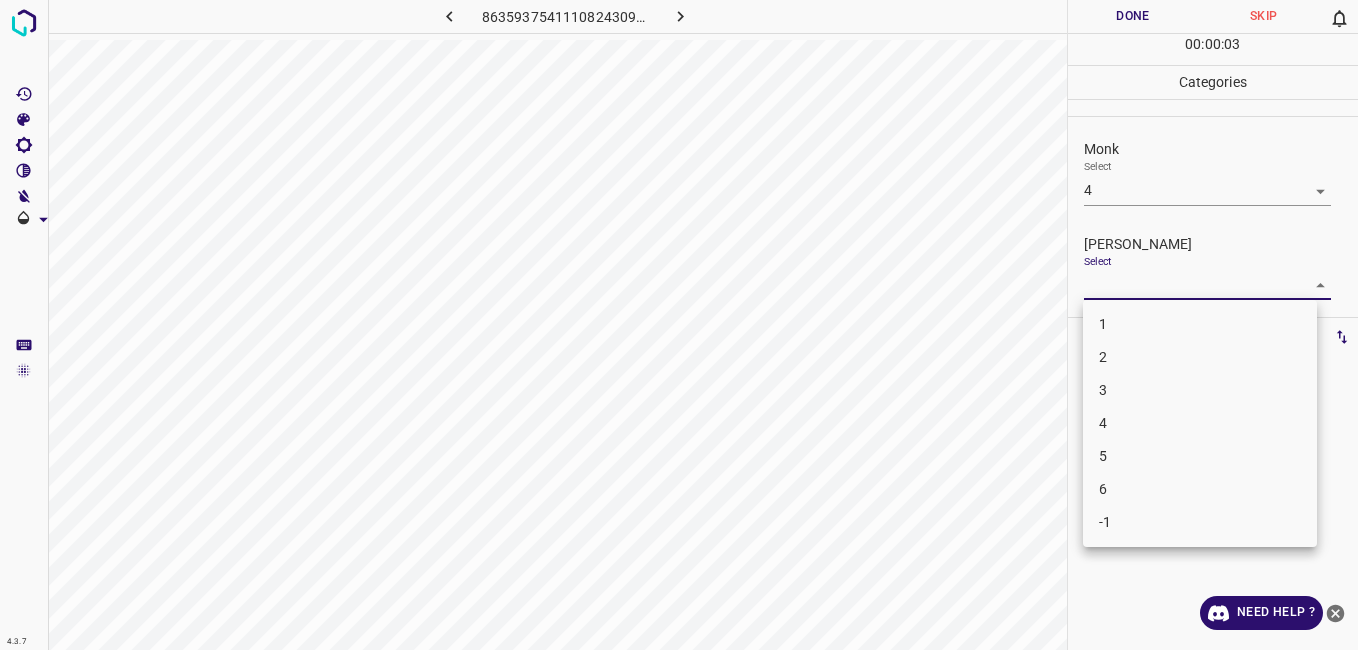 click on "4.3.7 8635937541110824309.png Done Skip 0 00   : 00   : 03   Categories Monk   Select 4 4  Fitzpatrick   Select ​ Labels   0 Categories 1 Monk 2  Fitzpatrick Tools Space Change between modes (Draw & Edit) I Auto labeling R Restore zoom M Zoom in N Zoom out Delete Delete selecte label Filters Z Restore filters X Saturation filter C Brightness filter V Contrast filter B Gray scale filter General O Download Need Help ? - Text - Hide - Delete 1 2 3 4 5 6 -1" at bounding box center (679, 325) 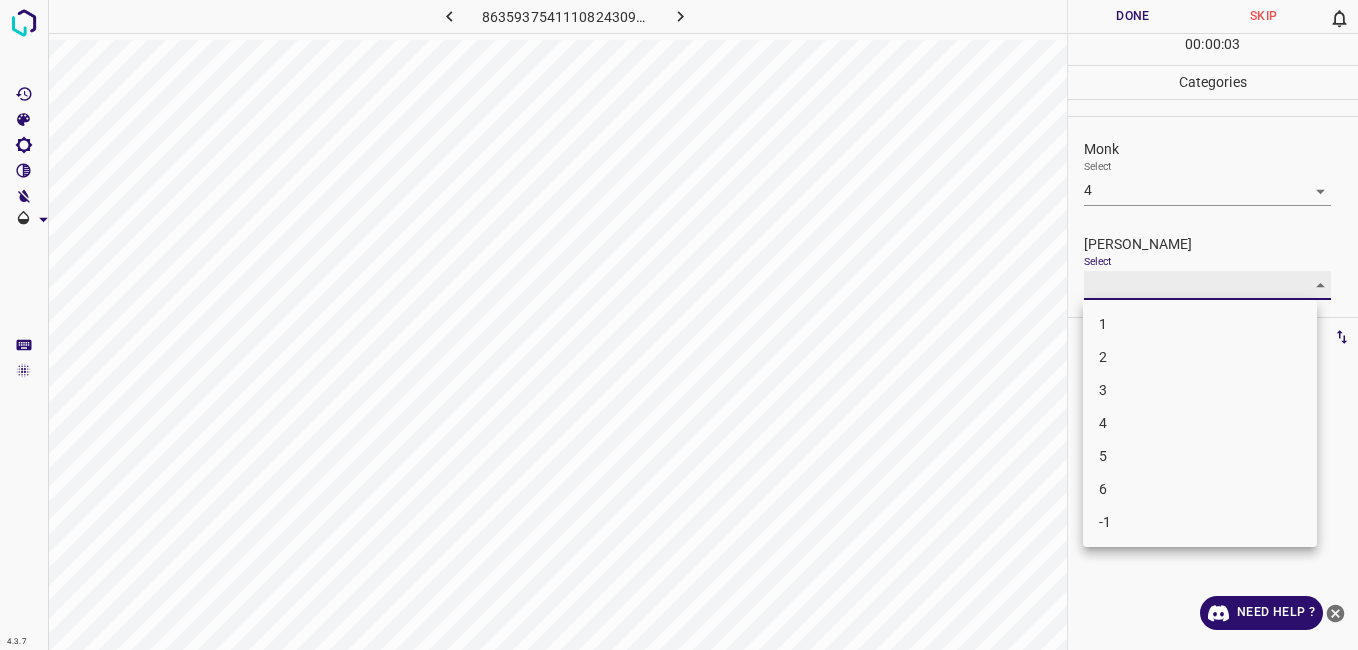 type on "3" 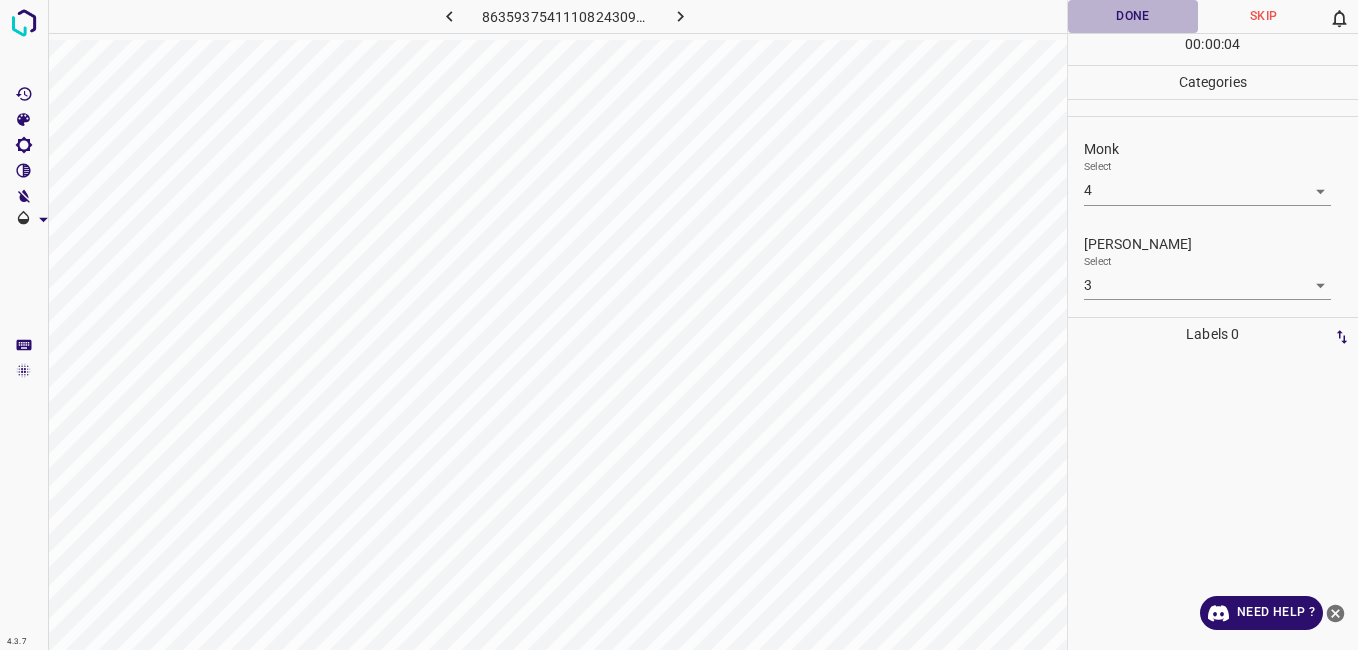 click on "Done" at bounding box center [1133, 16] 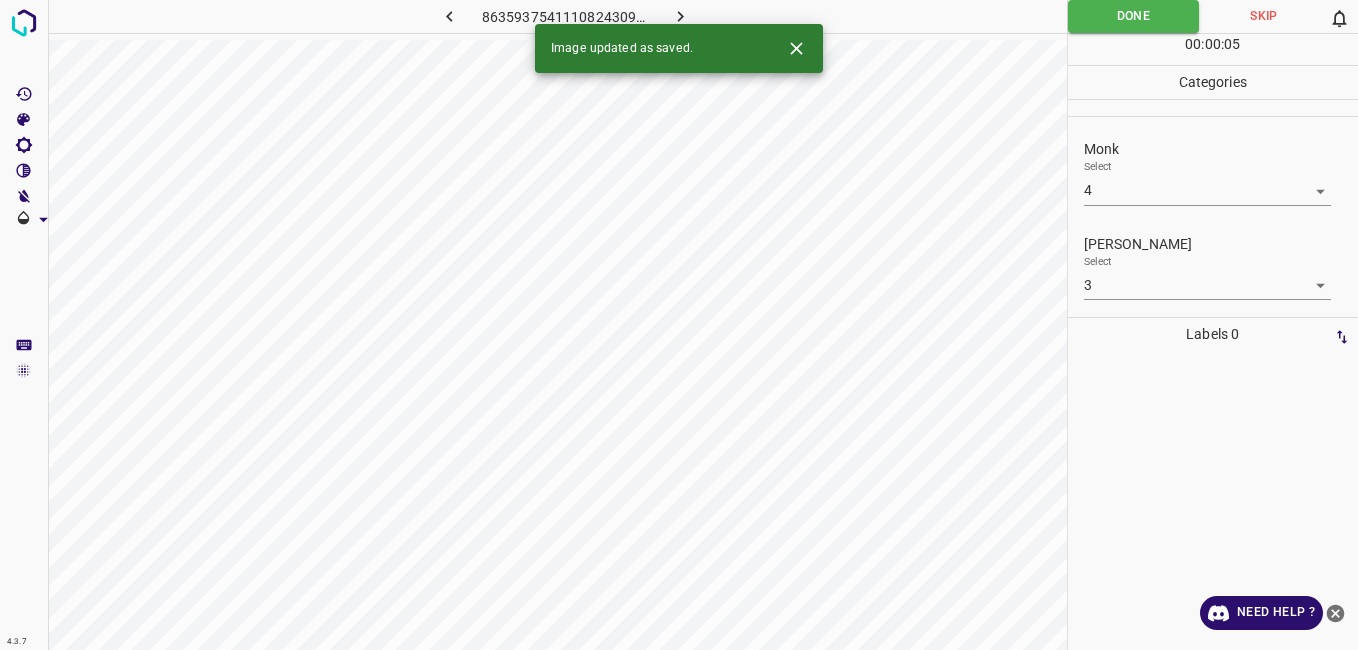 click at bounding box center (681, 16) 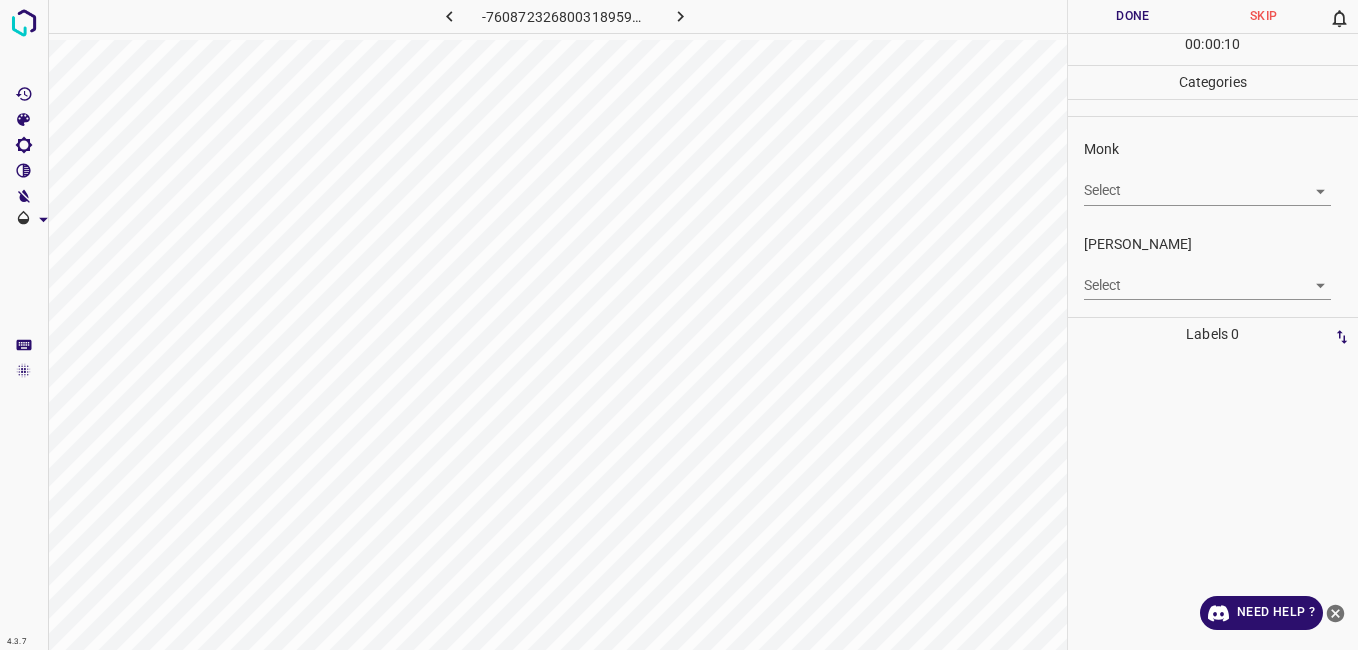 click on "4.3.7 -7608723268003189594.png Done Skip 0 00   : 00   : 10   Categories Monk   Select ​  Fitzpatrick   Select ​ Labels   0 Categories 1 Monk 2  Fitzpatrick Tools Space Change between modes (Draw & Edit) I Auto labeling R Restore zoom M Zoom in N Zoom out Delete Delete selecte label Filters Z Restore filters X Saturation filter C Brightness filter V Contrast filter B Gray scale filter General O Download Need Help ? - Text - Hide - Delete" at bounding box center (679, 325) 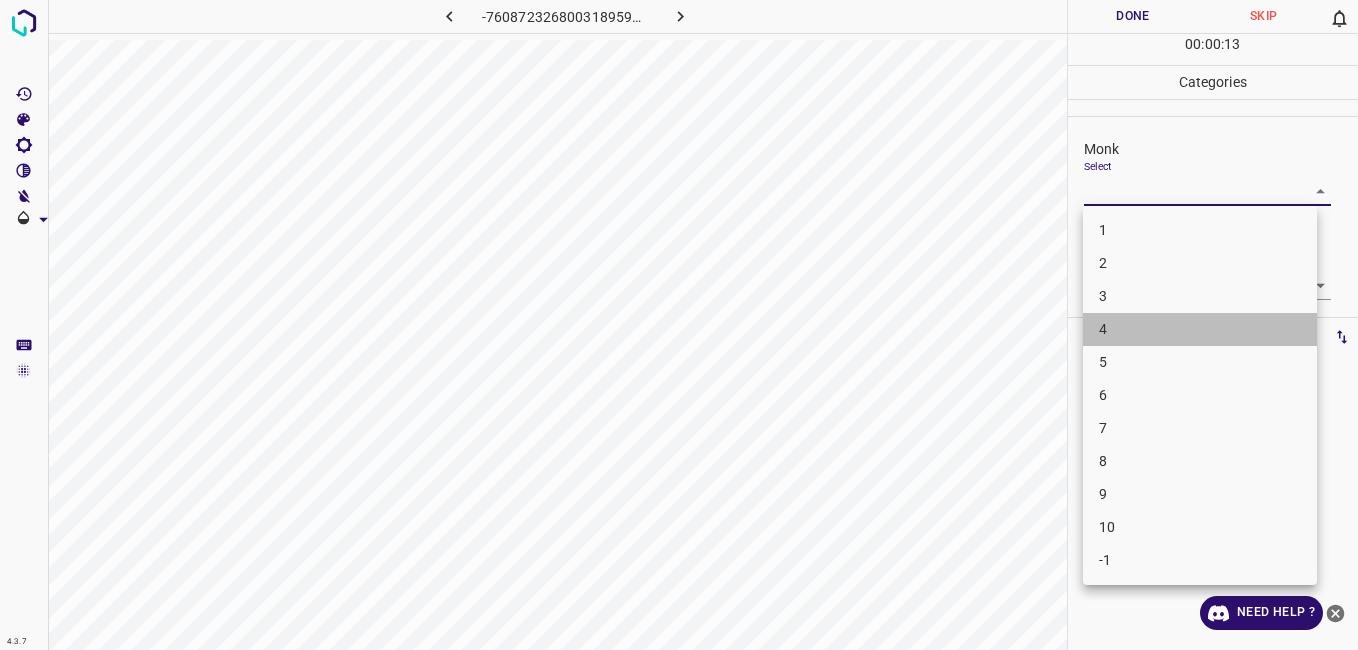 click on "4" at bounding box center [1200, 329] 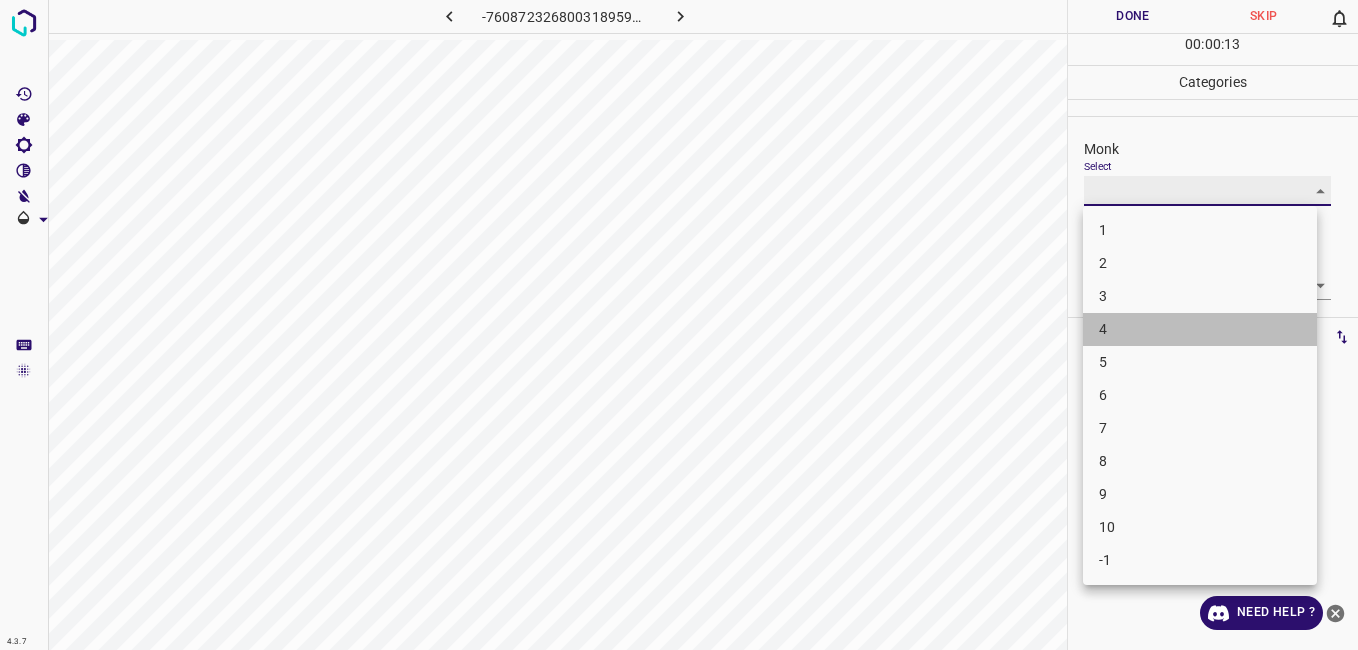 type on "4" 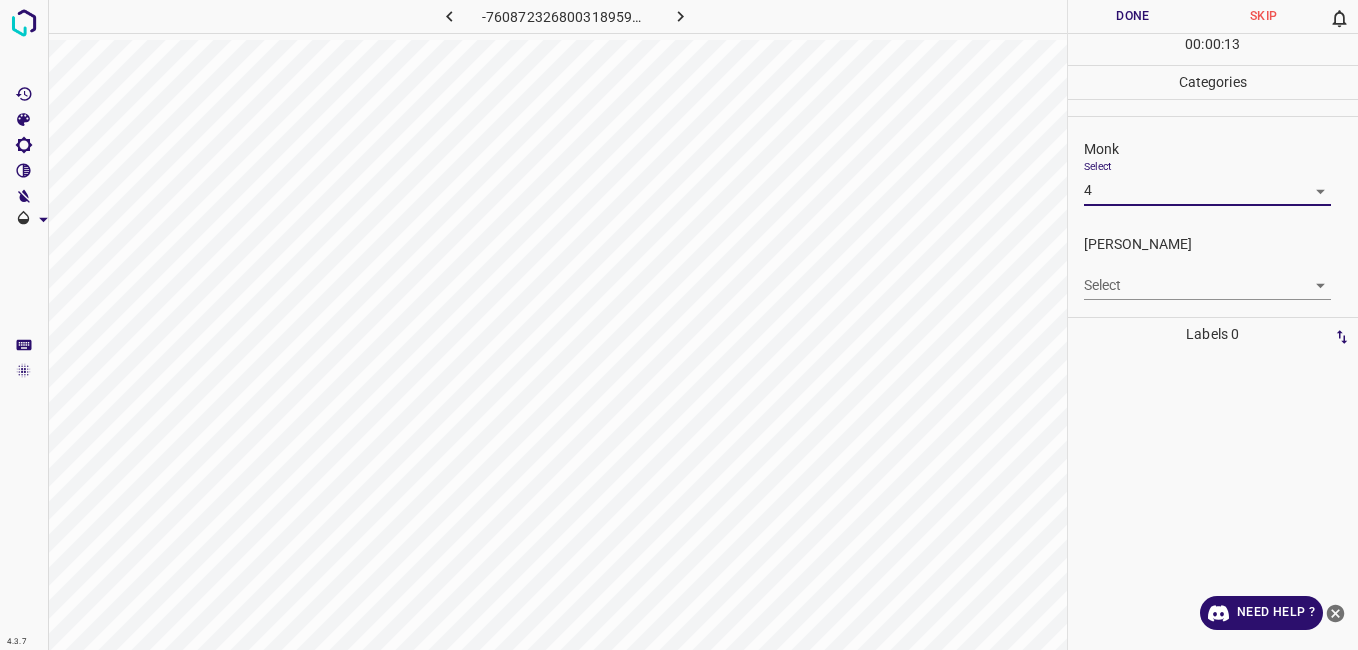 click on "4.3.7 -7608723268003189594.png Done Skip 0 00   : 00   : 13   Categories Monk   Select 4 4  Fitzpatrick   Select ​ Labels   0 Categories 1 Monk 2  Fitzpatrick Tools Space Change between modes (Draw & Edit) I Auto labeling R Restore zoom M Zoom in N Zoom out Delete Delete selecte label Filters Z Restore filters X Saturation filter C Brightness filter V Contrast filter B Gray scale filter General O Download Need Help ? - Text - Hide - Delete" at bounding box center [679, 325] 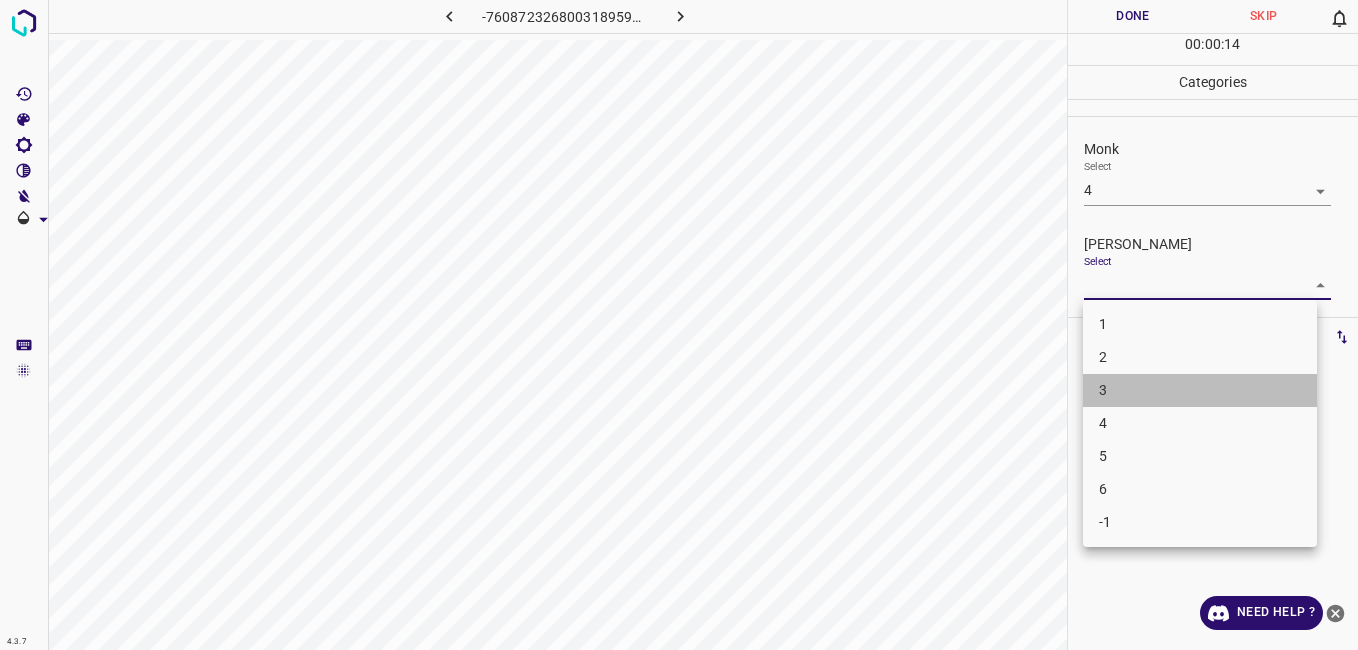 click on "3" at bounding box center [1200, 390] 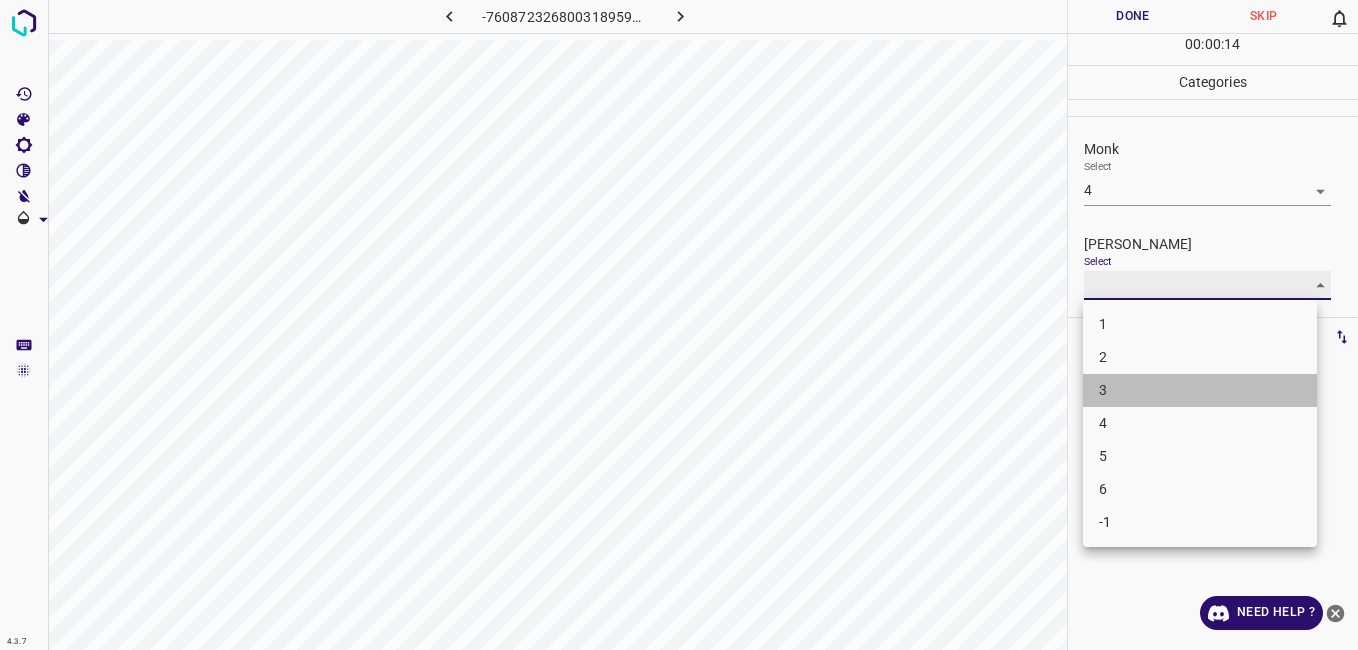 type on "3" 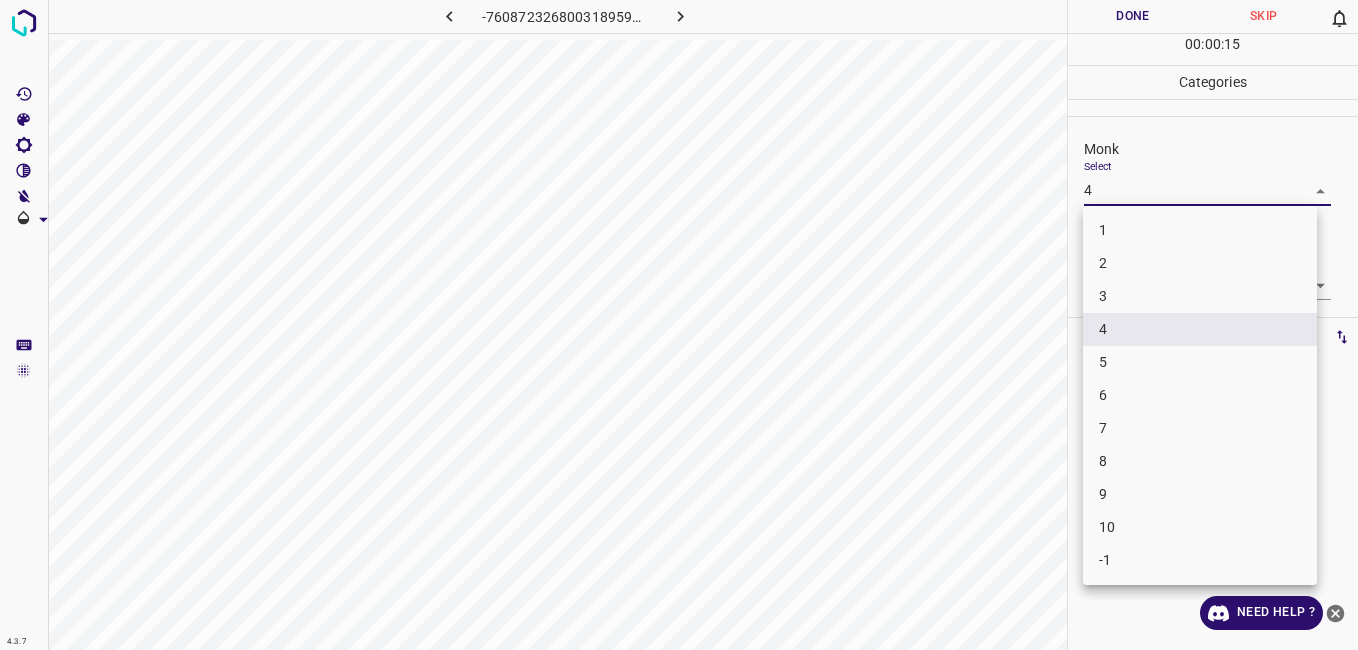 click on "4.3.7 -7608723268003189594.png Done Skip 0 00   : 00   : 15   Categories Monk   Select 4 4  Fitzpatrick   Select 3 3 Labels   0 Categories 1 Monk 2  Fitzpatrick Tools Space Change between modes (Draw & Edit) I Auto labeling R Restore zoom M Zoom in N Zoom out Delete Delete selecte label Filters Z Restore filters X Saturation filter C Brightness filter V Contrast filter B Gray scale filter General O Download Need Help ? - Text - Hide - Delete 1 2 3 4 5 6 7 8 9 10 -1" at bounding box center [679, 325] 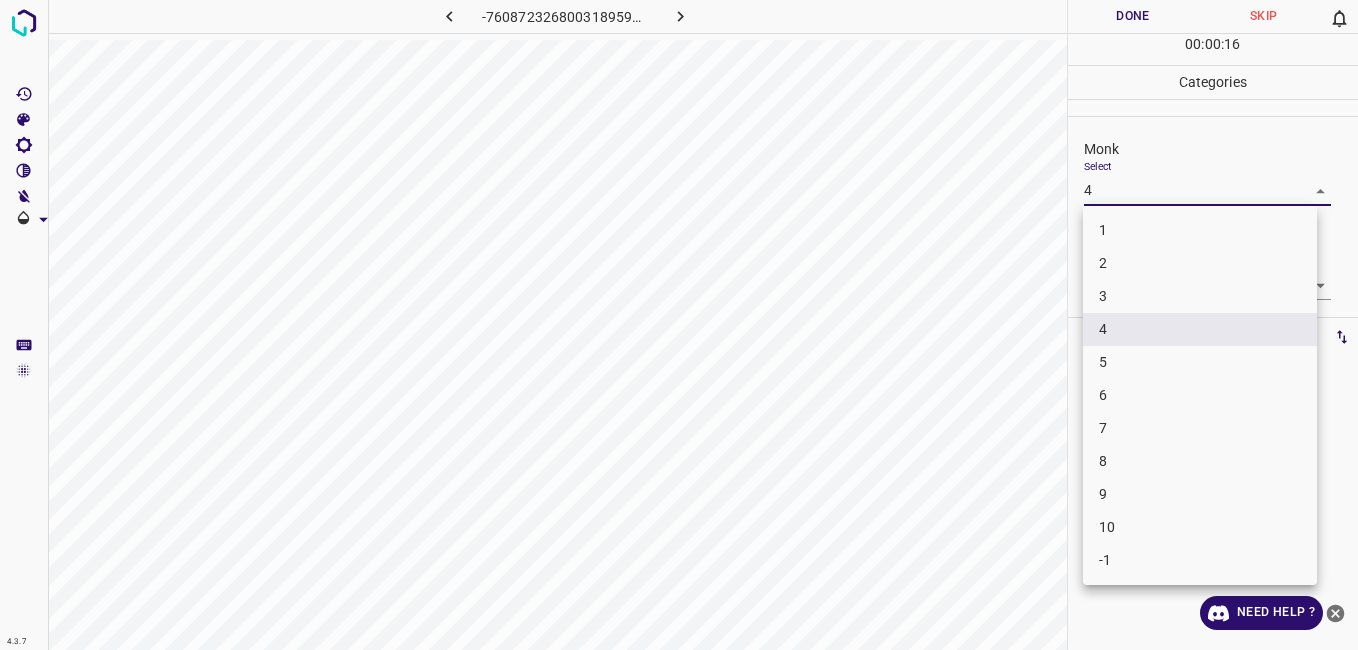 click on "3" at bounding box center (1200, 296) 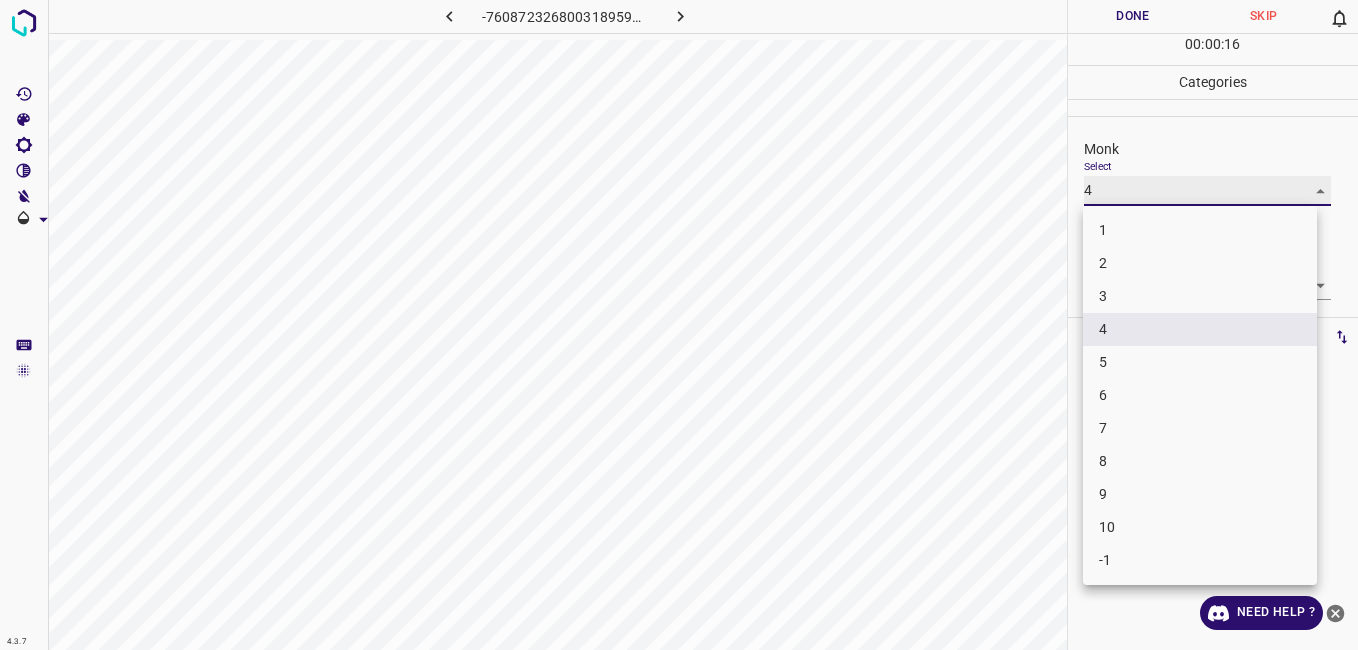 type on "3" 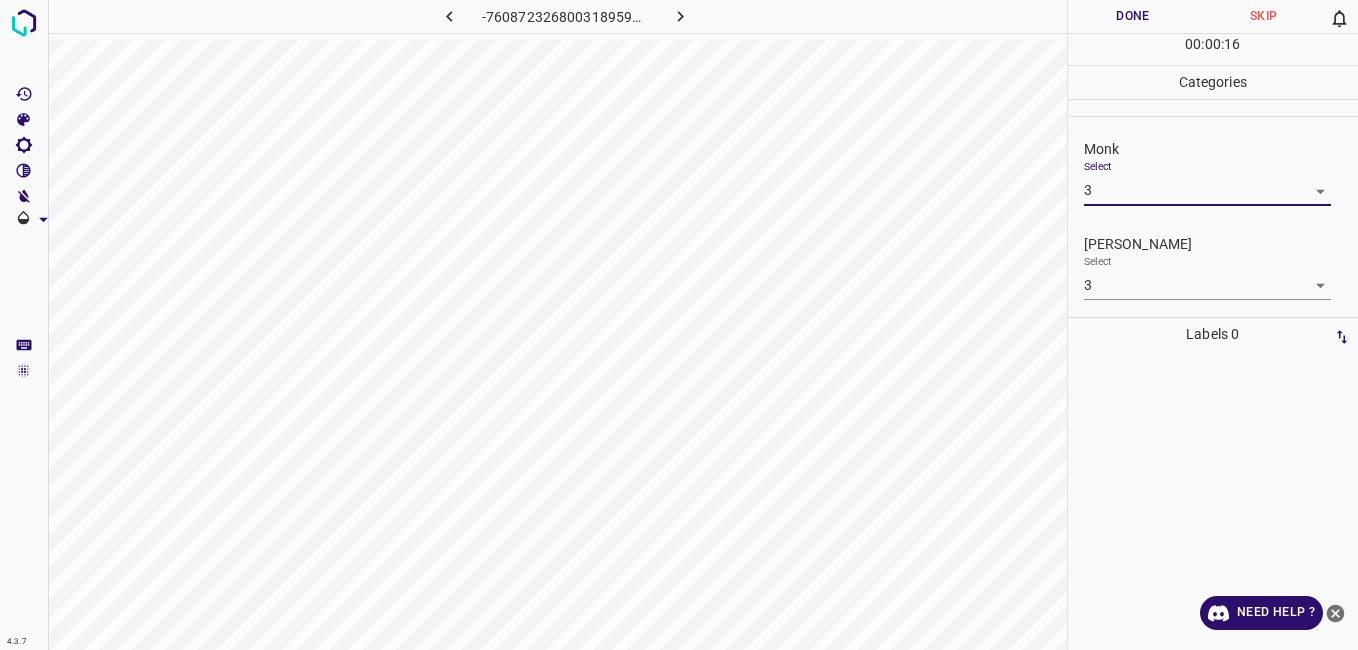 click on "4.3.7 -7608723268003189594.png Done Skip 0 00   : 00   : 16   Categories Monk   Select 3 3  Fitzpatrick   Select 3 3 Labels   0 Categories 1 Monk 2  Fitzpatrick Tools Space Change between modes (Draw & Edit) I Auto labeling R Restore zoom M Zoom in N Zoom out Delete Delete selecte label Filters Z Restore filters X Saturation filter C Brightness filter V Contrast filter B Gray scale filter General O Download Need Help ? - Text - Hide - Delete" at bounding box center (679, 325) 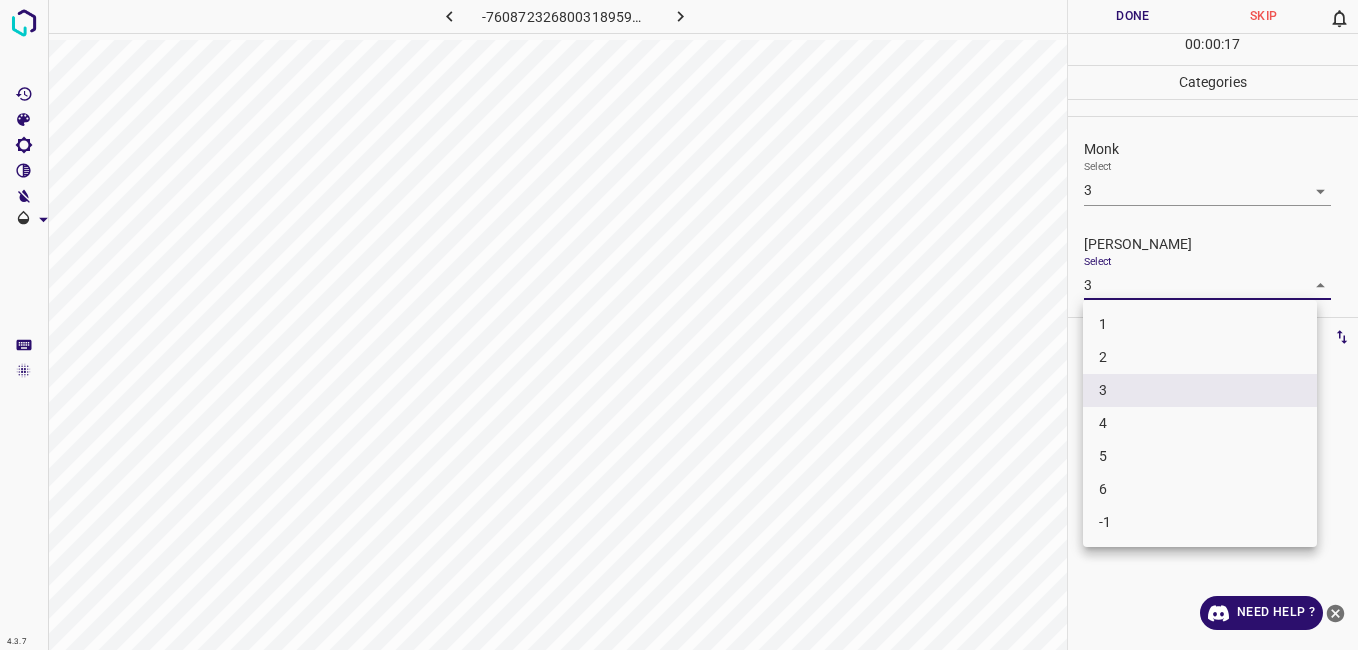 click on "2" at bounding box center (1200, 357) 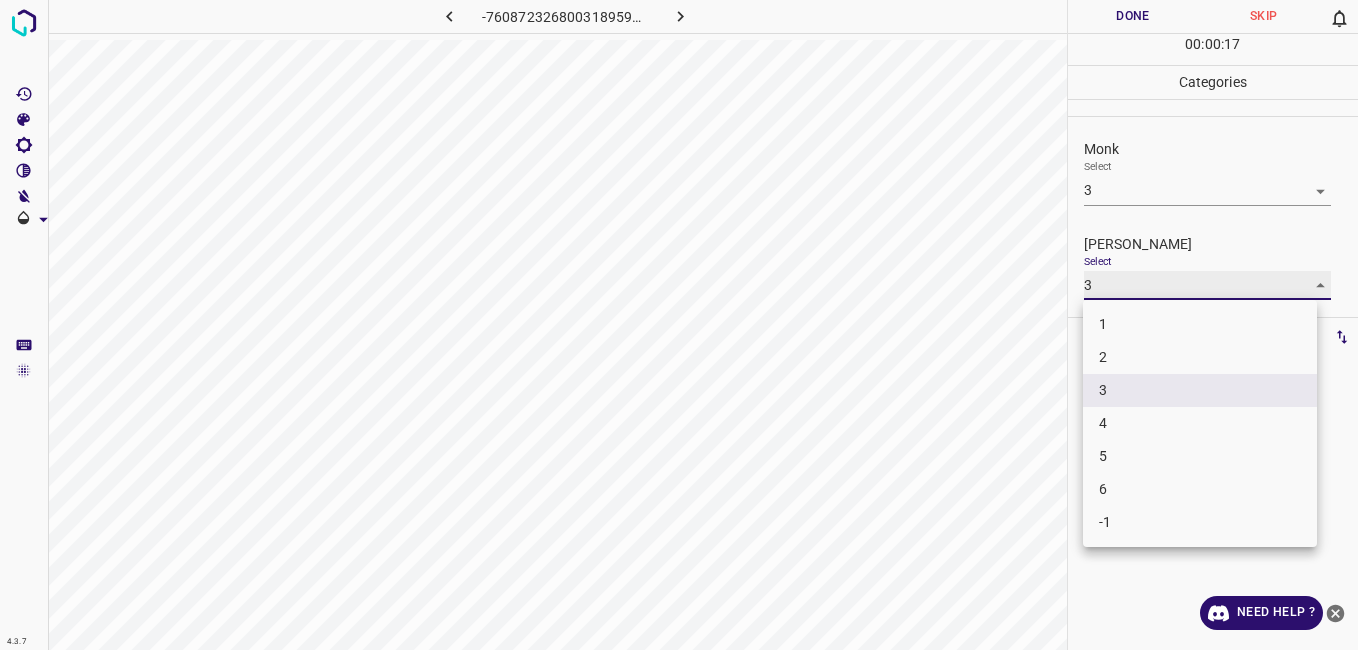 type on "2" 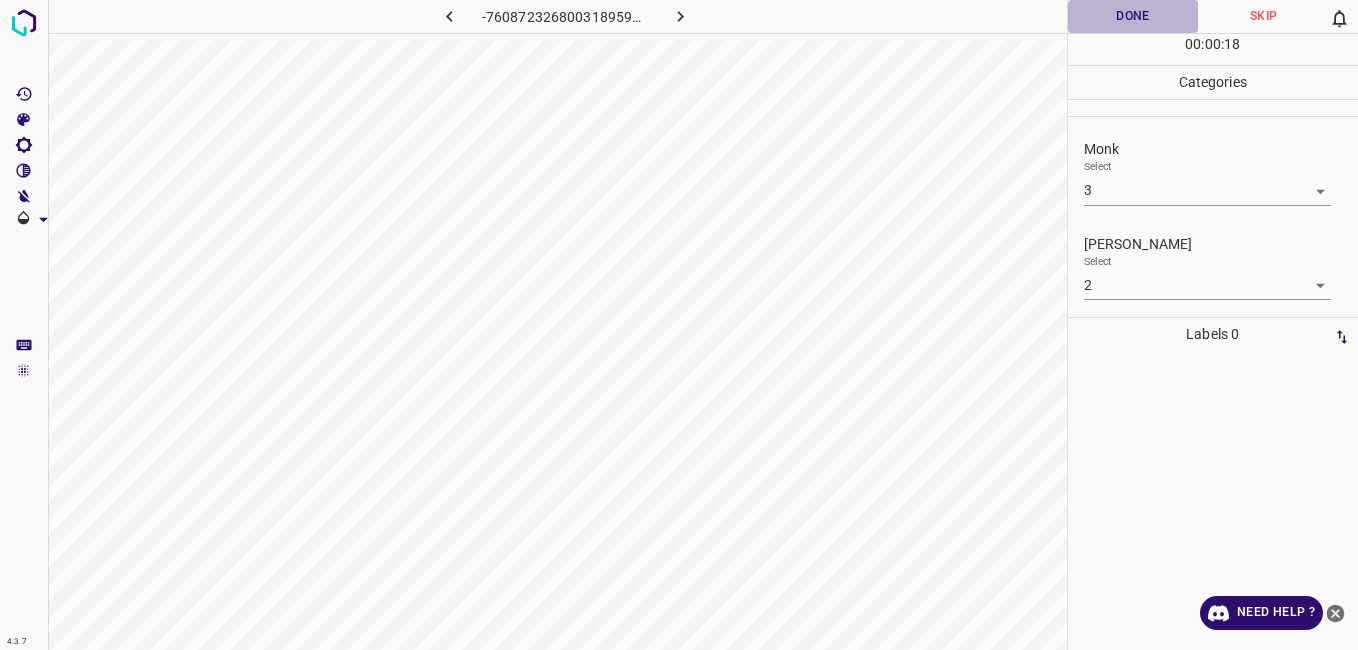 click on "Done" at bounding box center [1133, 16] 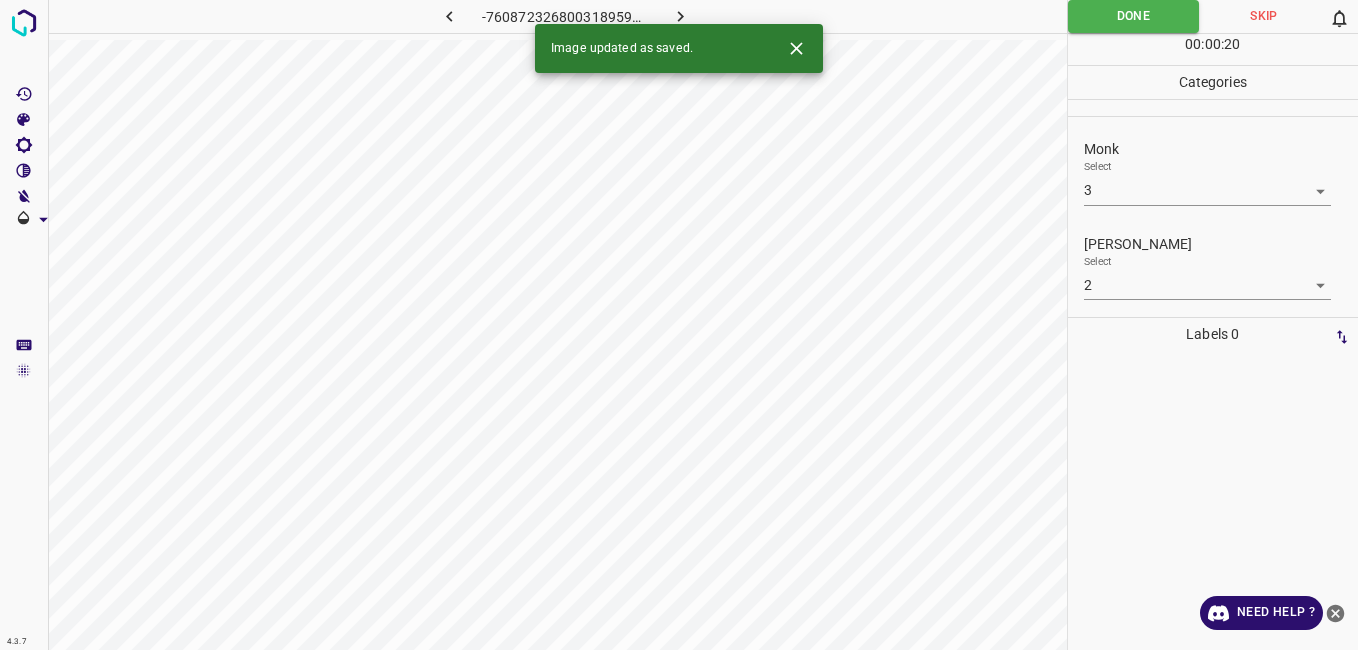 click 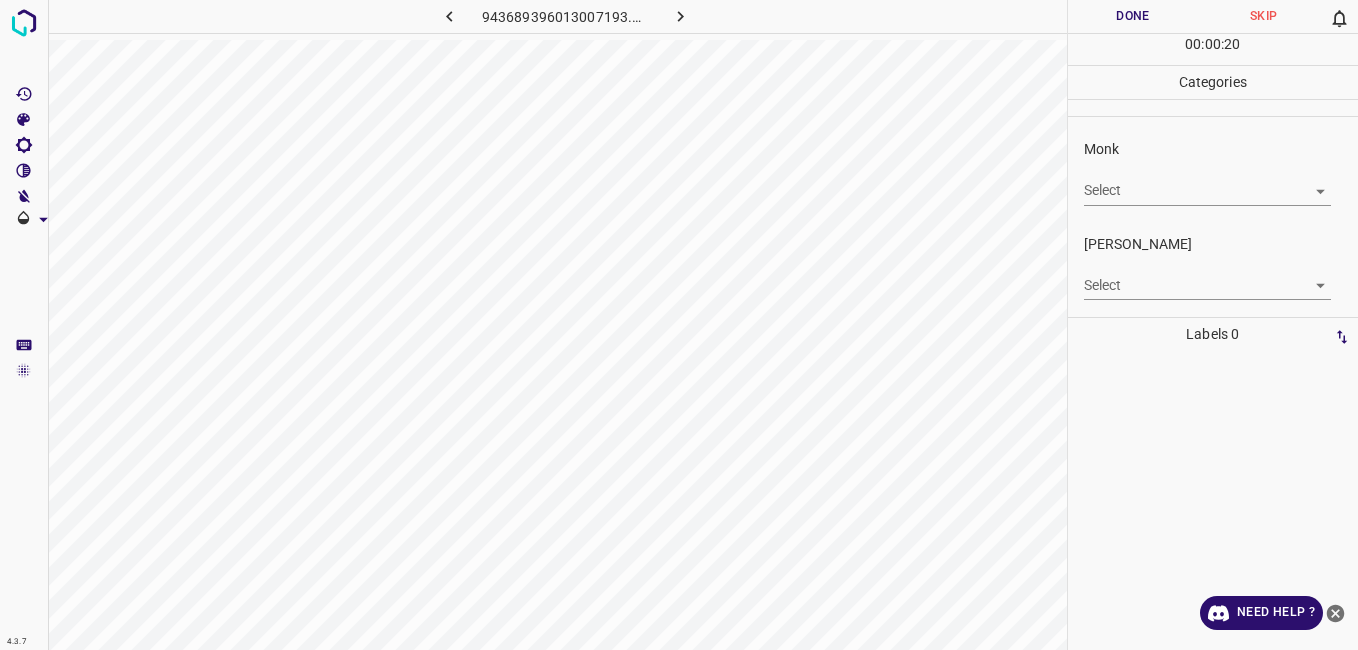 click on "4.3.7 943689396013007193.png Done Skip 0 00   : 00   : 20   Categories Monk   Select ​  Fitzpatrick   Select ​ Labels   0 Categories 1 Monk 2  Fitzpatrick Tools Space Change between modes (Draw & Edit) I Auto labeling R Restore zoom M Zoom in N Zoom out Delete Delete selecte label Filters Z Restore filters X Saturation filter C Brightness filter V Contrast filter B Gray scale filter General O Download Need Help ? - Text - Hide - Delete" at bounding box center [679, 325] 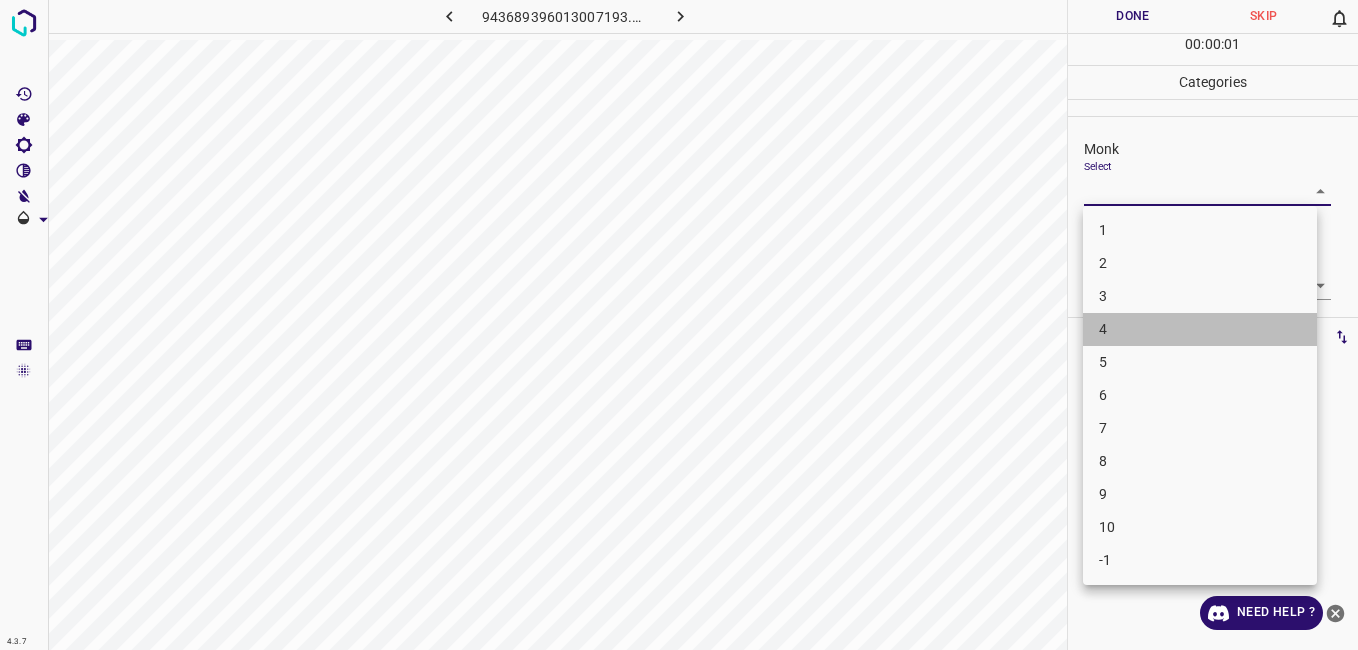 click on "4" at bounding box center (1200, 329) 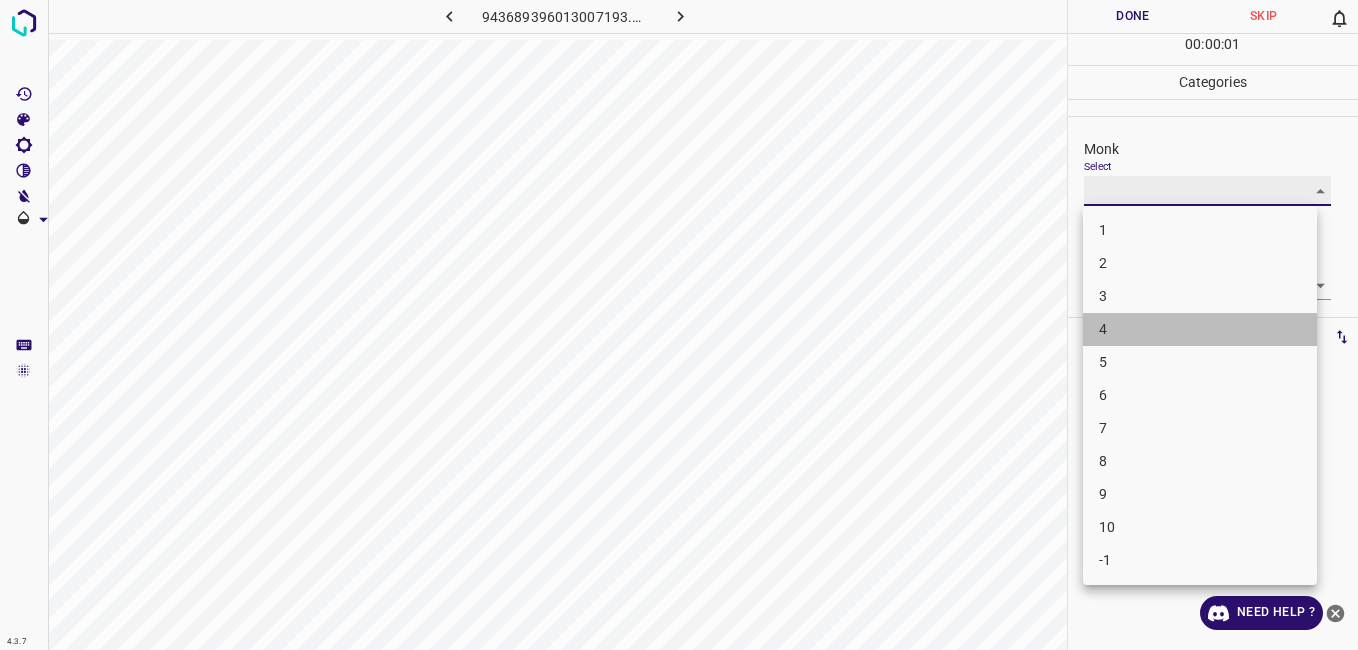 type on "4" 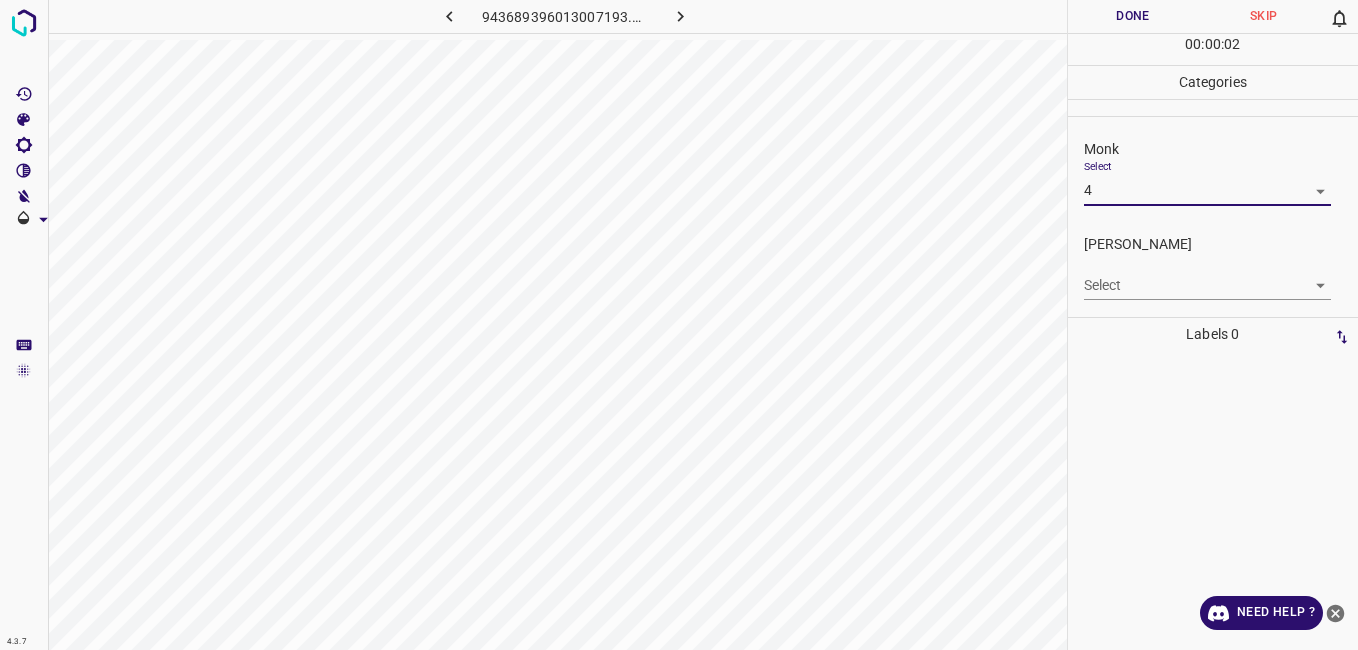 click on "4.3.7 943689396013007193.png Done Skip 0 00   : 00   : 02   Categories Monk   Select 4 4  Fitzpatrick   Select ​ Labels   0 Categories 1 Monk 2  Fitzpatrick Tools Space Change between modes (Draw & Edit) I Auto labeling R Restore zoom M Zoom in N Zoom out Delete Delete selecte label Filters Z Restore filters X Saturation filter C Brightness filter V Contrast filter B Gray scale filter General O Download Need Help ? - Text - Hide - Delete" at bounding box center (679, 325) 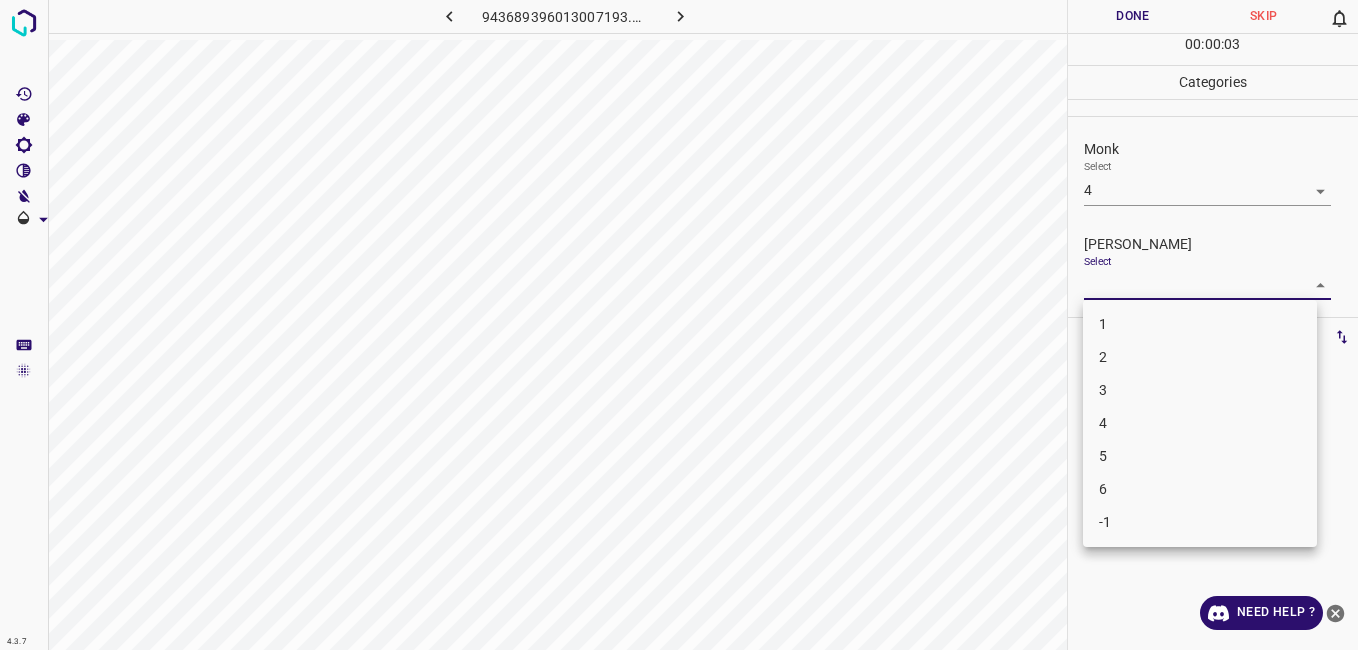click on "3" at bounding box center (1200, 390) 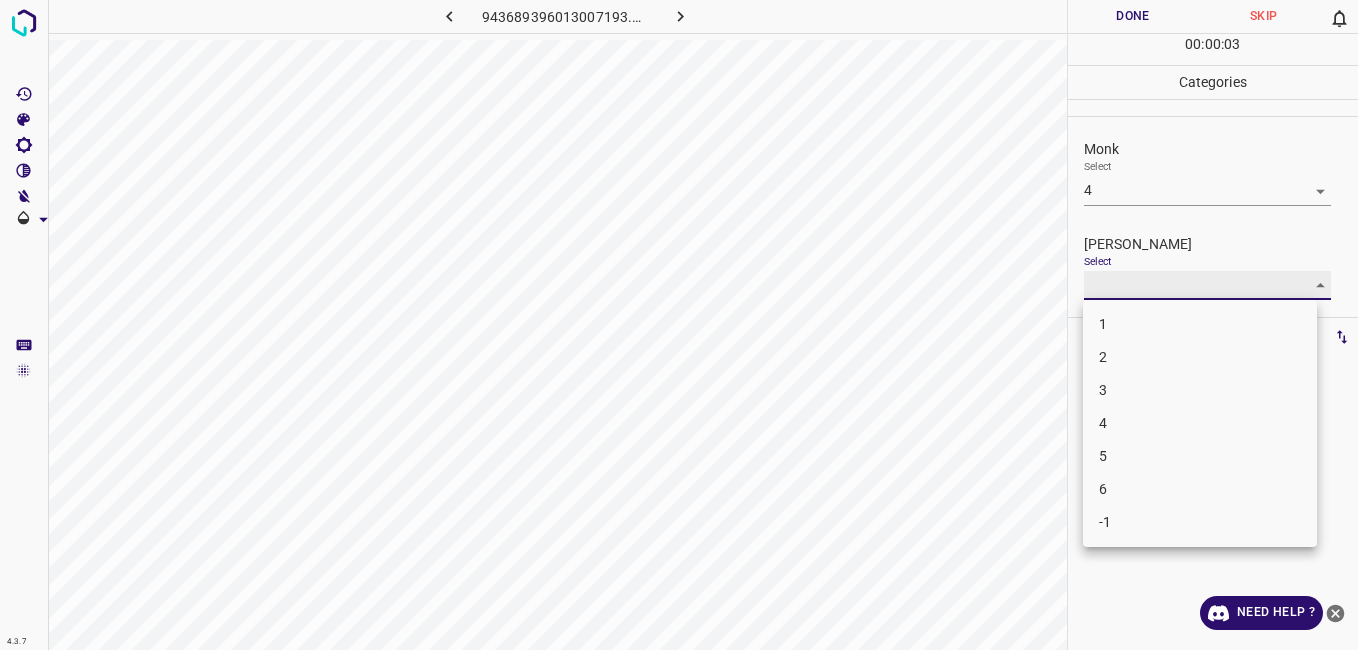 type on "3" 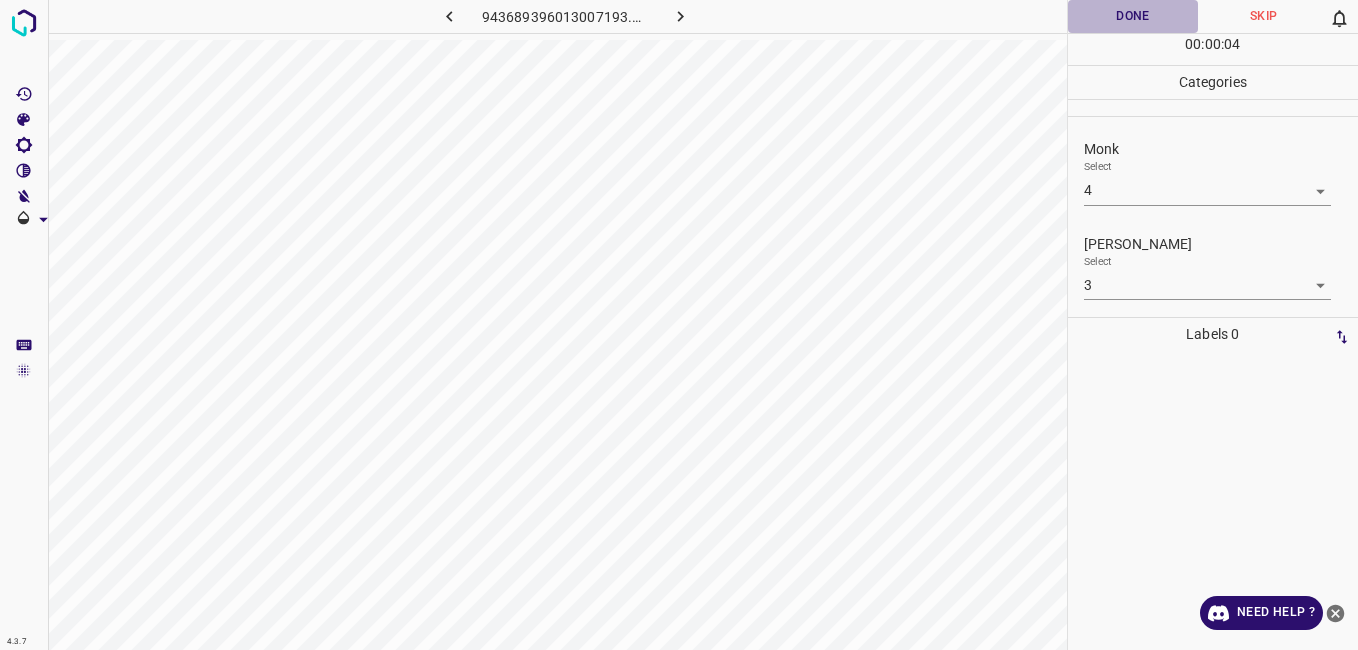 click on "Done" at bounding box center (1133, 16) 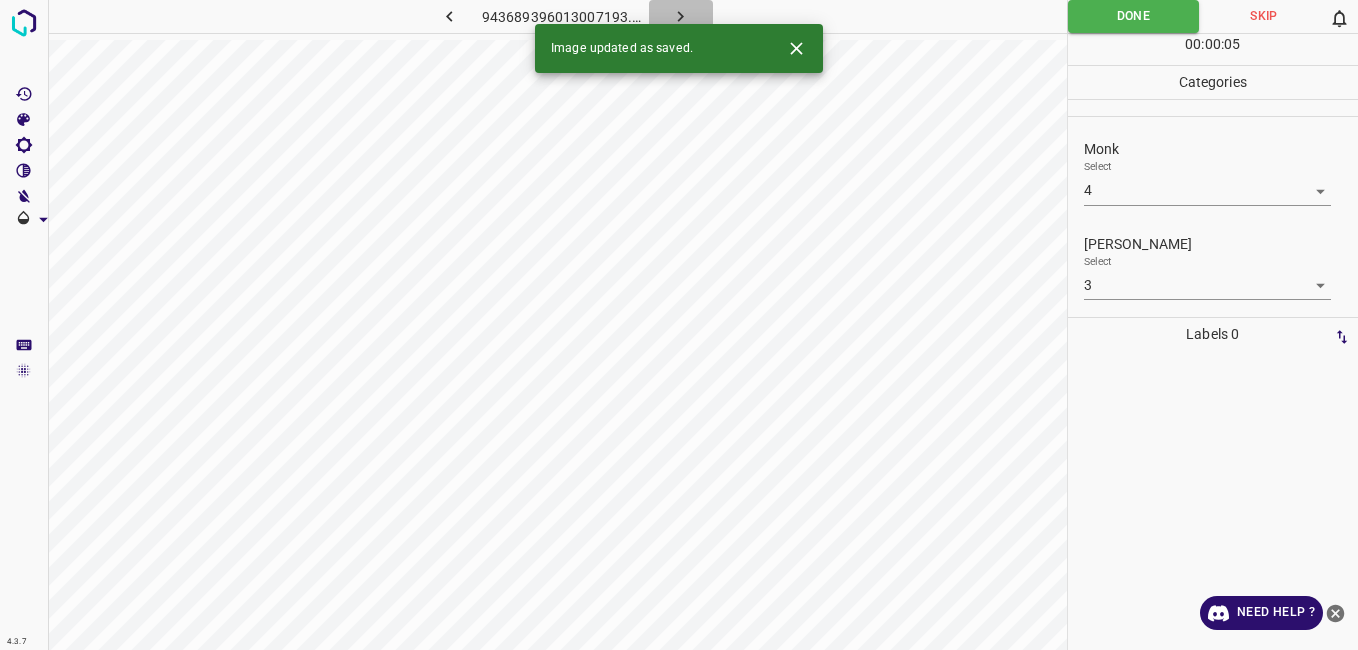 click 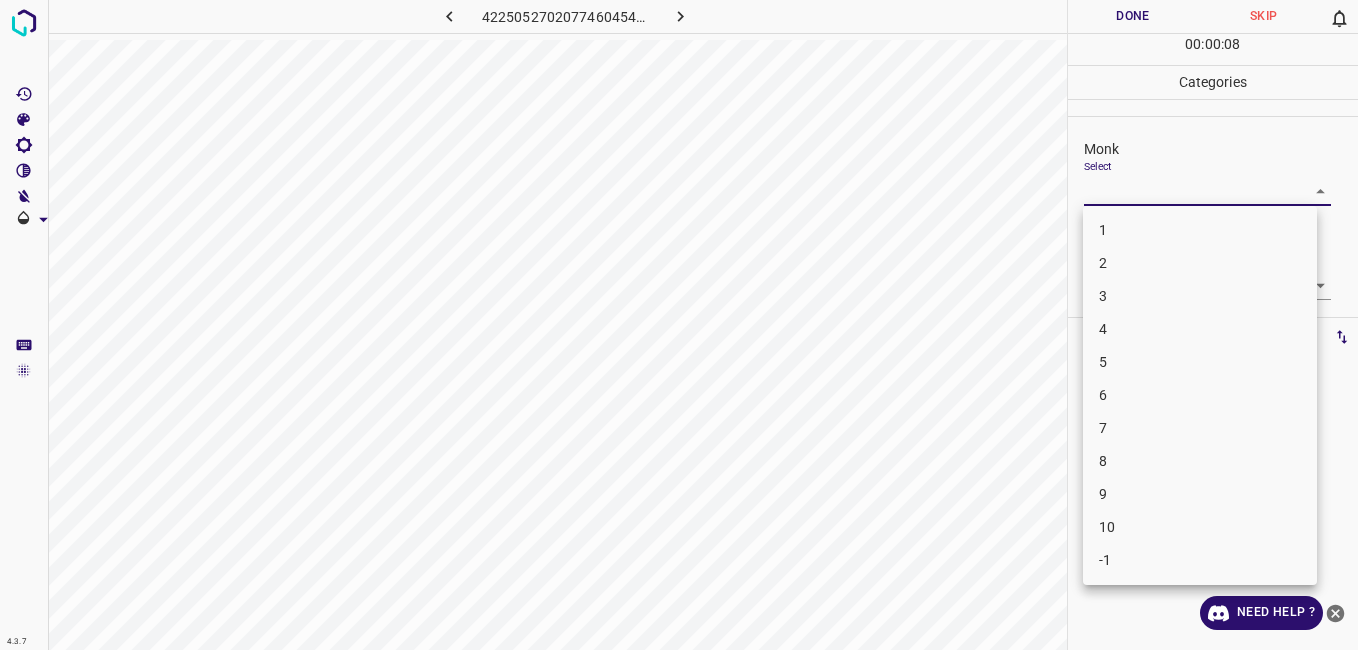click on "4.3.7 4225052702077460454.png Done Skip 0 00   : 00   : 08   Categories Monk   Select ​  Fitzpatrick   Select ​ Labels   0 Categories 1 Monk 2  Fitzpatrick Tools Space Change between modes (Draw & Edit) I Auto labeling R Restore zoom M Zoom in N Zoom out Delete Delete selecte label Filters Z Restore filters X Saturation filter C Brightness filter V Contrast filter B Gray scale filter General O Download Need Help ? - Text - Hide - Delete 1 2 3 4 5 6 7 8 9 10 -1" at bounding box center (679, 325) 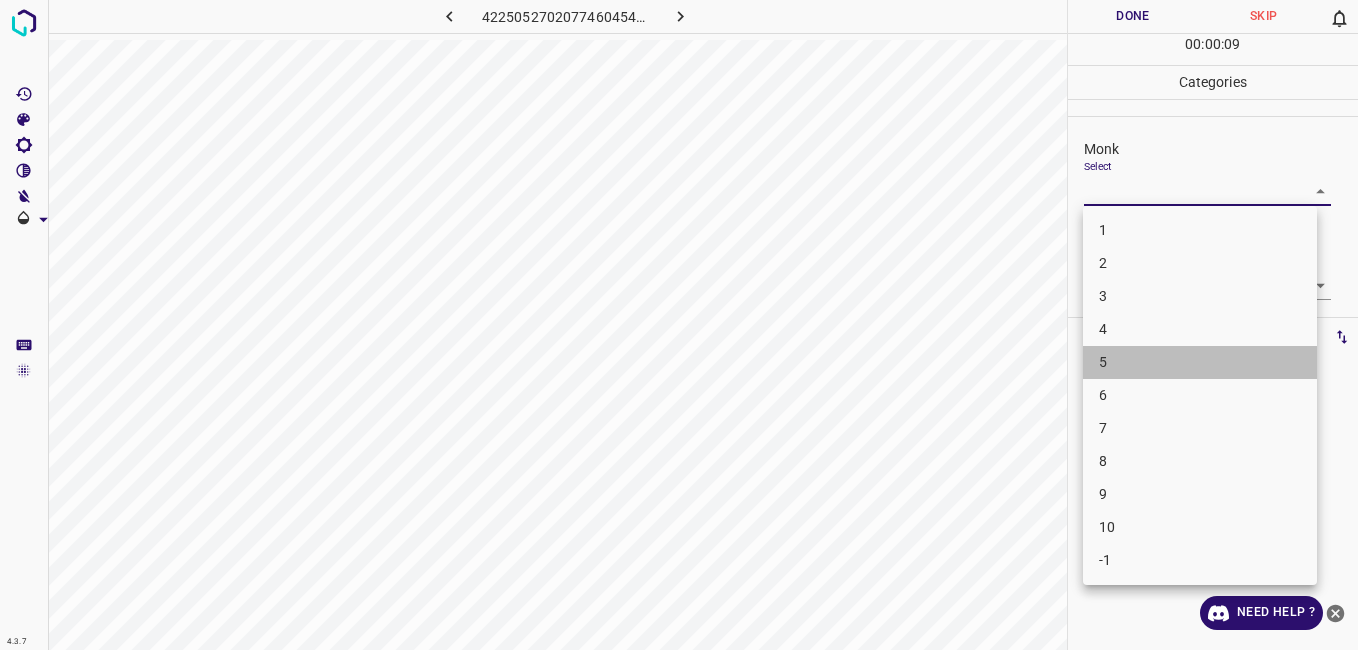 click on "5" at bounding box center (1200, 362) 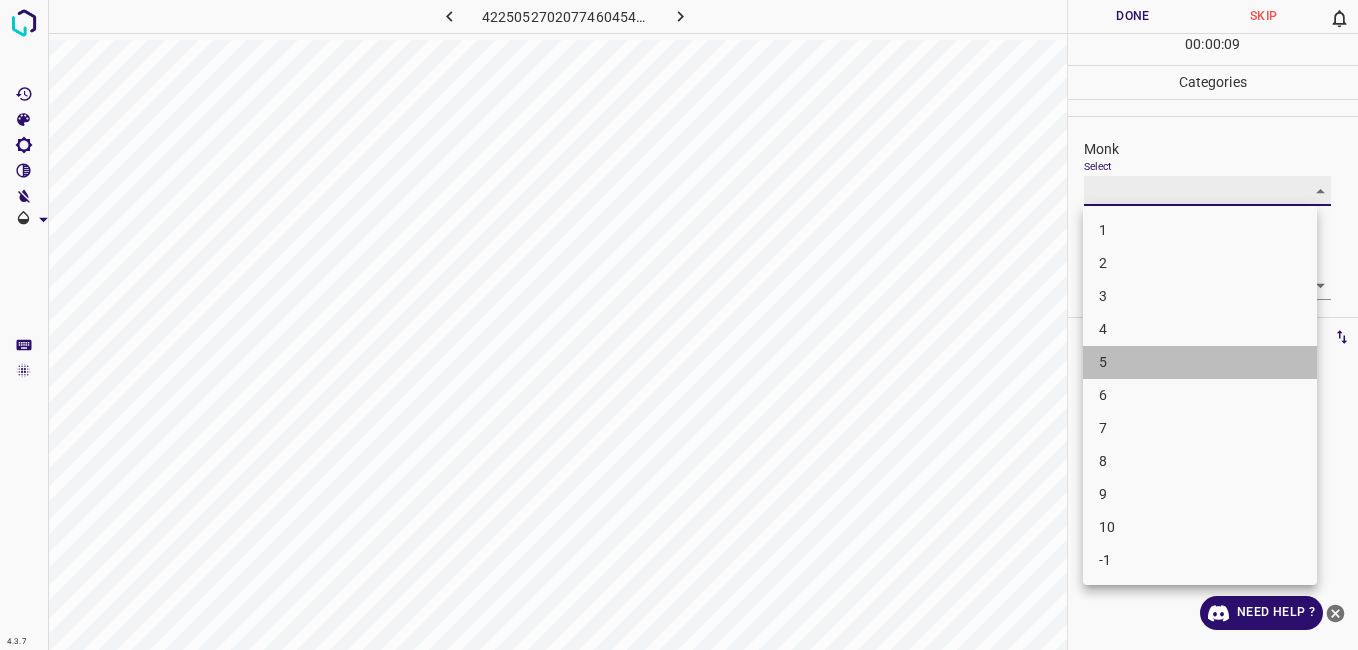 type on "5" 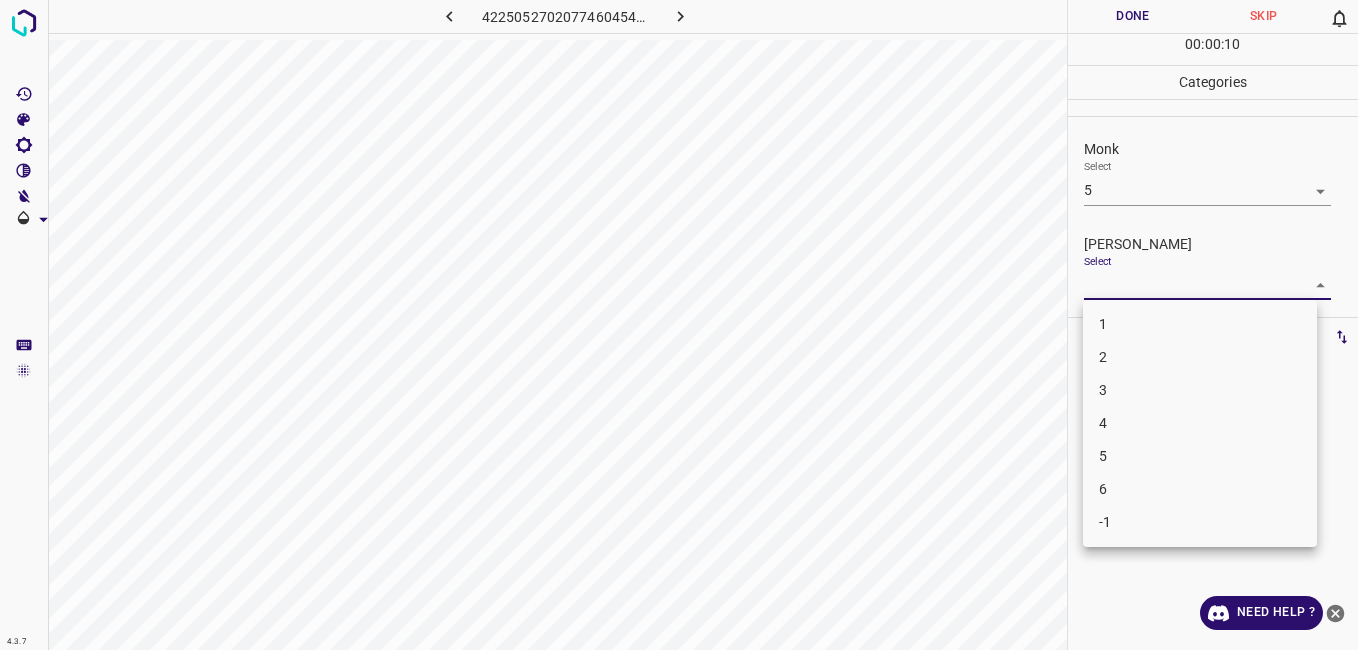 click on "4.3.7 4225052702077460454.png Done Skip 0 00   : 00   : 10   Categories Monk   Select 5 5  Fitzpatrick   Select ​ Labels   0 Categories 1 Monk 2  Fitzpatrick Tools Space Change between modes (Draw & Edit) I Auto labeling R Restore zoom M Zoom in N Zoom out Delete Delete selecte label Filters Z Restore filters X Saturation filter C Brightness filter V Contrast filter B Gray scale filter General O Download Need Help ? - Text - Hide - Delete 1 2 3 4 5 6 -1" at bounding box center [679, 325] 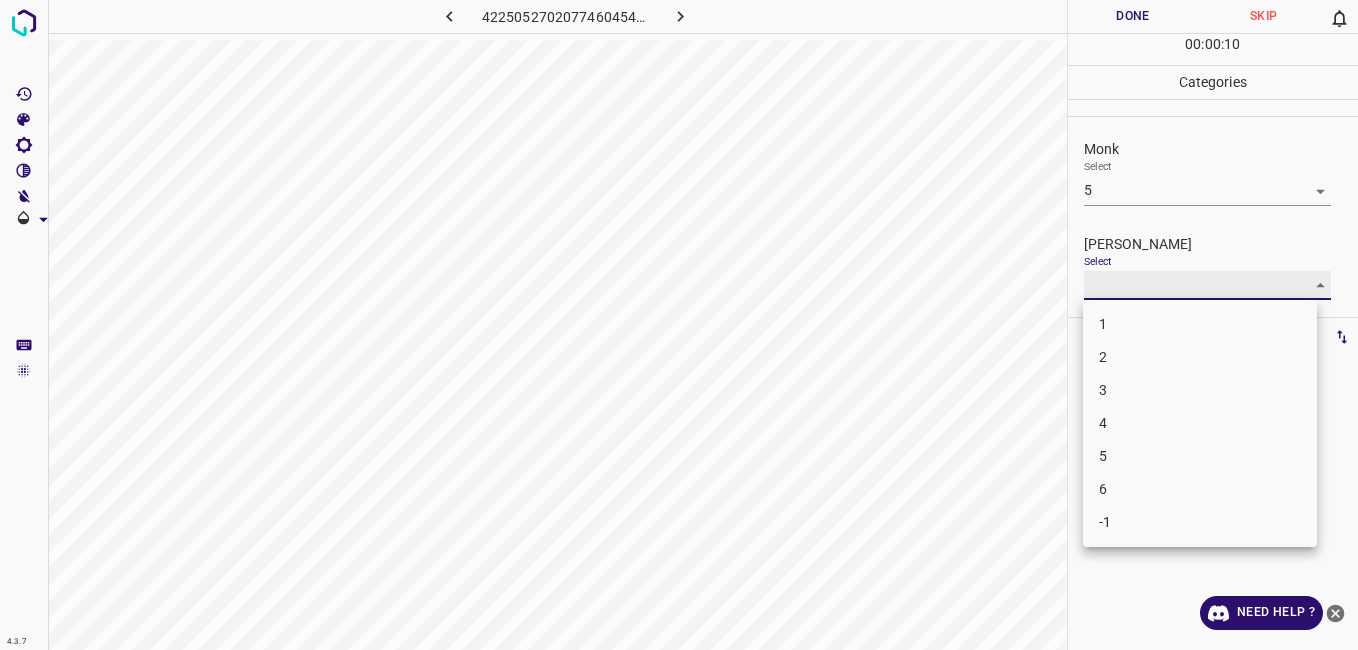 type on "4" 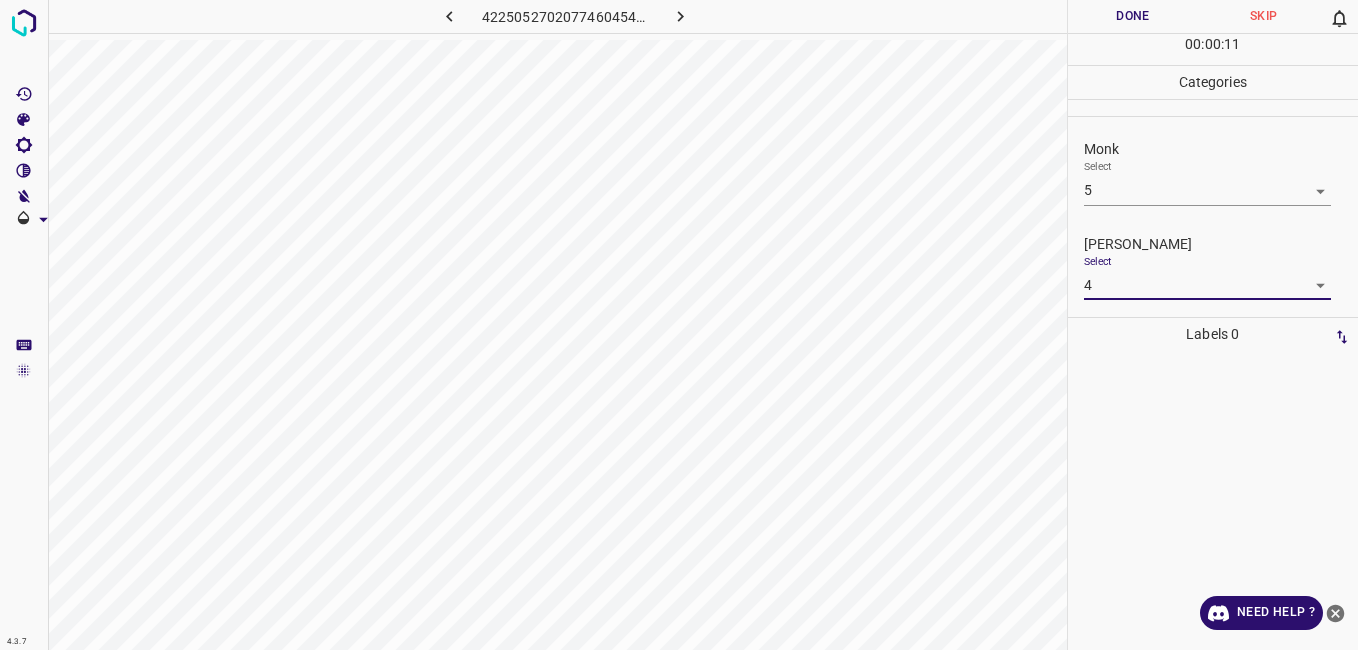 click on "00   : 00   : 11" at bounding box center [1213, 49] 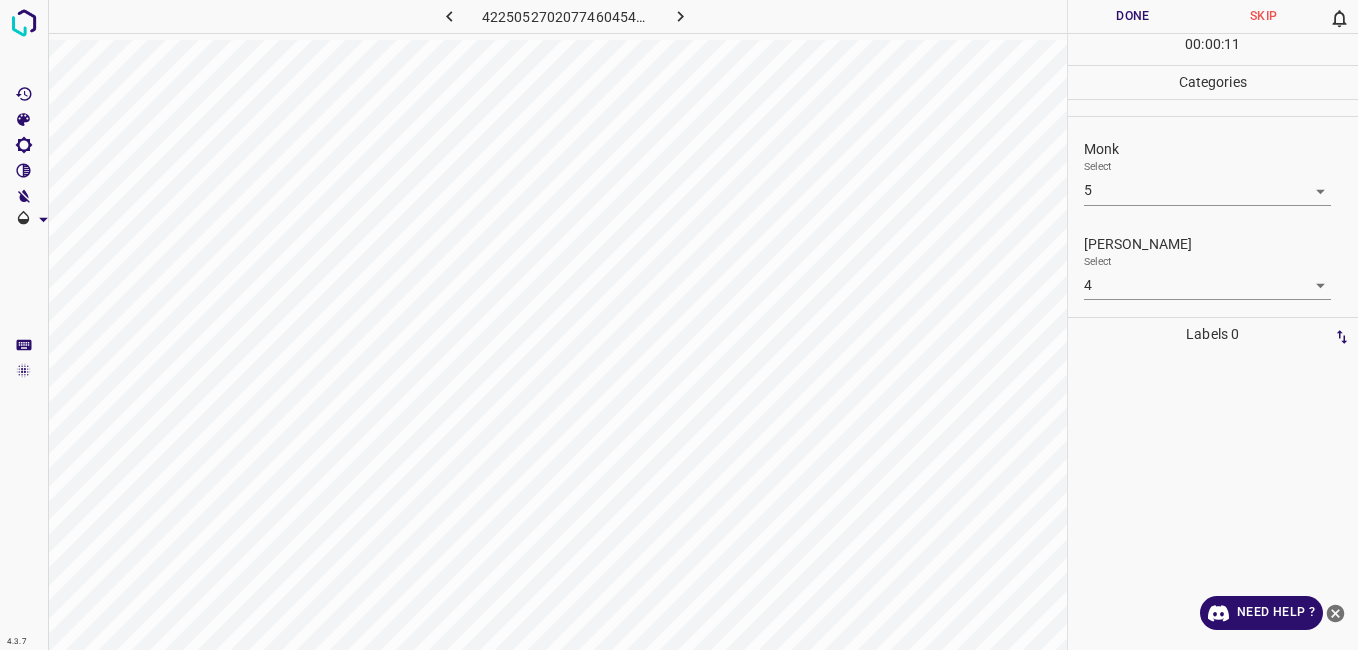 click on "Done" at bounding box center (1133, 16) 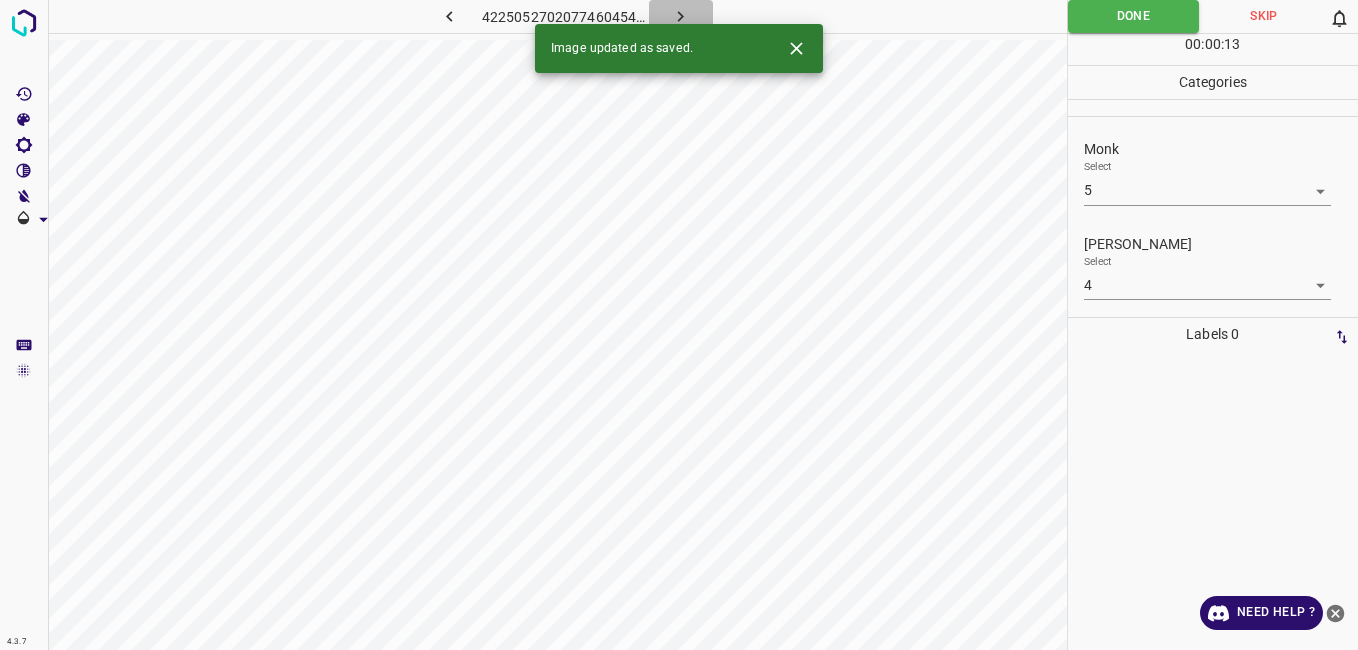 click 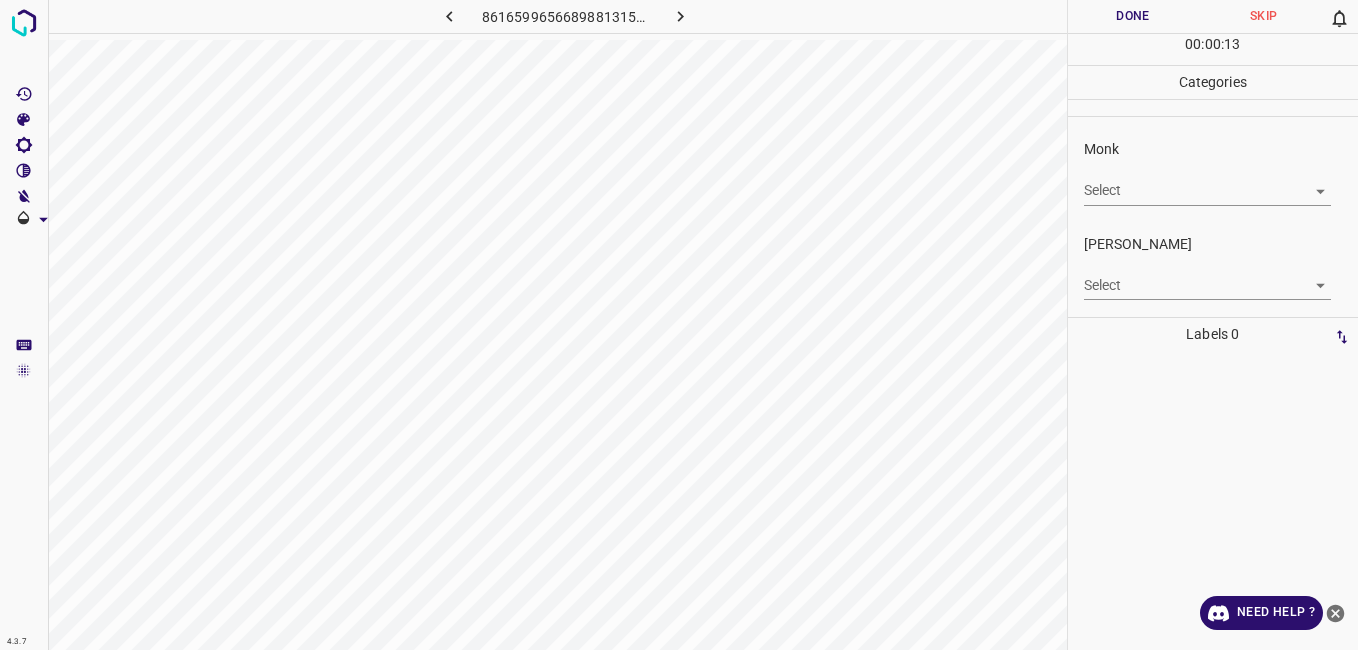 click on "4.3.7 8616599656689881315.png Done Skip 0 00   : 00   : 13   Categories Monk   Select ​  Fitzpatrick   Select ​ Labels   0 Categories 1 Monk 2  Fitzpatrick Tools Space Change between modes (Draw & Edit) I Auto labeling R Restore zoom M Zoom in N Zoom out Delete Delete selecte label Filters Z Restore filters X Saturation filter C Brightness filter V Contrast filter B Gray scale filter General O Download Need Help ? - Text - Hide - Delete" at bounding box center [679, 325] 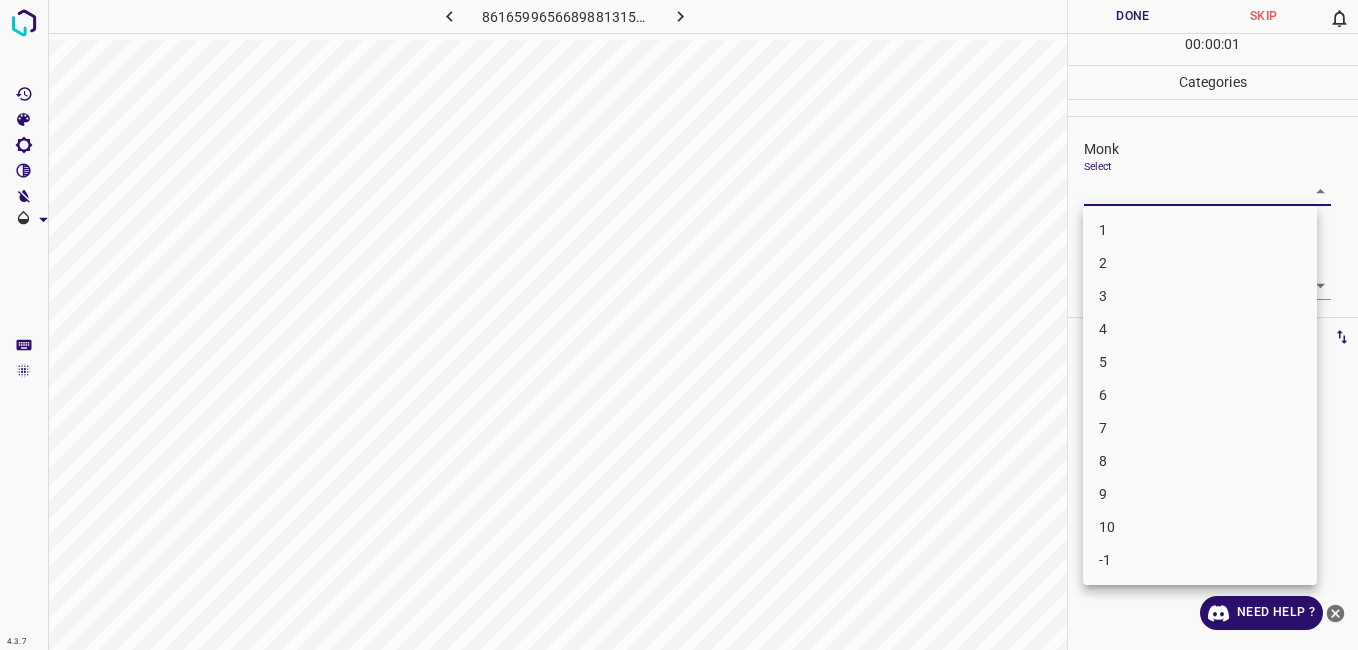 click on "2" at bounding box center [1200, 263] 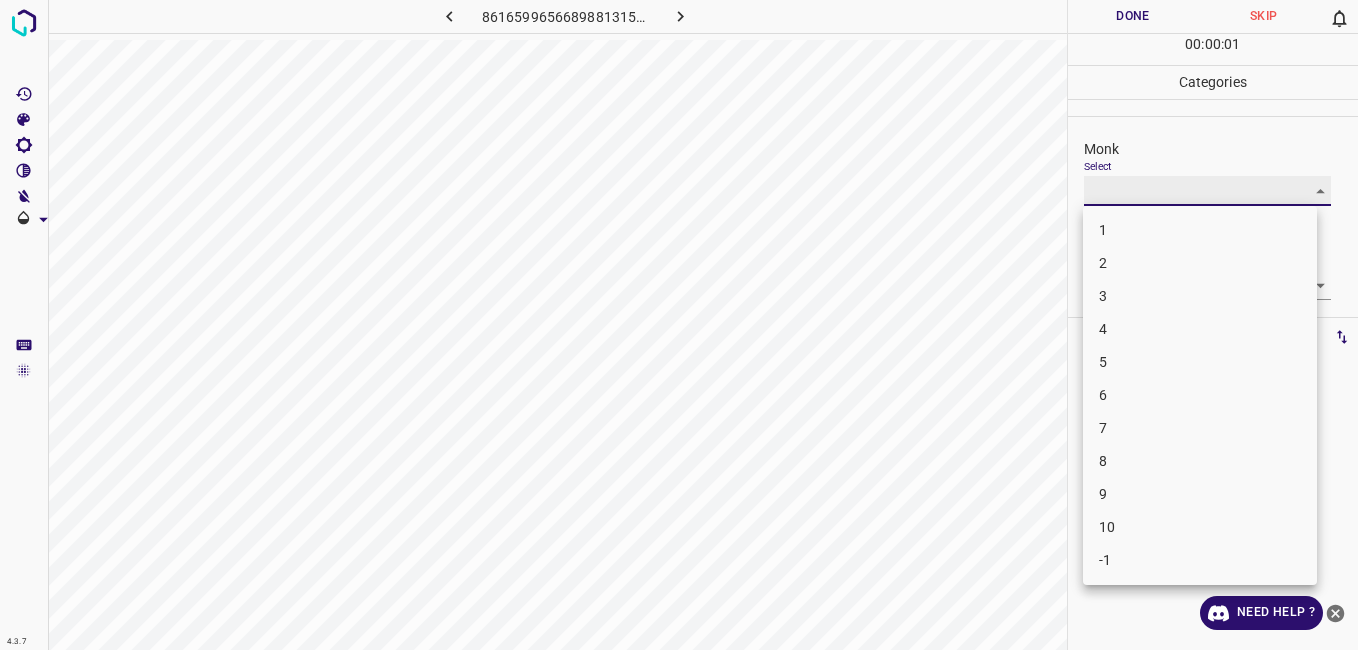 type on "2" 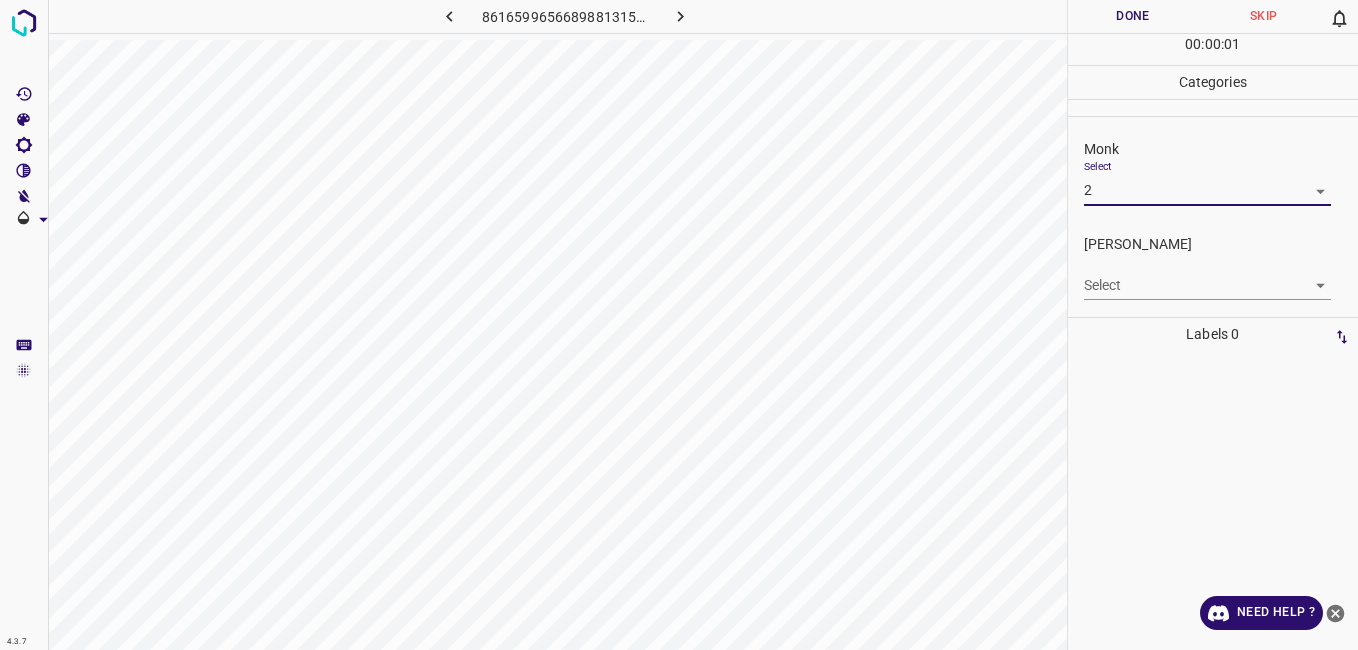 click on "4.3.7 8616599656689881315.png Done Skip 0 00   : 00   : 01   Categories Monk   Select 2 2  Fitzpatrick   Select ​ Labels   0 Categories 1 Monk 2  Fitzpatrick Tools Space Change between modes (Draw & Edit) I Auto labeling R Restore zoom M Zoom in N Zoom out Delete Delete selecte label Filters Z Restore filters X Saturation filter C Brightness filter V Contrast filter B Gray scale filter General O Download Need Help ? - Text - Hide - Delete" at bounding box center [679, 325] 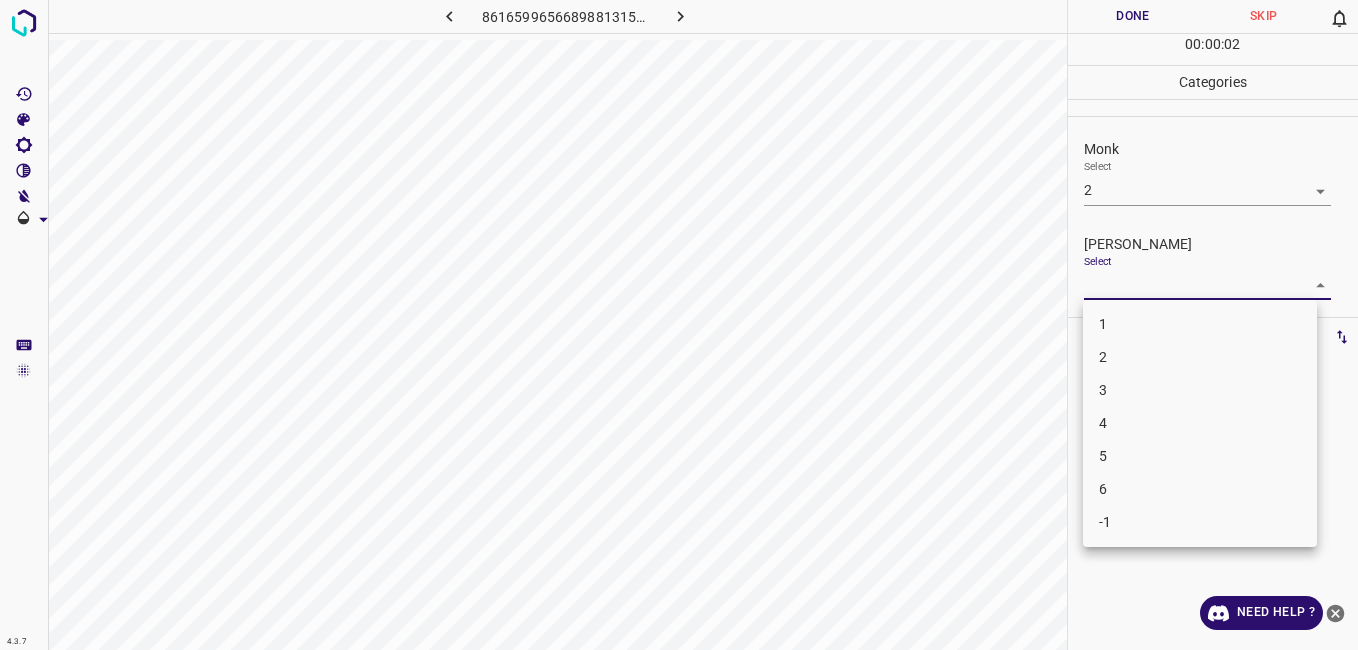 click on "1" at bounding box center (1200, 324) 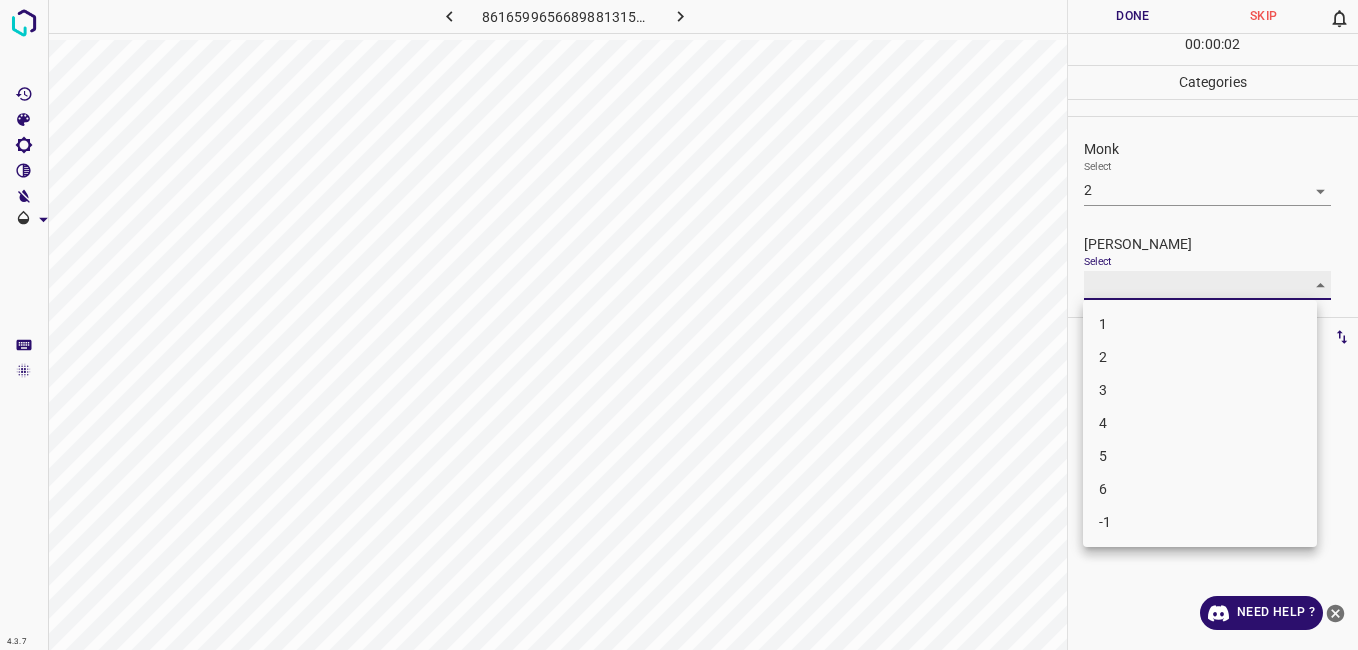 type on "1" 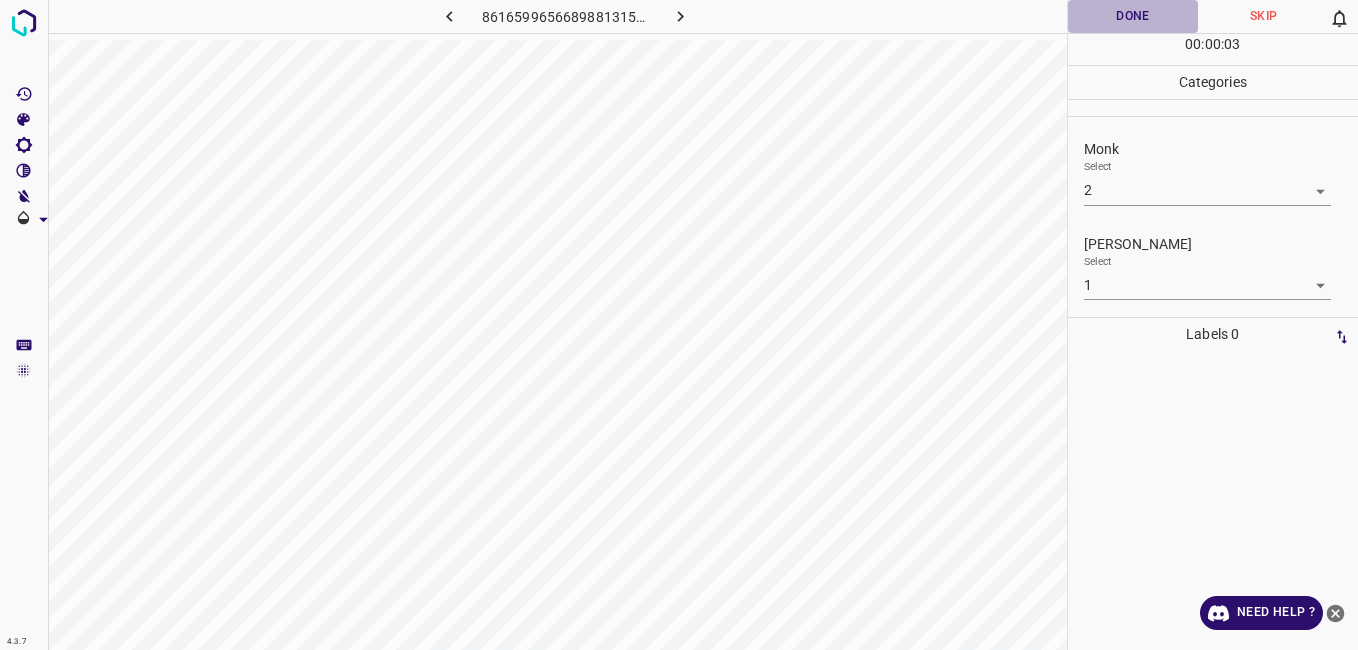 click on "Done" at bounding box center [1133, 16] 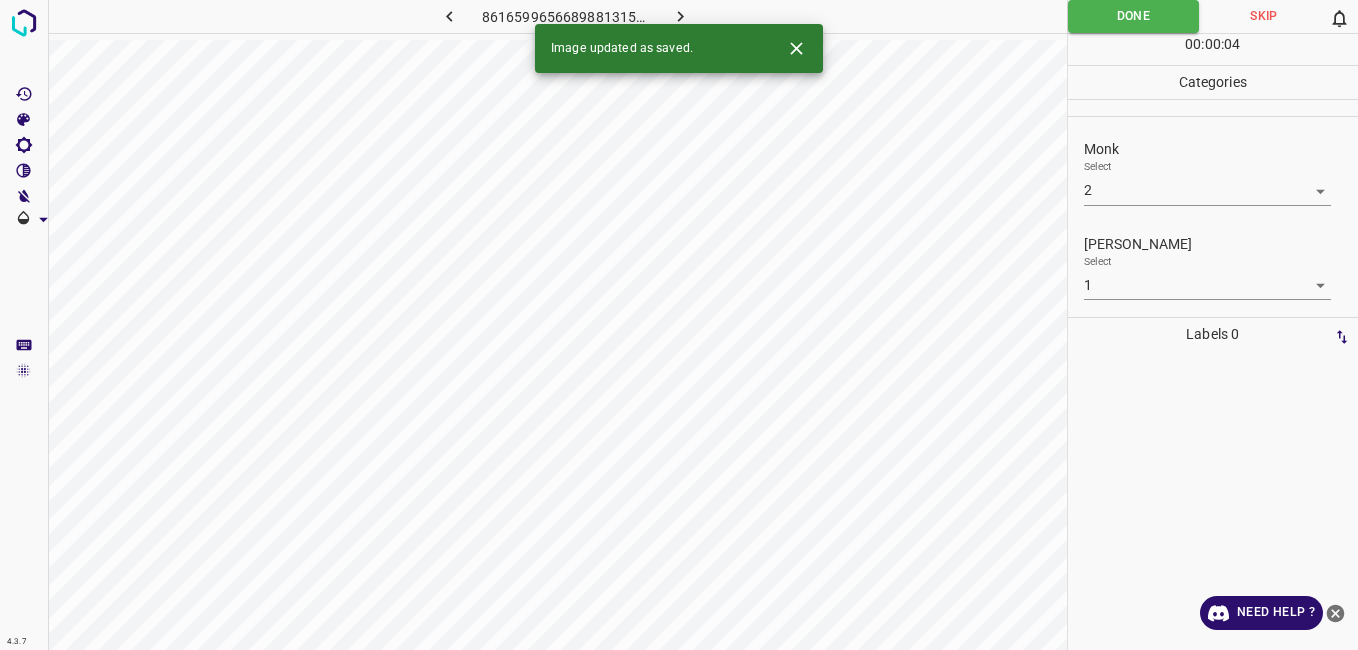 click 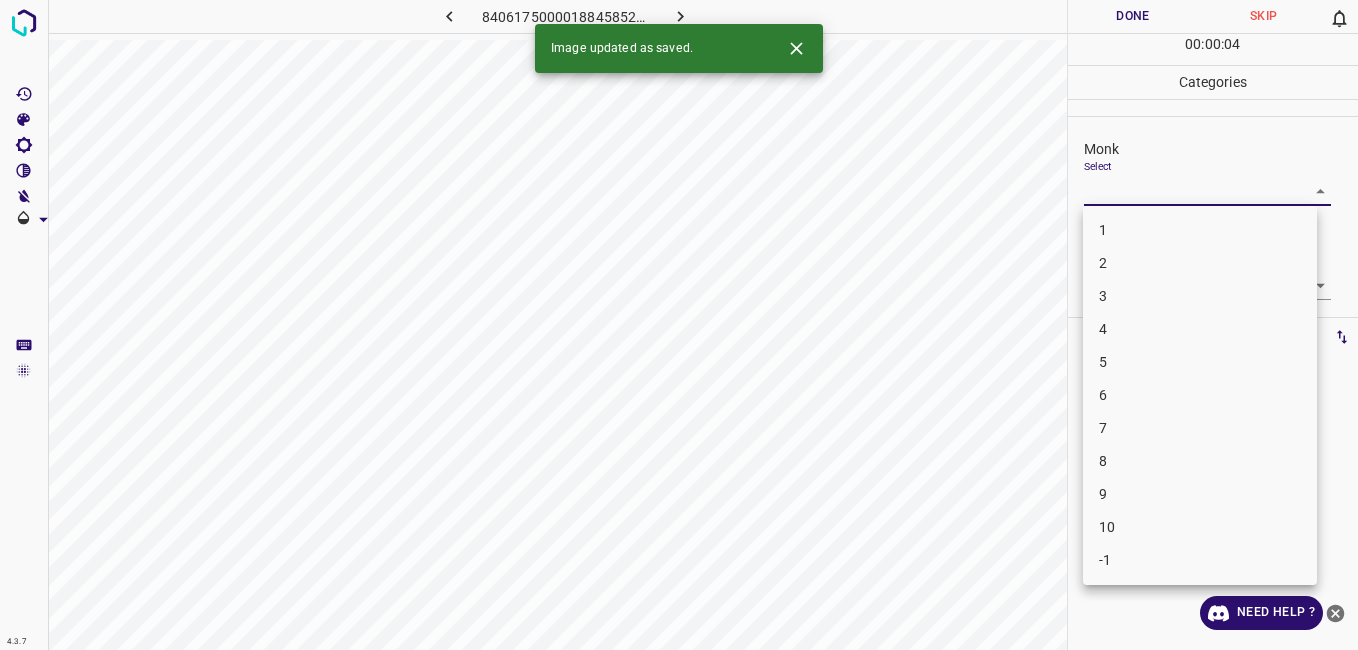 click on "4.3.7 8406175000018845852.png Done Skip 0 00   : 00   : 04   Categories Monk   Select ​  Fitzpatrick   Select ​ Labels   0 Categories 1 Monk 2  Fitzpatrick Tools Space Change between modes (Draw & Edit) I Auto labeling R Restore zoom M Zoom in N Zoom out Delete Delete selecte label Filters Z Restore filters X Saturation filter C Brightness filter V Contrast filter B Gray scale filter General O Download Image updated as saved. Need Help ? - Text - Hide - Delete 1 2 3 4 5 6 7 8 9 10 -1" at bounding box center [679, 325] 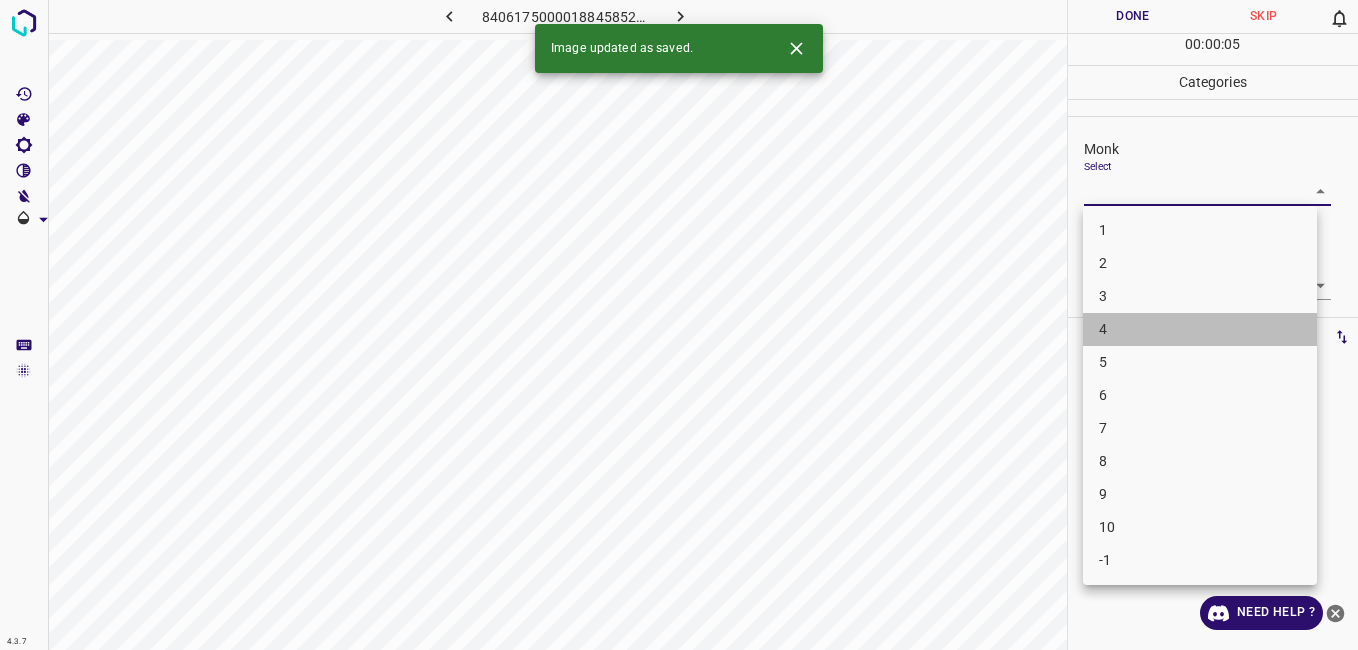 click on "4" at bounding box center [1200, 329] 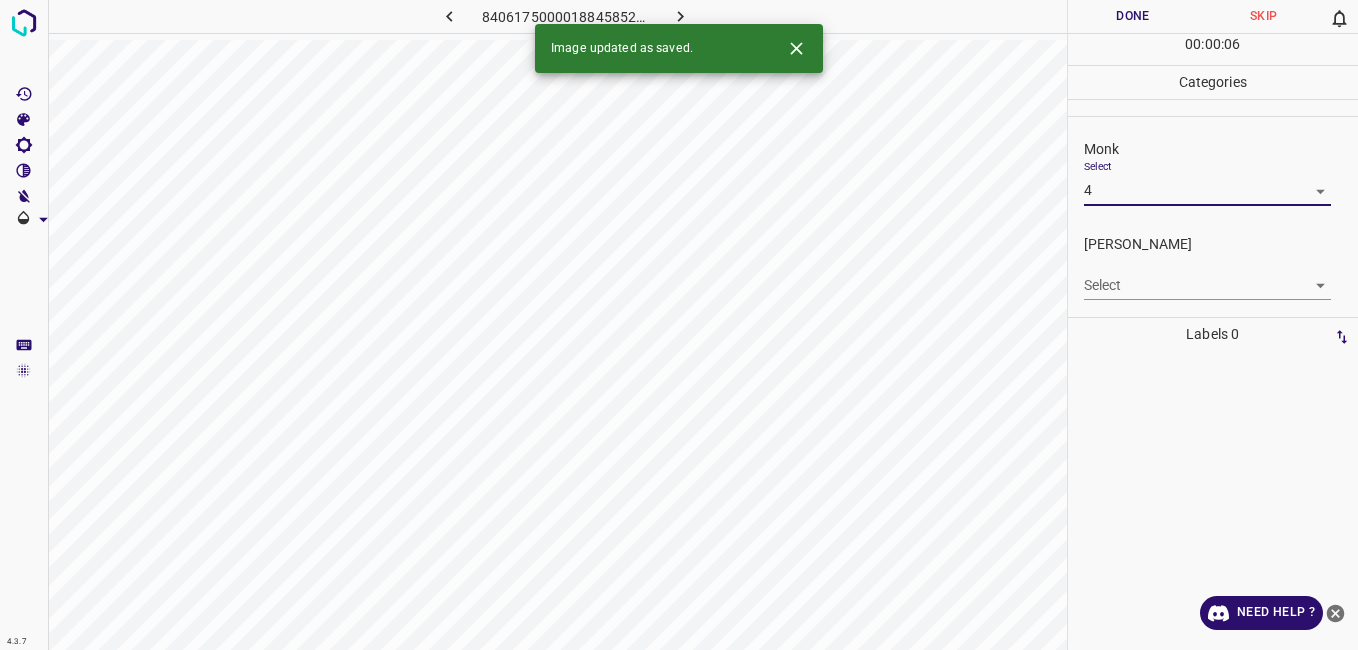click on "4.3.7 8406175000018845852.png Done Skip 0 00   : 00   : 06   Categories Monk   Select 4 4  Fitzpatrick   Select ​ Labels   0 Categories 1 Monk 2  Fitzpatrick Tools Space Change between modes (Draw & Edit) I Auto labeling R Restore zoom M Zoom in N Zoom out Delete Delete selecte label Filters Z Restore filters X Saturation filter C Brightness filter V Contrast filter B Gray scale filter General O Download Image updated as saved. Need Help ? - Text - Hide - Delete" at bounding box center [679, 325] 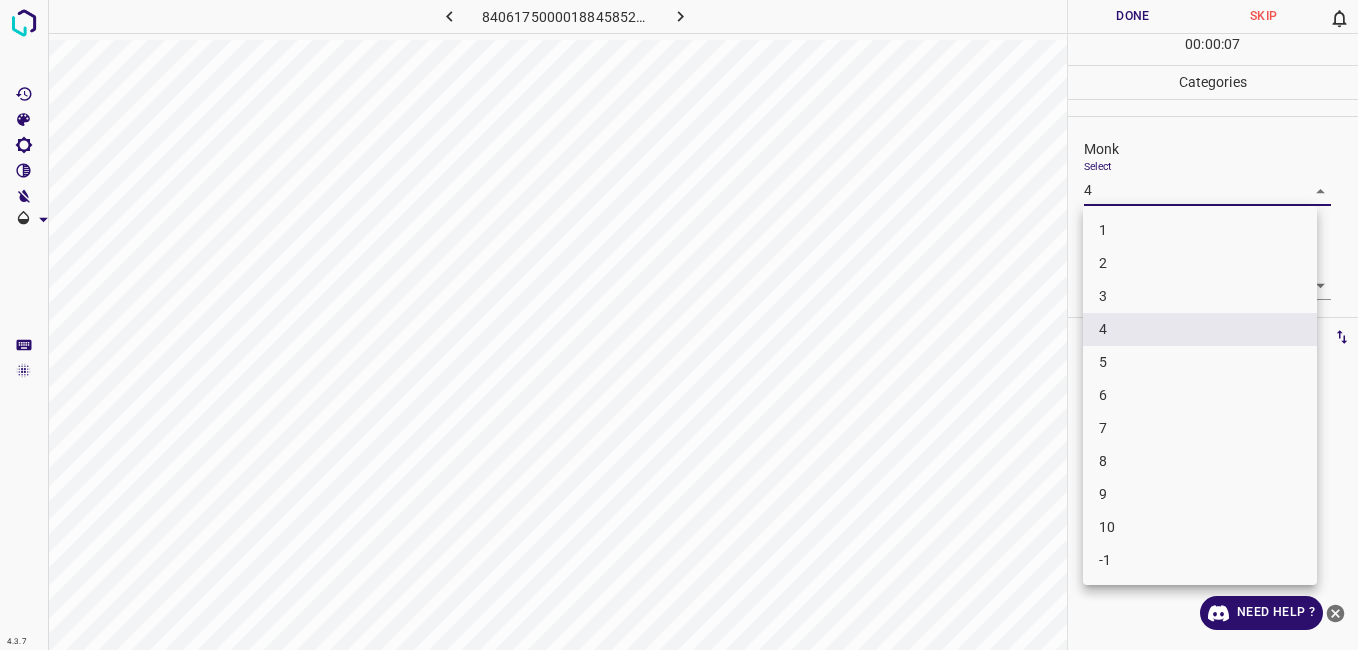 click on "5" at bounding box center [1200, 362] 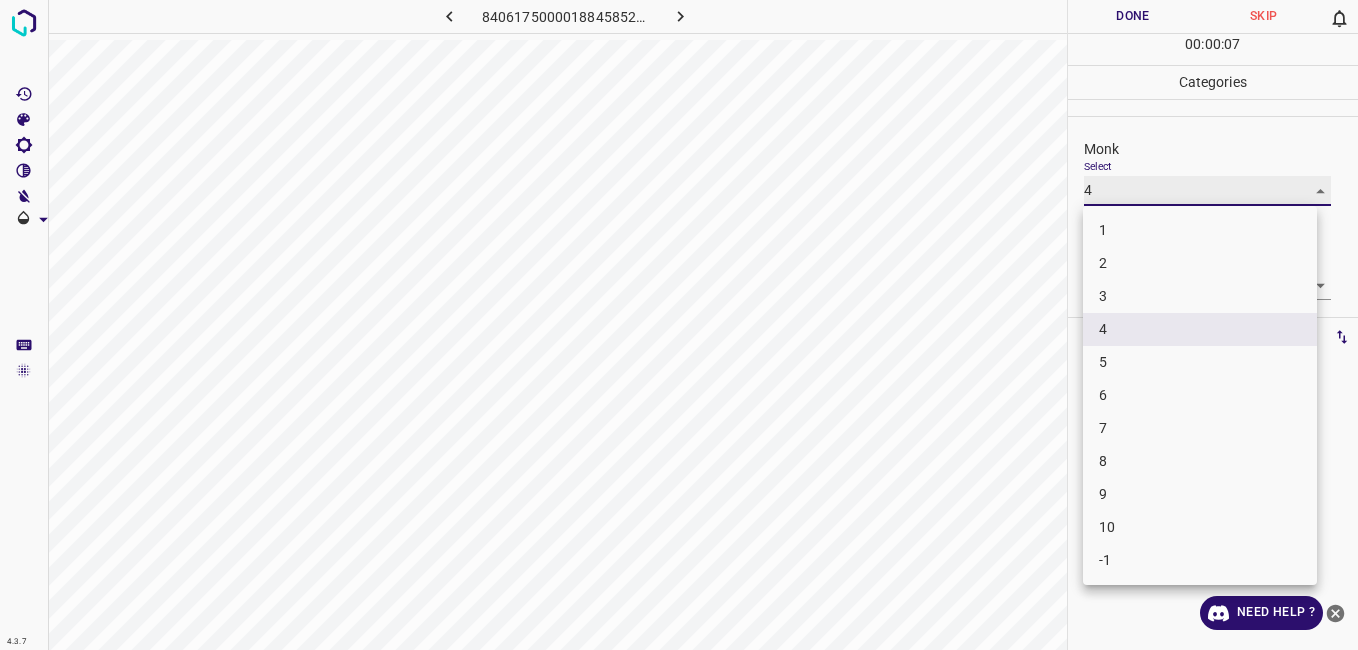 type on "5" 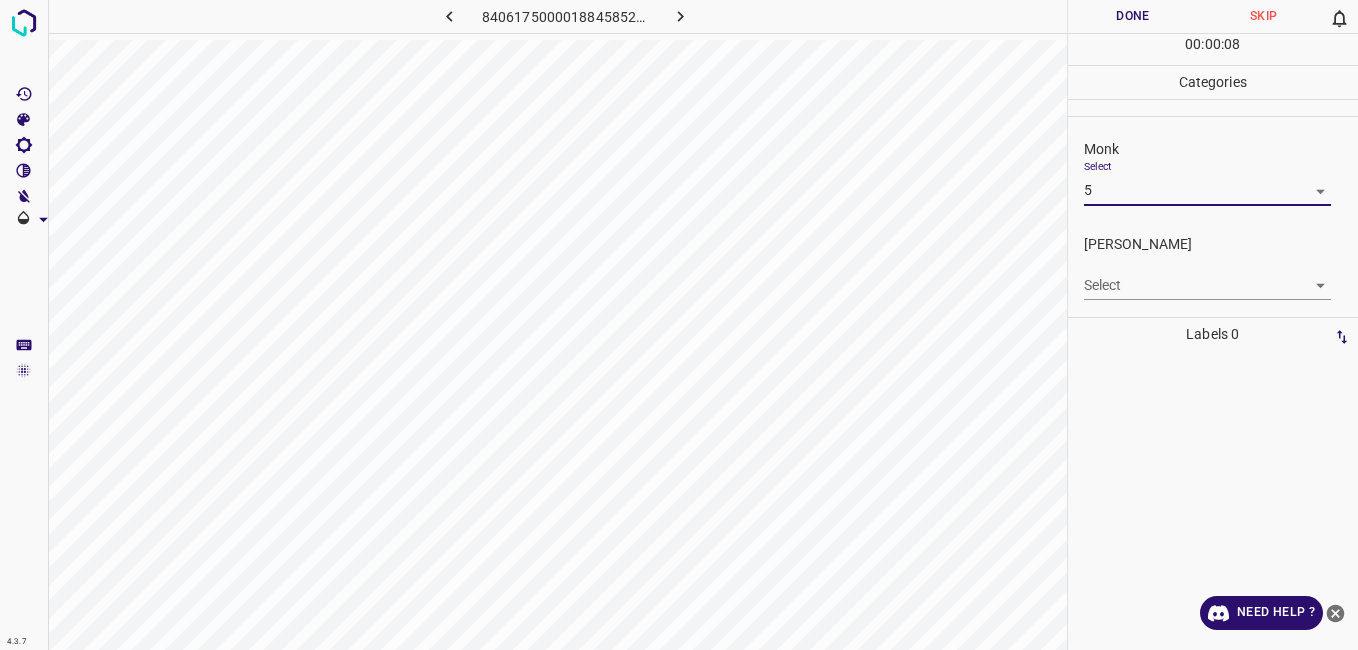 click on "4.3.7 8406175000018845852.png Done Skip 0 00   : 00   : 08   Categories Monk   Select 5 5  Fitzpatrick   Select ​ Labels   0 Categories 1 Monk 2  Fitzpatrick Tools Space Change between modes (Draw & Edit) I Auto labeling R Restore zoom M Zoom in N Zoom out Delete Delete selecte label Filters Z Restore filters X Saturation filter C Brightness filter V Contrast filter B Gray scale filter General O Download Need Help ? - Text - Hide - Delete 1 2 3 4 5 6 7 8 9 10 -1" at bounding box center (679, 325) 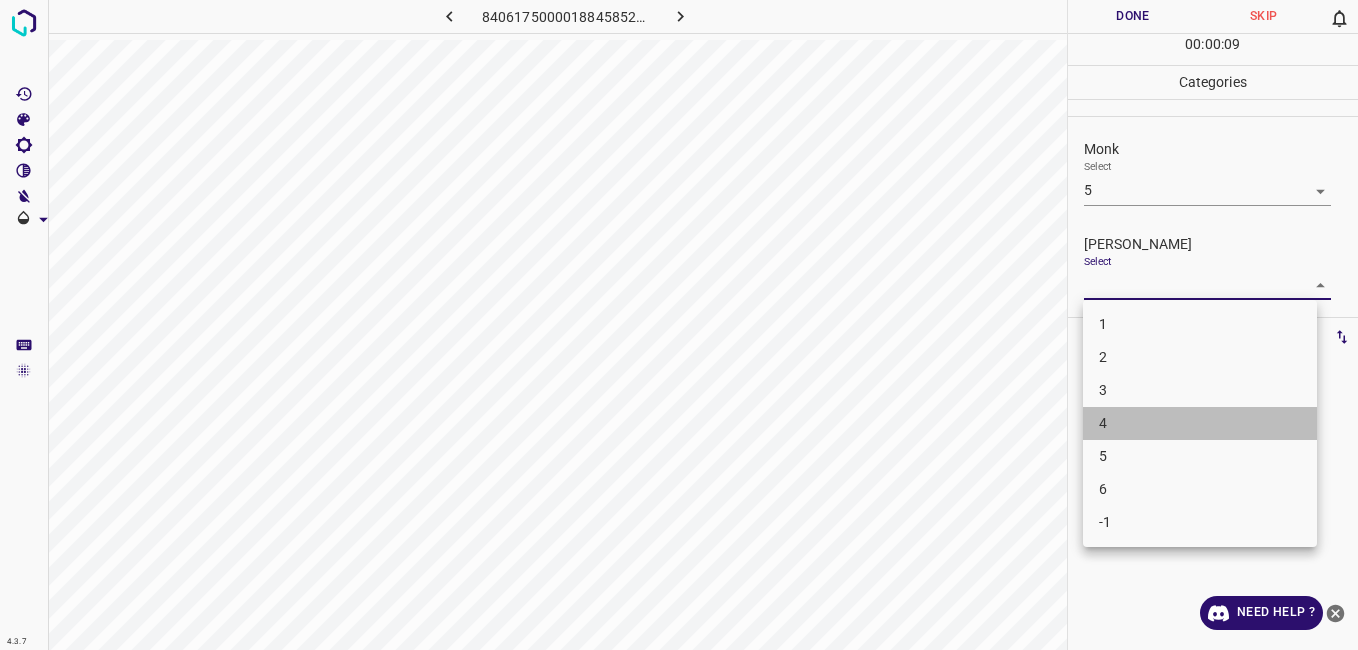 click on "4" at bounding box center (1200, 423) 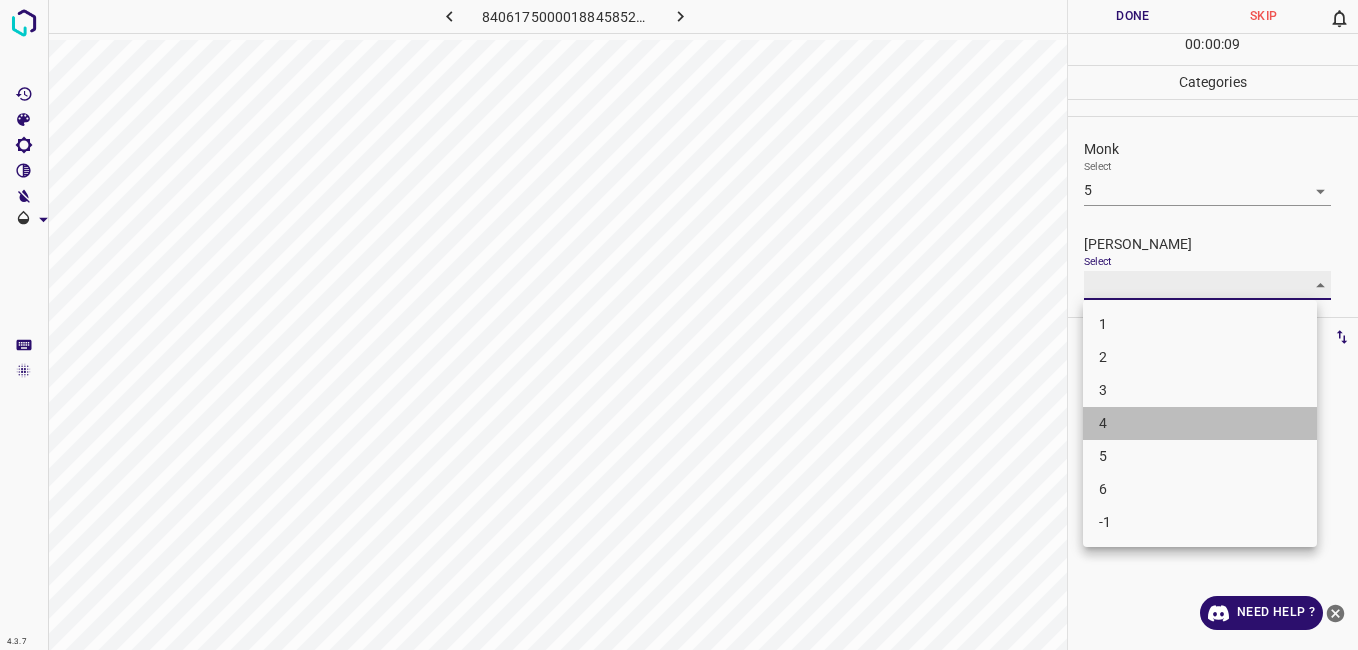 type on "4" 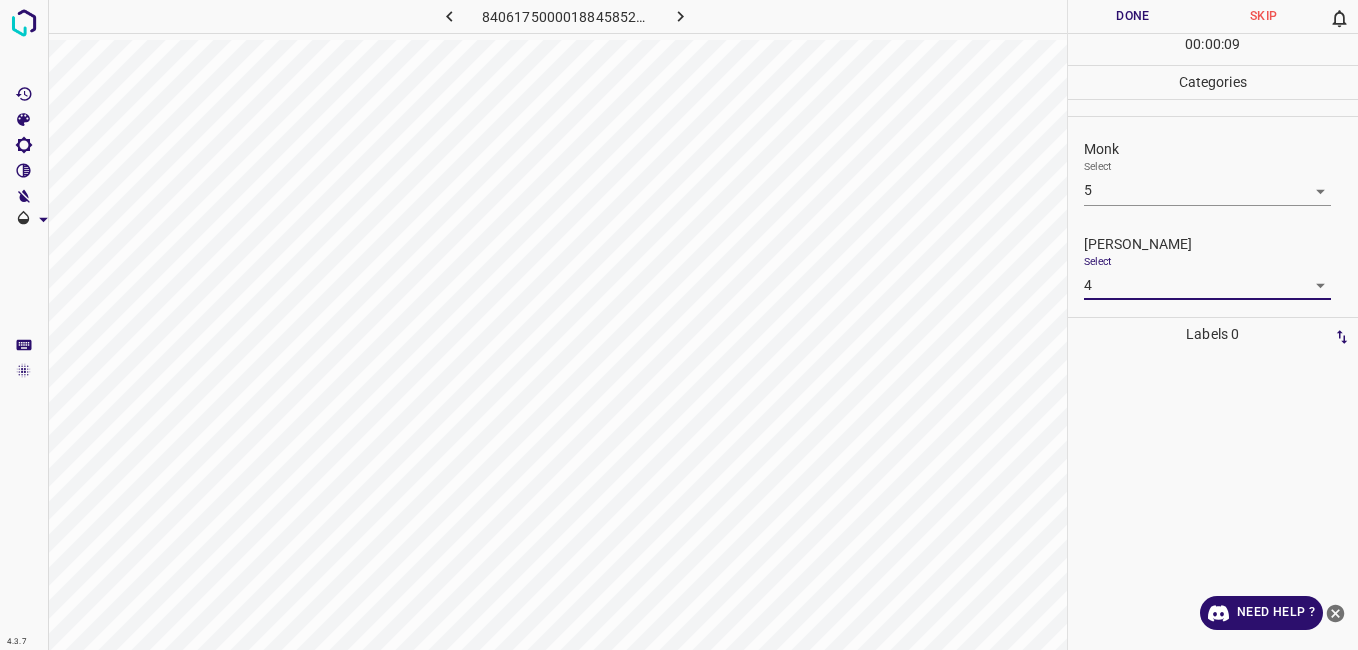 click on "Done" at bounding box center [1133, 16] 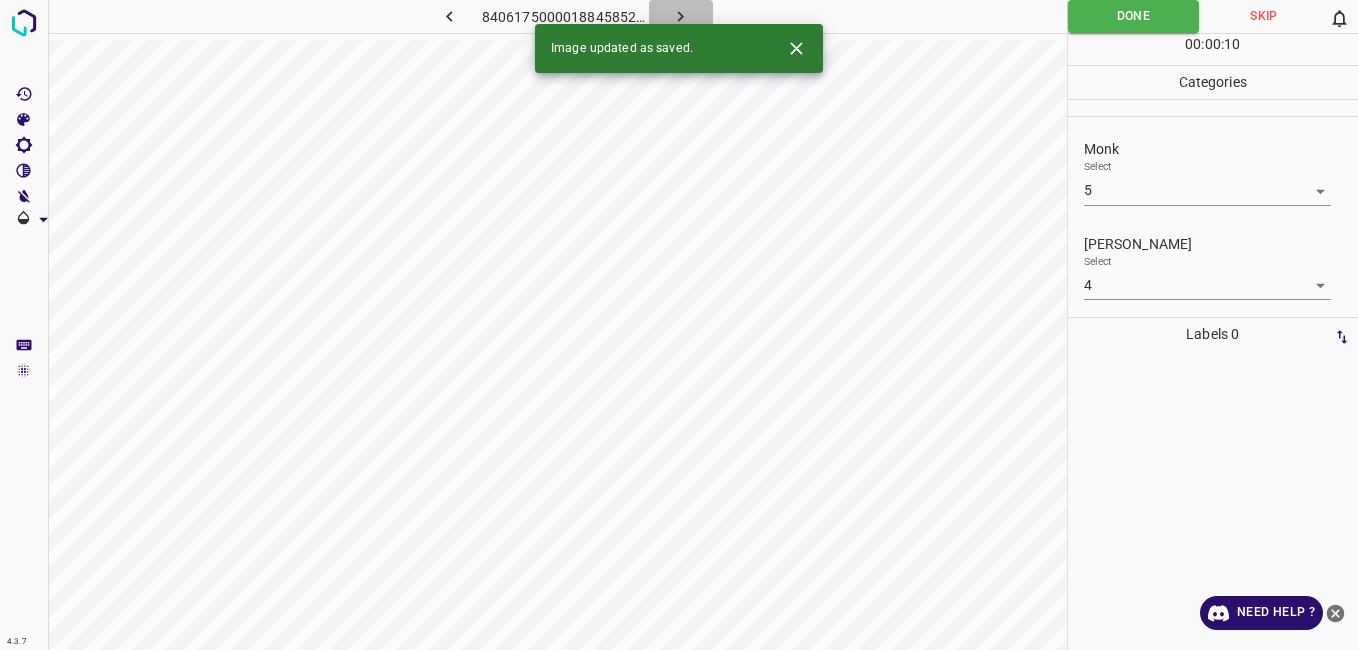 click 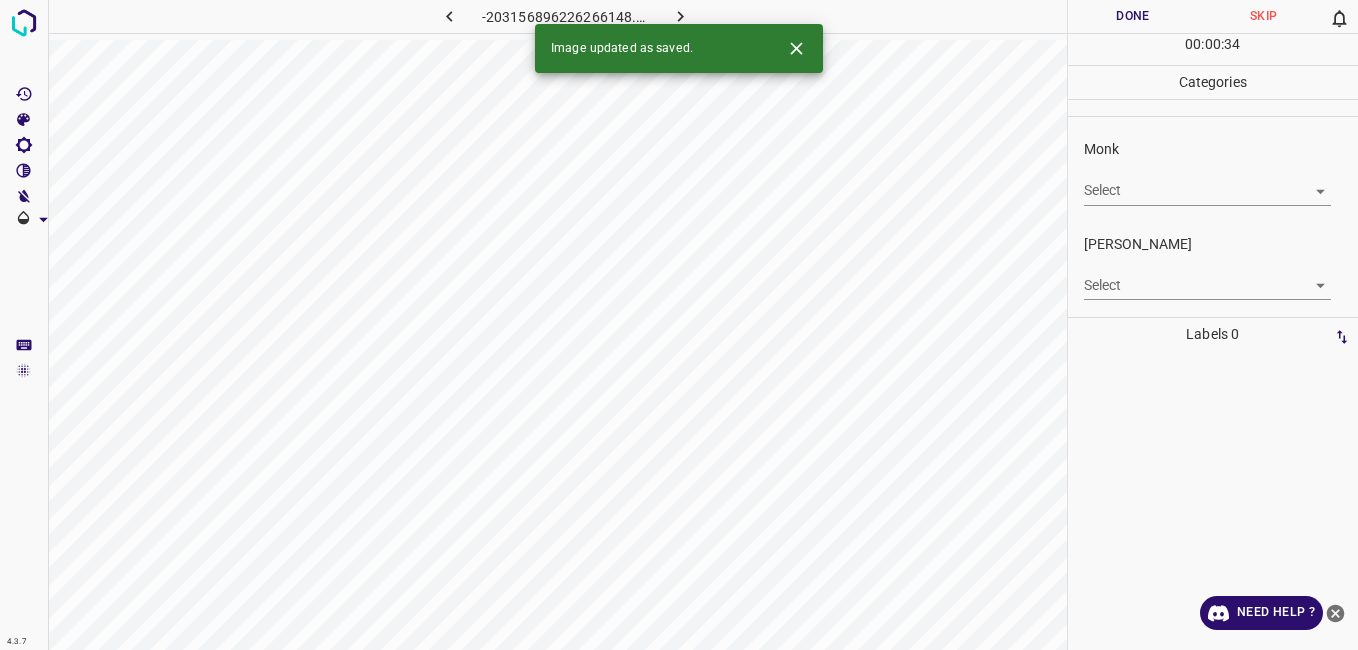 click on "Select ​" at bounding box center (1207, 182) 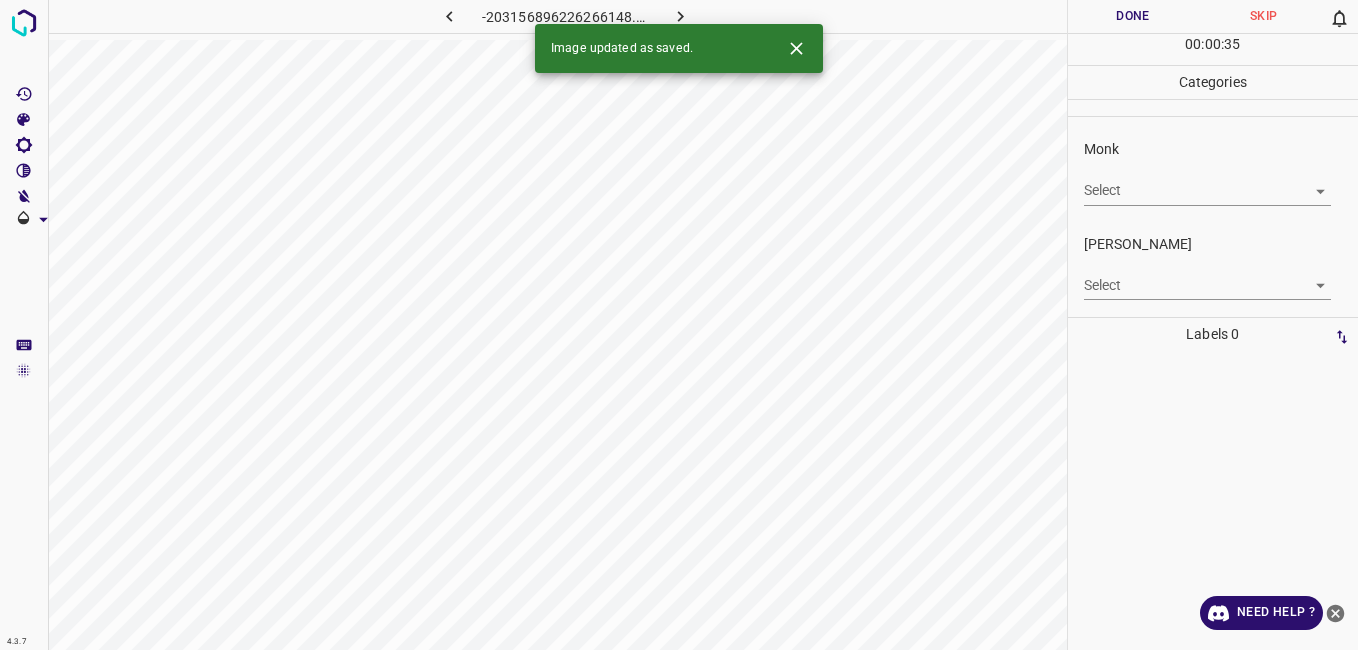 click on "4.3.7 -203156896226266148.png Done Skip 0 00   : 00   : 35   Categories Monk   Select ​  Fitzpatrick   Select ​ Labels   0 Categories 1 Monk 2  Fitzpatrick Tools Space Change between modes (Draw & Edit) I Auto labeling R Restore zoom M Zoom in N Zoom out Delete Delete selecte label Filters Z Restore filters X Saturation filter C Brightness filter V Contrast filter B Gray scale filter General O Download Image updated as saved. Need Help ? - Text - Hide - Delete" at bounding box center [679, 325] 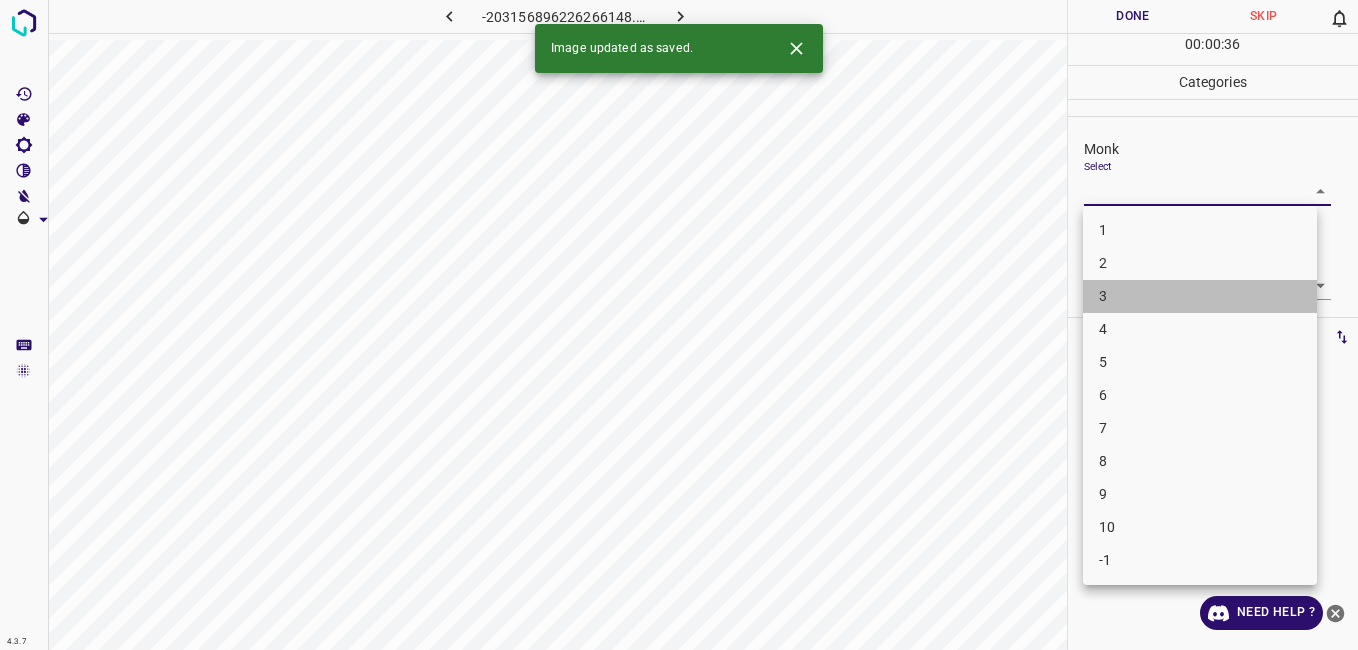 click on "3" at bounding box center [1200, 296] 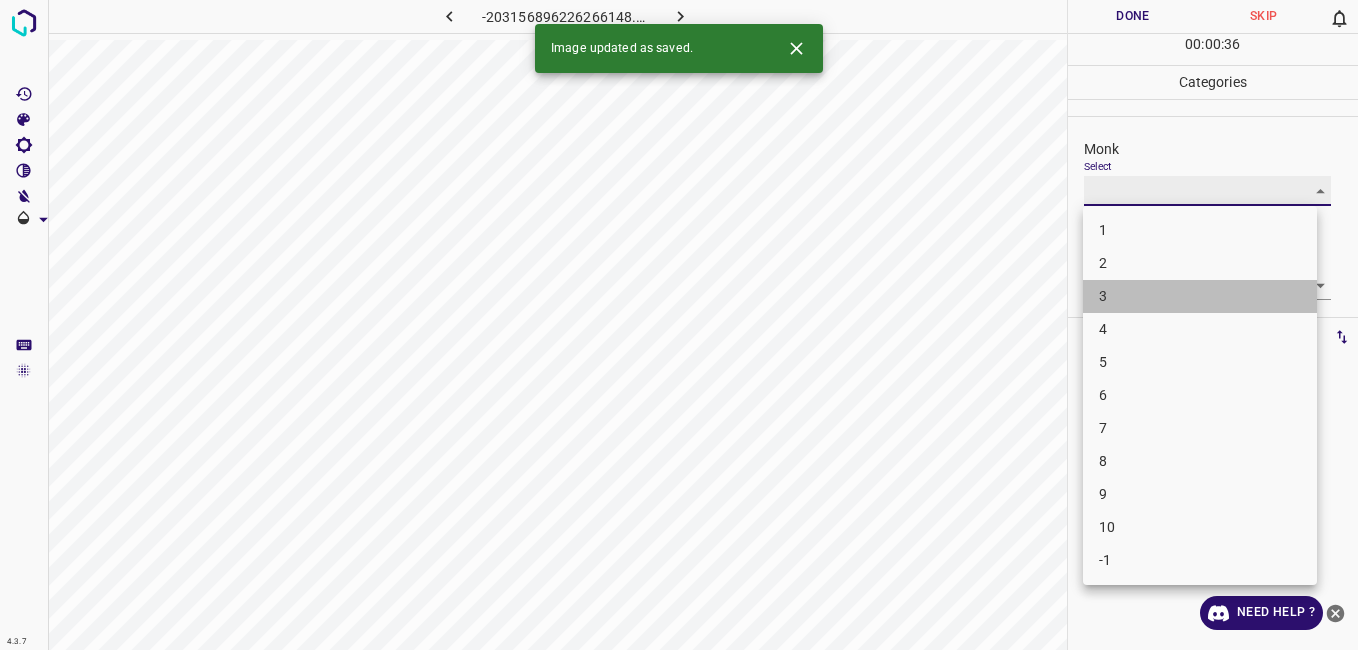 type on "3" 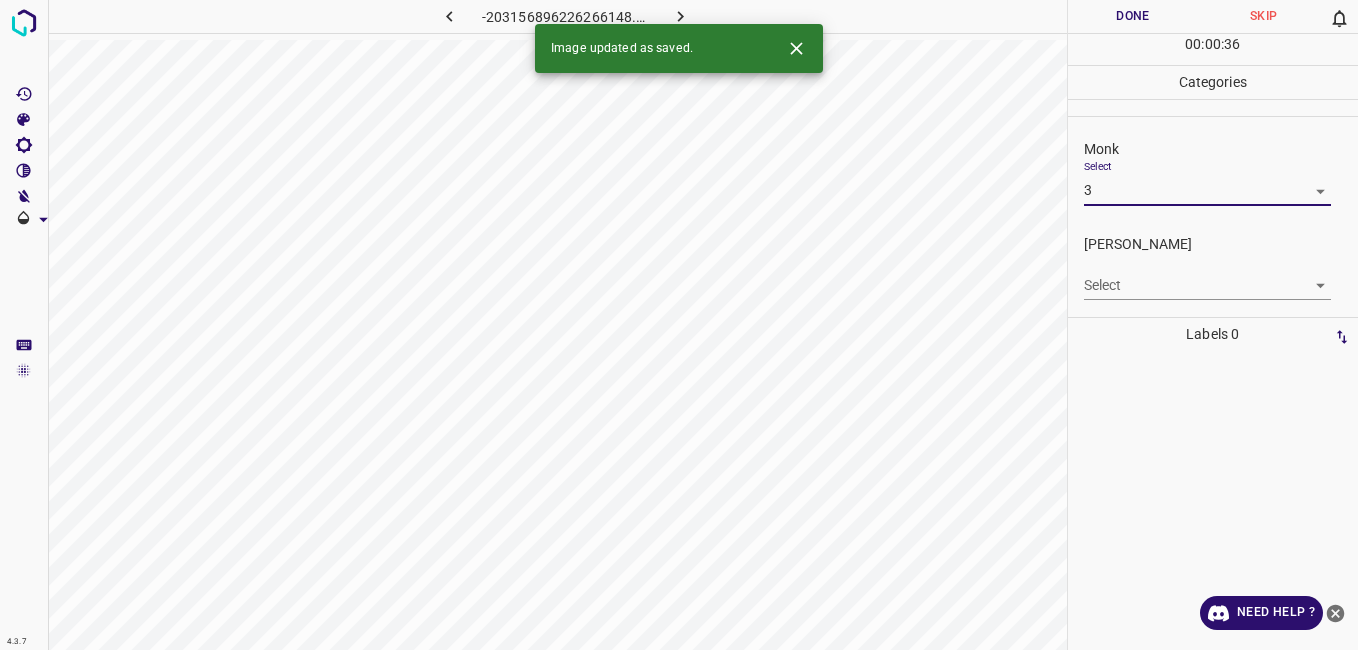 click on "4.3.7 -203156896226266148.png Done Skip 0 00   : 00   : 36   Categories Monk   Select 3 3  Fitzpatrick   Select ​ Labels   0 Categories 1 Monk 2  Fitzpatrick Tools Space Change between modes (Draw & Edit) I Auto labeling R Restore zoom M Zoom in N Zoom out Delete Delete selecte label Filters Z Restore filters X Saturation filter C Brightness filter V Contrast filter B Gray scale filter General O Download Image updated as saved. Need Help ? - Text - Hide - Delete" at bounding box center (679, 325) 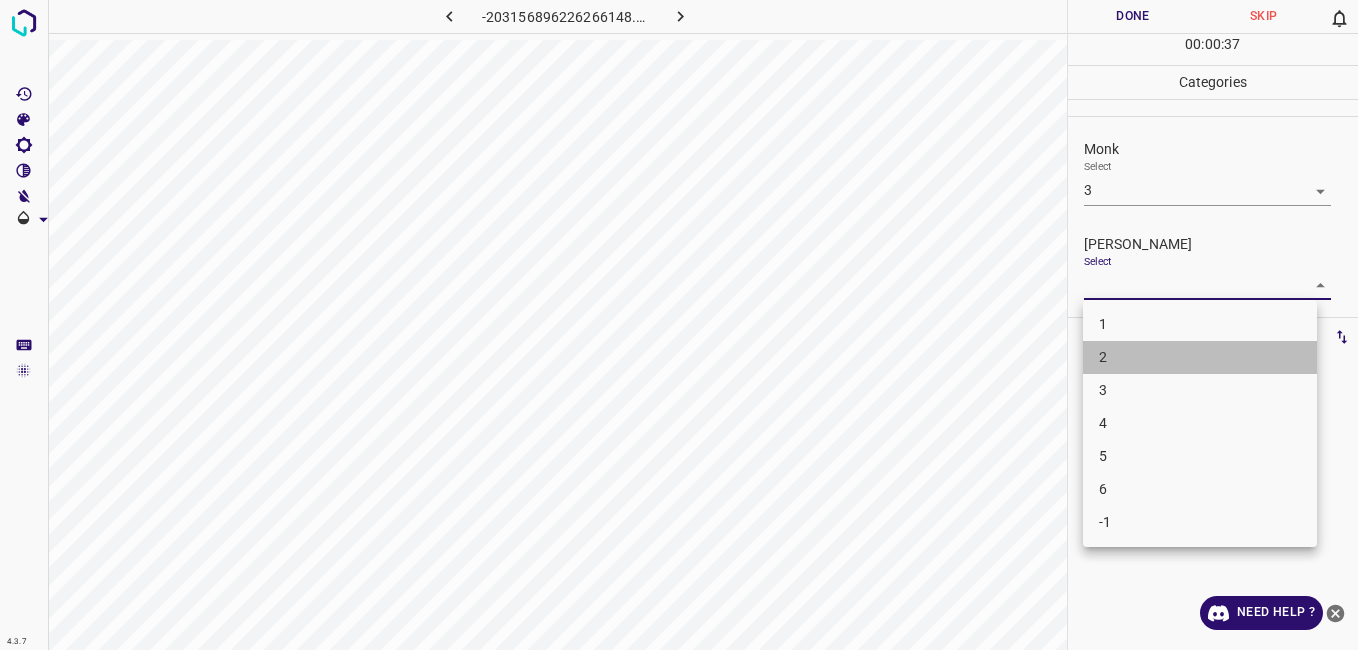 click on "2" at bounding box center (1200, 357) 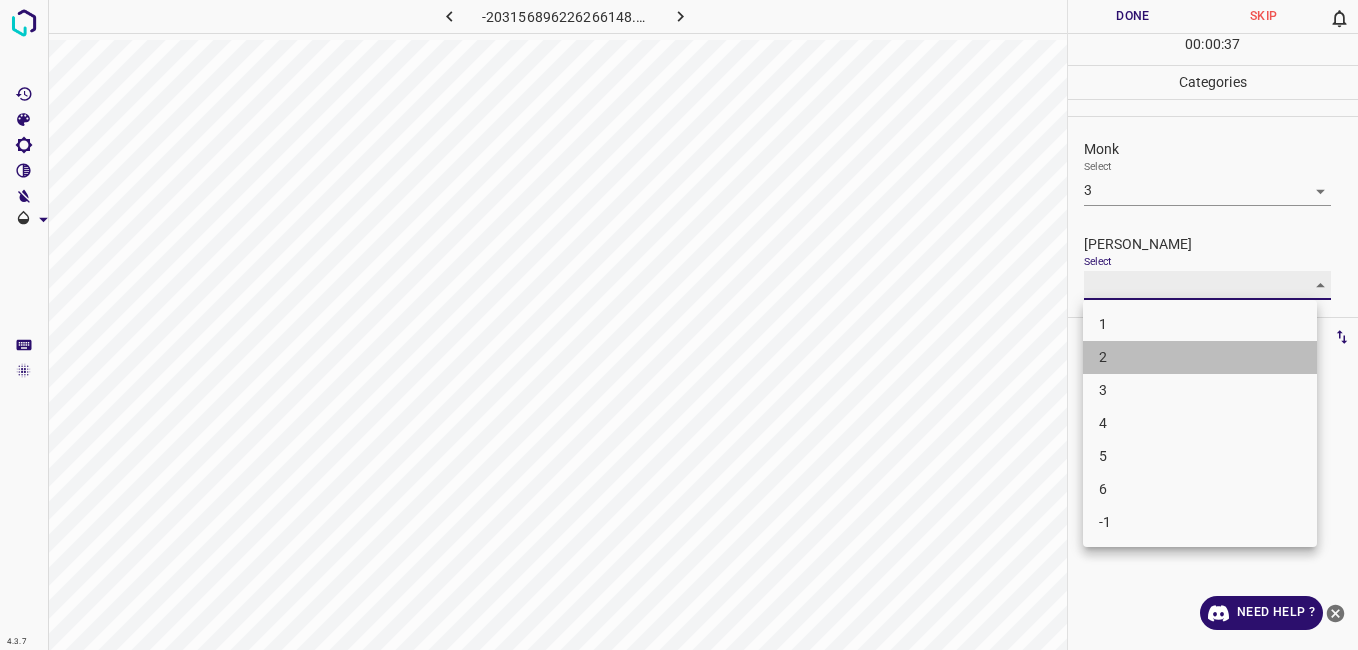 type on "2" 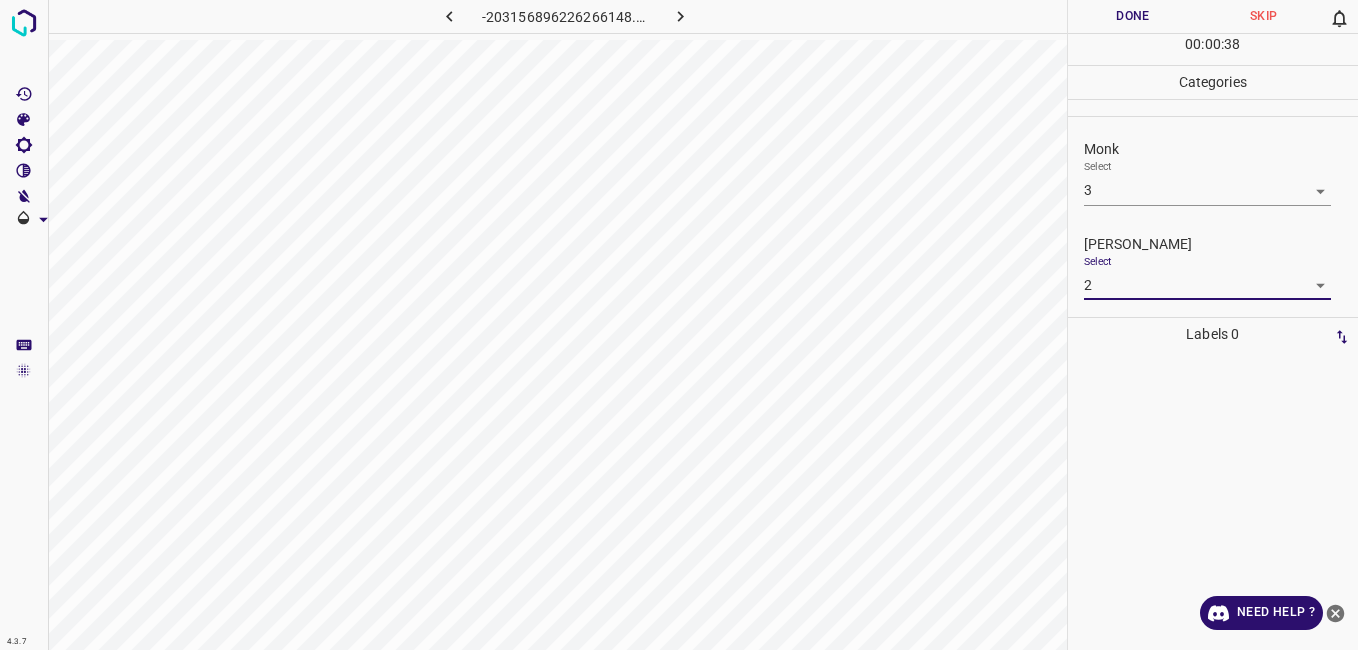click on "00   : 00   : 38" at bounding box center (1213, 49) 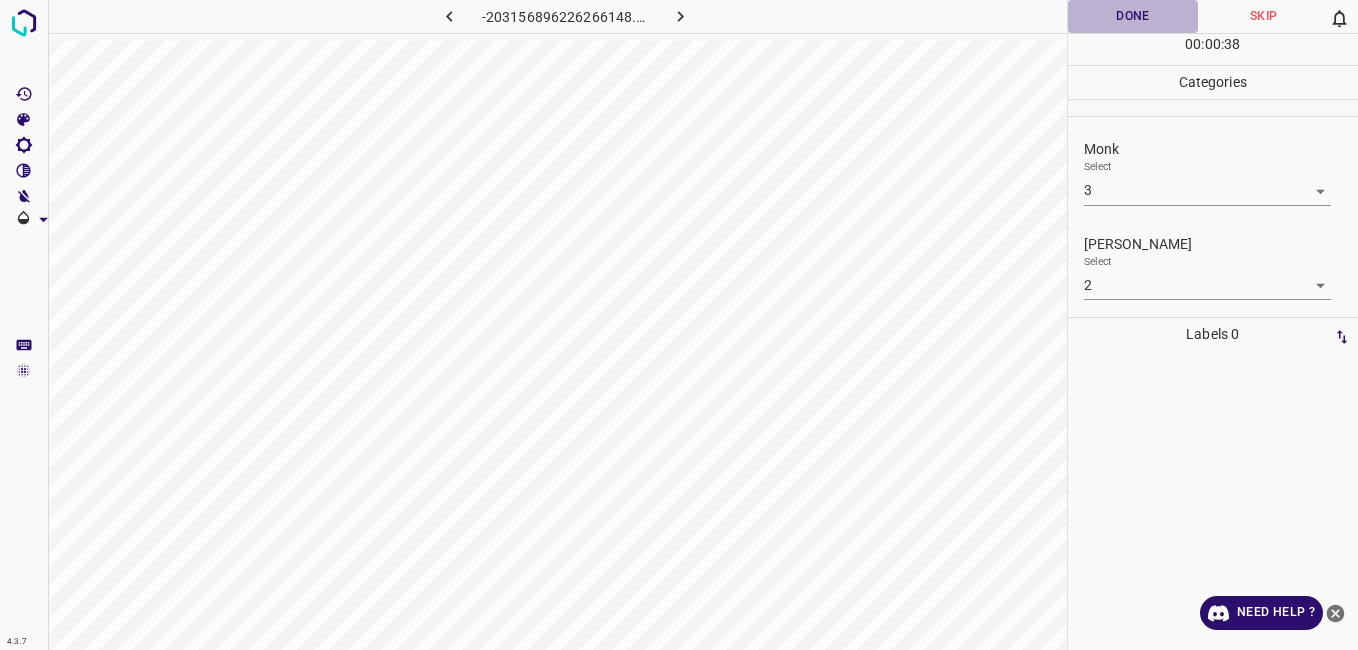 click on "Done" at bounding box center (1133, 16) 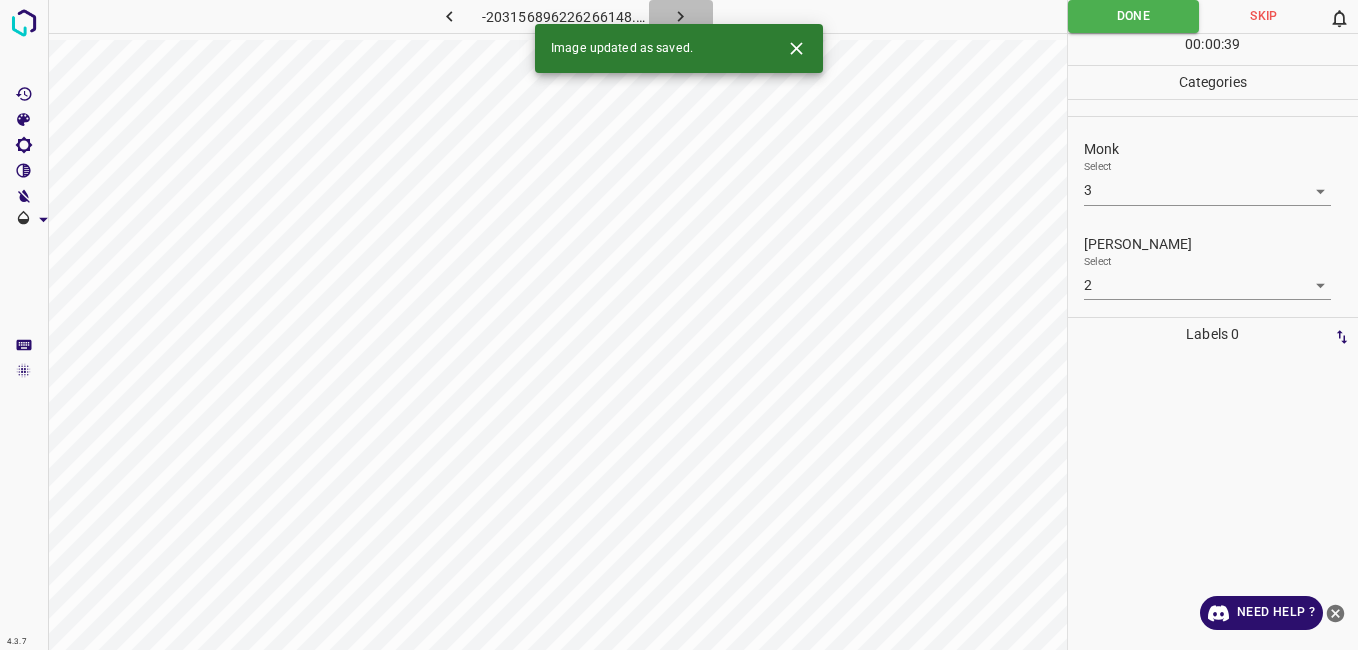 click 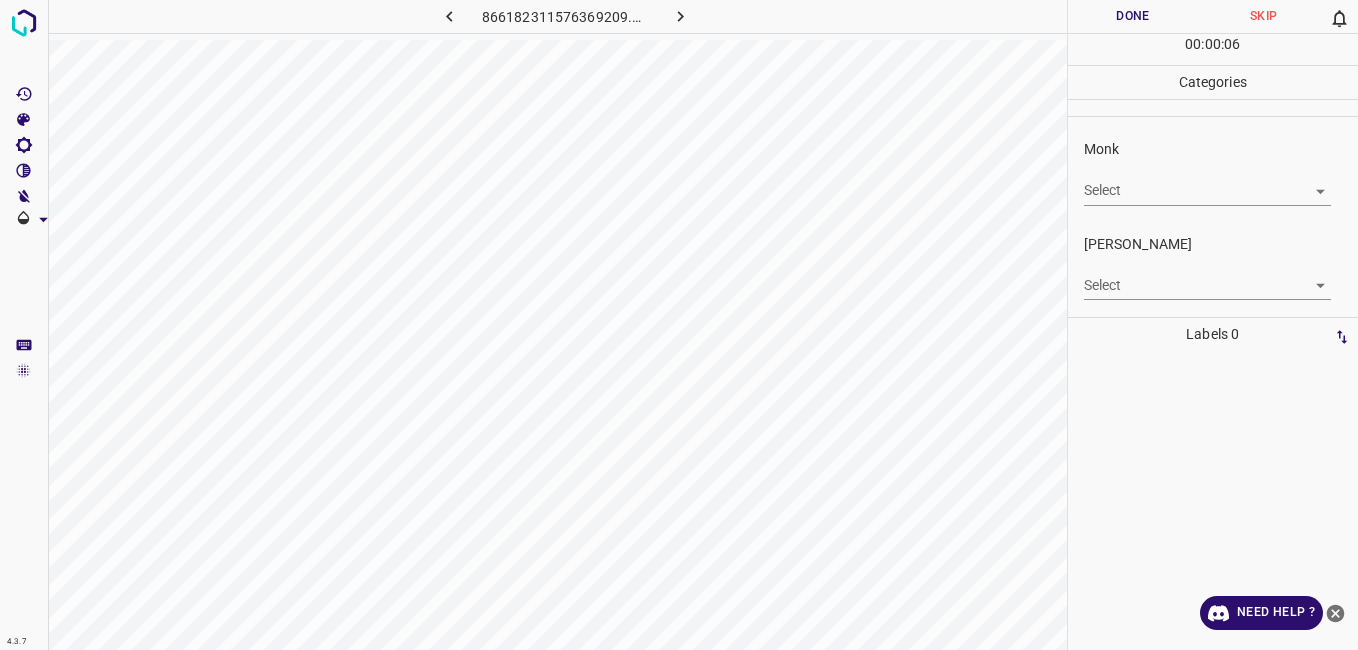 click on "4.3.7 866182311576369209.png Done Skip 0 00   : 00   : 06   Categories Monk   Select ​  Fitzpatrick   Select ​ Labels   0 Categories 1 Monk 2  Fitzpatrick Tools Space Change between modes (Draw & Edit) I Auto labeling R Restore zoom M Zoom in N Zoom out Delete Delete selecte label Filters Z Restore filters X Saturation filter C Brightness filter V Contrast filter B Gray scale filter General O Download Need Help ? - Text - Hide - Delete" at bounding box center (679, 325) 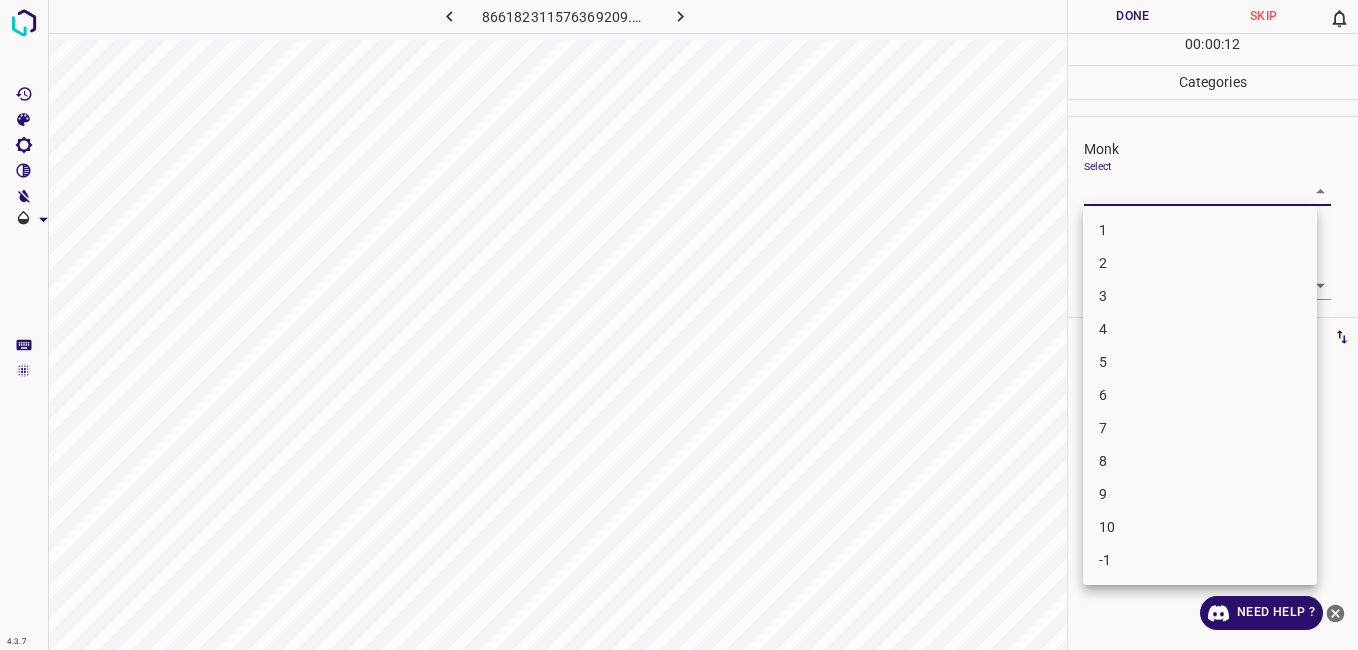 click on "3" at bounding box center (1200, 296) 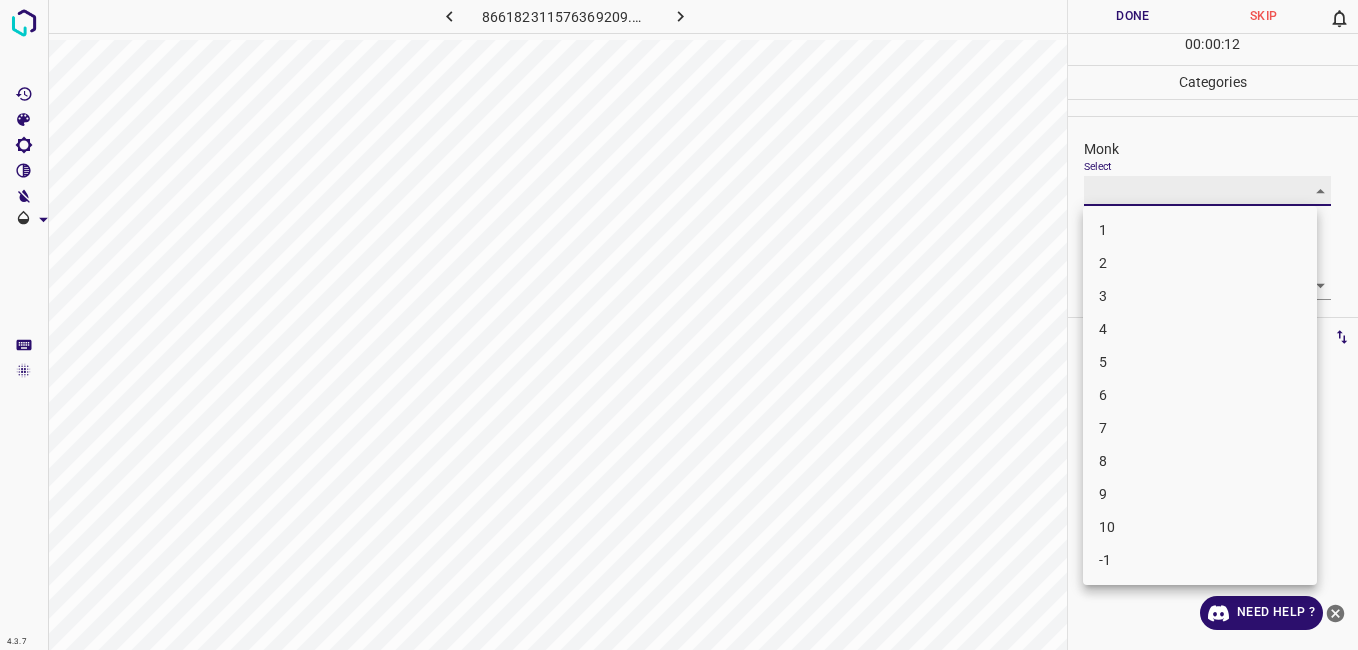 type on "3" 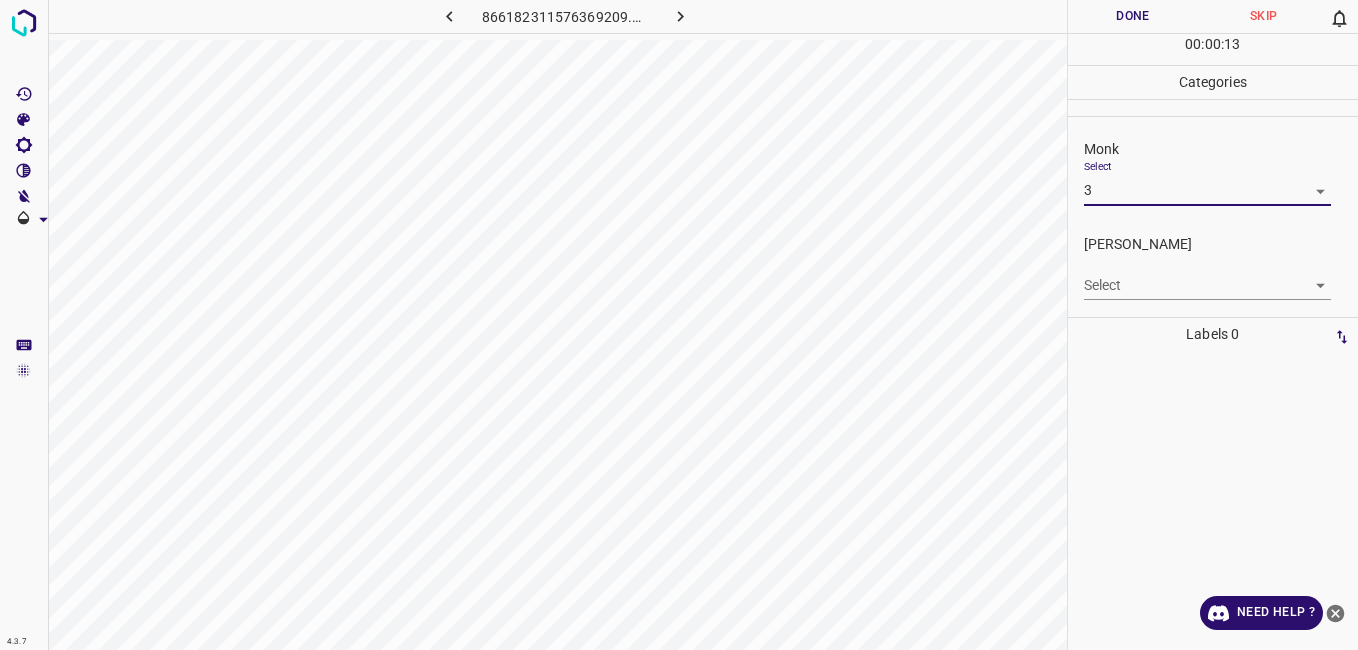 click on "4.3.7 866182311576369209.png Done Skip 0 00   : 00   : 13   Categories Monk   Select 3 3  Fitzpatrick   Select ​ Labels   0 Categories 1 Monk 2  Fitzpatrick Tools Space Change between modes (Draw & Edit) I Auto labeling R Restore zoom M Zoom in N Zoom out Delete Delete selecte label Filters Z Restore filters X Saturation filter C Brightness filter V Contrast filter B Gray scale filter General O Download Need Help ? - Text - Hide - Delete" at bounding box center [679, 325] 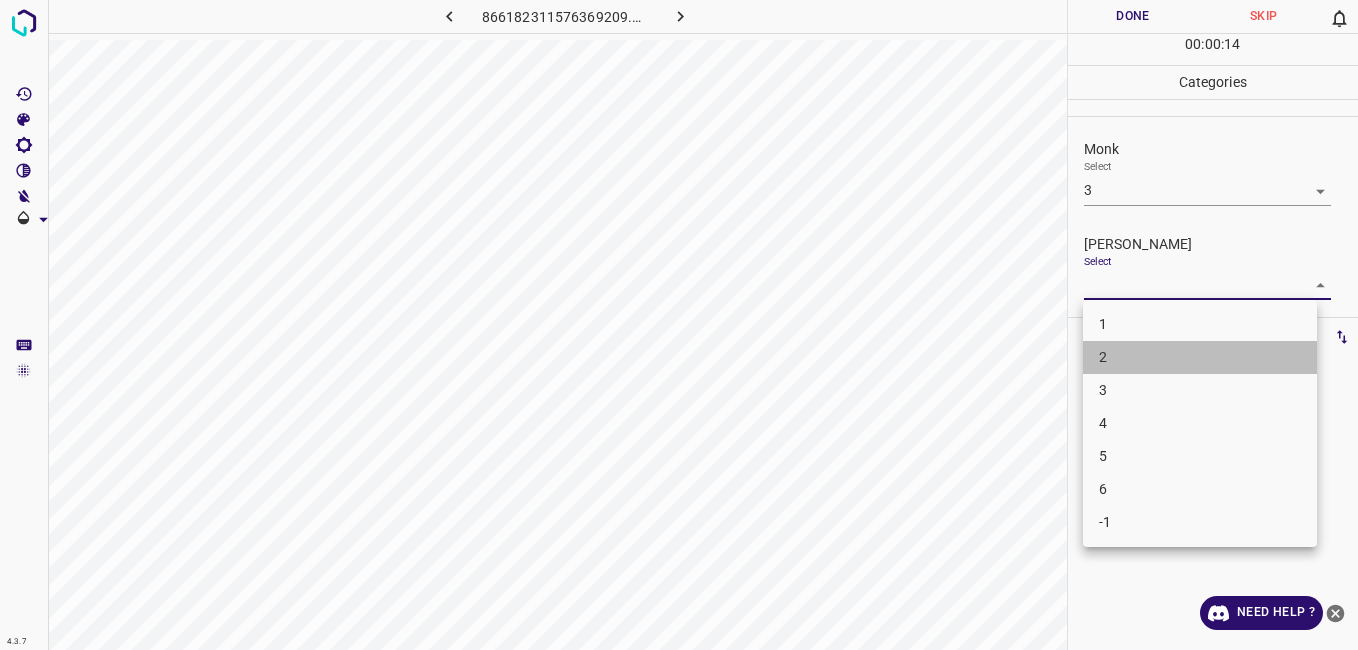 drag, startPoint x: 1095, startPoint y: 353, endPoint x: 1098, endPoint y: 288, distance: 65.06919 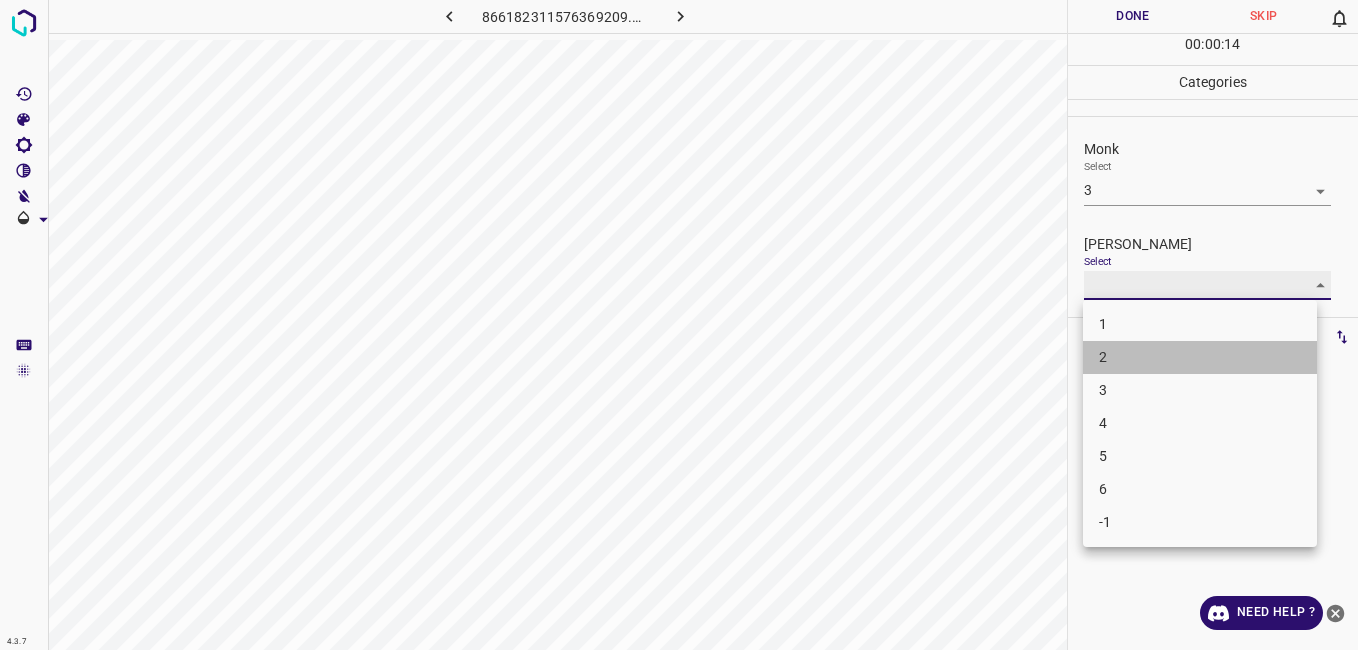type on "2" 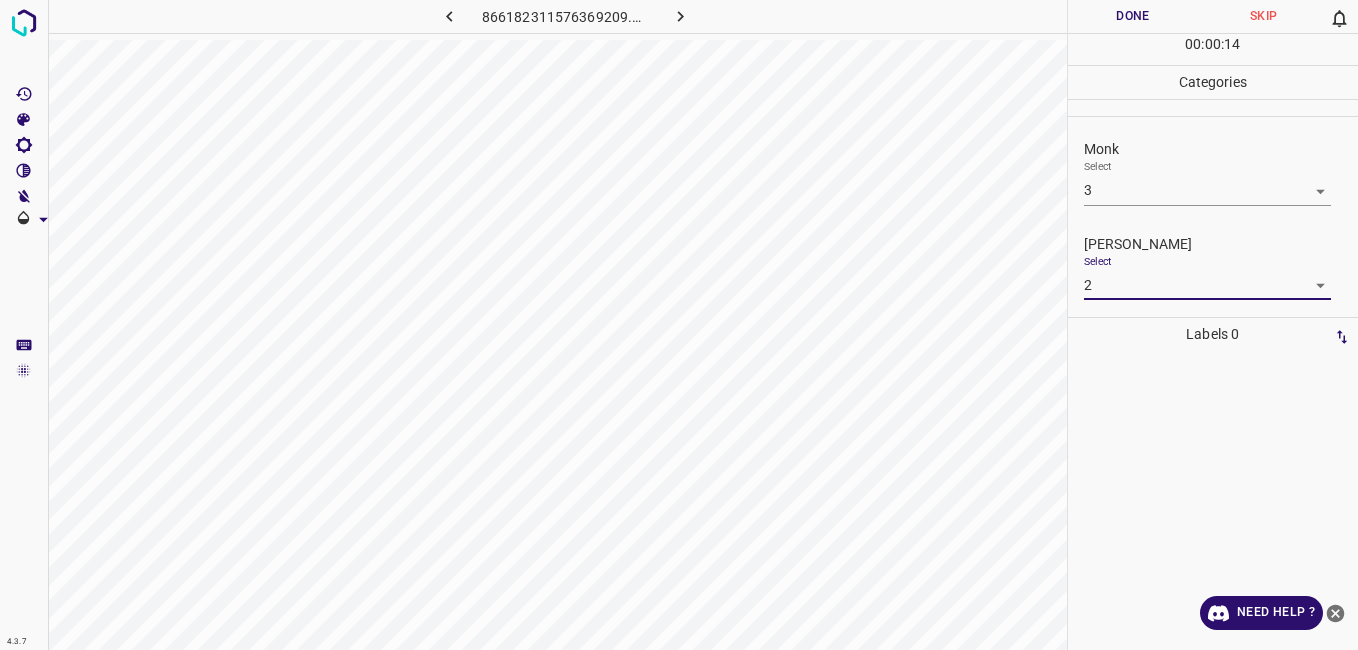 click on "Done" at bounding box center [1133, 16] 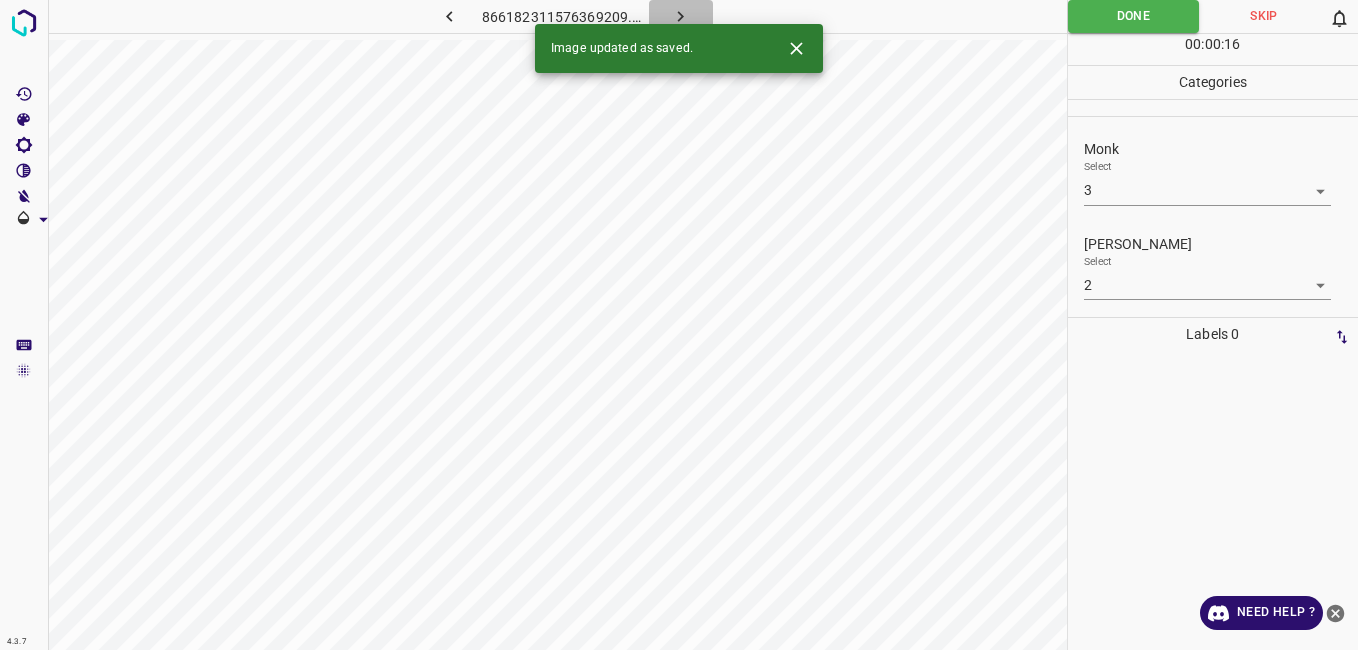 click 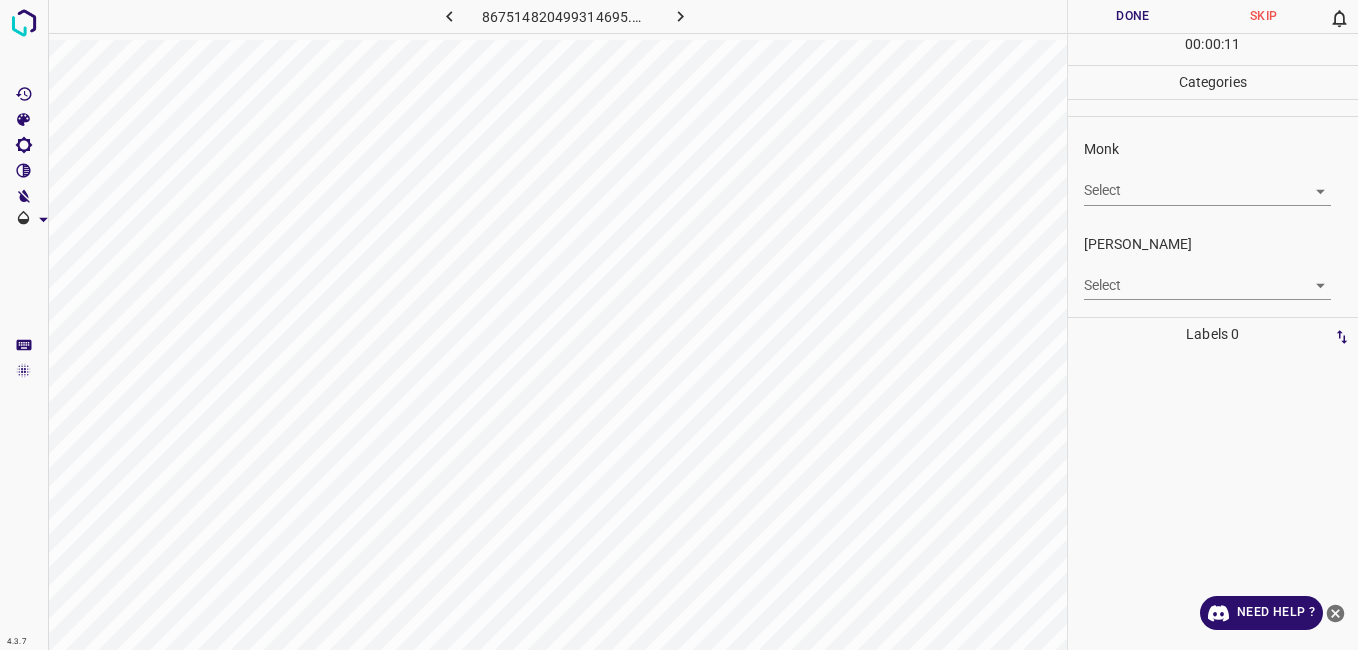 click on "Select ​" at bounding box center [1207, 182] 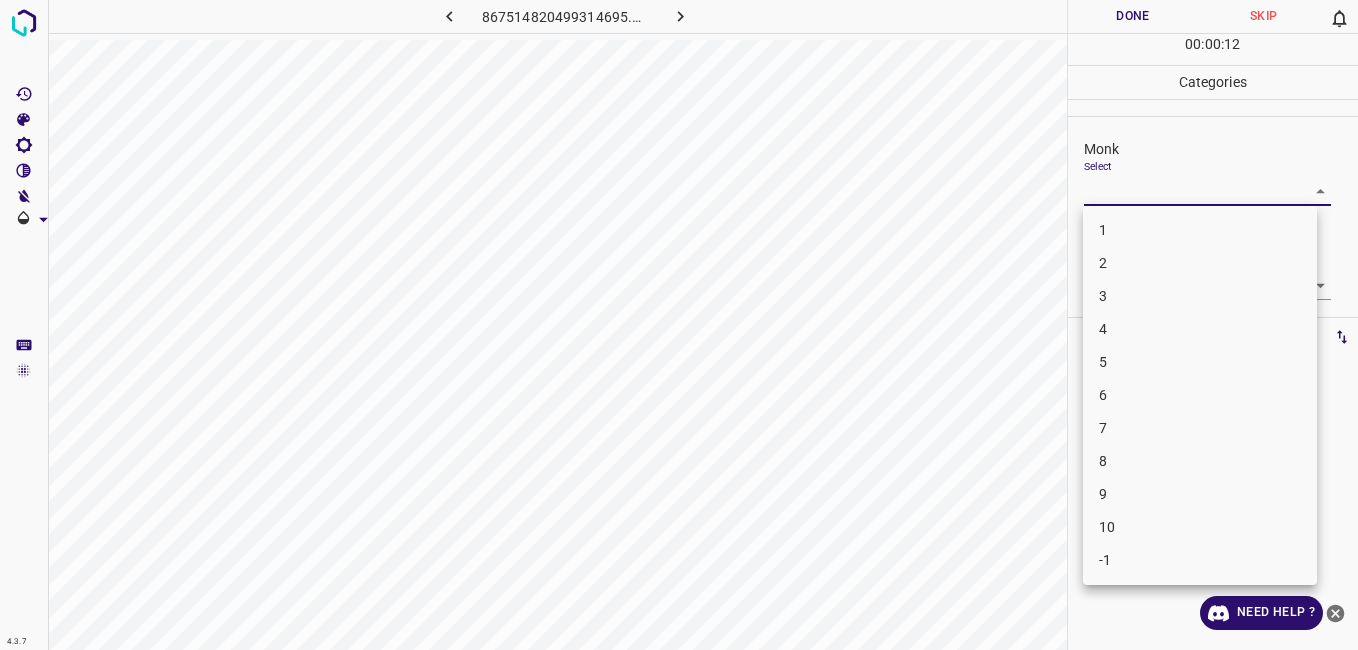 click on "4.3.7 867514820499314695.png Done Skip 0 00   : 00   : 12   Categories Monk   Select ​  Fitzpatrick   Select ​ Labels   0 Categories 1 Monk 2  Fitzpatrick Tools Space Change between modes (Draw & Edit) I Auto labeling R Restore zoom M Zoom in N Zoom out Delete Delete selecte label Filters Z Restore filters X Saturation filter C Brightness filter V Contrast filter B Gray scale filter General O Download Need Help ? - Text - Hide - Delete 1 2 3 4 5 6 7 8 9 10 -1" at bounding box center (679, 325) 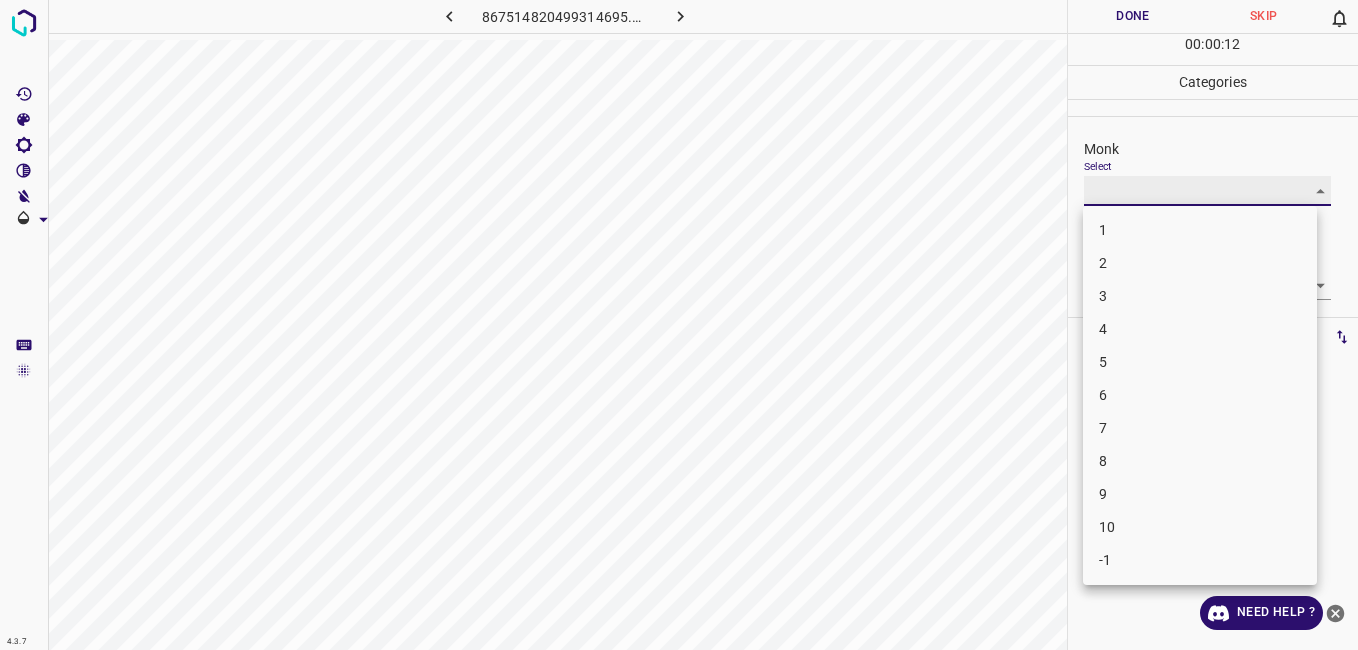 type on "4" 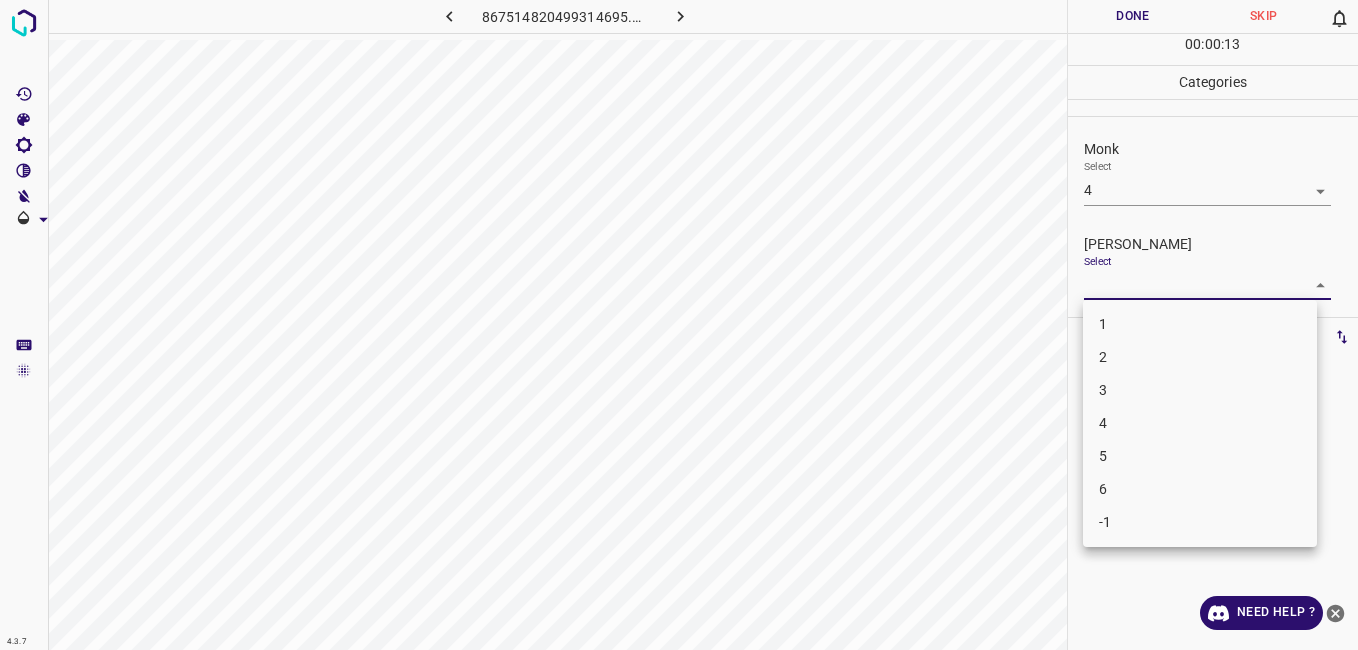 click on "4.3.7 867514820499314695.png Done Skip 0 00   : 00   : 13   Categories Monk   Select 4 4  Fitzpatrick   Select ​ Labels   0 Categories 1 Monk 2  Fitzpatrick Tools Space Change between modes (Draw & Edit) I Auto labeling R Restore zoom M Zoom in N Zoom out Delete Delete selecte label Filters Z Restore filters X Saturation filter C Brightness filter V Contrast filter B Gray scale filter General O Download Need Help ? - Text - Hide - Delete 1 2 3 4 5 6 -1" at bounding box center [679, 325] 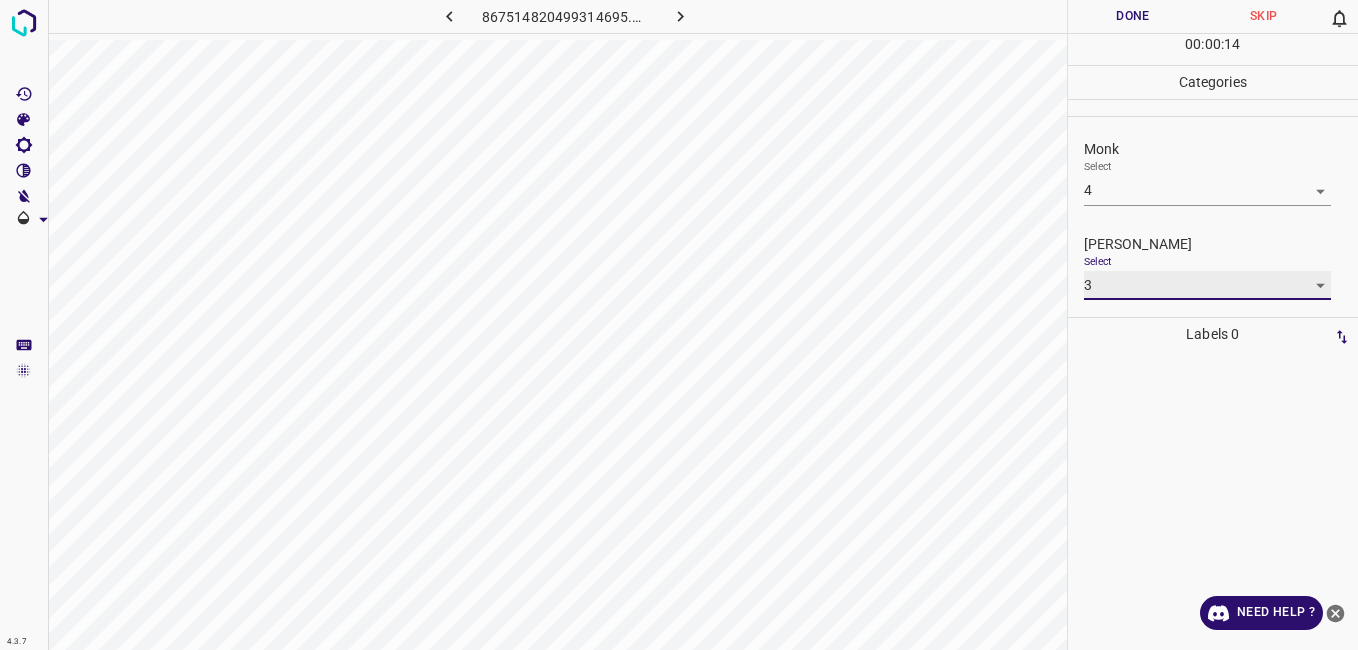 type on "3" 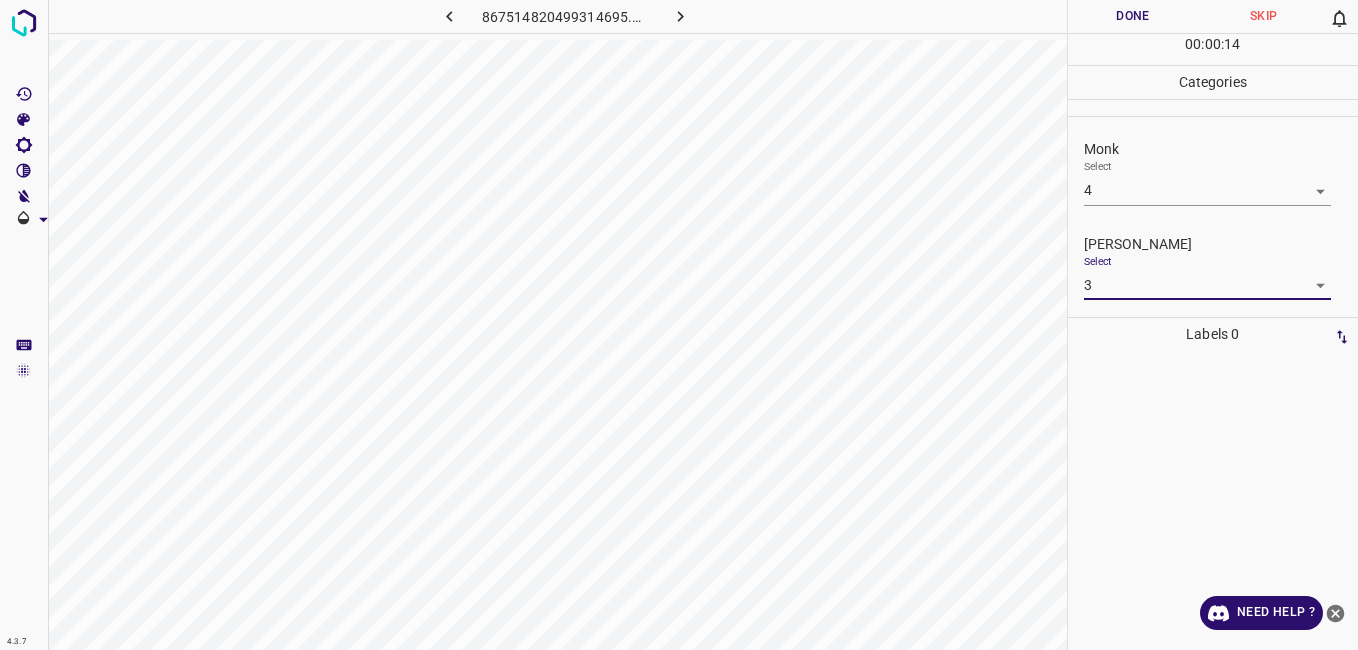 click on "Done" at bounding box center (1133, 16) 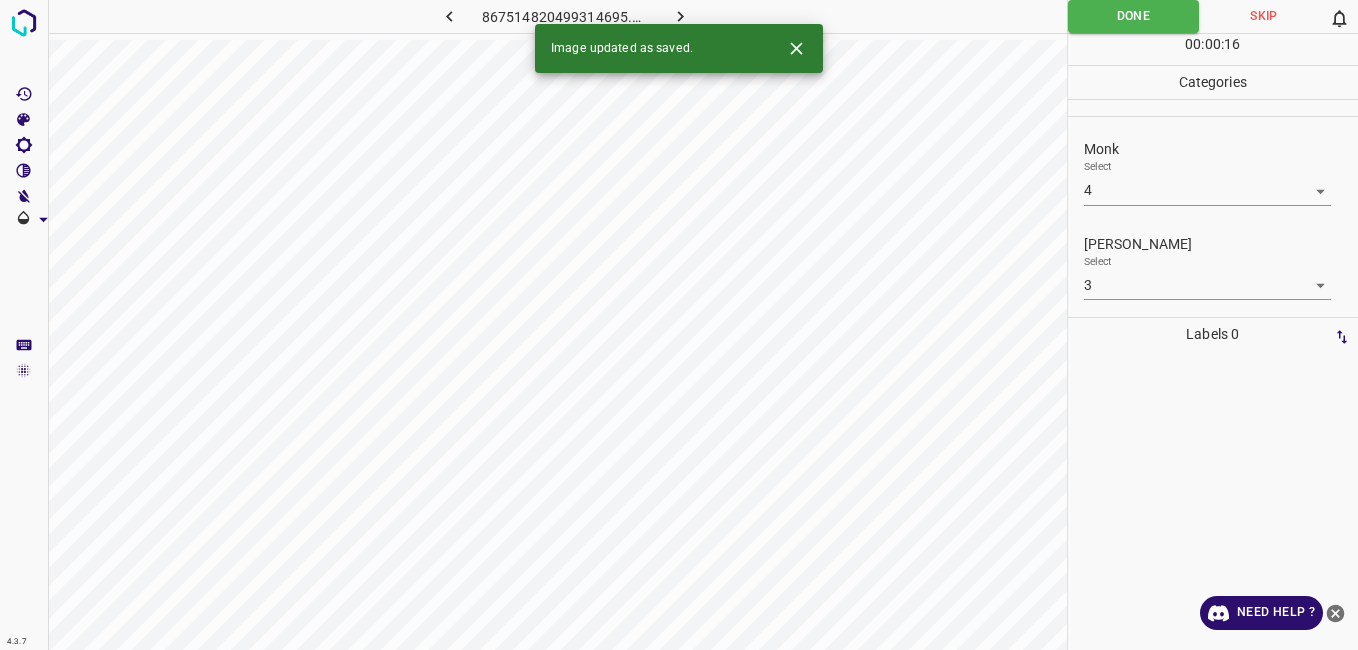 click at bounding box center [681, 16] 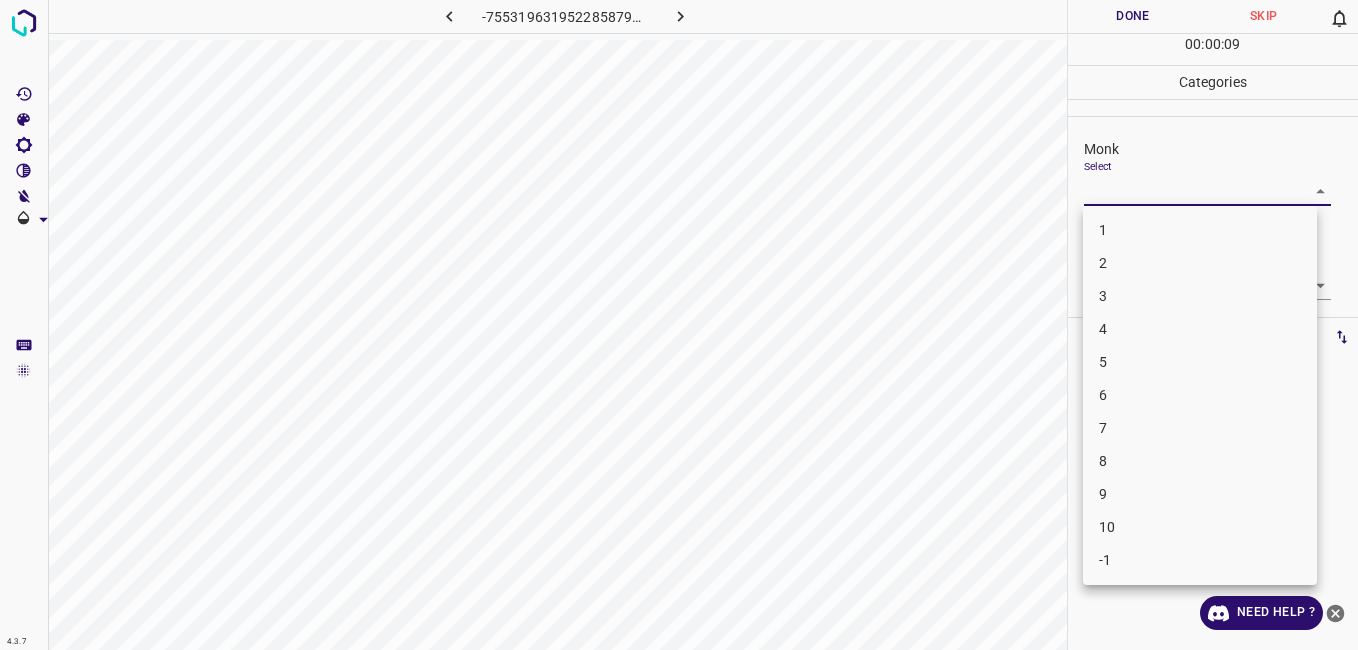 click on "4.3.7 -7553196319522858797.png Done Skip 0 00   : 00   : 09   Categories Monk   Select ​  Fitzpatrick   Select ​ Labels   0 Categories 1 Monk 2  Fitzpatrick Tools Space Change between modes (Draw & Edit) I Auto labeling R Restore zoom M Zoom in N Zoom out Delete Delete selecte label Filters Z Restore filters X Saturation filter C Brightness filter V Contrast filter B Gray scale filter General O Download Need Help ? - Text - Hide - Delete 1 2 3 4 5 6 7 8 9 10 -1" at bounding box center (679, 325) 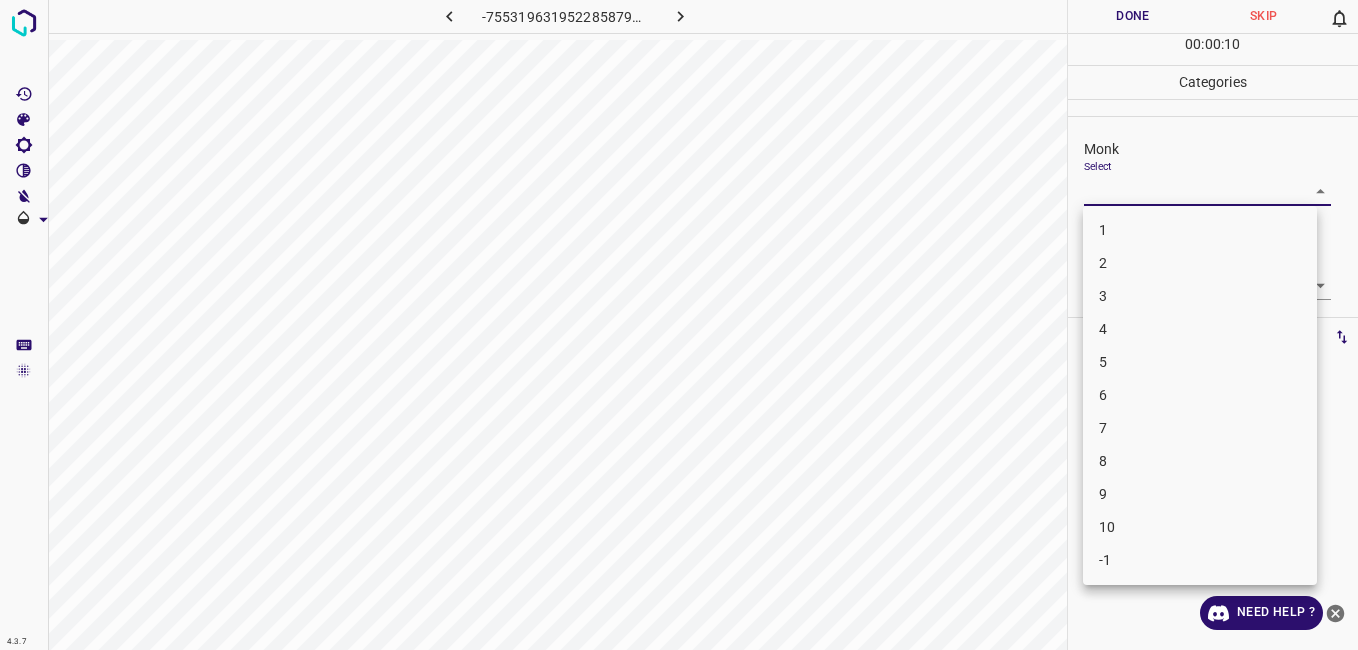 click on "3" at bounding box center [1200, 296] 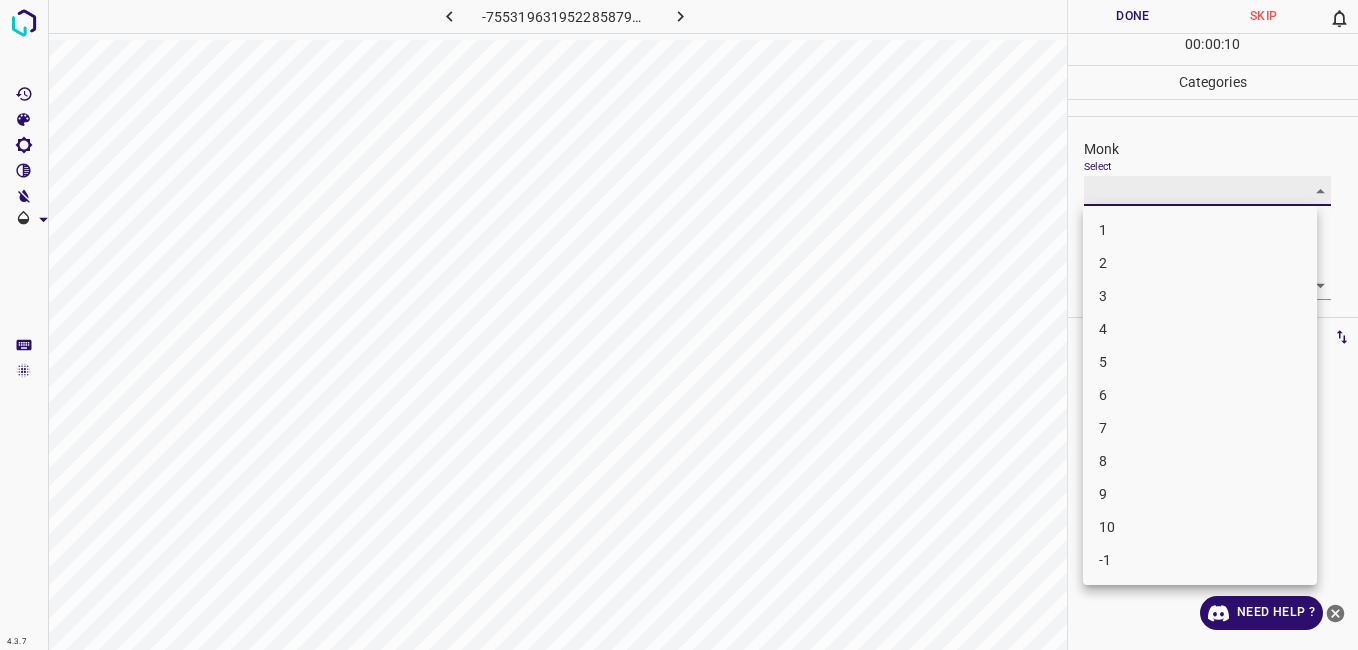 type on "3" 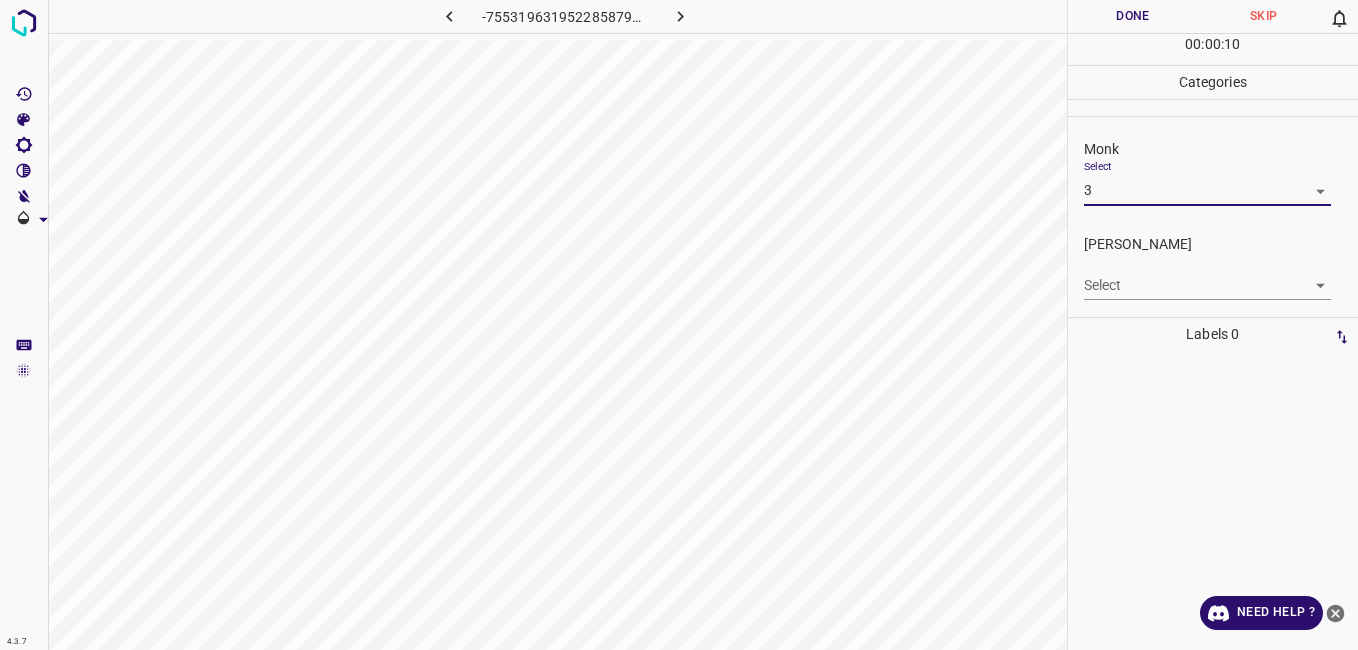 click on "4.3.7 -7553196319522858797.png Done Skip 0 00   : 00   : 10   Categories Monk   Select 3 3  Fitzpatrick   Select ​ Labels   0 Categories 1 Monk 2  Fitzpatrick Tools Space Change between modes (Draw & Edit) I Auto labeling R Restore zoom M Zoom in N Zoom out Delete Delete selecte label Filters Z Restore filters X Saturation filter C Brightness filter V Contrast filter B Gray scale filter General O Download Need Help ? - Text - Hide - Delete 1 2 3 4 5 6 7 8 9 10 -1" at bounding box center [679, 325] 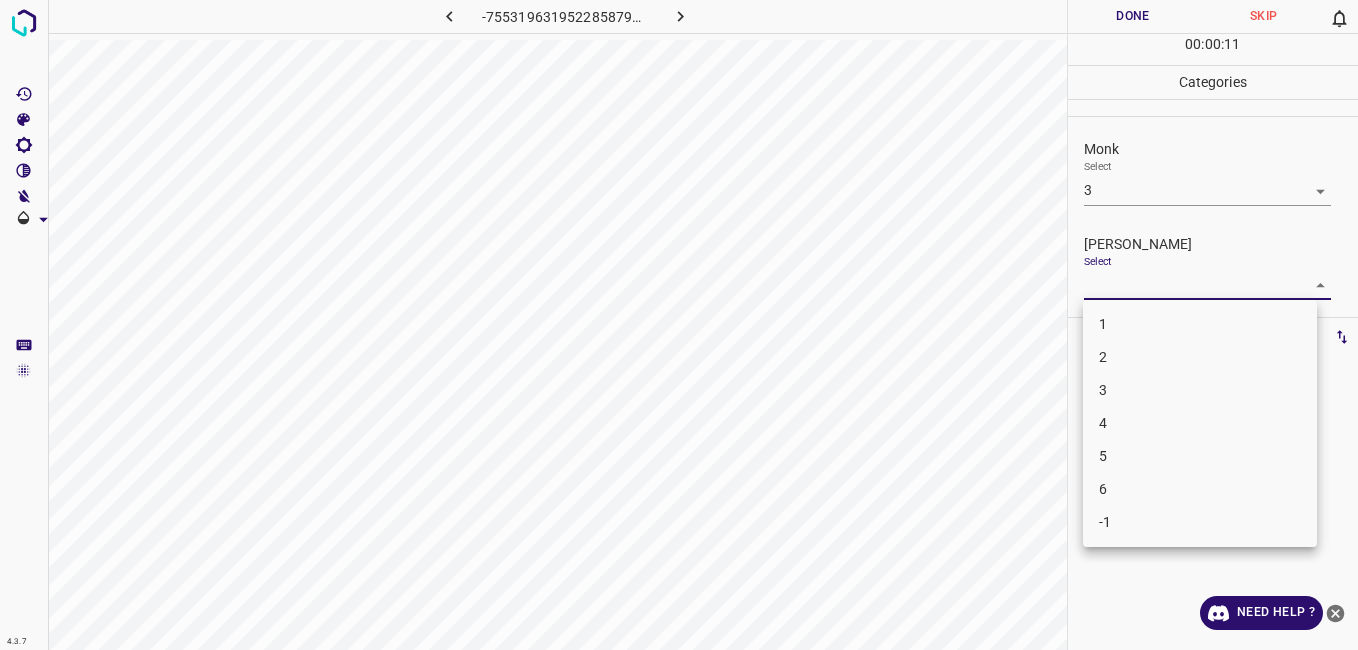 click on "2" at bounding box center (1200, 357) 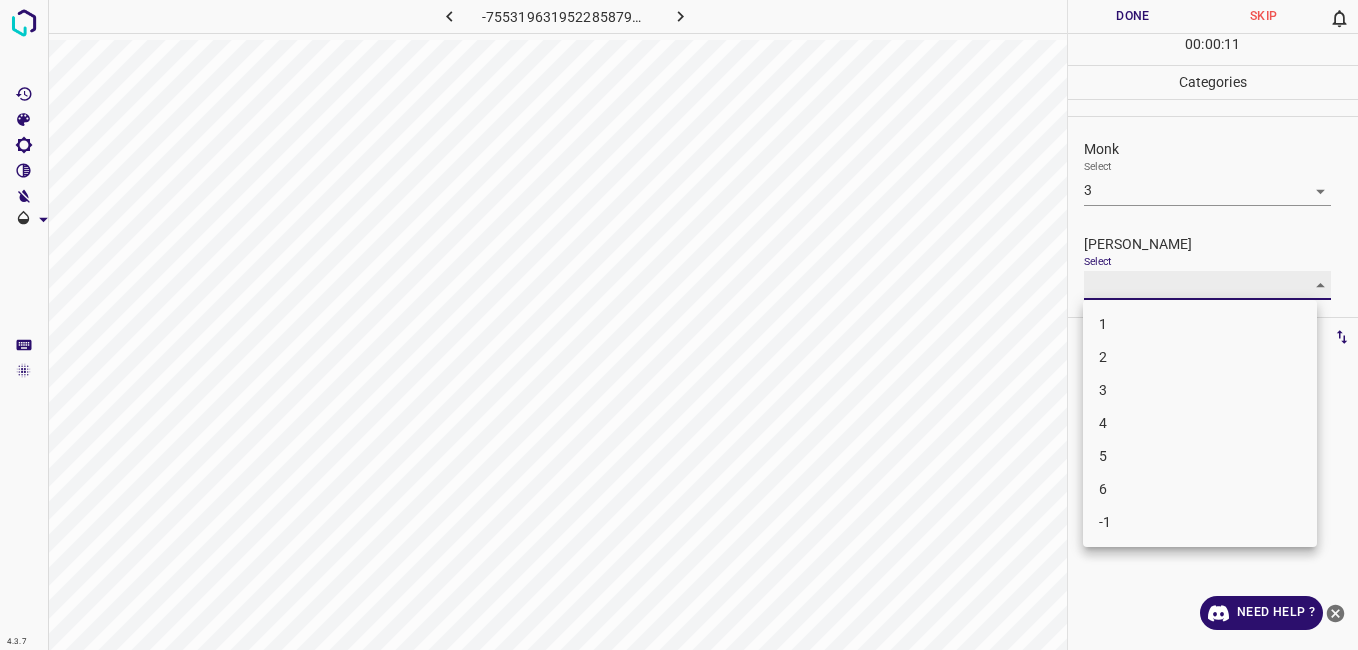 type on "2" 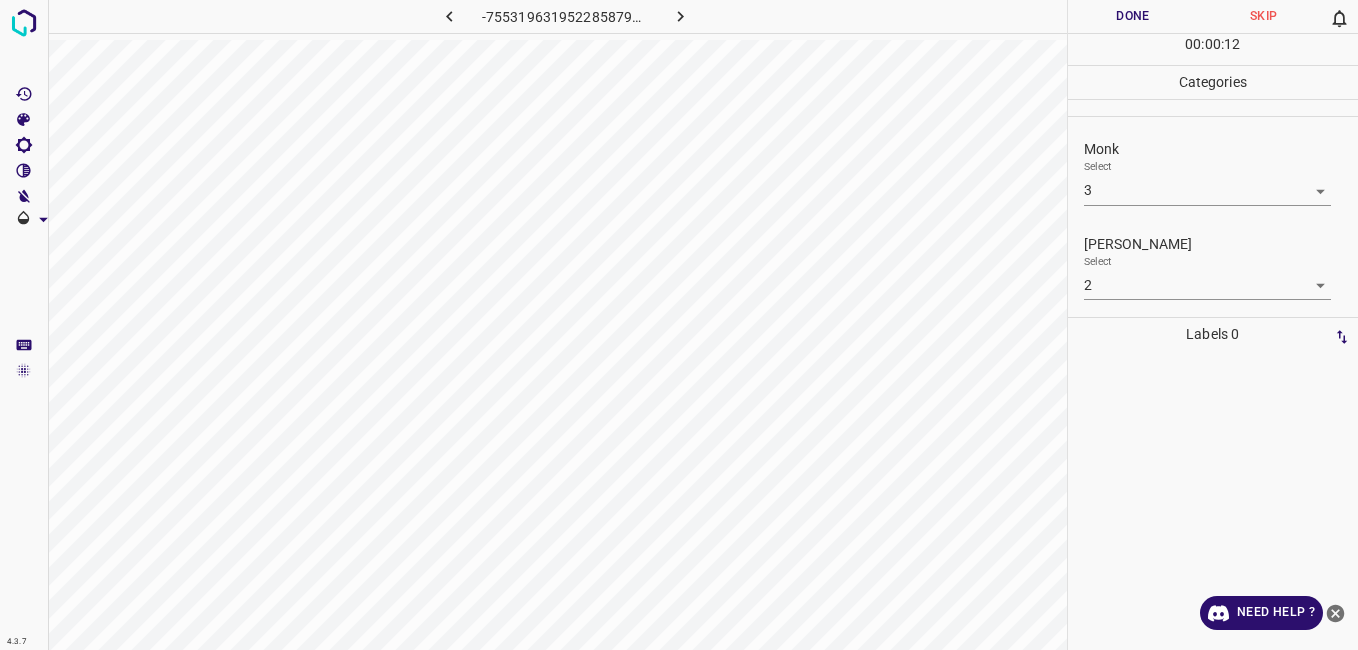 click on "00   : 00   : 12" at bounding box center [1213, 49] 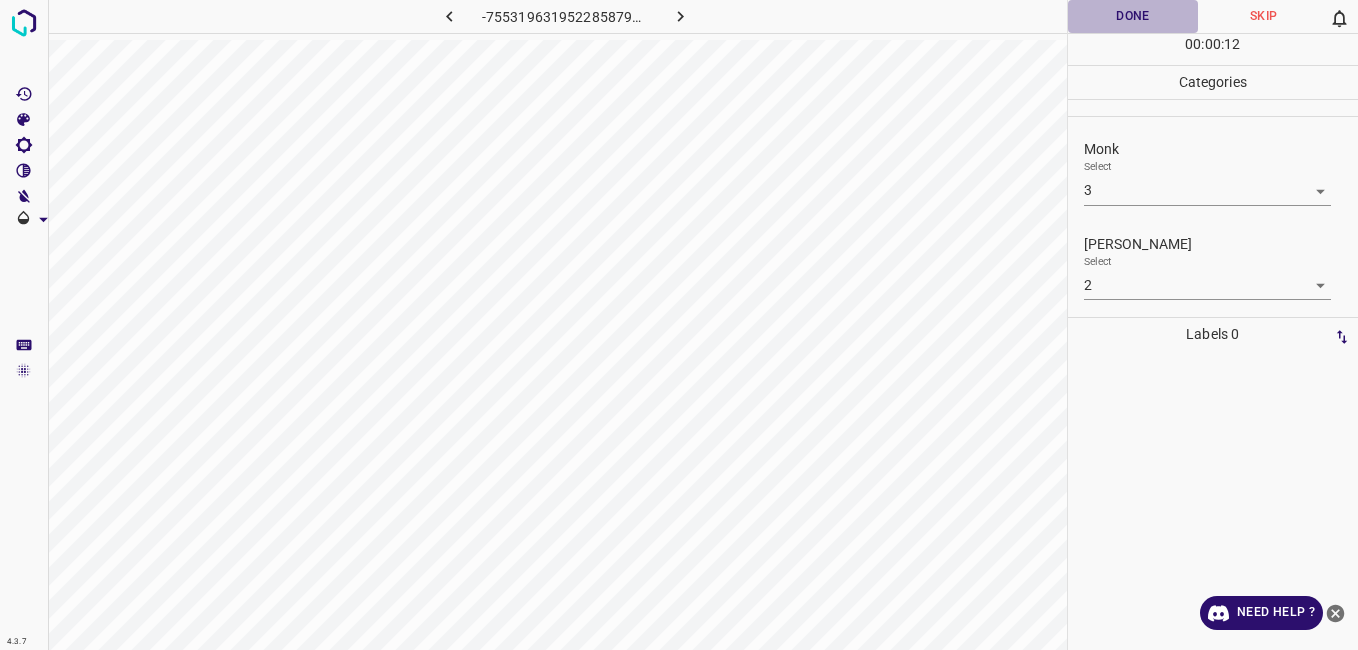 click on "Done" at bounding box center [1133, 16] 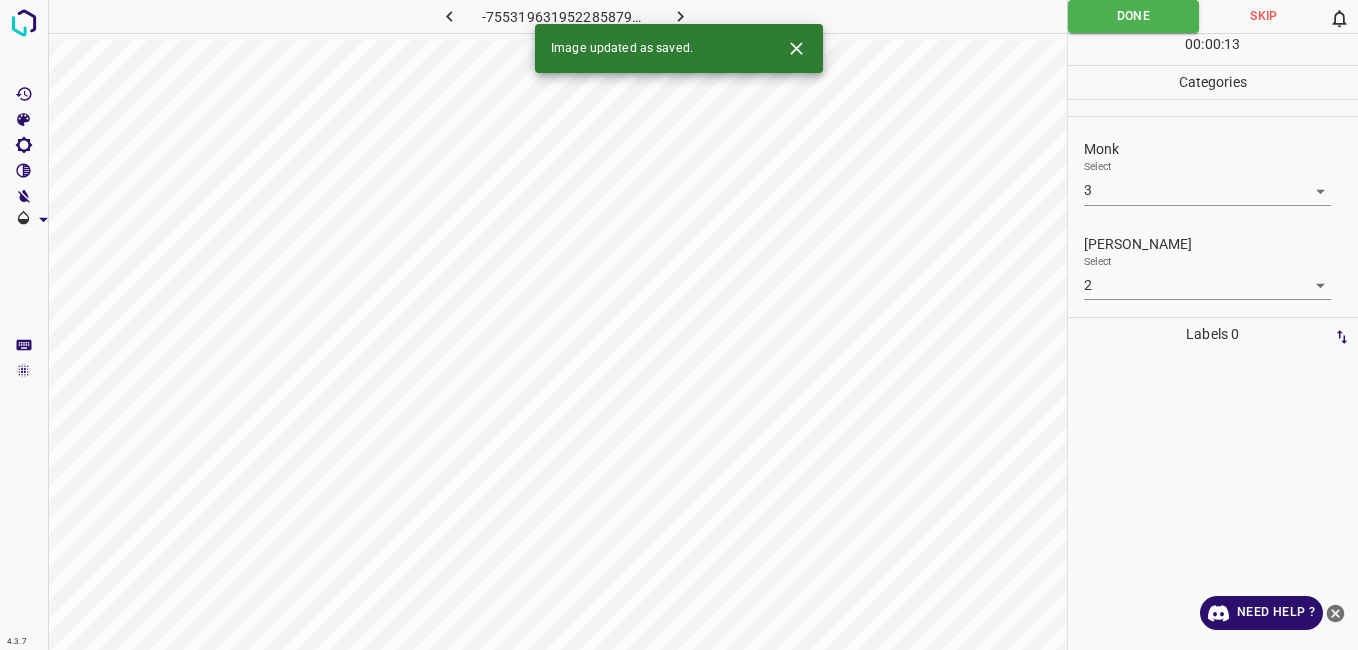 click 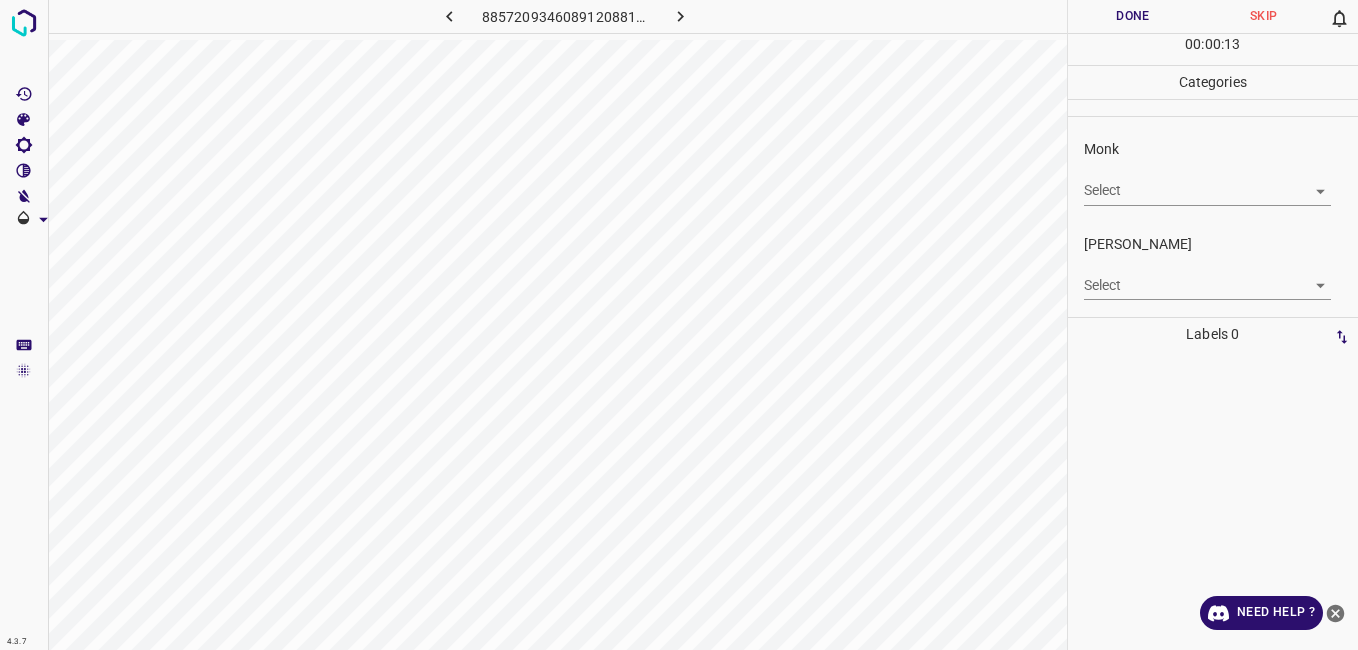 click on "4.3.7 8857209346089120881.png Done Skip 0 00   : 00   : 13   Categories Monk   Select ​  Fitzpatrick   Select ​ Labels   0 Categories 1 Monk 2  Fitzpatrick Tools Space Change between modes (Draw & Edit) I Auto labeling R Restore zoom M Zoom in N Zoom out Delete Delete selecte label Filters Z Restore filters X Saturation filter C Brightness filter V Contrast filter B Gray scale filter General O Download Need Help ? - Text - Hide - Delete" at bounding box center [679, 325] 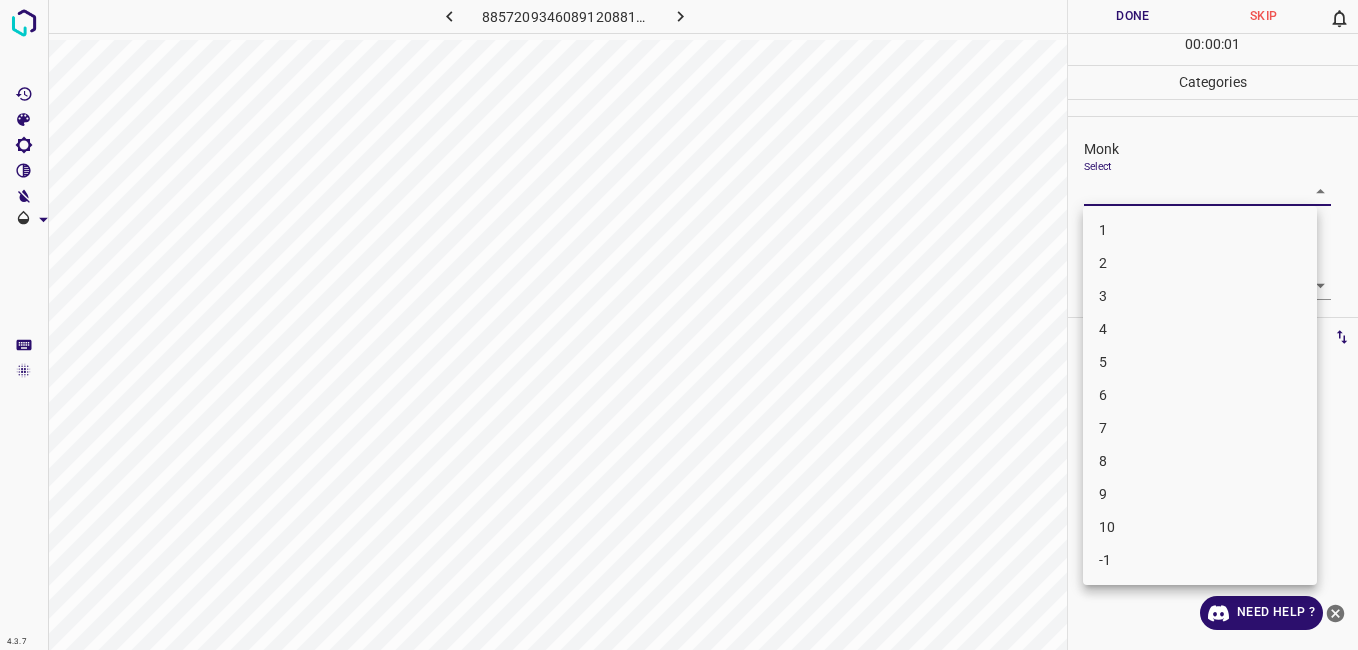 click on "2" at bounding box center [1200, 263] 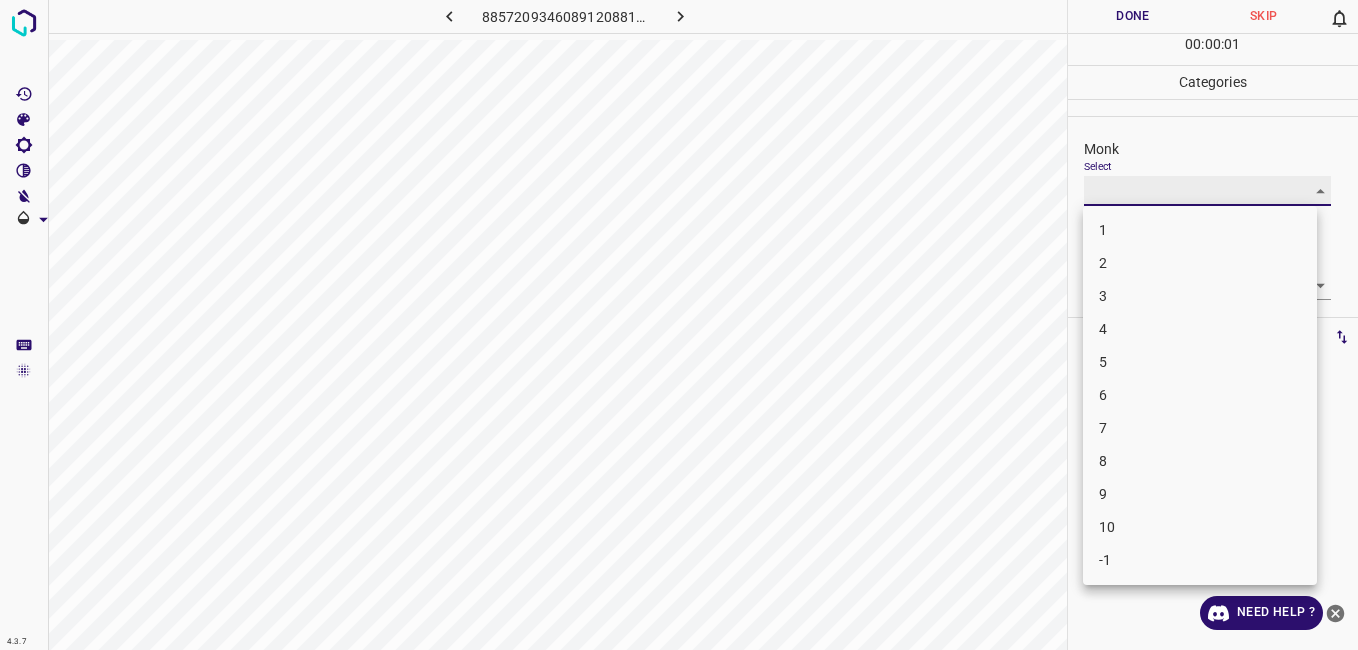 type on "2" 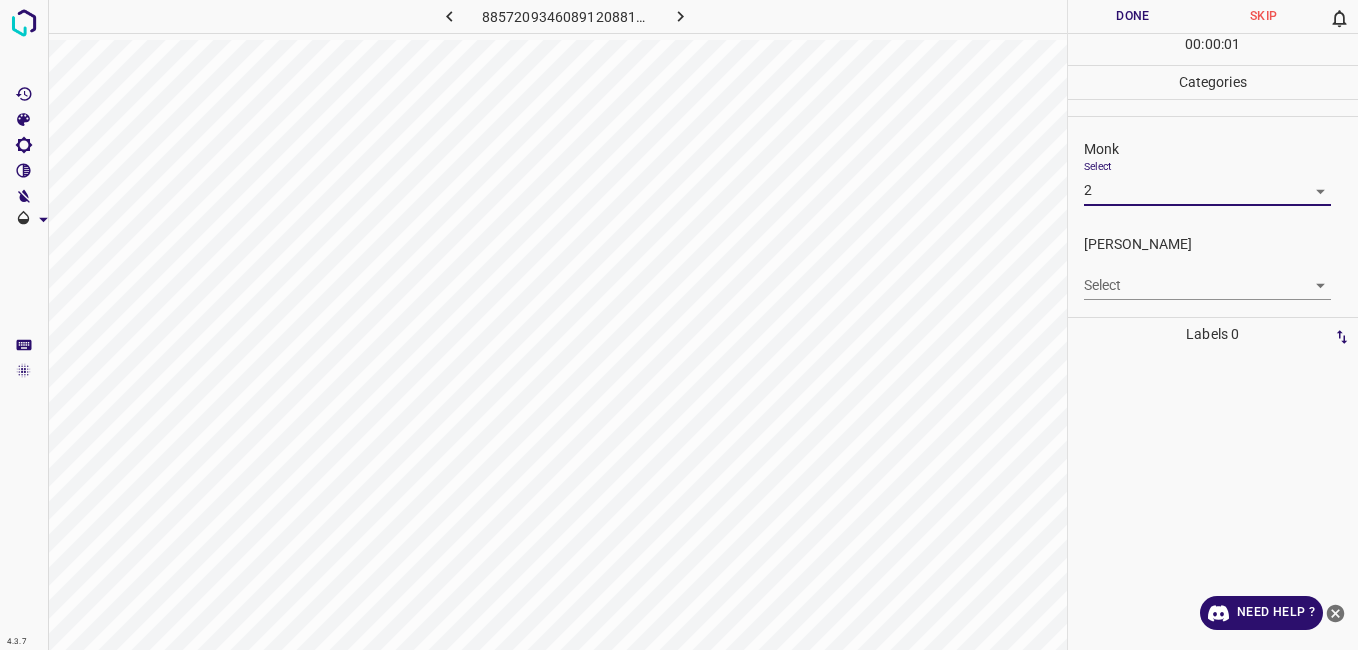 click on "4.3.7 8857209346089120881.png Done Skip 0 00   : 00   : 01   Categories Monk   Select 2 2  Fitzpatrick   Select ​ Labels   0 Categories 1 Monk 2  Fitzpatrick Tools Space Change between modes (Draw & Edit) I Auto labeling R Restore zoom M Zoom in N Zoom out Delete Delete selecte label Filters Z Restore filters X Saturation filter C Brightness filter V Contrast filter B Gray scale filter General O Download Need Help ? - Text - Hide - Delete 1 2 3 4 5 6 7 8 9 10 -1" at bounding box center (679, 325) 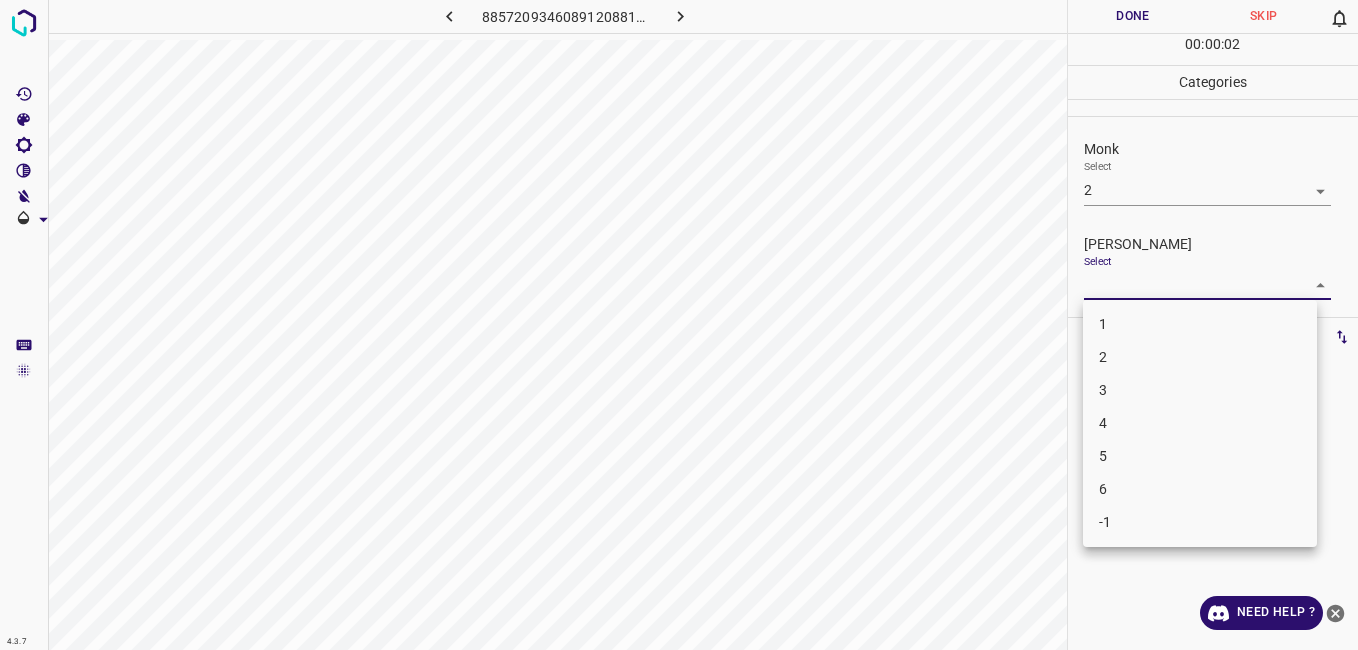click on "1" at bounding box center (1200, 324) 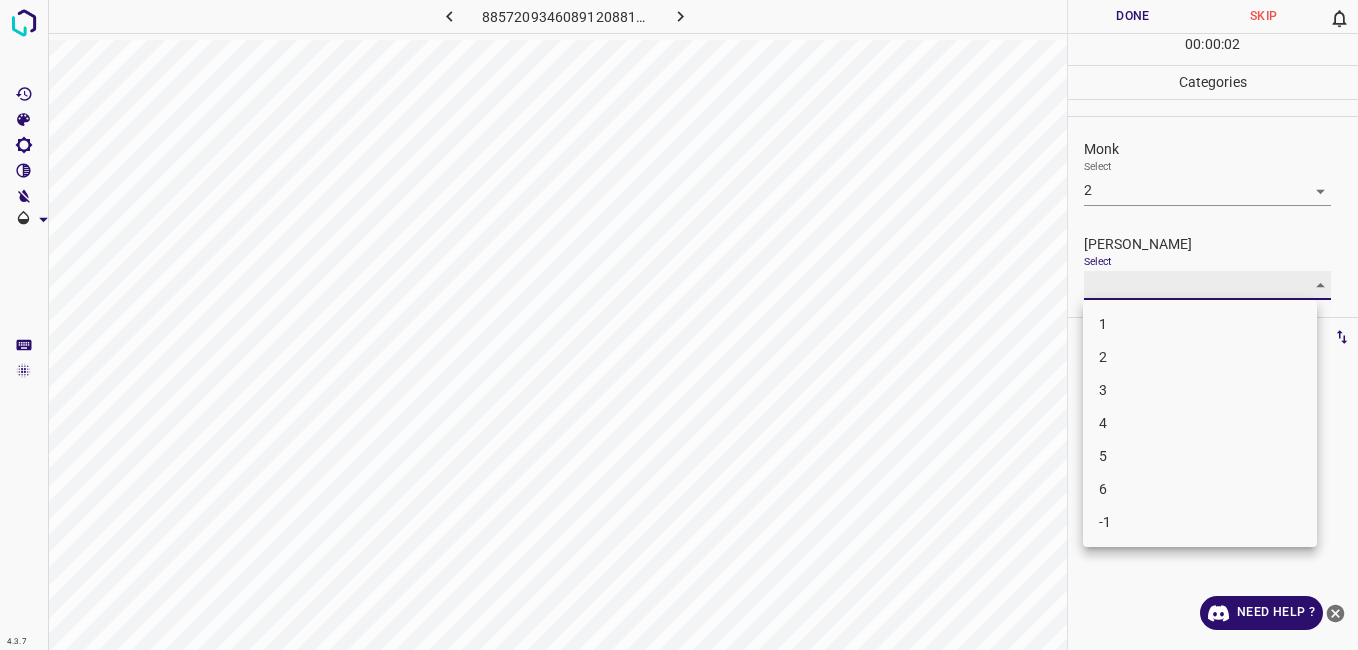 type on "1" 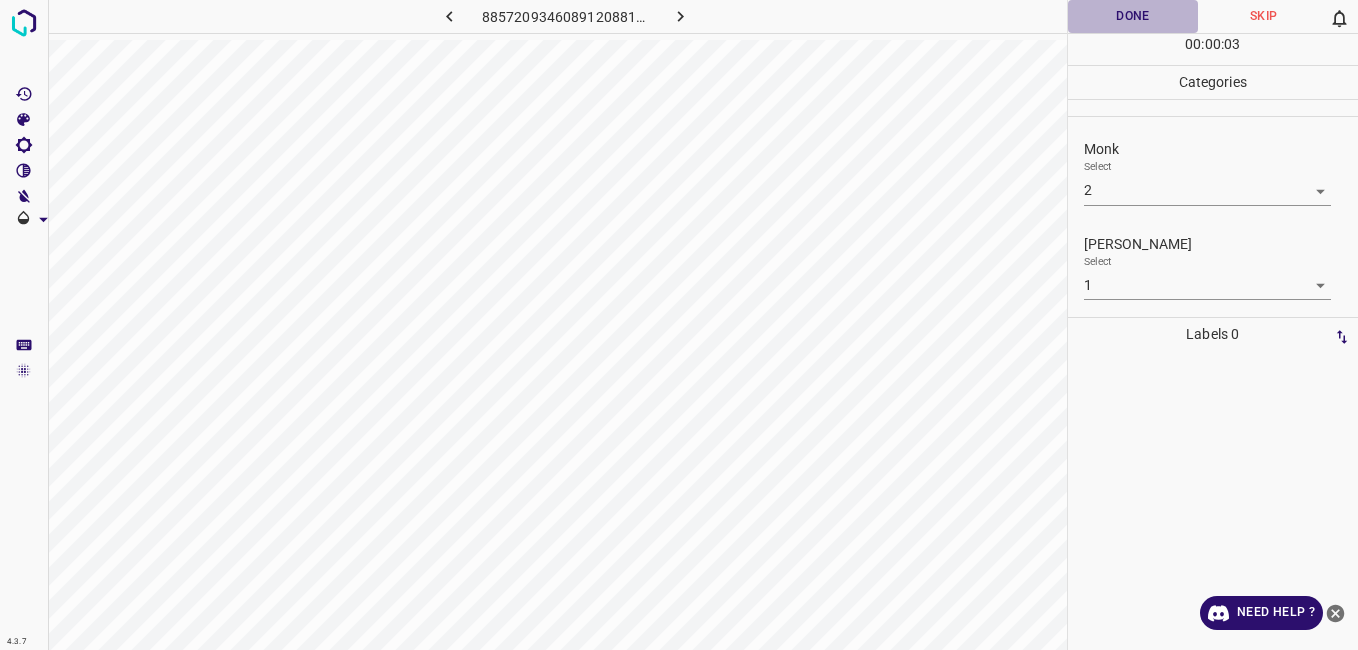 click on "Done" at bounding box center (1133, 16) 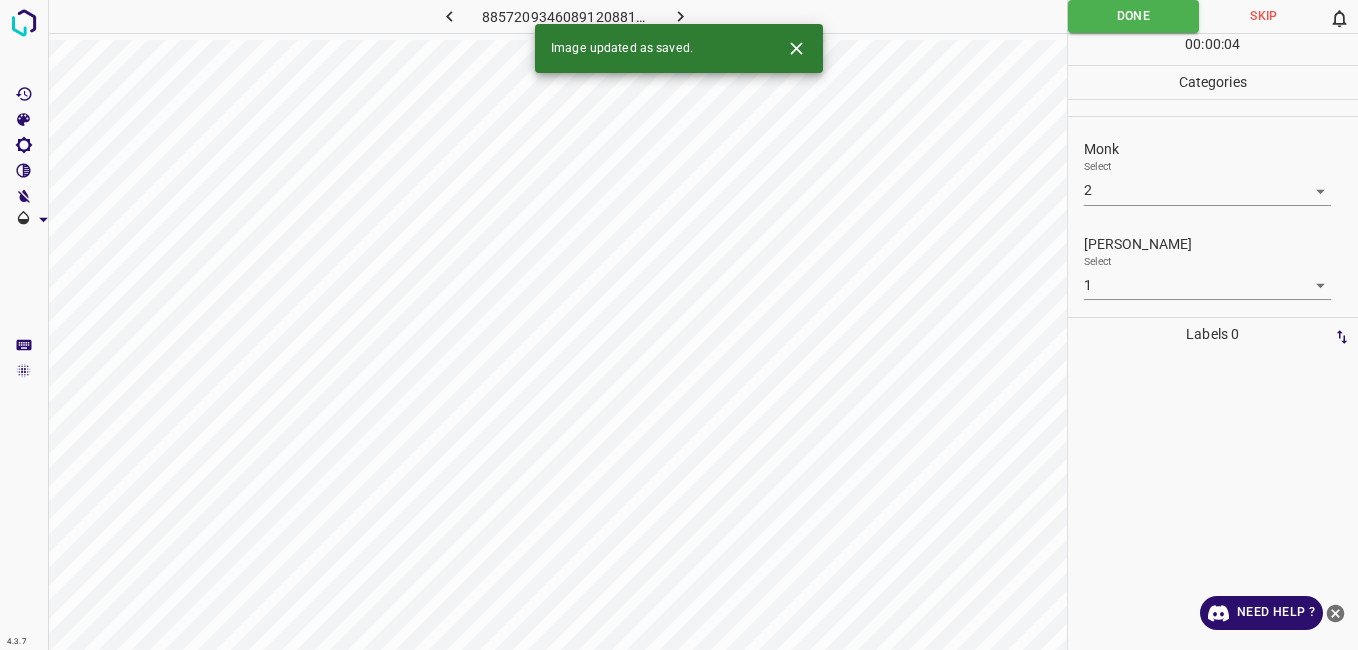 click 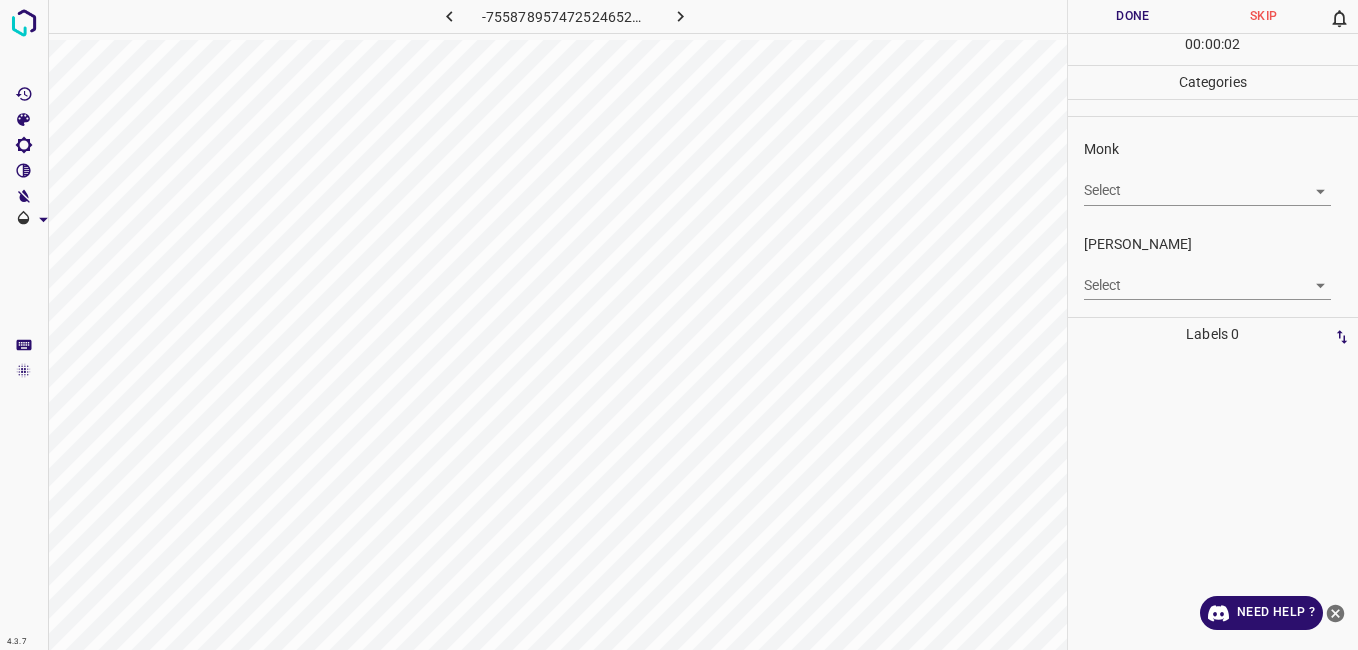 click on "4.3.7 -7558789574725246528.png Done Skip 0 00   : 00   : 02   Categories Monk   Select ​  Fitzpatrick   Select ​ Labels   0 Categories 1 Monk 2  Fitzpatrick Tools Space Change between modes (Draw & Edit) I Auto labeling R Restore zoom M Zoom in N Zoom out Delete Delete selecte label Filters Z Restore filters X Saturation filter C Brightness filter V Contrast filter B Gray scale filter General O Download Need Help ? - Text - Hide - Delete" at bounding box center [679, 325] 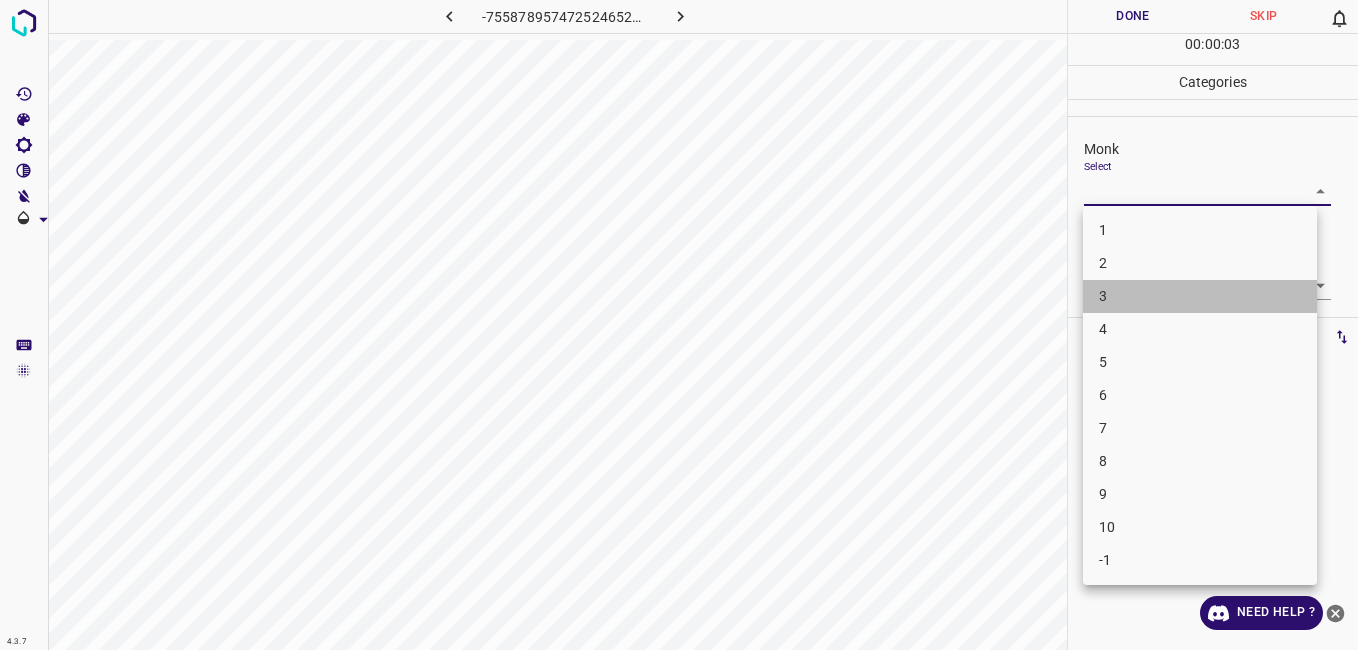 click on "3" at bounding box center [1200, 296] 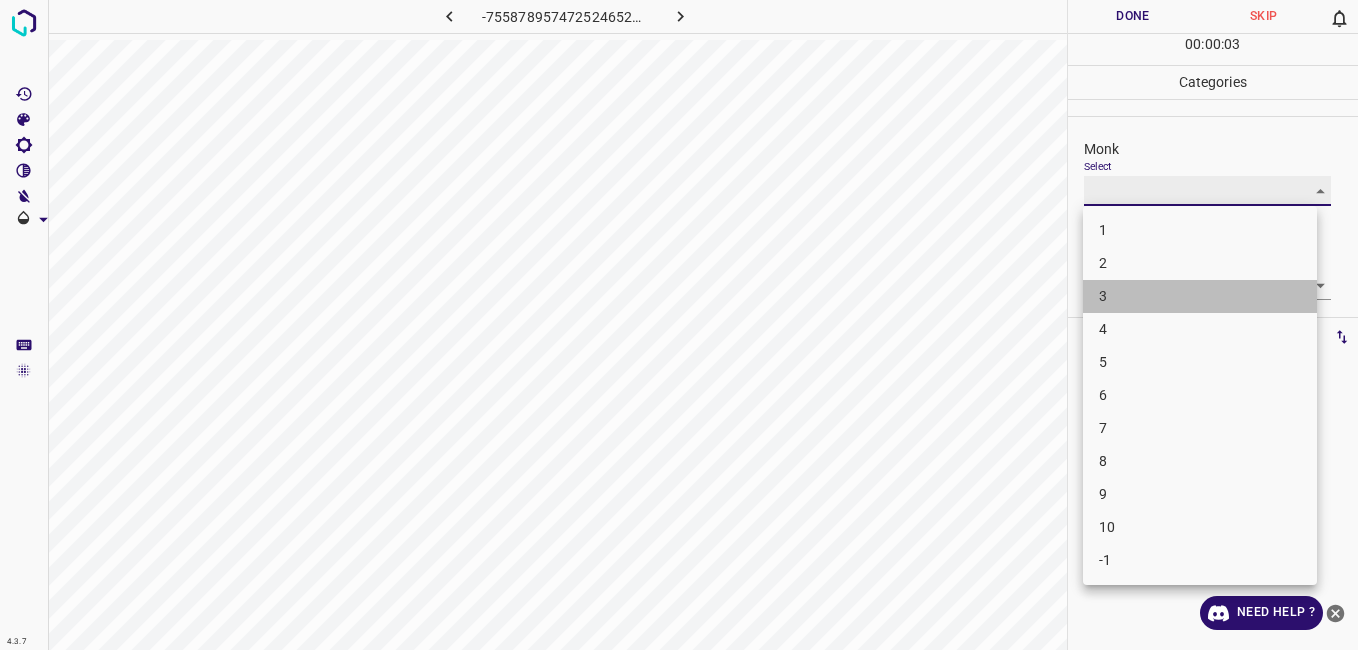 type on "3" 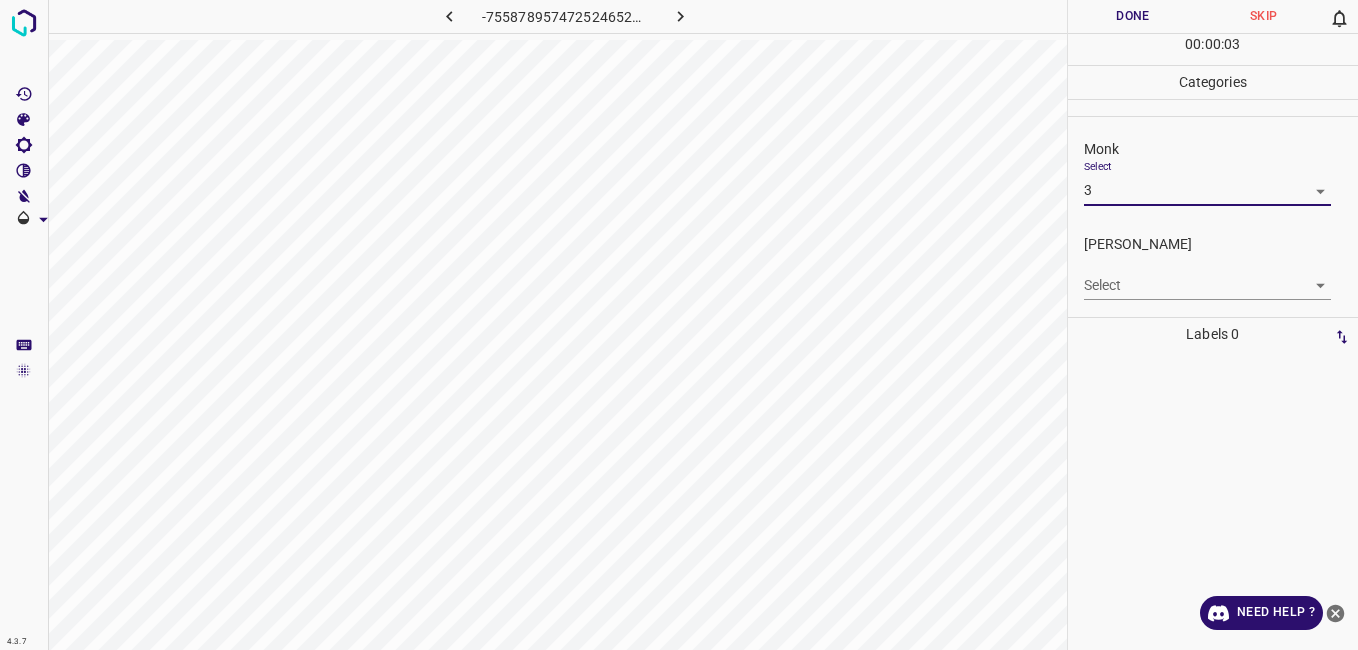 click on "4.3.7 -7558789574725246528.png Done Skip 0 00   : 00   : 03   Categories Monk   Select 3 3  Fitzpatrick   Select ​ Labels   0 Categories 1 Monk 2  Fitzpatrick Tools Space Change between modes (Draw & Edit) I Auto labeling R Restore zoom M Zoom in N Zoom out Delete Delete selecte label Filters Z Restore filters X Saturation filter C Brightness filter V Contrast filter B Gray scale filter General O Download Need Help ? - Text - Hide - Delete" at bounding box center [679, 325] 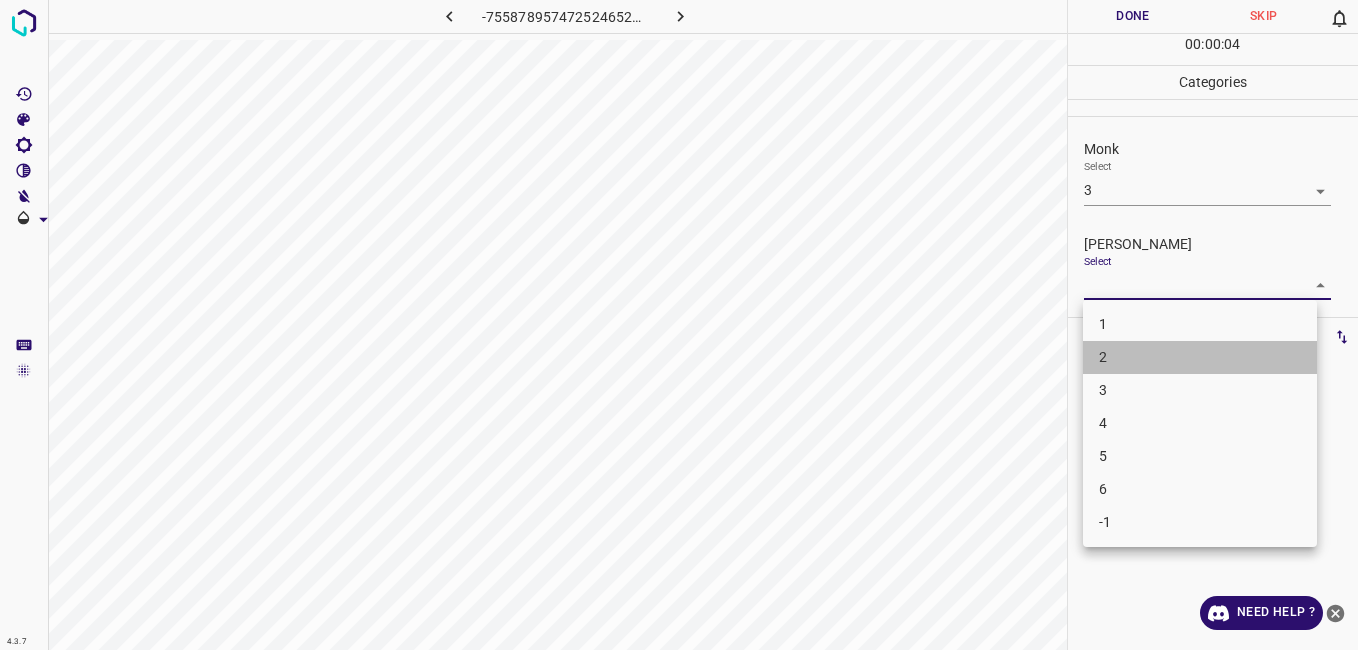 click on "2" at bounding box center (1200, 357) 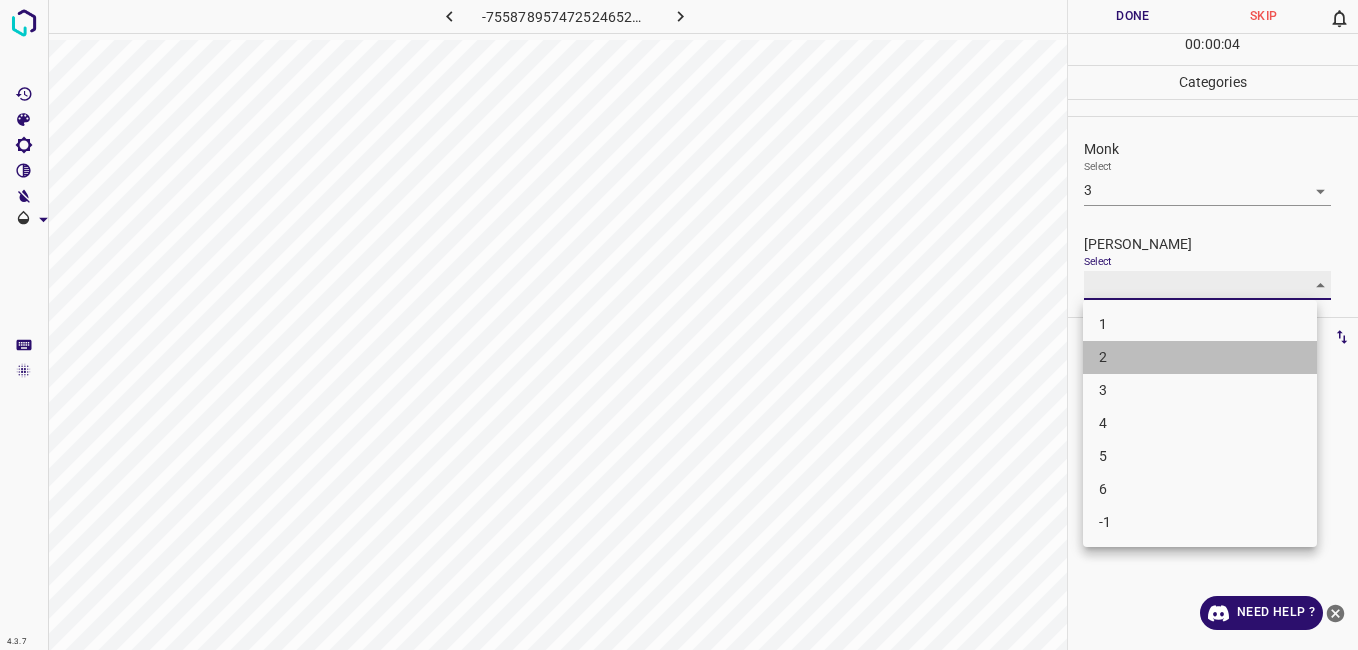 type on "2" 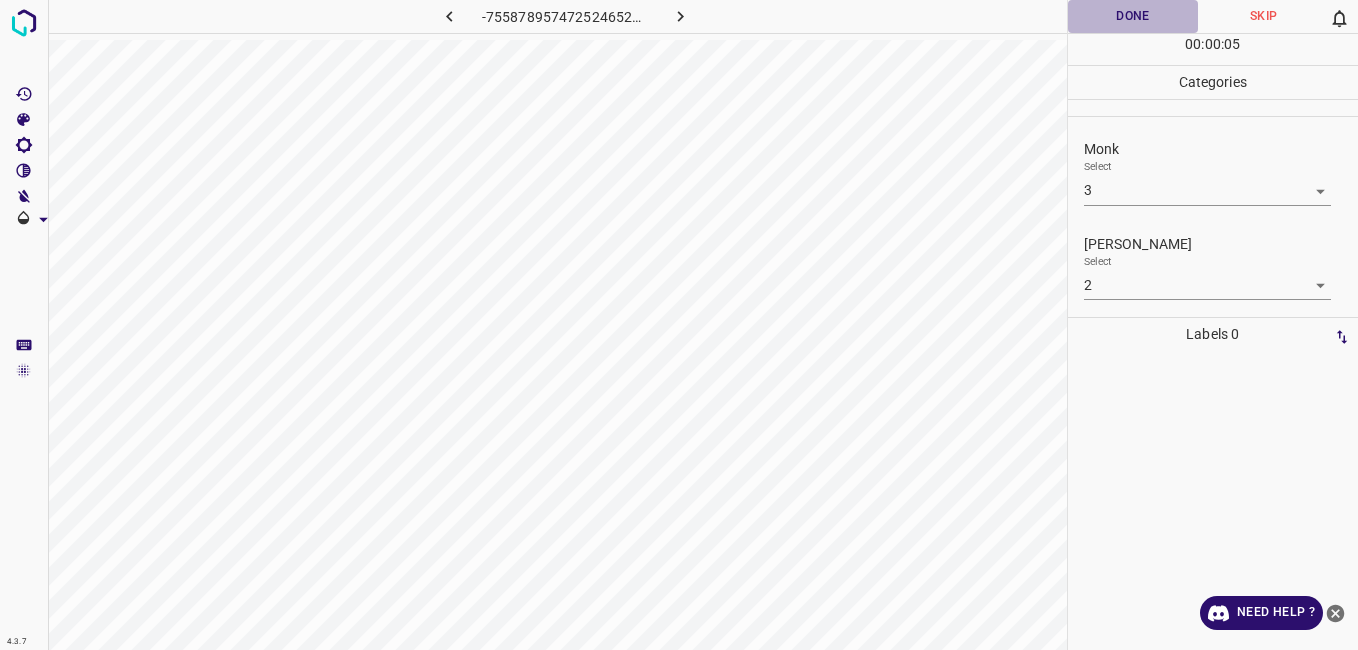 click on "Done" at bounding box center [1133, 16] 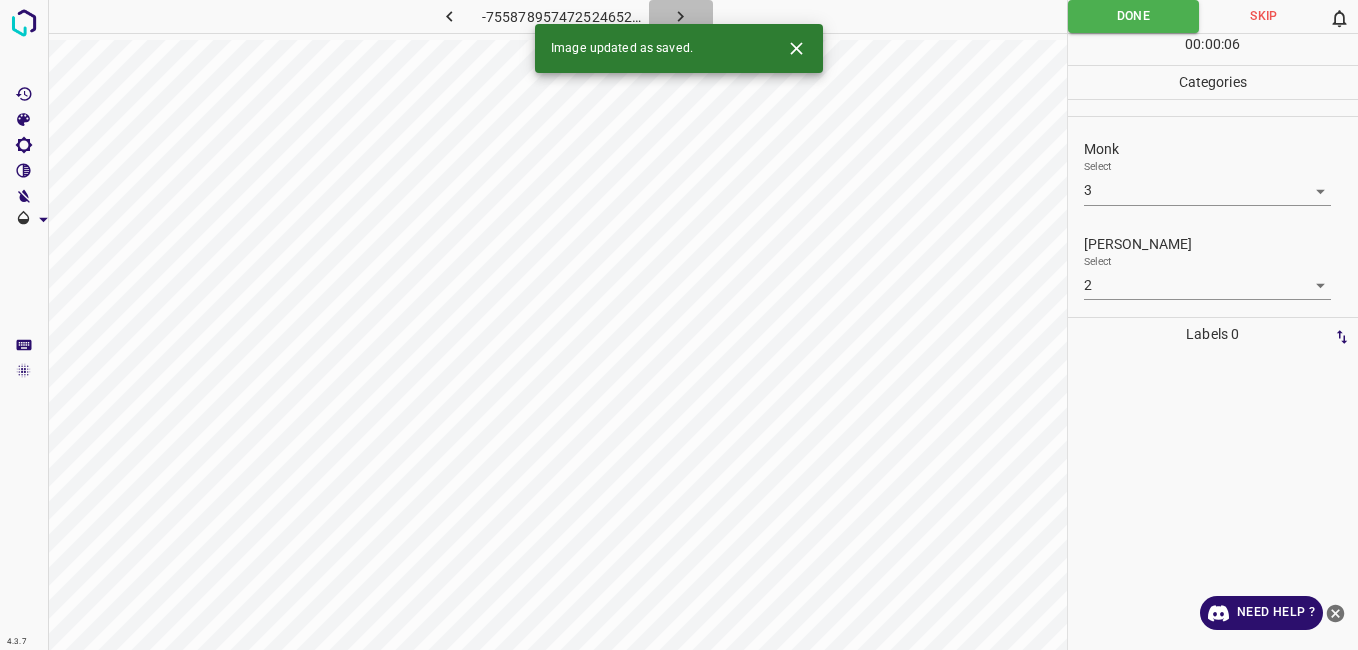 click at bounding box center [681, 16] 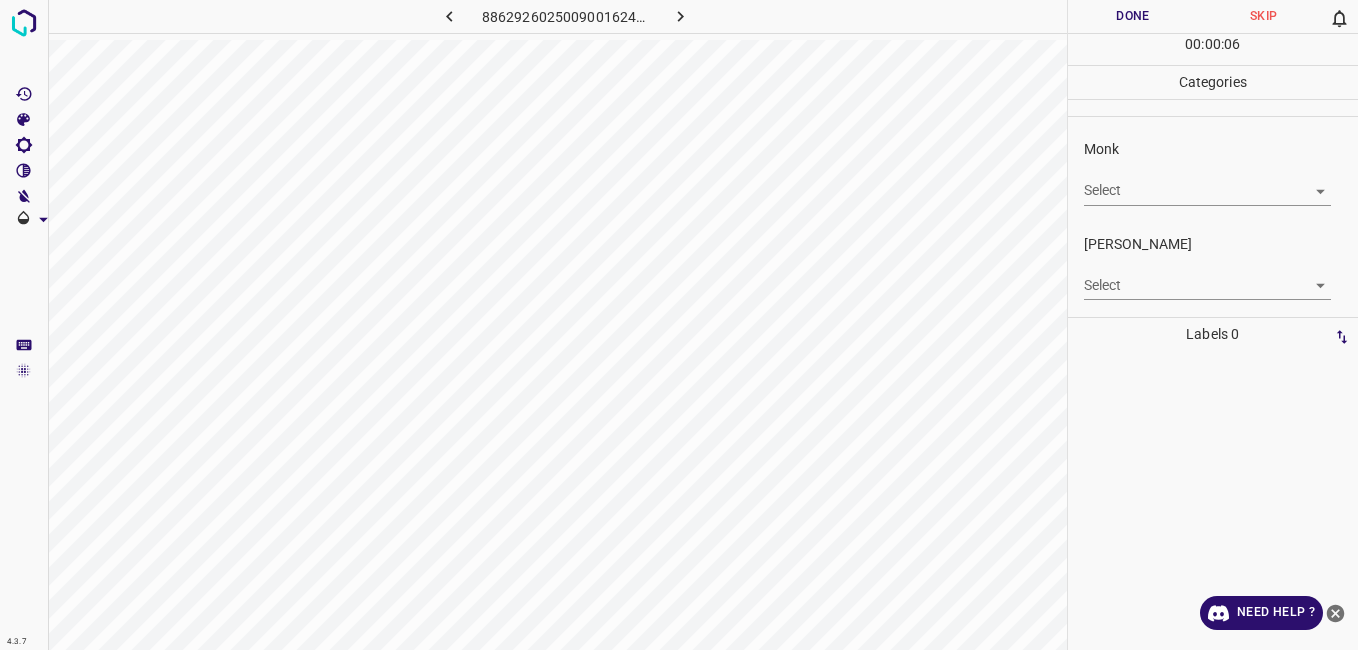 click on "4.3.7 8862926025009001624.png Done Skip 0 00   : 00   : 06   Categories Monk   Select ​  Fitzpatrick   Select ​ Labels   0 Categories 1 Monk 2  Fitzpatrick Tools Space Change between modes (Draw & Edit) I Auto labeling R Restore zoom M Zoom in N Zoom out Delete Delete selecte label Filters Z Restore filters X Saturation filter C Brightness filter V Contrast filter B Gray scale filter General O Download Need Help ? - Text - Hide - Delete" at bounding box center (679, 325) 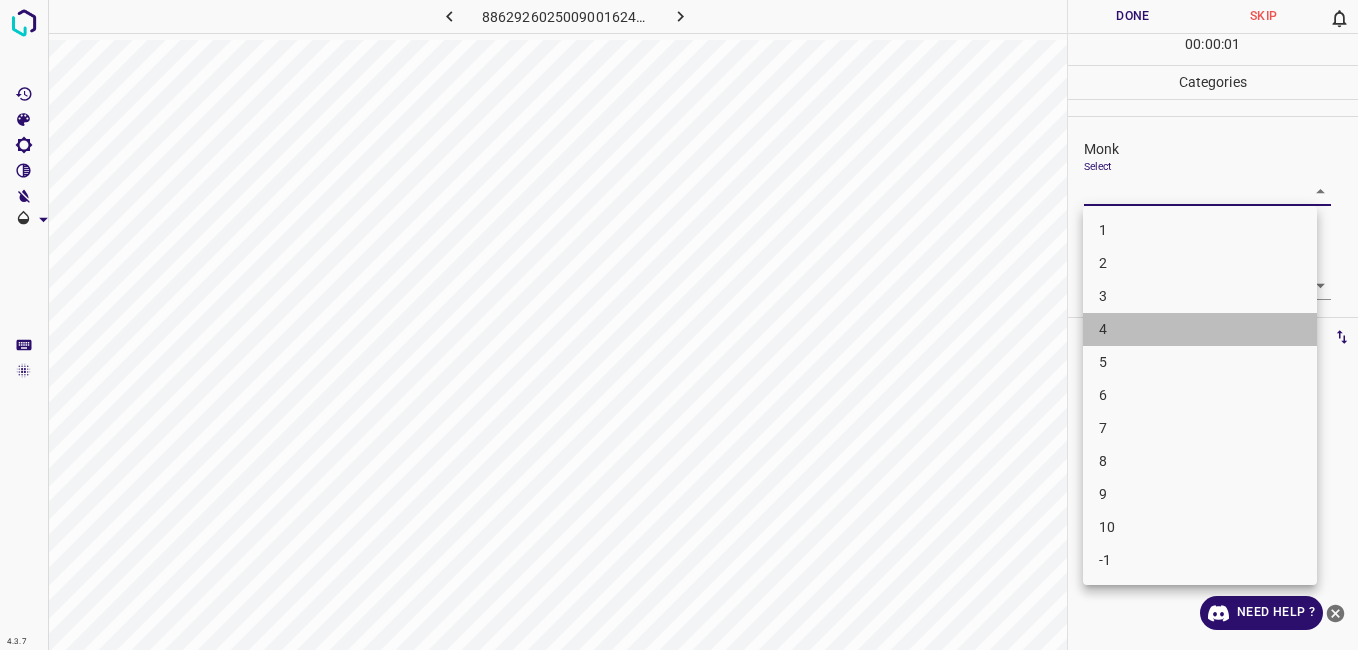 click on "4" at bounding box center [1200, 329] 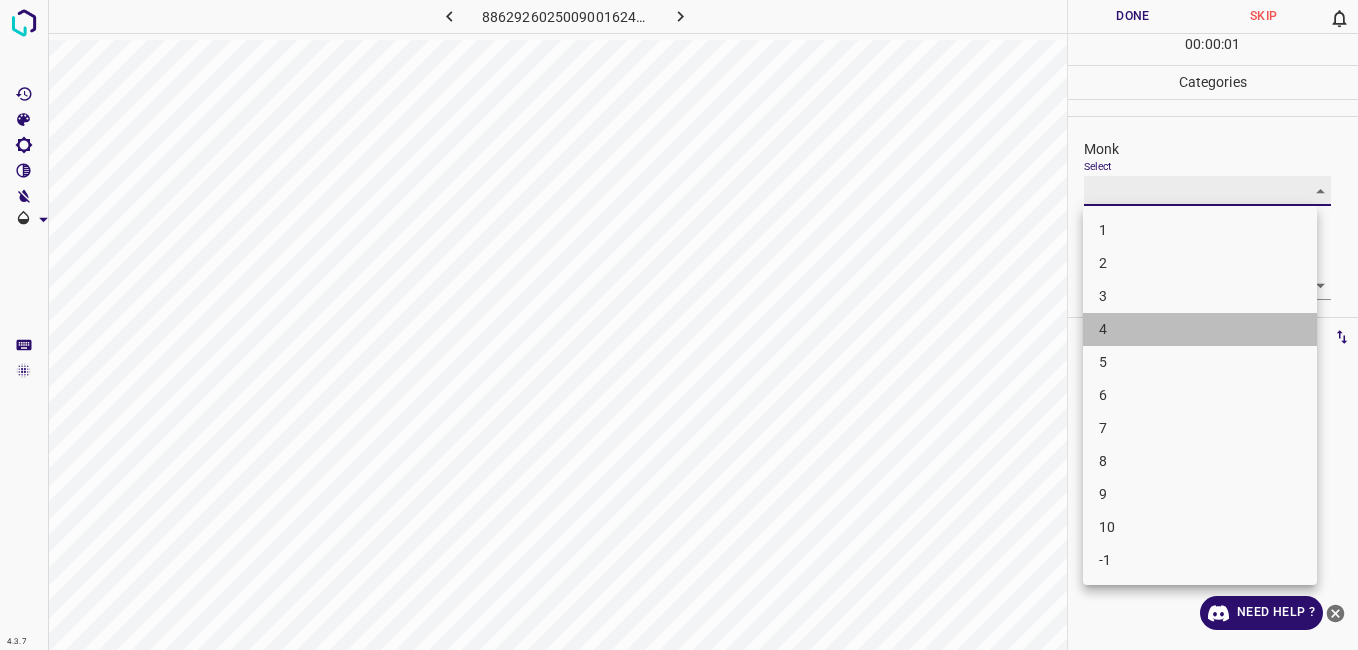 type on "4" 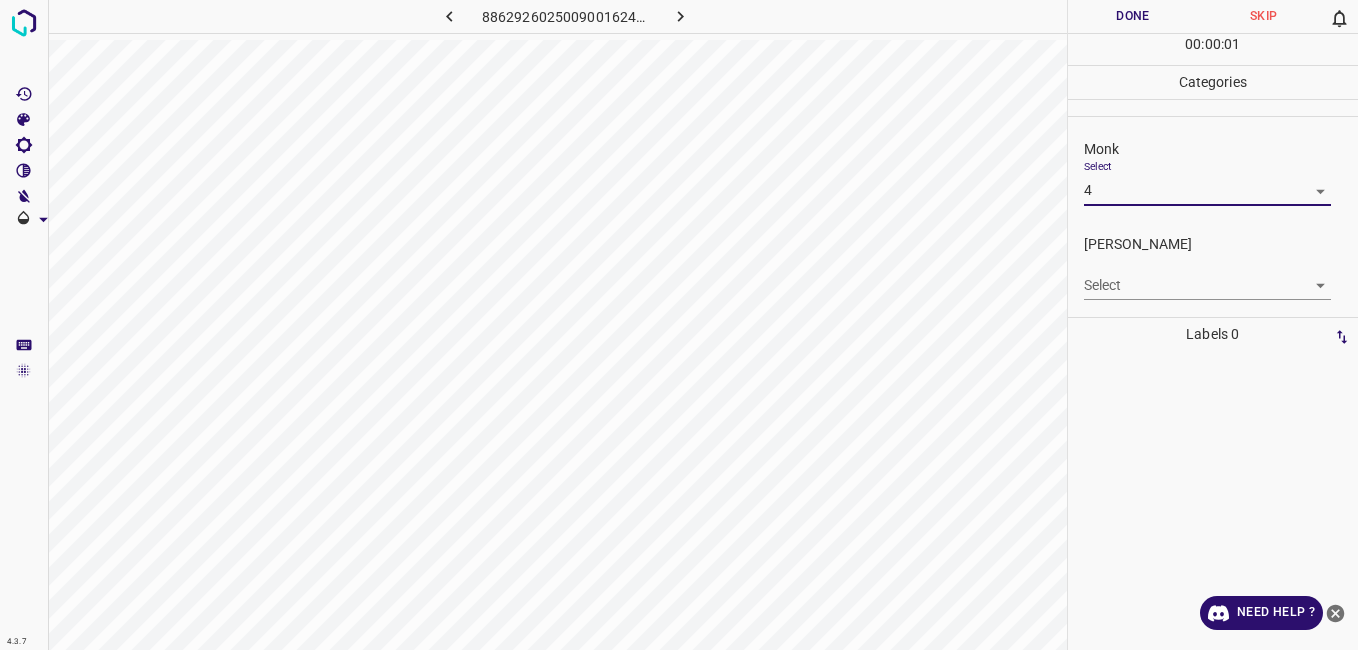 click on "Fitzpatrick   Select ​" at bounding box center [1213, 267] 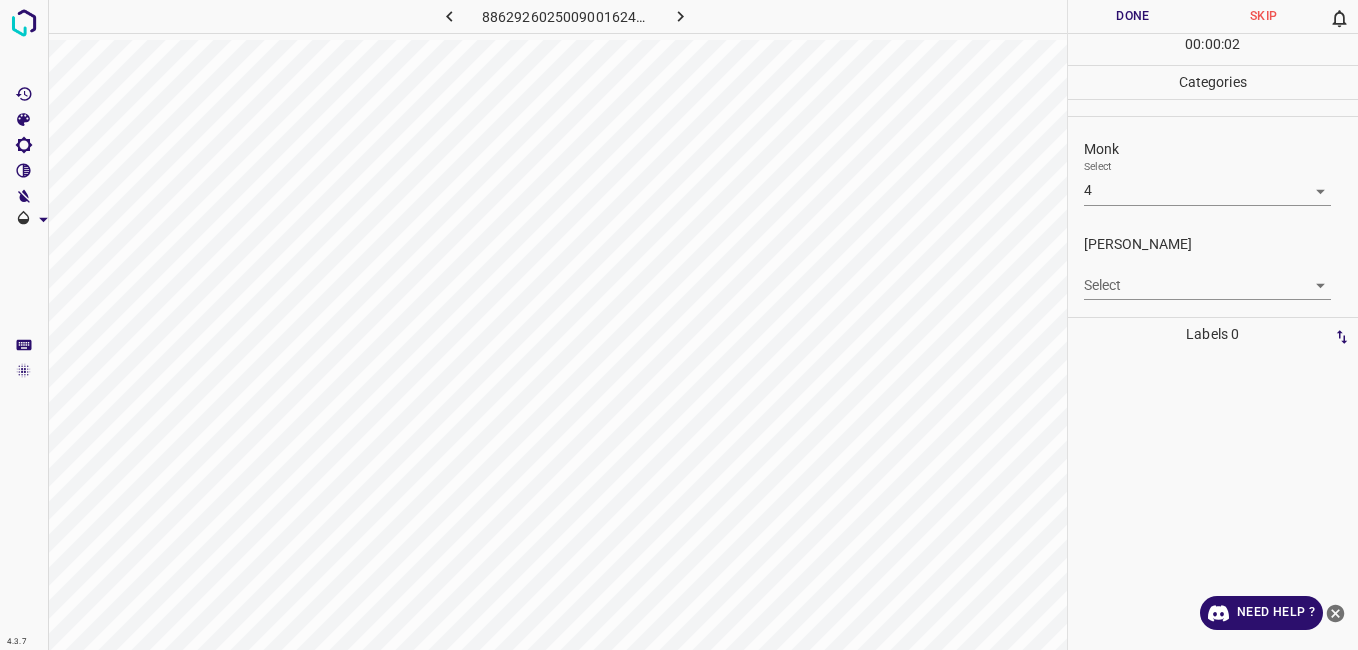 click on "4.3.7 8862926025009001624.png Done Skip 0 00   : 00   : 02   Categories Monk   Select 4 4  Fitzpatrick   Select ​ Labels   0 Categories 1 Monk 2  Fitzpatrick Tools Space Change between modes (Draw & Edit) I Auto labeling R Restore zoom M Zoom in N Zoom out Delete Delete selecte label Filters Z Restore filters X Saturation filter C Brightness filter V Contrast filter B Gray scale filter General O Download Need Help ? - Text - Hide - Delete" at bounding box center [679, 325] 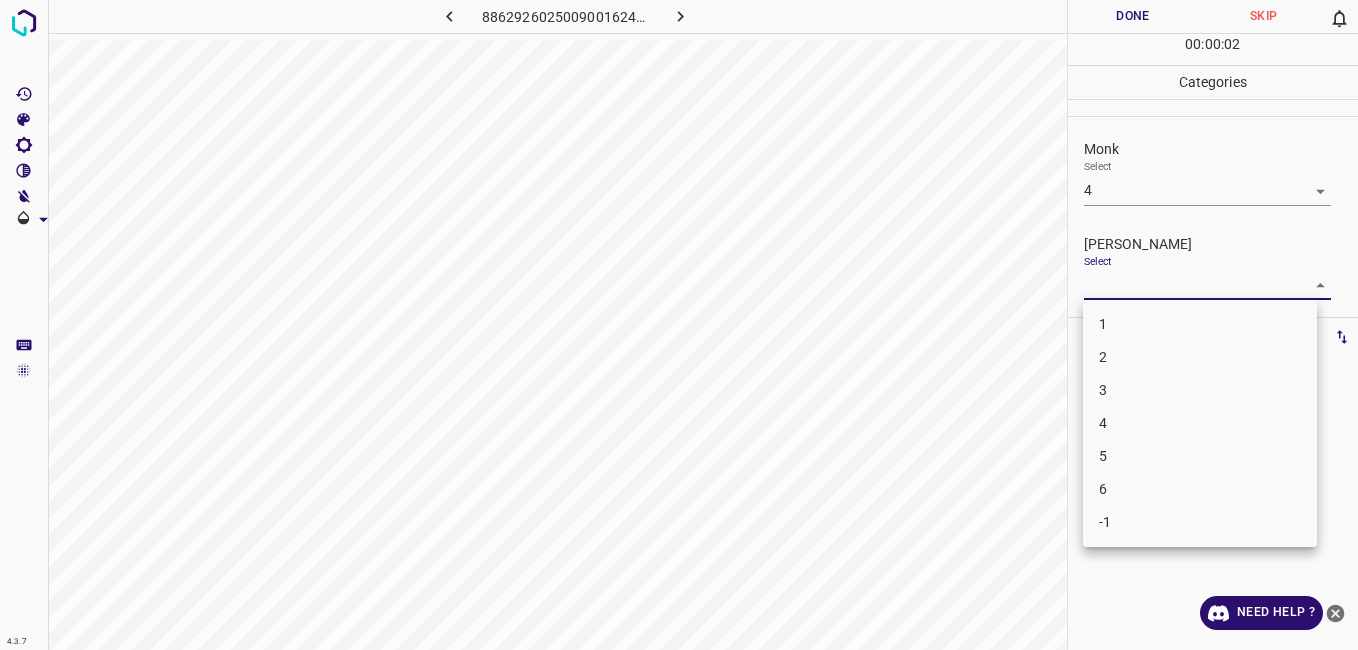 click on "3" at bounding box center (1200, 390) 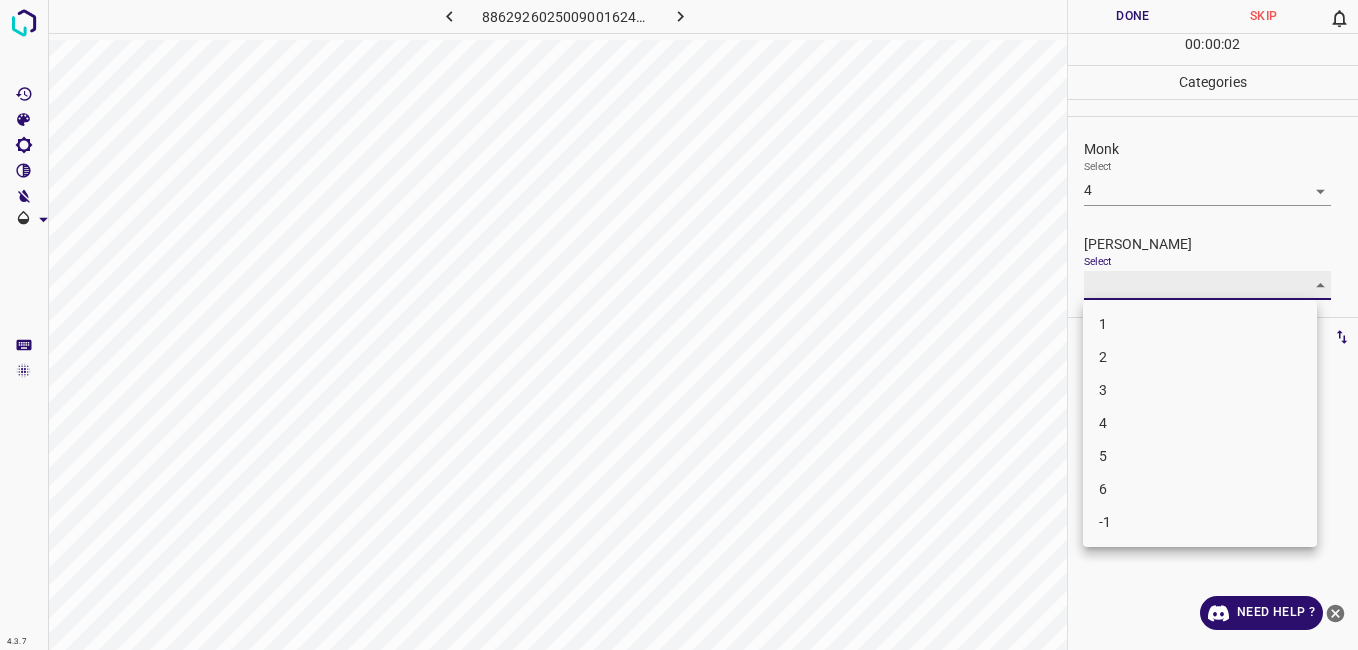 type on "3" 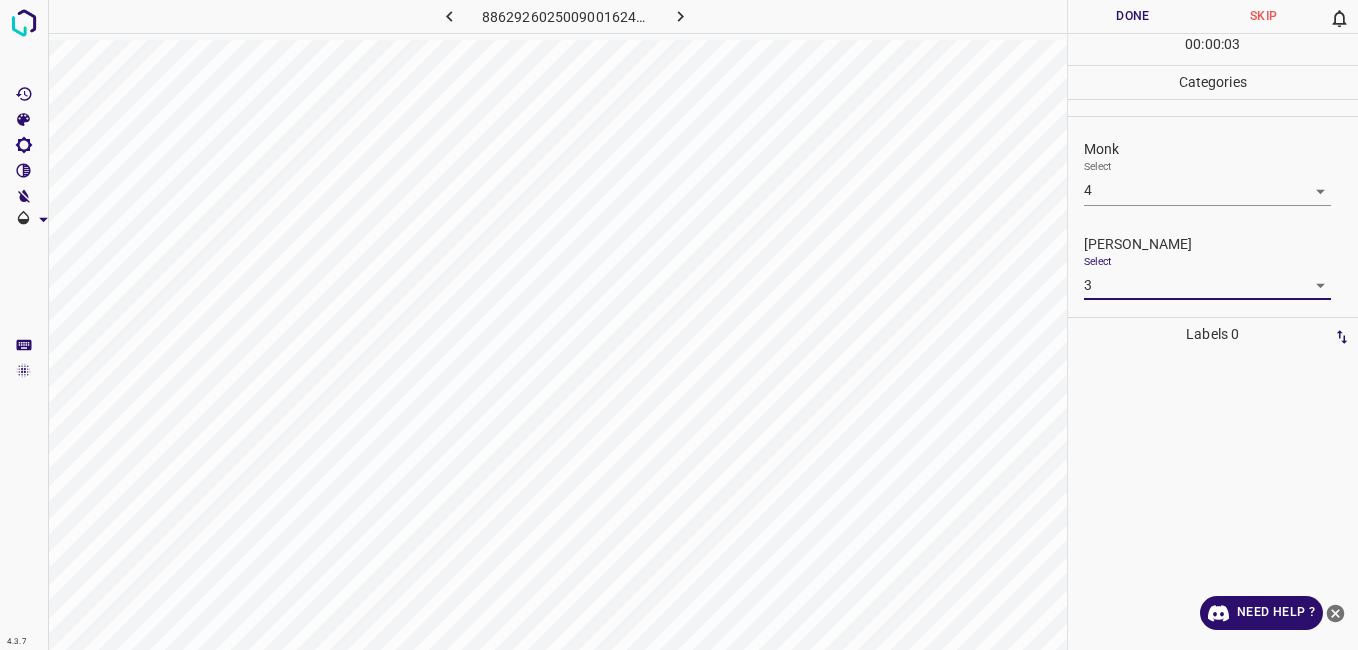 click on "Done" at bounding box center [1133, 16] 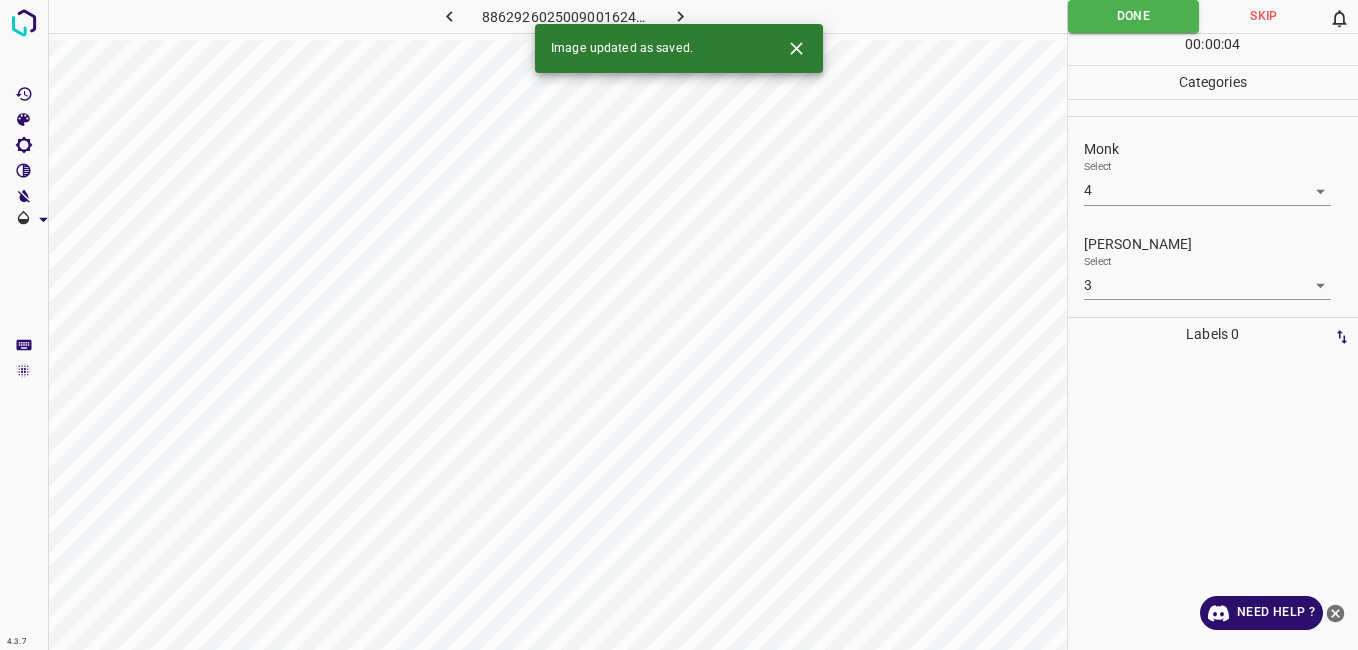 click 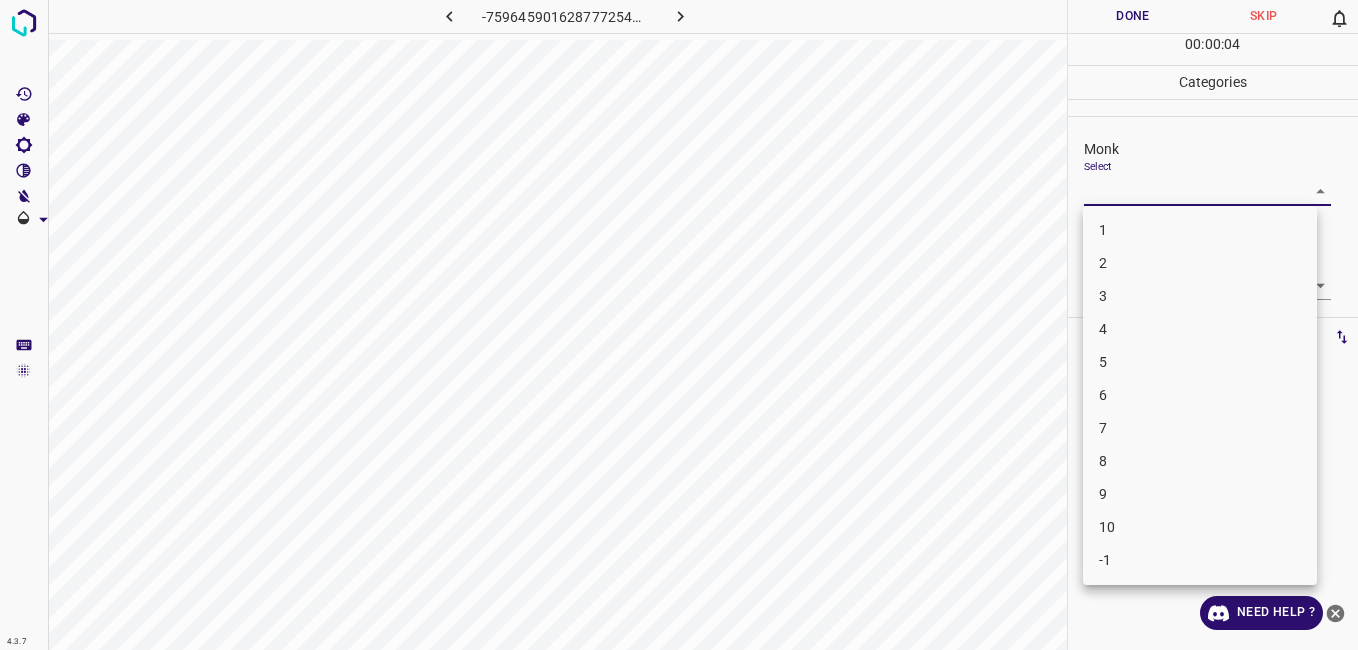 click on "4.3.7 -7596459016287772542.png Done Skip 0 00   : 00   : 04   Categories Monk   Select ​  Fitzpatrick   Select ​ Labels   0 Categories 1 Monk 2  Fitzpatrick Tools Space Change between modes (Draw & Edit) I Auto labeling R Restore zoom M Zoom in N Zoom out Delete Delete selecte label Filters Z Restore filters X Saturation filter C Brightness filter V Contrast filter B Gray scale filter General O Download Need Help ? - Text - Hide - Delete 1 2 3 4 5 6 7 8 9 10 -1" at bounding box center (679, 325) 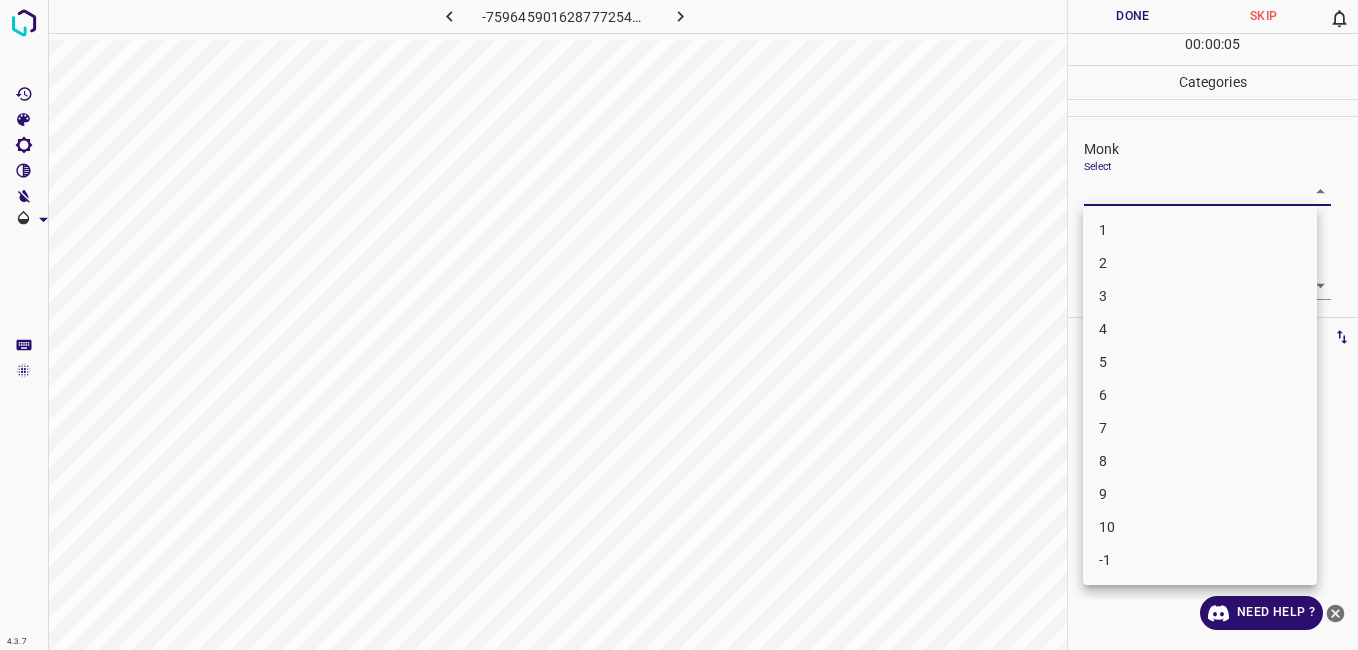 click on "3" at bounding box center [1200, 296] 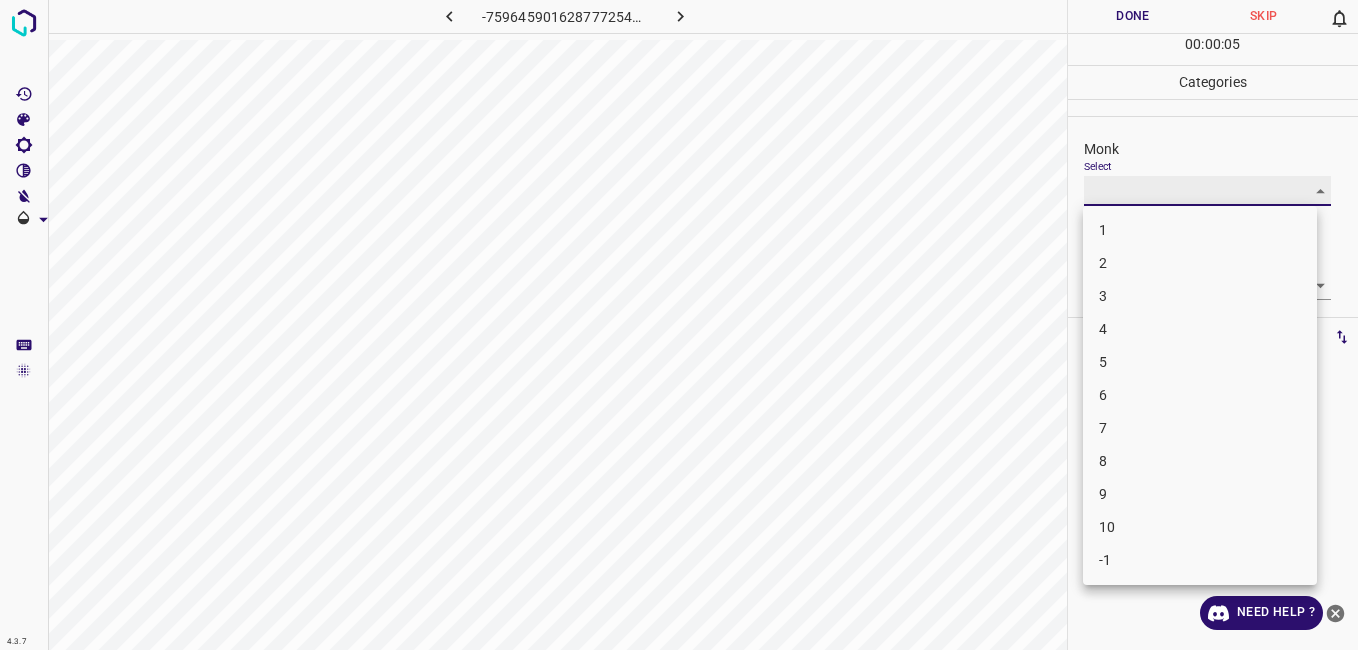 type on "3" 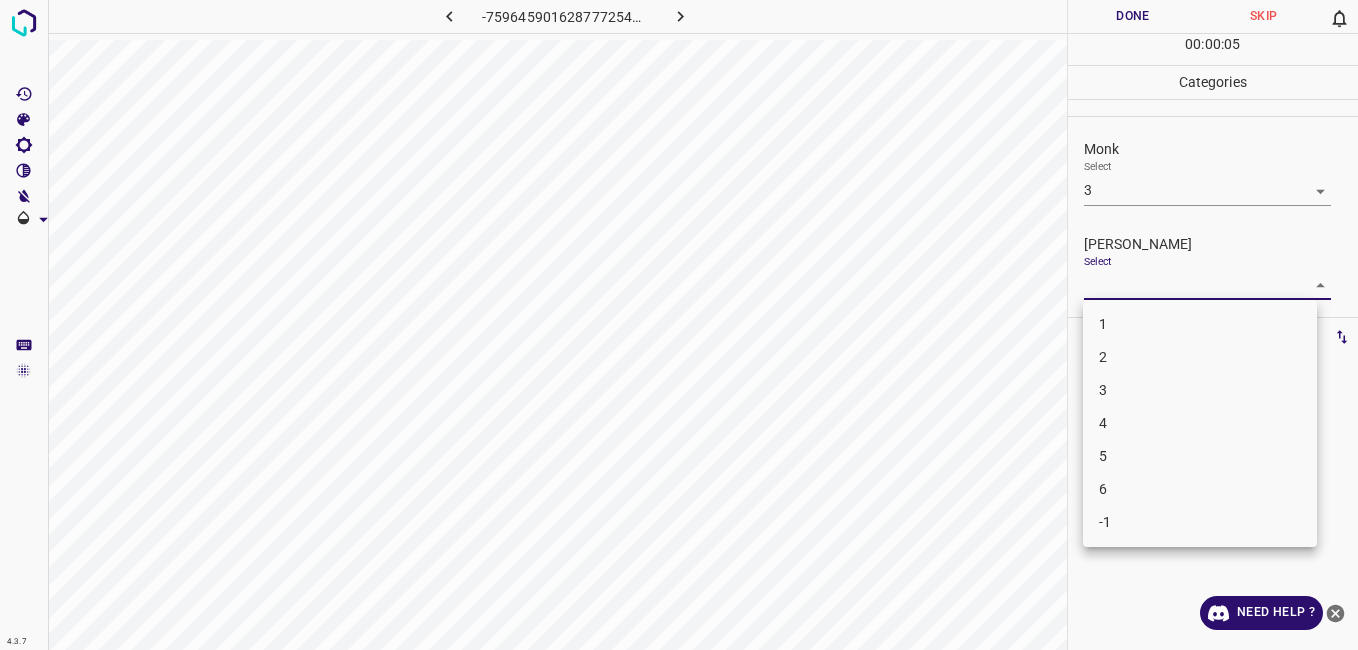 click on "4.3.7 -7596459016287772542.png Done Skip 0 00   : 00   : 05   Categories Monk   Select 3 3  Fitzpatrick   Select ​ Labels   0 Categories 1 Monk 2  Fitzpatrick Tools Space Change between modes (Draw & Edit) I Auto labeling R Restore zoom M Zoom in N Zoom out Delete Delete selecte label Filters Z Restore filters X Saturation filter C Brightness filter V Contrast filter B Gray scale filter General O Download Need Help ? - Text - Hide - Delete 1 2 3 4 5 6 -1" at bounding box center (679, 325) 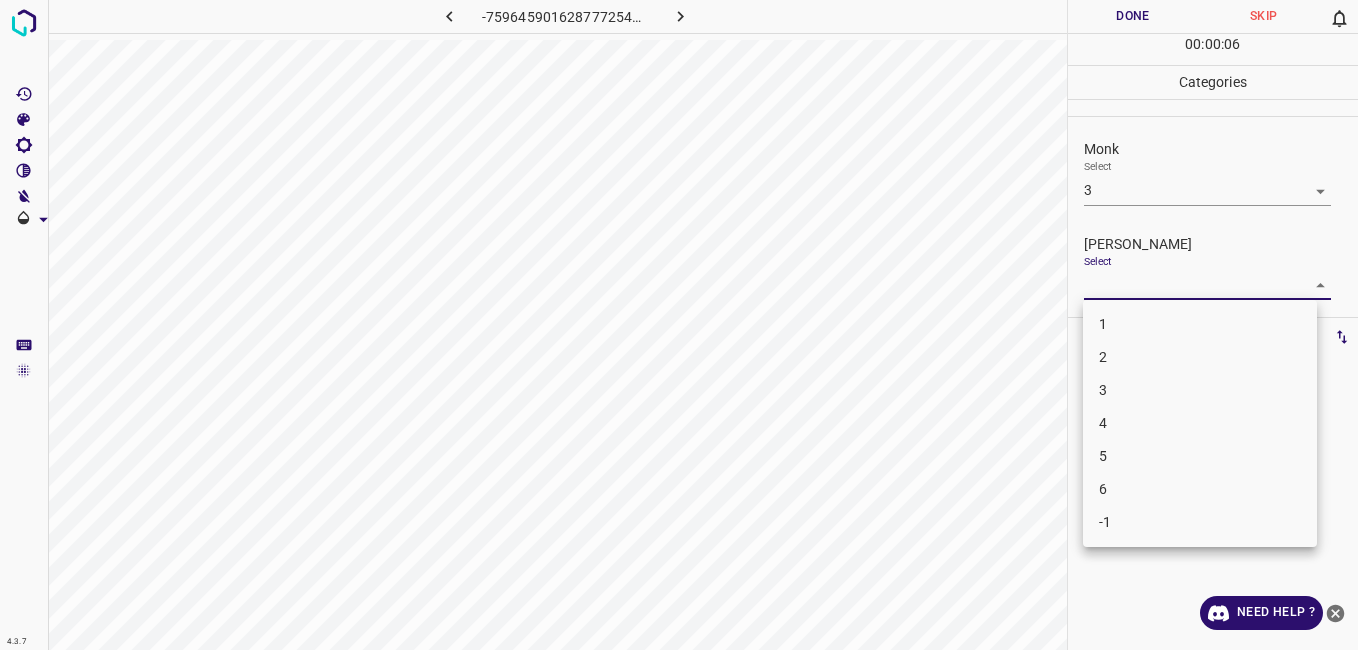 click on "2" at bounding box center (1200, 357) 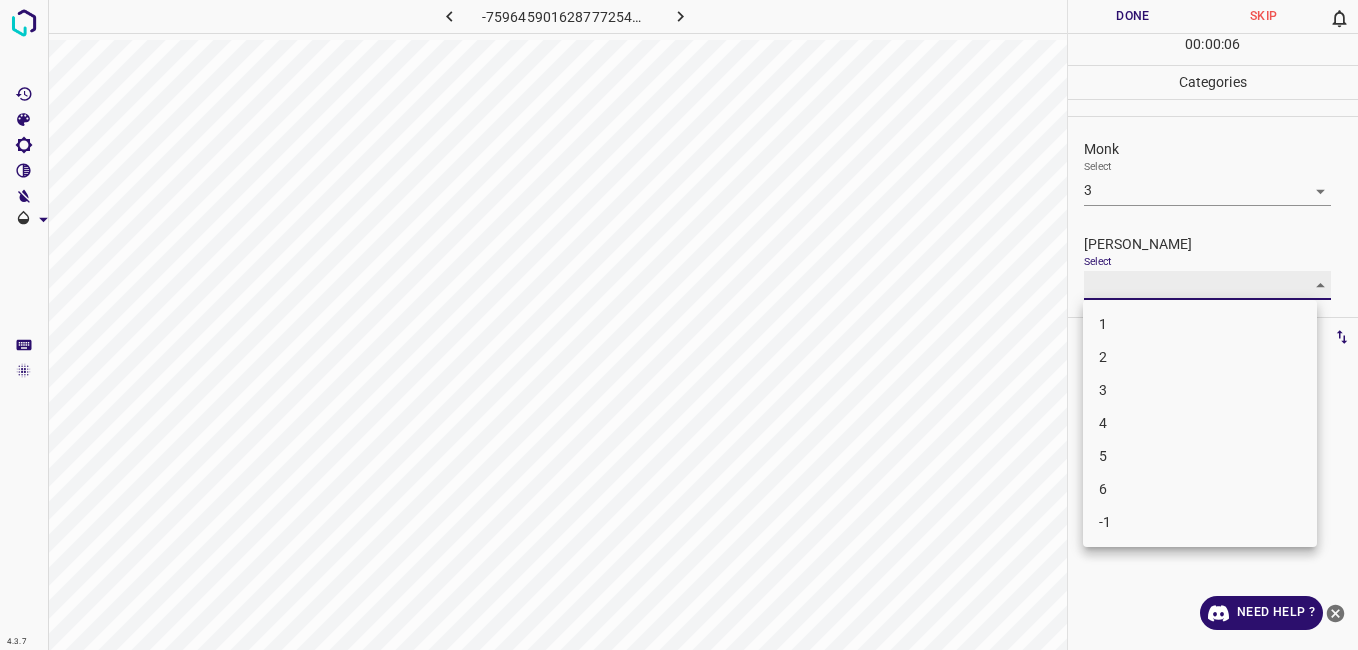 type on "2" 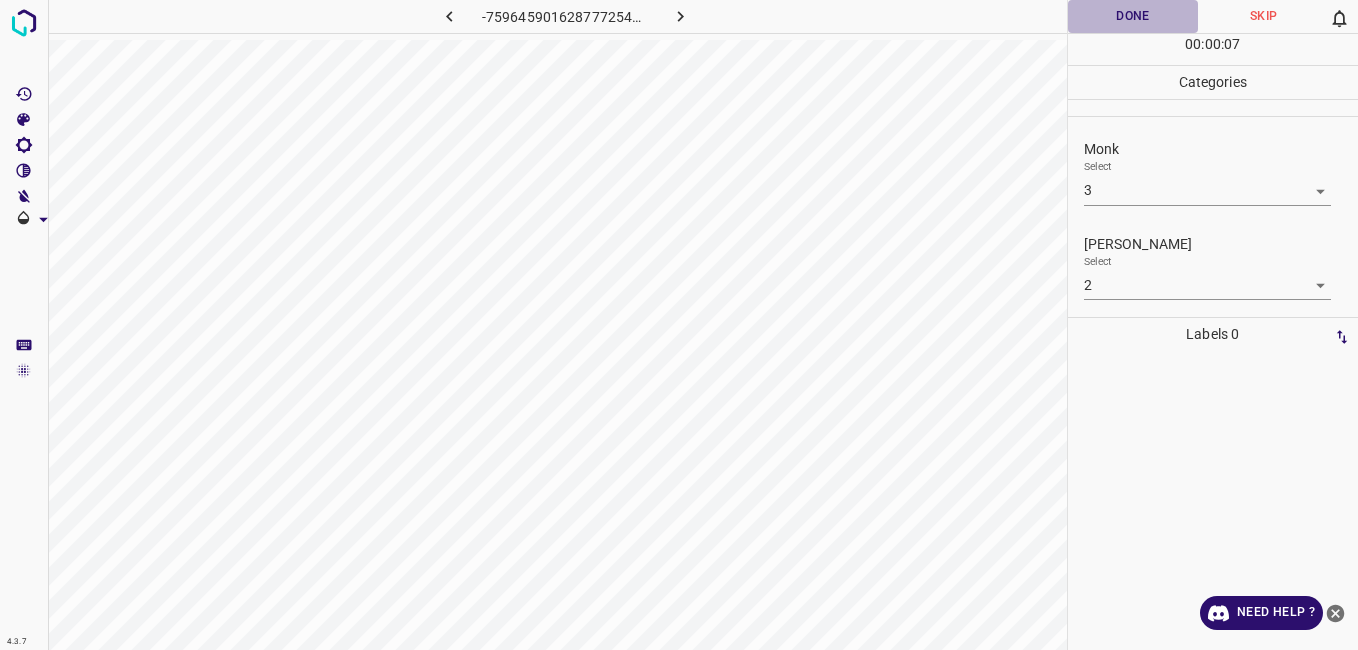 click on "Done" at bounding box center (1133, 16) 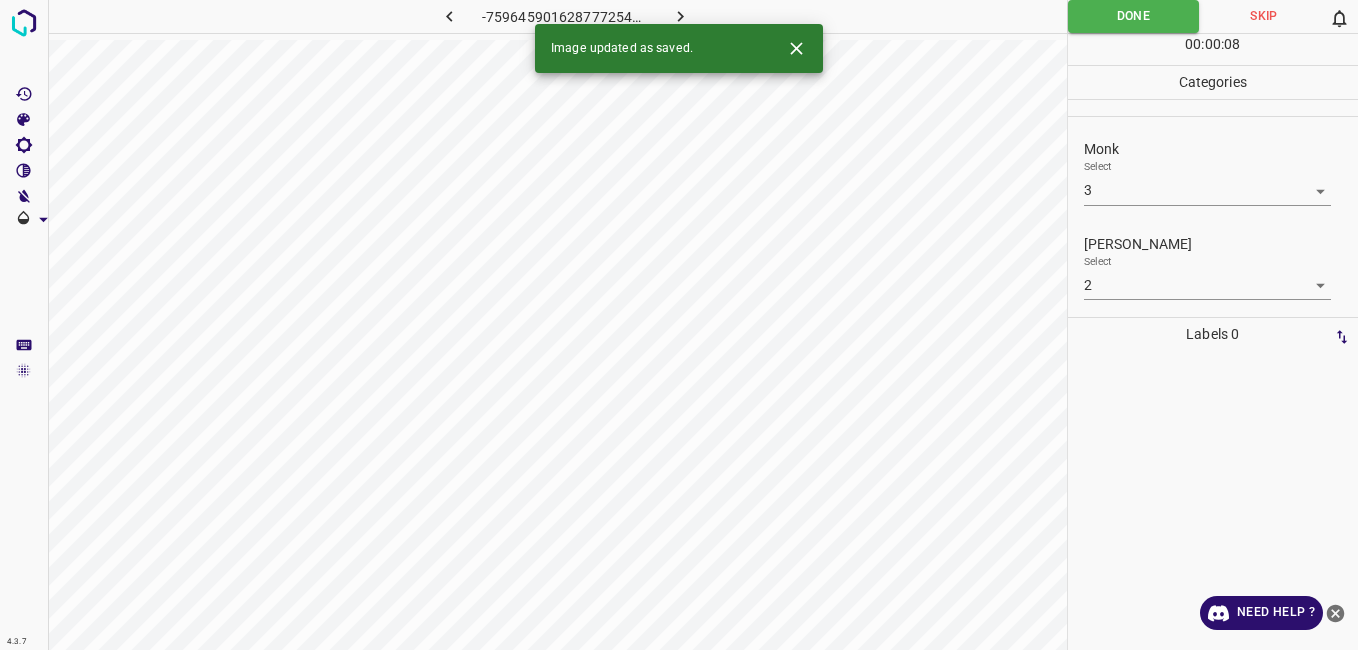 click on "Image updated as saved." at bounding box center (679, 48) 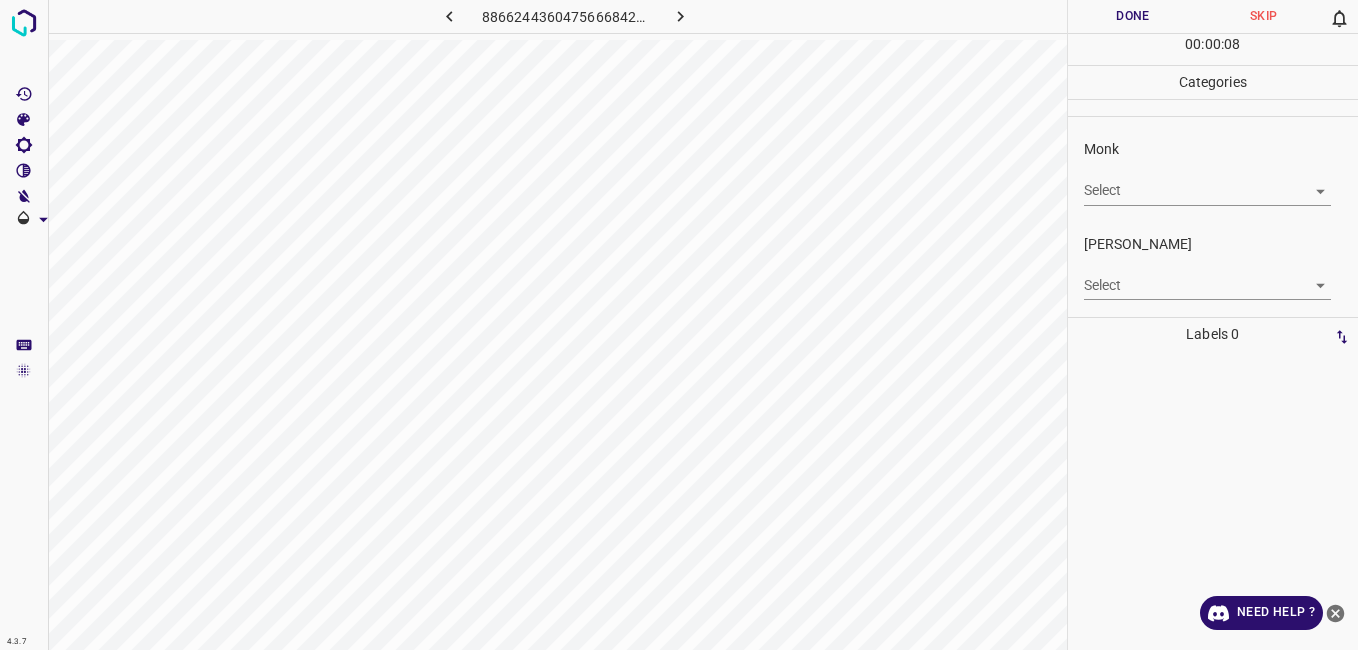 click on "4.3.7 8866244360475666842.png Done Skip 0 00   : 00   : 08   Categories Monk   Select ​  Fitzpatrick   Select ​ Labels   0 Categories 1 Monk 2  Fitzpatrick Tools Space Change between modes (Draw & Edit) I Auto labeling R Restore zoom M Zoom in N Zoom out Delete Delete selecte label Filters Z Restore filters X Saturation filter C Brightness filter V Contrast filter B Gray scale filter General O Download Need Help ? - Text - Hide - Delete" at bounding box center [679, 325] 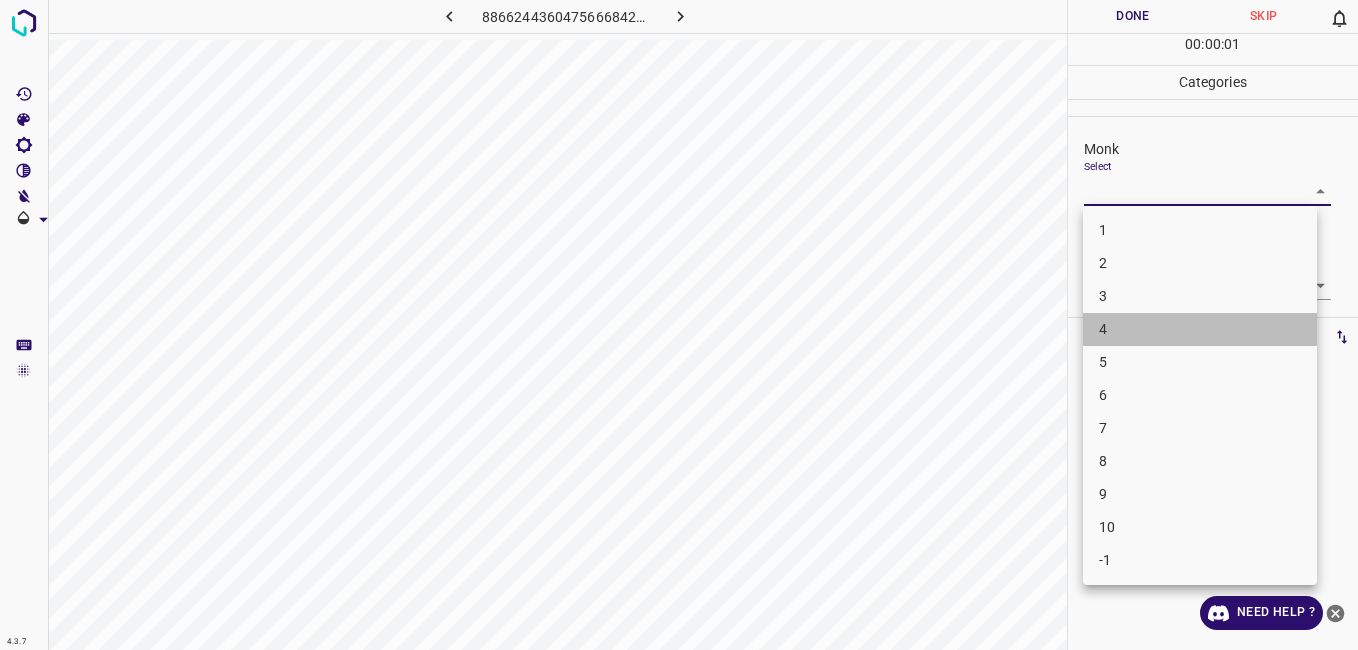 click on "4" at bounding box center [1200, 329] 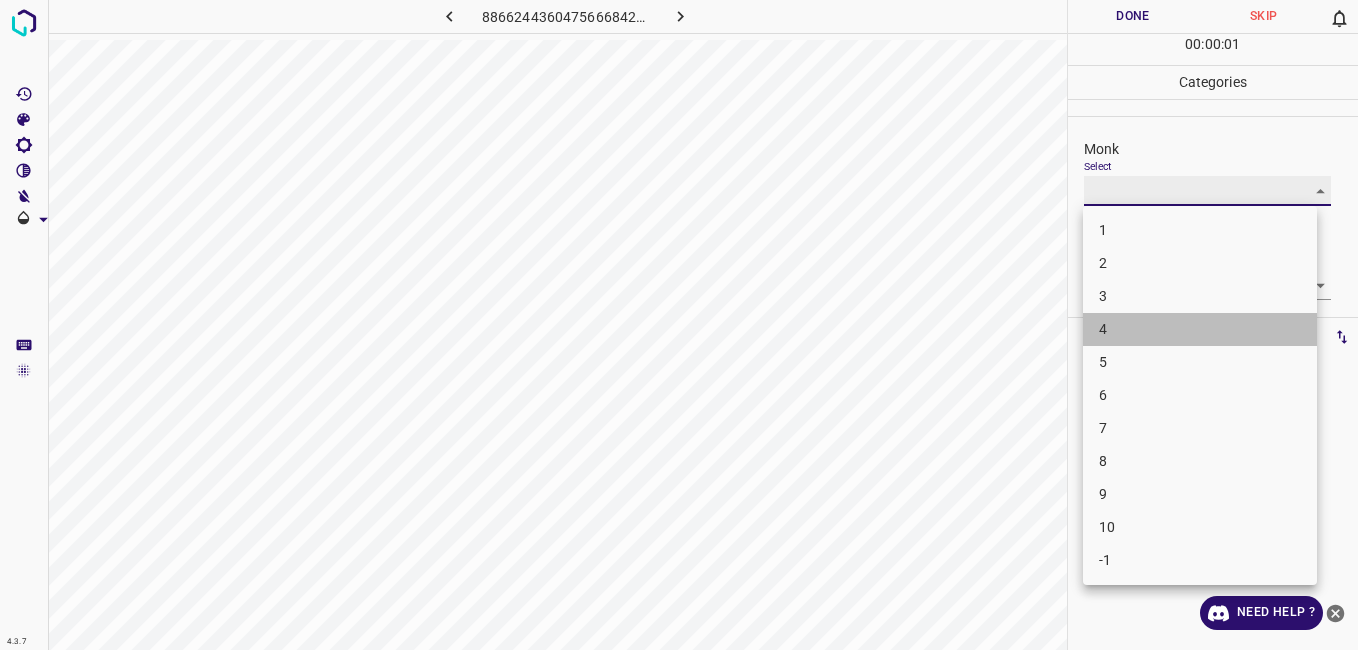 type on "4" 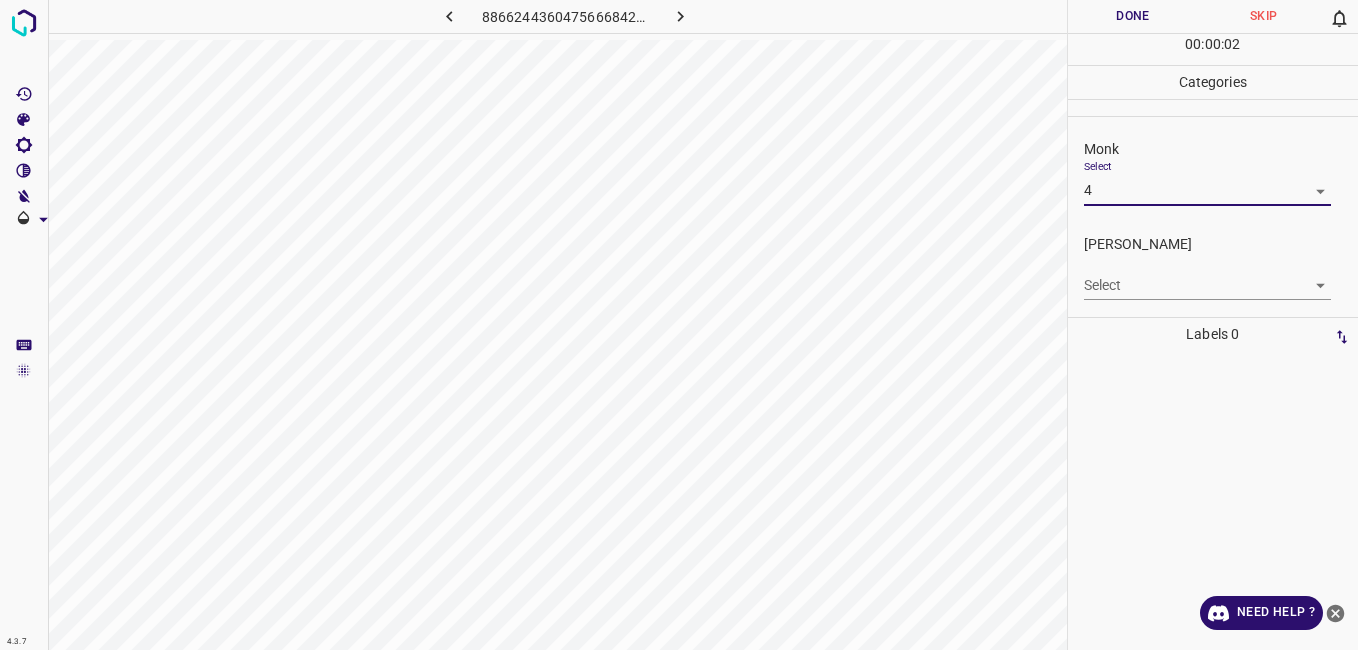 click on "Select ​" at bounding box center (1207, 277) 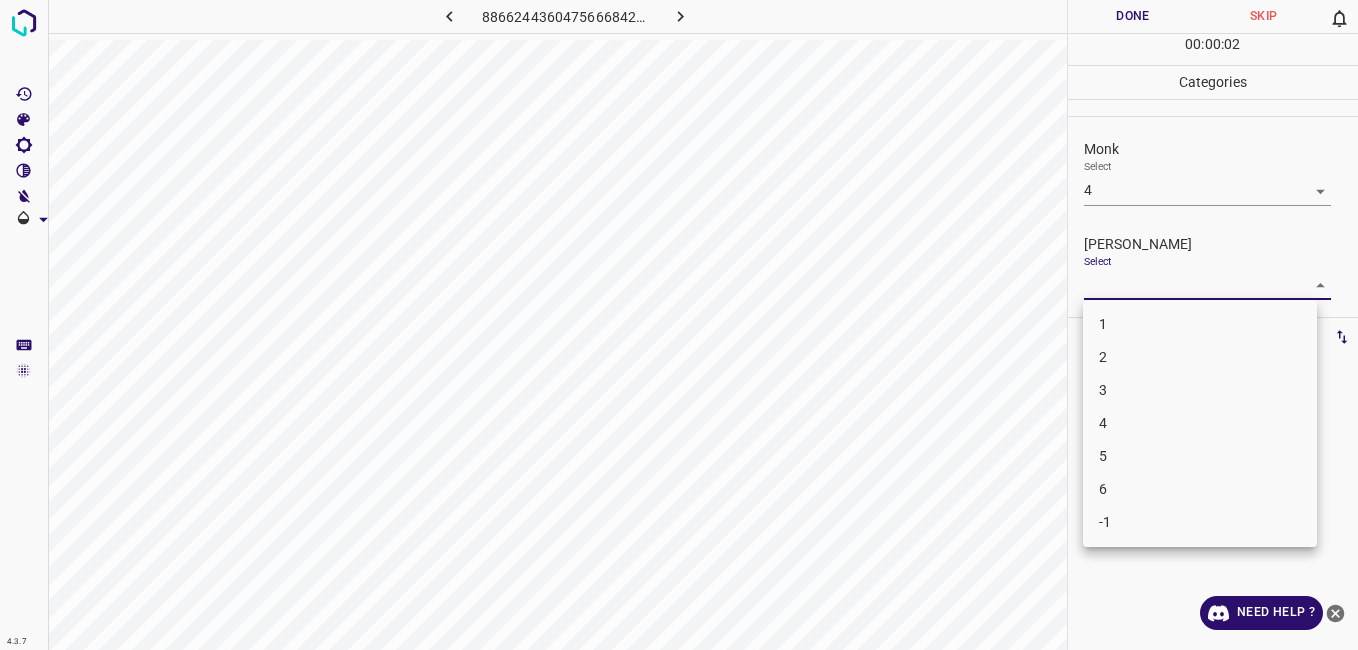 click on "4.3.7 8866244360475666842.png Done Skip 0 00   : 00   : 02   Categories Monk   Select 4 4  Fitzpatrick   Select ​ Labels   0 Categories 1 Monk 2  Fitzpatrick Tools Space Change between modes (Draw & Edit) I Auto labeling R Restore zoom M Zoom in N Zoom out Delete Delete selecte label Filters Z Restore filters X Saturation filter C Brightness filter V Contrast filter B Gray scale filter General O Download Need Help ? - Text - Hide - Delete 1 2 3 4 5 6 -1" at bounding box center [679, 325] 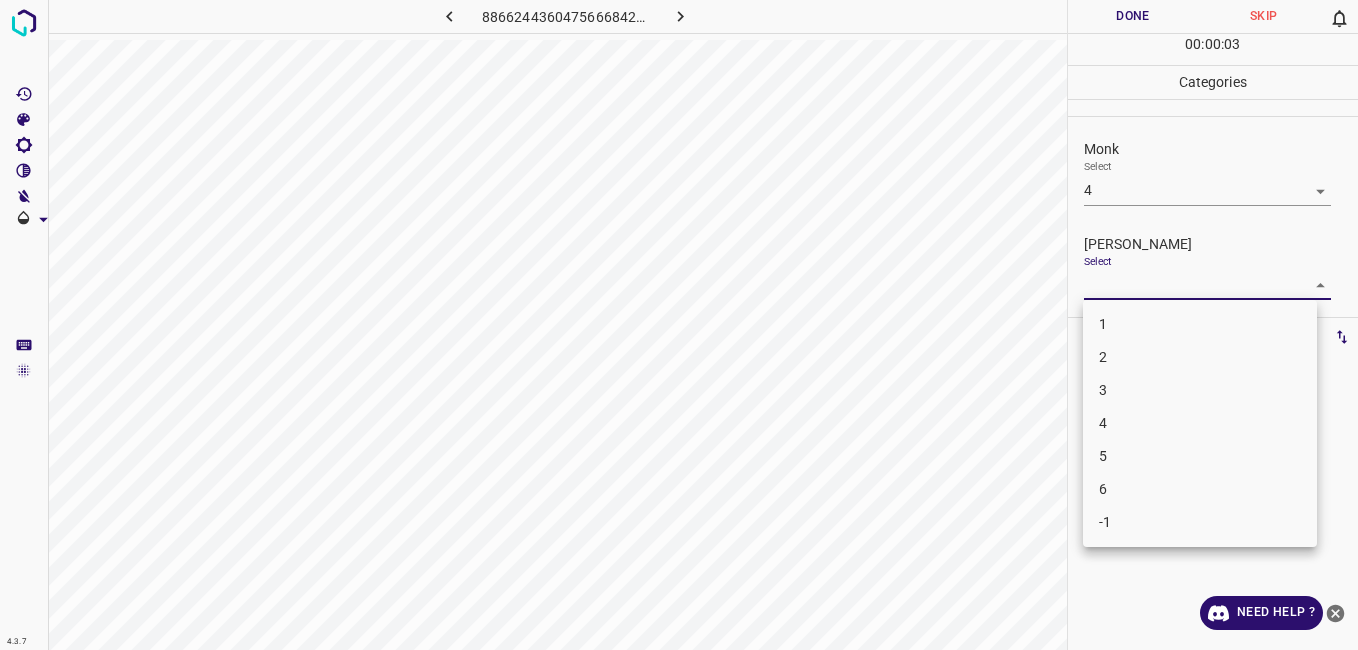 click on "3" at bounding box center (1200, 390) 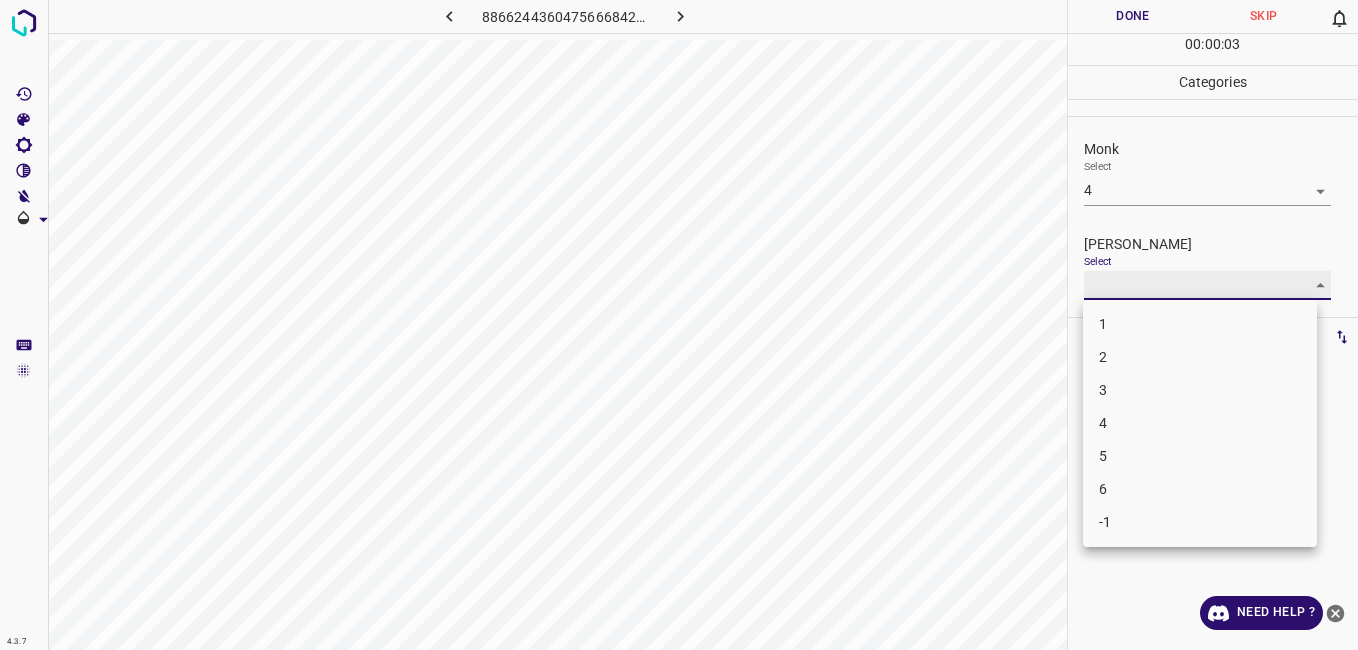type on "3" 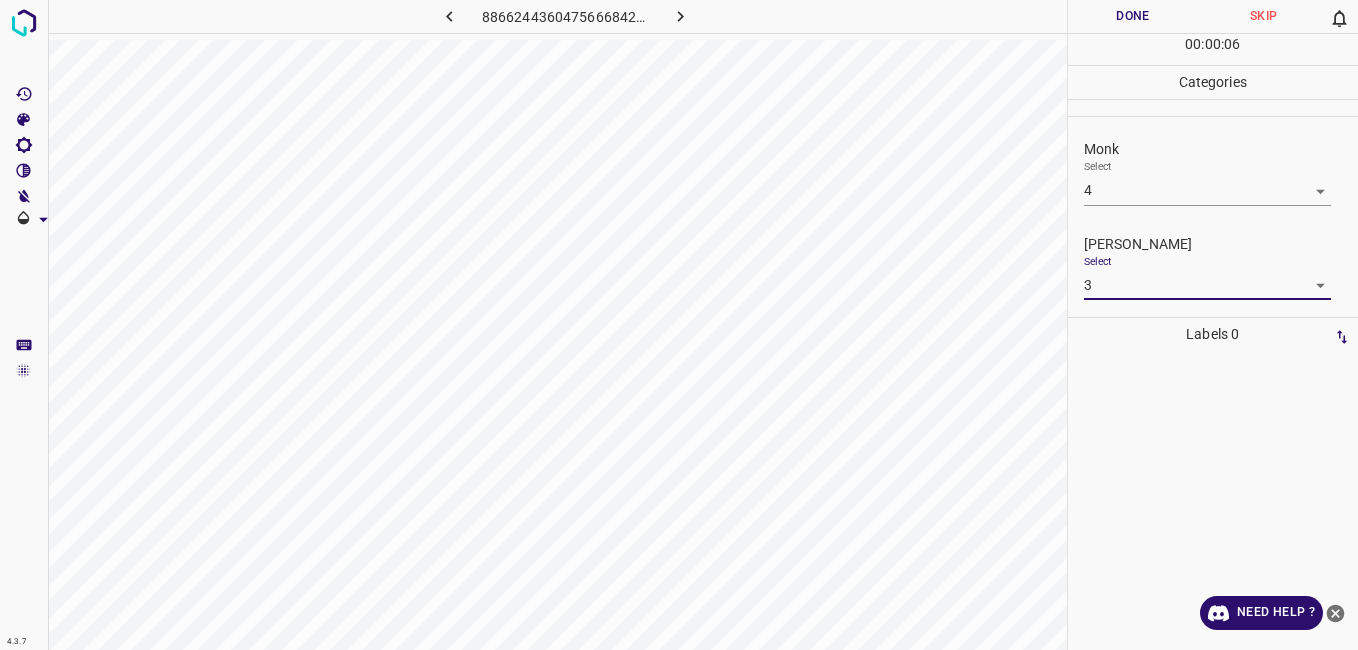 click on "Done" at bounding box center (1133, 16) 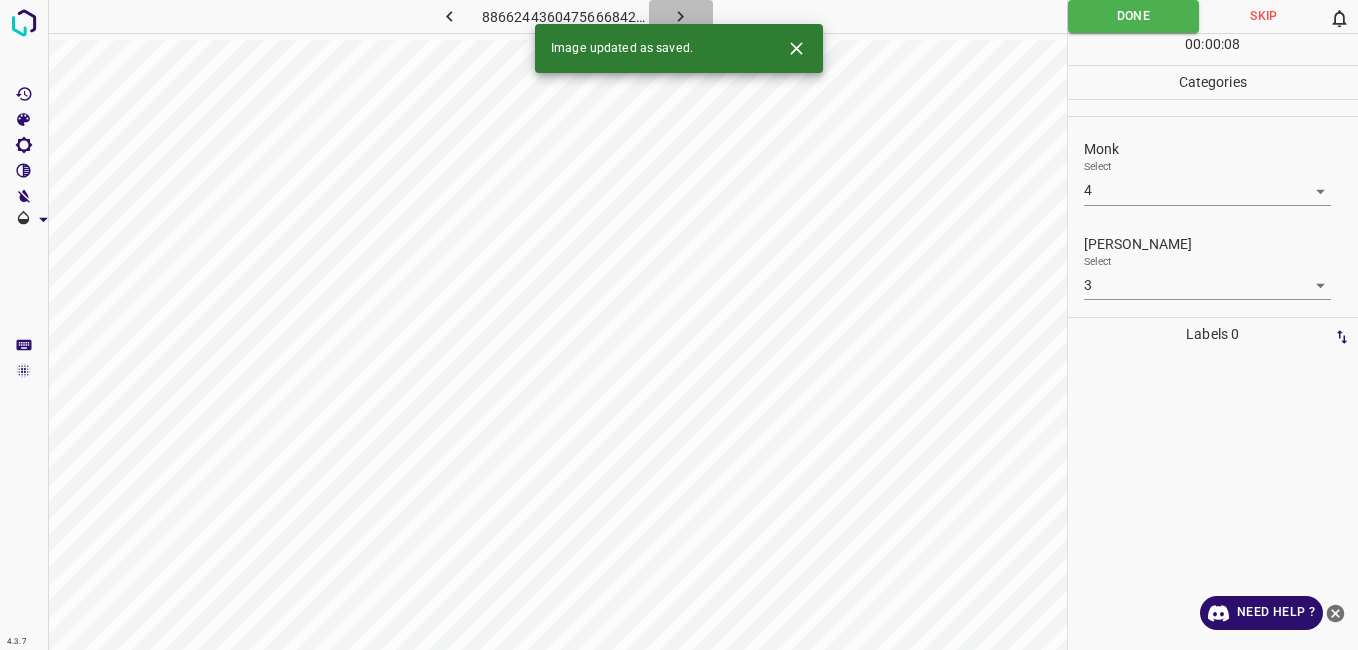 click at bounding box center (681, 16) 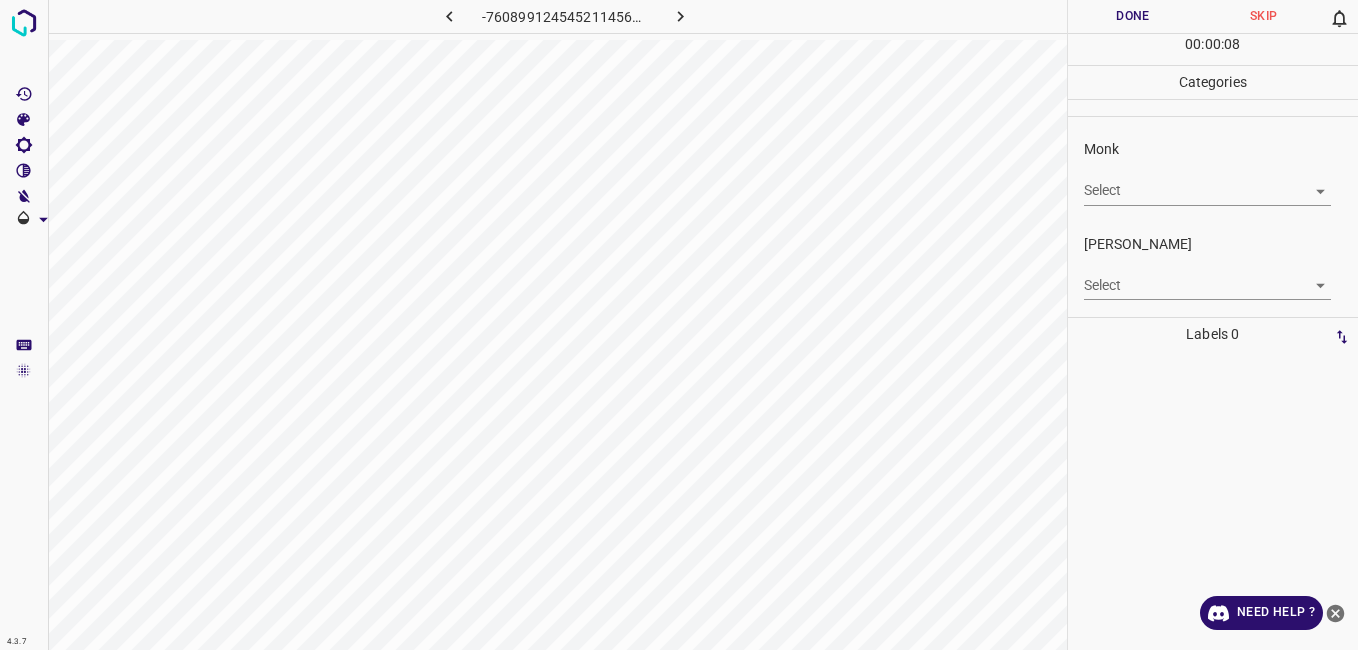 click on "4.3.7 -7608991245452114561.png Done Skip 0 00   : 00   : 08   Categories Monk   Select ​  Fitzpatrick   Select ​ Labels   0 Categories 1 Monk 2  Fitzpatrick Tools Space Change between modes (Draw & Edit) I Auto labeling R Restore zoom M Zoom in N Zoom out Delete Delete selecte label Filters Z Restore filters X Saturation filter C Brightness filter V Contrast filter B Gray scale filter General O Download Need Help ? - Text - Hide - Delete" at bounding box center (679, 325) 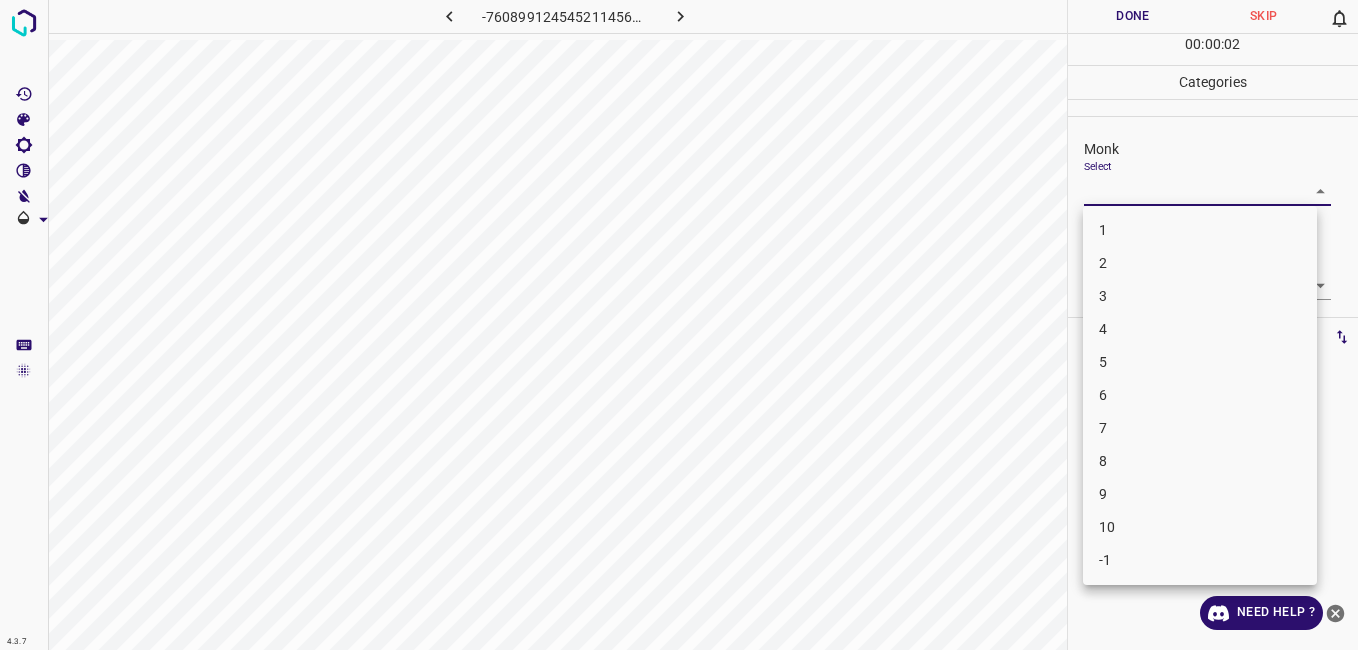 click on "4" at bounding box center (1200, 329) 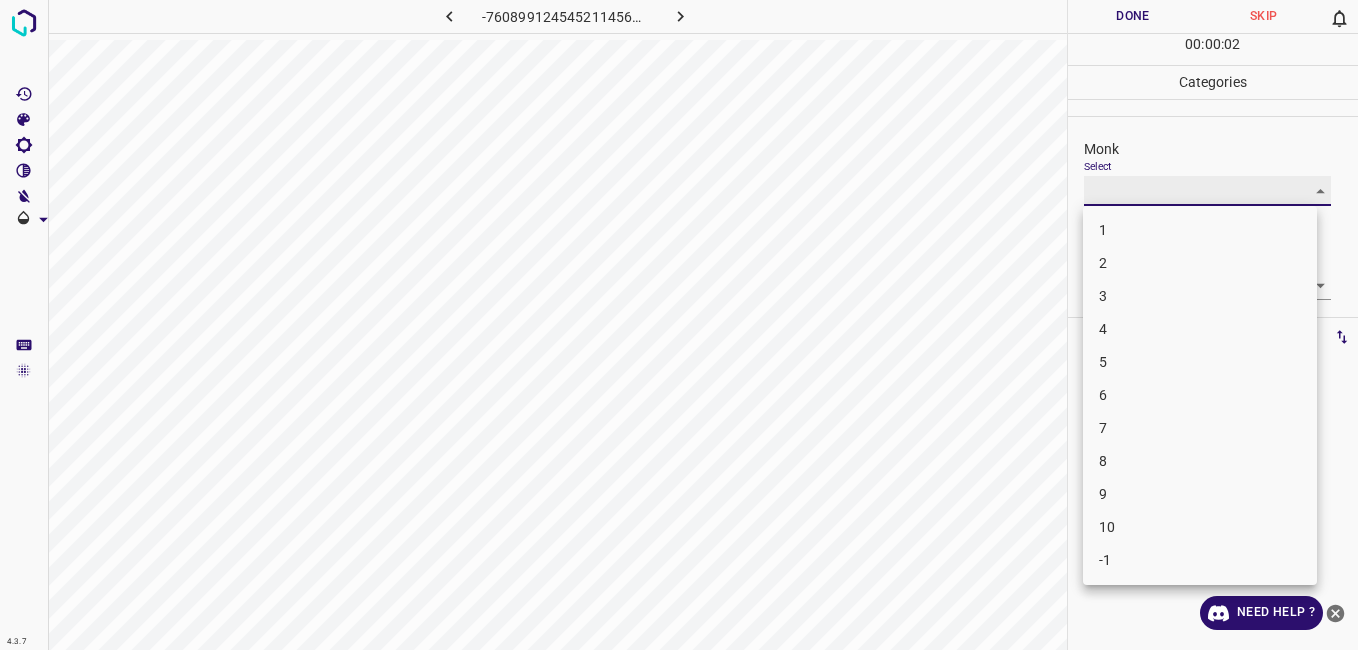 type on "4" 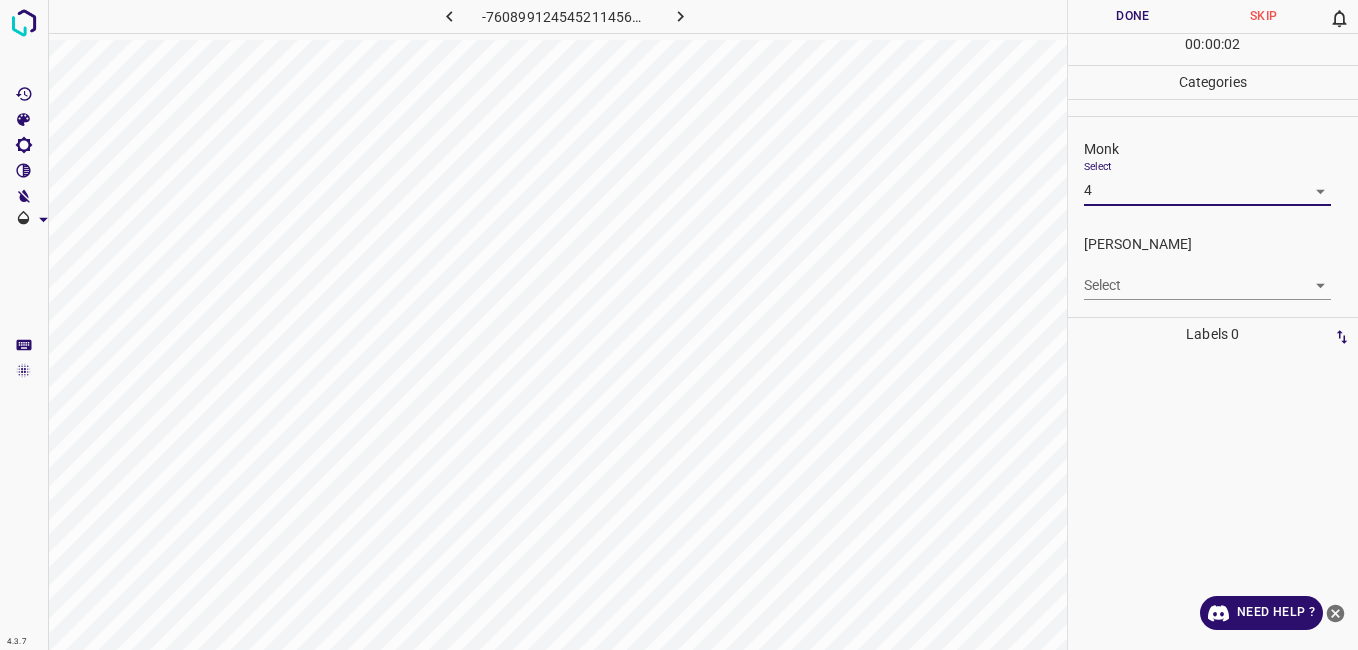 click on "Fitzpatrick   Select ​" at bounding box center (1213, 267) 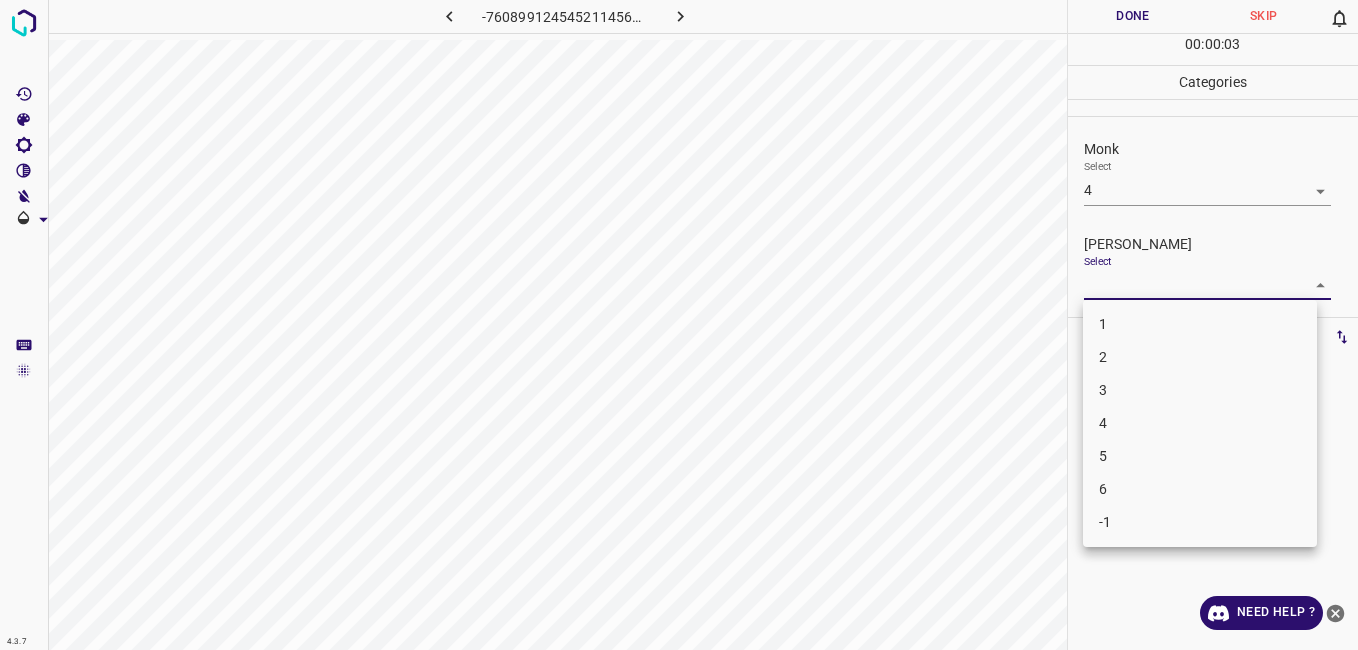 click on "4.3.7 -7608991245452114561.png Done Skip 0 00   : 00   : 03   Categories Monk   Select 4 4  Fitzpatrick   Select ​ Labels   0 Categories 1 Monk 2  Fitzpatrick Tools Space Change between modes (Draw & Edit) I Auto labeling R Restore zoom M Zoom in N Zoom out Delete Delete selecte label Filters Z Restore filters X Saturation filter C Brightness filter V Contrast filter B Gray scale filter General O Download Need Help ? - Text - Hide - Delete 1 2 3 4 5 6 -1" at bounding box center (679, 325) 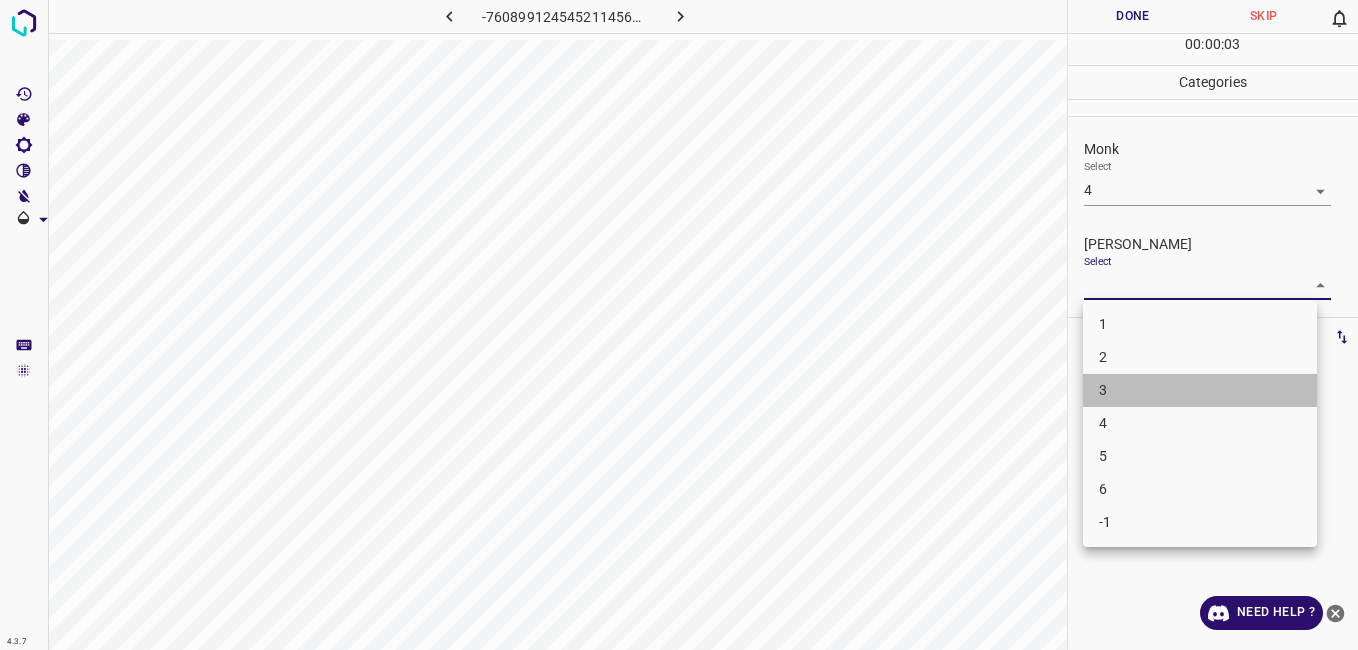 click on "3" at bounding box center (1200, 390) 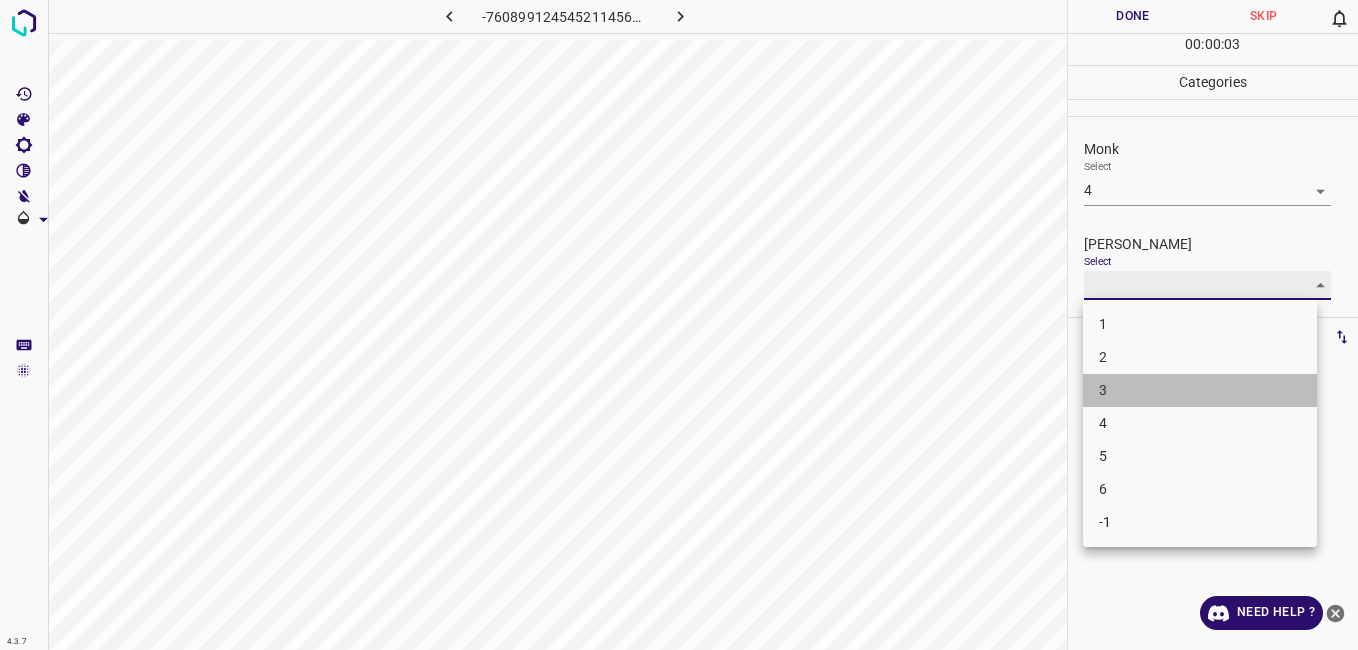 type on "3" 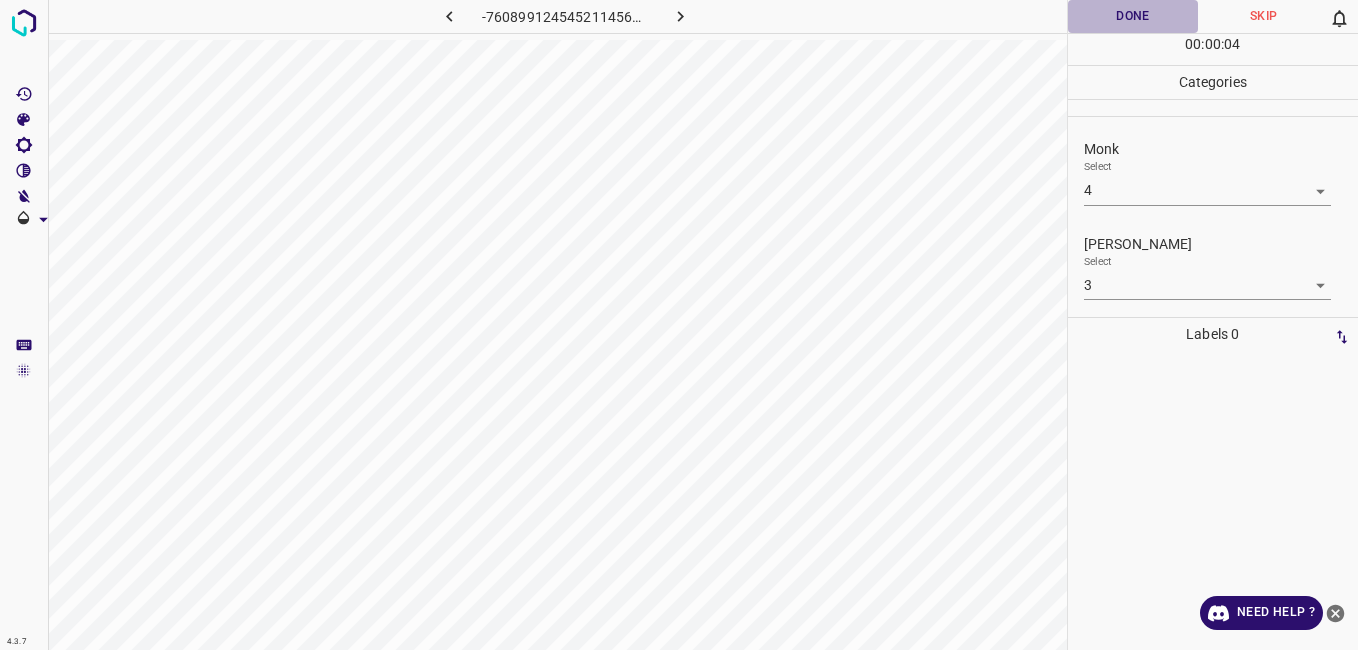 click on "Done" at bounding box center [1133, 16] 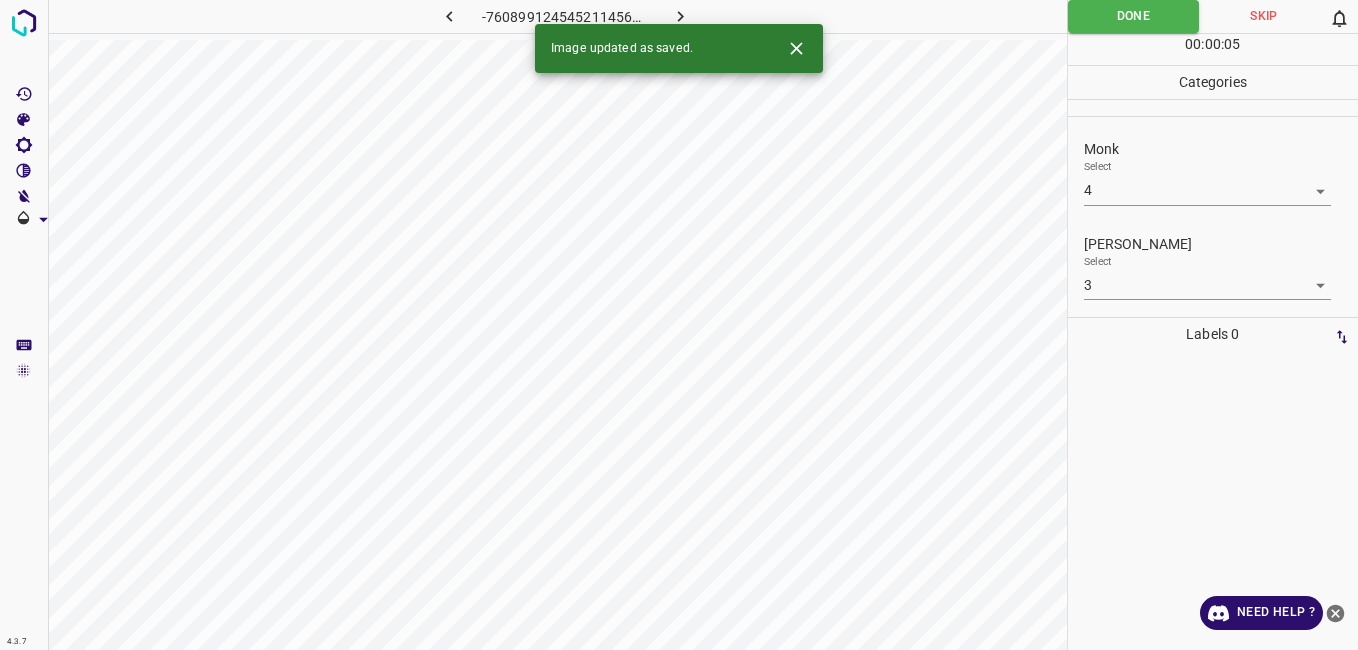click 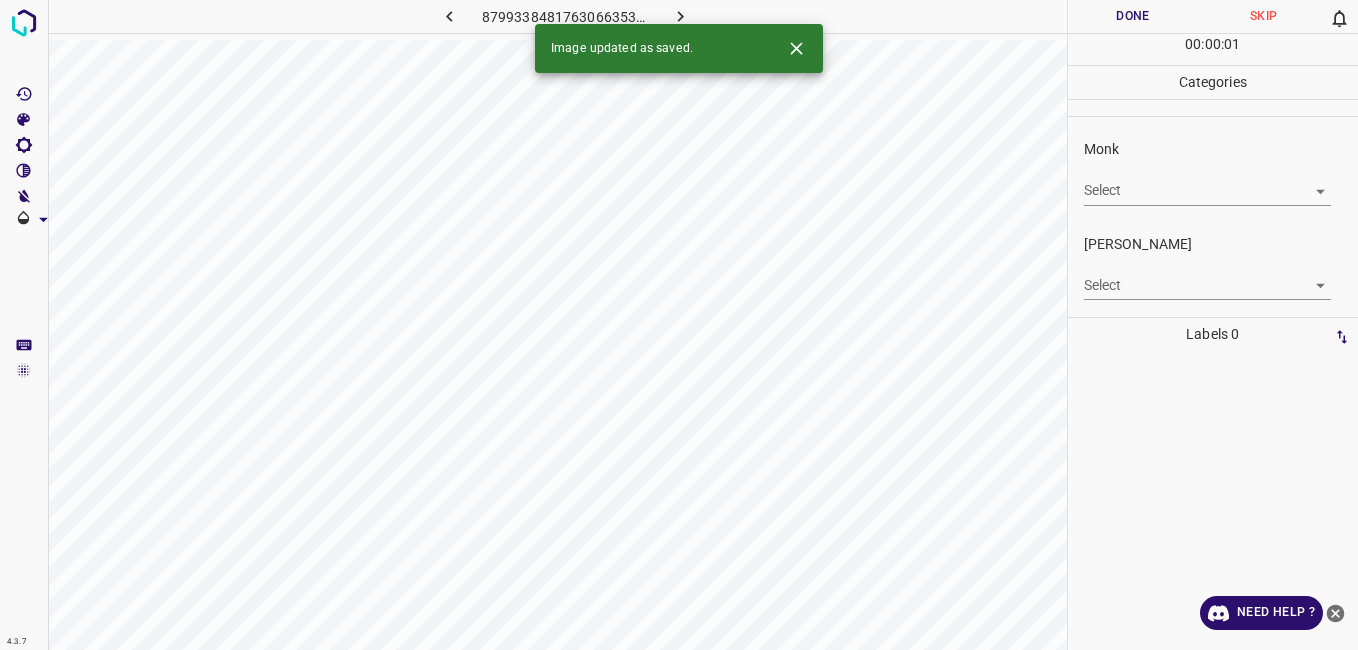 click on "4.3.7 8799338481763066353.png Done Skip 0 00   : 00   : 01   Categories Monk   Select ​  Fitzpatrick   Select ​ Labels   0 Categories 1 Monk 2  Fitzpatrick Tools Space Change between modes (Draw & Edit) I Auto labeling R Restore zoom M Zoom in N Zoom out Delete Delete selecte label Filters Z Restore filters X Saturation filter C Brightness filter V Contrast filter B Gray scale filter General O Download Image updated as saved. Need Help ? - Text - Hide - Delete" at bounding box center [679, 325] 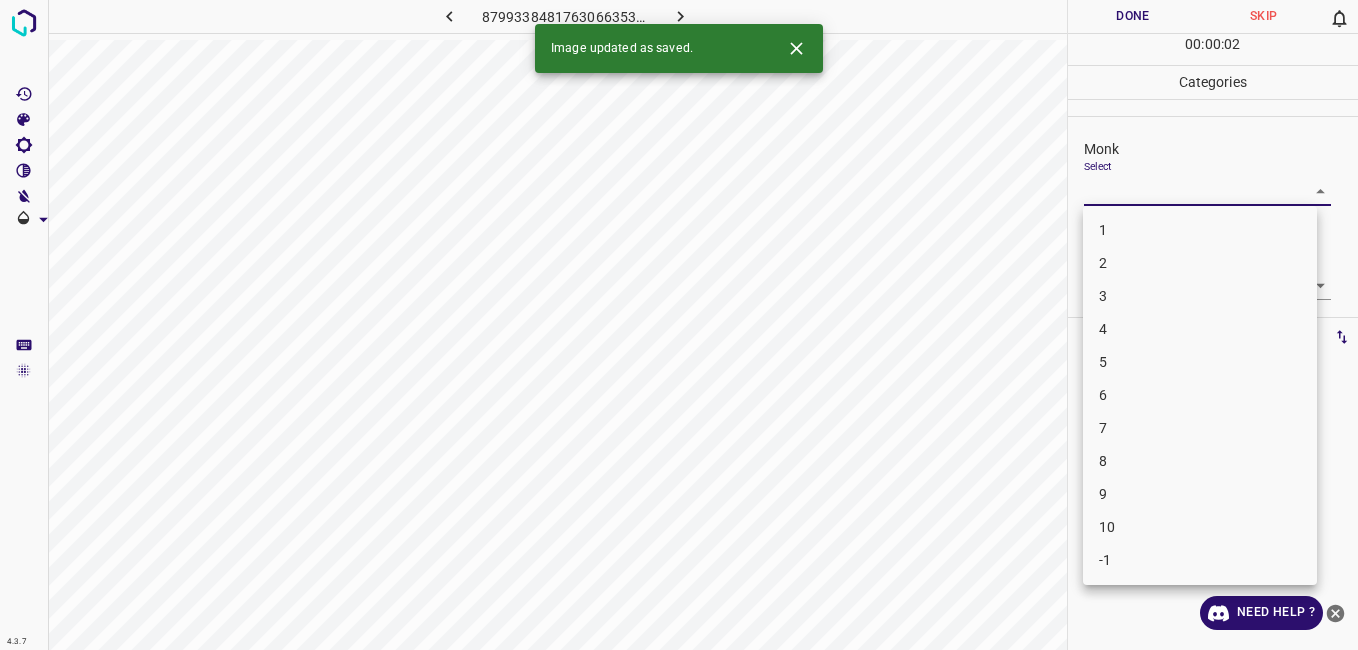 click on "4" at bounding box center (1200, 329) 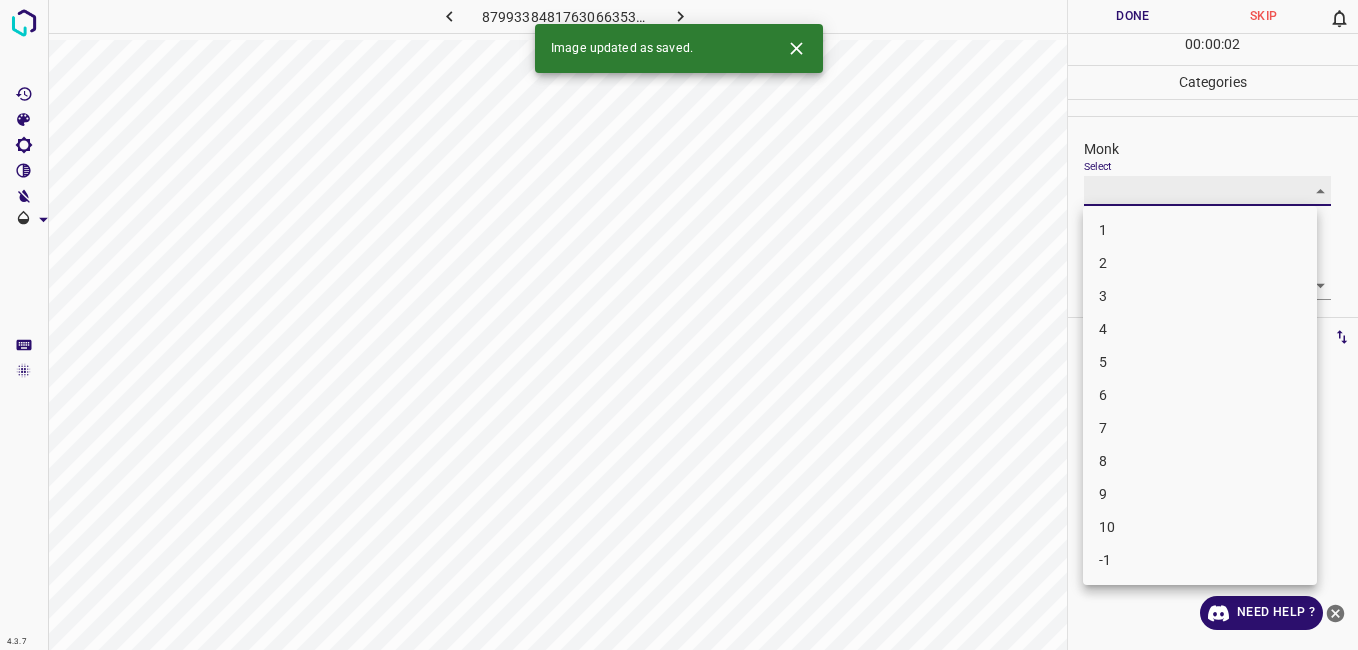 type on "4" 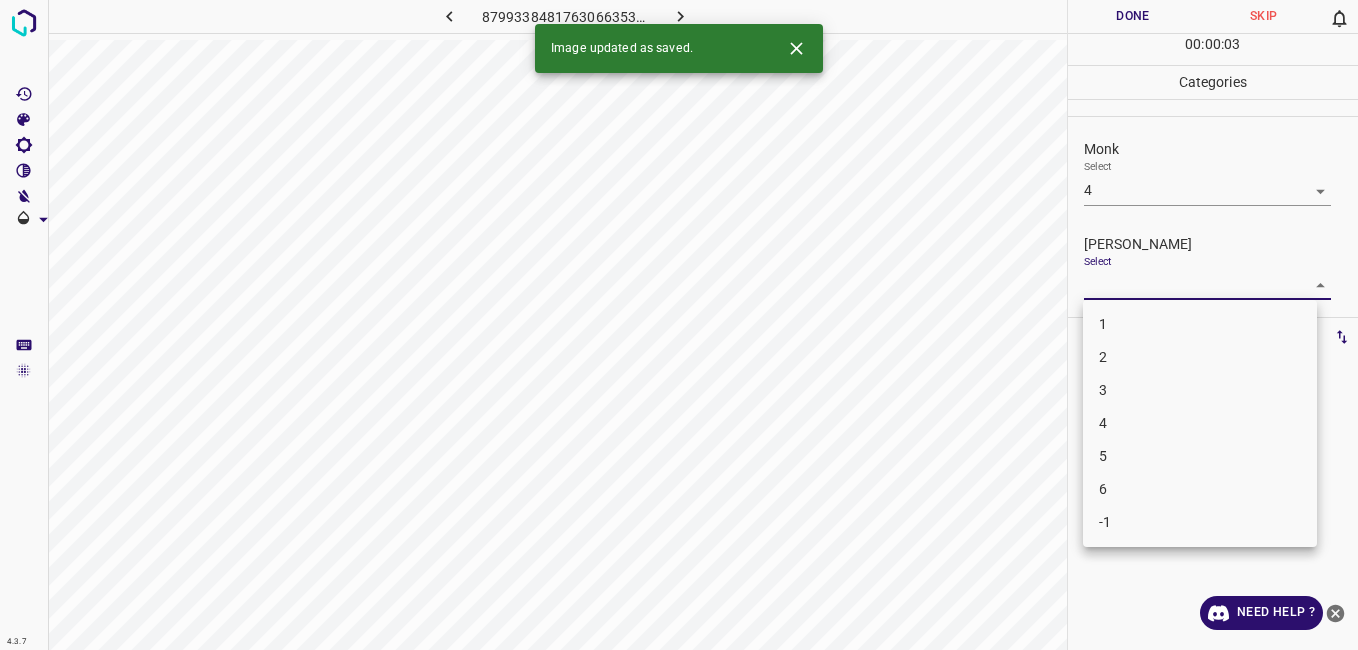 click on "4.3.7 8799338481763066353.png Done Skip 0 00   : 00   : 03   Categories Monk   Select 4 4  Fitzpatrick   Select ​ Labels   0 Categories 1 Monk 2  Fitzpatrick Tools Space Change between modes (Draw & Edit) I Auto labeling R Restore zoom M Zoom in N Zoom out Delete Delete selecte label Filters Z Restore filters X Saturation filter C Brightness filter V Contrast filter B Gray scale filter General O Download Image updated as saved. Need Help ? - Text - Hide - Delete 1 2 3 4 5 6 -1" at bounding box center [679, 325] 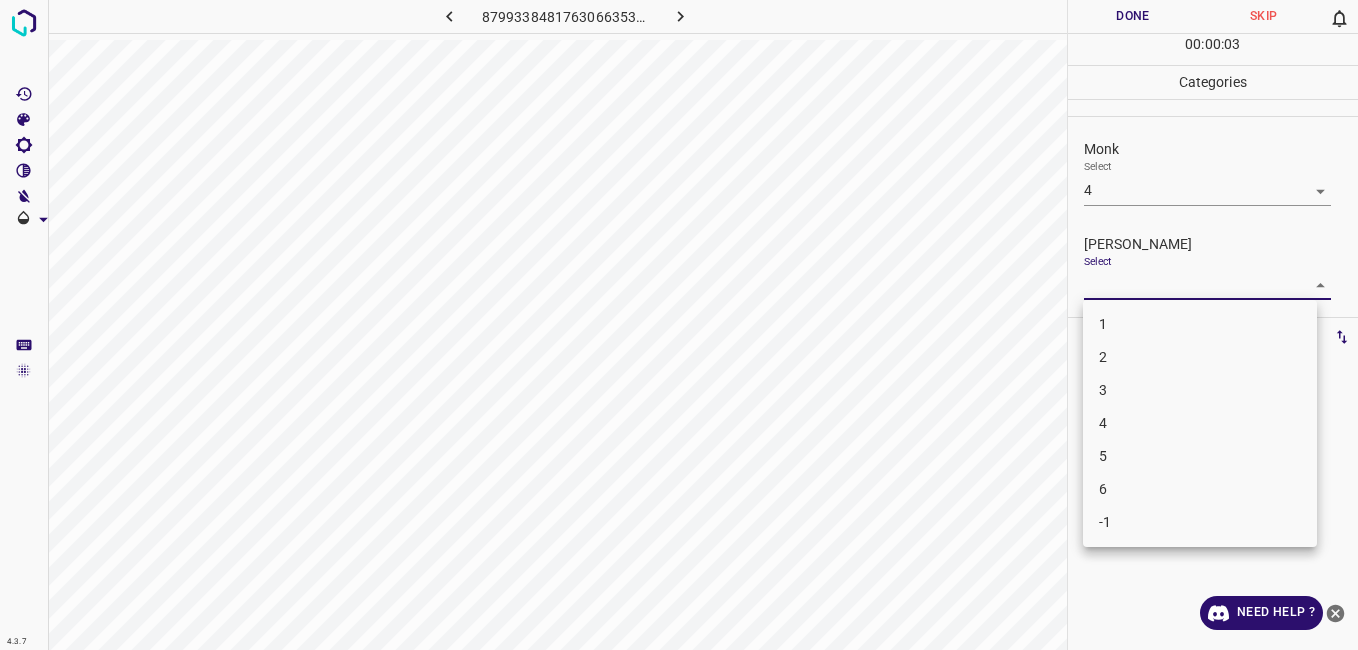 click on "3" at bounding box center [1200, 390] 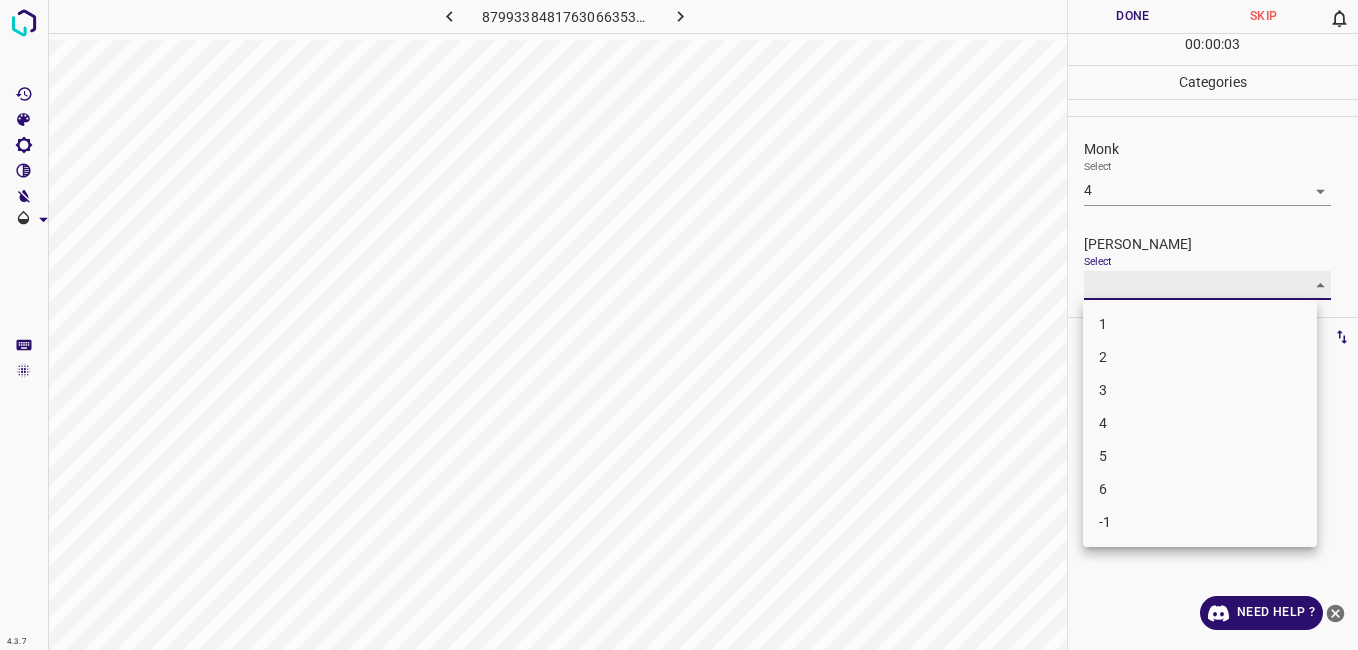 type on "3" 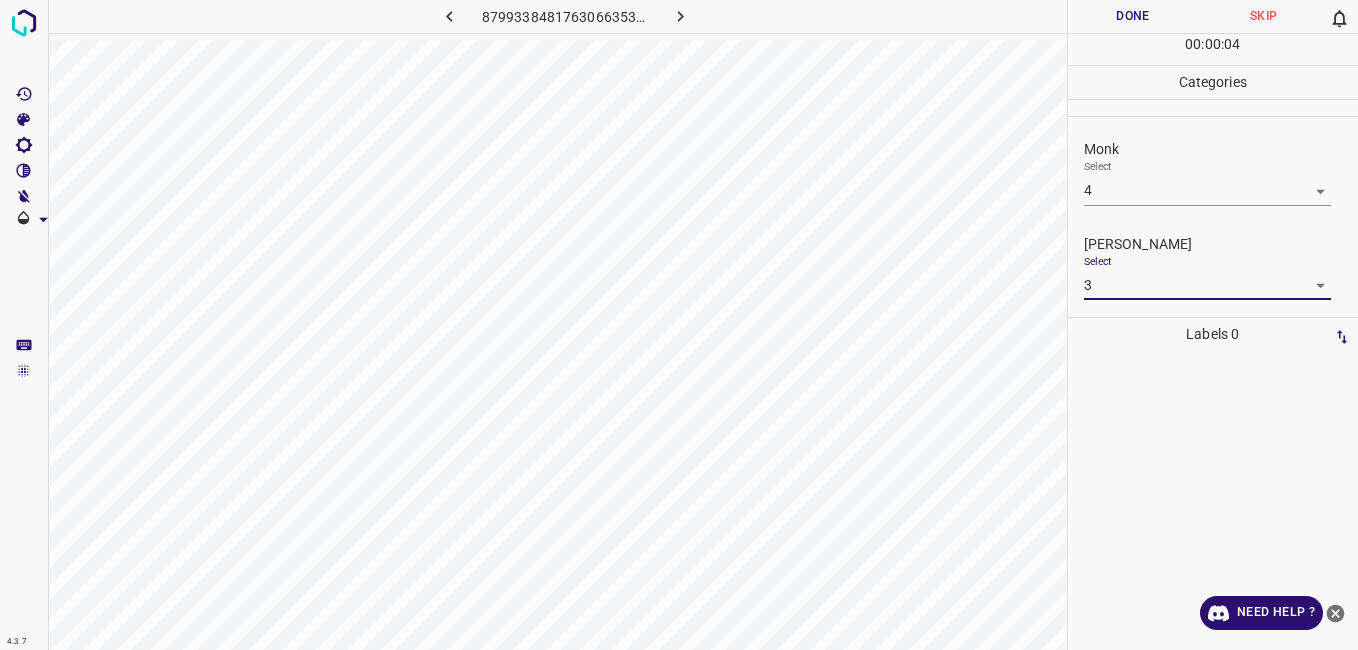 click on "Done" at bounding box center [1133, 16] 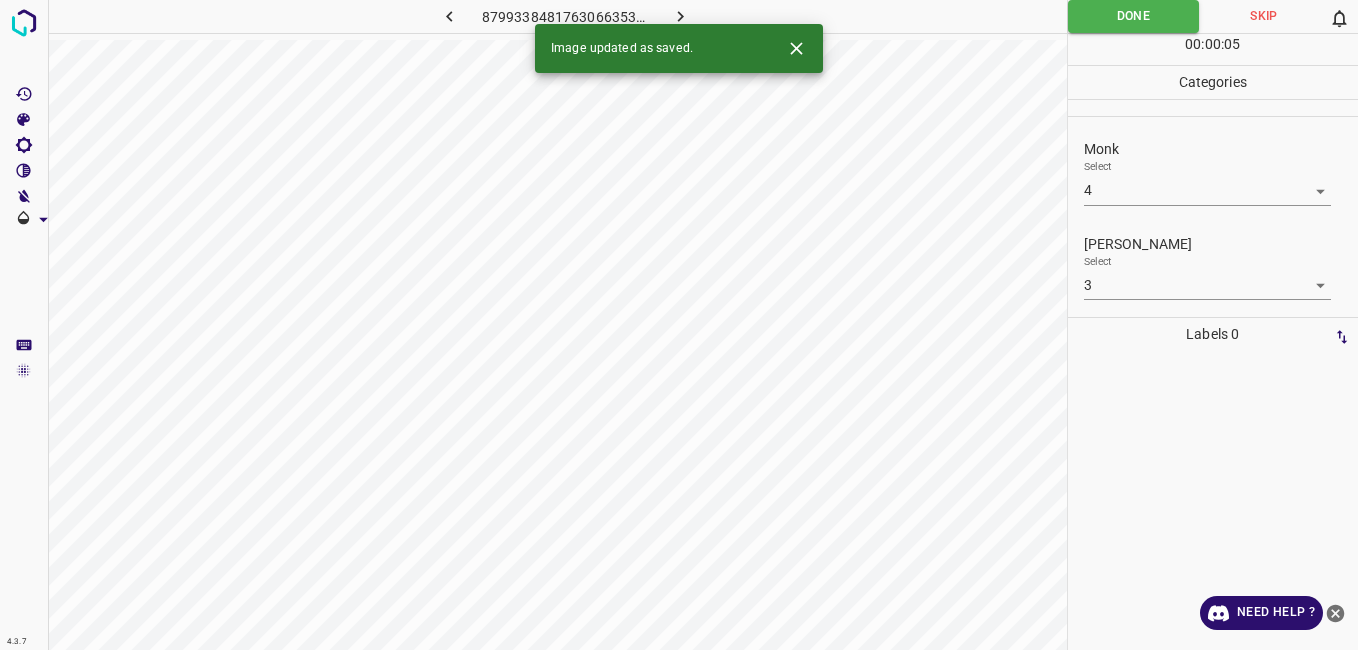 click 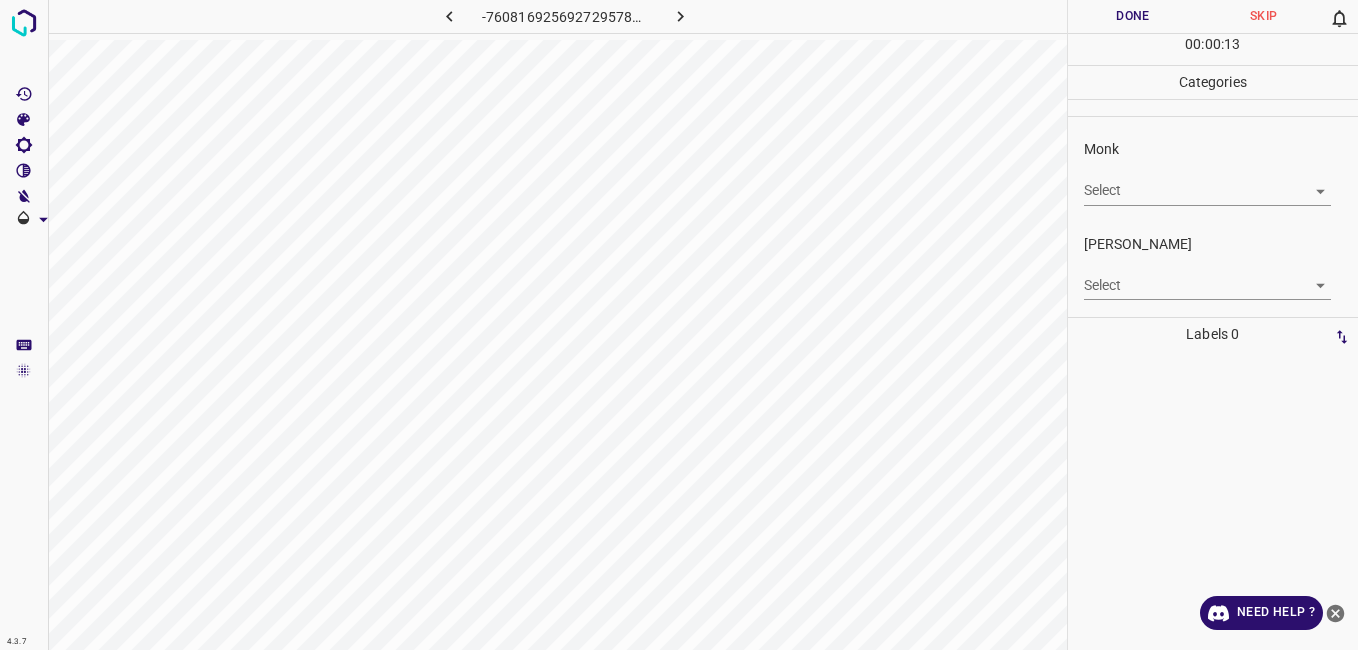 click on "4.3.7 -7608169256927295784.png Done Skip 0 00   : 00   : 13   Categories Monk   Select ​  Fitzpatrick   Select ​ Labels   0 Categories 1 Monk 2  Fitzpatrick Tools Space Change between modes (Draw & Edit) I Auto labeling R Restore zoom M Zoom in N Zoom out Delete Delete selecte label Filters Z Restore filters X Saturation filter C Brightness filter V Contrast filter B Gray scale filter General O Download Need Help ? - Text - Hide - Delete" at bounding box center [679, 325] 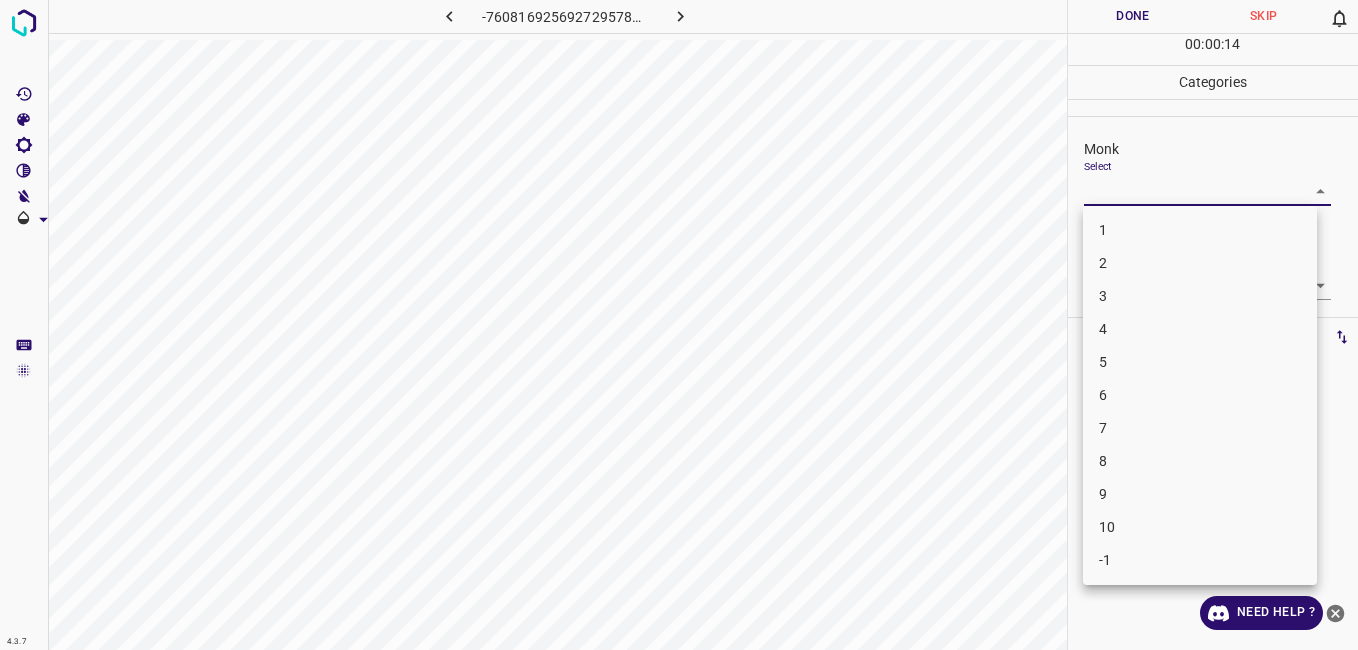 click on "3" at bounding box center [1200, 296] 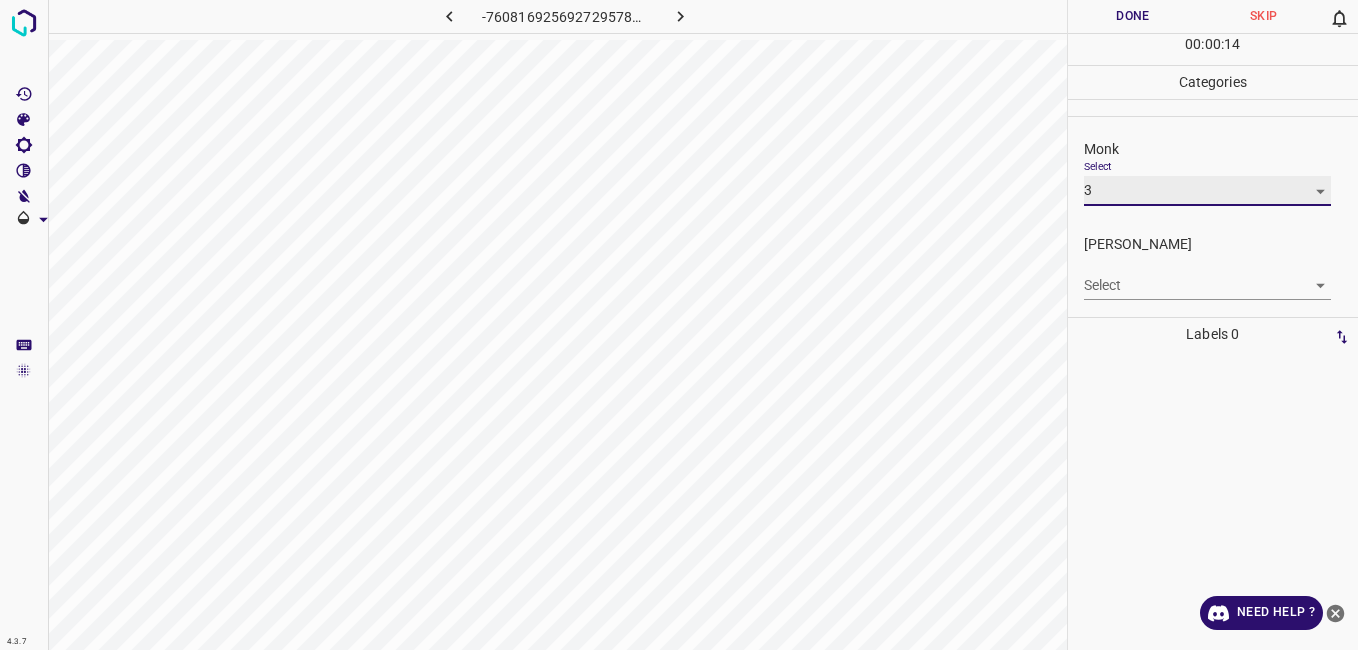 type on "3" 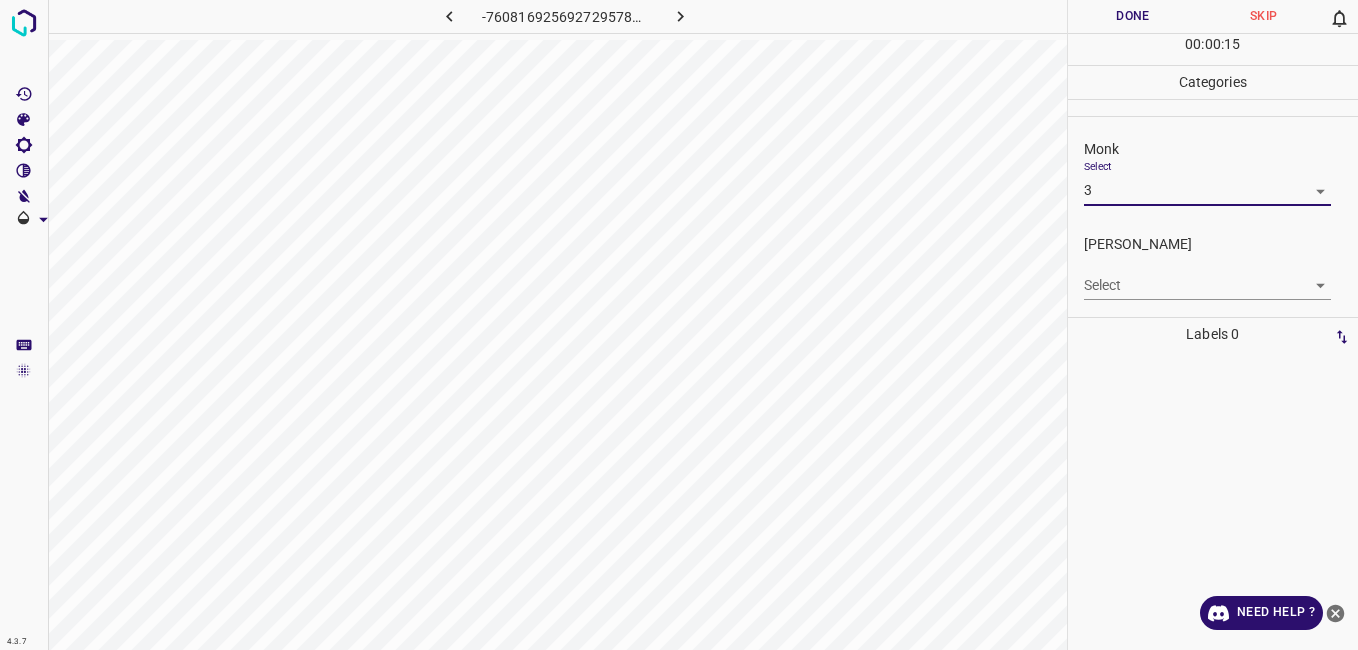 click on "4.3.7 -7608169256927295784.png Done Skip 0 00   : 00   : 15   Categories Monk   Select 3 3  Fitzpatrick   Select ​ Labels   0 Categories 1 Monk 2  Fitzpatrick Tools Space Change between modes (Draw & Edit) I Auto labeling R Restore zoom M Zoom in N Zoom out Delete Delete selecte label Filters Z Restore filters X Saturation filter C Brightness filter V Contrast filter B Gray scale filter General O Download Need Help ? - Text - Hide - Delete" at bounding box center [679, 325] 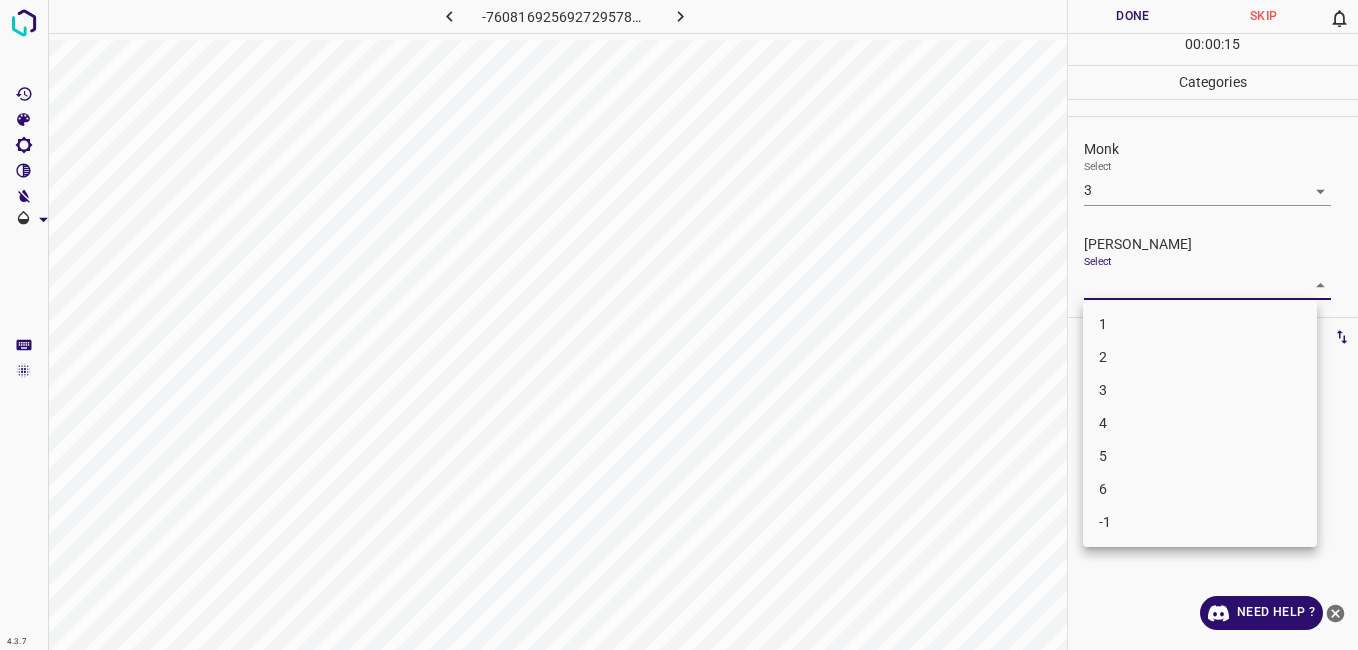 click on "2" at bounding box center (1200, 357) 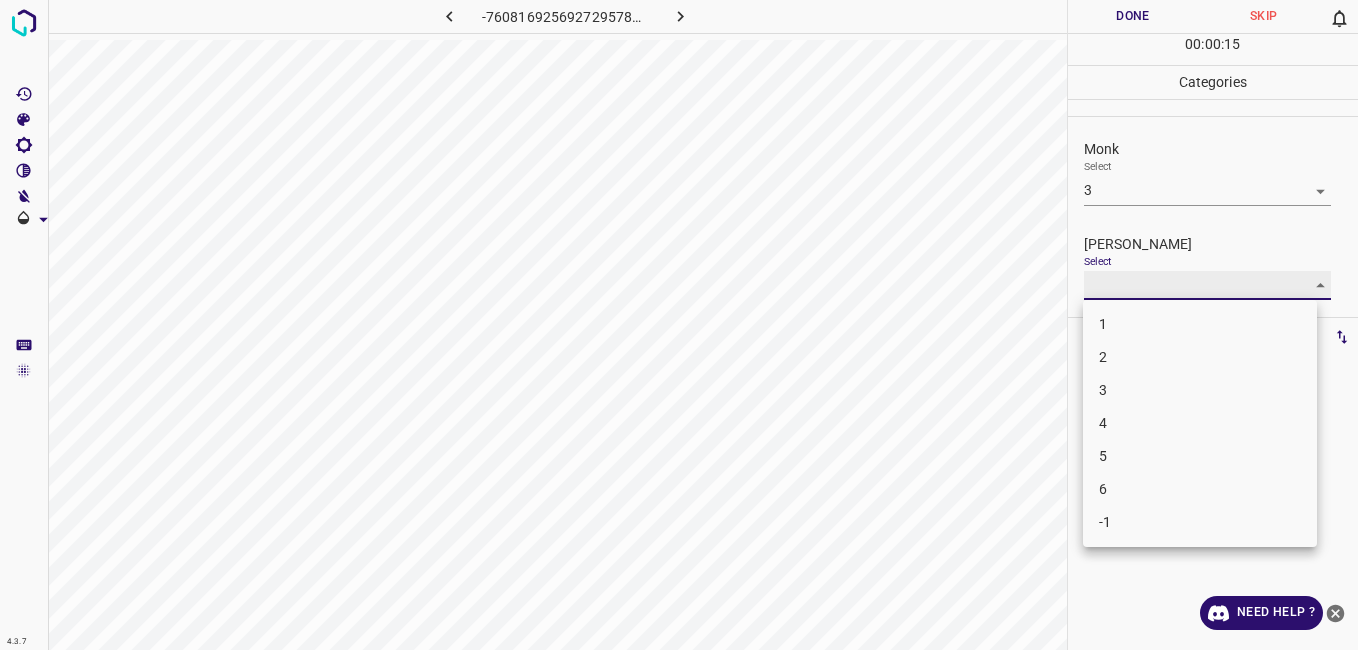 type on "2" 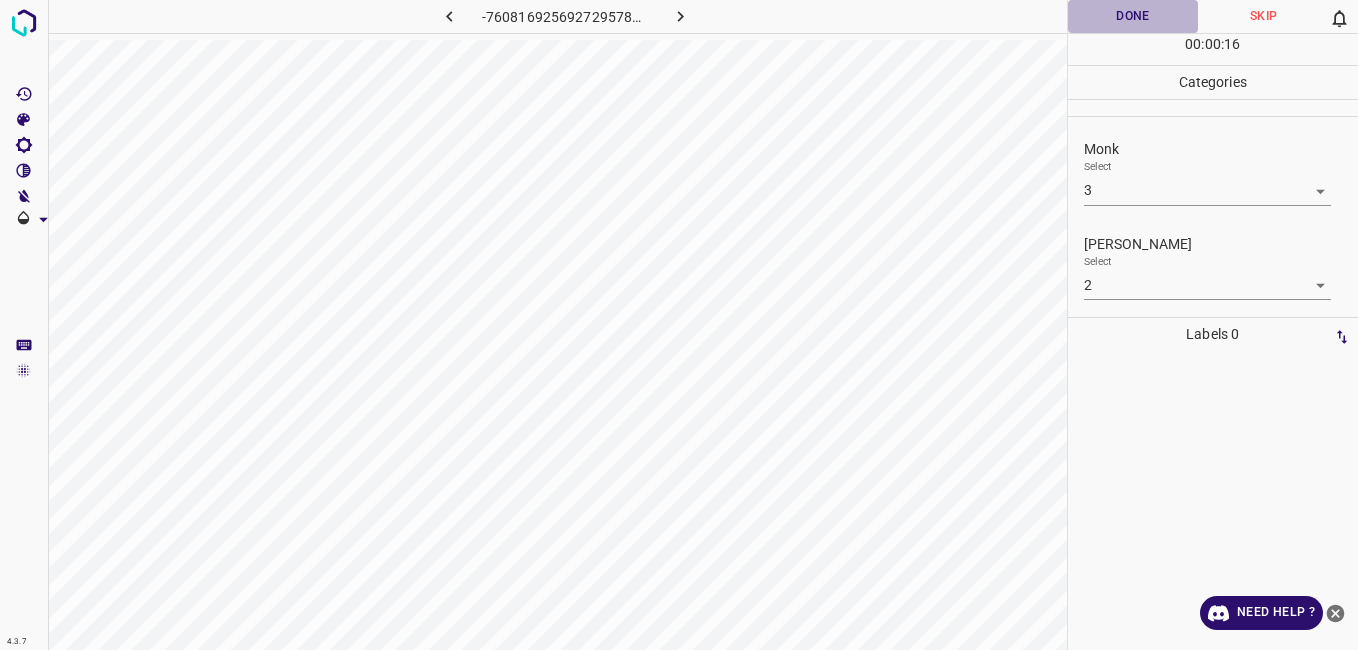 click on "Done" at bounding box center [1133, 16] 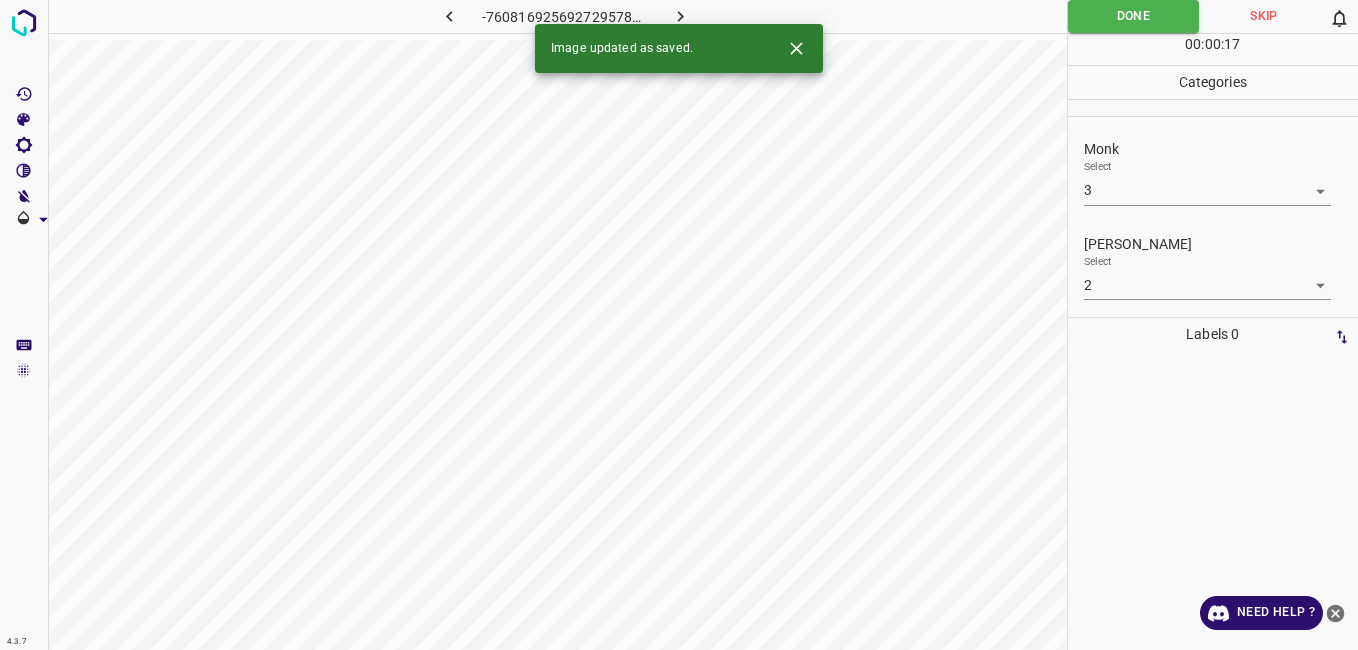 click 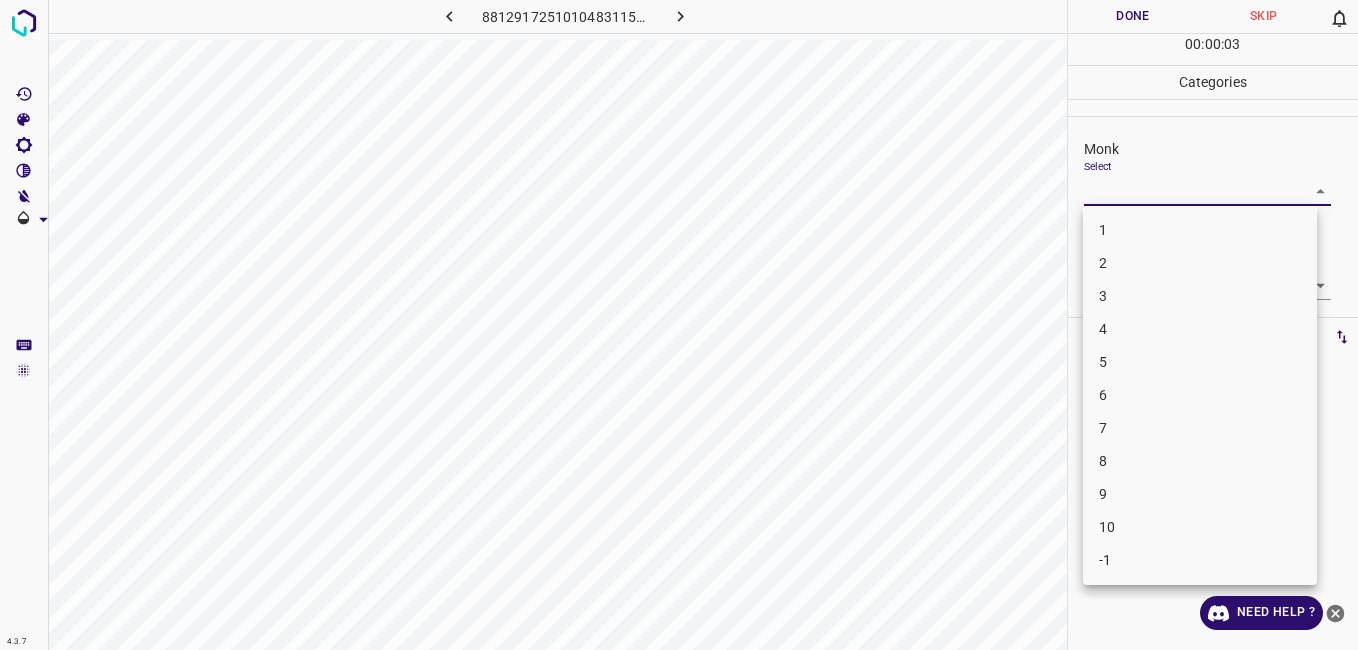 click on "4.3.7 8812917251010483115.png Done Skip 0 00   : 00   : 03   Categories Monk   Select ​  Fitzpatrick   Select ​ Labels   0 Categories 1 Monk 2  Fitzpatrick Tools Space Change between modes (Draw & Edit) I Auto labeling R Restore zoom M Zoom in N Zoom out Delete Delete selecte label Filters Z Restore filters X Saturation filter C Brightness filter V Contrast filter B Gray scale filter General O Download Need Help ? - Text - Hide - Delete 1 2 3 4 5 6 7 8 9 10 -1" at bounding box center [679, 325] 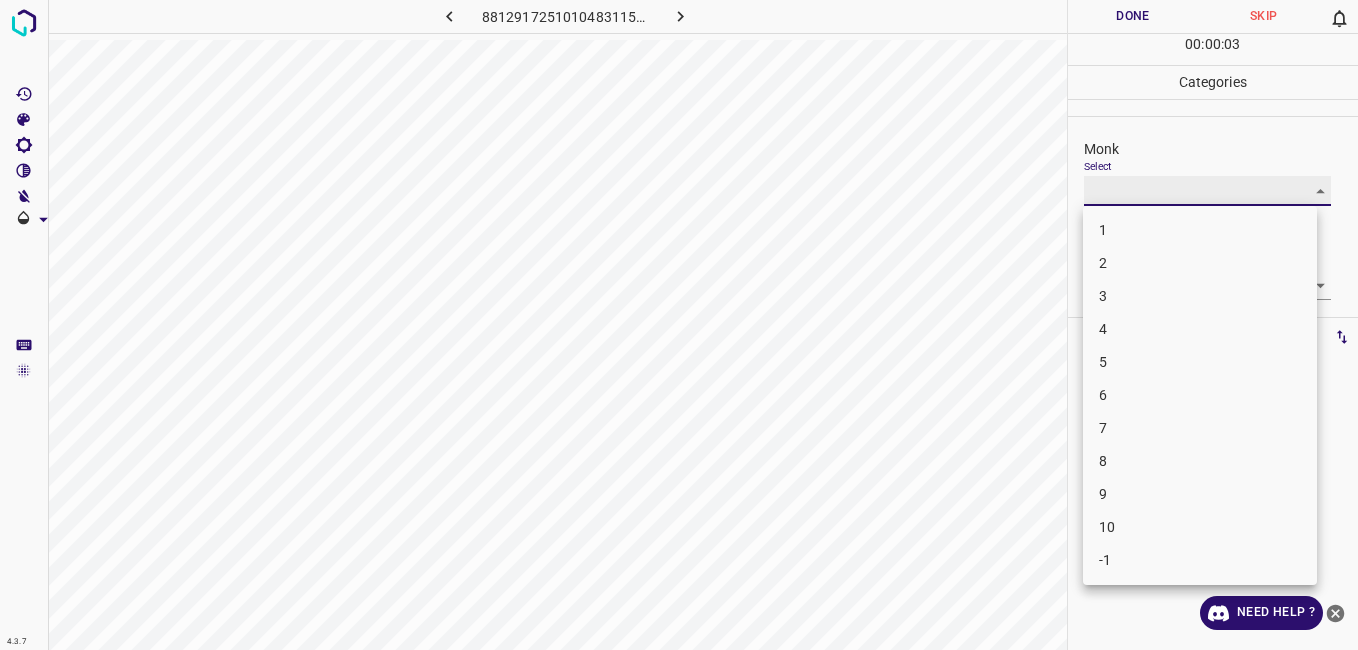type on "2" 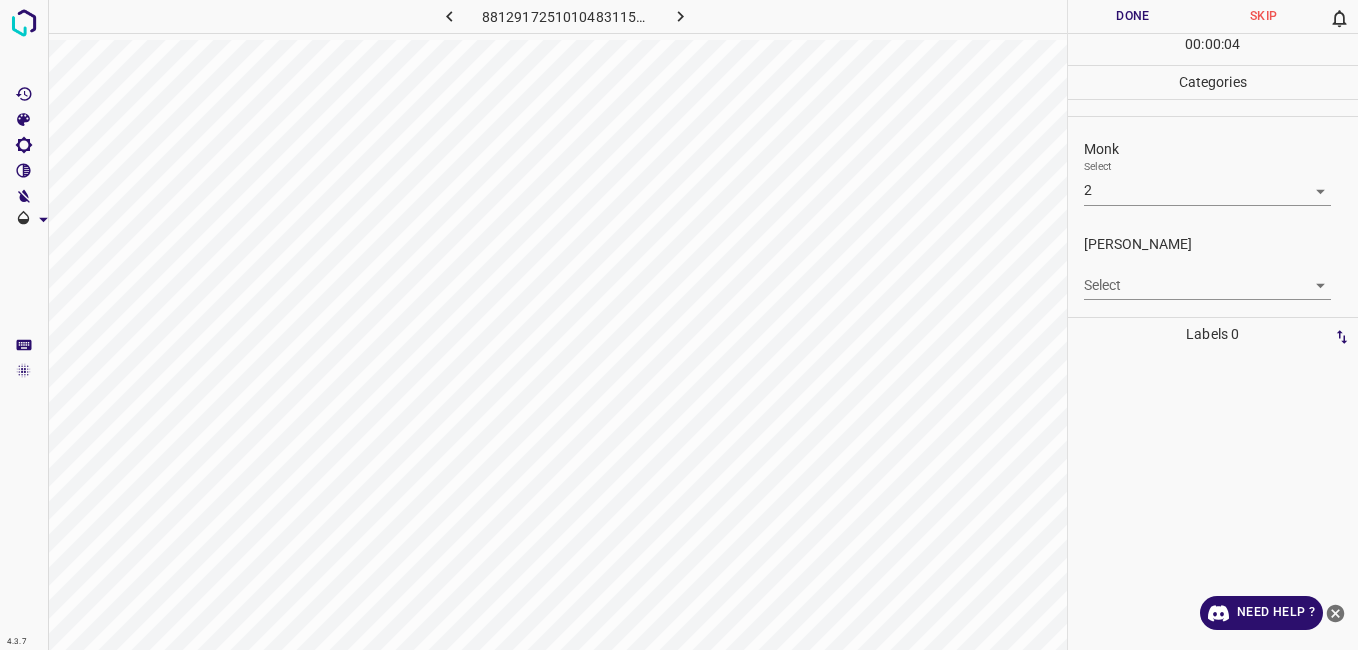 click on "Select ​" at bounding box center [1207, 277] 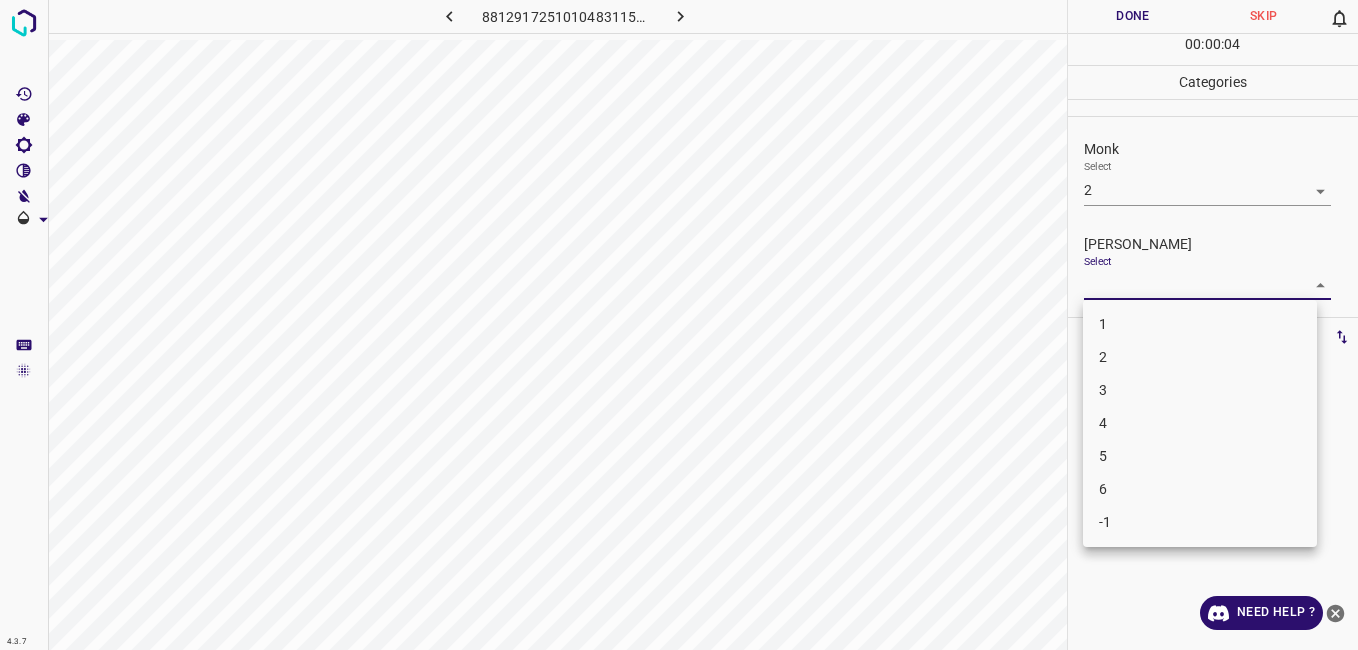 click on "4.3.7 8812917251010483115.png Done Skip 0 00   : 00   : 04   Categories Monk   Select 2 2  Fitzpatrick   Select ​ Labels   0 Categories 1 Monk 2  Fitzpatrick Tools Space Change between modes (Draw & Edit) I Auto labeling R Restore zoom M Zoom in N Zoom out Delete Delete selecte label Filters Z Restore filters X Saturation filter C Brightness filter V Contrast filter B Gray scale filter General O Download Need Help ? - Text - Hide - Delete 1 2 3 4 5 6 -1" at bounding box center [679, 325] 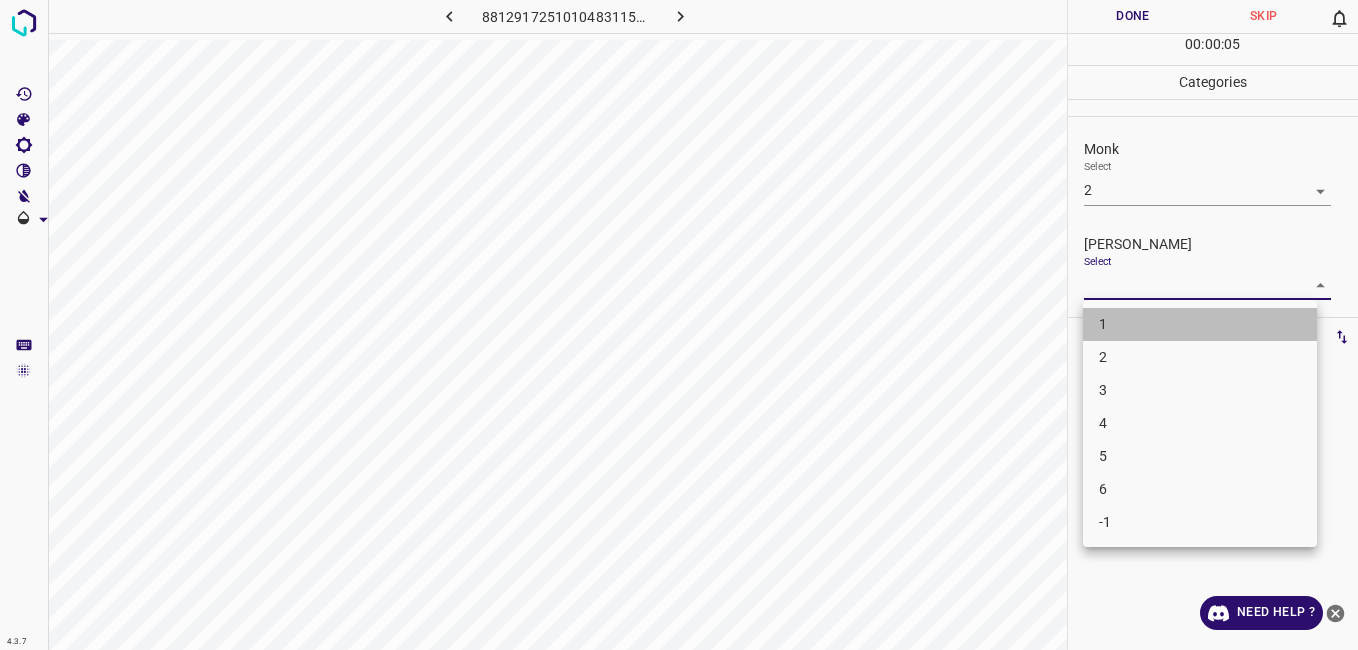click on "1" at bounding box center (1200, 324) 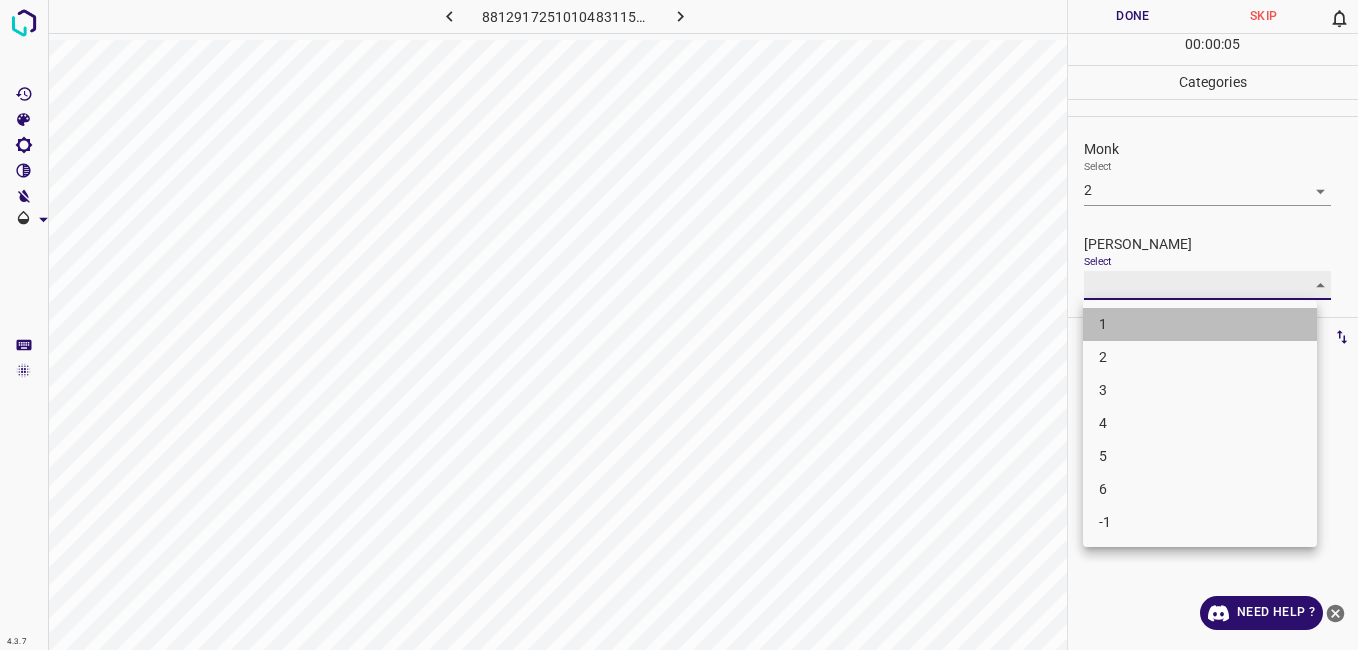 type on "1" 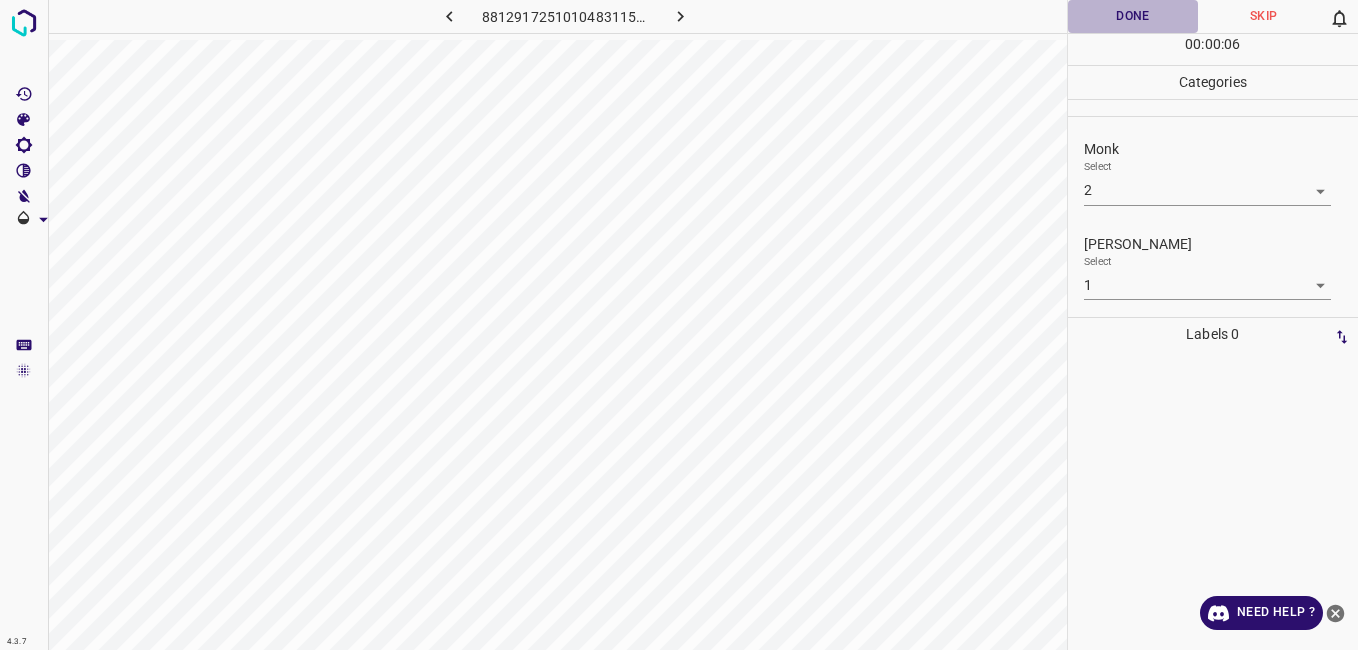 click on "Done" at bounding box center (1133, 16) 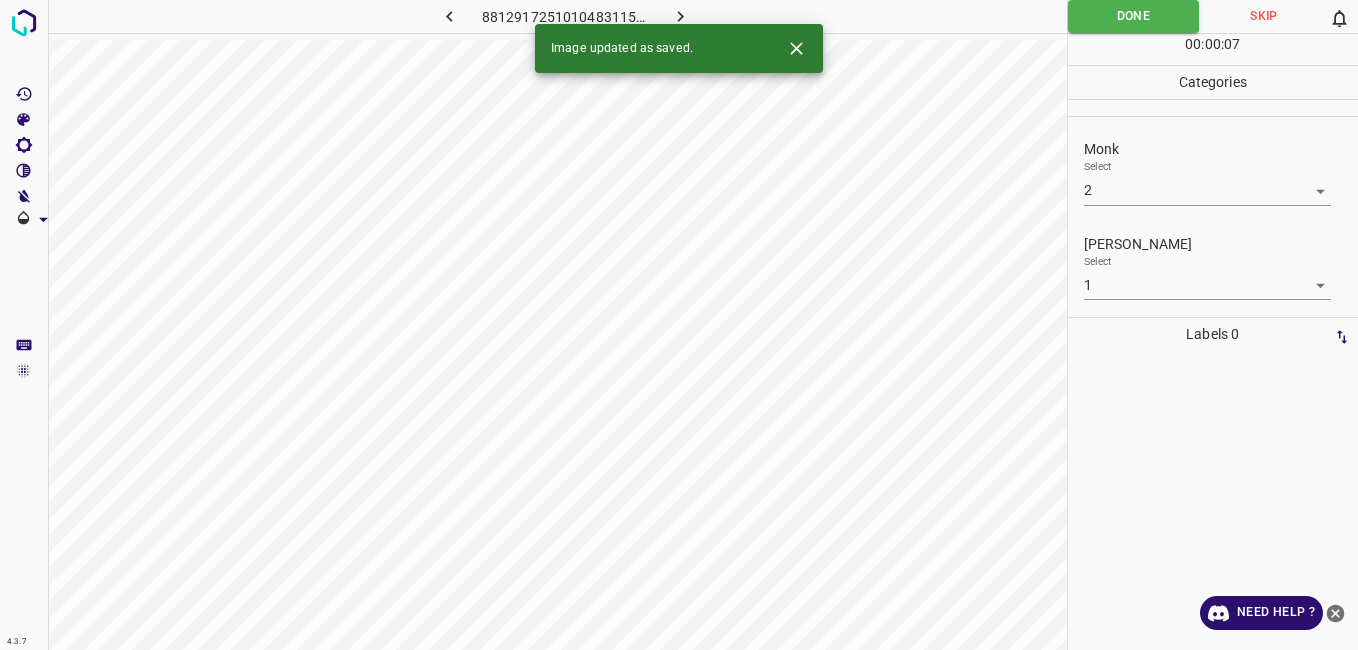 click on "Image updated as saved." at bounding box center (679, 48) 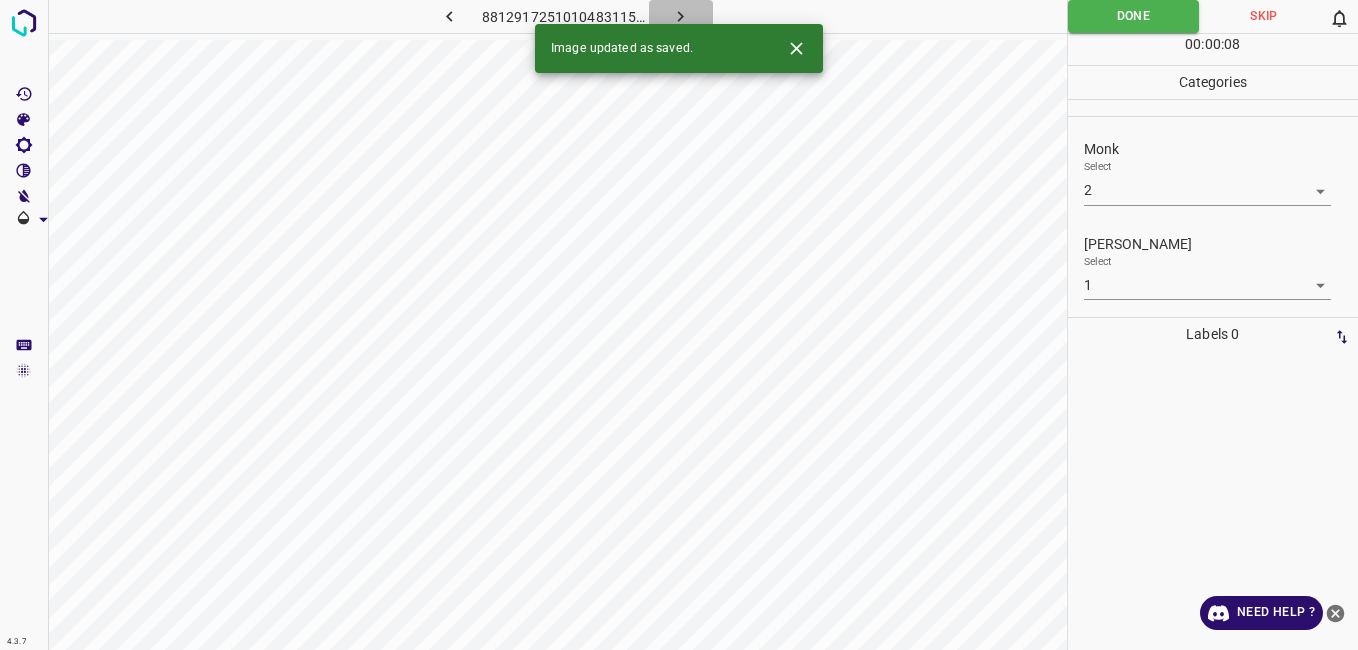 click 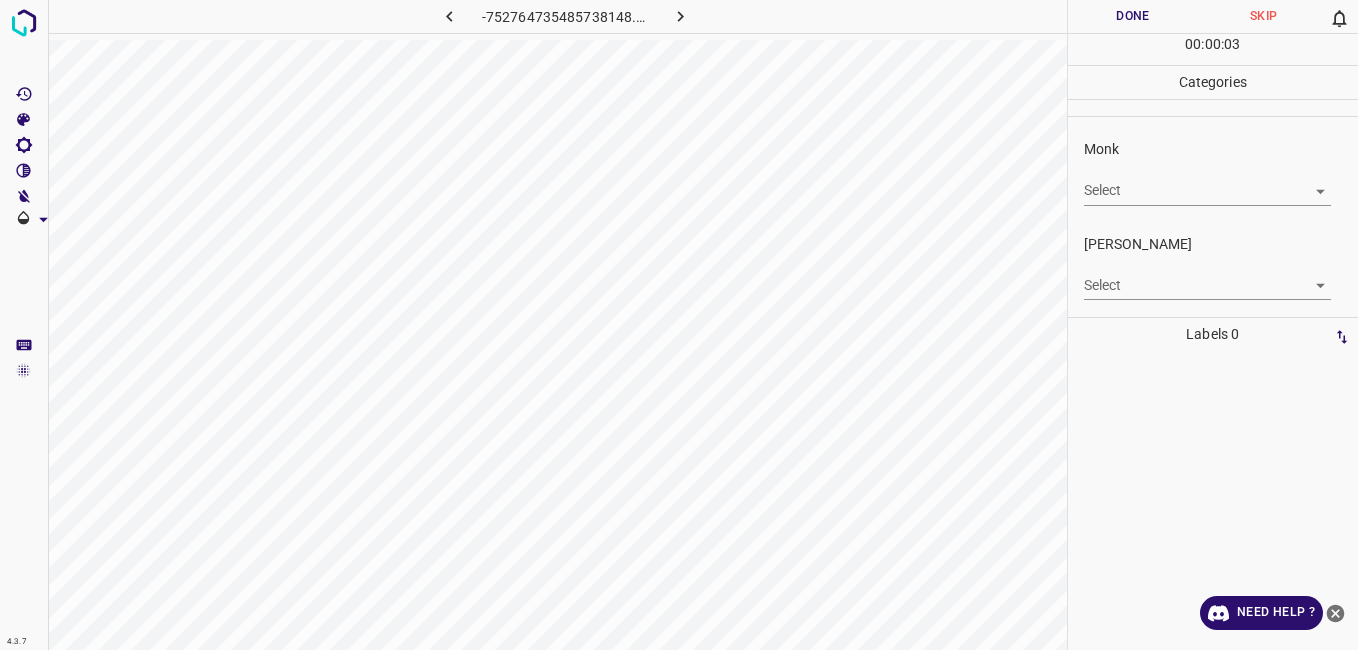 click on "4.3.7 -752764735485738148.png Done Skip 0 00   : 00   : 03   Categories Monk   Select ​  Fitzpatrick   Select ​ Labels   0 Categories 1 Monk 2  Fitzpatrick Tools Space Change between modes (Draw & Edit) I Auto labeling R Restore zoom M Zoom in N Zoom out Delete Delete selecte label Filters Z Restore filters X Saturation filter C Brightness filter V Contrast filter B Gray scale filter General O Download Need Help ? - Text - Hide - Delete" at bounding box center (679, 325) 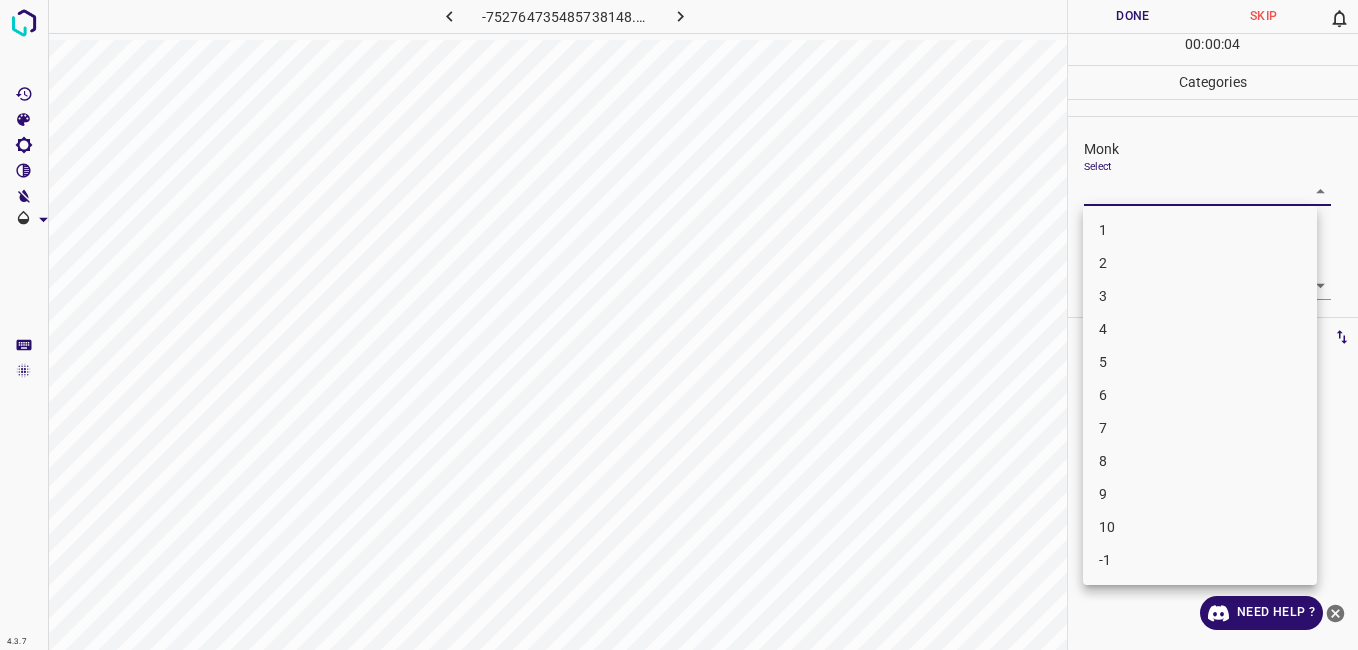 click on "4" at bounding box center [1200, 329] 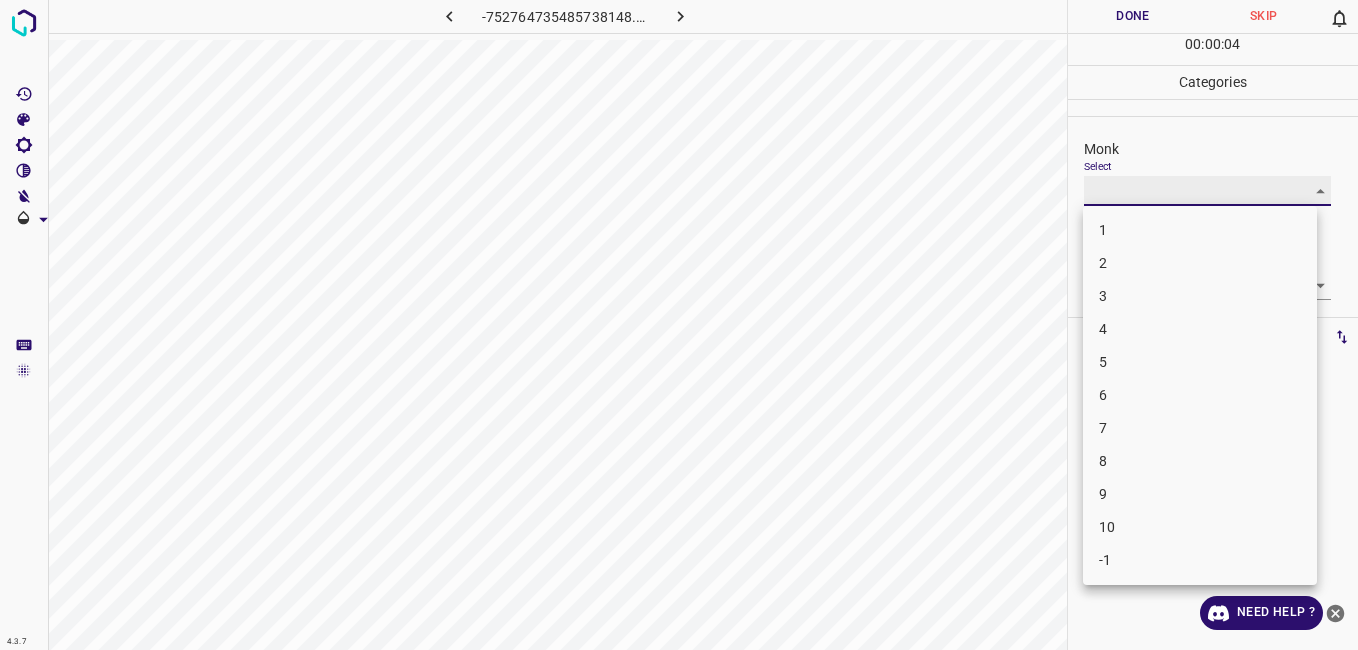 type on "4" 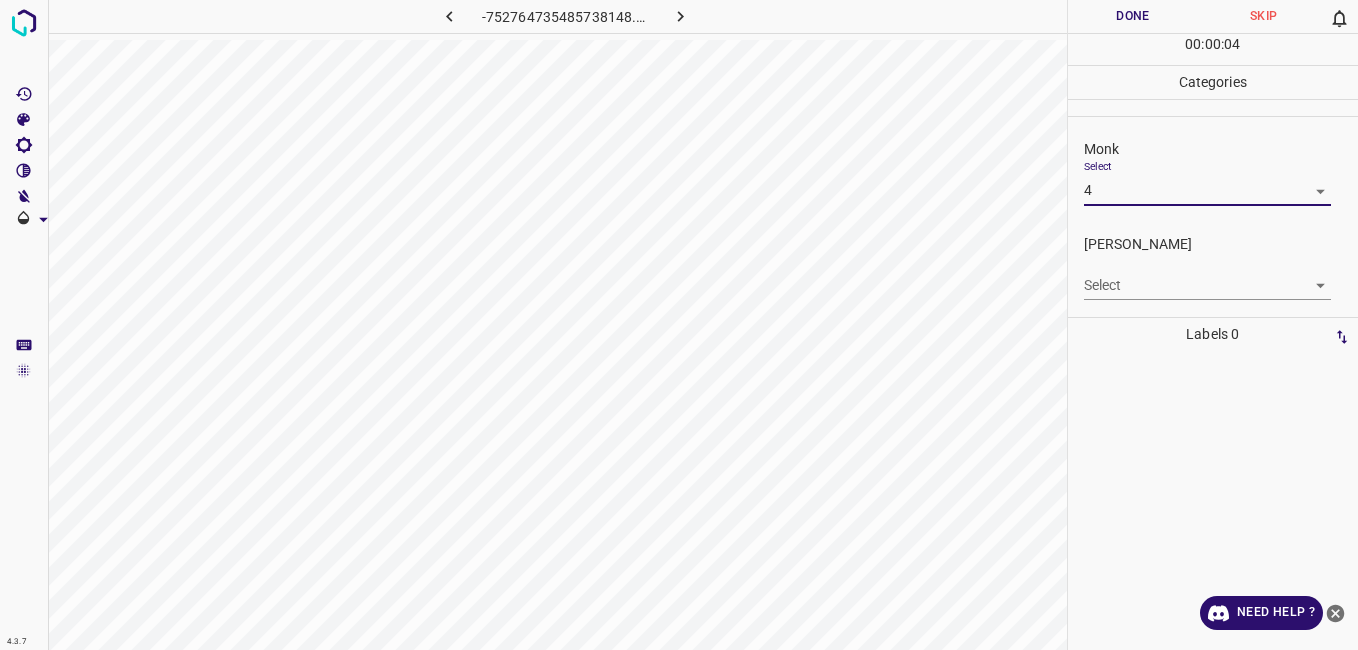 click on "4.3.7 -752764735485738148.png Done Skip 0 00   : 00   : 04   Categories Monk   Select 4 4  Fitzpatrick   Select ​ Labels   0 Categories 1 Monk 2  Fitzpatrick Tools Space Change between modes (Draw & Edit) I Auto labeling R Restore zoom M Zoom in N Zoom out Delete Delete selecte label Filters Z Restore filters X Saturation filter C Brightness filter V Contrast filter B Gray scale filter General O Download Need Help ? - Text - Hide - Delete" at bounding box center [679, 325] 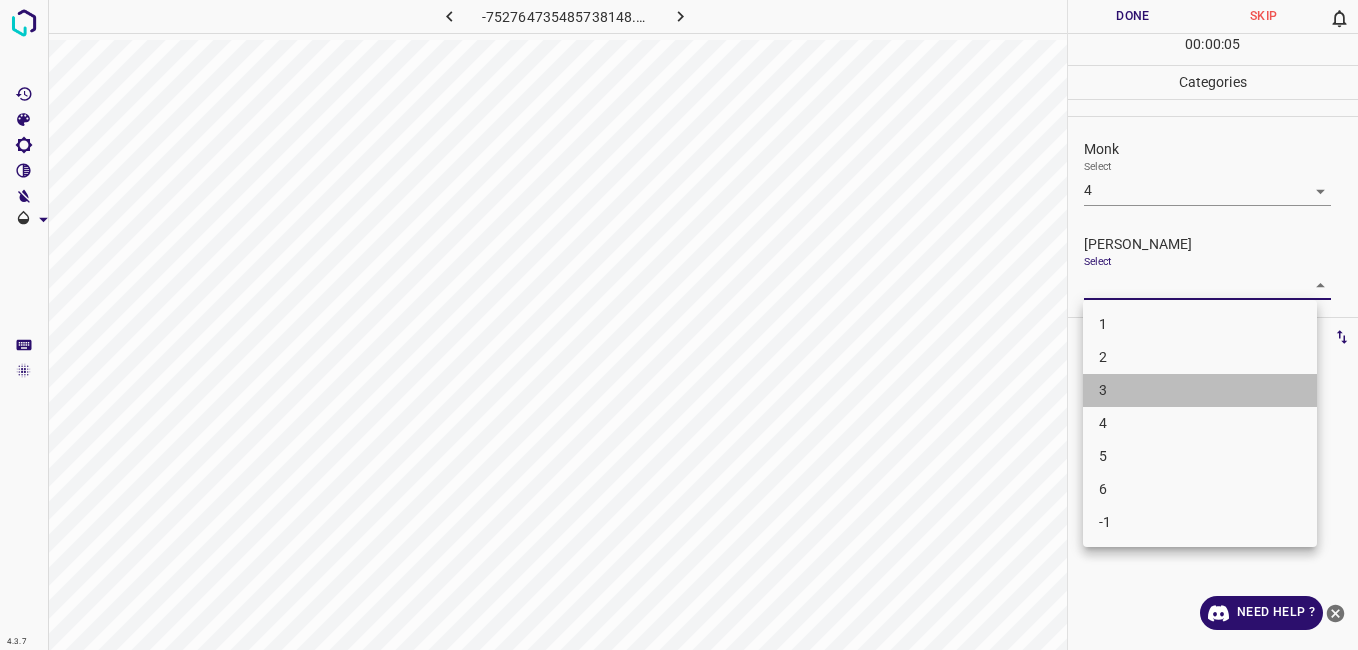 click on "3" at bounding box center [1200, 390] 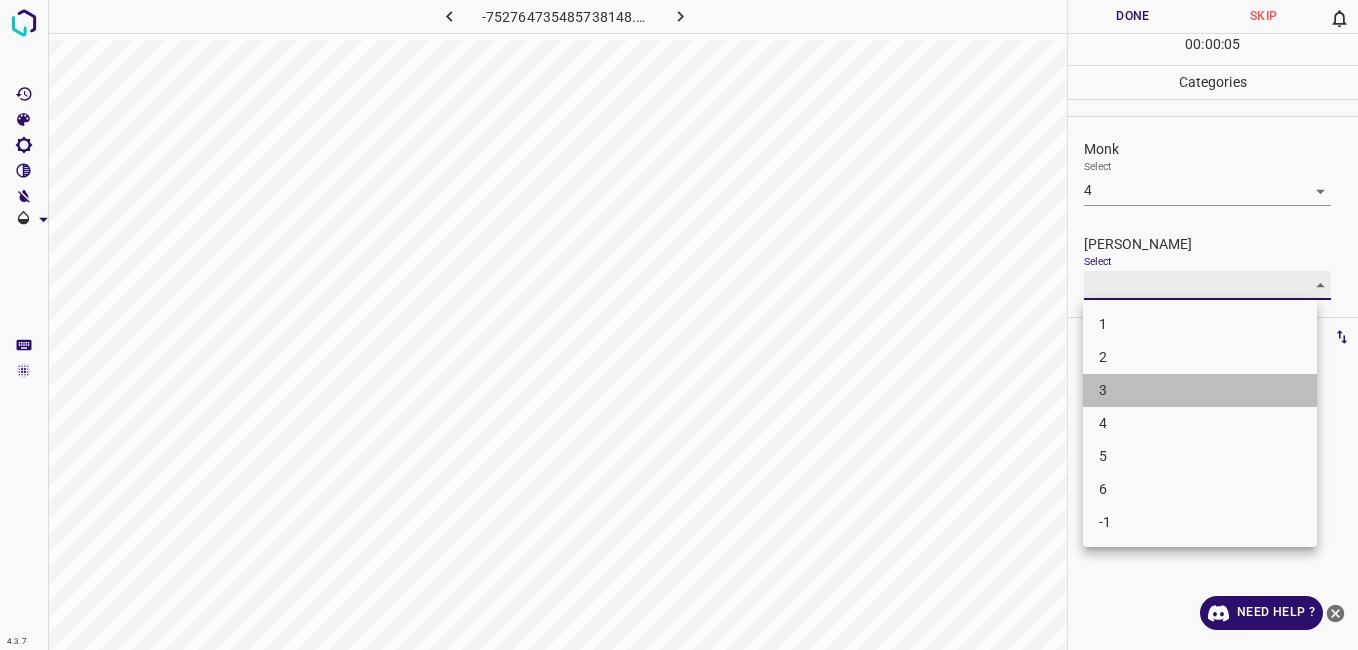 type on "3" 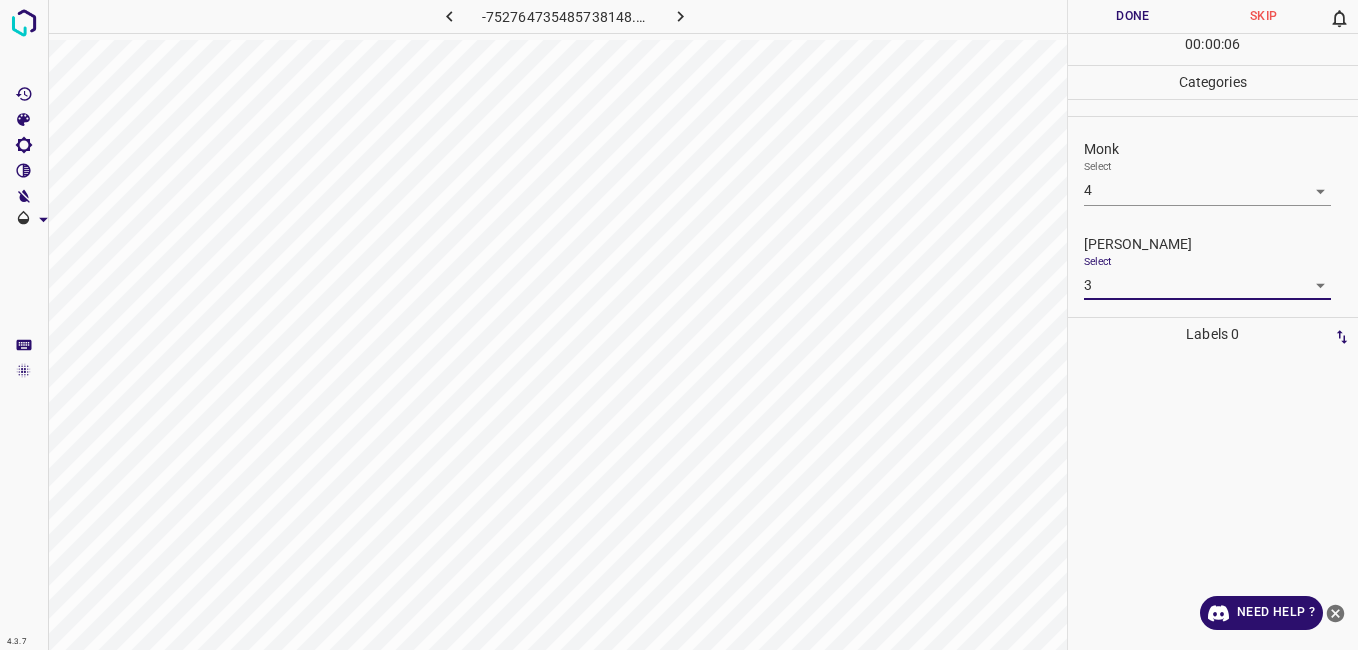 click on "Done" at bounding box center [1133, 16] 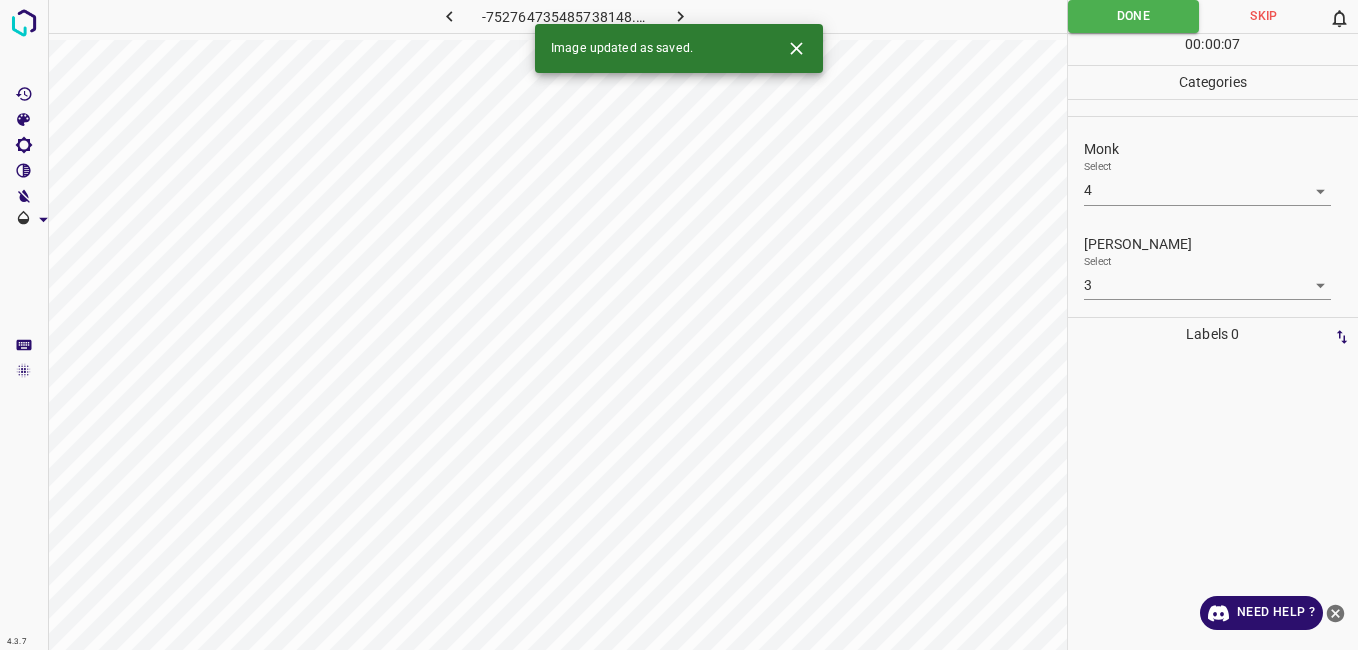 click 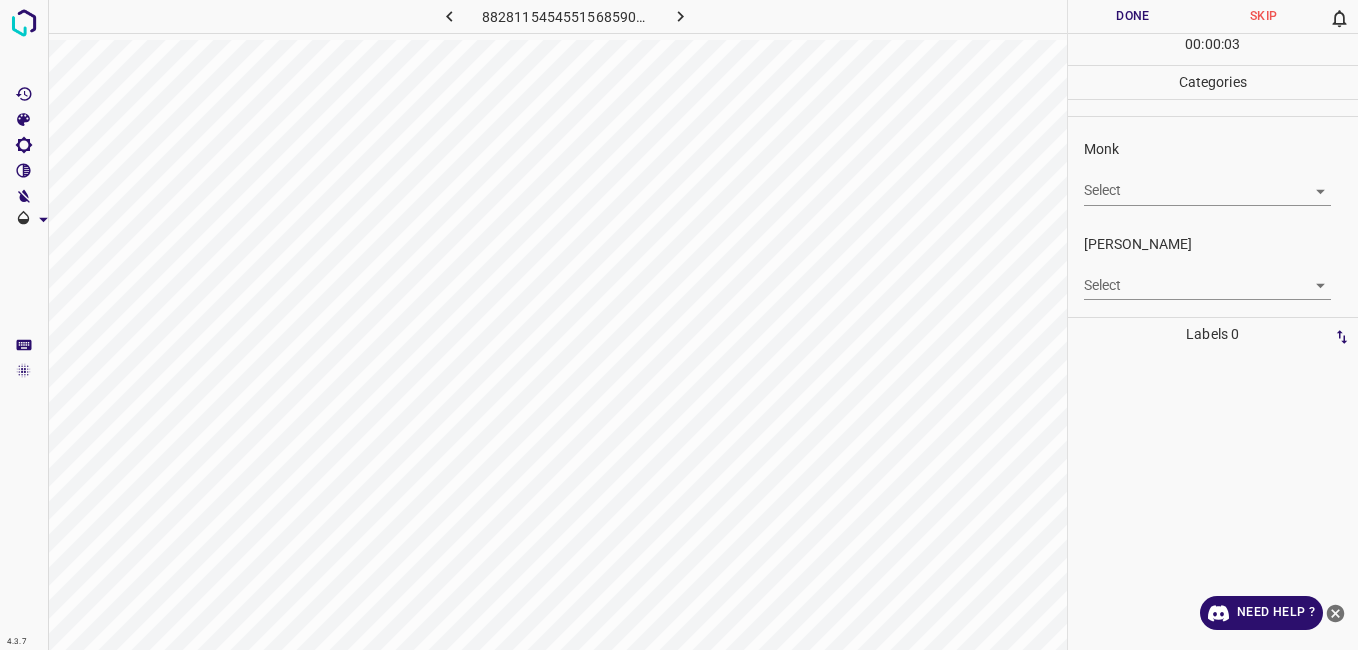 click on "Monk   Select ​" at bounding box center [1213, 172] 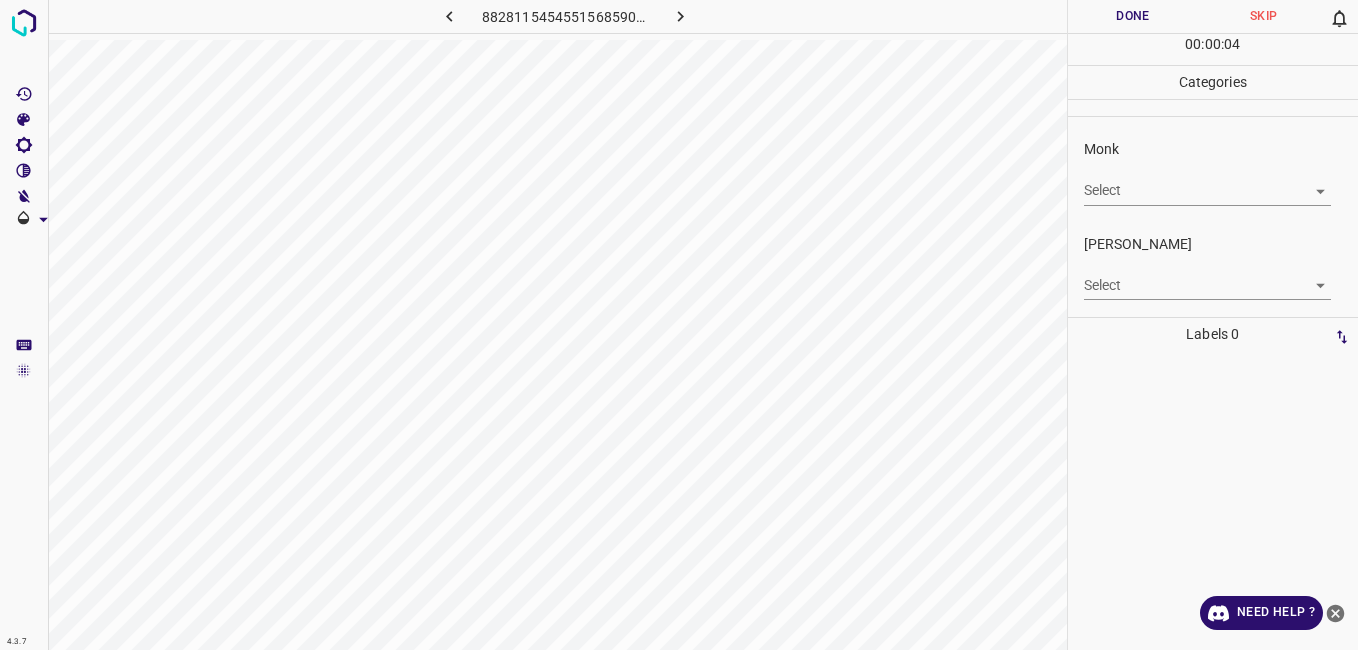 click on "4.3.7 8828115454551568590.png Done Skip 0 00   : 00   : 04   Categories Monk   Select ​  Fitzpatrick   Select ​ Labels   0 Categories 1 Monk 2  Fitzpatrick Tools Space Change between modes (Draw & Edit) I Auto labeling R Restore zoom M Zoom in N Zoom out Delete Delete selecte label Filters Z Restore filters X Saturation filter C Brightness filter V Contrast filter B Gray scale filter General O Download Need Help ? - Text - Hide - Delete" at bounding box center (679, 325) 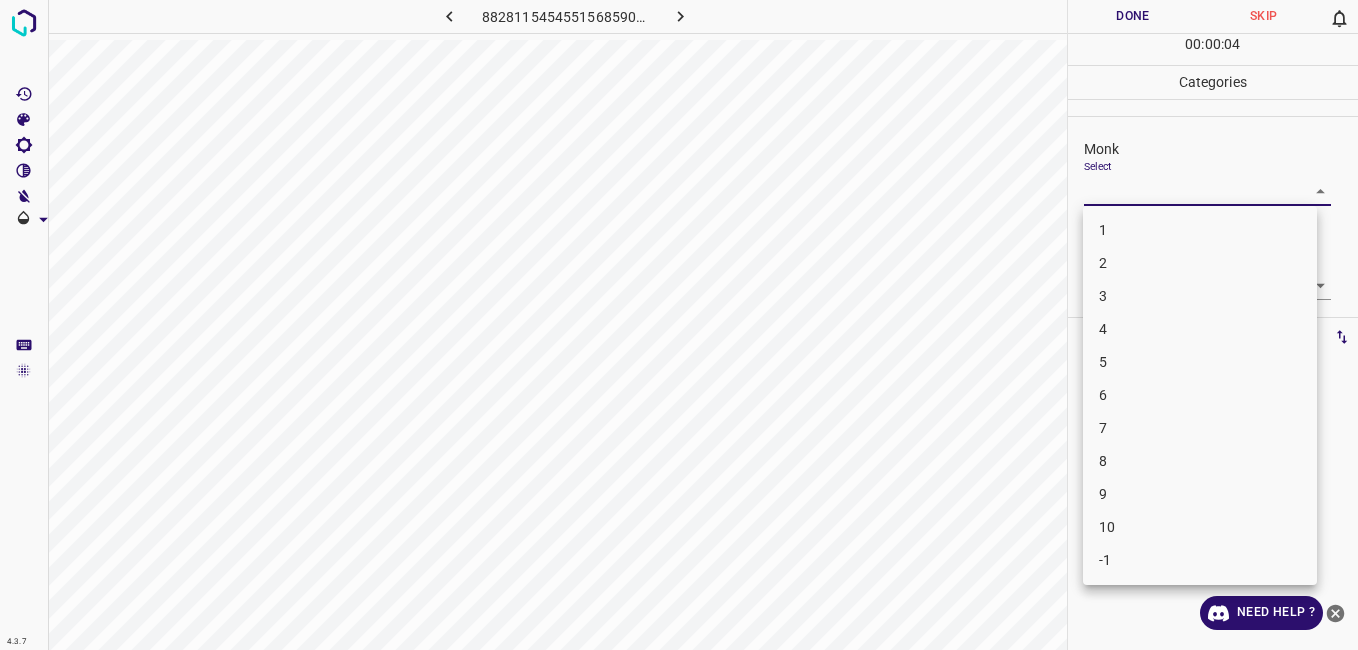click on "4" at bounding box center [1200, 329] 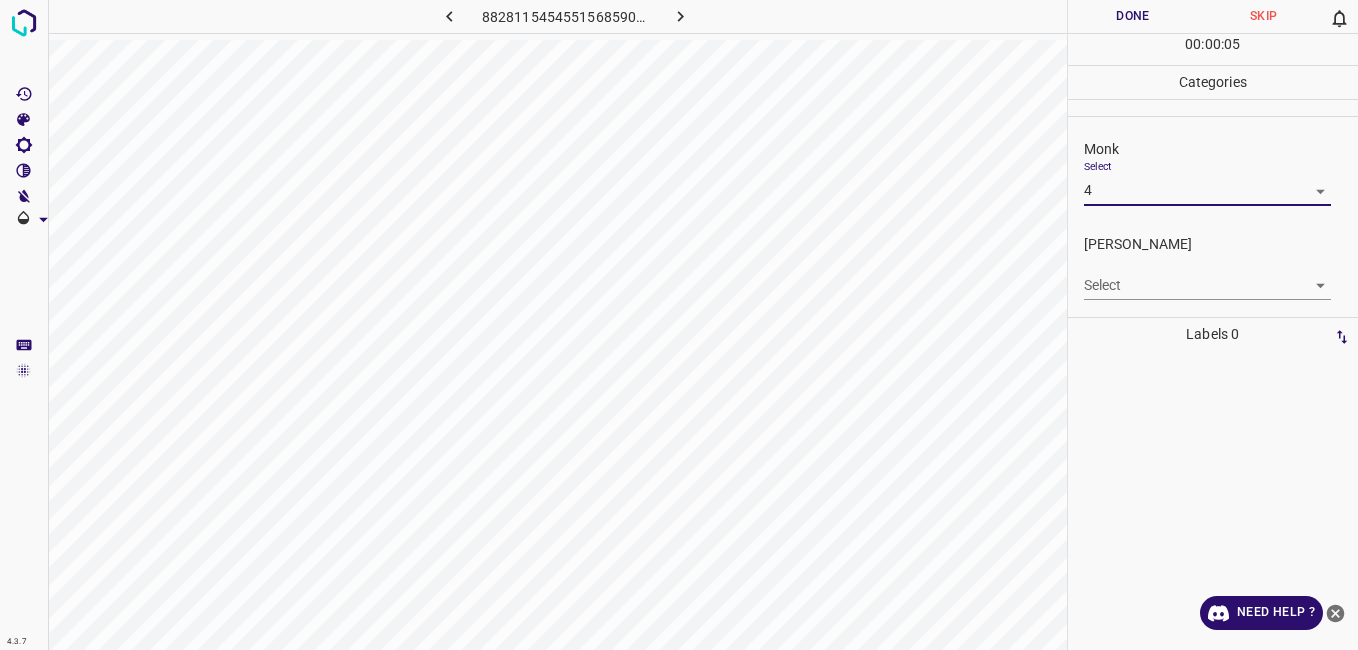 click on "4.3.7 8828115454551568590.png Done Skip 0 00   : 00   : 05   Categories Monk   Select 4 4  Fitzpatrick   Select ​ Labels   0 Categories 1 Monk 2  Fitzpatrick Tools Space Change between modes (Draw & Edit) I Auto labeling R Restore zoom M Zoom in N Zoom out Delete Delete selecte label Filters Z Restore filters X Saturation filter C Brightness filter V Contrast filter B Gray scale filter General O Download Need Help ? - Text - Hide - Delete" at bounding box center [679, 325] 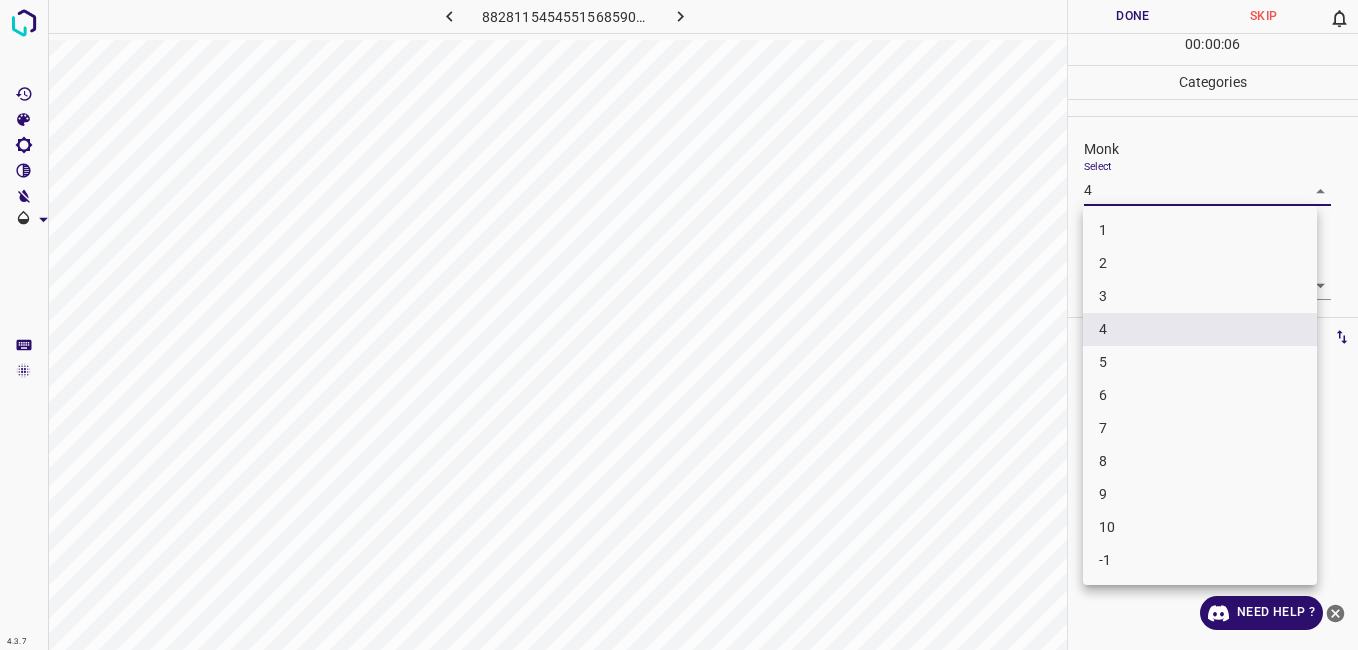 click on "3" at bounding box center (1200, 296) 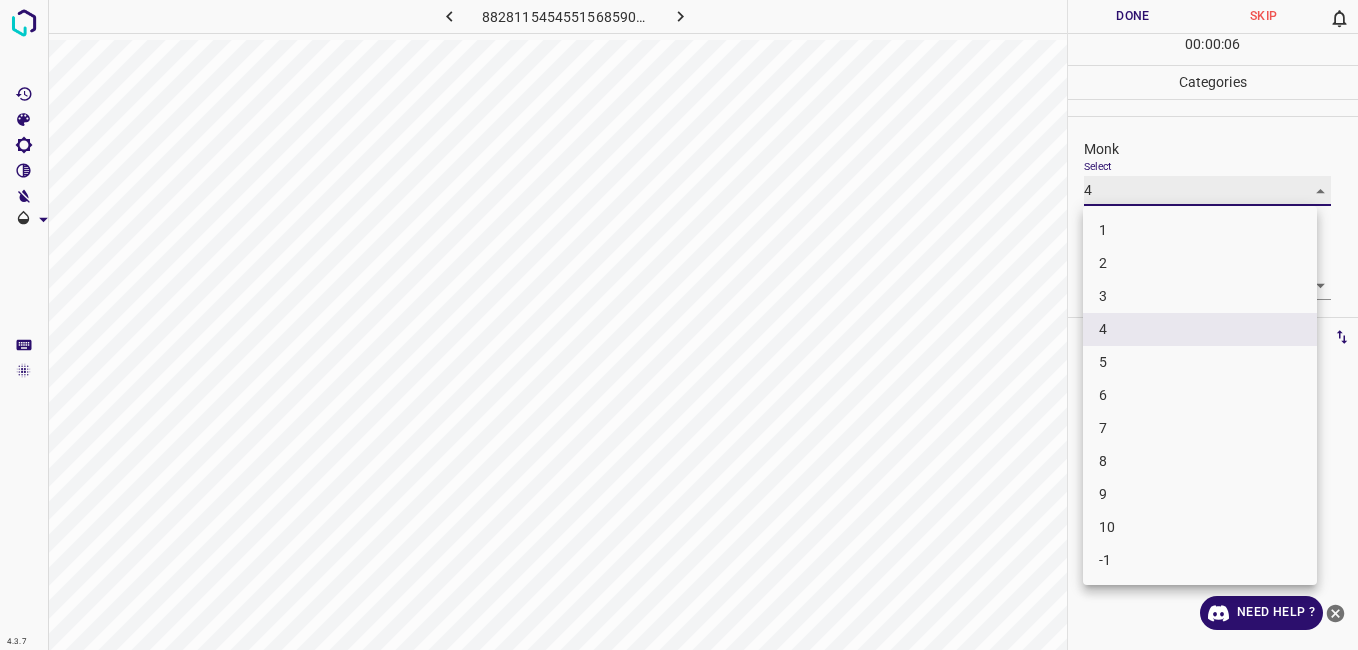 type on "3" 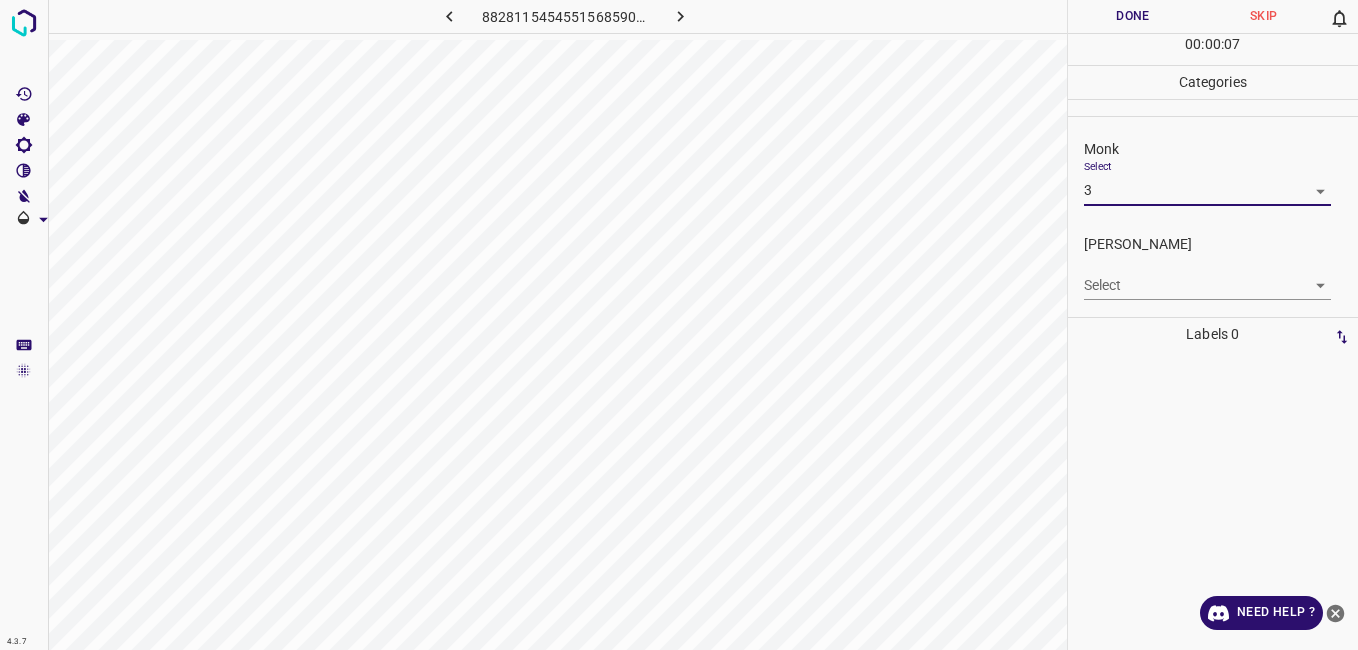 click on "4.3.7 8828115454551568590.png Done Skip 0 00   : 00   : 07   Categories Monk   Select 3 3  Fitzpatrick   Select ​ Labels   0 Categories 1 Monk 2  Fitzpatrick Tools Space Change between modes (Draw & Edit) I Auto labeling R Restore zoom M Zoom in N Zoom out Delete Delete selecte label Filters Z Restore filters X Saturation filter C Brightness filter V Contrast filter B Gray scale filter General O Download Need Help ? - Text - Hide - Delete" at bounding box center [679, 325] 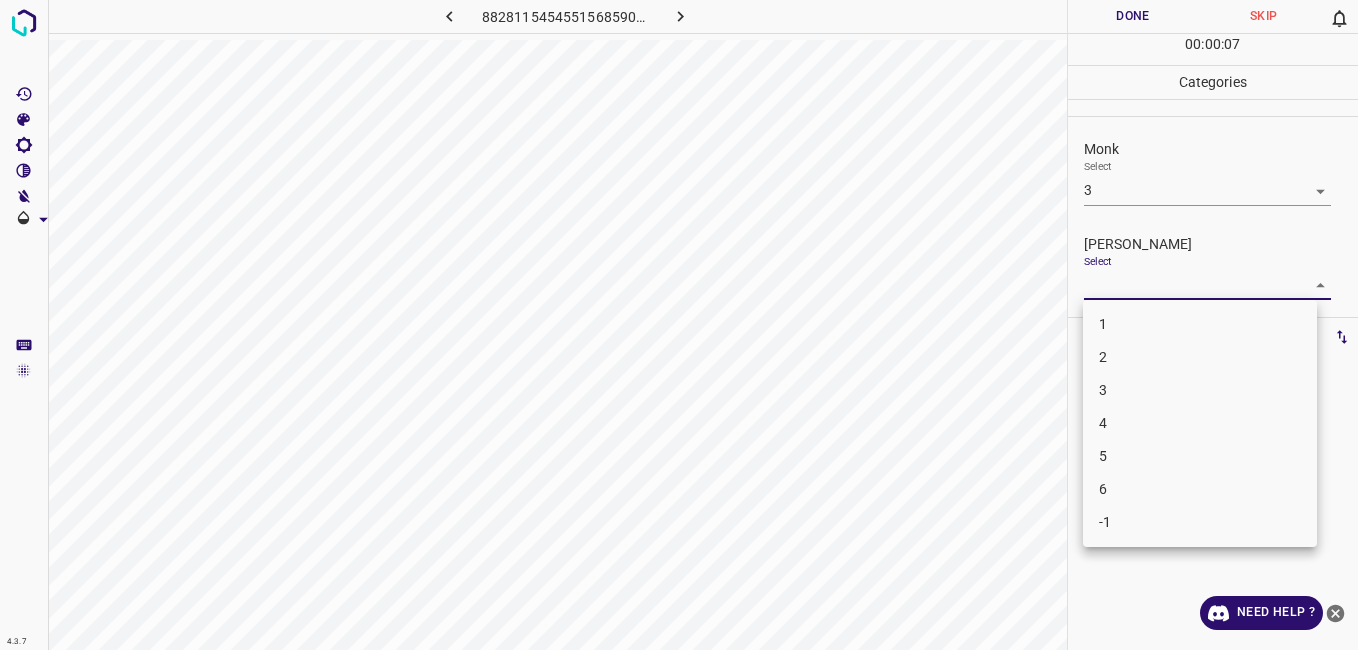 click on "2" at bounding box center (1200, 357) 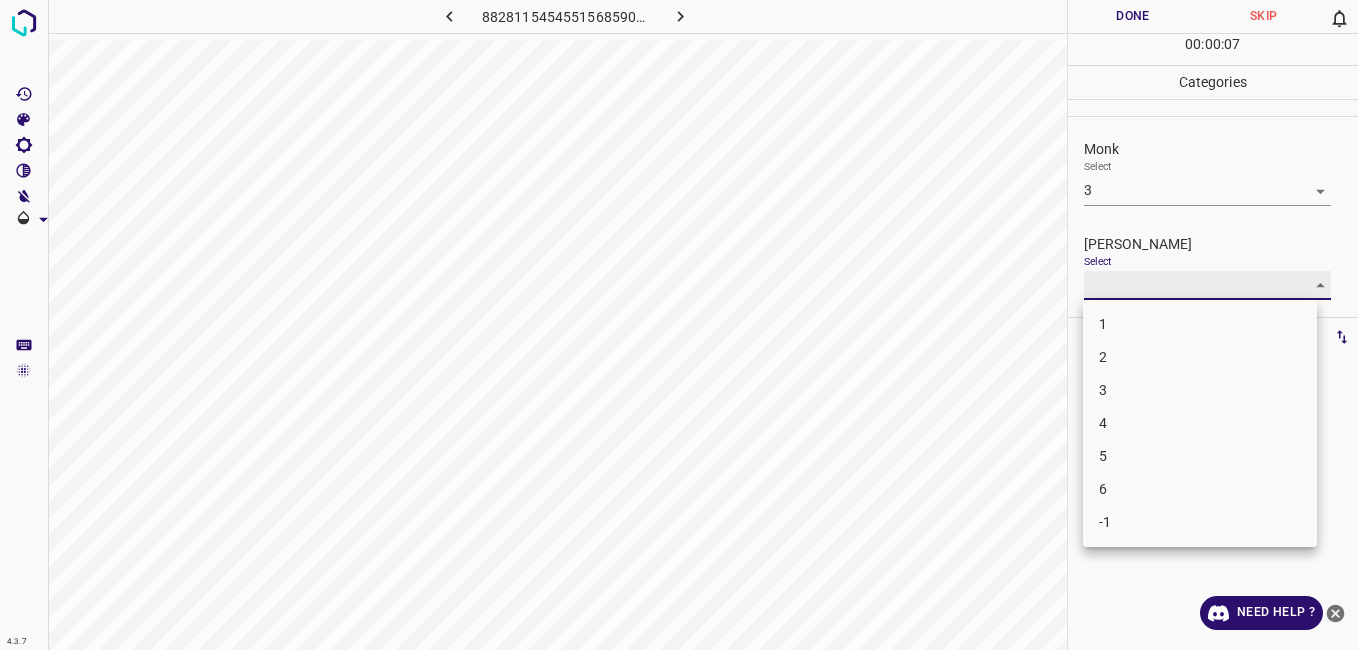type on "2" 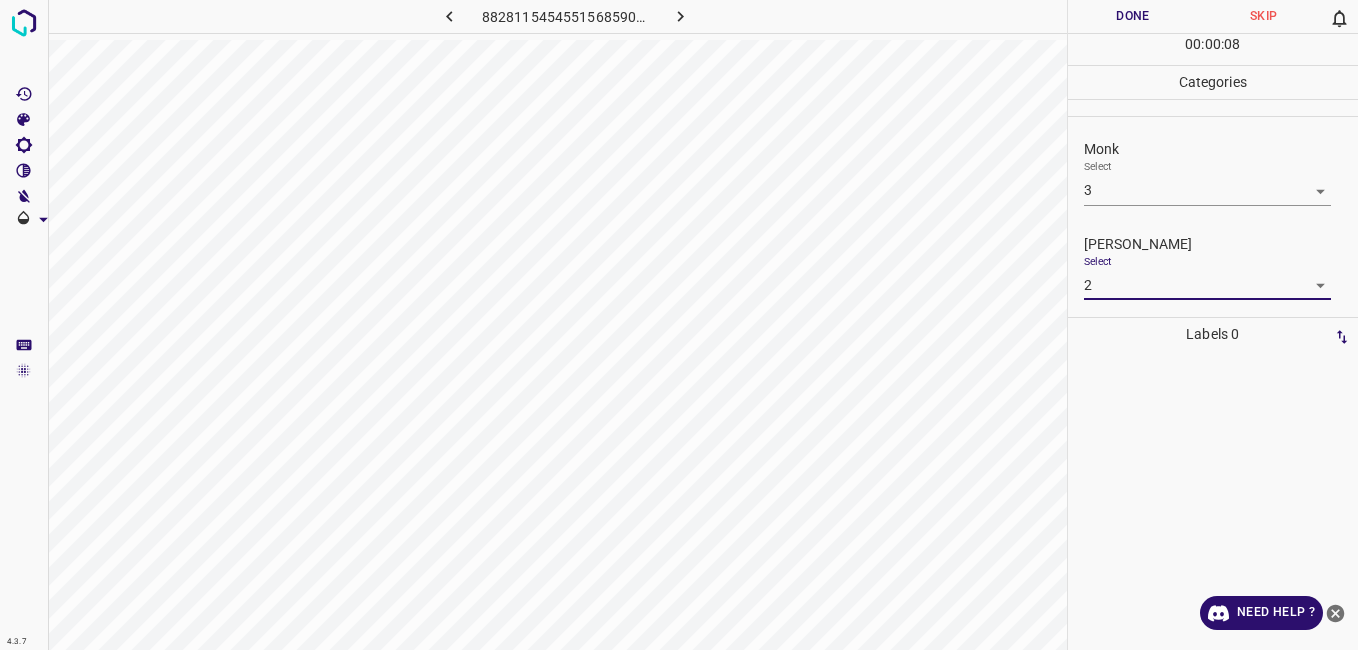 click on "Done" at bounding box center (1133, 16) 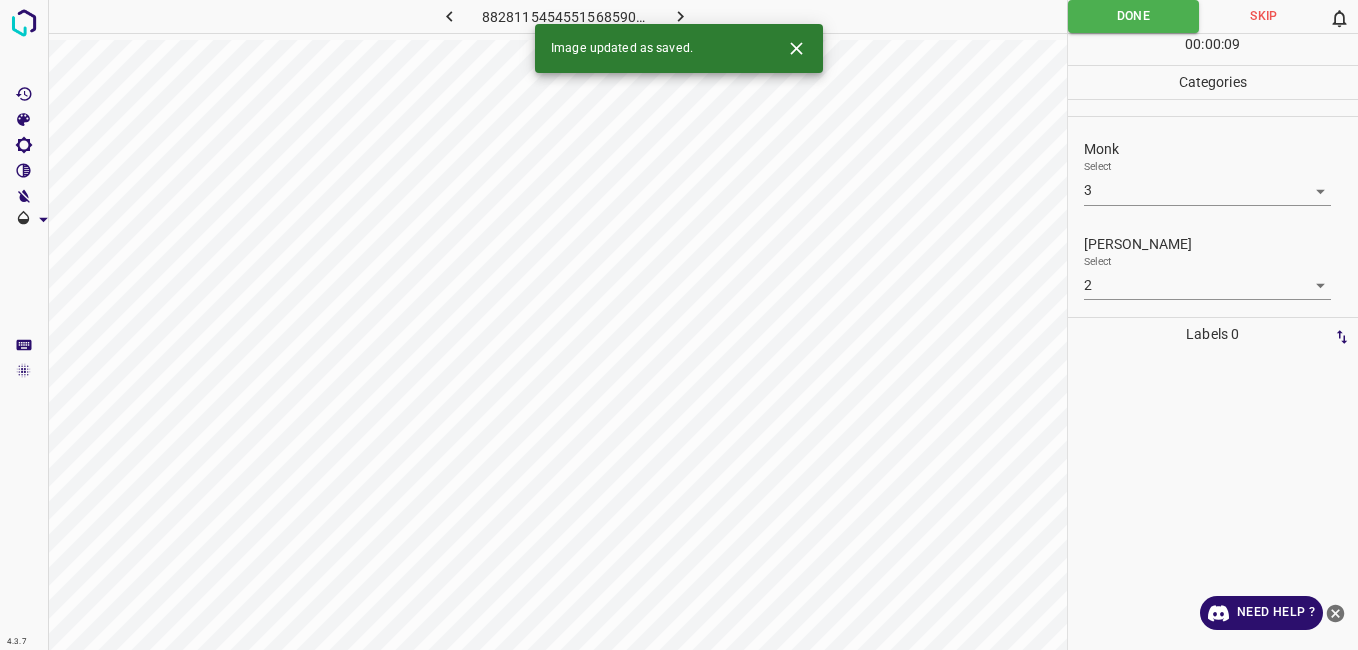 click 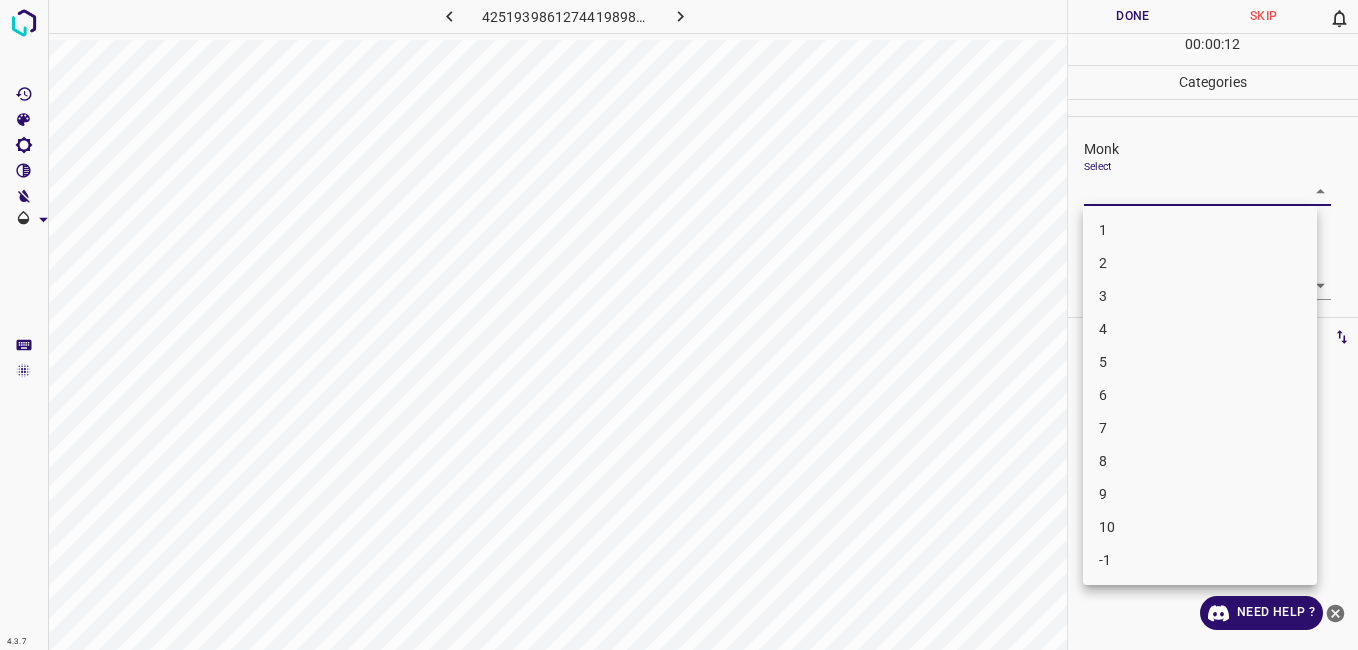 click on "4.3.7 4251939861274419898.png Done Skip 0 00   : 00   : 12   Categories Monk   Select ​  Fitzpatrick   Select ​ Labels   0 Categories 1 Monk 2  Fitzpatrick Tools Space Change between modes (Draw & Edit) I Auto labeling R Restore zoom M Zoom in N Zoom out Delete Delete selecte label Filters Z Restore filters X Saturation filter C Brightness filter V Contrast filter B Gray scale filter General O Download Need Help ? - Text - Hide - Delete 1 2 3 4 5 6 7 8 9 10 -1" at bounding box center (679, 325) 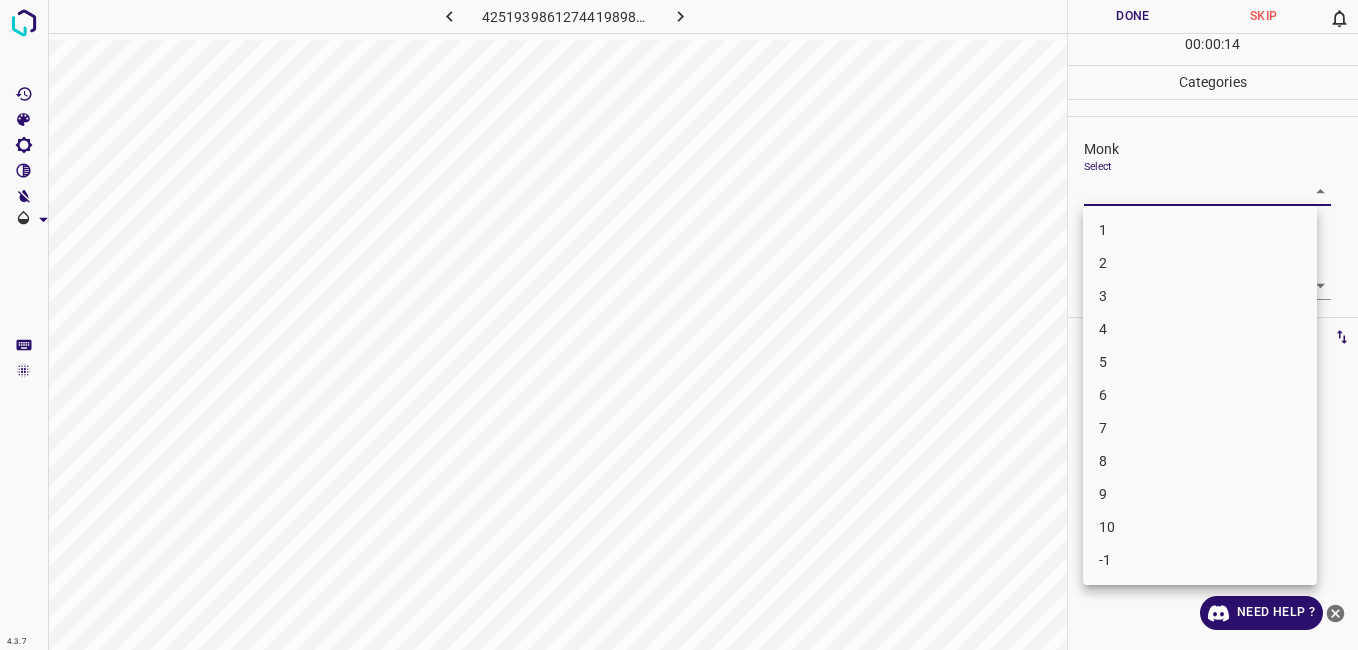 click on "5" at bounding box center [1200, 362] 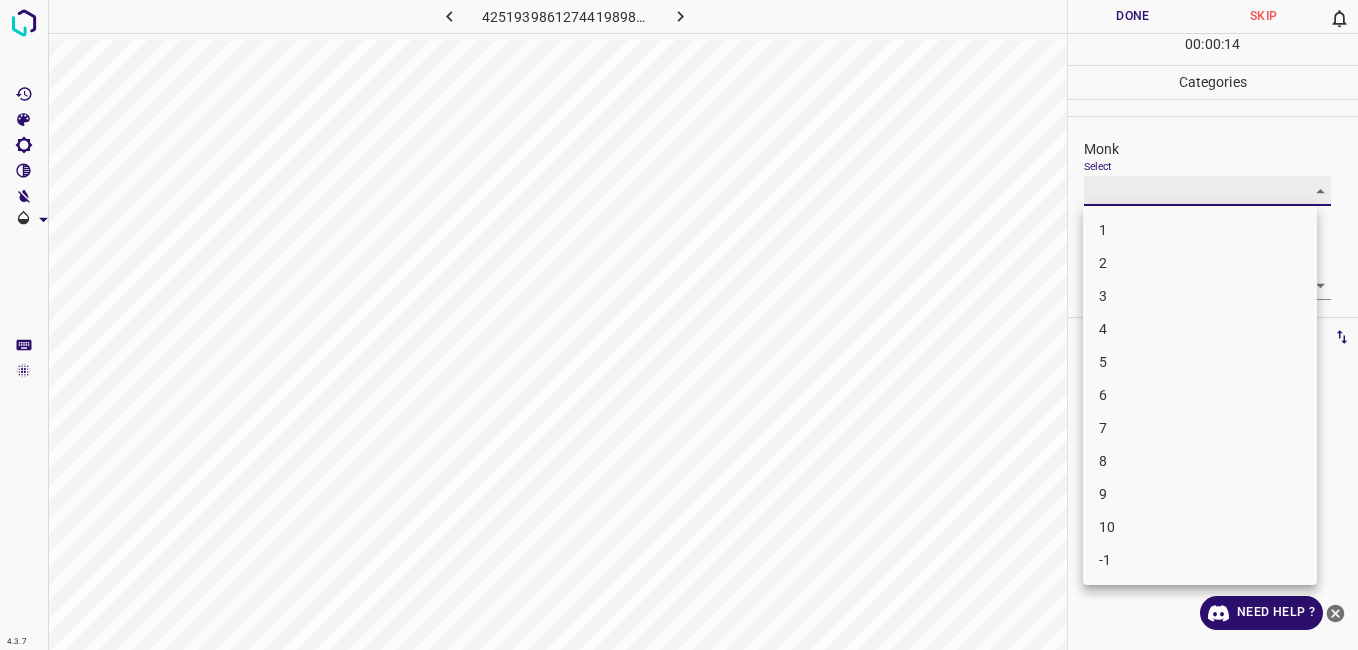 type on "5" 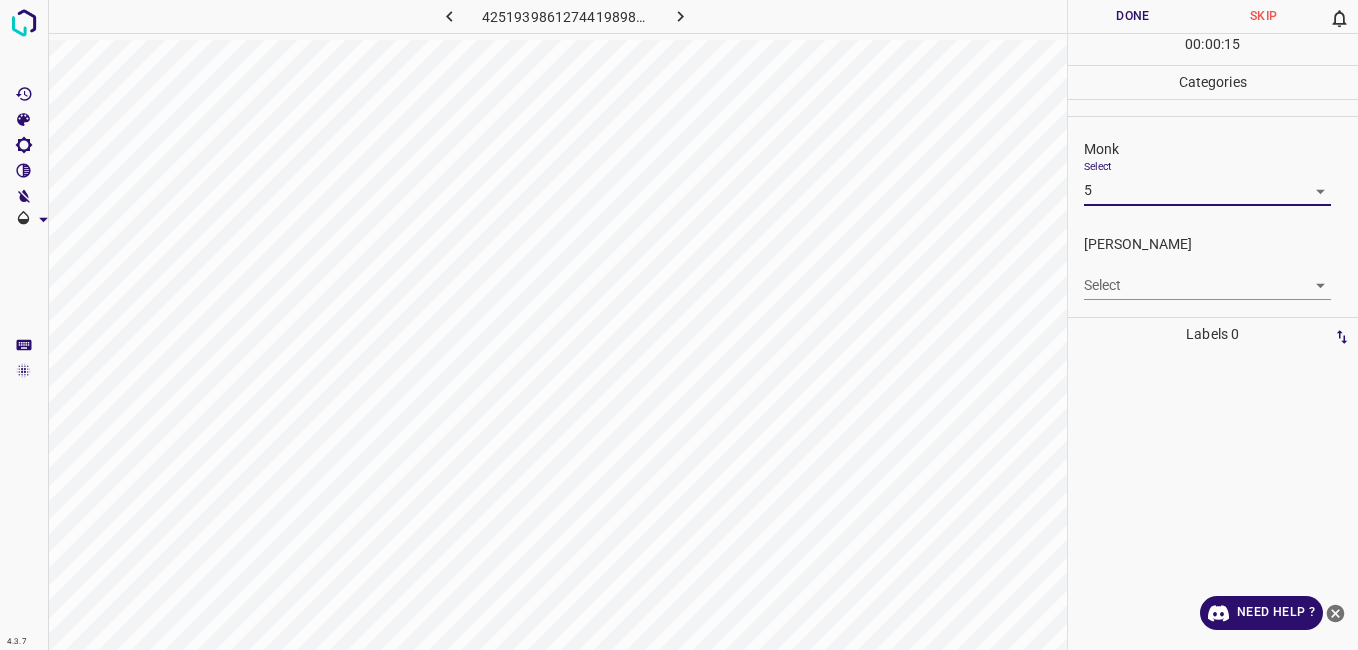 click on "4.3.7 4251939861274419898.png Done Skip 0 00   : 00   : 15   Categories Monk   Select 5 5  Fitzpatrick   Select ​ Labels   0 Categories 1 Monk 2  Fitzpatrick Tools Space Change between modes (Draw & Edit) I Auto labeling R Restore zoom M Zoom in N Zoom out Delete Delete selecte label Filters Z Restore filters X Saturation filter C Brightness filter V Contrast filter B Gray scale filter General O Download Need Help ? - Text - Hide - Delete" at bounding box center [679, 325] 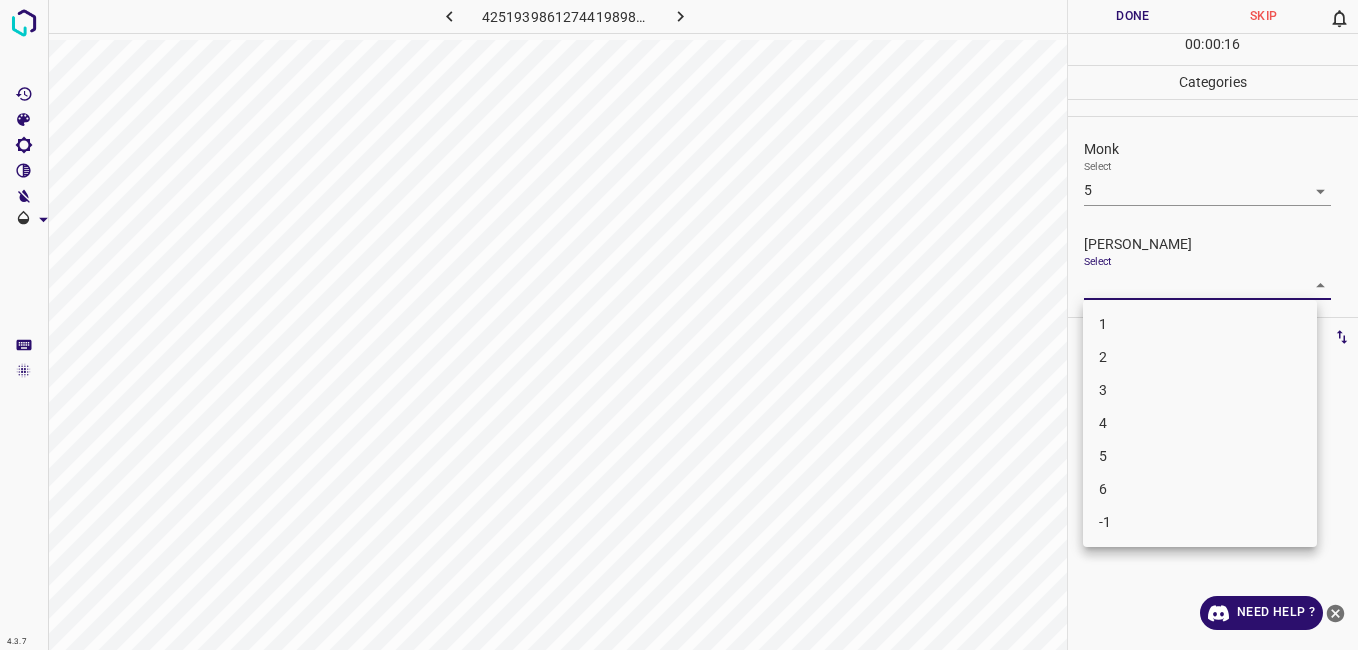 click on "4" at bounding box center [1200, 423] 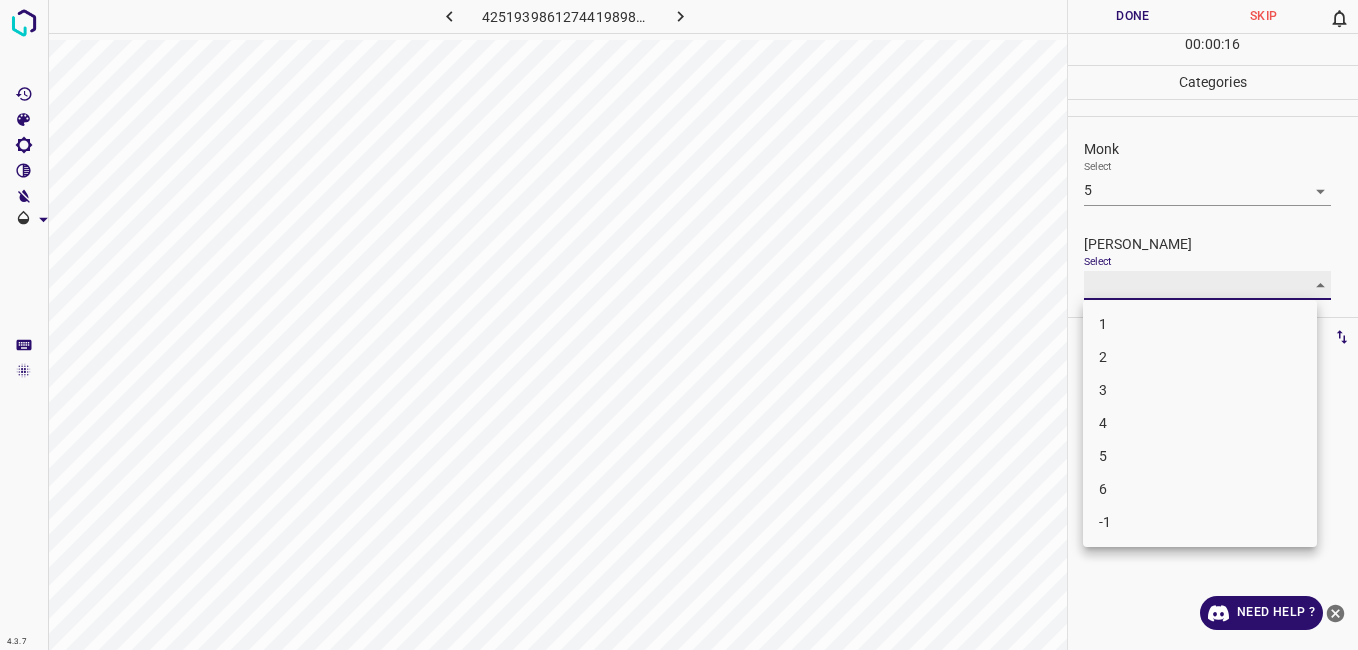 type on "4" 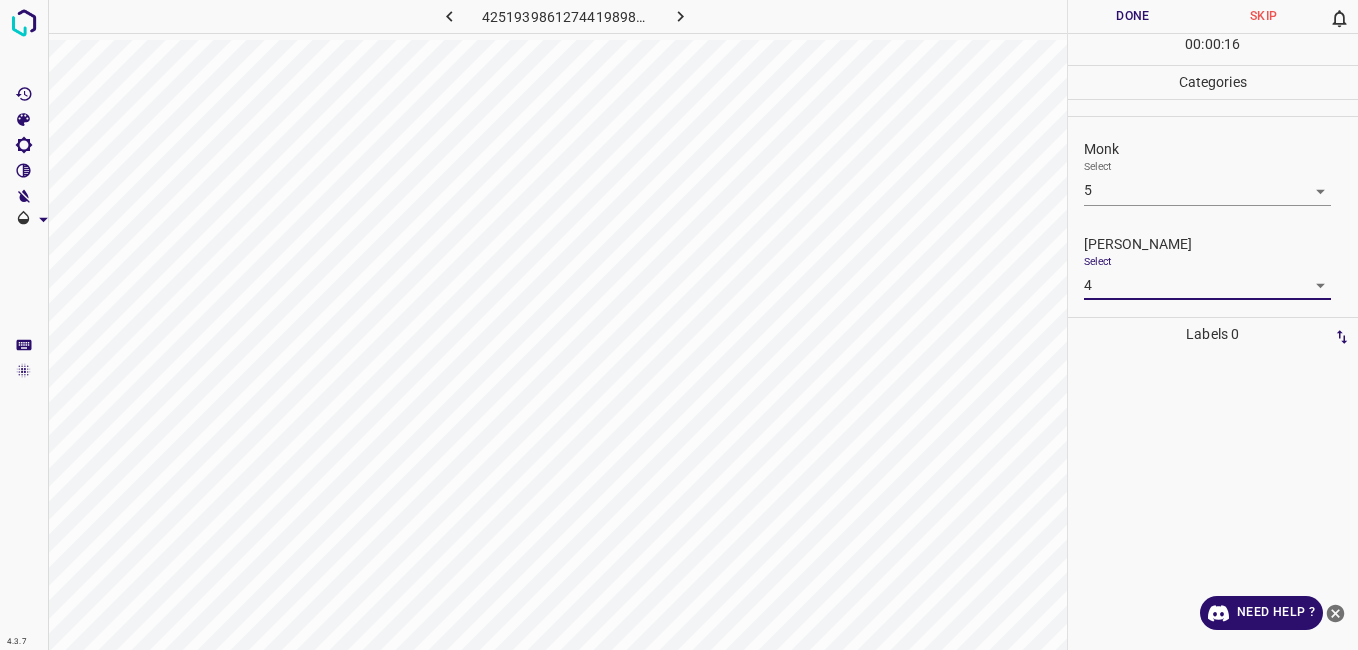 click on "Done" at bounding box center (1133, 16) 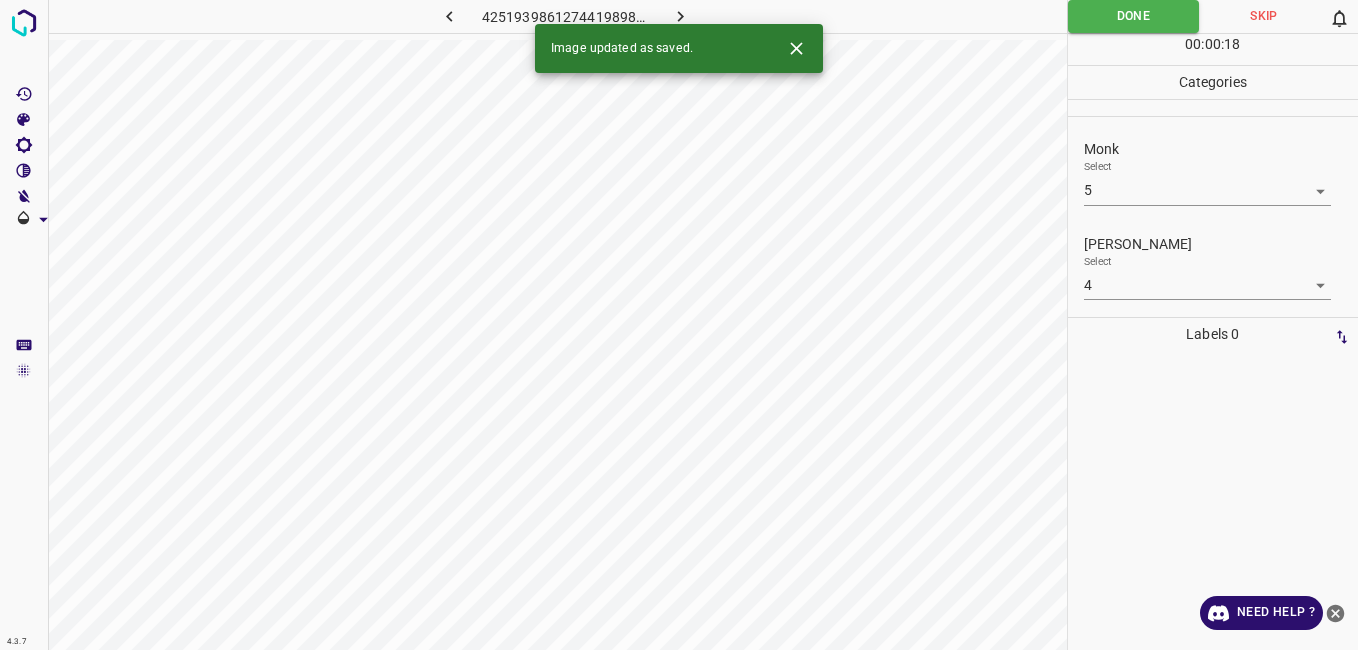 click 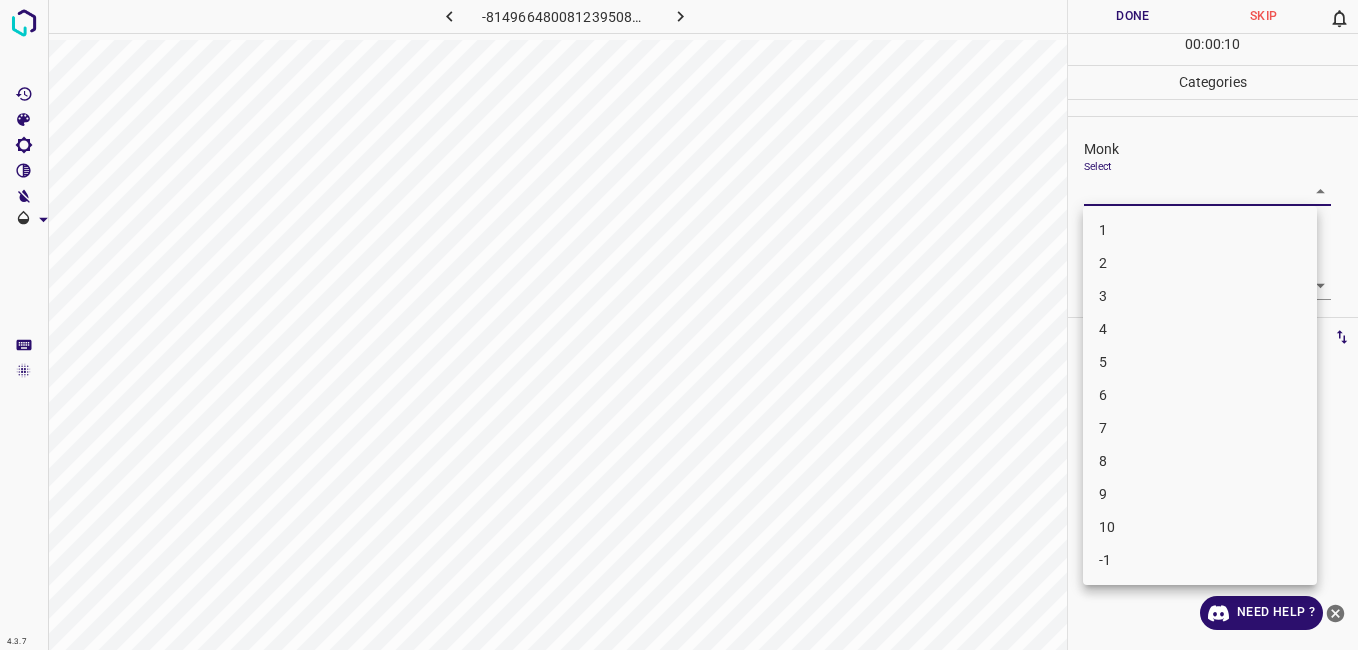 click on "4.3.7 -8149664800812395087.png Done Skip 0 00   : 00   : 10   Categories Monk   Select ​  Fitzpatrick   Select ​ Labels   0 Categories 1 Monk 2  Fitzpatrick Tools Space Change between modes (Draw & Edit) I Auto labeling R Restore zoom M Zoom in N Zoom out Delete Delete selecte label Filters Z Restore filters X Saturation filter C Brightness filter V Contrast filter B Gray scale filter General O Download Need Help ? - Text - Hide - Delete 1 2 3 4 5 6 7 8 9 10 -1" at bounding box center [679, 325] 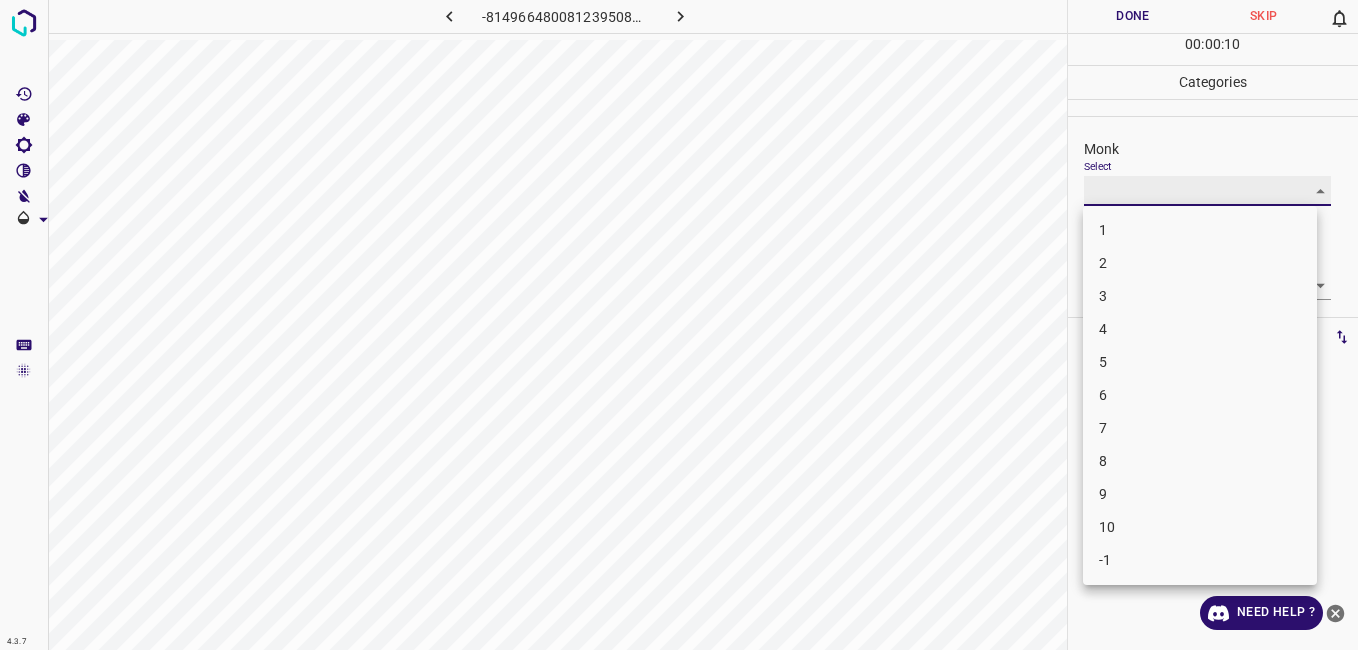 type on "3" 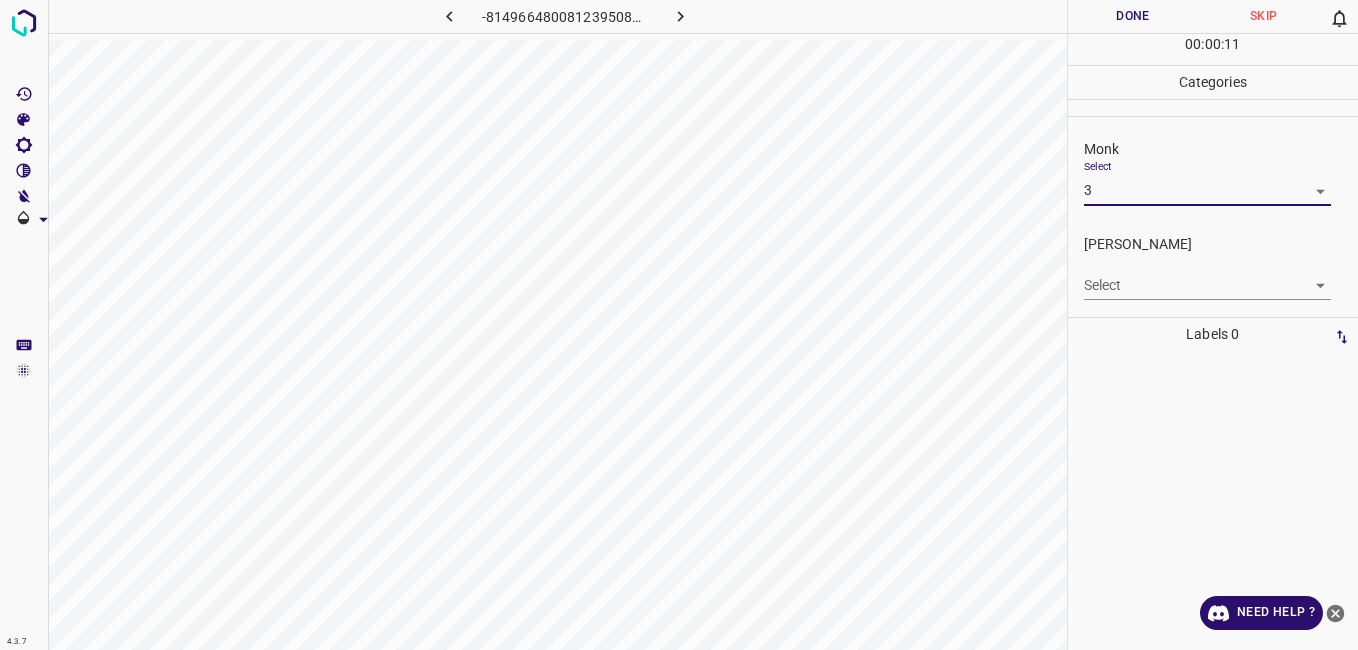 click on "4.3.7 -8149664800812395087.png Done Skip 0 00   : 00   : 11   Categories Monk   Select 3 3  Fitzpatrick   Select ​ Labels   0 Categories 1 Monk 2  Fitzpatrick Tools Space Change between modes (Draw & Edit) I Auto labeling R Restore zoom M Zoom in N Zoom out Delete Delete selecte label Filters Z Restore filters X Saturation filter C Brightness filter V Contrast filter B Gray scale filter General O Download Need Help ? - Text - Hide - Delete 1 2 3 4 5 6 7 8 9 10 -1" at bounding box center [679, 325] 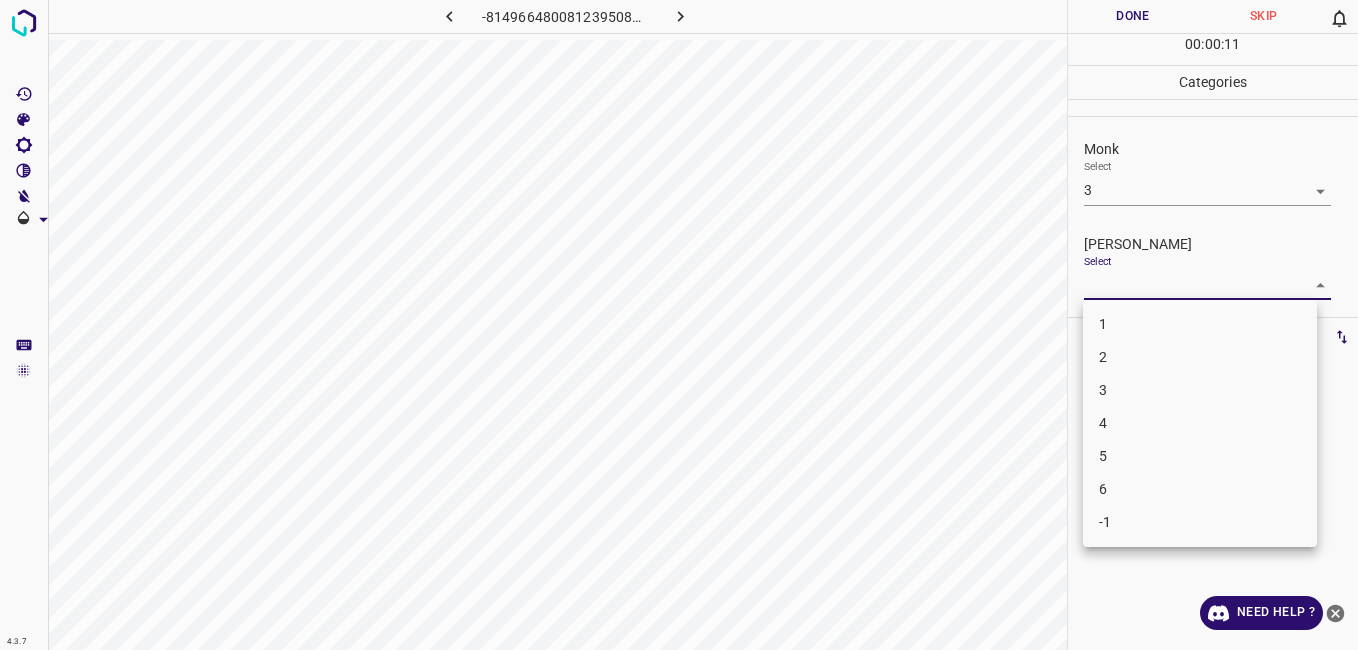 click on "2" at bounding box center (1200, 357) 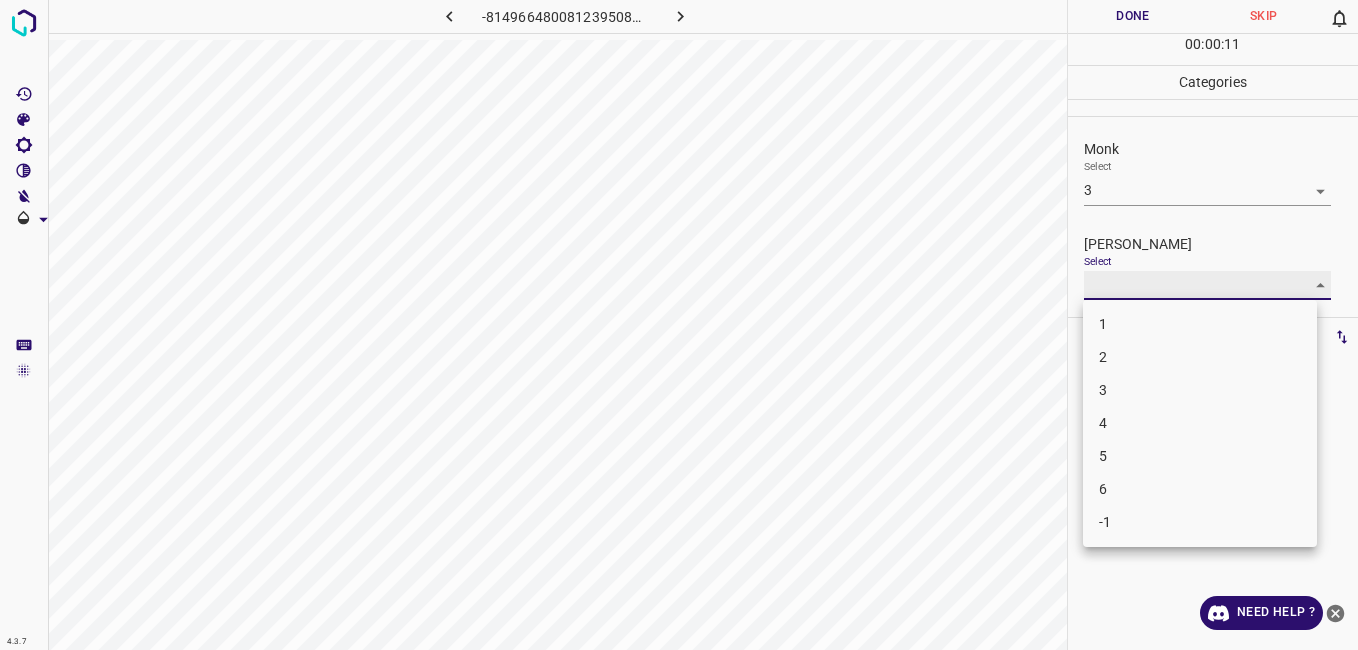 type on "2" 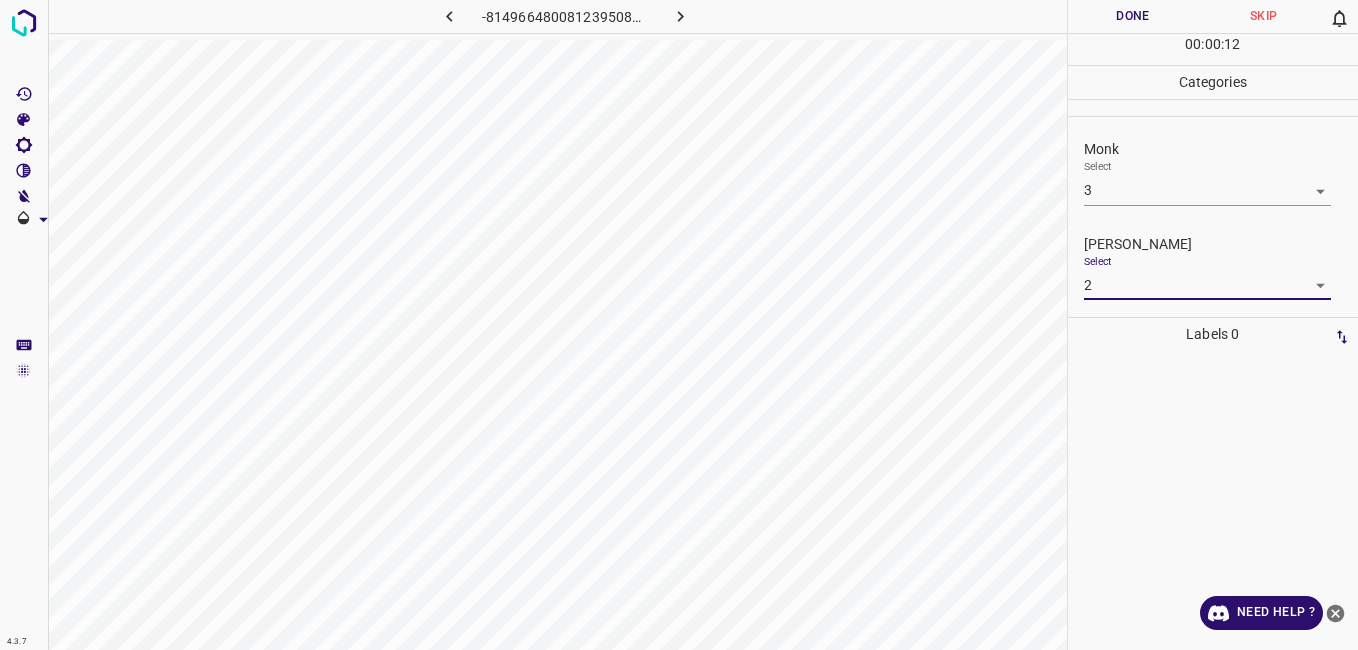 click on "Done" at bounding box center [1133, 16] 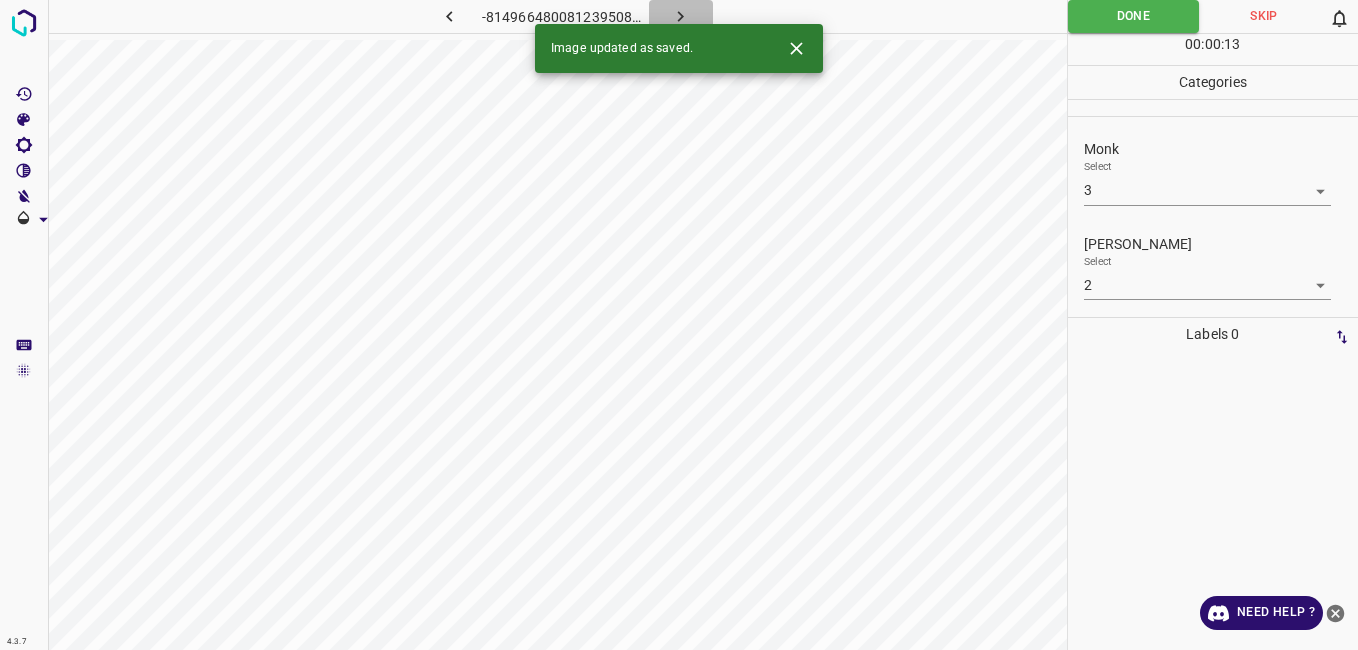 click at bounding box center [681, 16] 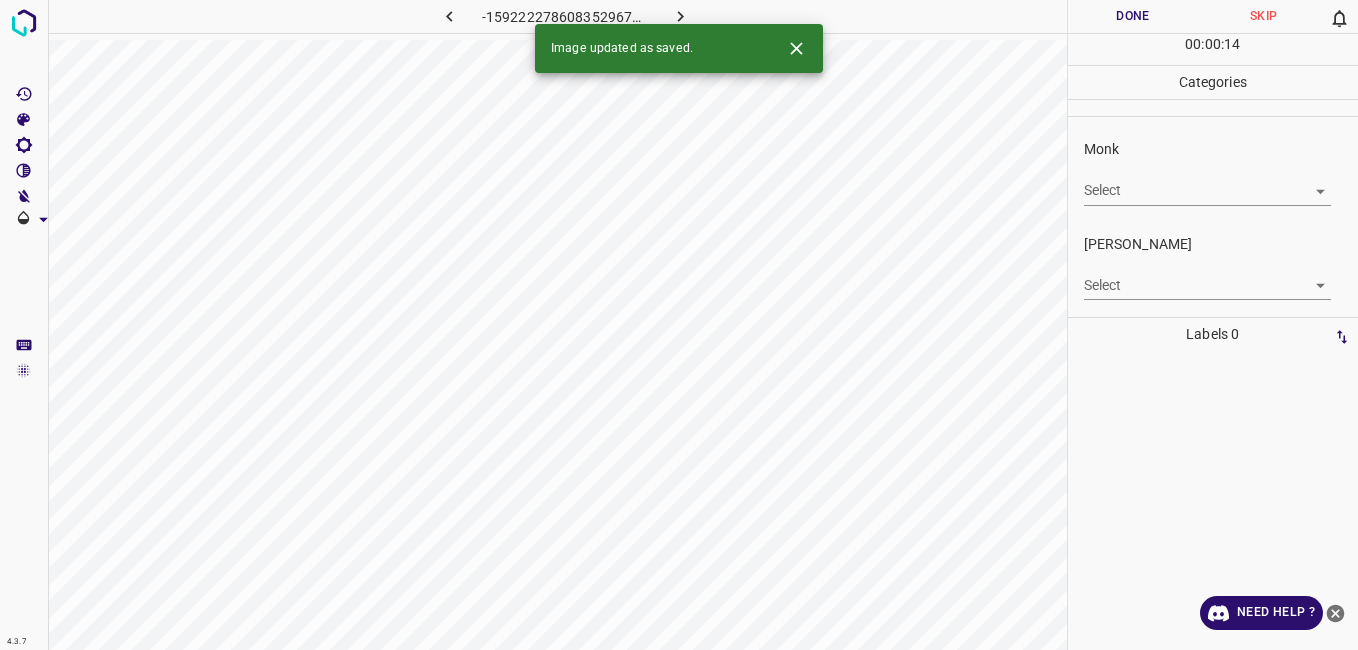 click on "4.3.7 -1592222786083529679.png Done Skip 0 00   : 00   : 14   Categories Monk   Select ​  Fitzpatrick   Select ​ Labels   0 Categories 1 Monk 2  Fitzpatrick Tools Space Change between modes (Draw & Edit) I Auto labeling R Restore zoom M Zoom in N Zoom out Delete Delete selecte label Filters Z Restore filters X Saturation filter C Brightness filter V Contrast filter B Gray scale filter General O Download Image updated as saved. Need Help ? - Text - Hide - Delete" at bounding box center (679, 325) 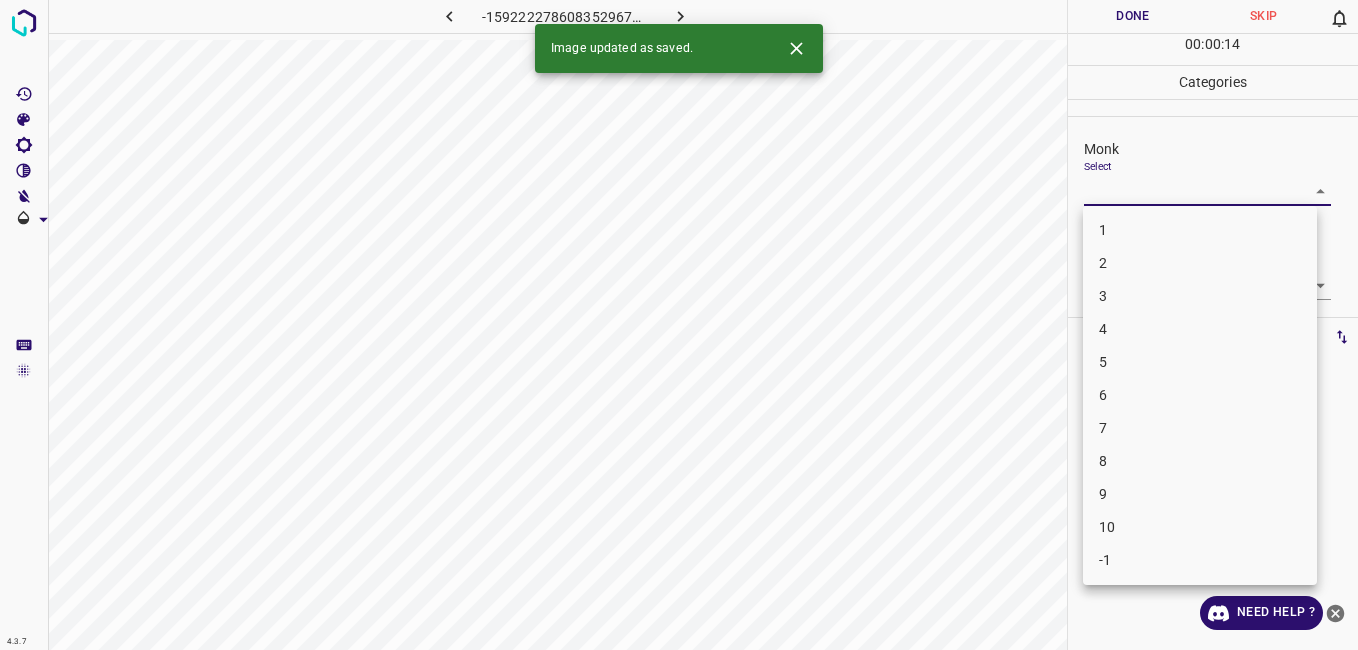 click on "2" at bounding box center [1200, 263] 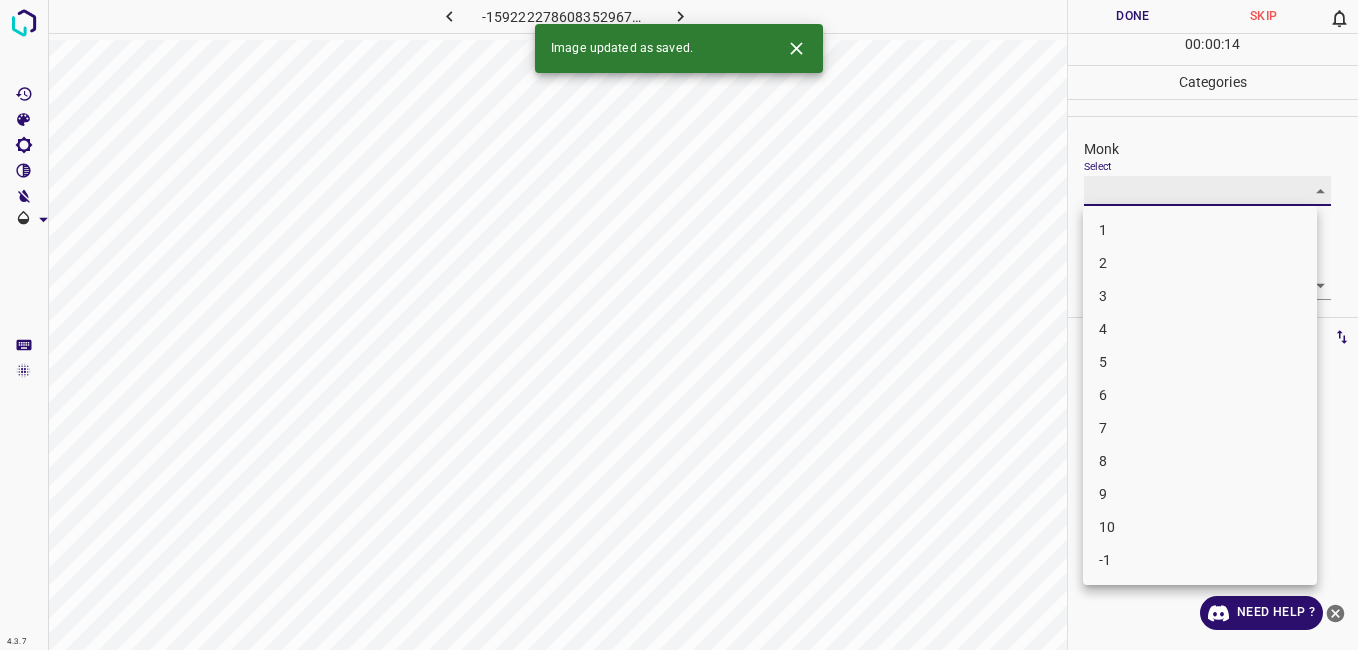 type on "2" 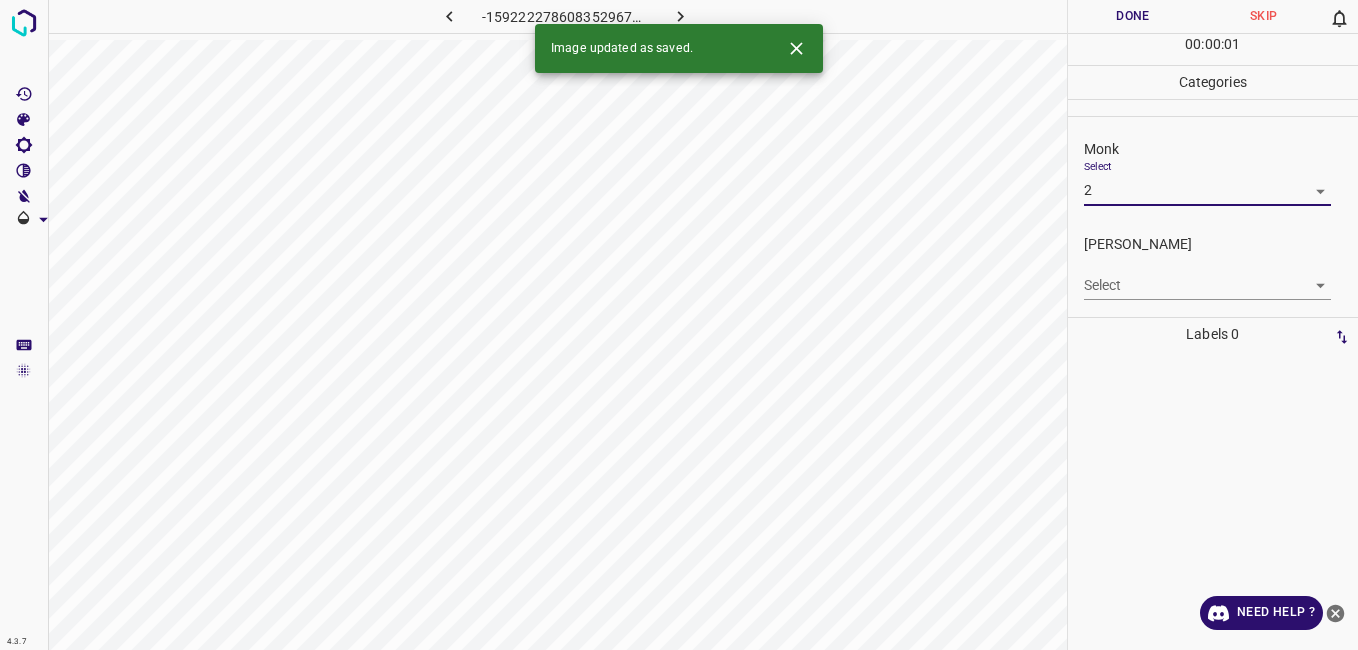 click on "4.3.7 -1592222786083529679.png Done Skip 0 00   : 00   : 01   Categories Monk   Select 2 2  Fitzpatrick   Select ​ Labels   0 Categories 1 Monk 2  Fitzpatrick Tools Space Change between modes (Draw & Edit) I Auto labeling R Restore zoom M Zoom in N Zoom out Delete Delete selecte label Filters Z Restore filters X Saturation filter C Brightness filter V Contrast filter B Gray scale filter General O Download Image updated as saved. Need Help ? - Text - Hide - Delete 1 2 3 4 5 6 7 8 9 10 -1" at bounding box center [679, 325] 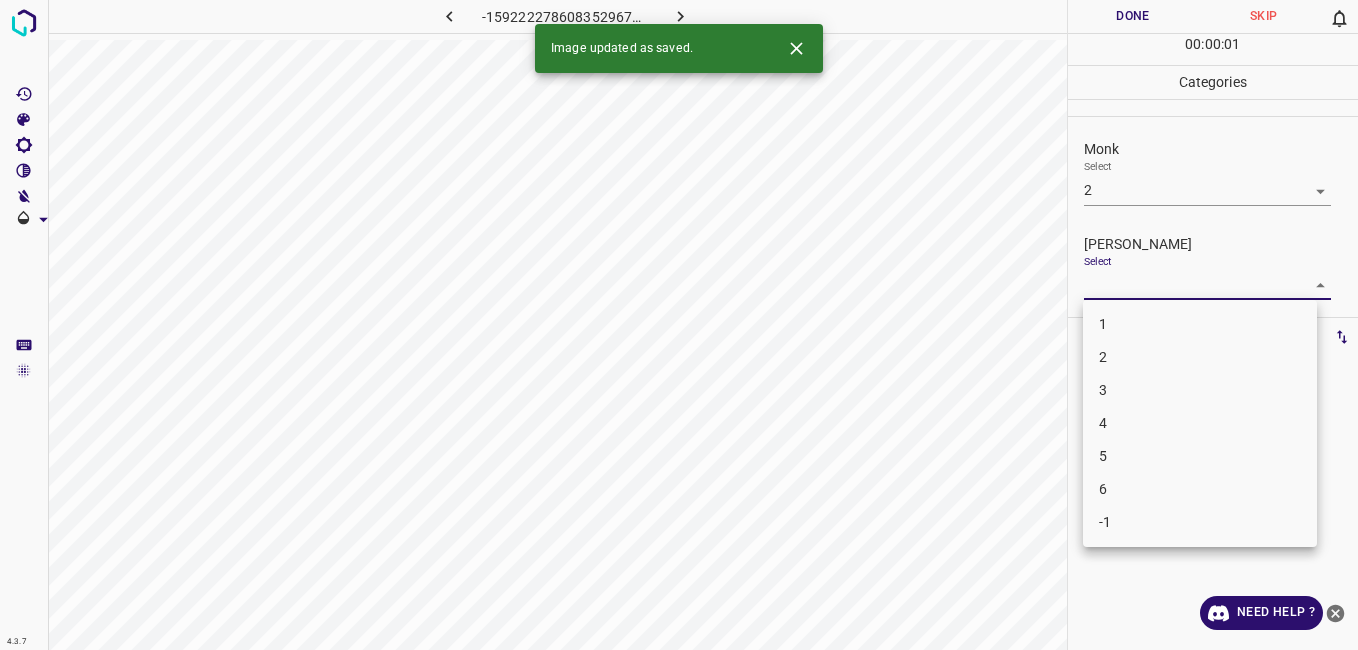 click on "1" at bounding box center [1200, 324] 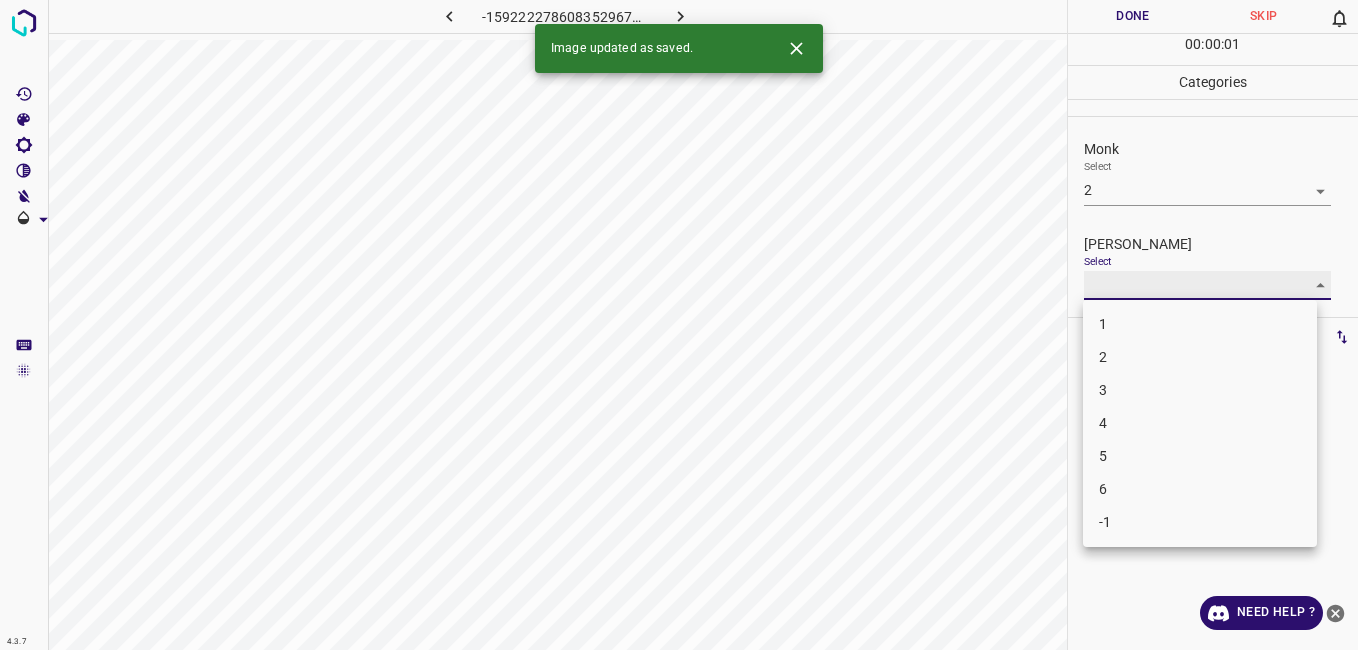 type on "1" 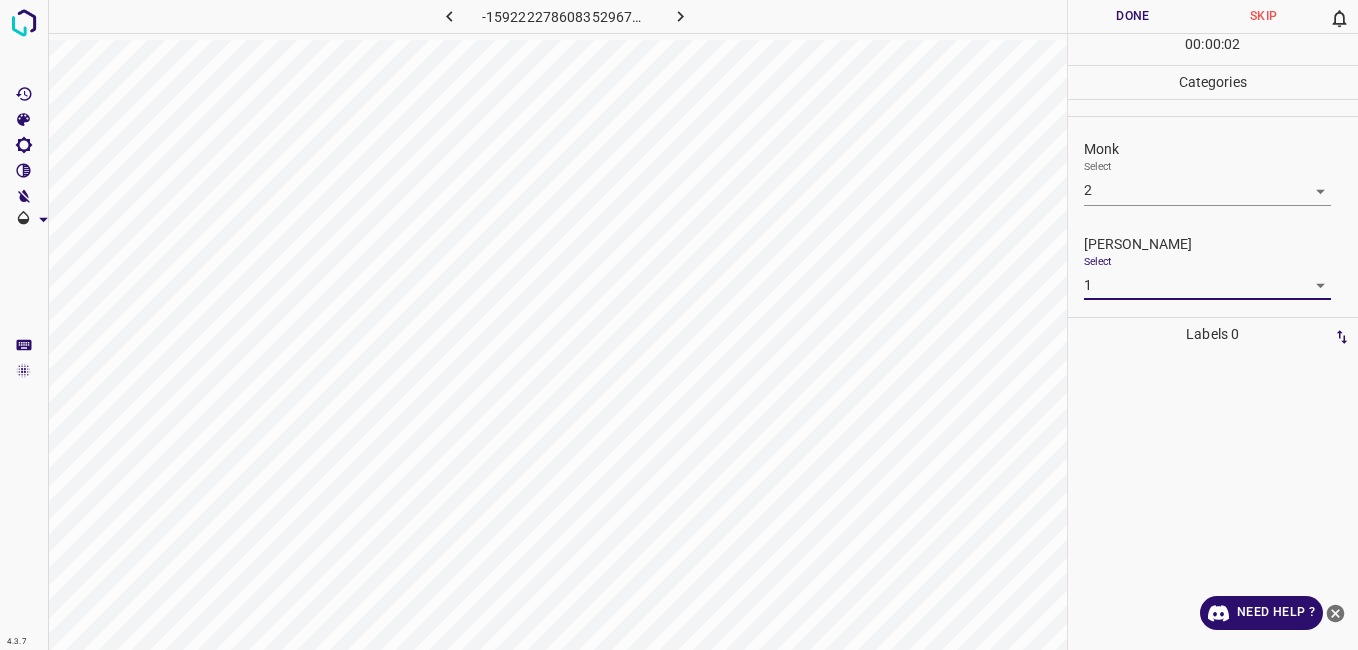 click on "Done" at bounding box center [1133, 16] 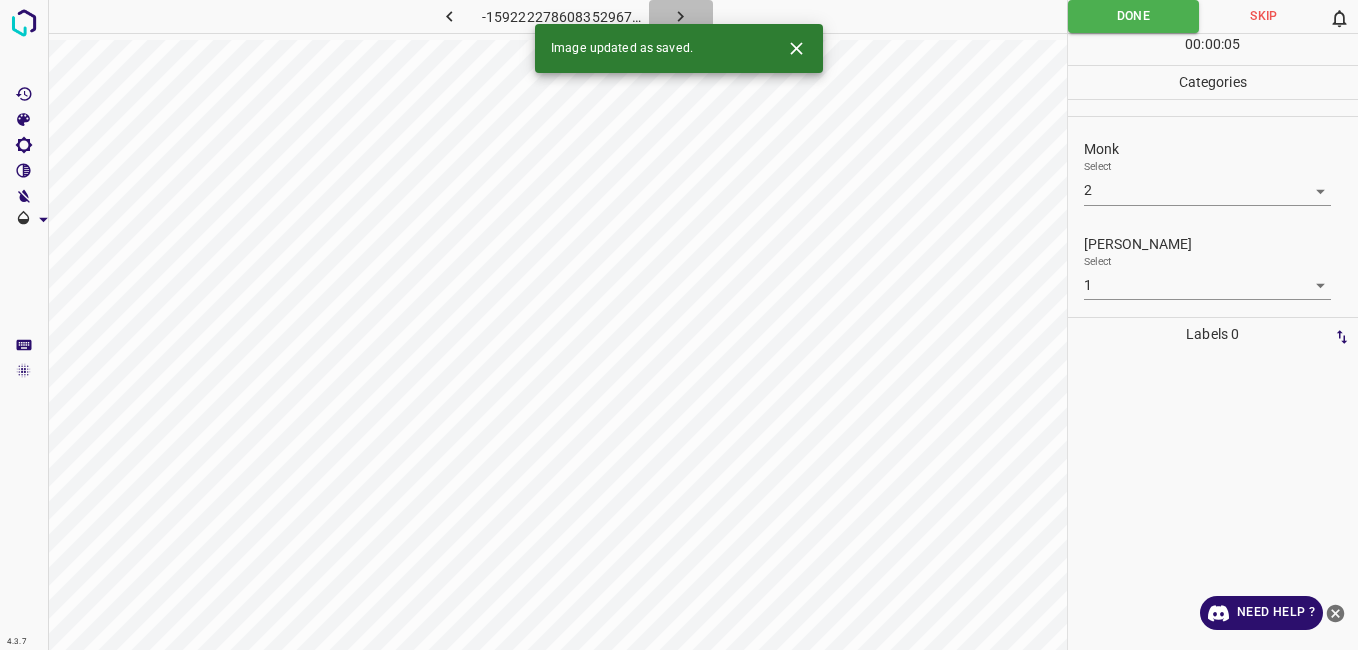 click 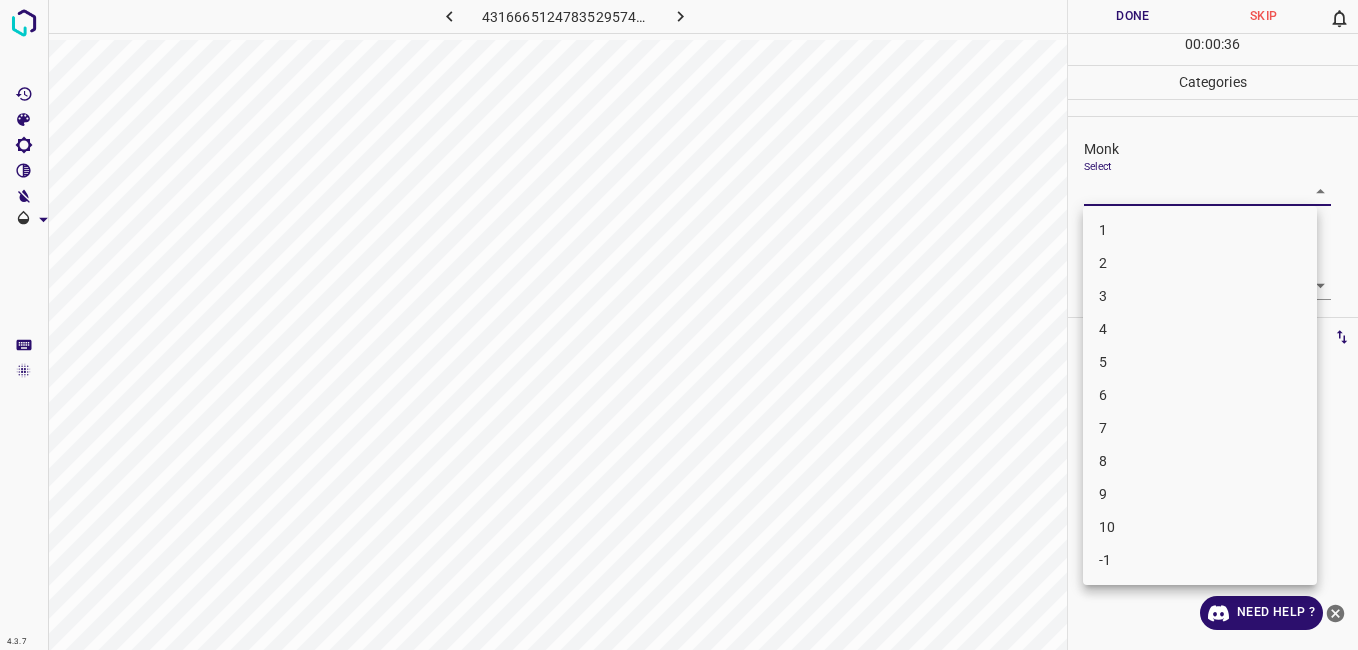 click on "4.3.7 4316665124783529574.png Done Skip 0 00   : 00   : 36   Categories Monk   Select ​  Fitzpatrick   Select ​ Labels   0 Categories 1 Monk 2  Fitzpatrick Tools Space Change between modes (Draw & Edit) I Auto labeling R Restore zoom M Zoom in N Zoom out Delete Delete selecte label Filters Z Restore filters X Saturation filter C Brightness filter V Contrast filter B Gray scale filter General O Download Need Help ? - Text - Hide - Delete 1 2 3 4 5 6 7 8 9 10 -1" at bounding box center [679, 325] 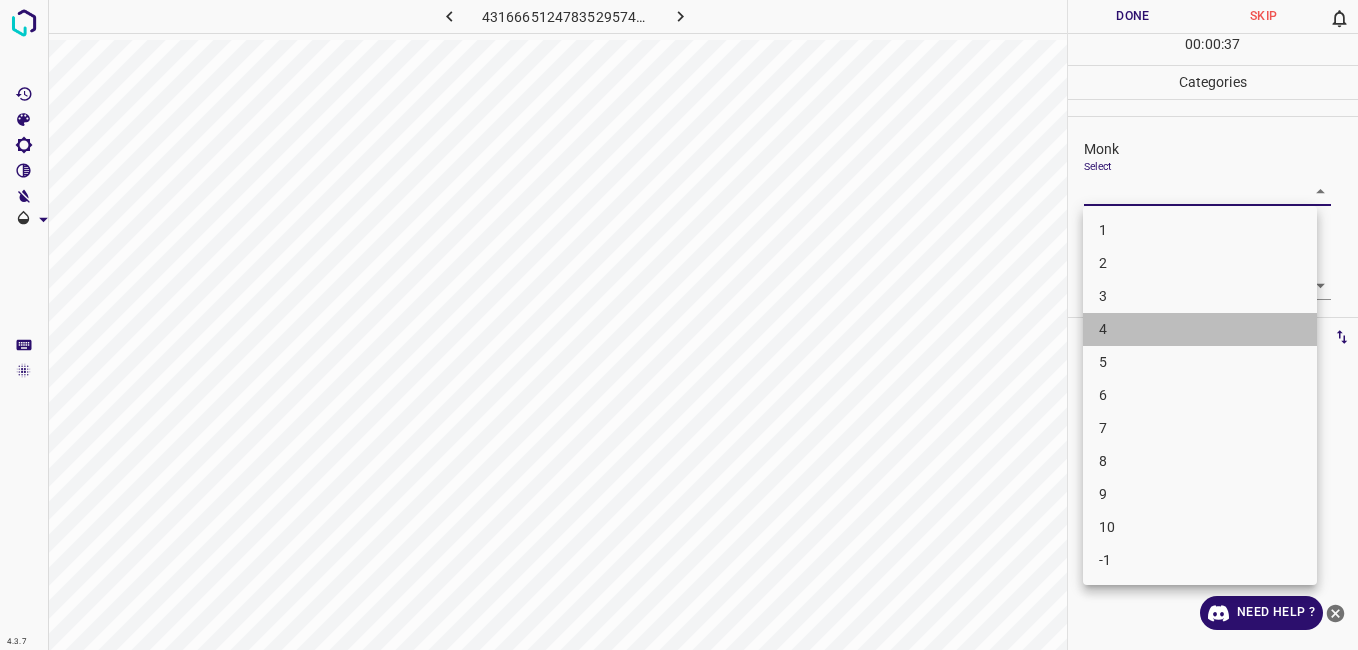 click on "4" at bounding box center [1200, 329] 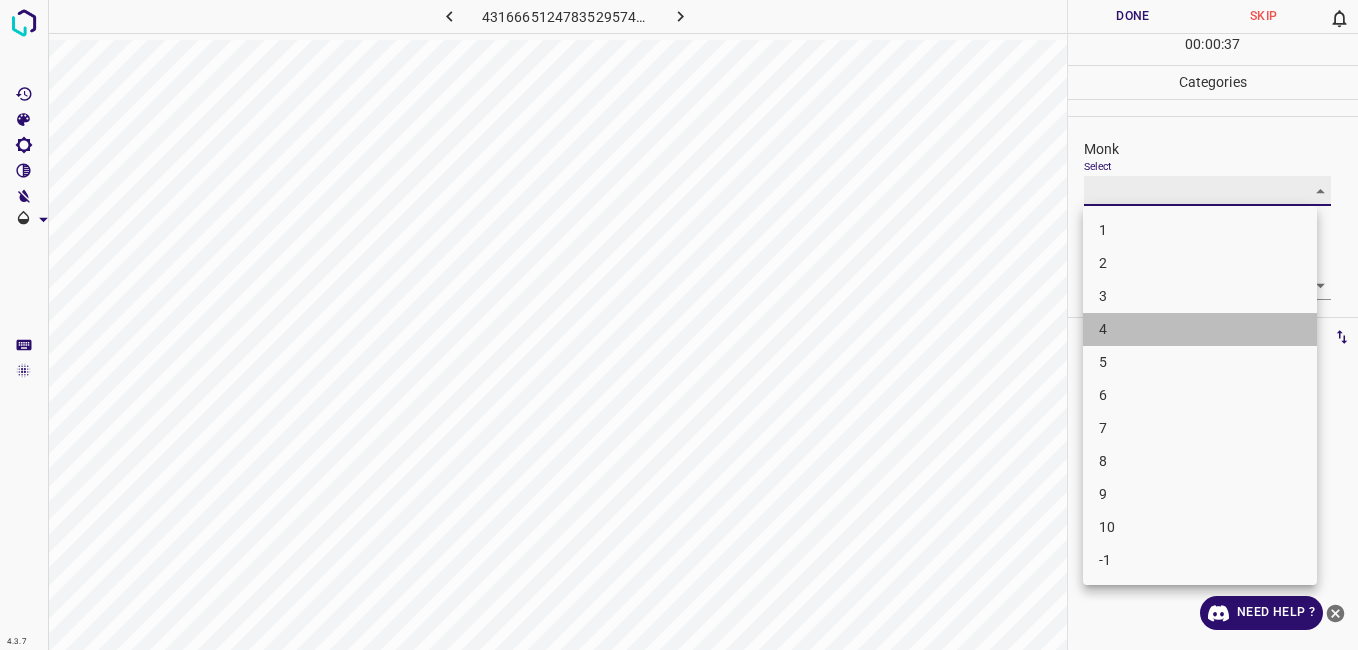 type on "4" 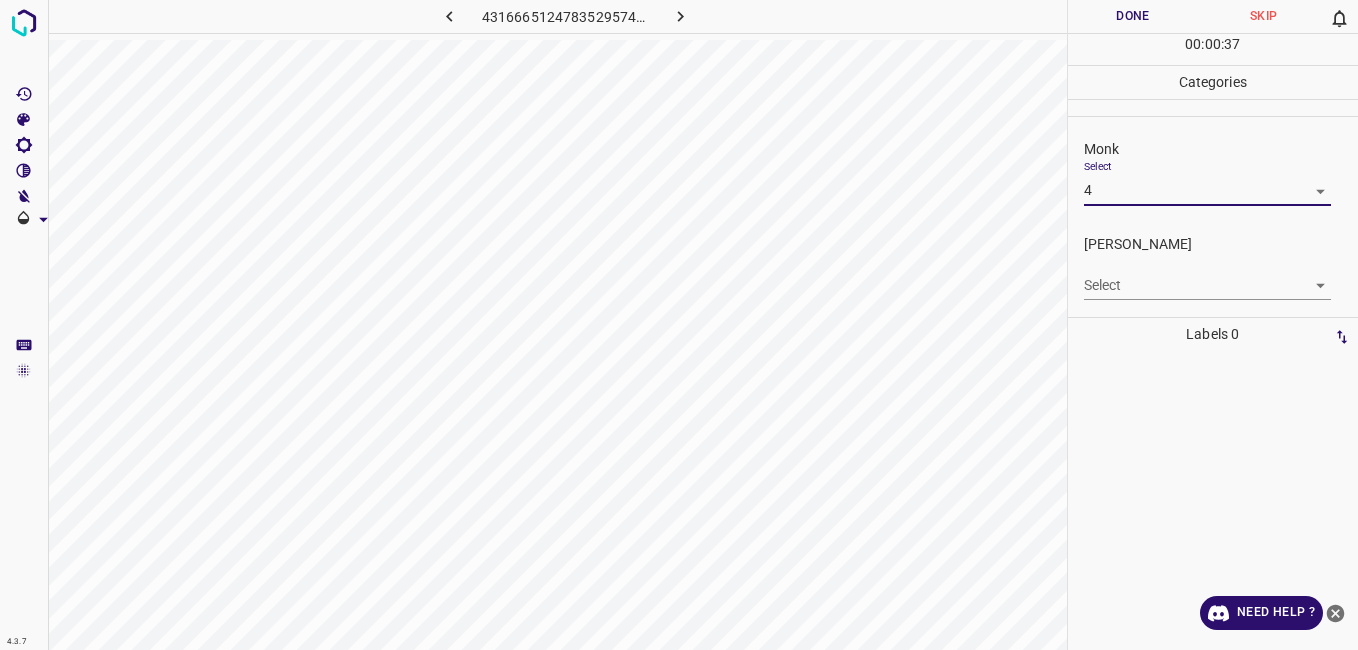 click on "4.3.7 4316665124783529574.png Done Skip 0 00   : 00   : 37   Categories Monk   Select 4 4  Fitzpatrick   Select ​ Labels   0 Categories 1 Monk 2  Fitzpatrick Tools Space Change between modes (Draw & Edit) I Auto labeling R Restore zoom M Zoom in N Zoom out Delete Delete selecte label Filters Z Restore filters X Saturation filter C Brightness filter V Contrast filter B Gray scale filter General O Download Need Help ? - Text - Hide - Delete" at bounding box center [679, 325] 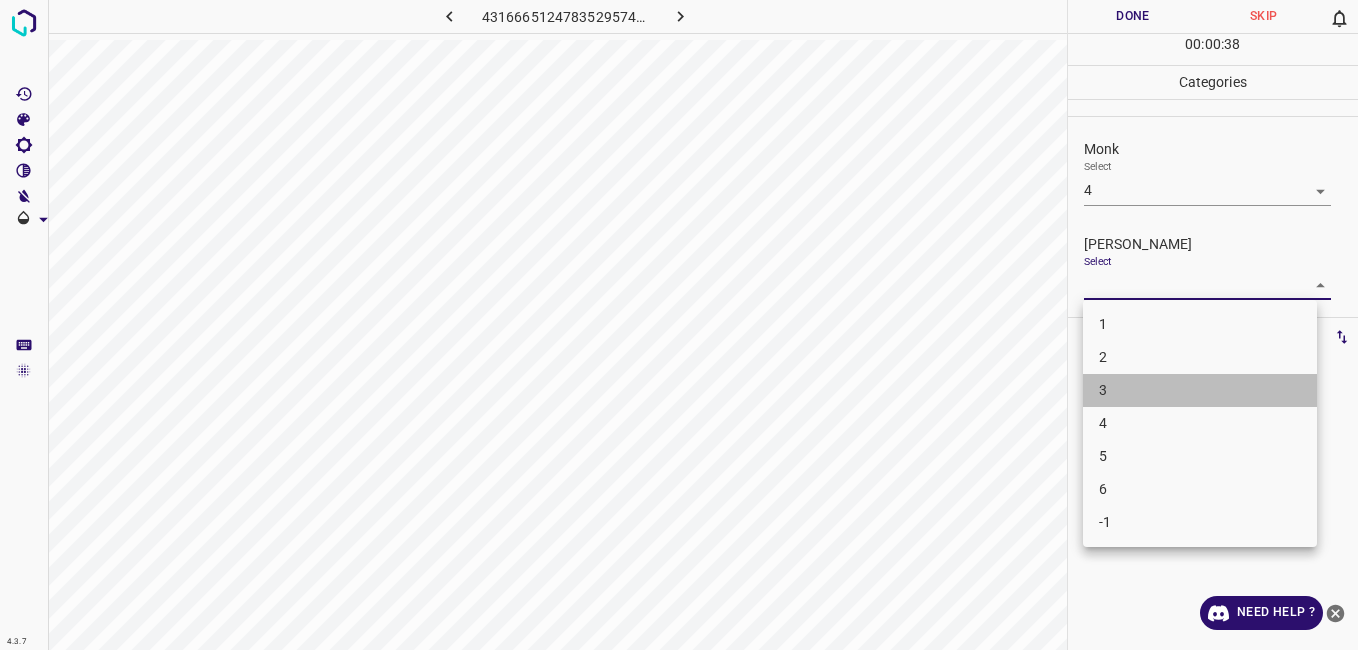 click on "3" at bounding box center (1200, 390) 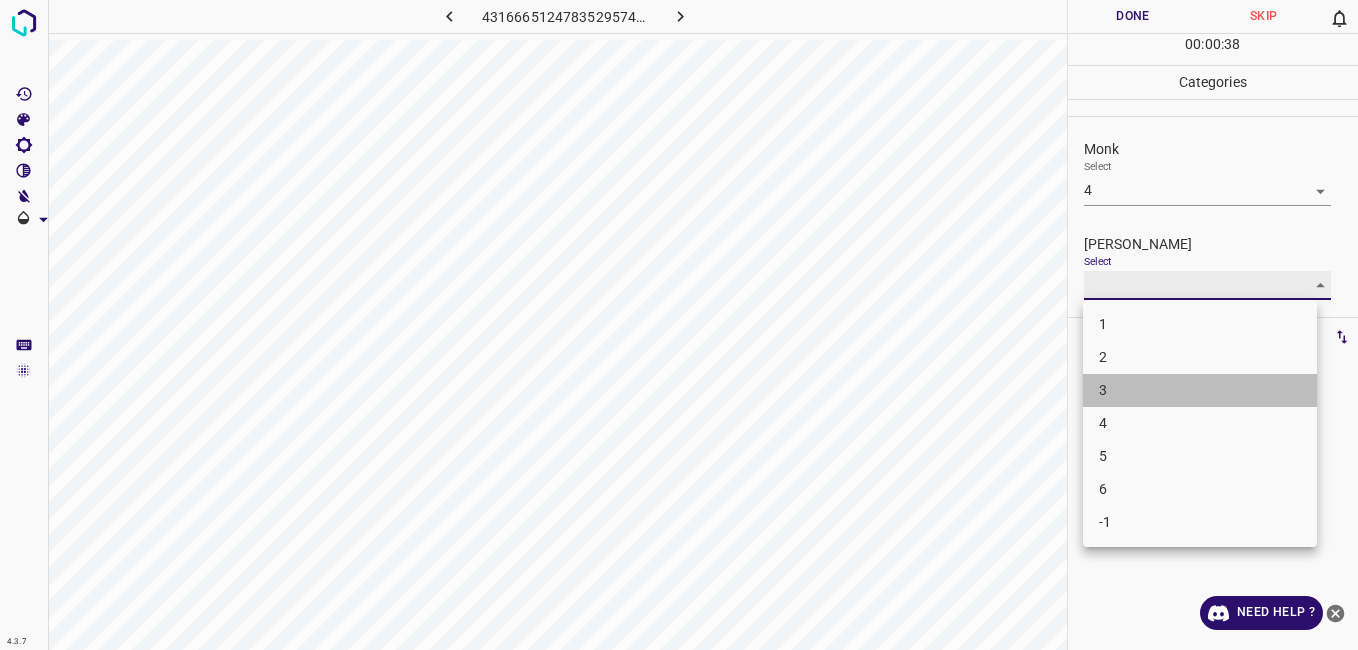 type on "3" 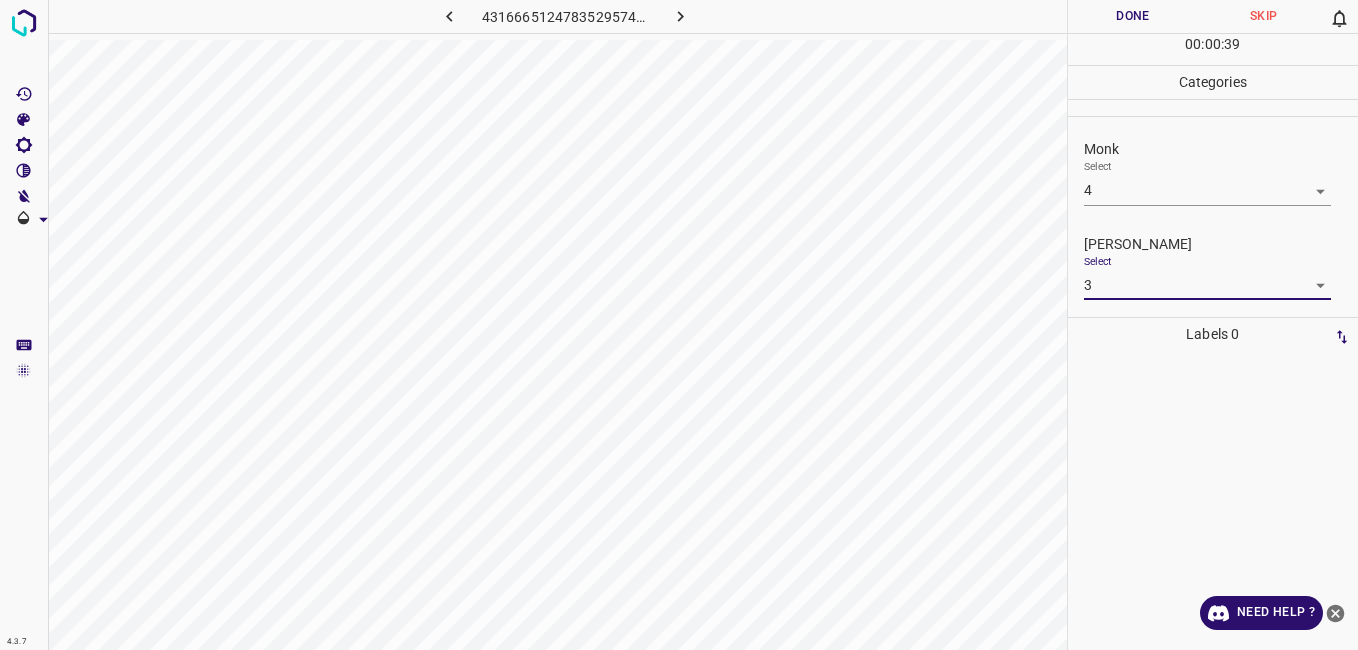 click on "Done" at bounding box center [1133, 16] 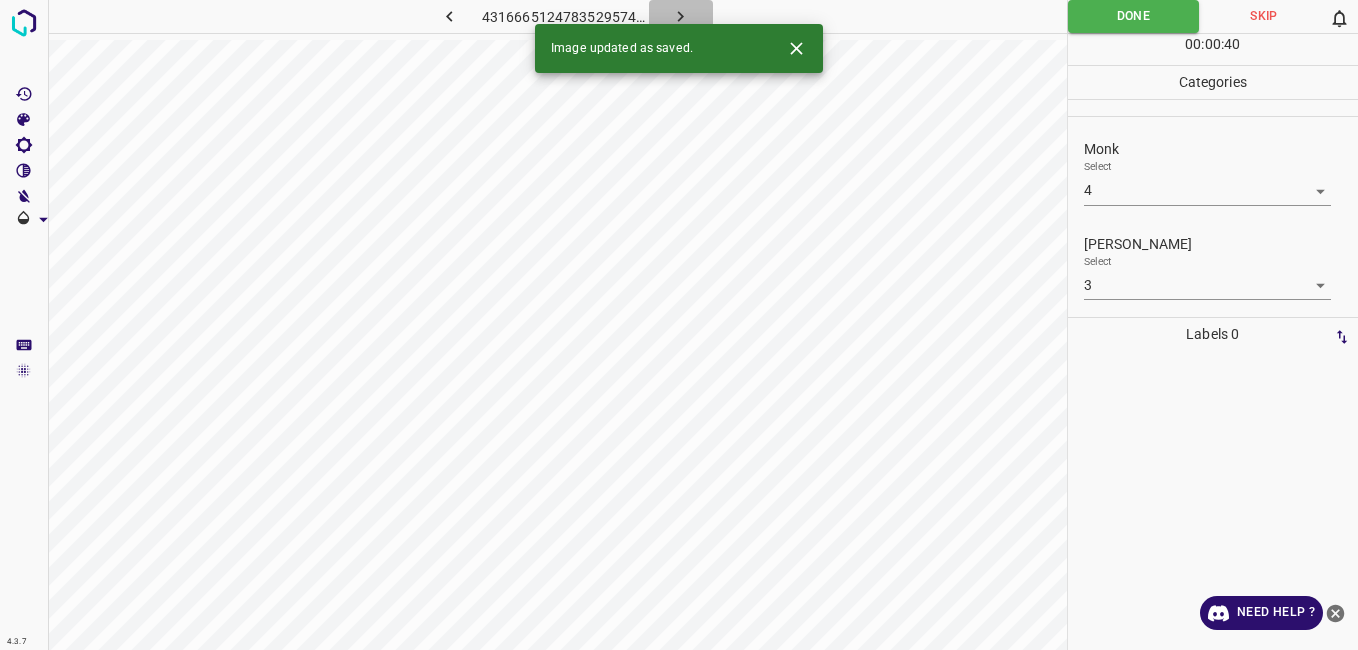 click 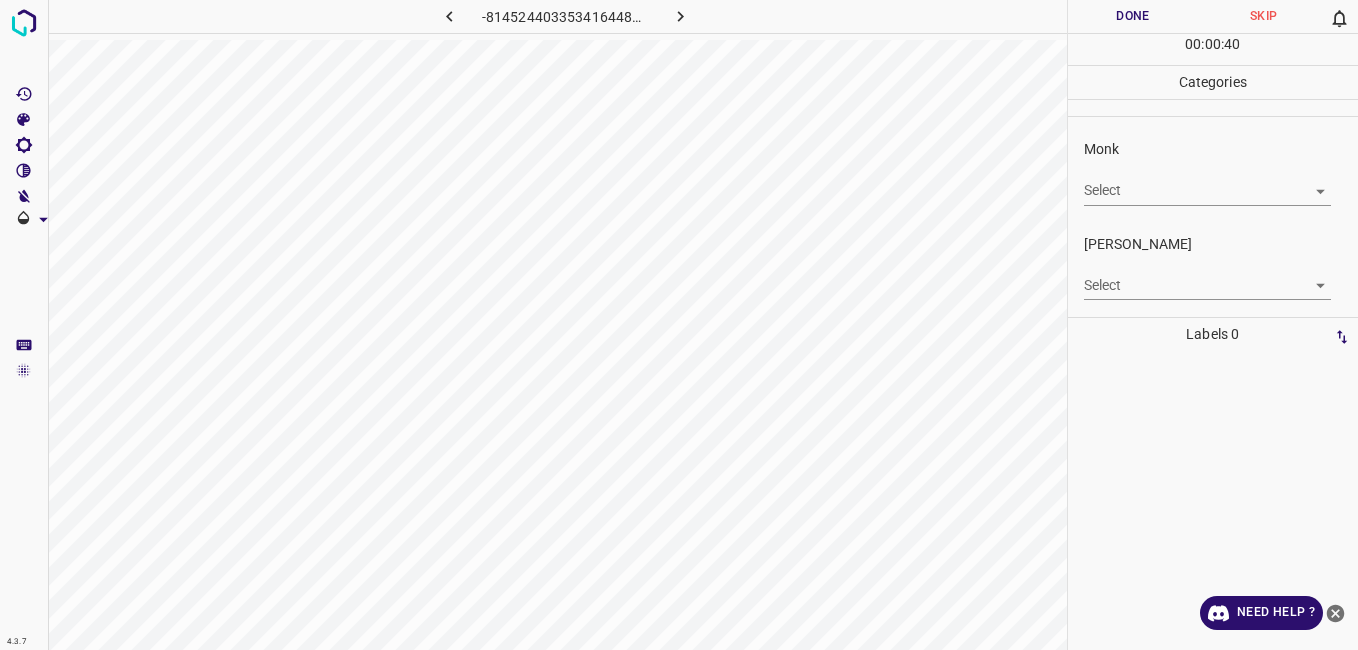click on "4.3.7 -8145244033534164482.png Done Skip 0 00   : 00   : 40   Categories Monk   Select ​  Fitzpatrick   Select ​ Labels   0 Categories 1 Monk 2  Fitzpatrick Tools Space Change between modes (Draw & Edit) I Auto labeling R Restore zoom M Zoom in N Zoom out Delete Delete selecte label Filters Z Restore filters X Saturation filter C Brightness filter V Contrast filter B Gray scale filter General O Download Need Help ? - Text - Hide - Delete" at bounding box center (679, 325) 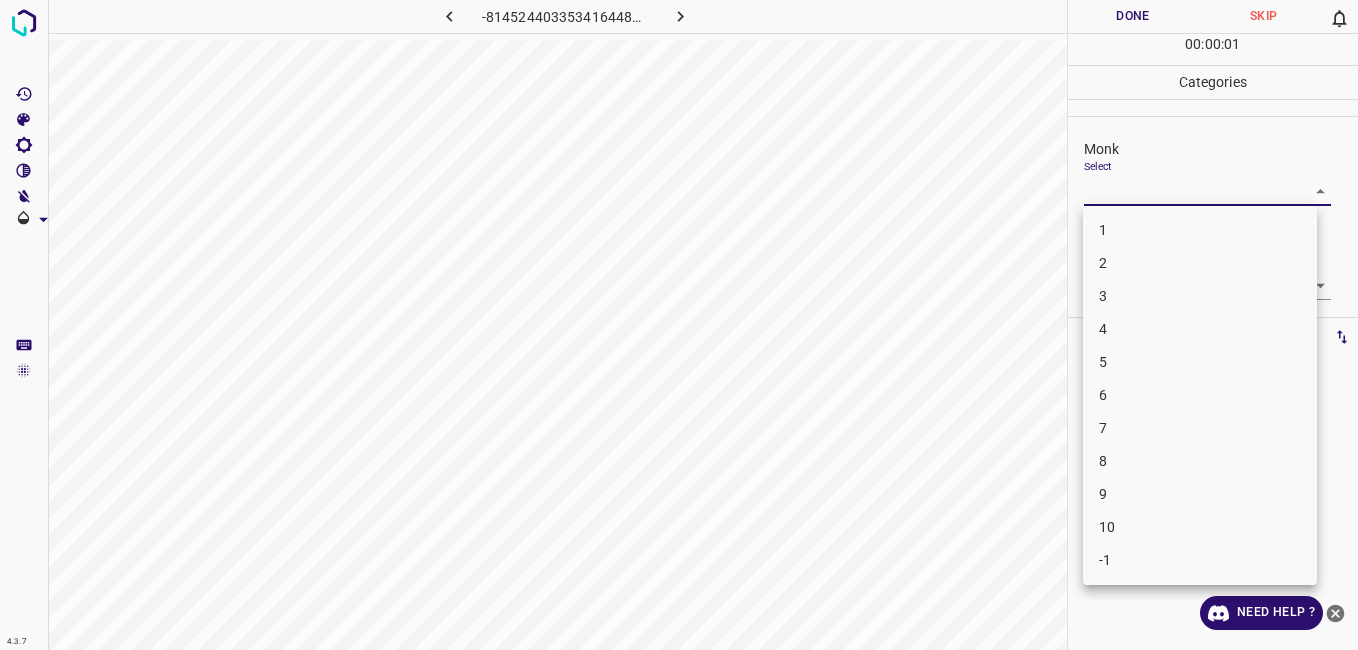 click on "2" at bounding box center [1200, 263] 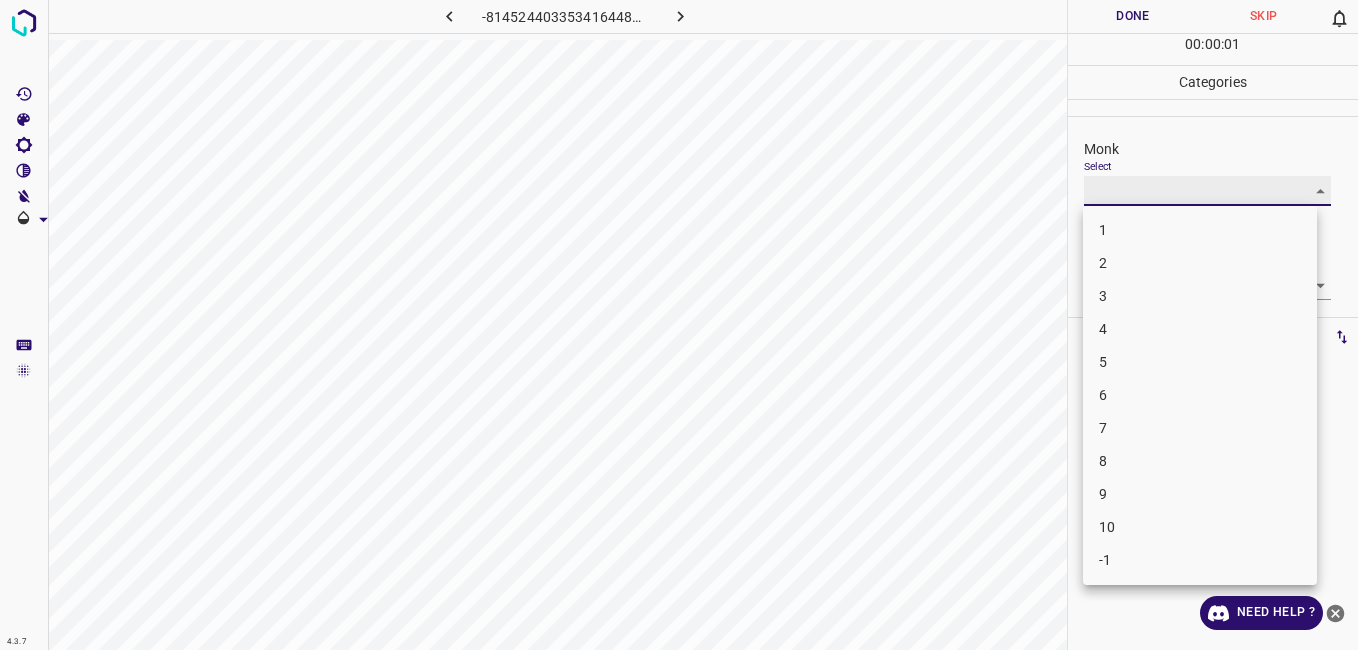 type on "2" 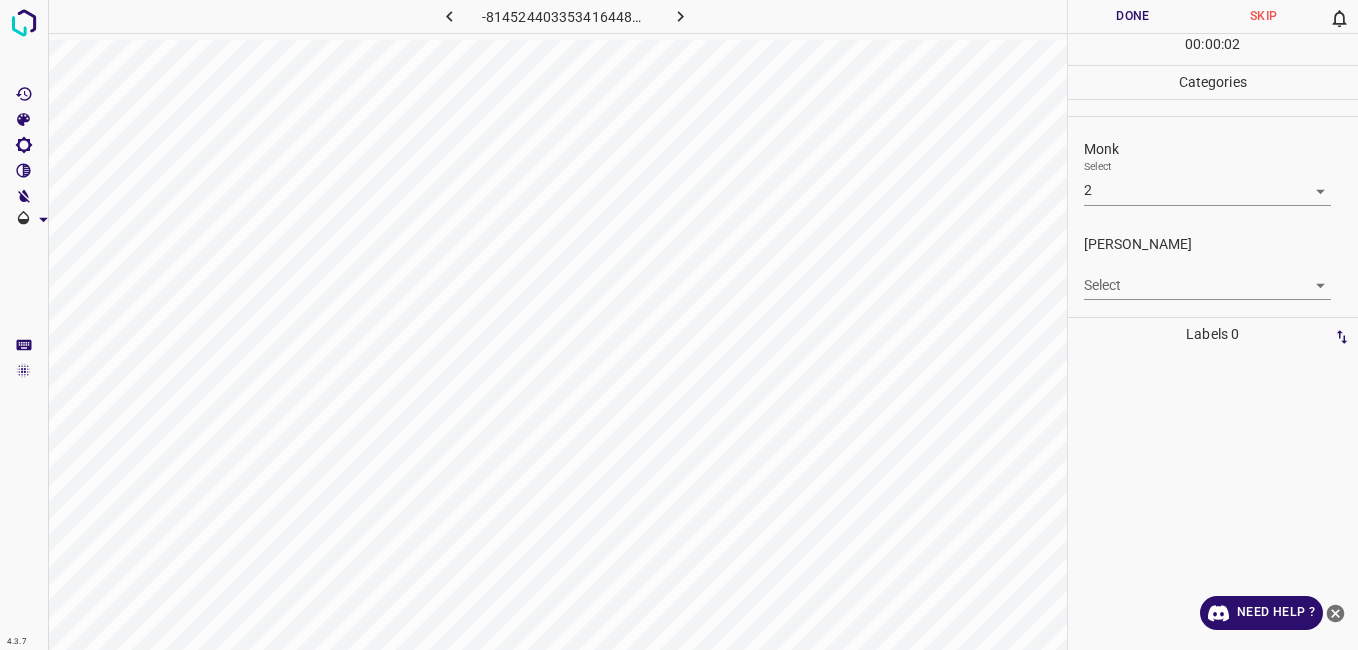 drag, startPoint x: 1121, startPoint y: 269, endPoint x: 1122, endPoint y: 282, distance: 13.038404 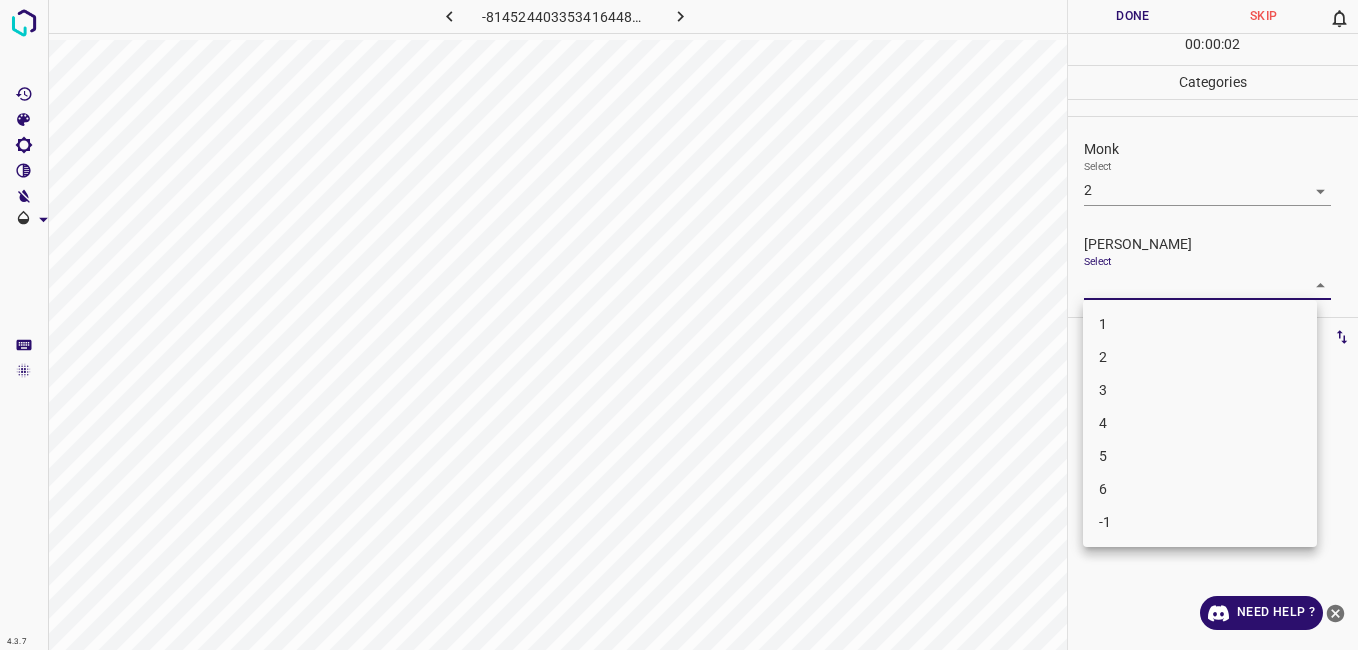 click on "4.3.7 -8145244033534164482.png Done Skip 0 00   : 00   : 02   Categories Monk   Select 2 2  Fitzpatrick   Select ​ Labels   0 Categories 1 Monk 2  Fitzpatrick Tools Space Change between modes (Draw & Edit) I Auto labeling R Restore zoom M Zoom in N Zoom out Delete Delete selecte label Filters Z Restore filters X Saturation filter C Brightness filter V Contrast filter B Gray scale filter General O Download Need Help ? - Text - Hide - Delete 1 2 3 4 5 6 -1" at bounding box center [679, 325] 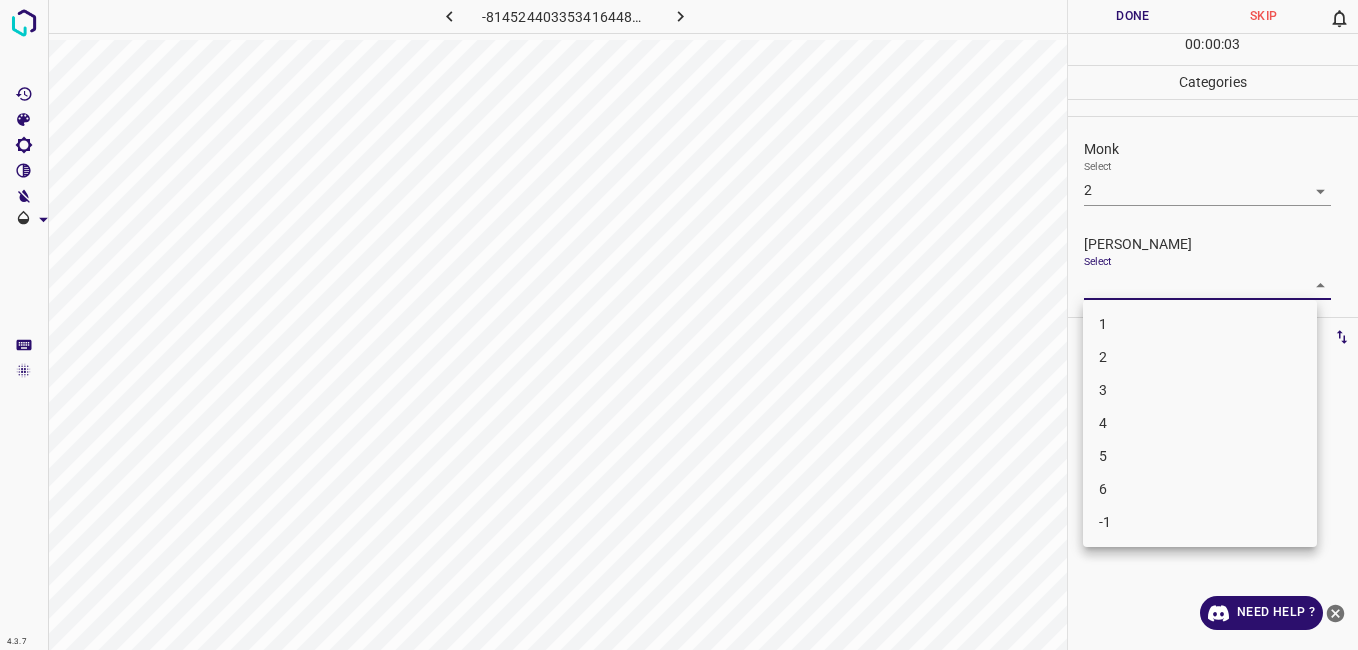 click on "1" at bounding box center [1200, 324] 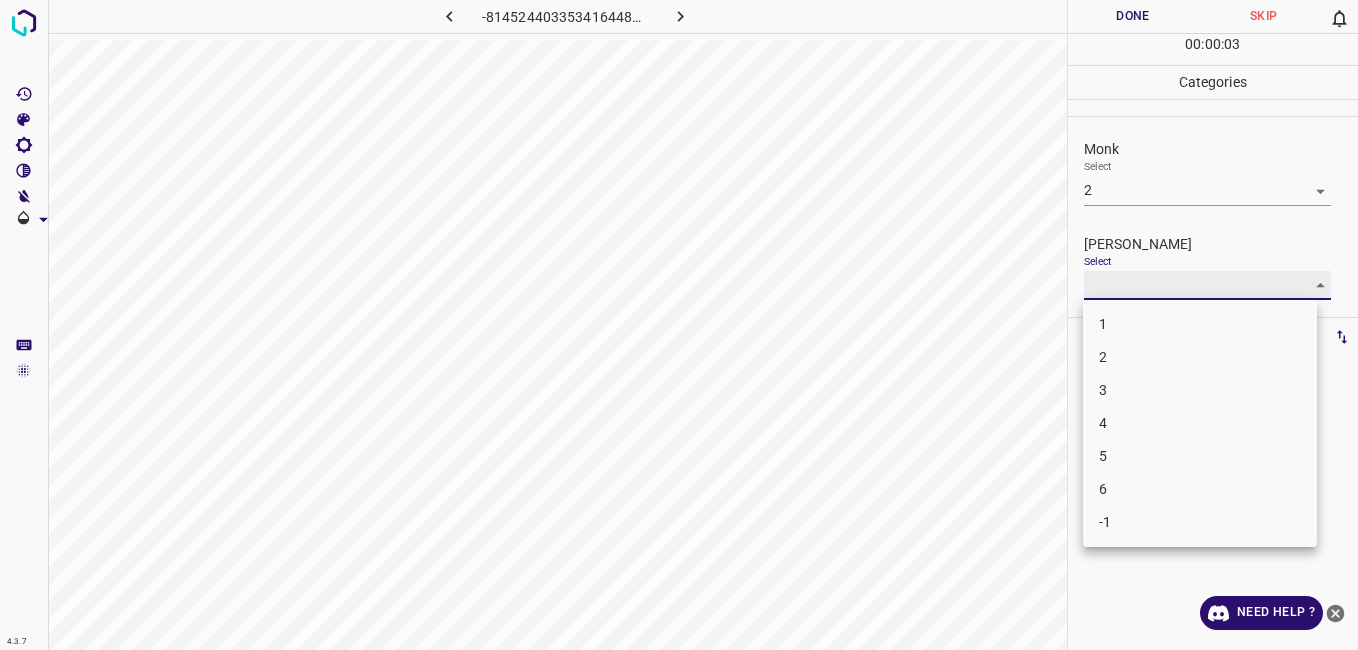 type on "1" 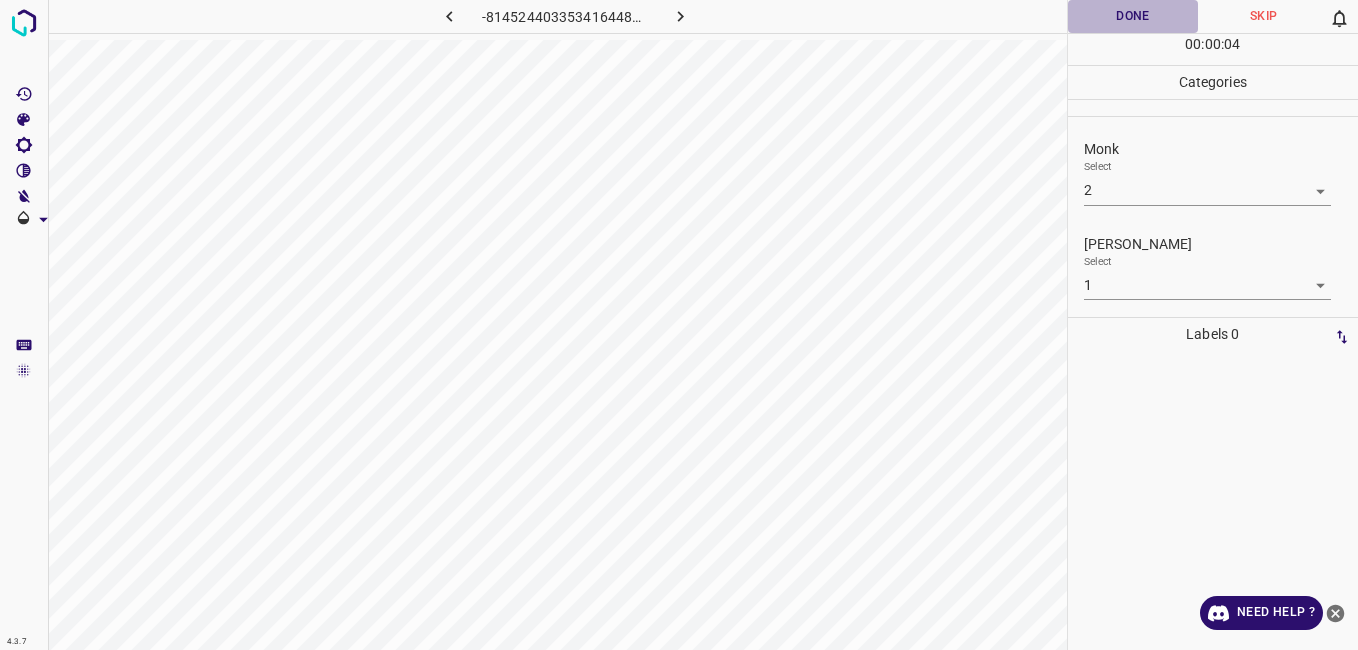 click on "Done" at bounding box center [1133, 16] 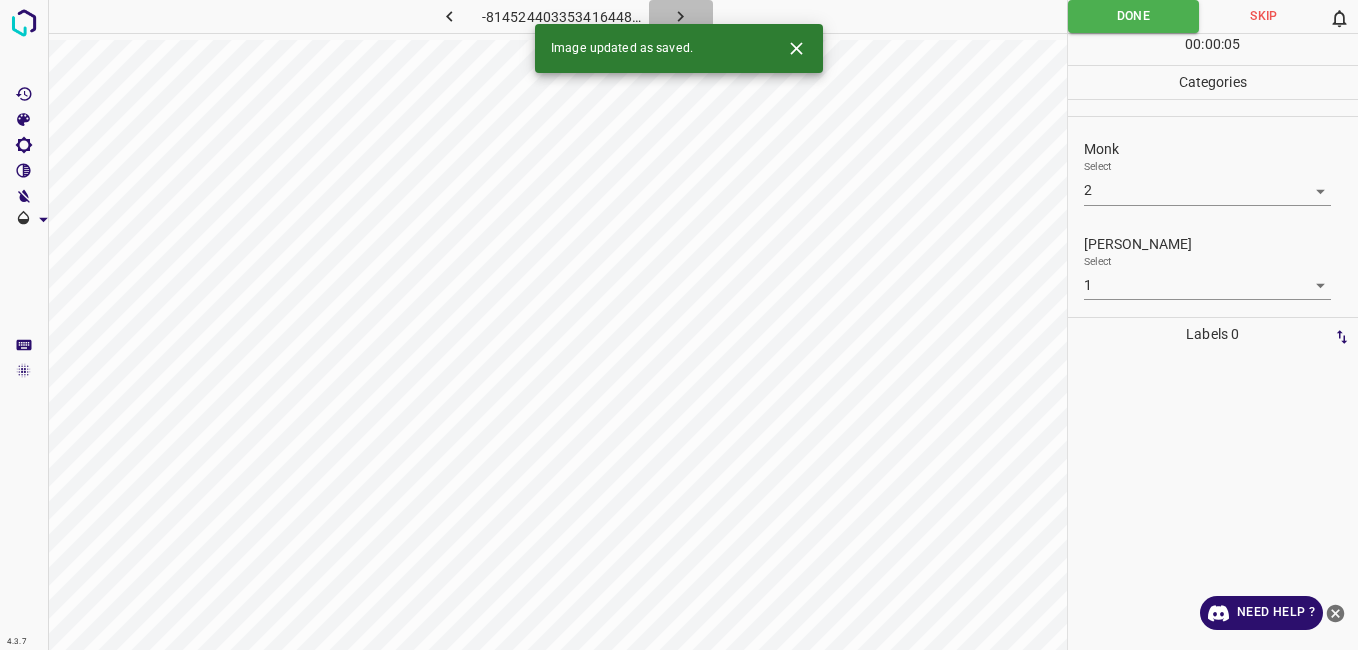 click 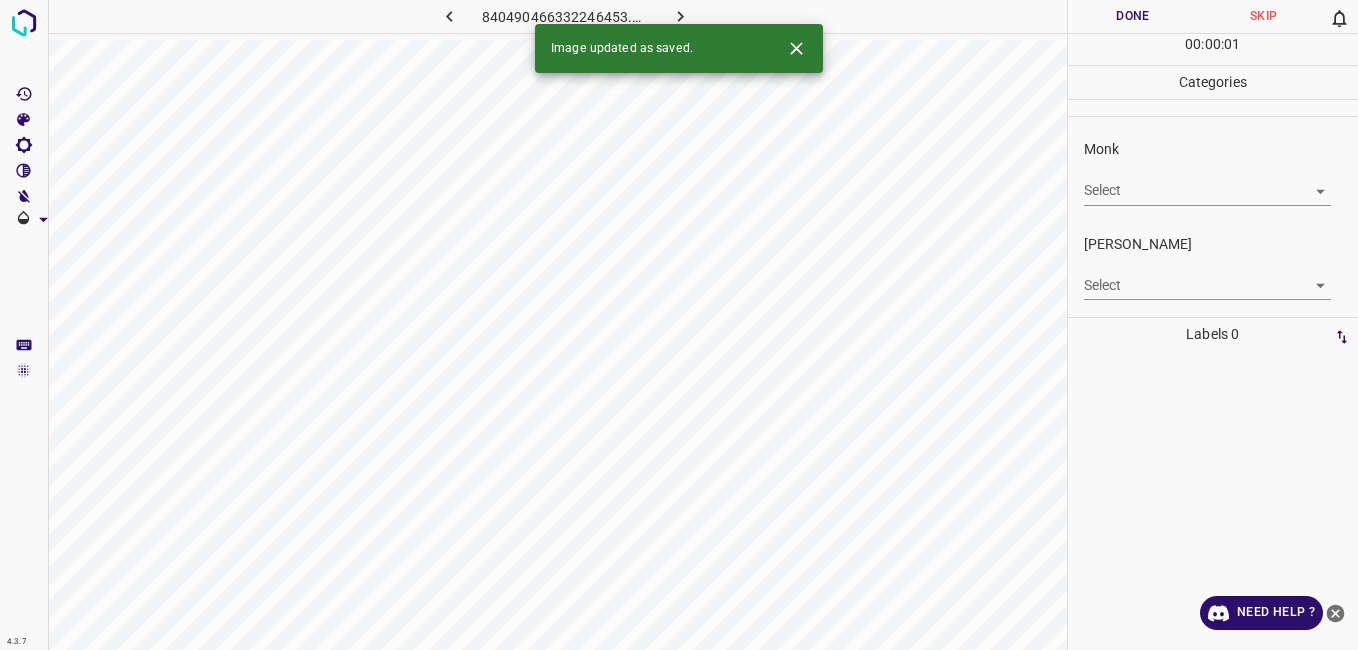 click on "4.3.7 840490466332246453.png Done Skip 0 00   : 00   : 01   Categories Monk   Select ​  Fitzpatrick   Select ​ Labels   0 Categories 1 Monk 2  Fitzpatrick Tools Space Change between modes (Draw & Edit) I Auto labeling R Restore zoom M Zoom in N Zoom out Delete Delete selecte label Filters Z Restore filters X Saturation filter C Brightness filter V Contrast filter B Gray scale filter General O Download Image updated as saved. Need Help ? - Text - Hide - Delete" at bounding box center [679, 325] 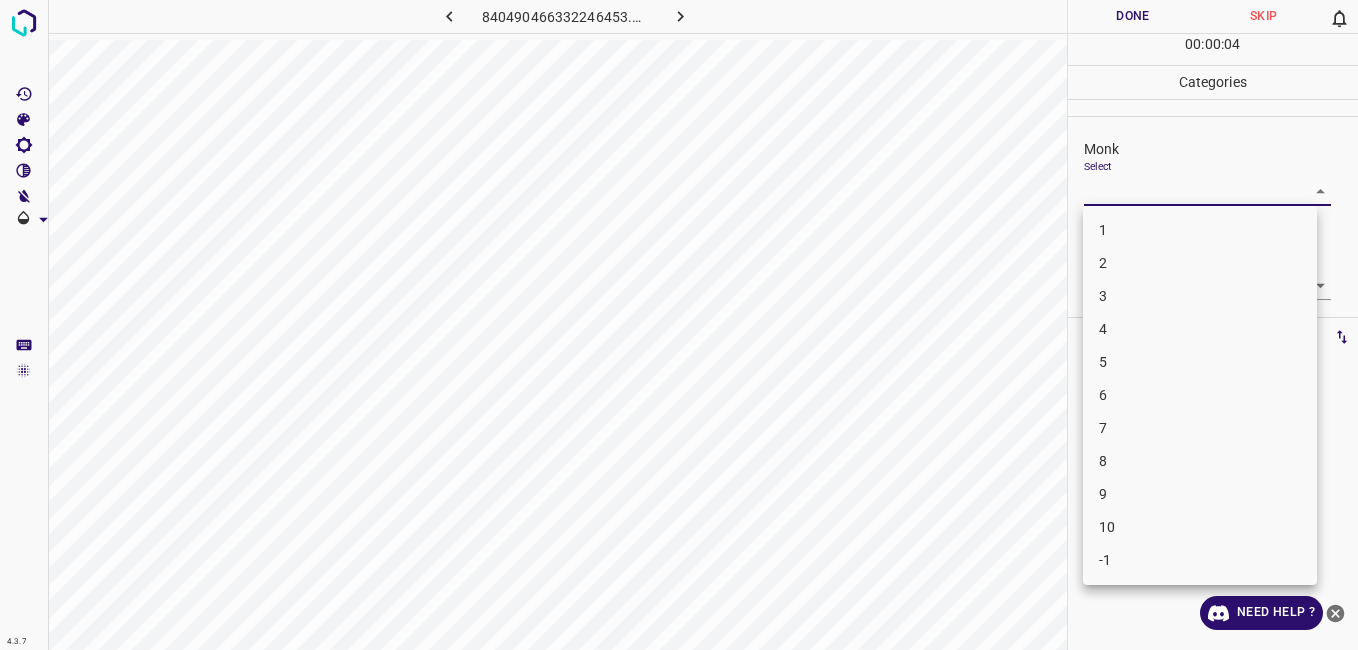 click on "4" at bounding box center (1200, 329) 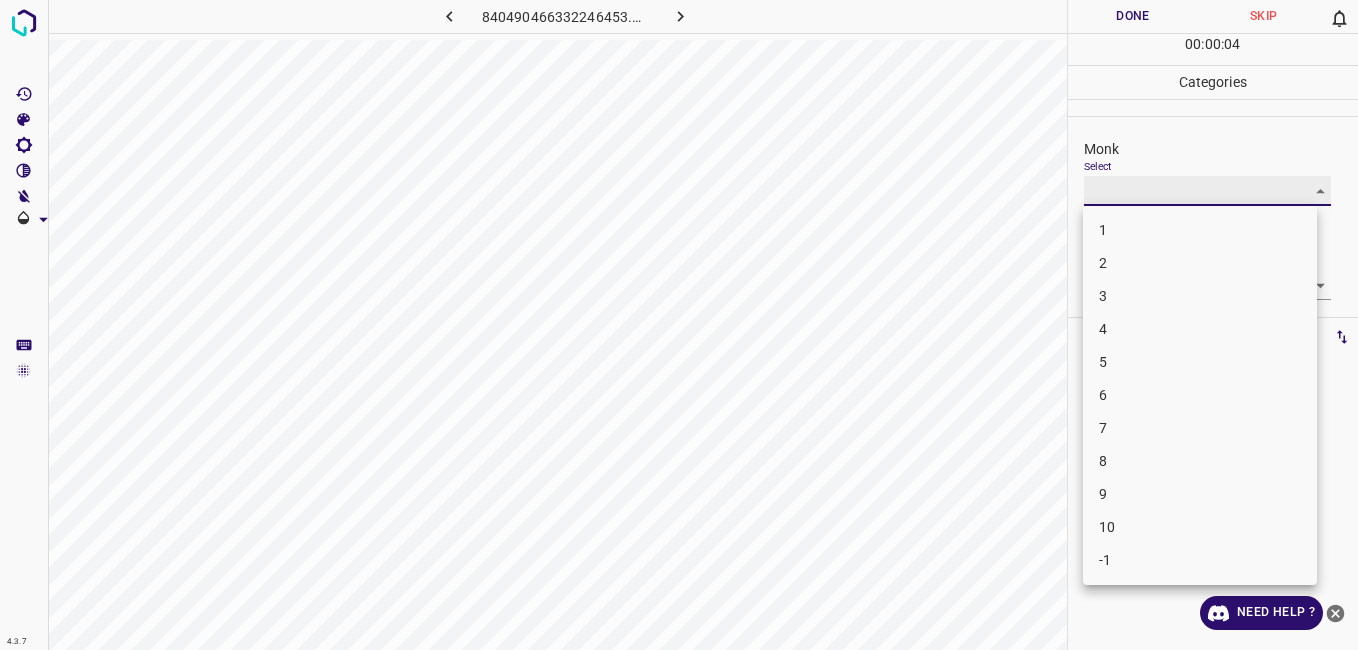 type on "4" 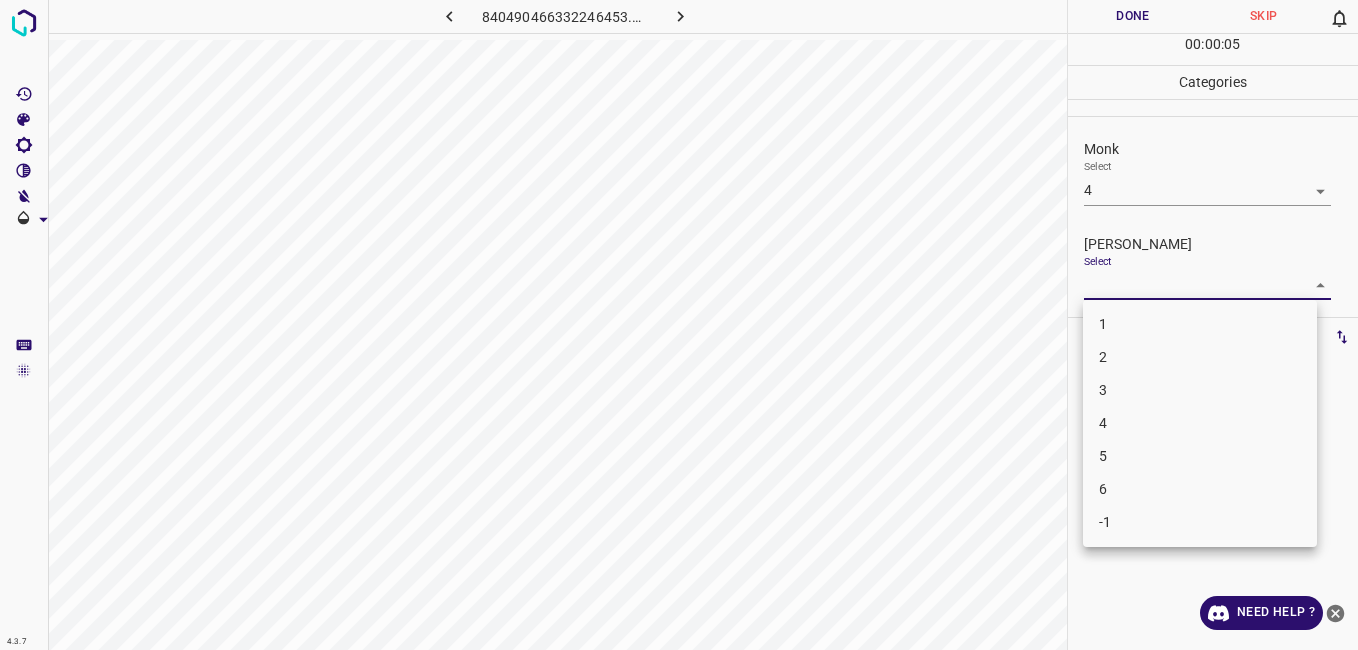 click on "4.3.7 840490466332246453.png Done Skip 0 00   : 00   : 05   Categories Monk   Select 4 4  Fitzpatrick   Select ​ Labels   0 Categories 1 Monk 2  Fitzpatrick Tools Space Change between modes (Draw & Edit) I Auto labeling R Restore zoom M Zoom in N Zoom out Delete Delete selecte label Filters Z Restore filters X Saturation filter C Brightness filter V Contrast filter B Gray scale filter General O Download Need Help ? - Text - Hide - Delete 1 2 3 4 5 6 -1" at bounding box center [679, 325] 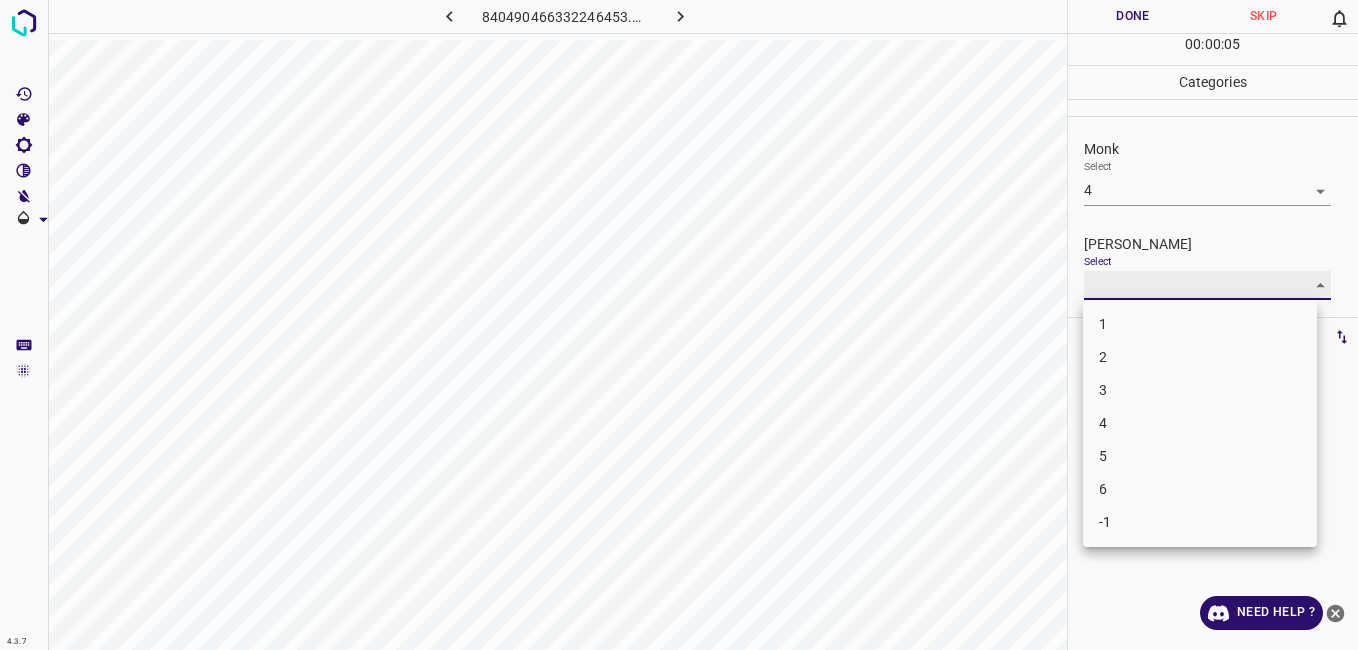 type on "3" 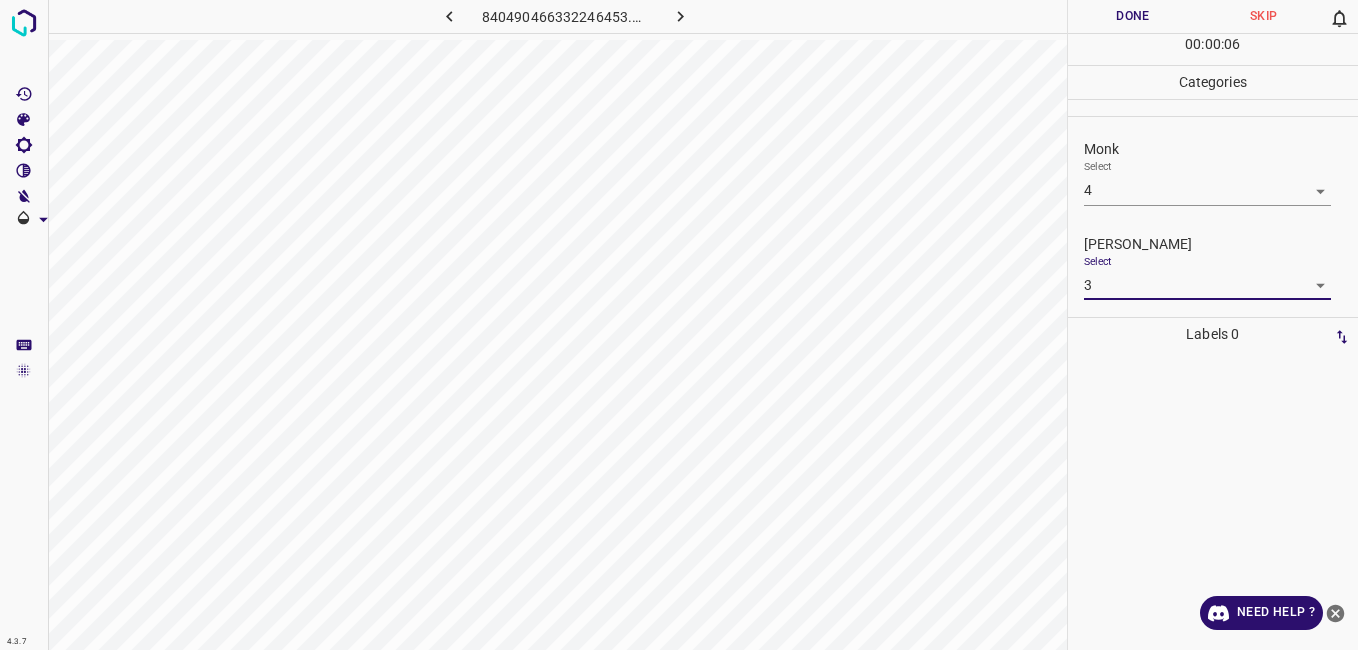click on "Done" at bounding box center (1133, 16) 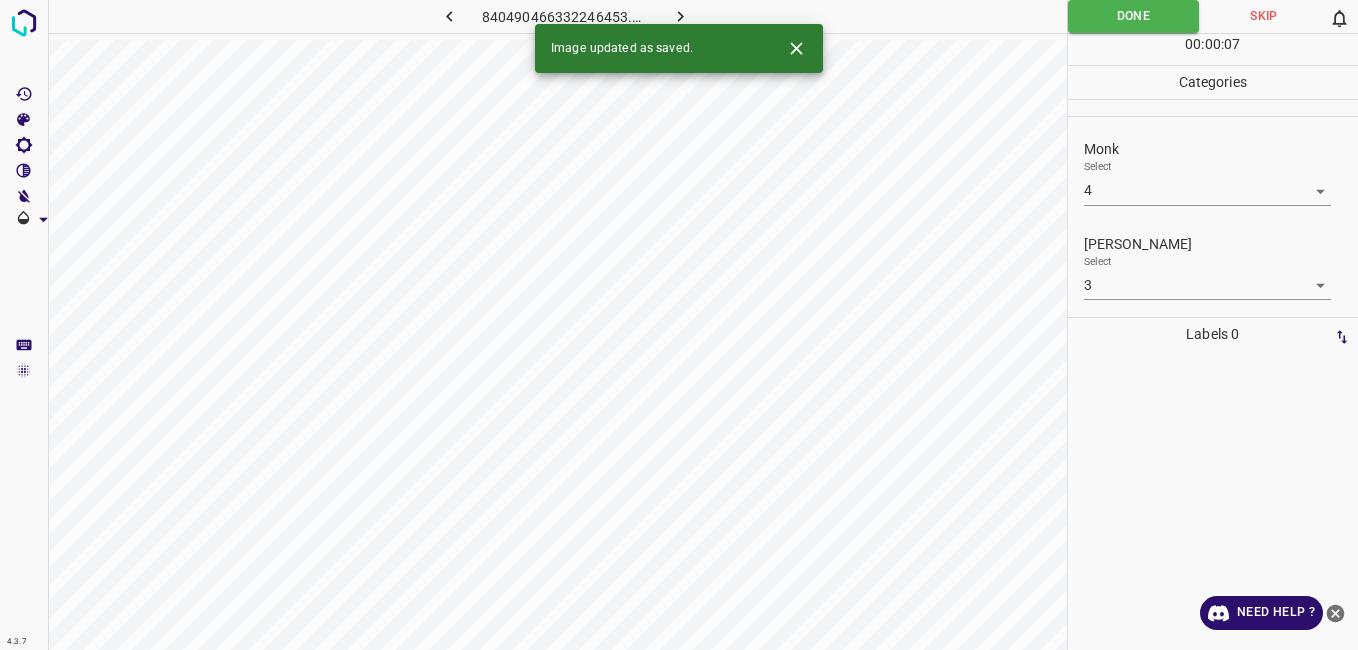 click 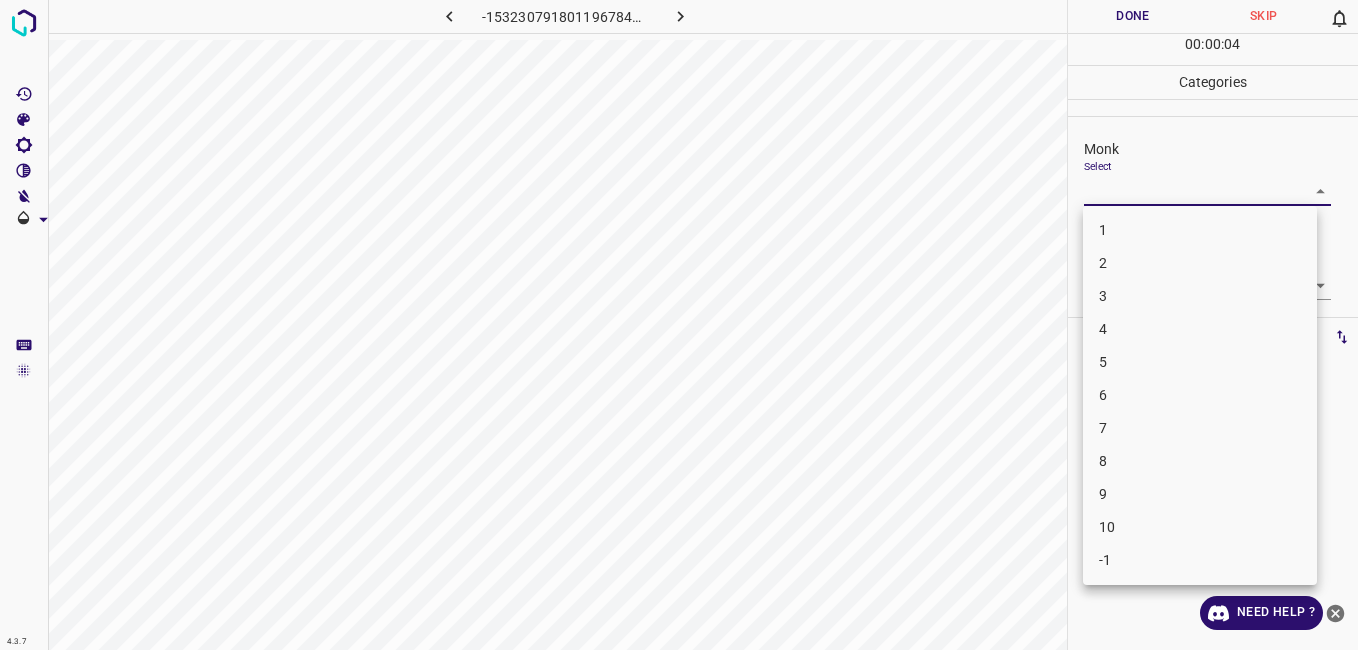 click on "4.3.7 -1532307918011967845.png Done Skip 0 00   : 00   : 04   Categories Monk   Select ​  Fitzpatrick   Select ​ Labels   0 Categories 1 Monk 2  Fitzpatrick Tools Space Change between modes (Draw & Edit) I Auto labeling R Restore zoom M Zoom in N Zoom out Delete Delete selecte label Filters Z Restore filters X Saturation filter C Brightness filter V Contrast filter B Gray scale filter General O Download Need Help ? - Text - Hide - Delete 1 2 3 4 5 6 7 8 9 10 -1" at bounding box center (679, 325) 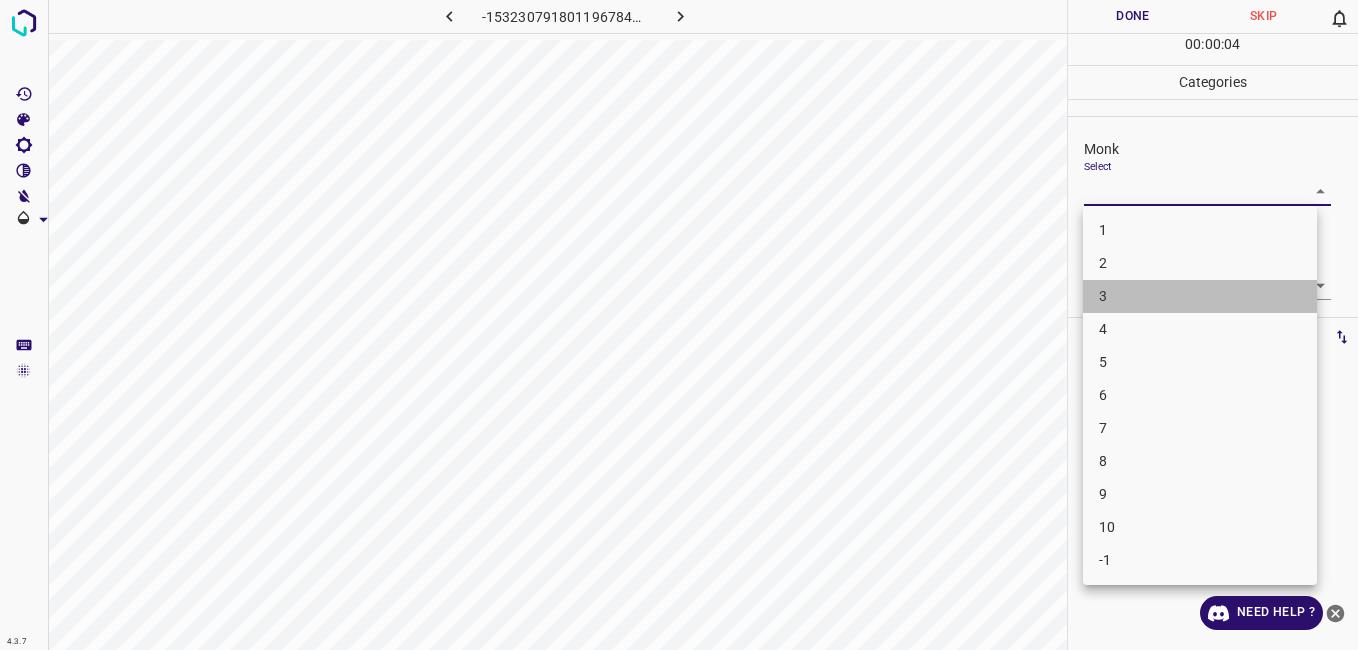 click on "3" at bounding box center [1200, 296] 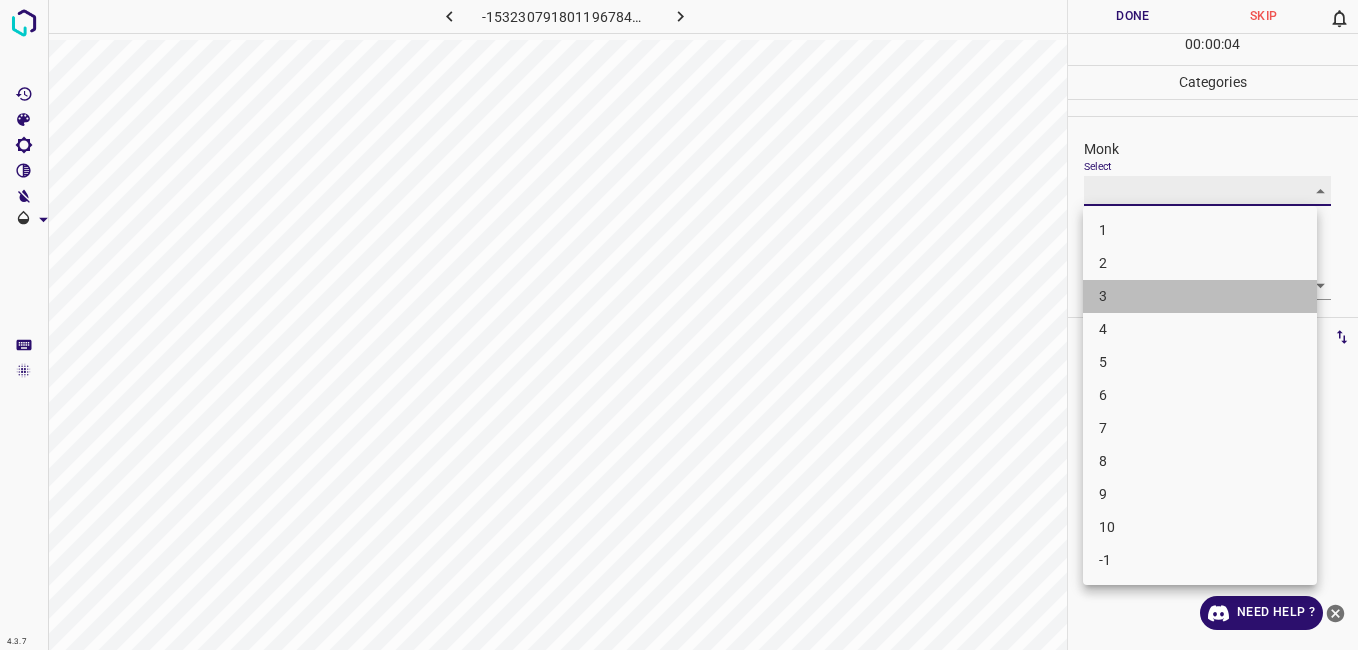 type on "3" 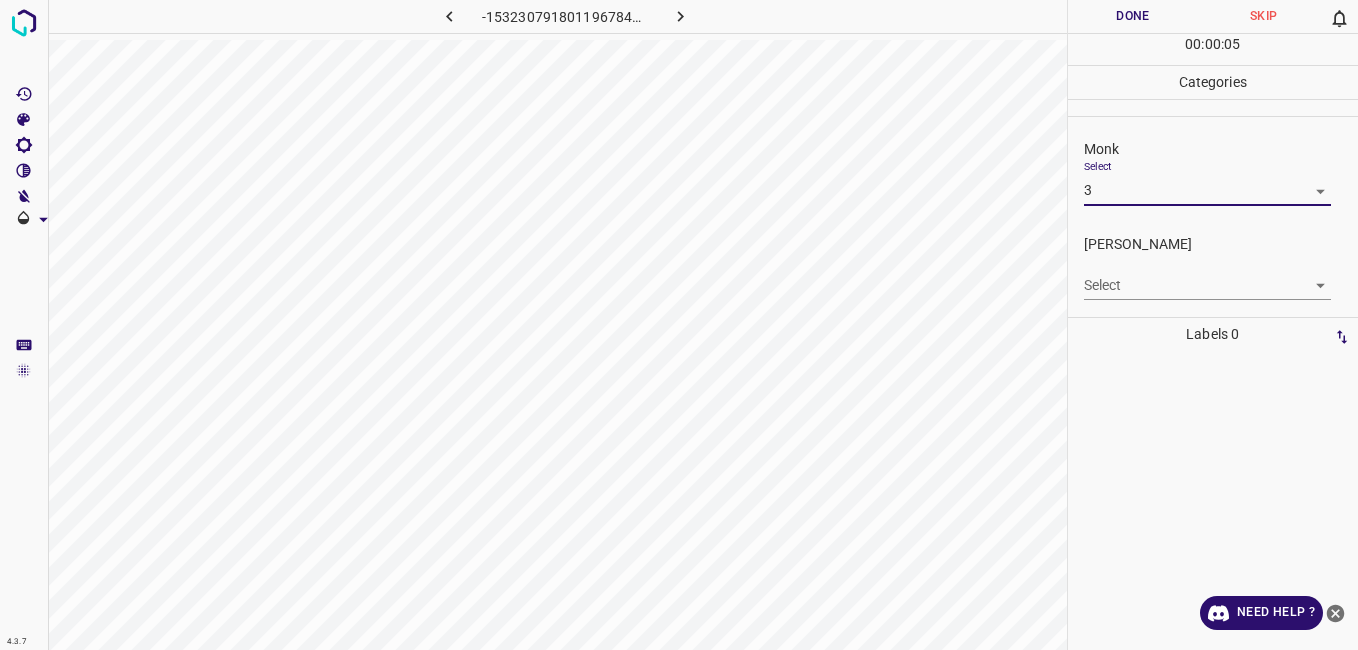 click on "4.3.7 -1532307918011967845.png Done Skip 0 00   : 00   : 05   Categories Monk   Select 3 3  Fitzpatrick   Select ​ Labels   0 Categories 1 Monk 2  Fitzpatrick Tools Space Change between modes (Draw & Edit) I Auto labeling R Restore zoom M Zoom in N Zoom out Delete Delete selecte label Filters Z Restore filters X Saturation filter C Brightness filter V Contrast filter B Gray scale filter General O Download Need Help ? - Text - Hide - Delete" at bounding box center [679, 325] 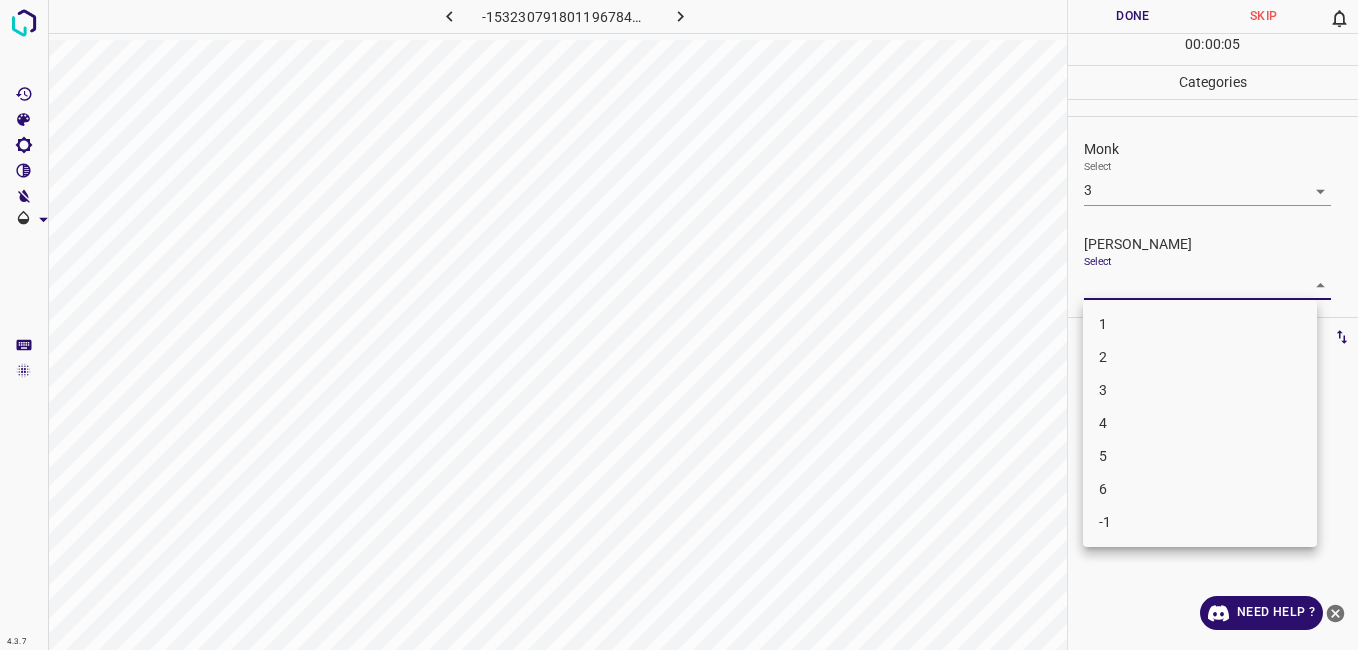 click on "2" at bounding box center (1200, 357) 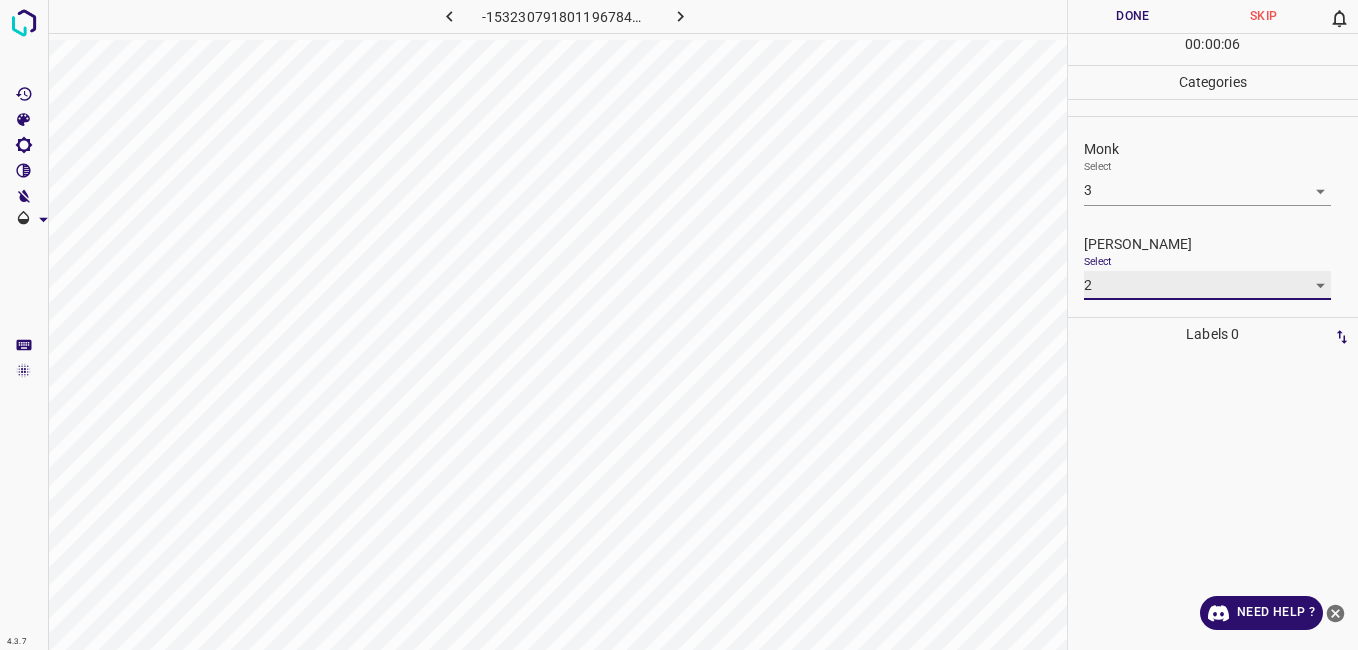 type on "2" 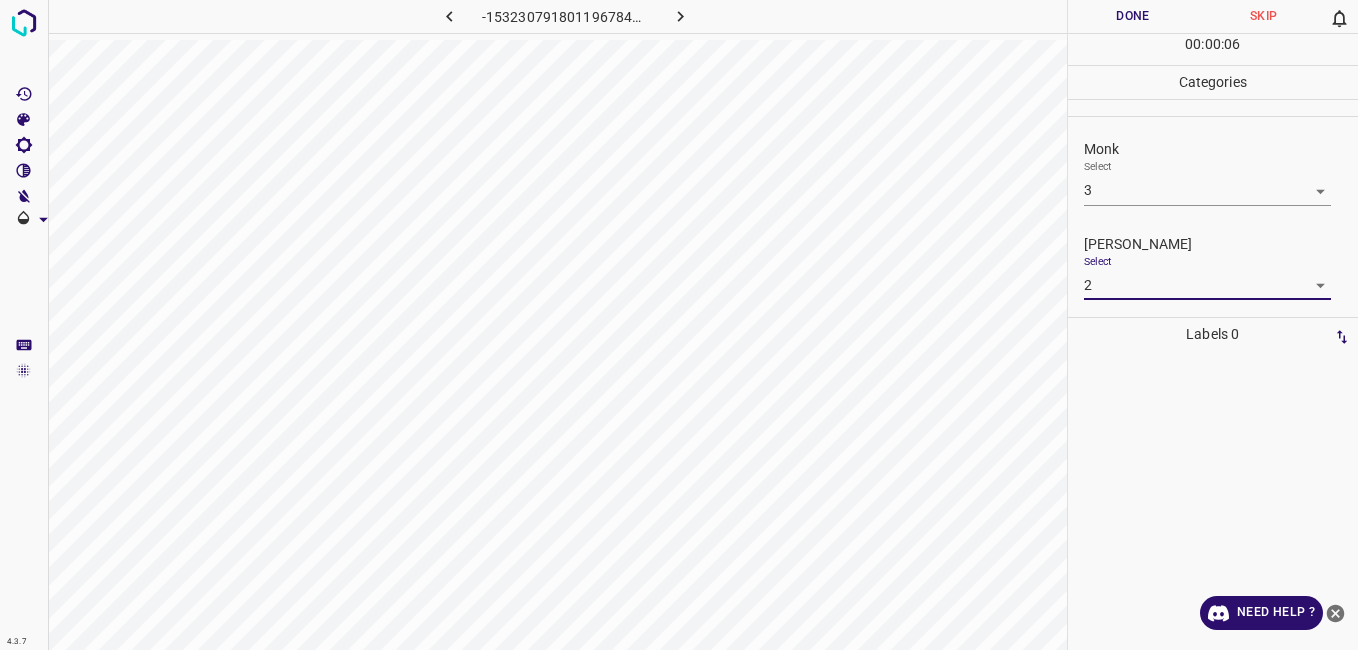 click on "00   : 00   : 06" at bounding box center (1213, 49) 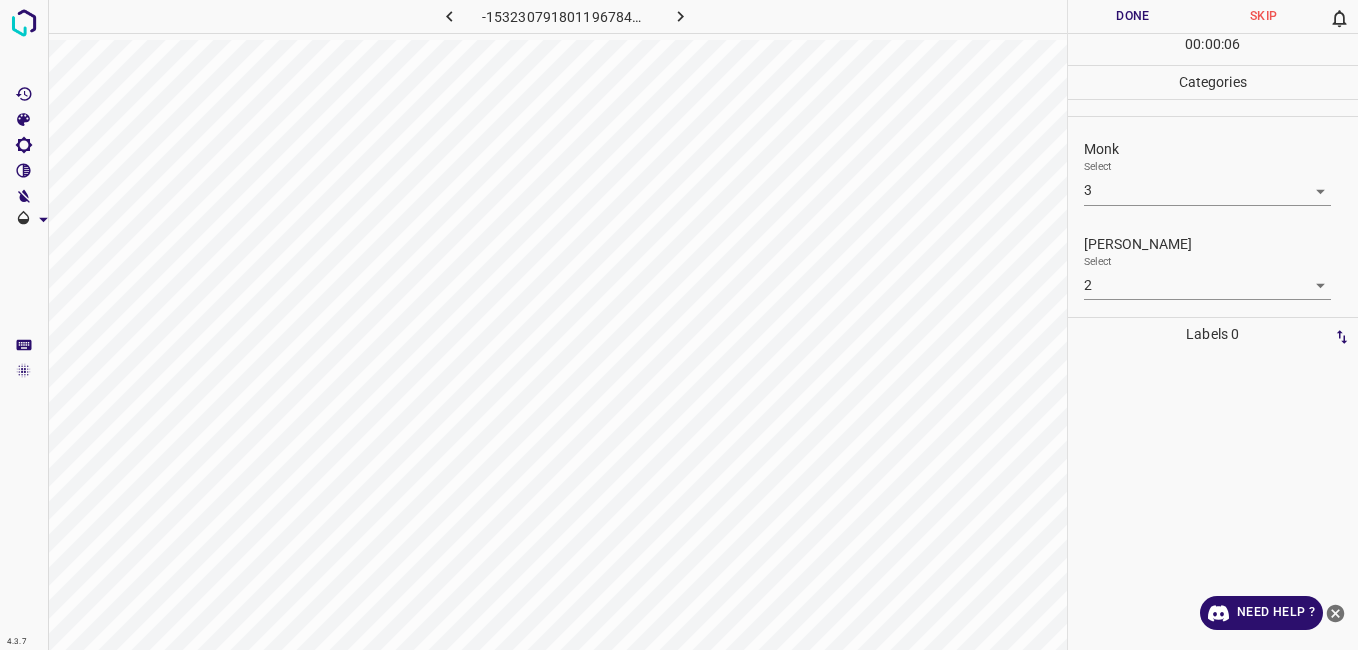 click on "Done" at bounding box center (1133, 16) 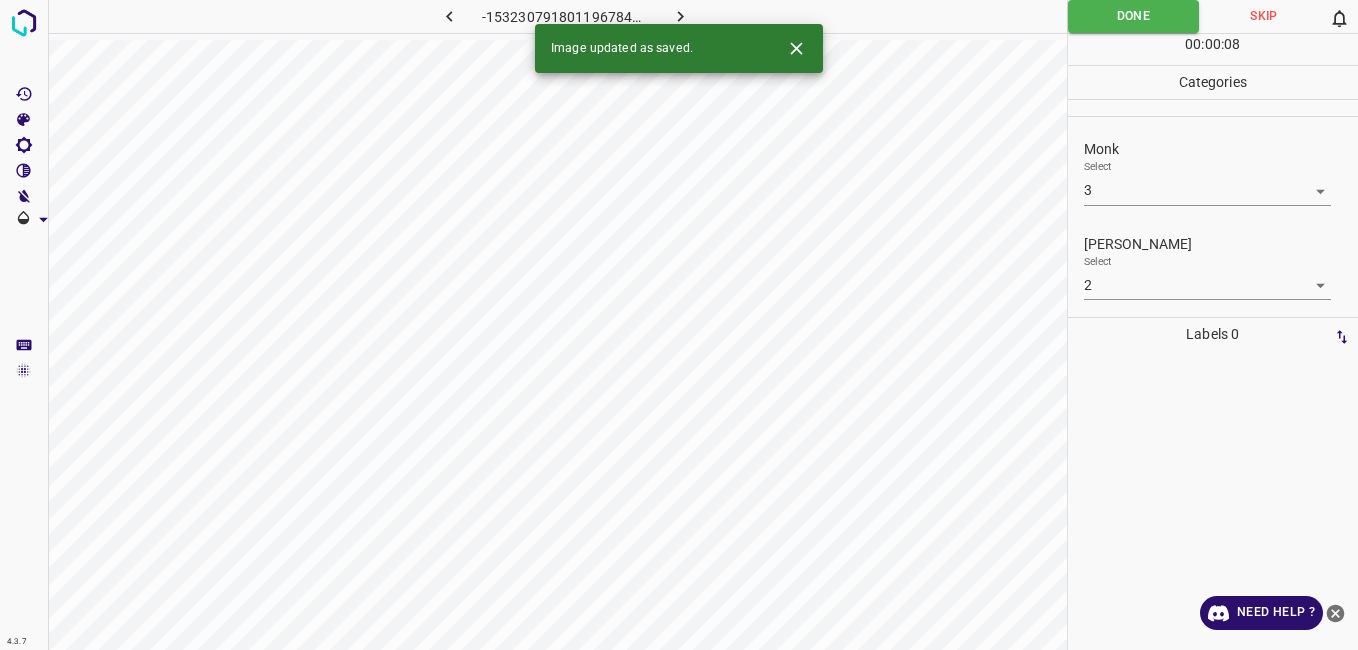 click 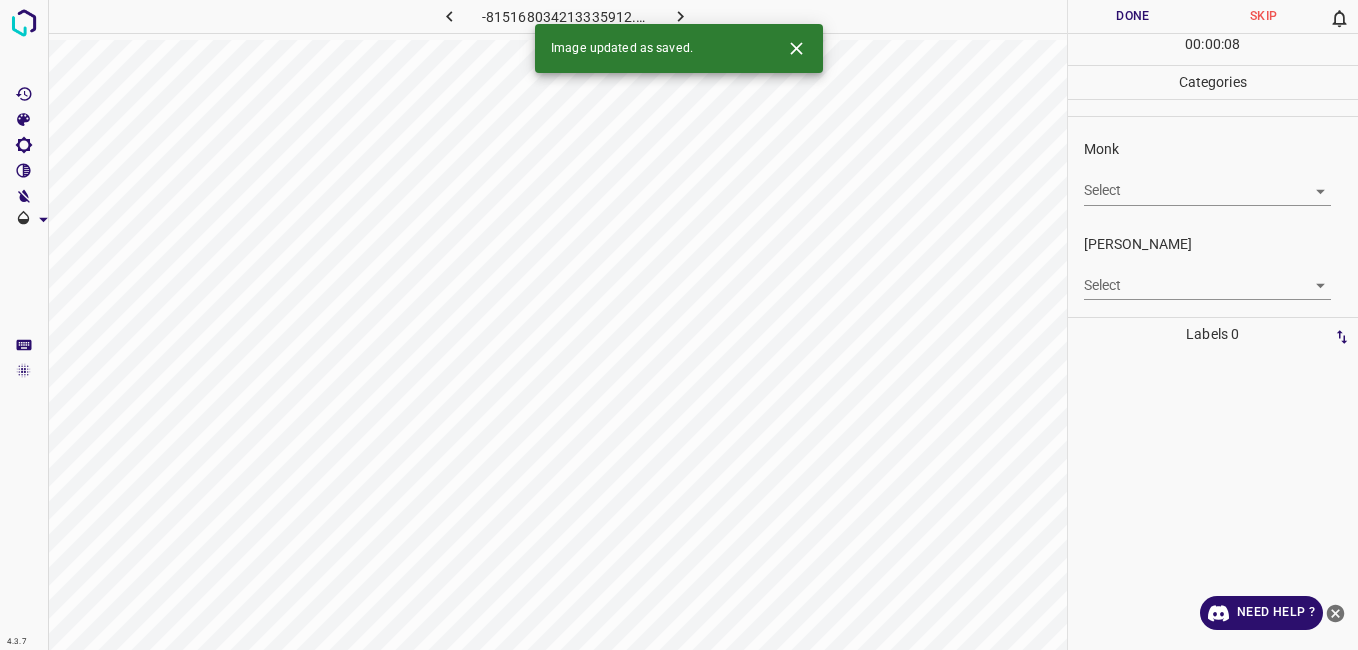 click on "4.3.7 -815168034213335912.png Done Skip 0 00   : 00   : 08   Categories Monk   Select ​  Fitzpatrick   Select ​ Labels   0 Categories 1 Monk 2  Fitzpatrick Tools Space Change between modes (Draw & Edit) I Auto labeling R Restore zoom M Zoom in N Zoom out Delete Delete selecte label Filters Z Restore filters X Saturation filter C Brightness filter V Contrast filter B Gray scale filter General O Download Image updated as saved. Need Help ? - Text - Hide - Delete" at bounding box center [679, 325] 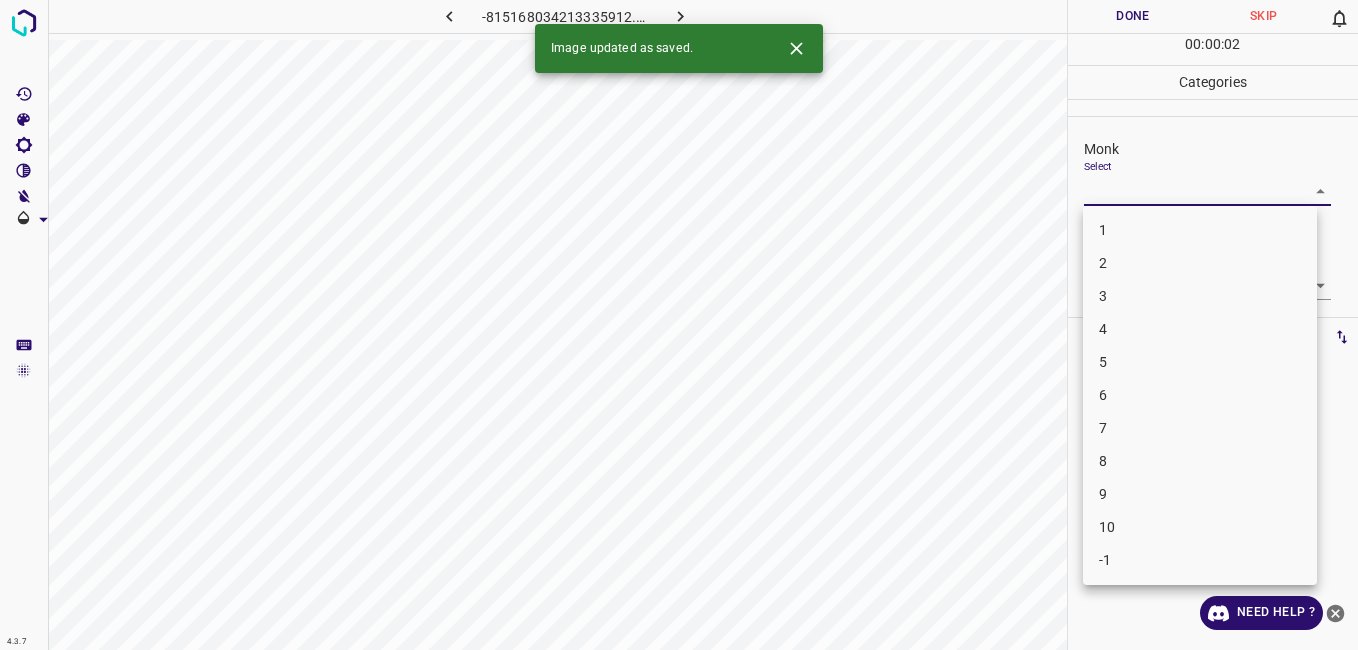 click on "4" at bounding box center (1200, 329) 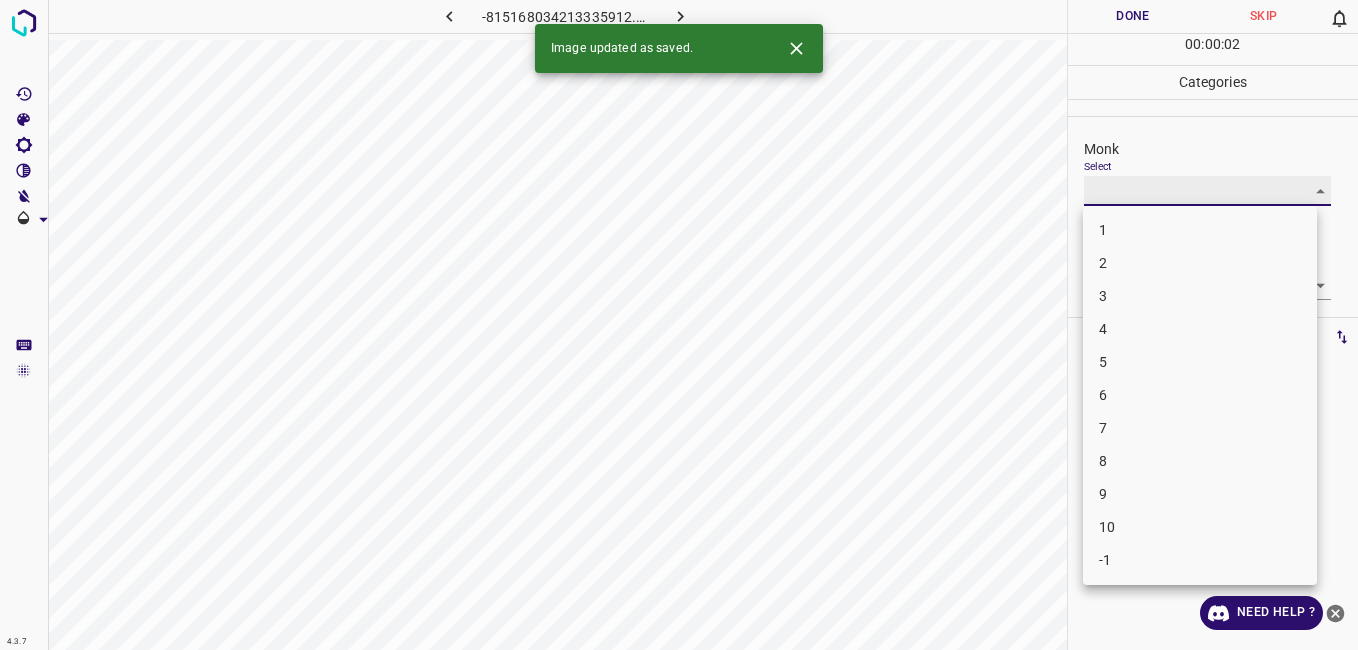 type on "4" 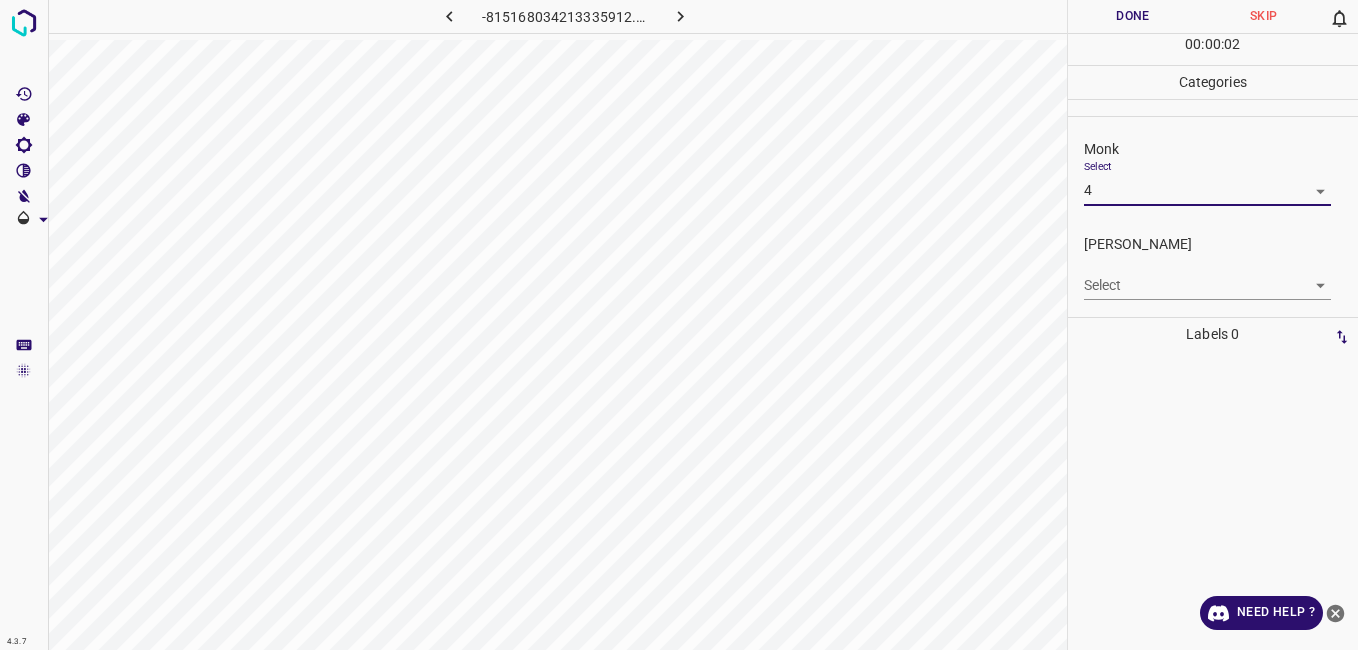 click on "Fitzpatrick   Select ​" at bounding box center (1213, 267) 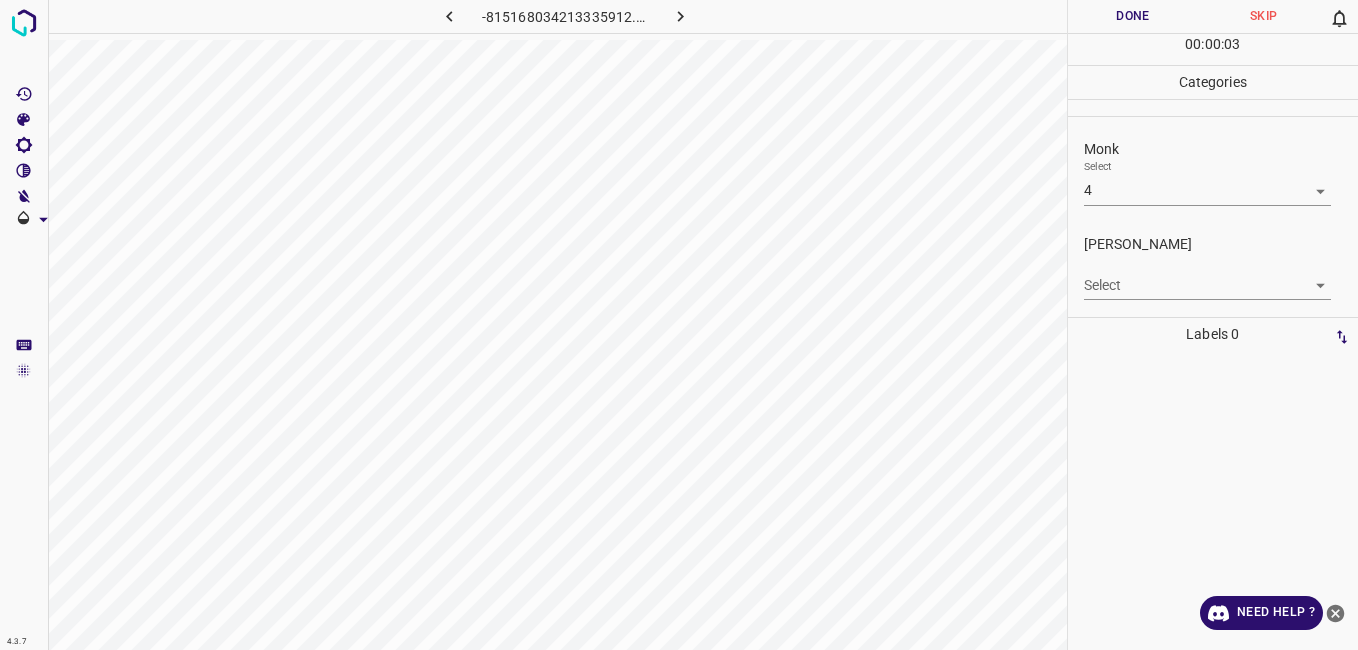click on "4.3.7 -815168034213335912.png Done Skip 0 00   : 00   : 03   Categories Monk   Select 4 4  Fitzpatrick   Select ​ Labels   0 Categories 1 Monk 2  Fitzpatrick Tools Space Change between modes (Draw & Edit) I Auto labeling R Restore zoom M Zoom in N Zoom out Delete Delete selecte label Filters Z Restore filters X Saturation filter C Brightness filter V Contrast filter B Gray scale filter General O Download Need Help ? - Text - Hide - Delete" at bounding box center (679, 325) 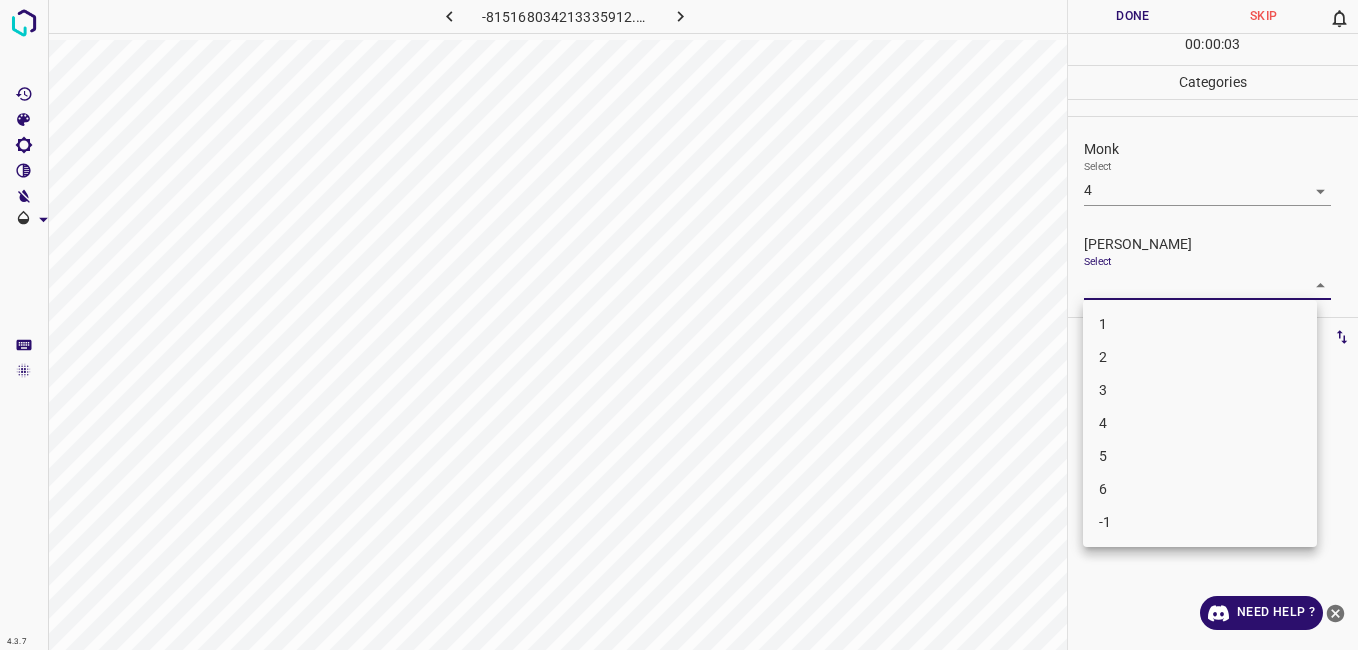 click on "3" at bounding box center [1200, 390] 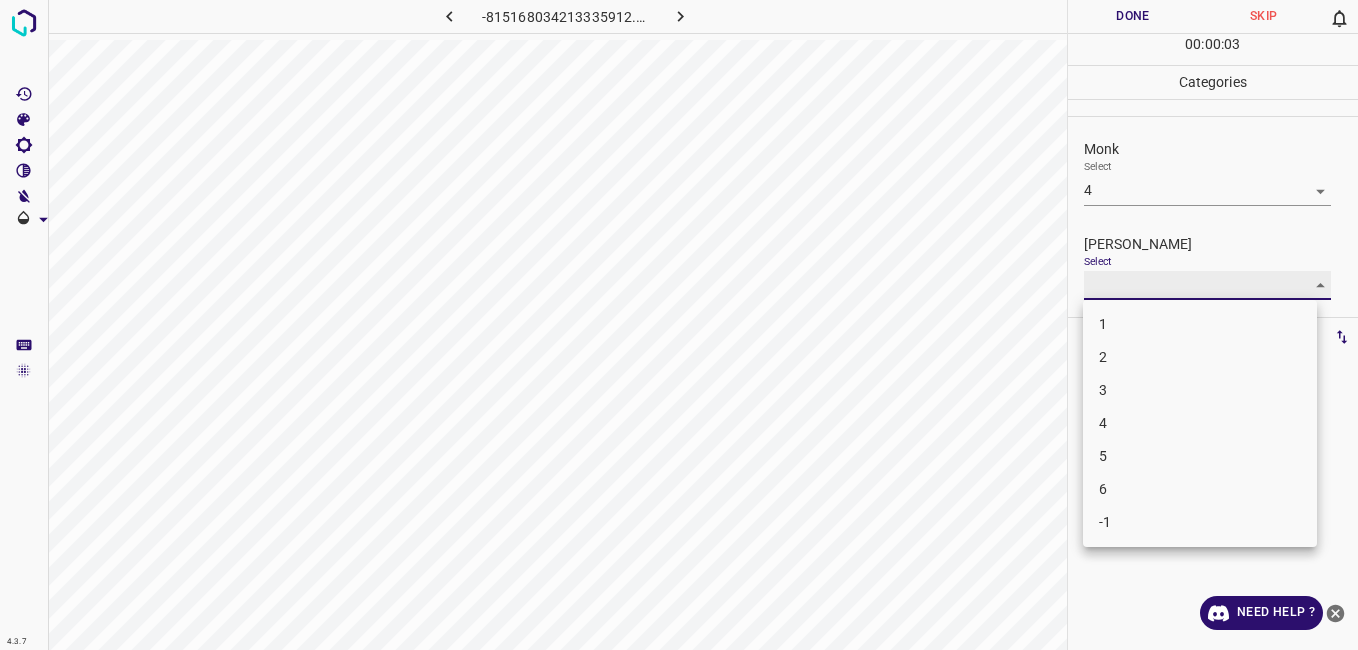 type on "3" 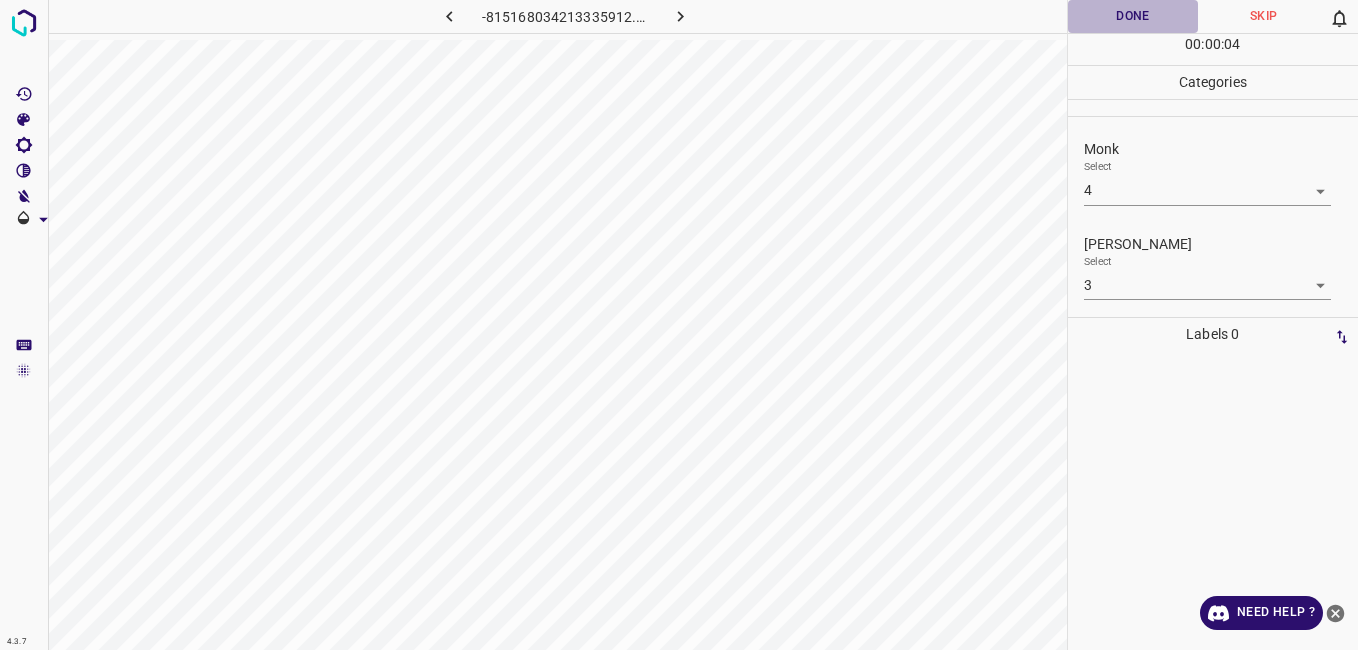 click on "Done" at bounding box center (1133, 16) 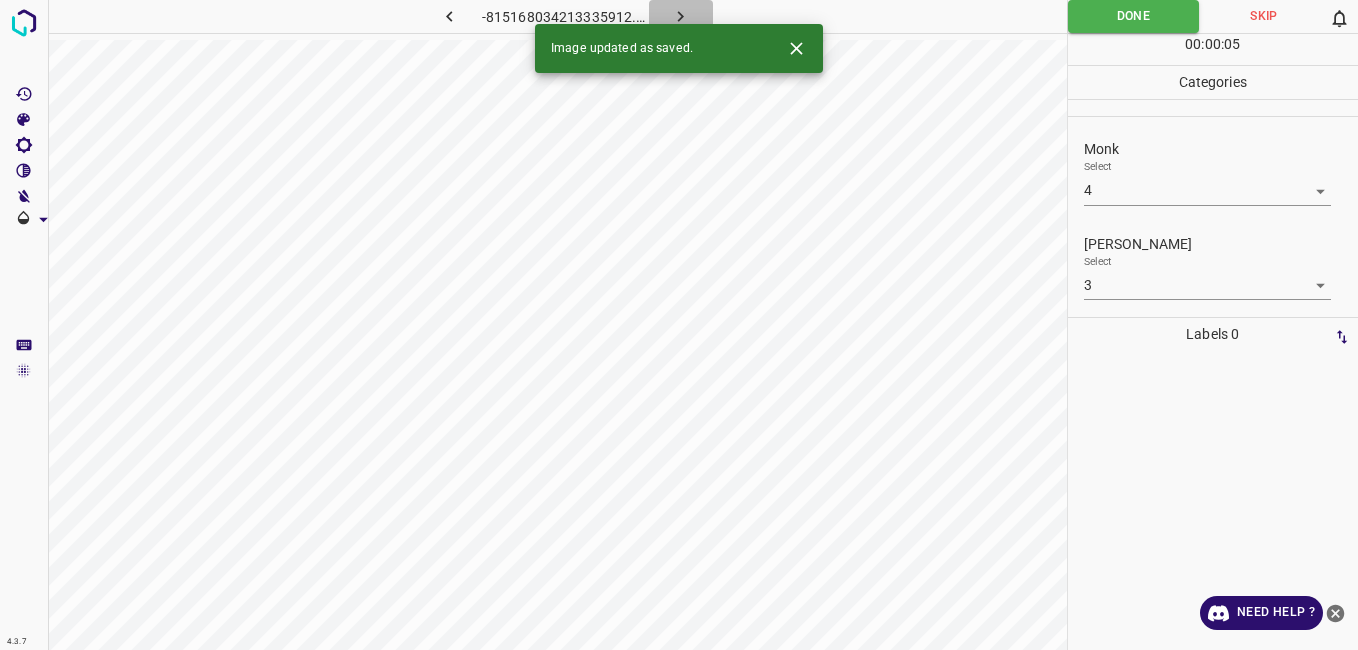 click 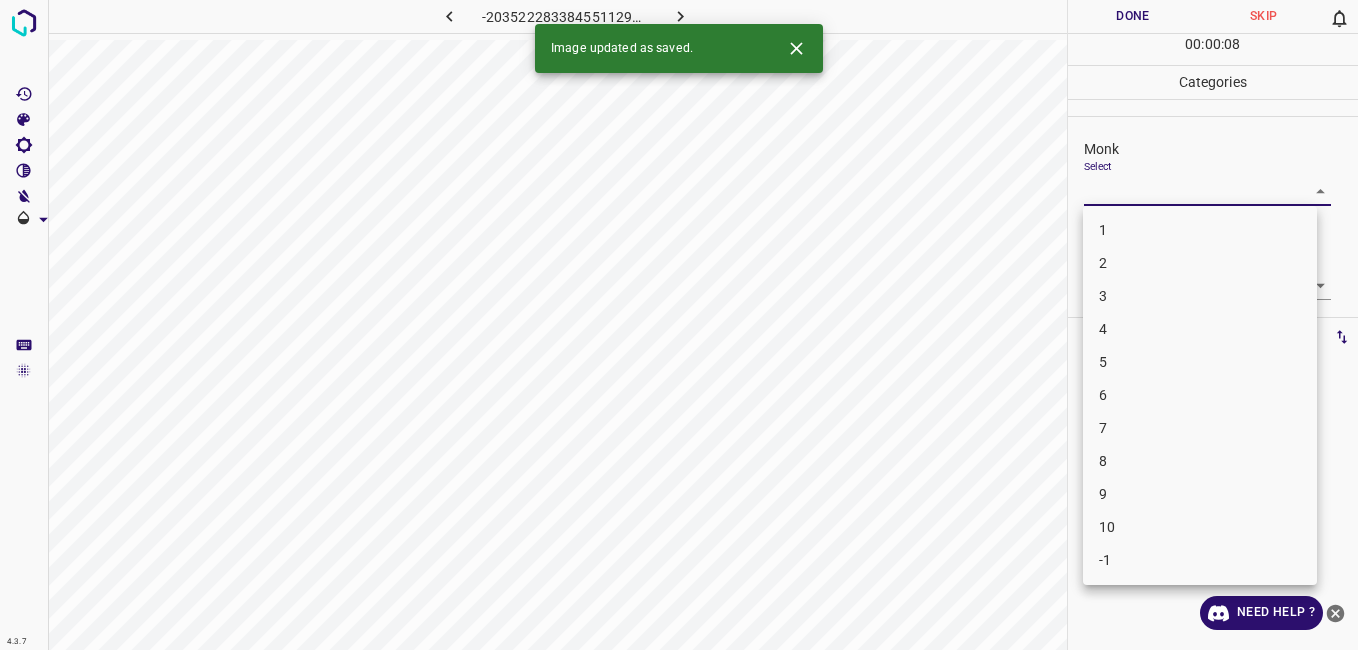 click on "4.3.7 -2035222833845511295.png Done Skip 0 00   : 00   : 08   Categories Monk   Select ​  Fitzpatrick   Select ​ Labels   0 Categories 1 Monk 2  Fitzpatrick Tools Space Change between modes (Draw & Edit) I Auto labeling R Restore zoom M Zoom in N Zoom out Delete Delete selecte label Filters Z Restore filters X Saturation filter C Brightness filter V Contrast filter B Gray scale filter General O Download Image updated as saved. Need Help ? - Text - Hide - Delete 1 2 3 4 5 6 7 8 9 10 -1" at bounding box center (679, 325) 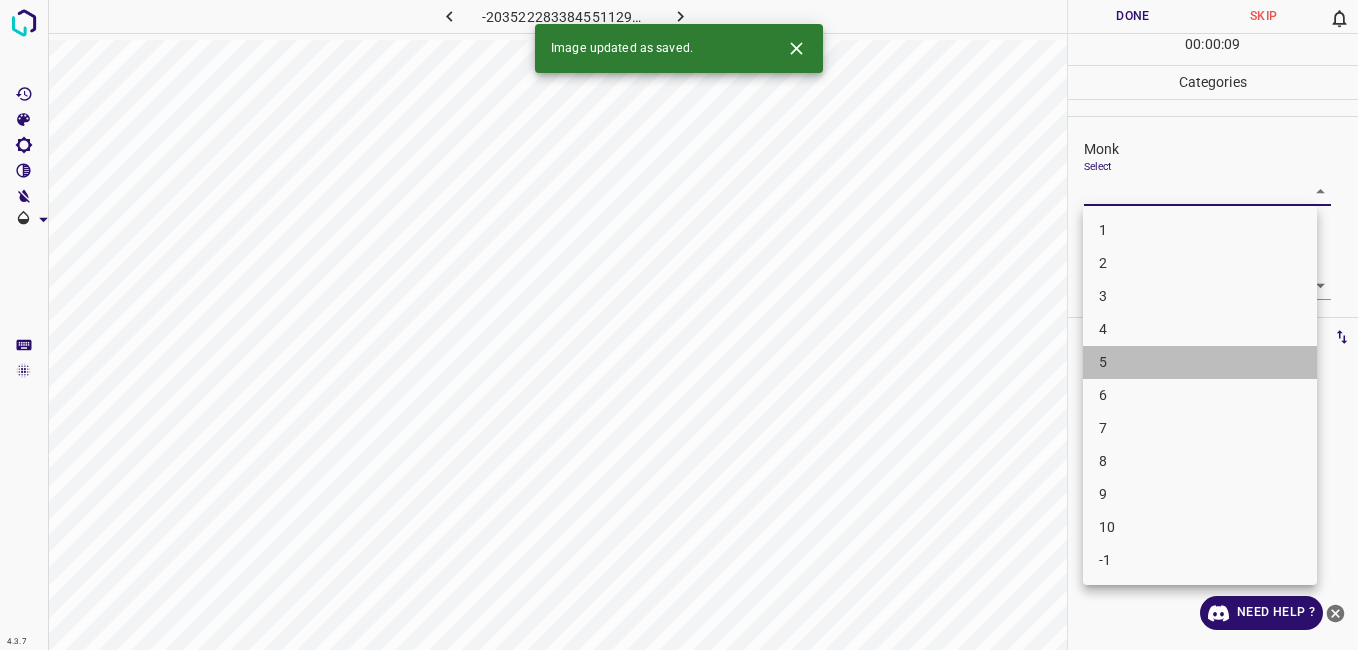 click on "5" at bounding box center (1200, 362) 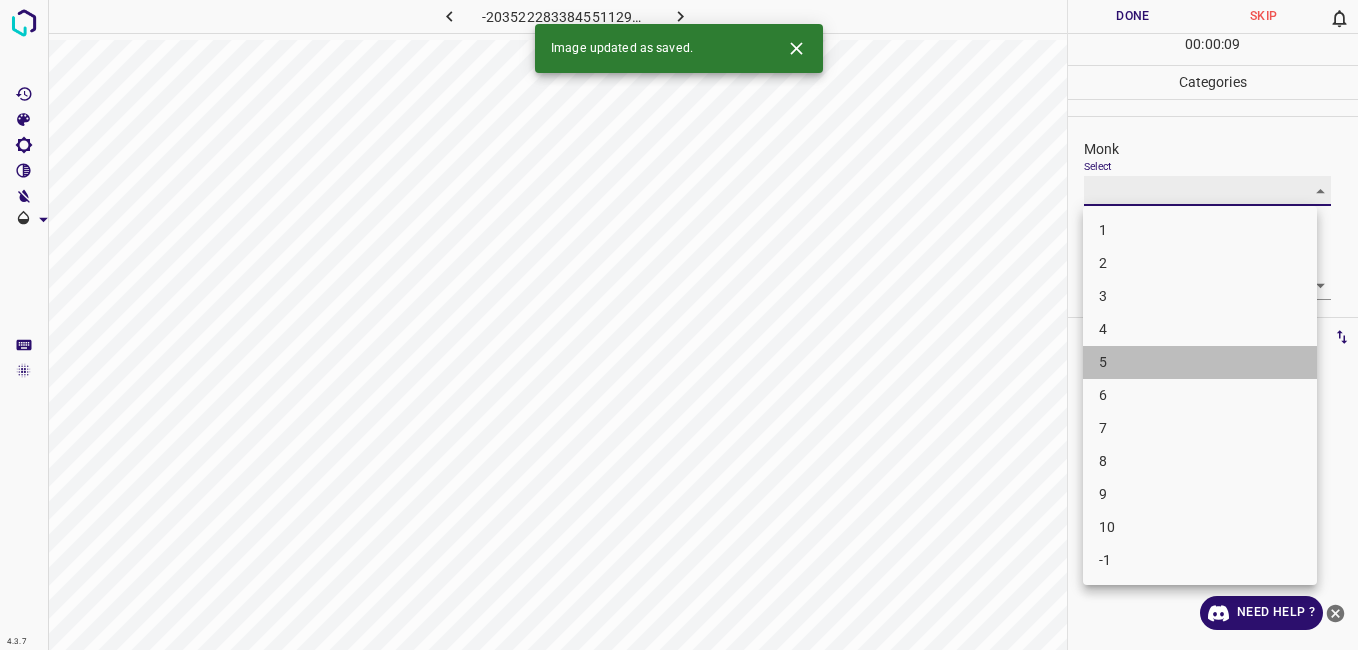 type on "5" 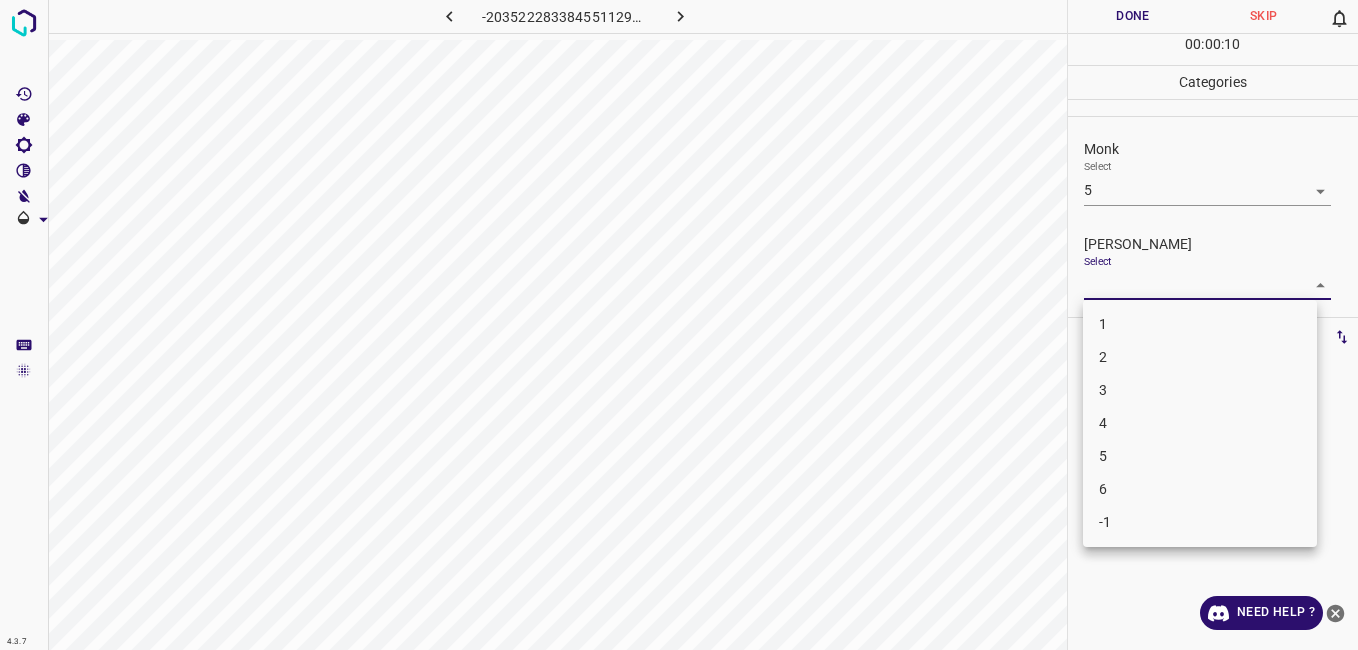 click on "4.3.7 -2035222833845511295.png Done Skip 0 00   : 00   : 10   Categories Monk   Select 5 5  Fitzpatrick   Select ​ Labels   0 Categories 1 Monk 2  Fitzpatrick Tools Space Change between modes (Draw & Edit) I Auto labeling R Restore zoom M Zoom in N Zoom out Delete Delete selecte label Filters Z Restore filters X Saturation filter C Brightness filter V Contrast filter B Gray scale filter General O Download Need Help ? - Text - Hide - Delete 1 2 3 4 5 6 -1" at bounding box center [679, 325] 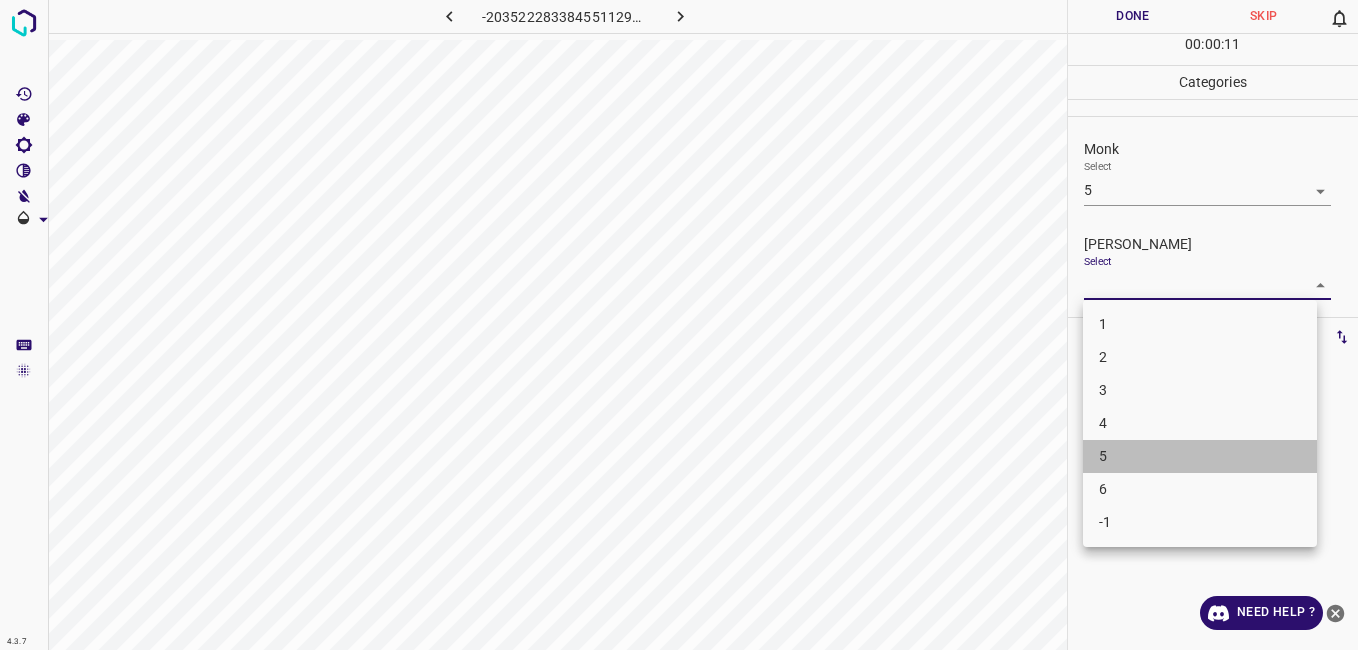 click on "5" at bounding box center (1200, 456) 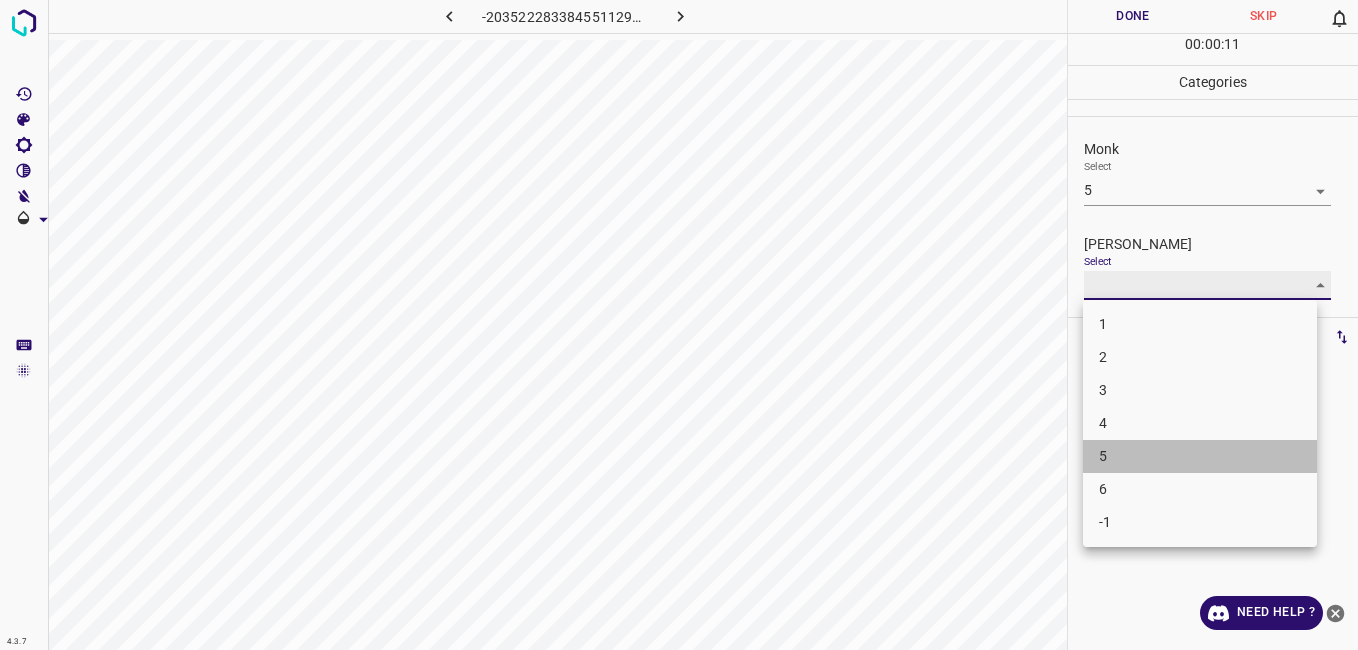 type on "5" 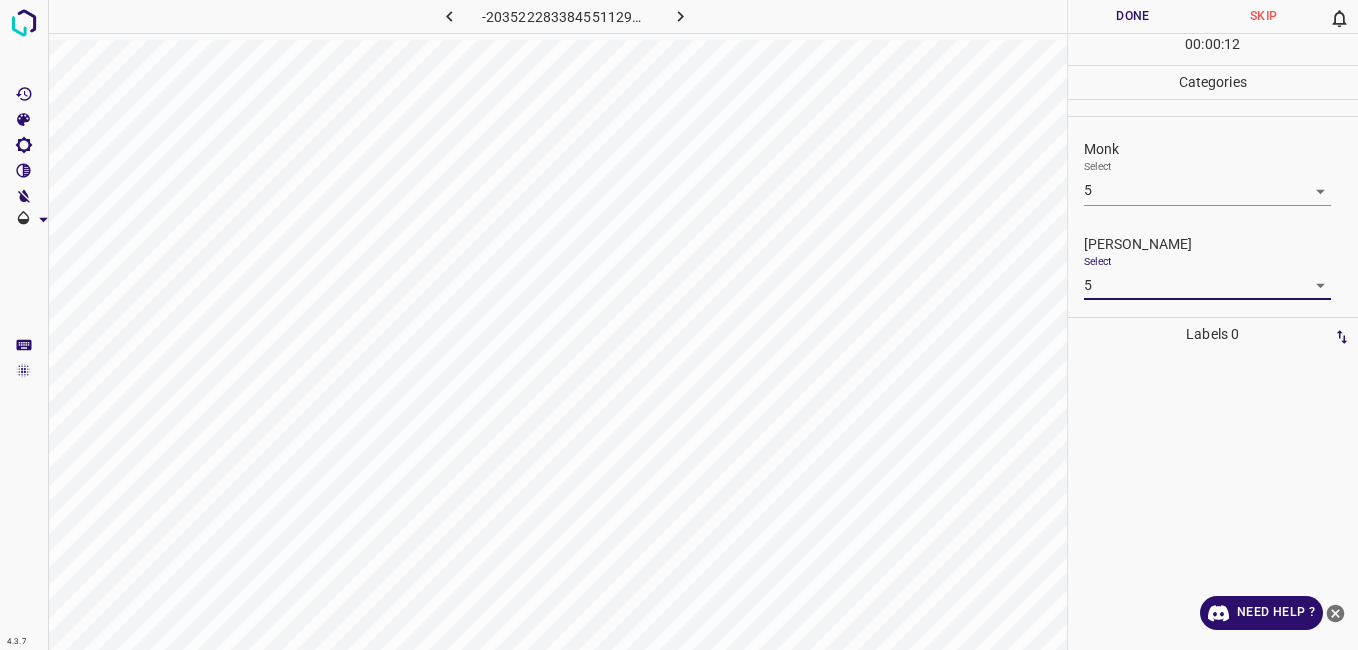 click on "4.3.7 -2035222833845511295.png Done Skip 0 00   : 00   : 12   Categories Monk   Select 5 5  Fitzpatrick   Select 5 5 Labels   0 Categories 1 Monk 2  Fitzpatrick Tools Space Change between modes (Draw & Edit) I Auto labeling R Restore zoom M Zoom in N Zoom out Delete Delete selecte label Filters Z Restore filters X Saturation filter C Brightness filter V Contrast filter B Gray scale filter General O Download Need Help ? - Text - Hide - Delete" at bounding box center (679, 325) 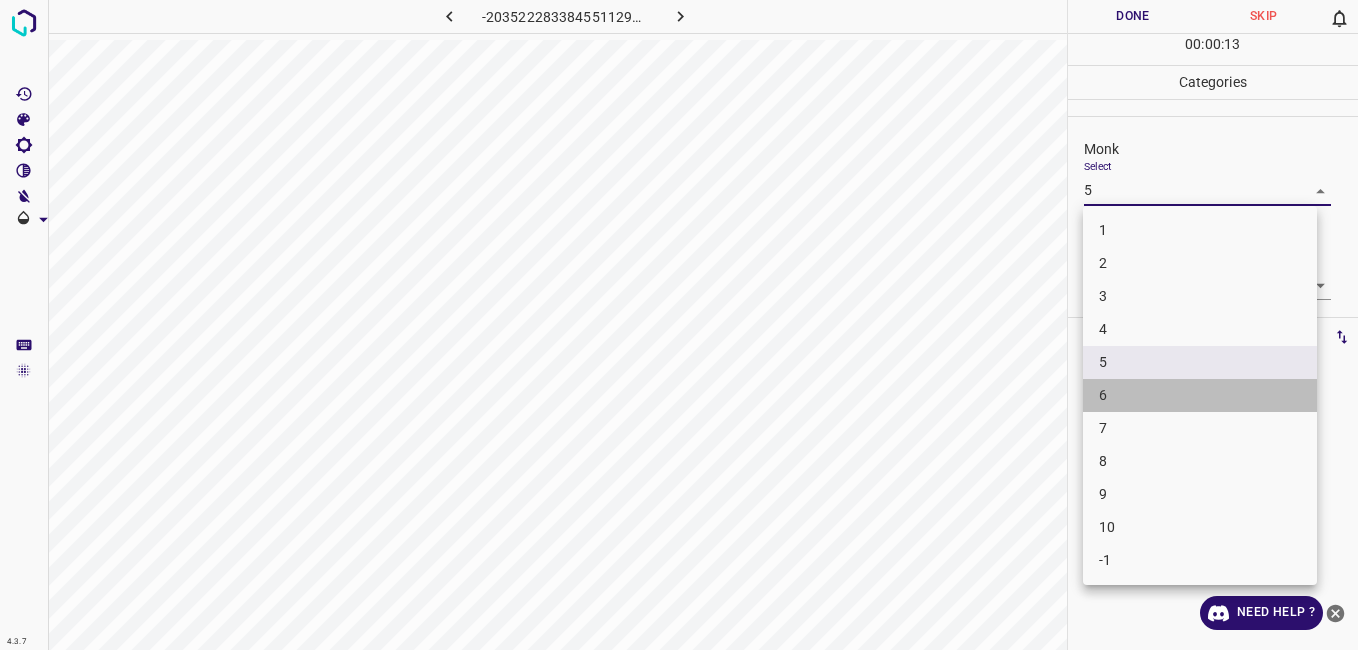 click on "6" at bounding box center (1200, 395) 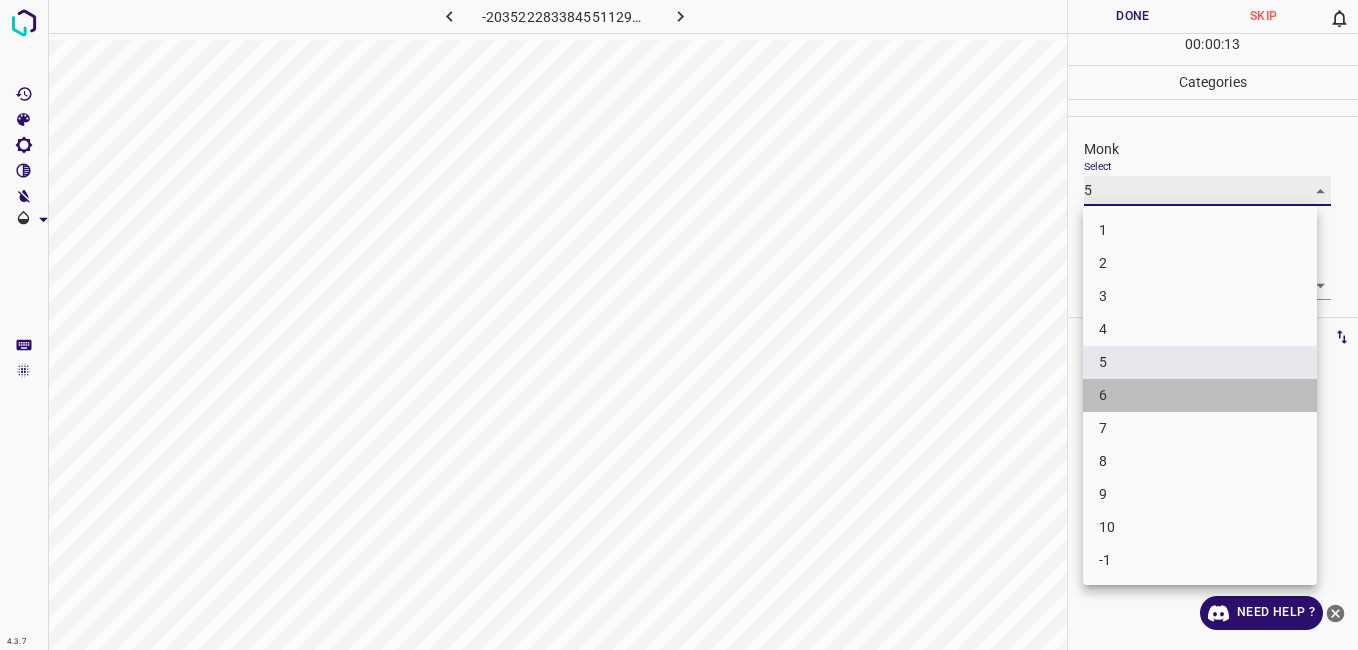 type on "6" 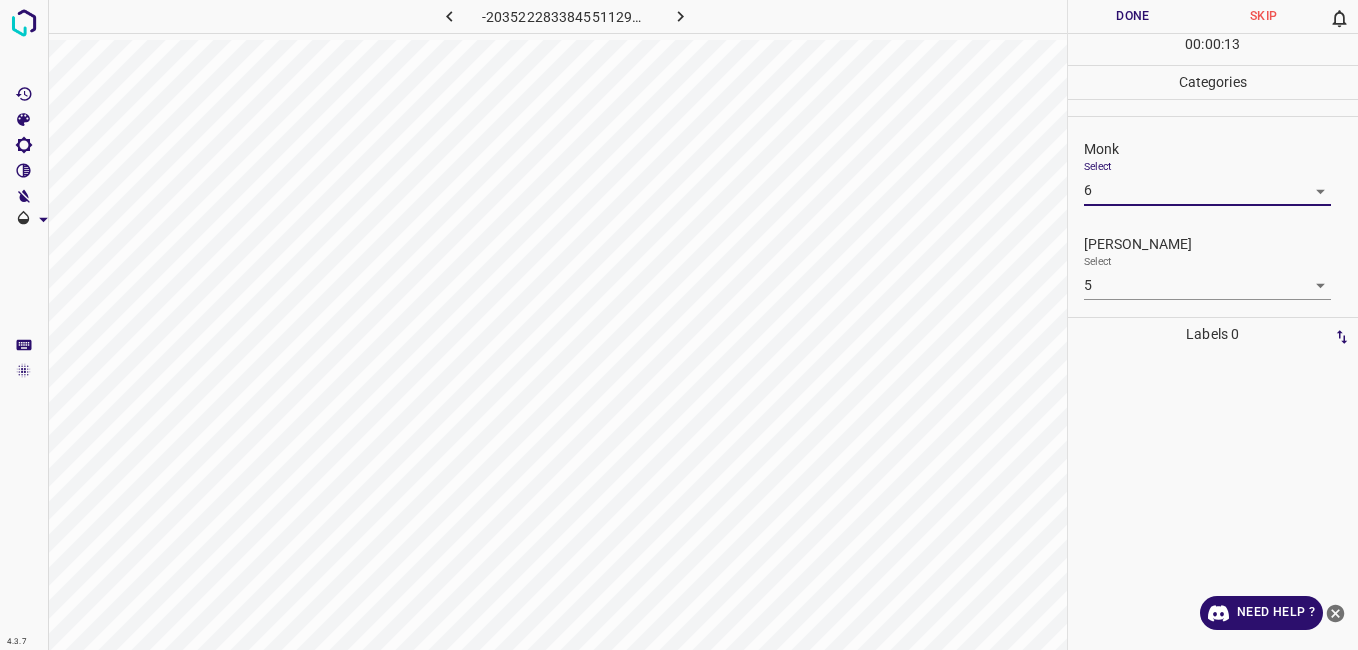 click on "Done" at bounding box center (1133, 16) 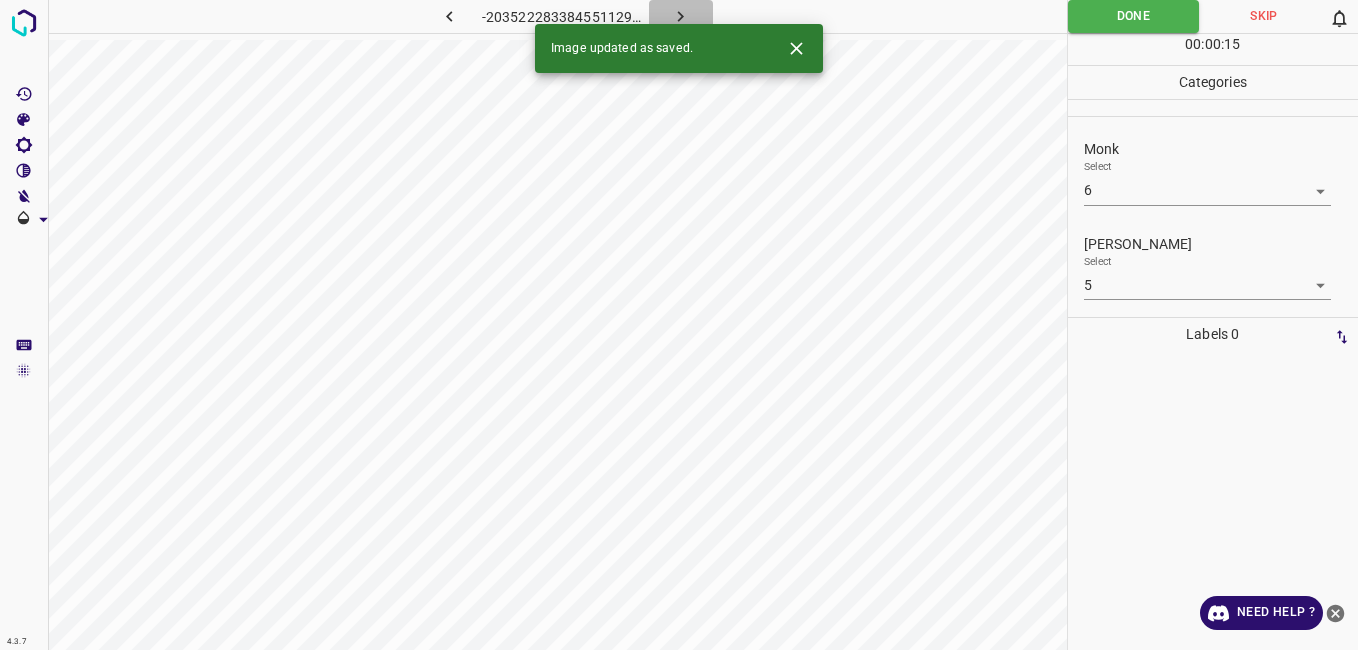 click 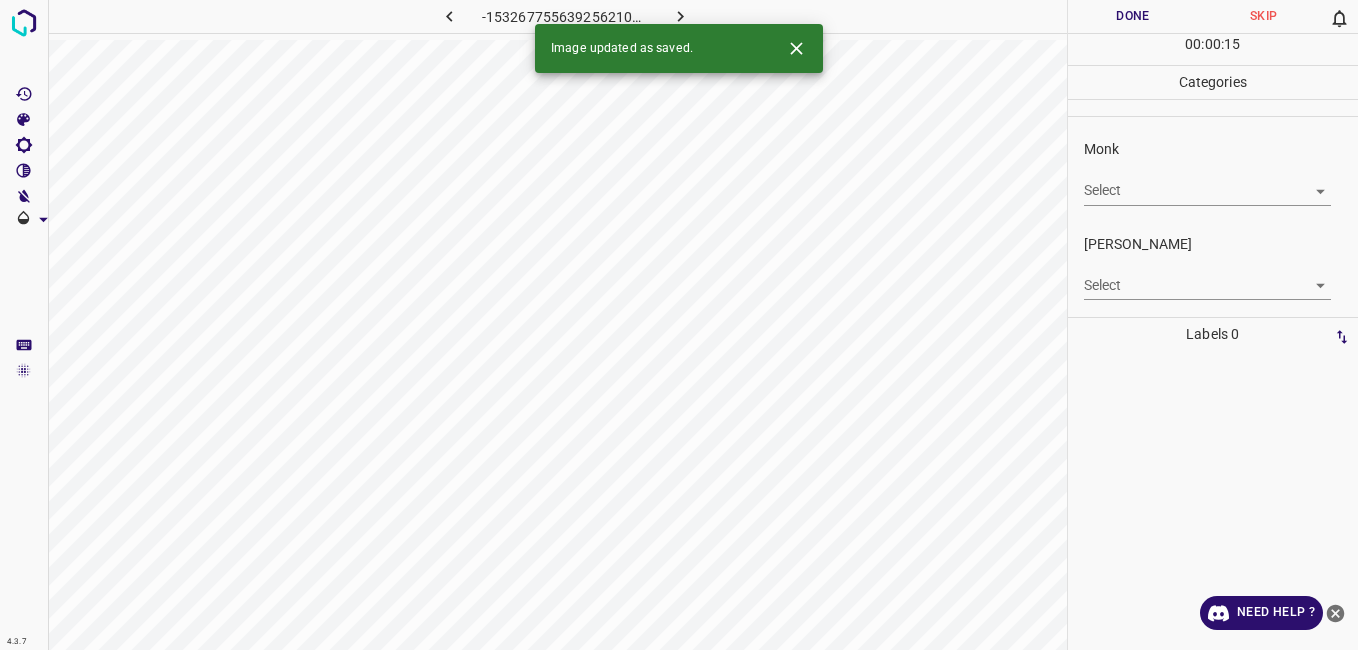 click on "4.3.7 -1532677556392562109.png Done Skip 0 00   : 00   : 15   Categories Monk   Select ​  Fitzpatrick   Select ​ Labels   0 Categories 1 Monk 2  Fitzpatrick Tools Space Change between modes (Draw & Edit) I Auto labeling R Restore zoom M Zoom in N Zoom out Delete Delete selecte label Filters Z Restore filters X Saturation filter C Brightness filter V Contrast filter B Gray scale filter General O Download Image updated as saved. Need Help ? - Text - Hide - Delete" at bounding box center [679, 325] 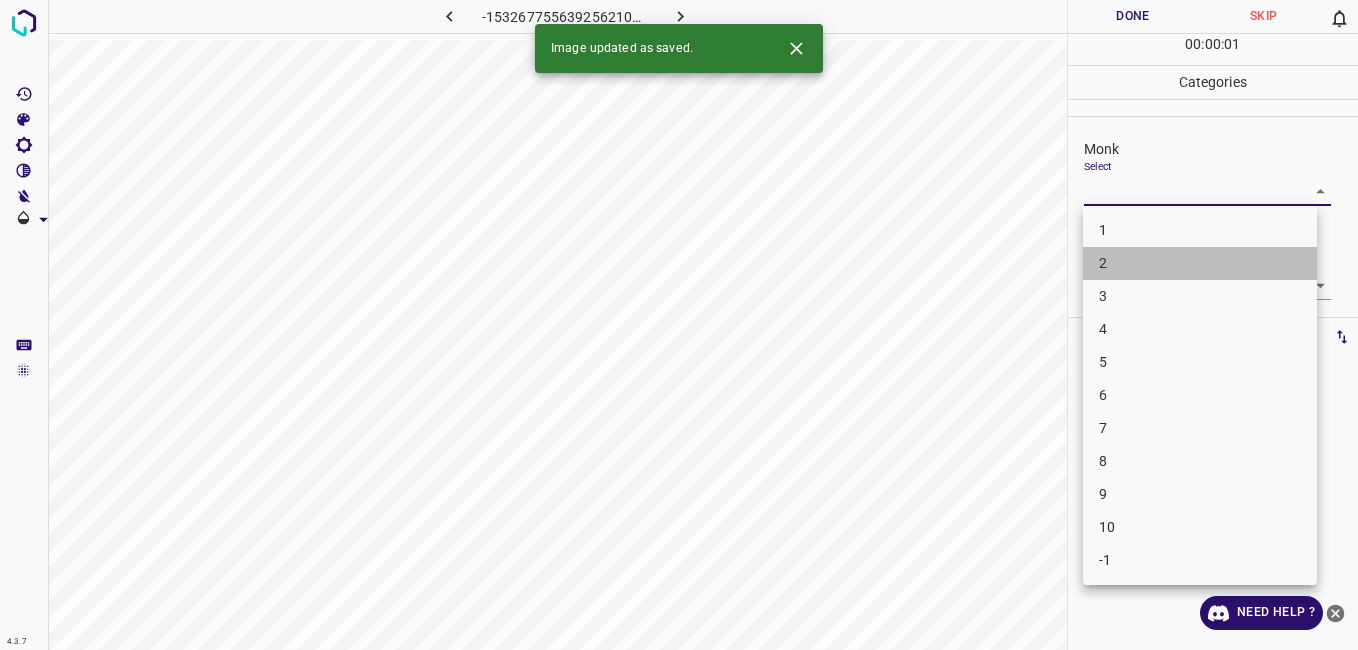 click on "2" at bounding box center (1200, 263) 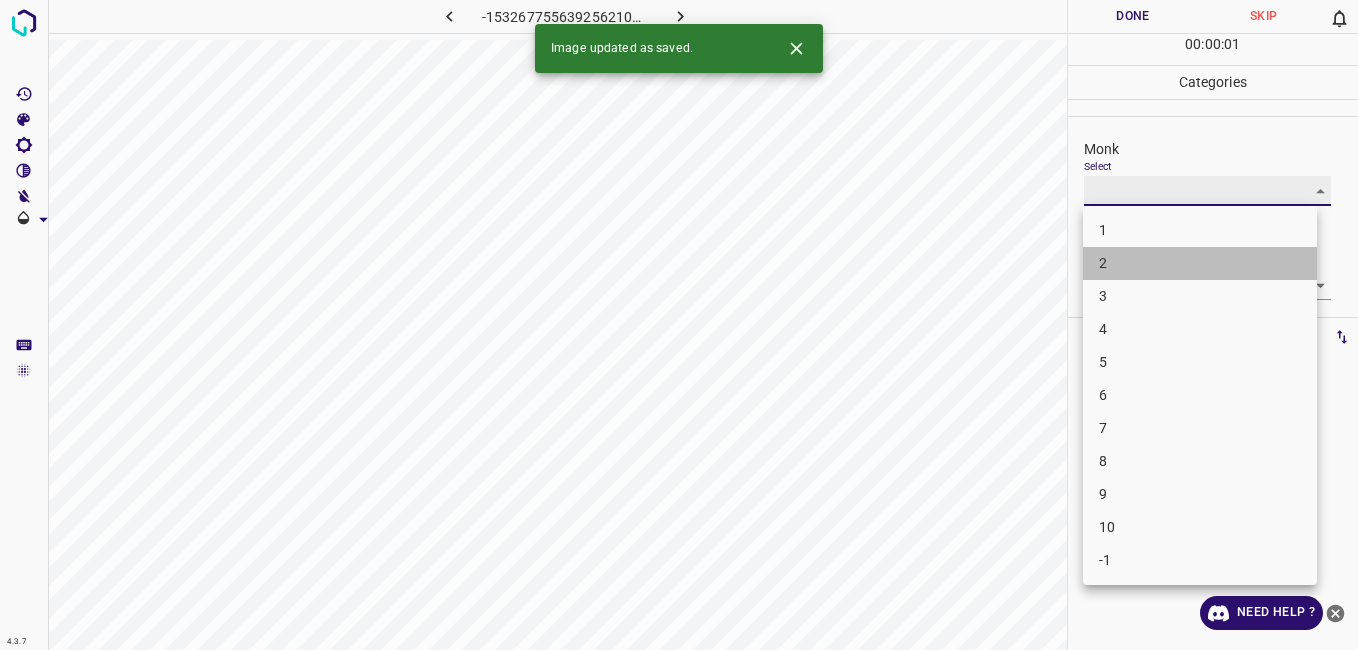 type on "2" 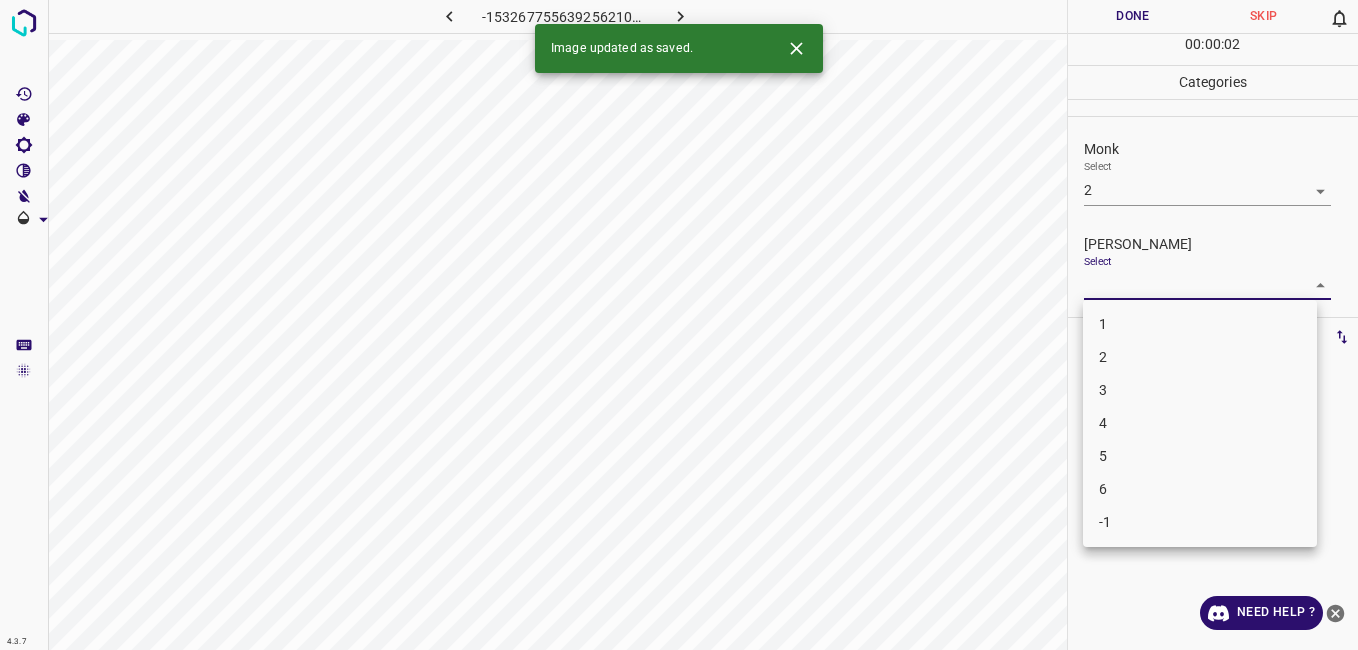 click on "4.3.7 -1532677556392562109.png Done Skip 0 00   : 00   : 02   Categories Monk   Select 2 2  Fitzpatrick   Select ​ Labels   0 Categories 1 Monk 2  Fitzpatrick Tools Space Change between modes (Draw & Edit) I Auto labeling R Restore zoom M Zoom in N Zoom out Delete Delete selecte label Filters Z Restore filters X Saturation filter C Brightness filter V Contrast filter B Gray scale filter General O Download Image updated as saved. Need Help ? - Text - Hide - Delete 1 2 3 4 5 6 -1" at bounding box center [679, 325] 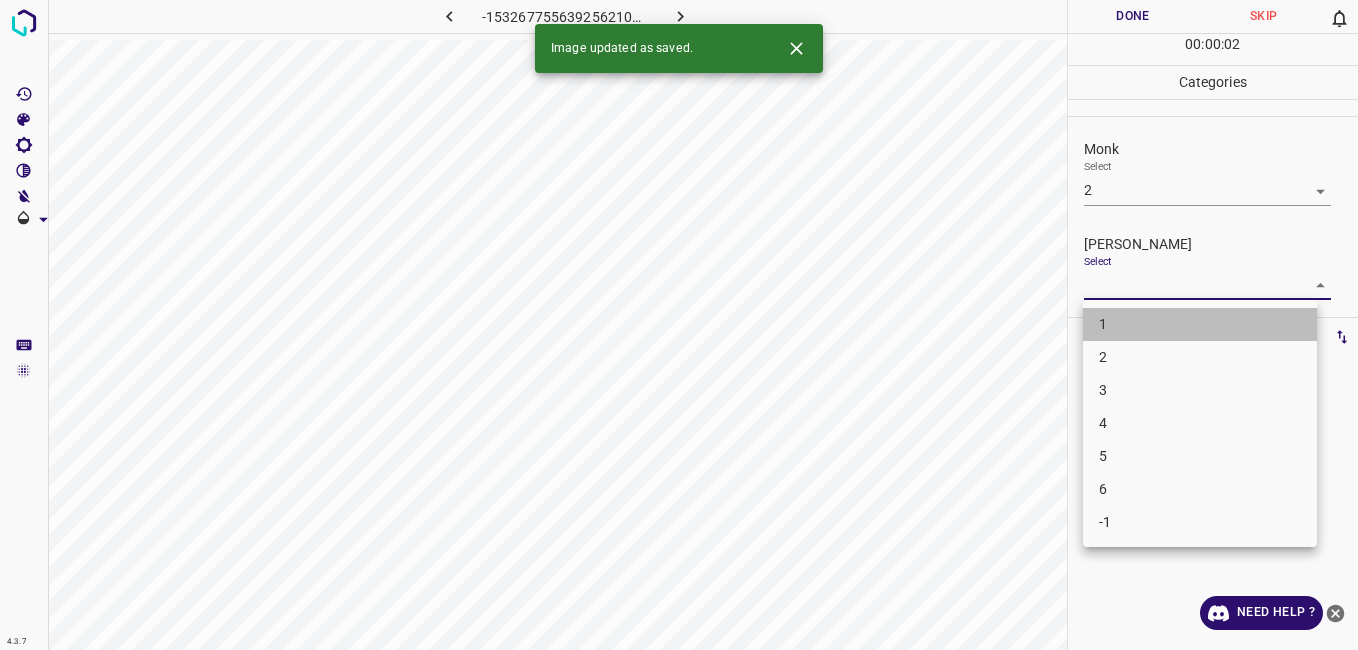 click on "1" at bounding box center [1200, 324] 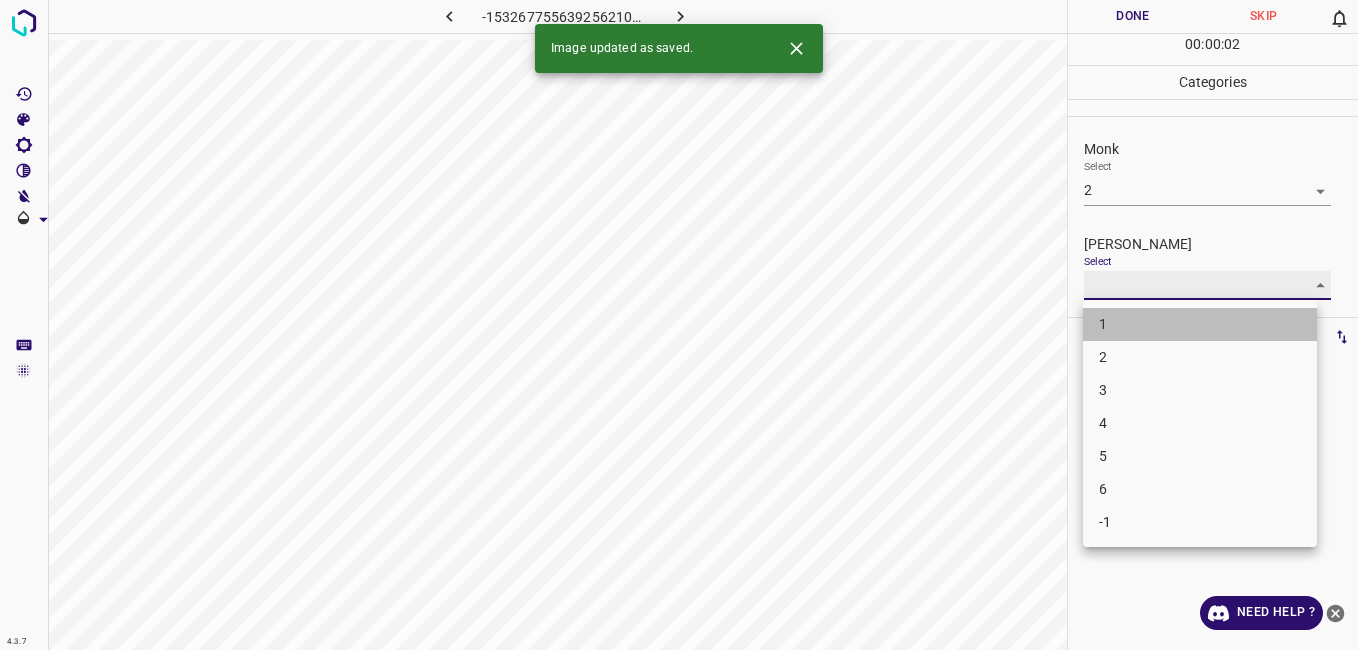 type on "1" 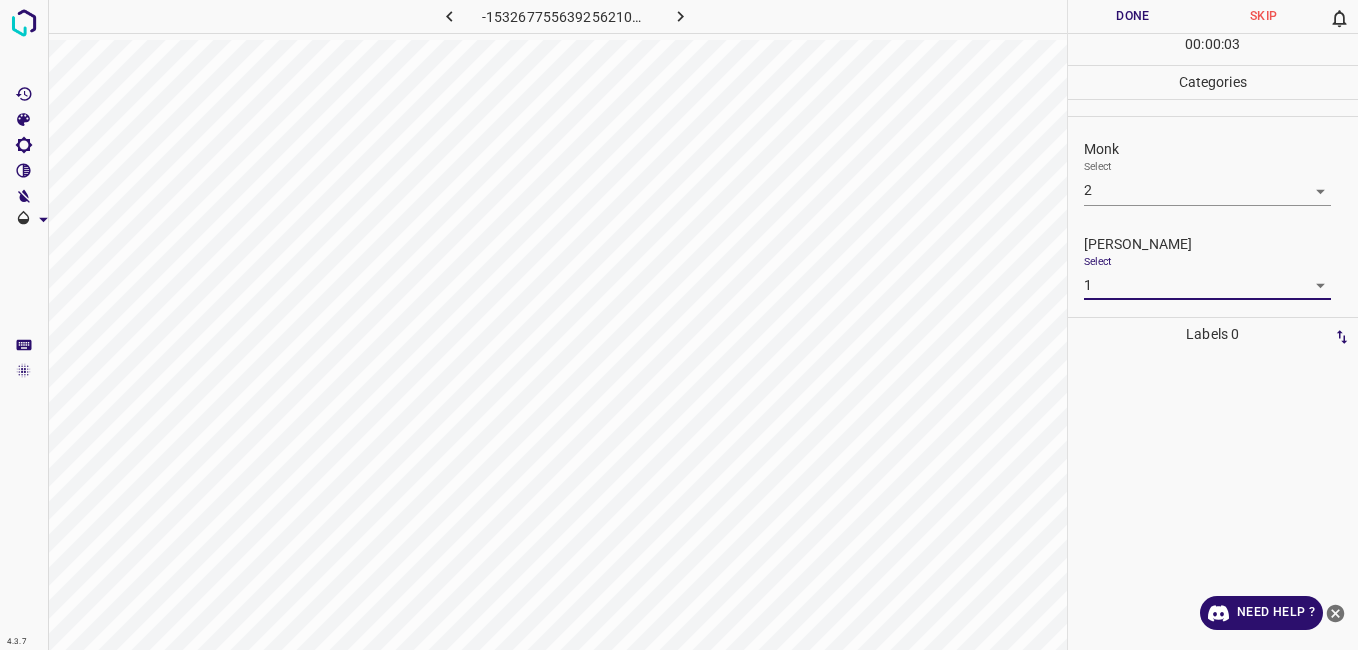 click on "Done" at bounding box center (1133, 16) 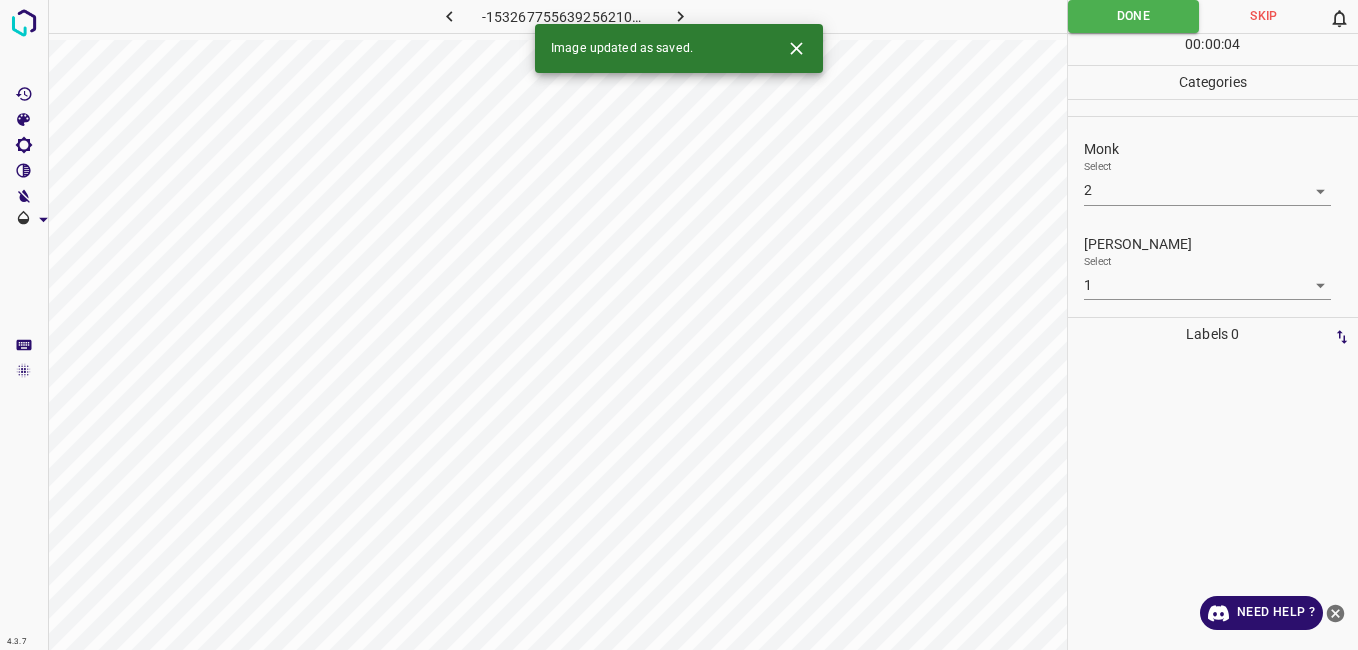 click 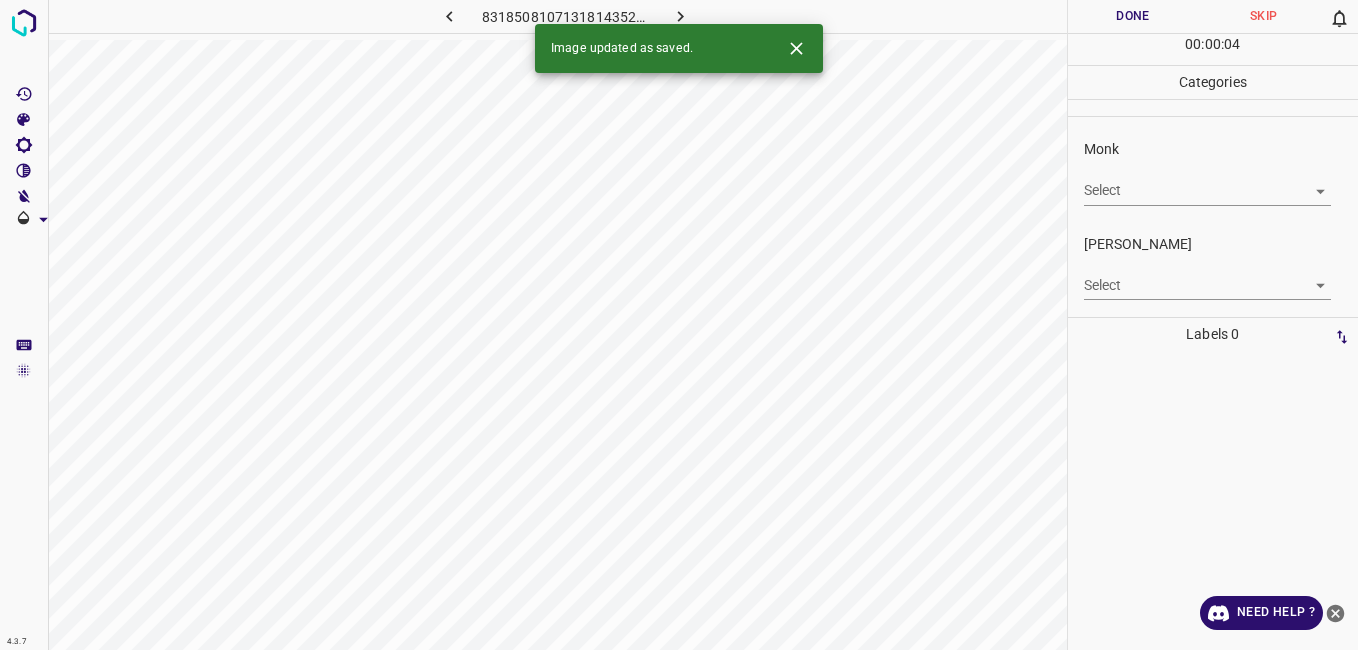 click on "4.3.7 8318508107131814352.png Done Skip 0 00   : 00   : 04   Categories Monk   Select ​  Fitzpatrick   Select ​ Labels   0 Categories 1 Monk 2  Fitzpatrick Tools Space Change between modes (Draw & Edit) I Auto labeling R Restore zoom M Zoom in N Zoom out Delete Delete selecte label Filters Z Restore filters X Saturation filter C Brightness filter V Contrast filter B Gray scale filter General O Download Image updated as saved. Need Help ? - Text - Hide - Delete" at bounding box center [679, 325] 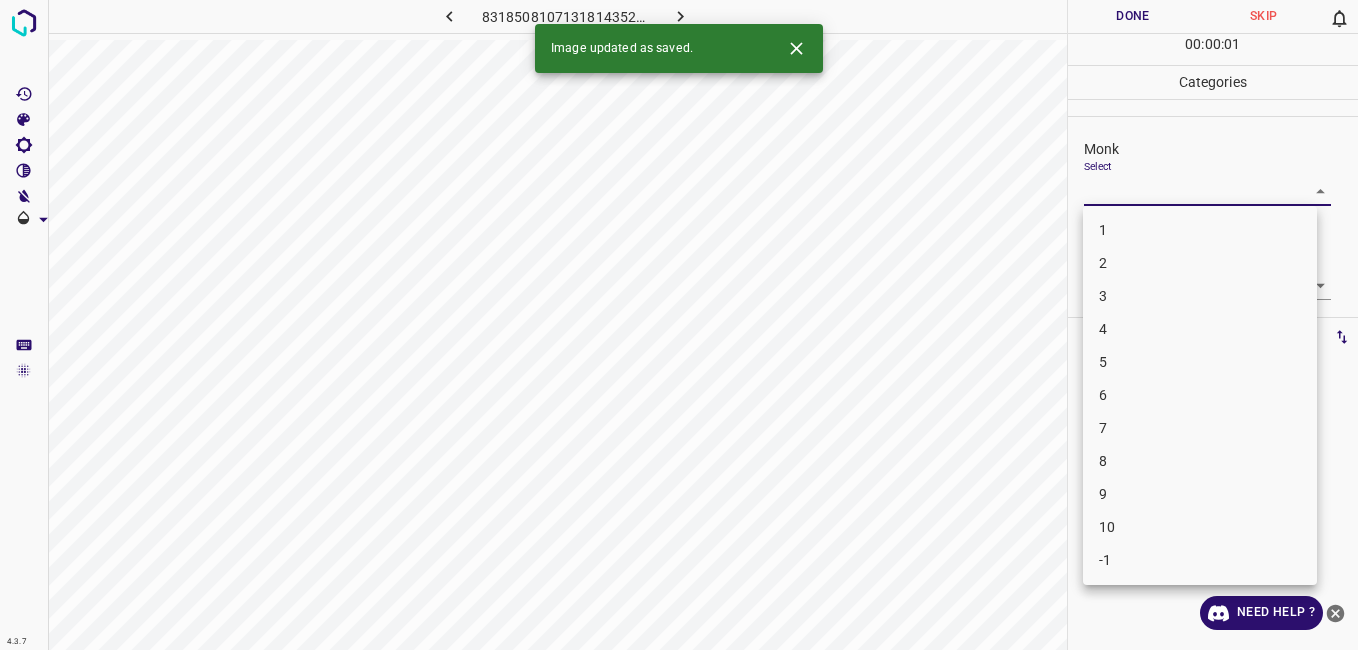 click on "2" at bounding box center [1200, 263] 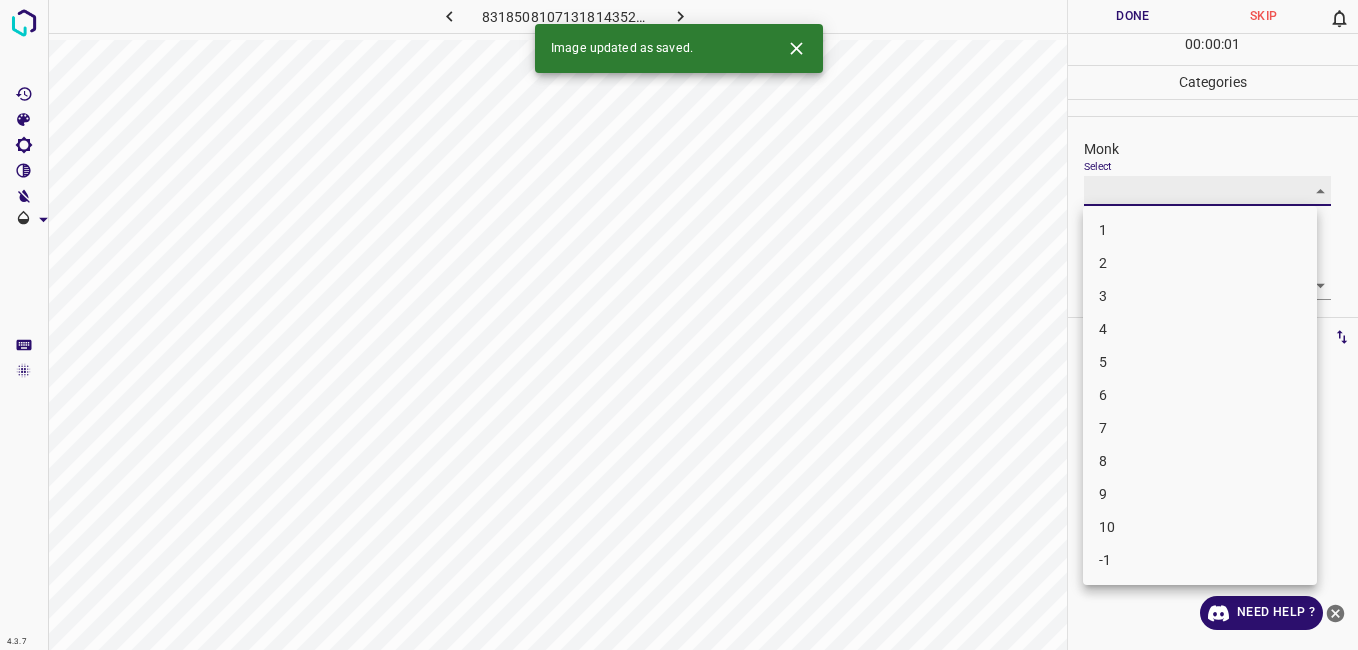 type on "2" 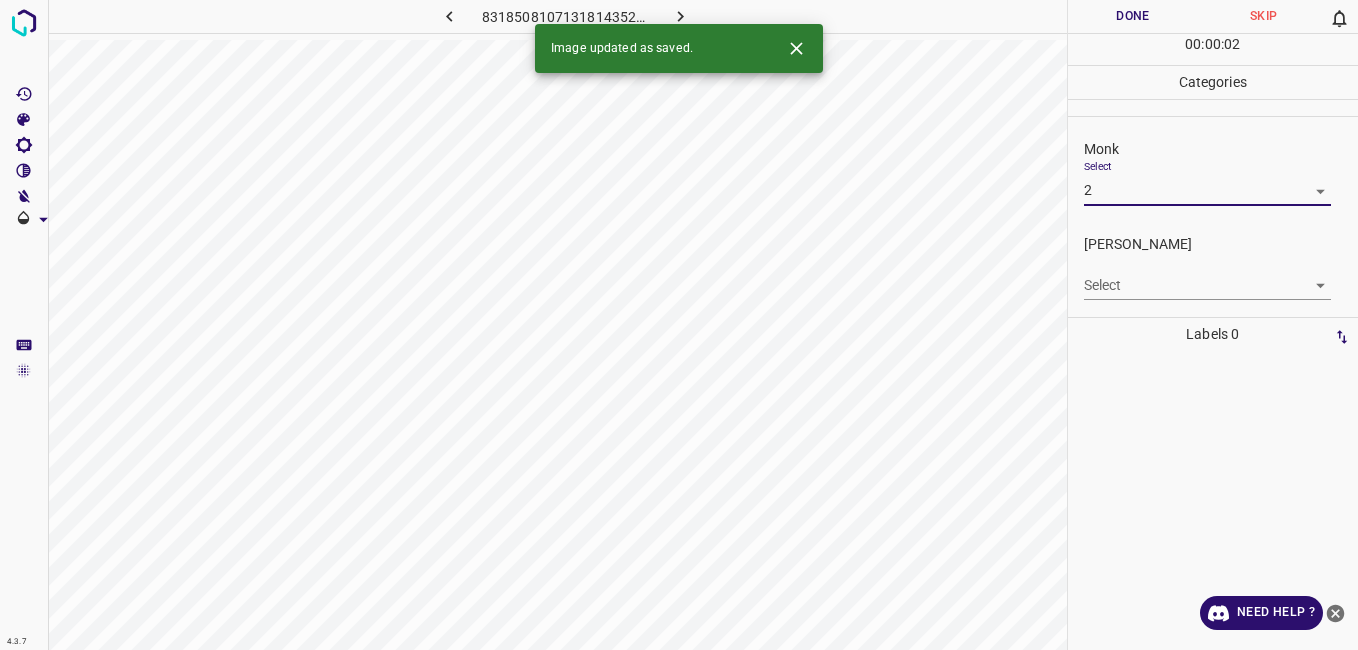 click on "Select ​" at bounding box center (1207, 277) 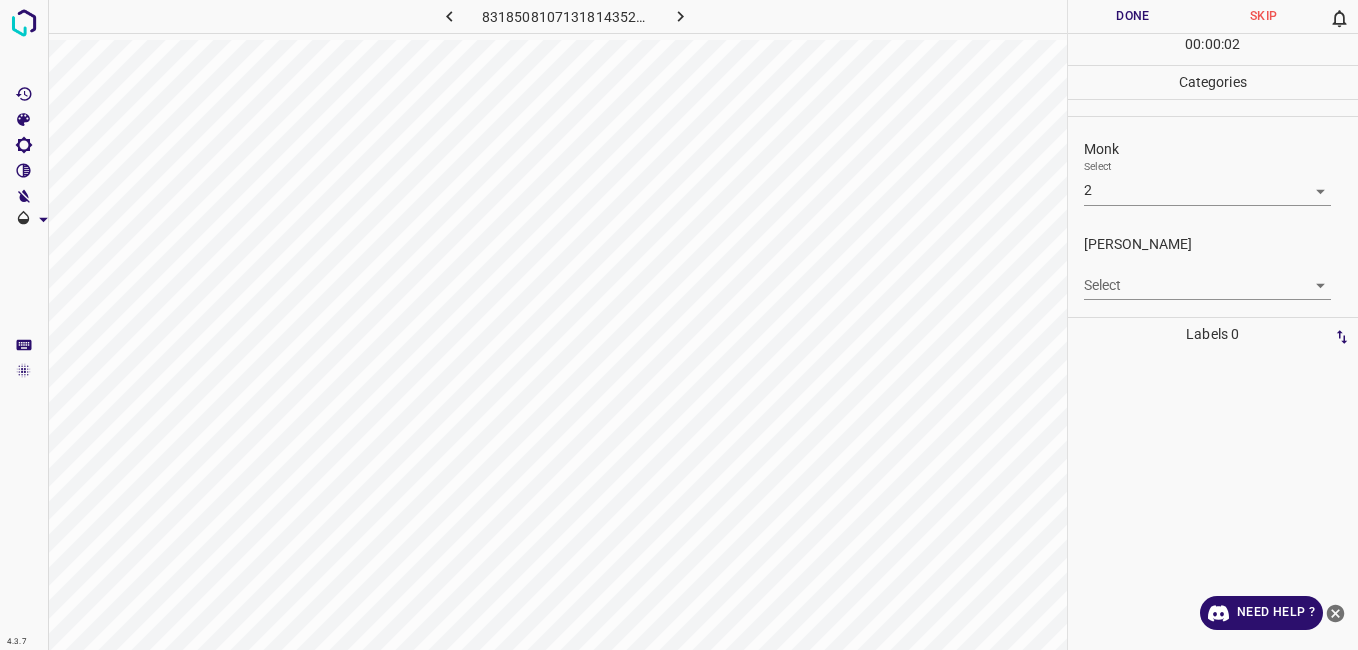 click on "4.3.7 8318508107131814352.png Done Skip 0 00   : 00   : 02   Categories Monk   Select 2 2  Fitzpatrick   Select ​ Labels   0 Categories 1 Monk 2  Fitzpatrick Tools Space Change between modes (Draw & Edit) I Auto labeling R Restore zoom M Zoom in N Zoom out Delete Delete selecte label Filters Z Restore filters X Saturation filter C Brightness filter V Contrast filter B Gray scale filter General O Download Need Help ? - Text - Hide - Delete" at bounding box center (679, 325) 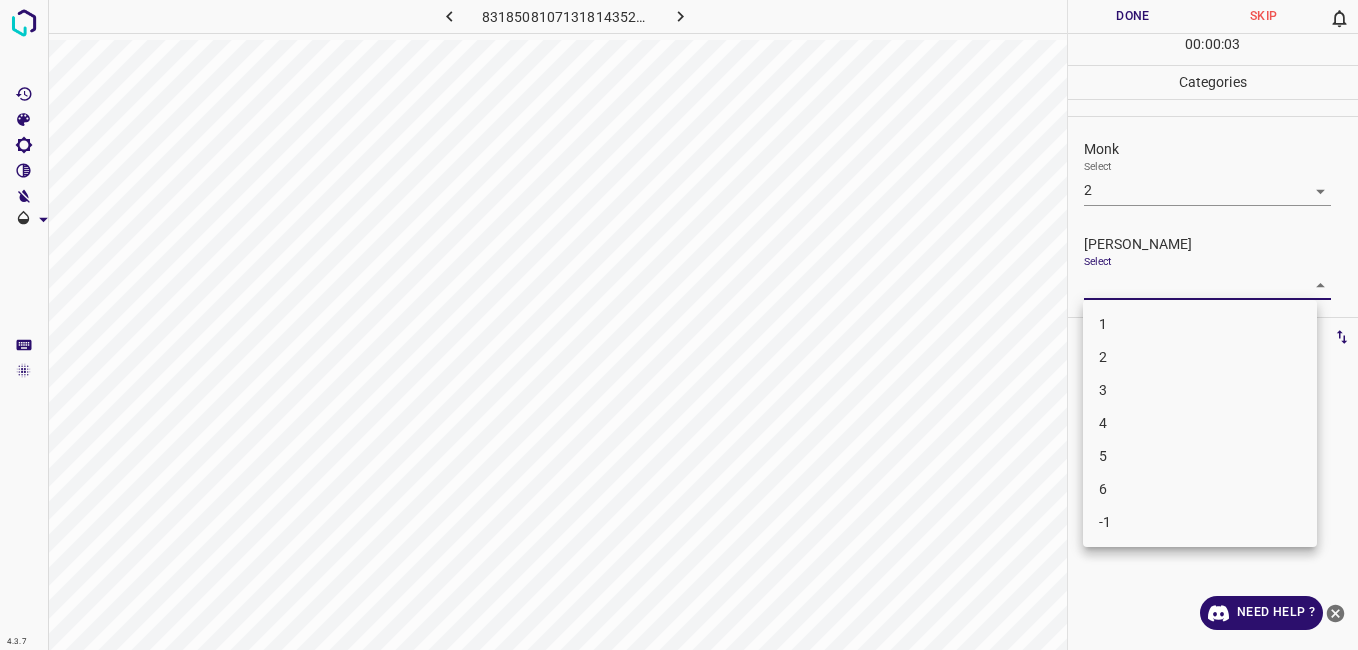 click on "1" at bounding box center [1200, 324] 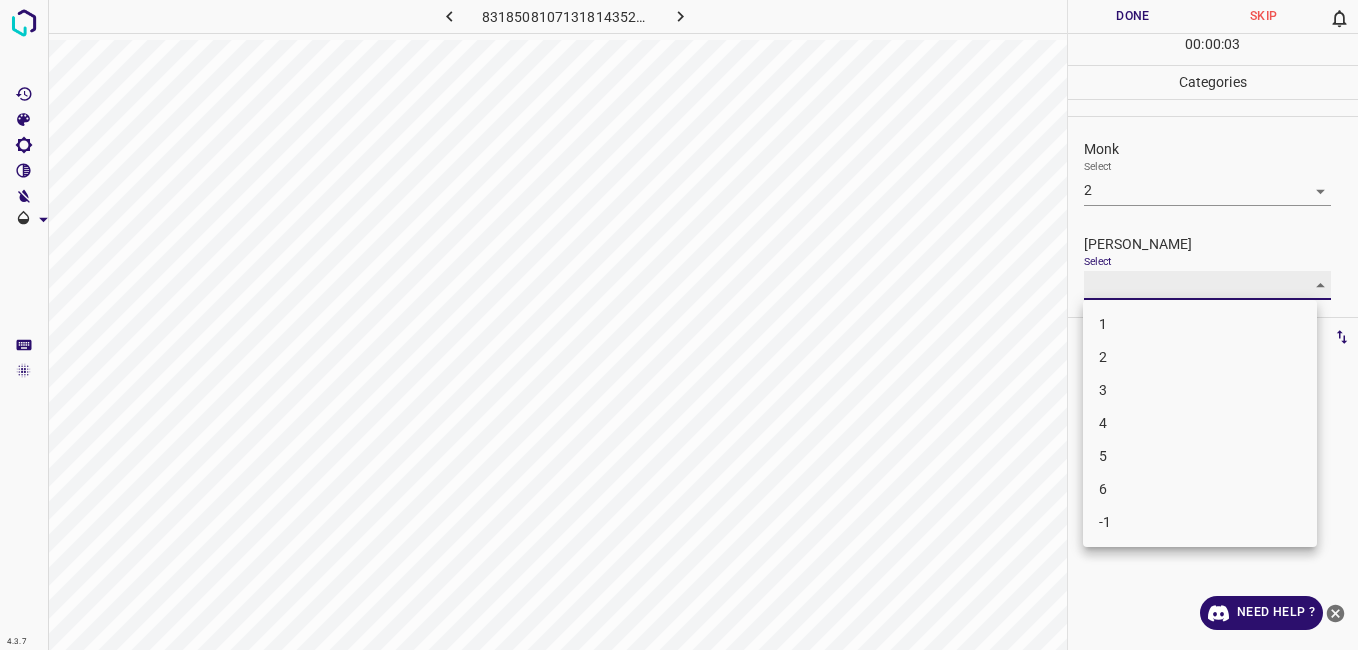 type on "1" 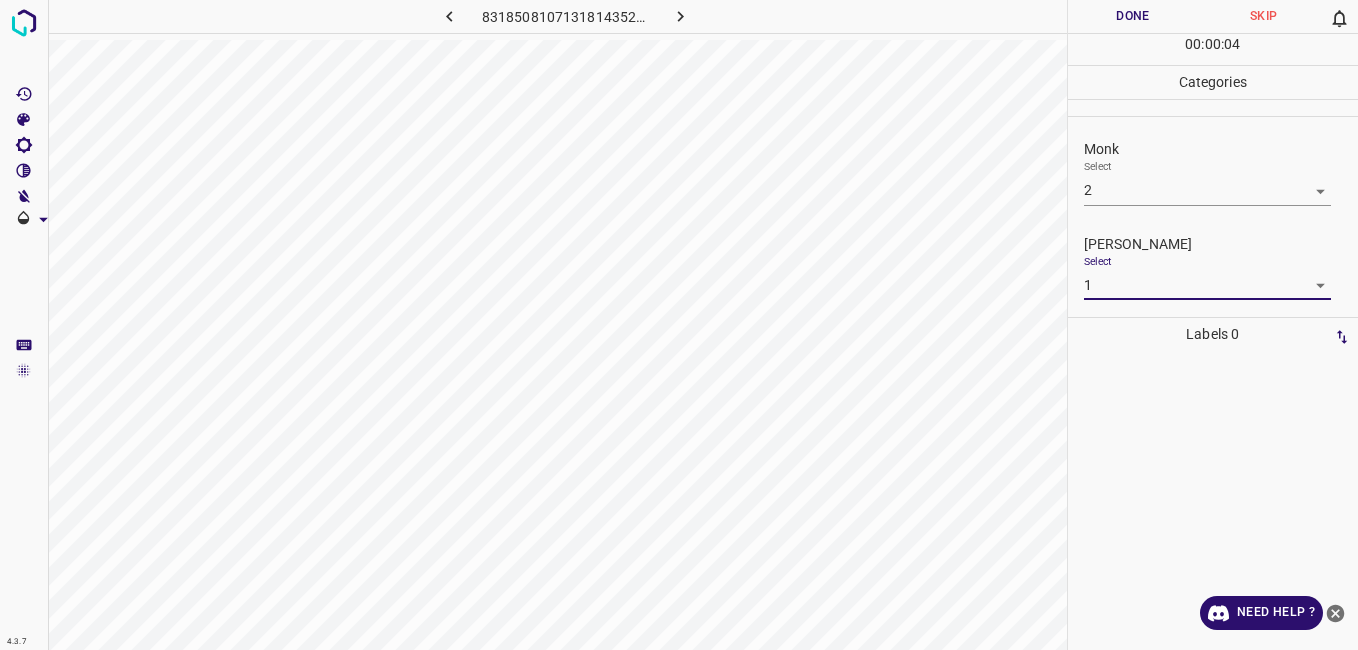 click on "Done" at bounding box center [1133, 16] 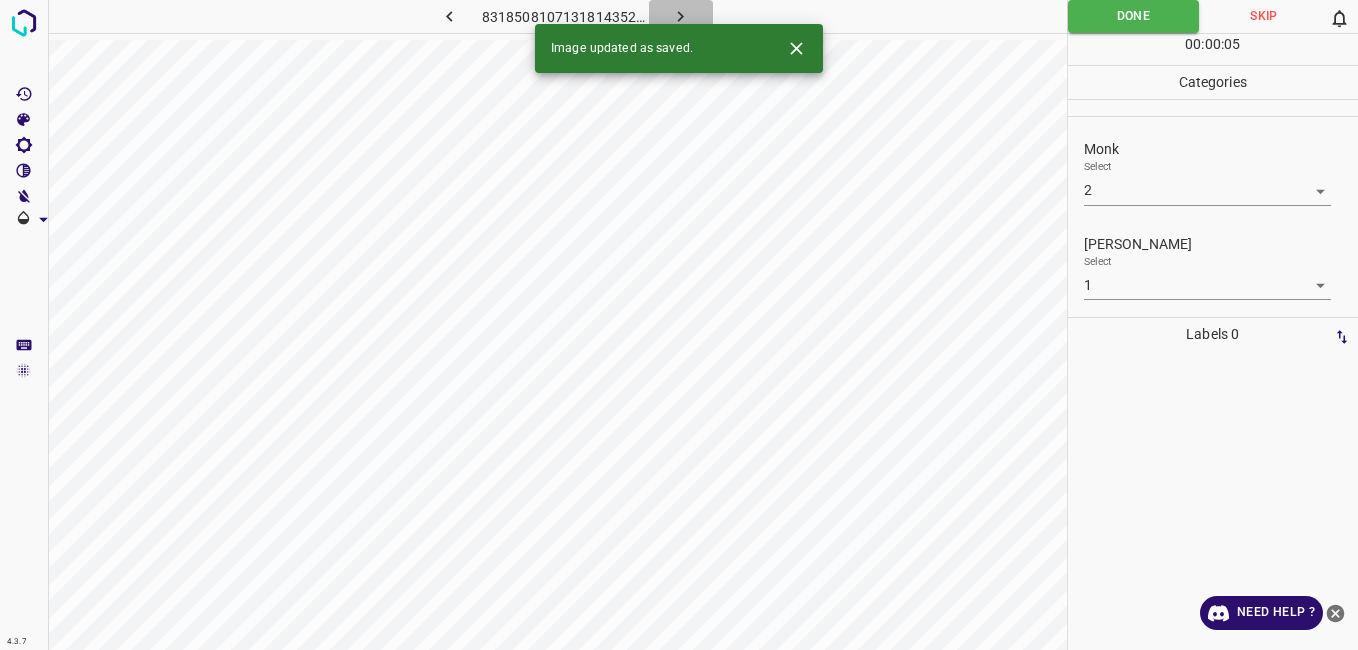 click 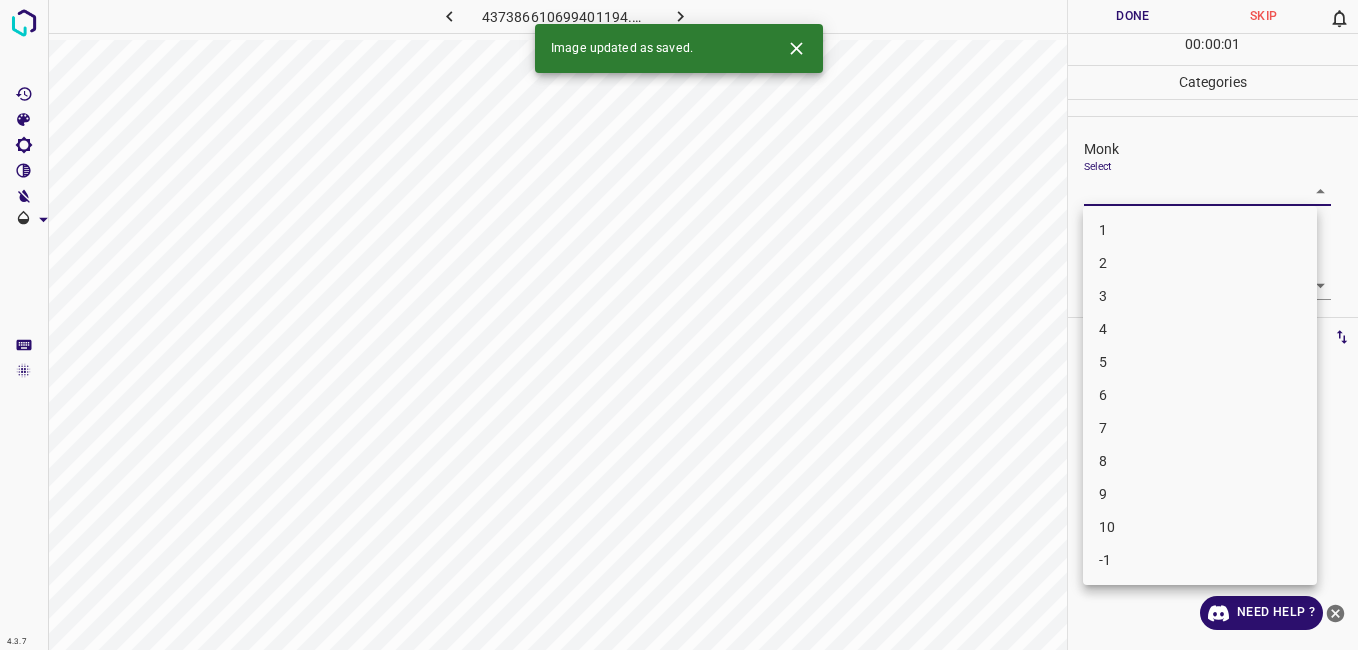click on "4.3.7 437386610699401194.png Done Skip 0 00   : 00   : 01   Categories Monk   Select ​  Fitzpatrick   Select ​ Labels   0 Categories 1 Monk 2  Fitzpatrick Tools Space Change between modes (Draw & Edit) I Auto labeling R Restore zoom M Zoom in N Zoom out Delete Delete selecte label Filters Z Restore filters X Saturation filter C Brightness filter V Contrast filter B Gray scale filter General O Download Image updated as saved. Need Help ? - Text - Hide - Delete 1 2 3 4 5 6 7 8 9 10 -1" at bounding box center [679, 325] 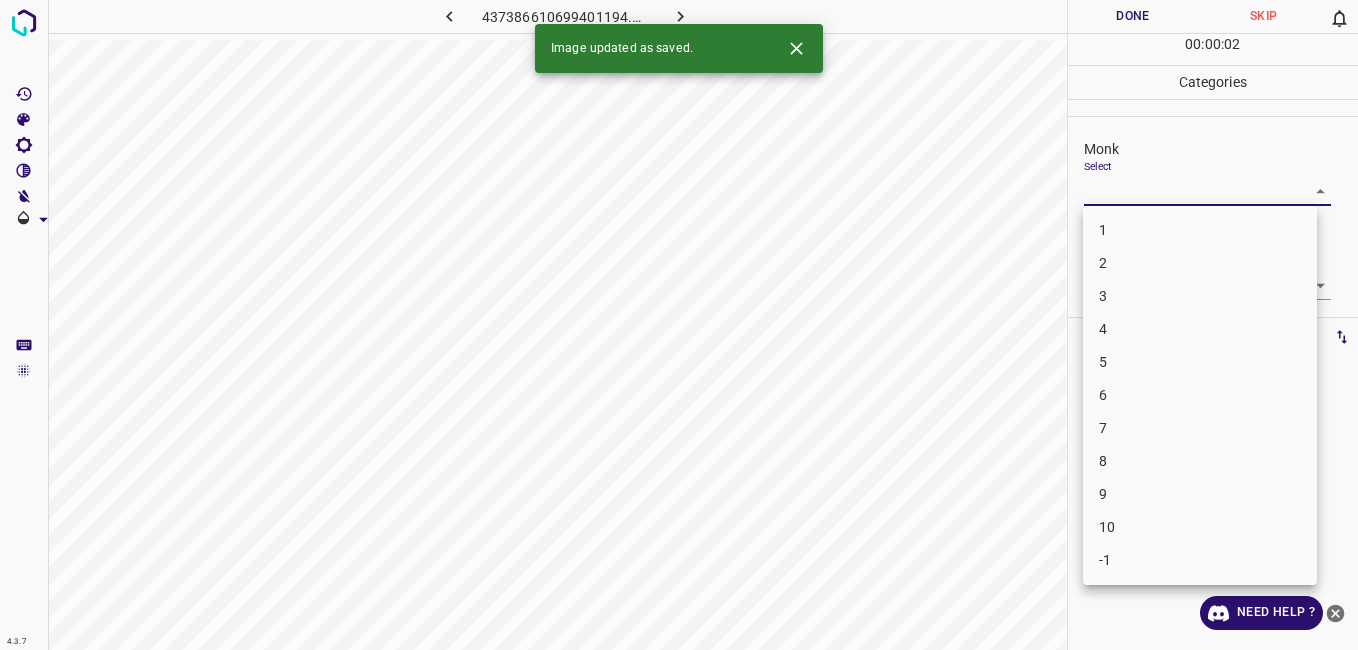 drag, startPoint x: 1147, startPoint y: 294, endPoint x: 1105, endPoint y: 310, distance: 44.94441 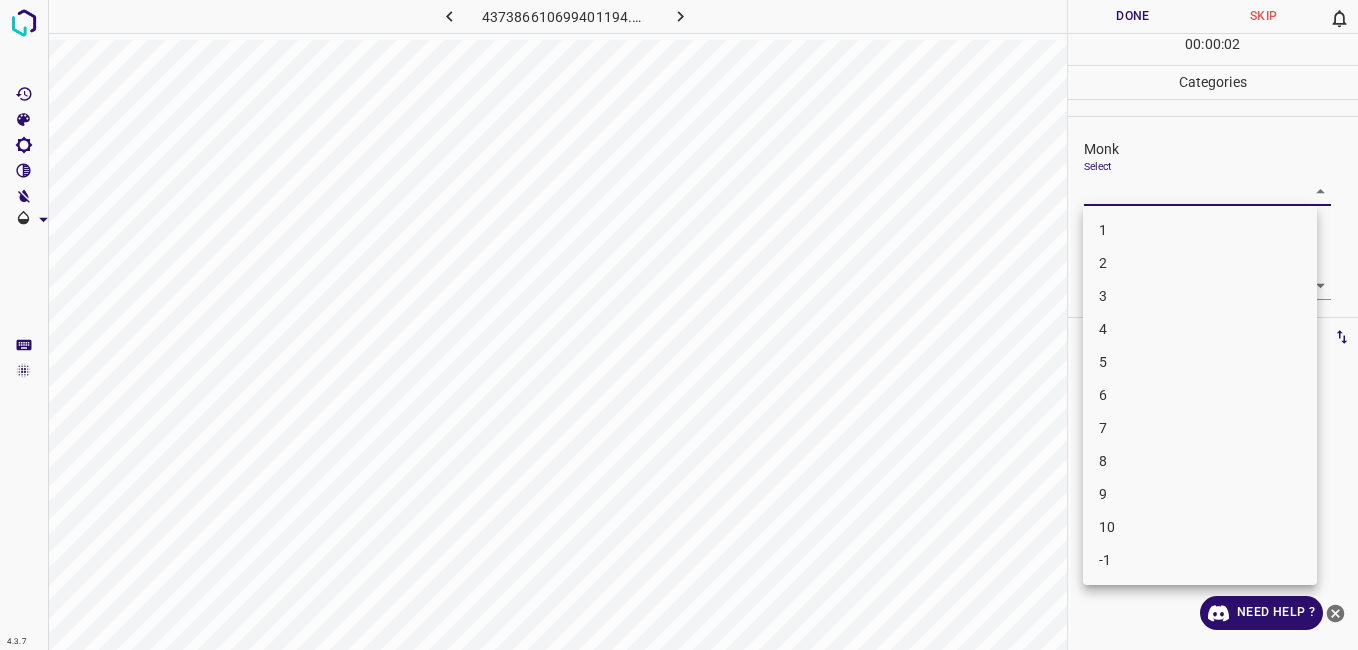 click on "3" at bounding box center [1200, 296] 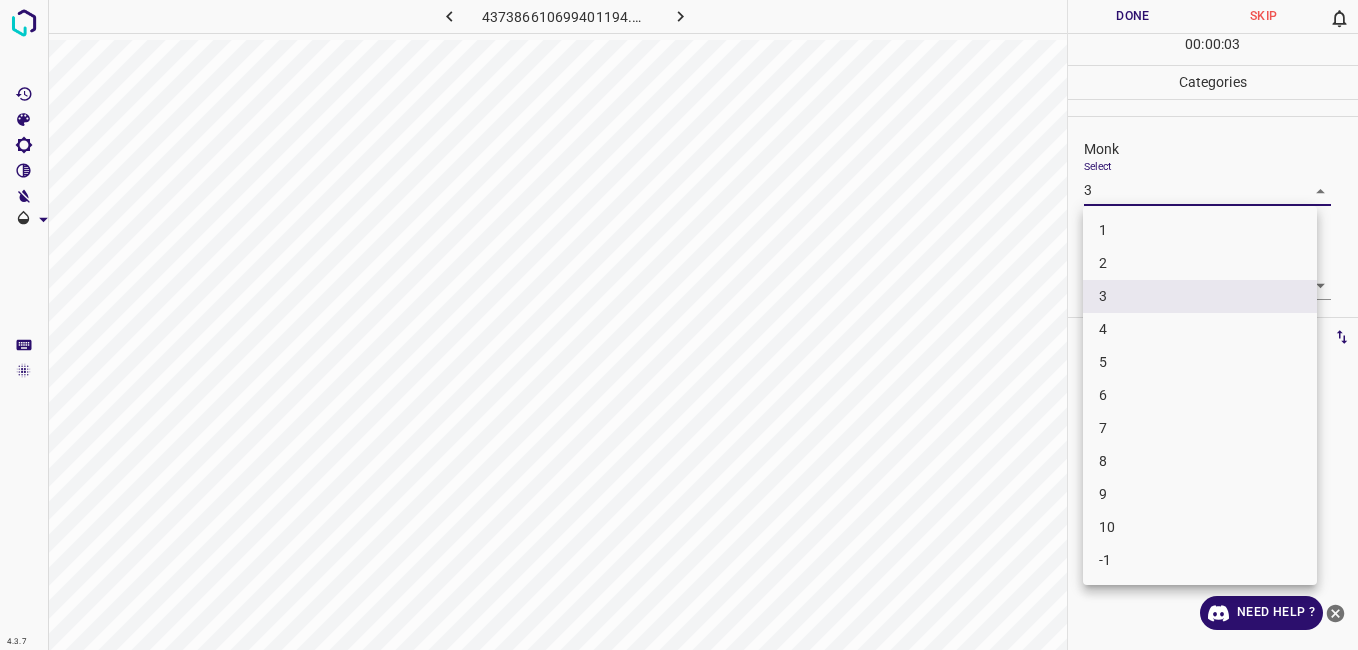 click on "4.3.7 437386610699401194.png Done Skip 0 00   : 00   : 03   Categories Monk   Select 3 3  Fitzpatrick   Select ​ Labels   0 Categories 1 Monk 2  Fitzpatrick Tools Space Change between modes (Draw & Edit) I Auto labeling R Restore zoom M Zoom in N Zoom out Delete Delete selecte label Filters Z Restore filters X Saturation filter C Brightness filter V Contrast filter B Gray scale filter General O Download Need Help ? - Text - Hide - Delete 1 2 3 4 5 6 7 8 9 10 -1" at bounding box center (679, 325) 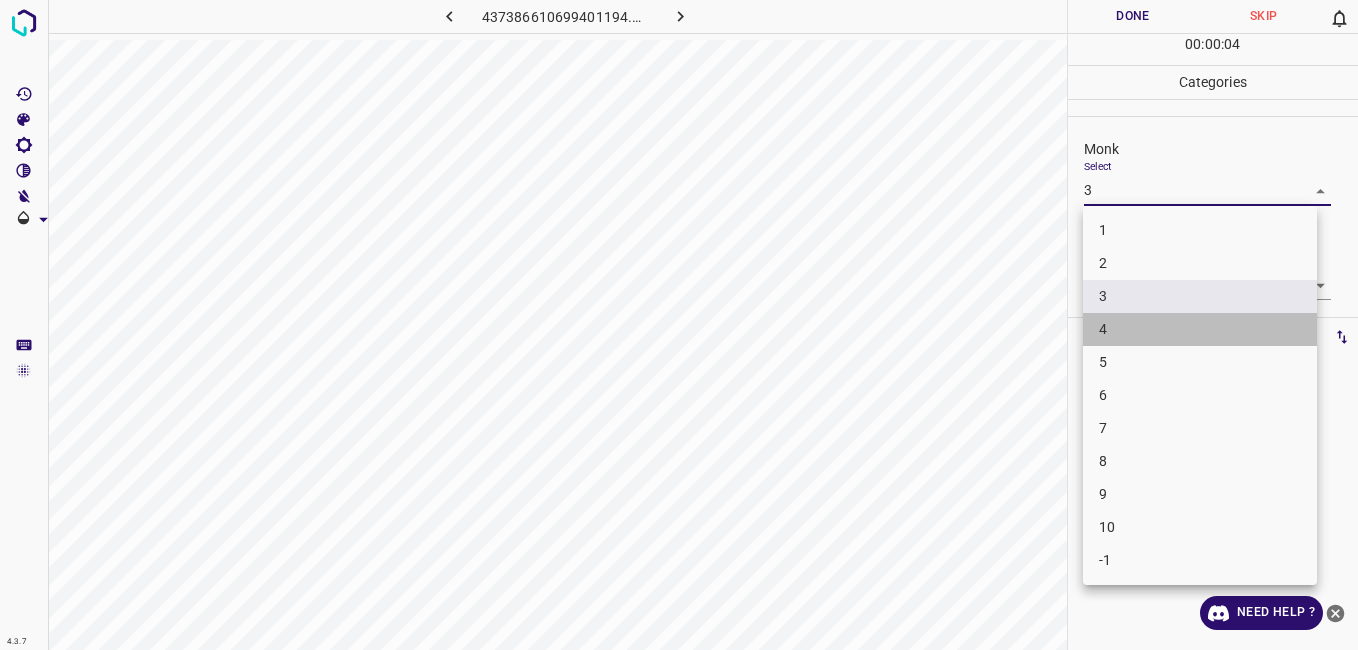 click on "4" at bounding box center (1200, 329) 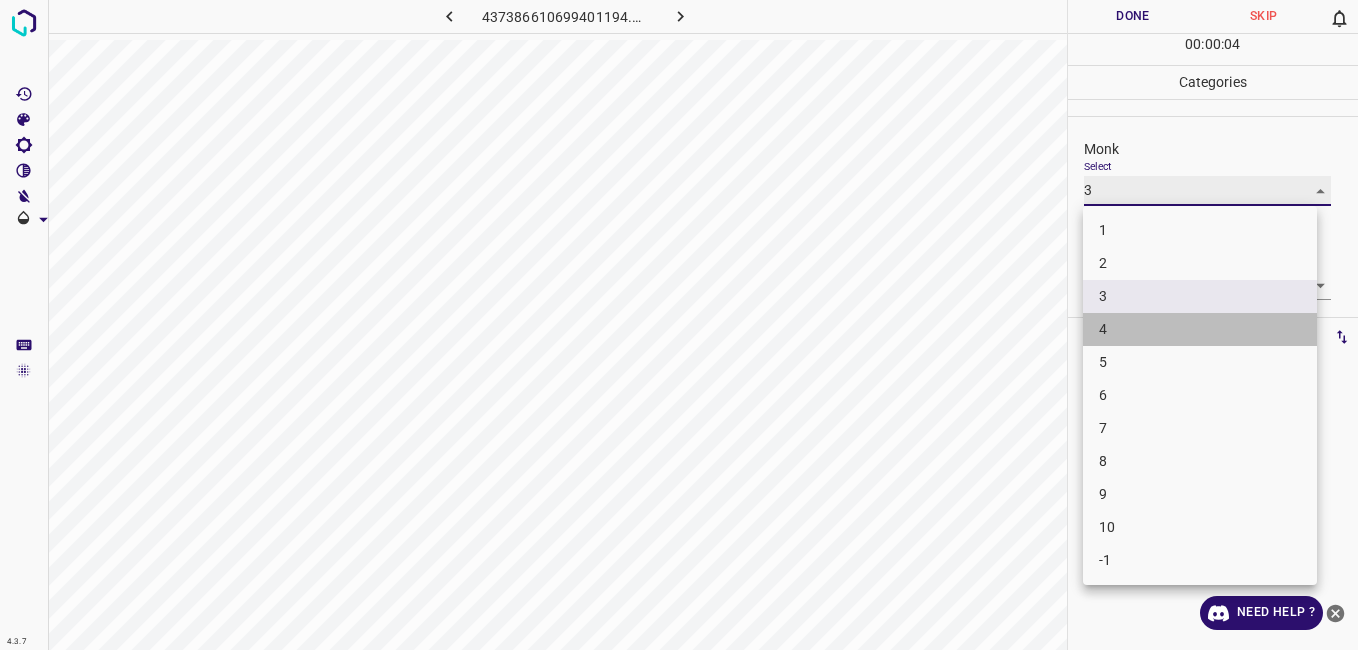 type on "4" 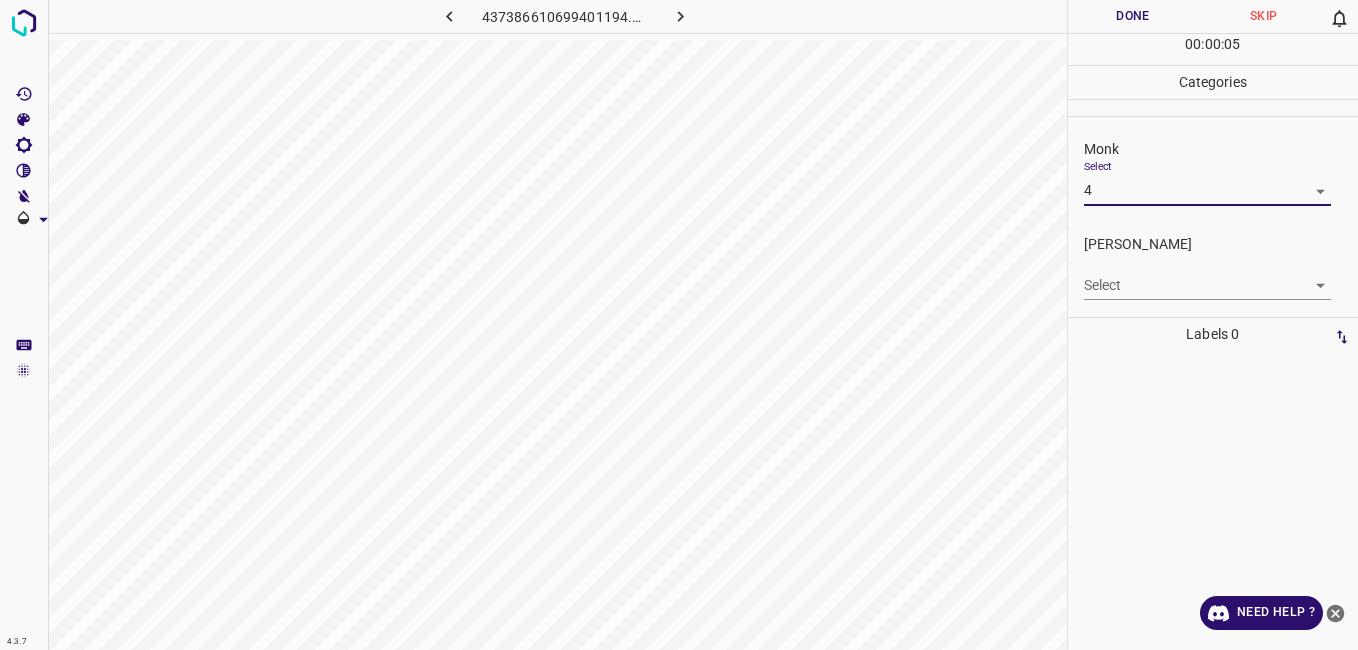 click on "4.3.7 437386610699401194.png Done Skip 0 00   : 00   : 05   Categories Monk   Select 4 4  Fitzpatrick   Select ​ Labels   0 Categories 1 Monk 2  Fitzpatrick Tools Space Change between modes (Draw & Edit) I Auto labeling R Restore zoom M Zoom in N Zoom out Delete Delete selecte label Filters Z Restore filters X Saturation filter C Brightness filter V Contrast filter B Gray scale filter General O Download Need Help ? - Text - Hide - Delete" at bounding box center [679, 325] 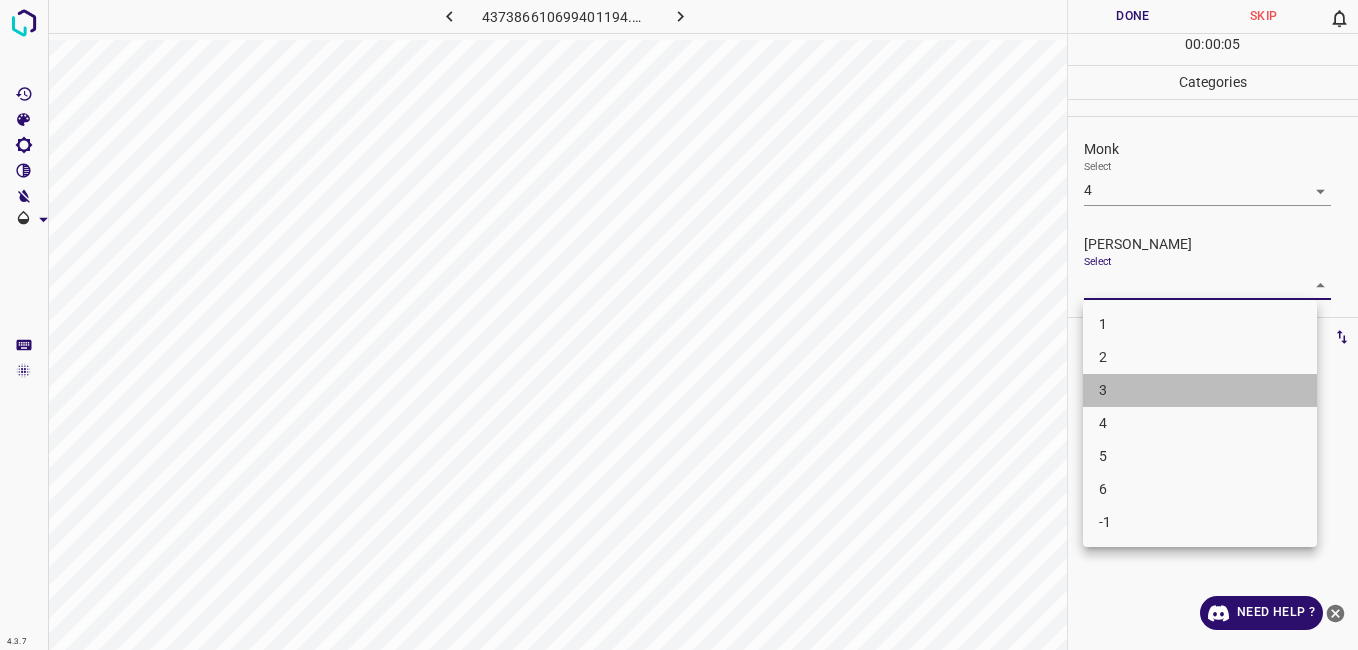 click on "3" at bounding box center [1200, 390] 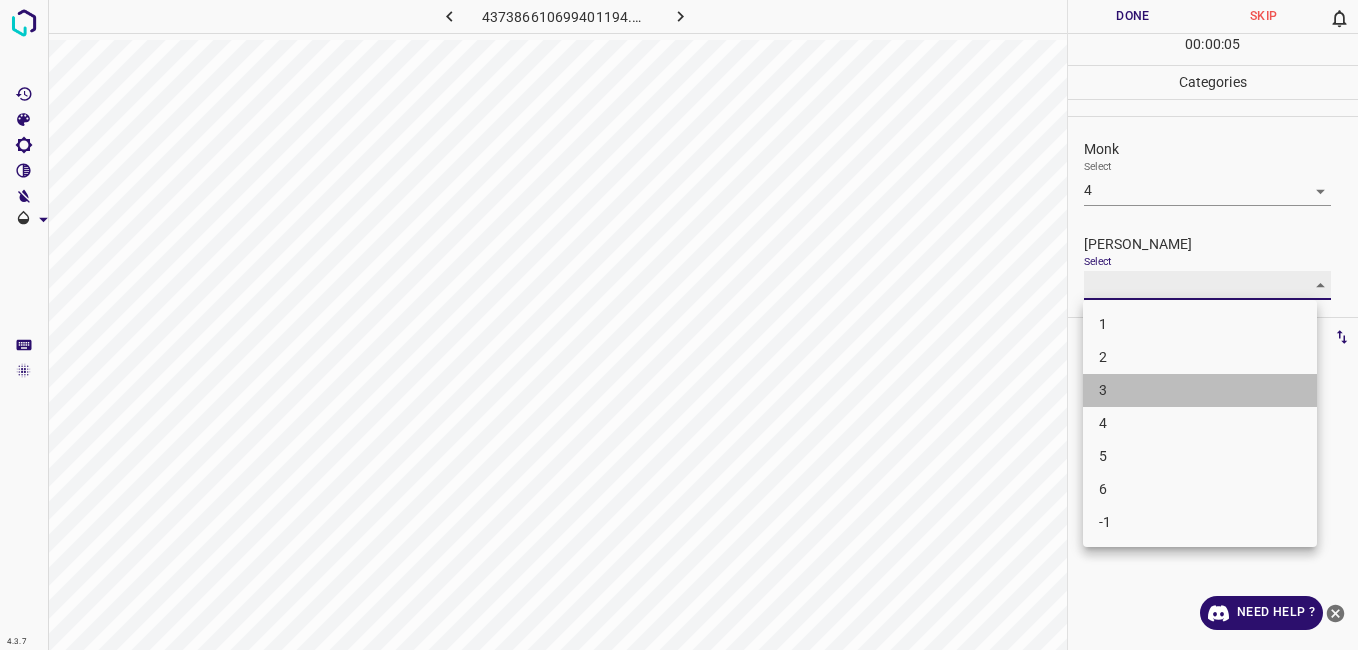 type on "3" 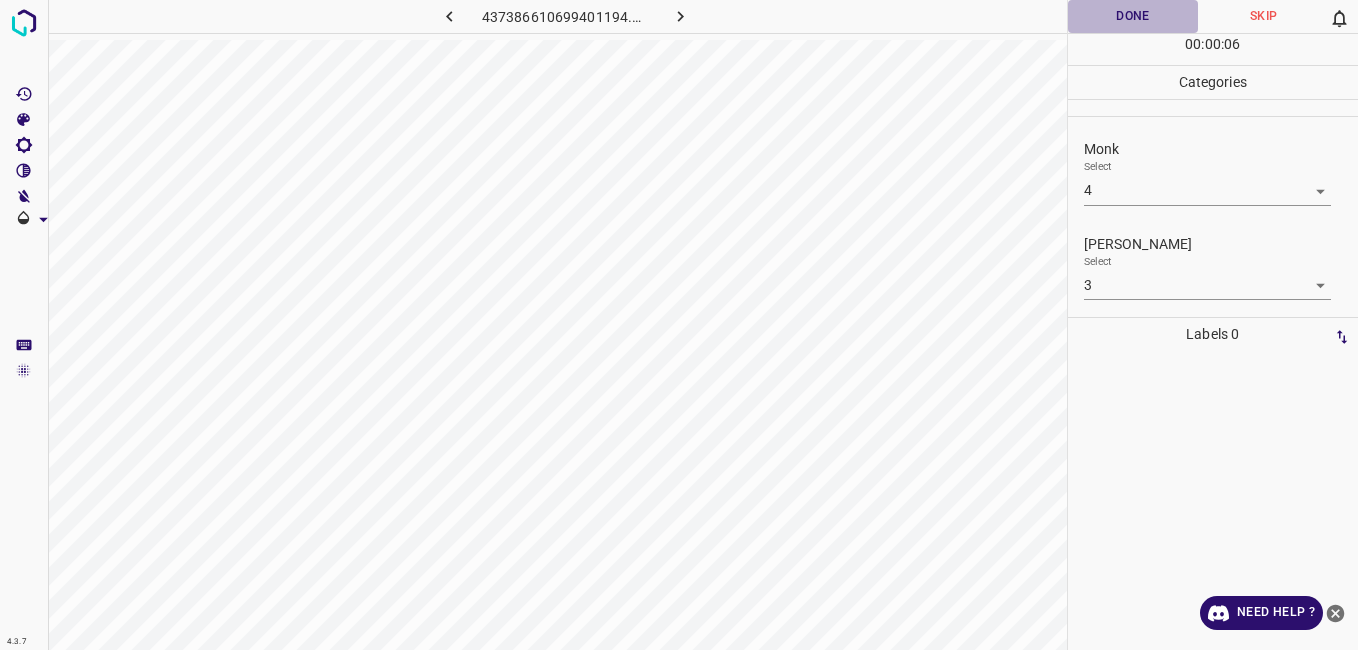 click on "Done" at bounding box center (1133, 16) 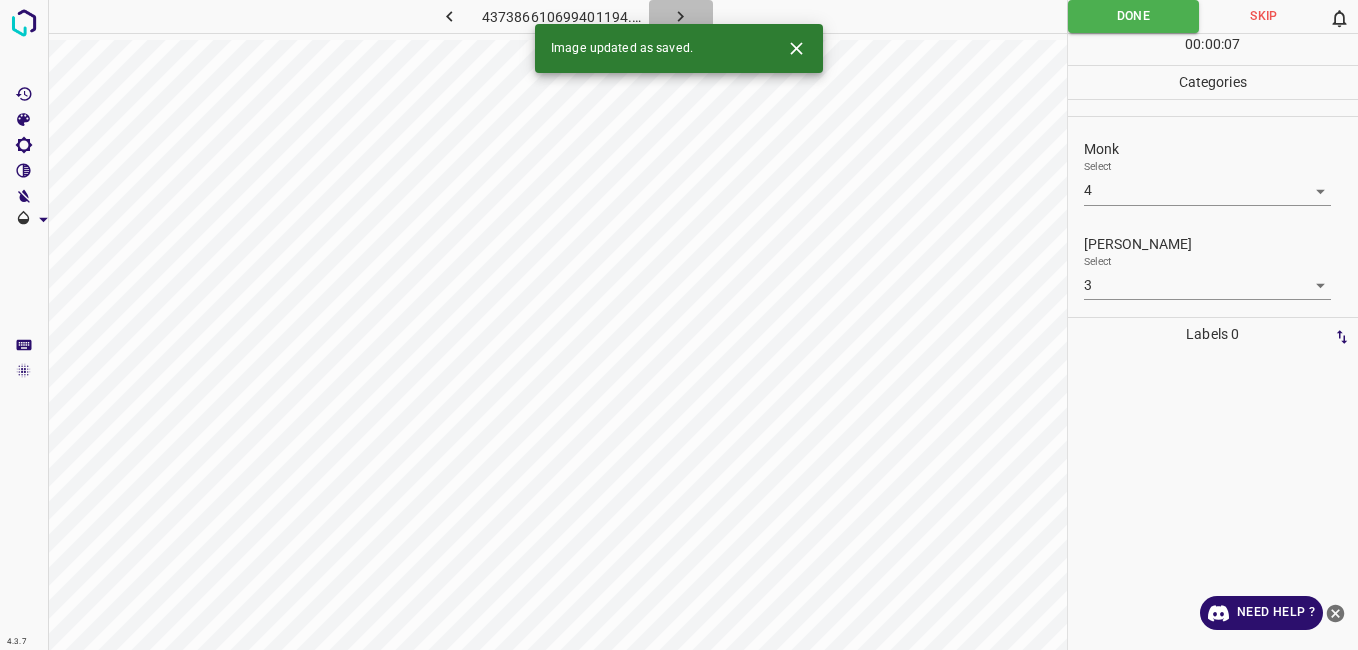click 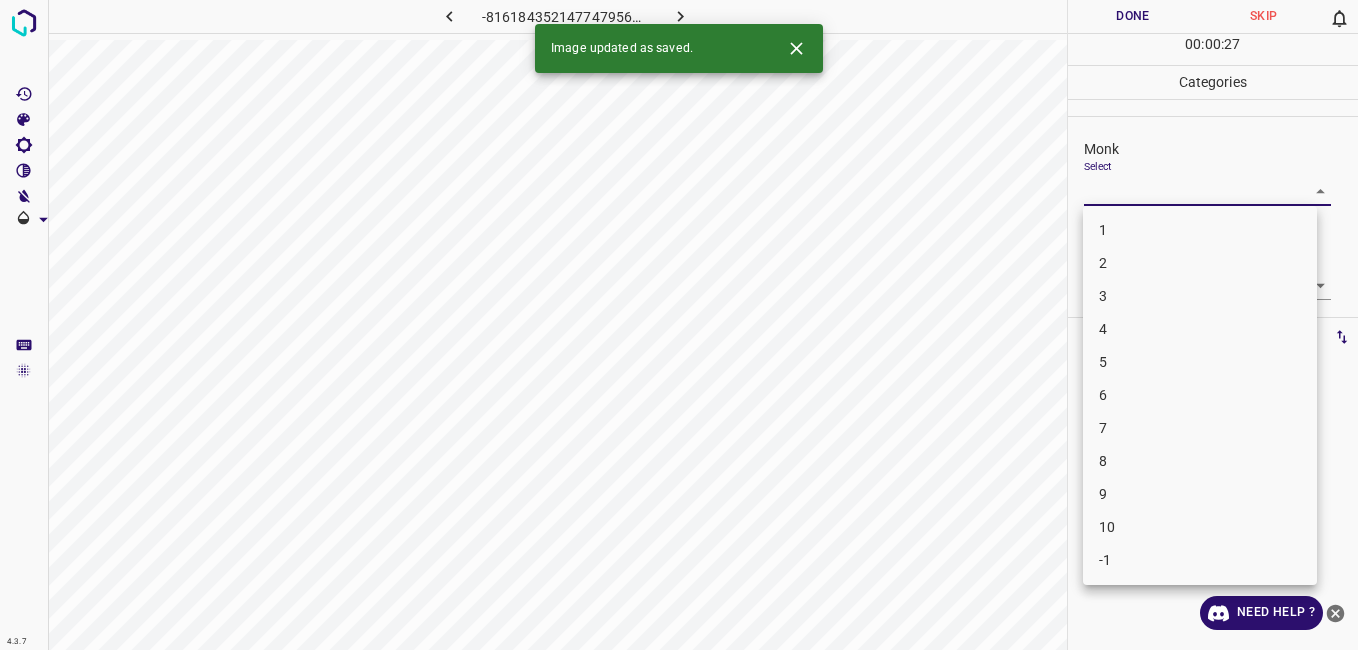 click on "4.3.7 -8161843521477479566.png Done Skip 0 00   : 00   : 27   Categories Monk   Select ​  Fitzpatrick   Select ​ Labels   0 Categories 1 Monk 2  Fitzpatrick Tools Space Change between modes (Draw & Edit) I Auto labeling R Restore zoom M Zoom in N Zoom out Delete Delete selecte label Filters Z Restore filters X Saturation filter C Brightness filter V Contrast filter B Gray scale filter General O Download Image updated as saved. Need Help ? - Text - Hide - Delete 1 2 3 4 5 6 7 8 9 10 -1" at bounding box center [679, 325] 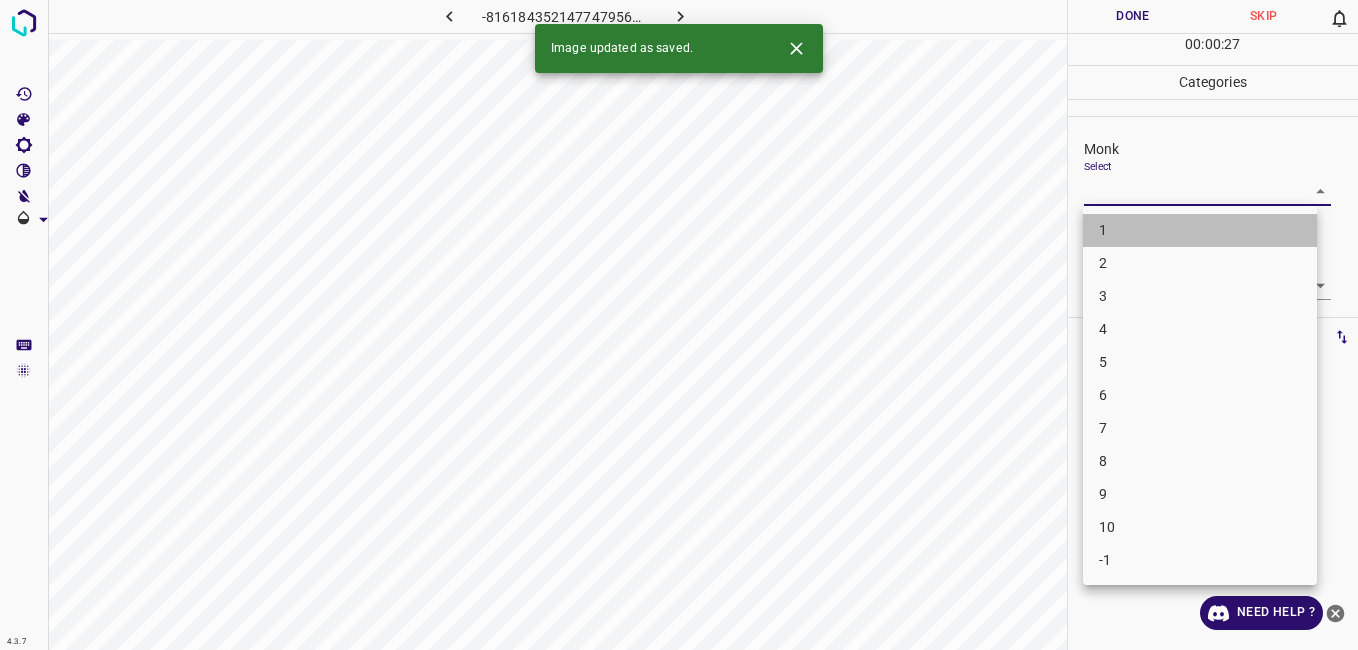 click on "1" at bounding box center (1200, 230) 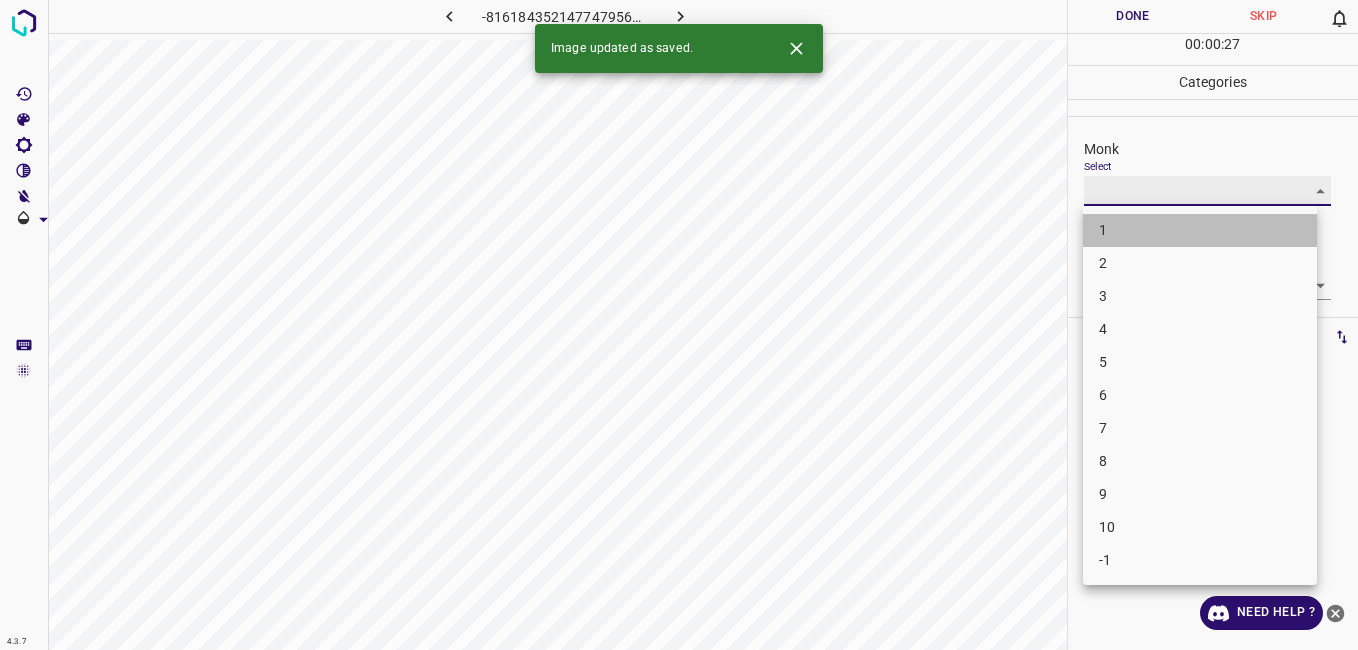 type on "1" 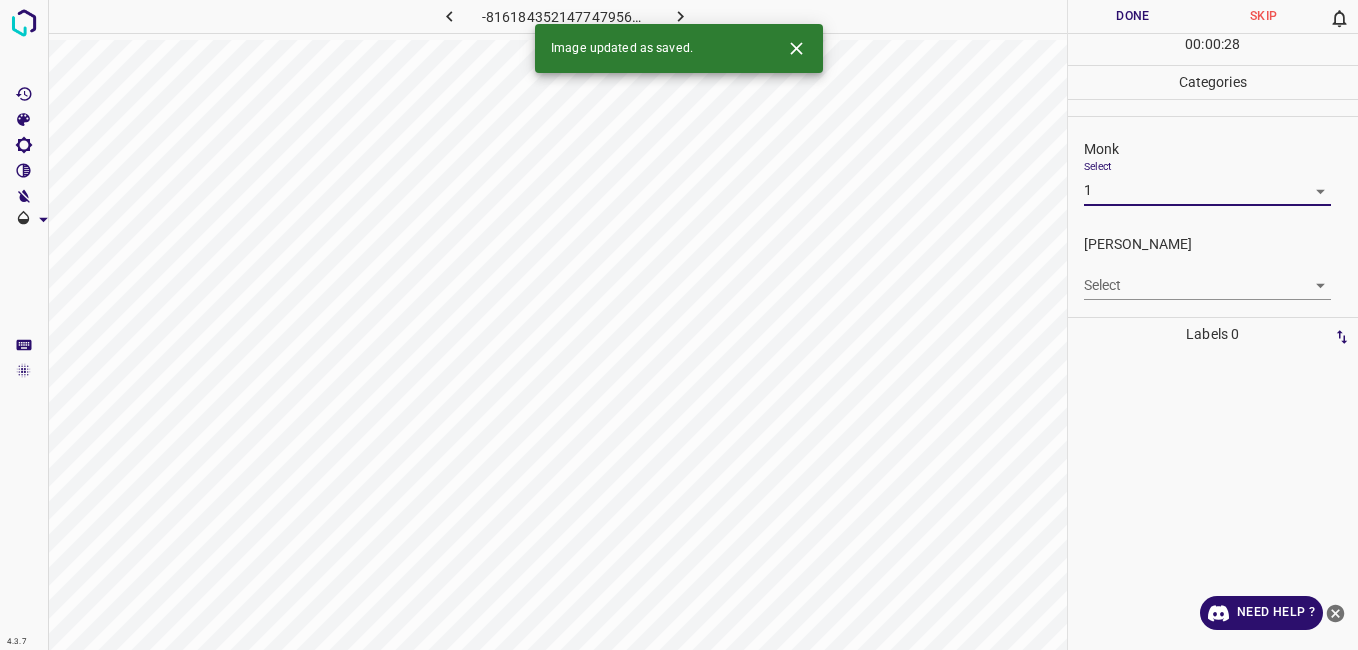 click on "4.3.7 -8161843521477479566.png Done Skip 0 00   : 00   : 28   Categories Monk   Select 1 1  Fitzpatrick   Select ​ Labels   0 Categories 1 Monk 2  Fitzpatrick Tools Space Change between modes (Draw & Edit) I Auto labeling R Restore zoom M Zoom in N Zoom out Delete Delete selecte label Filters Z Restore filters X Saturation filter C Brightness filter V Contrast filter B Gray scale filter General O Download Image updated as saved. Need Help ? - Text - Hide - Delete" at bounding box center (679, 325) 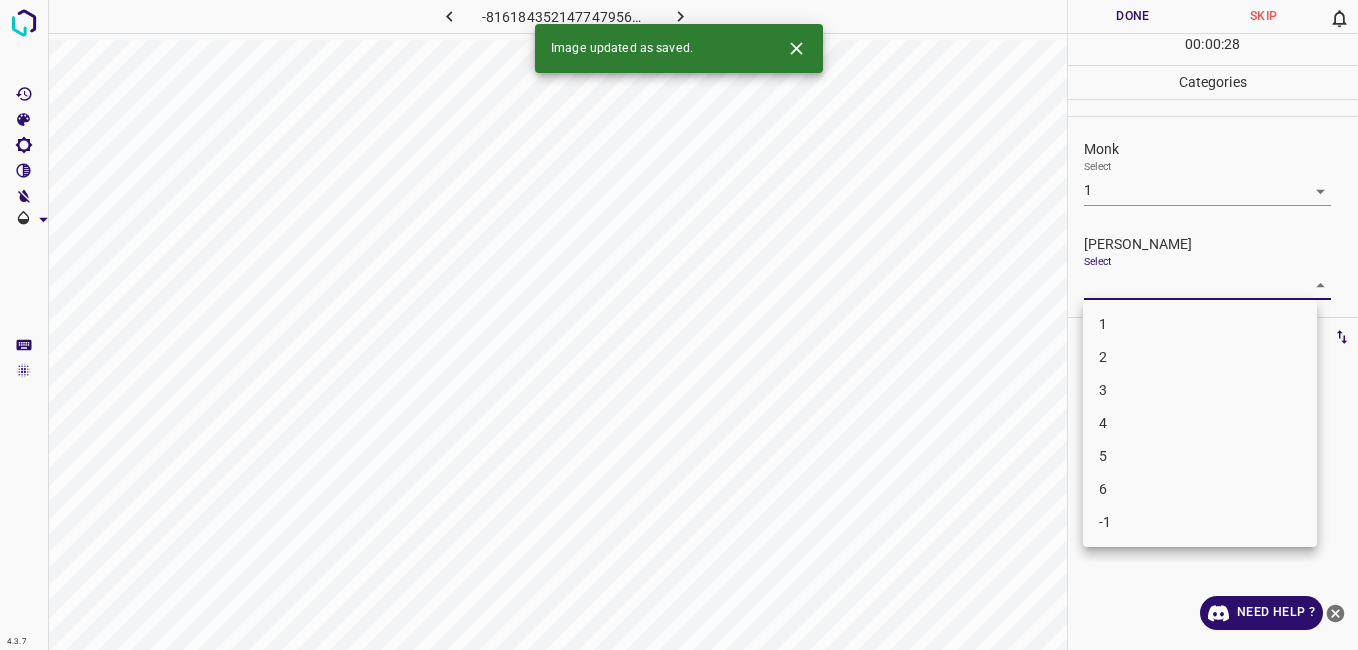 click on "1" at bounding box center [1200, 324] 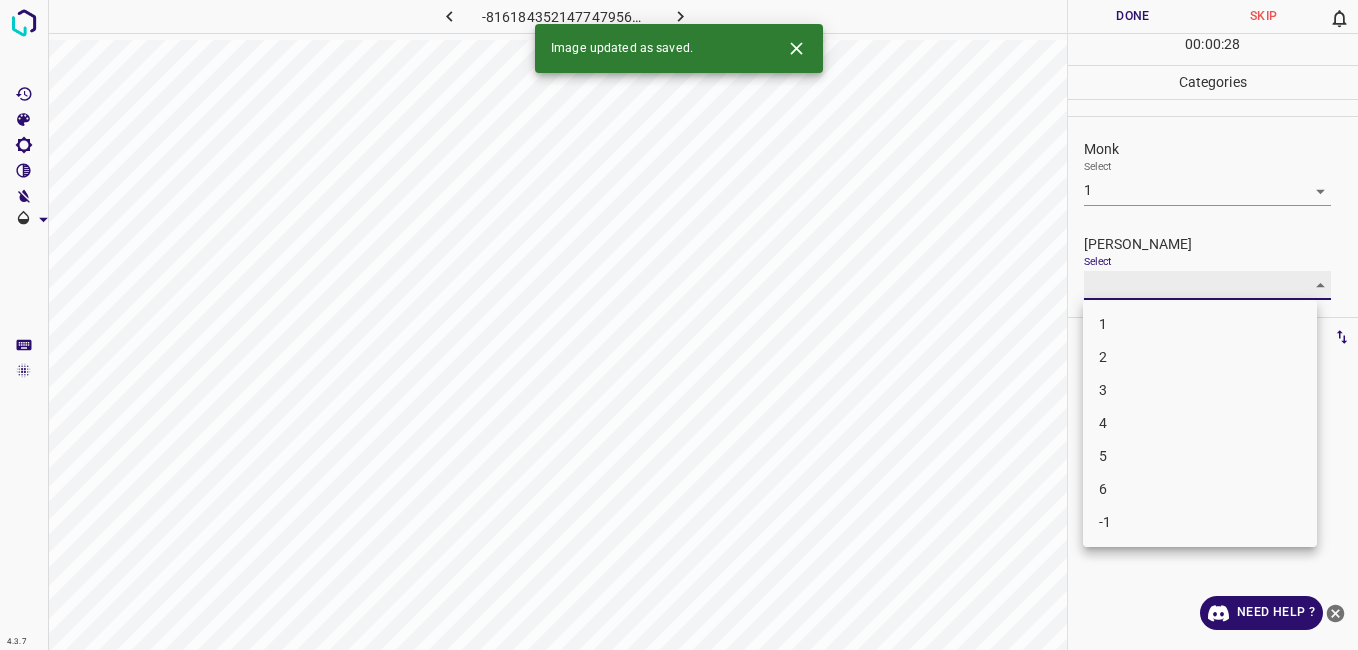 type on "1" 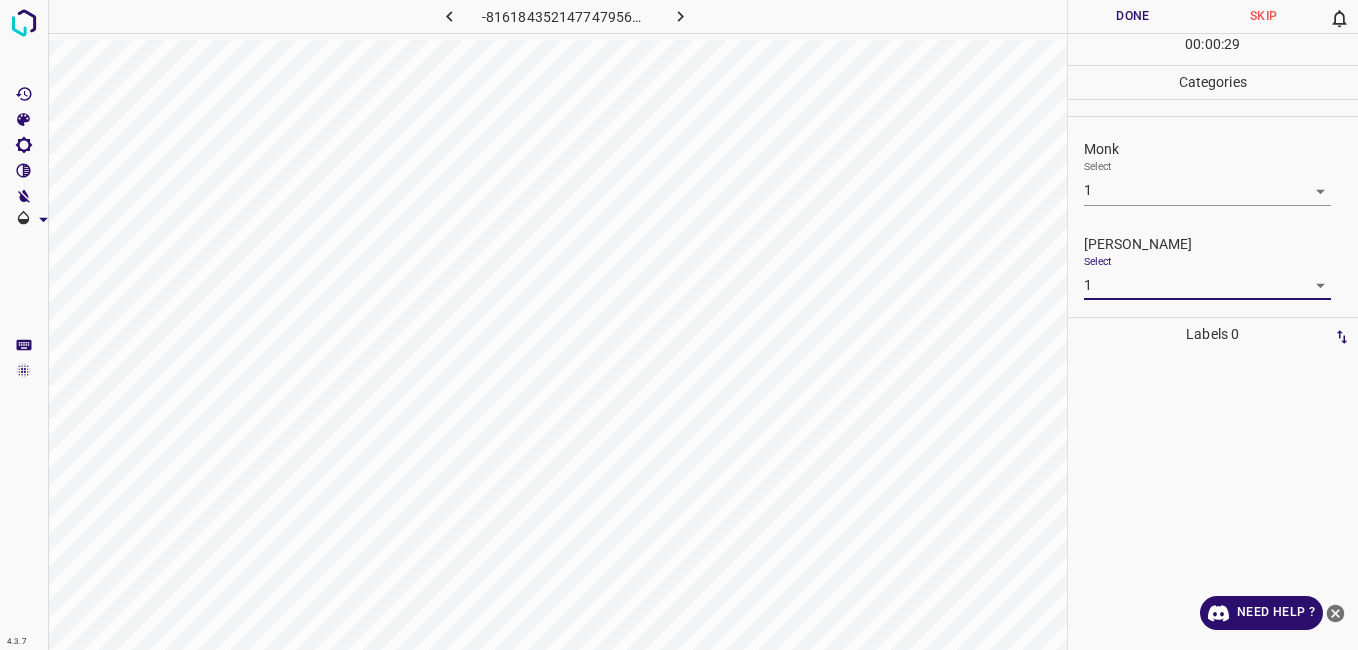 click on "Done" at bounding box center (1133, 16) 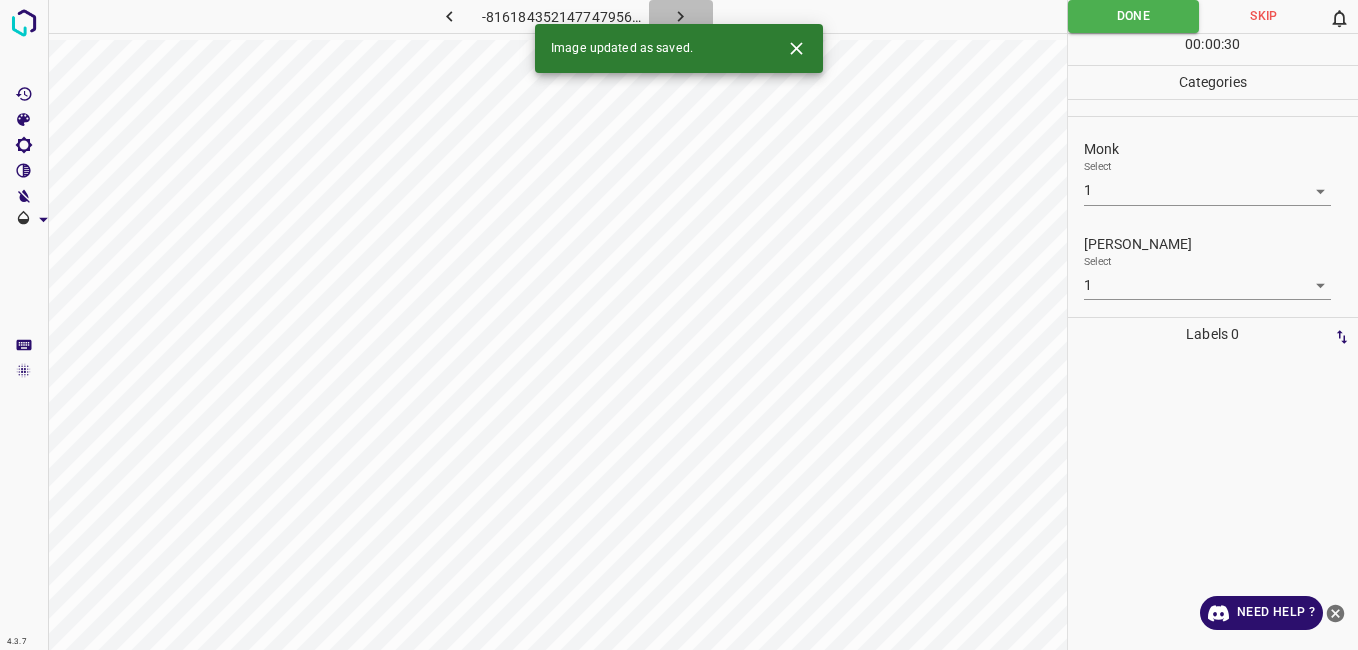 click 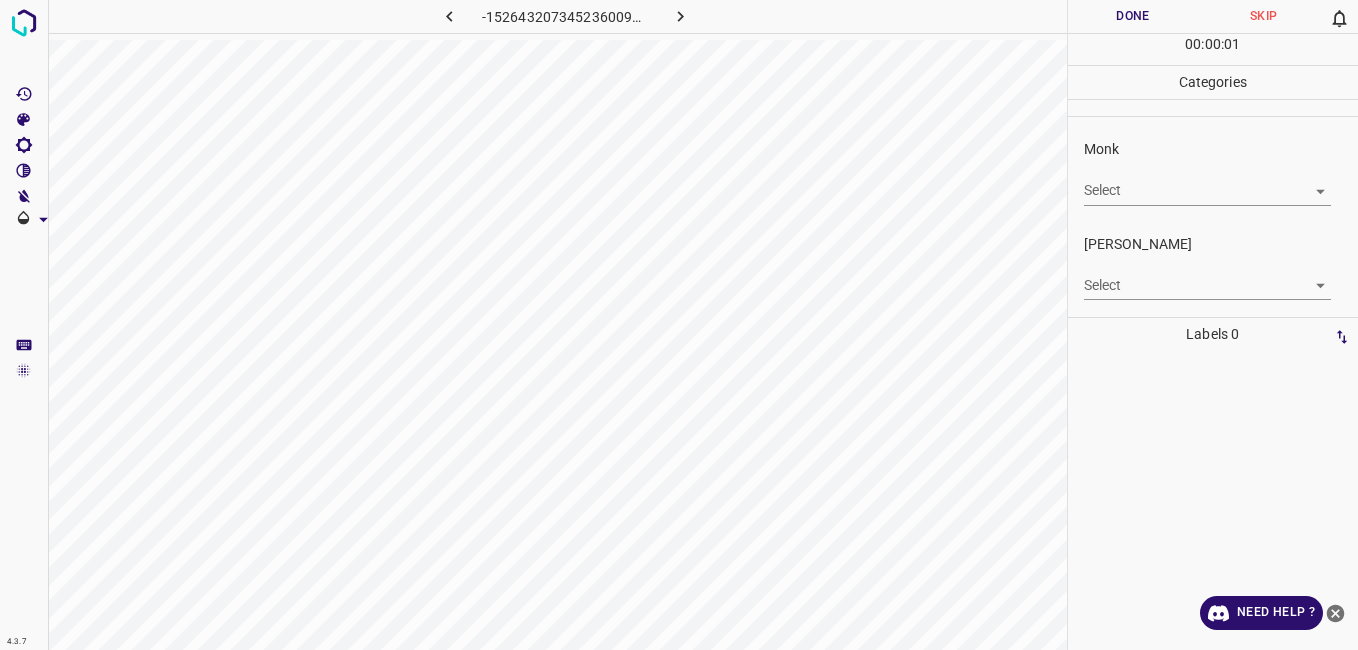 click on "4.3.7 -1526432073452360092.png Done Skip 0 00   : 00   : 01   Categories Monk   Select ​  Fitzpatrick   Select ​ Labels   0 Categories 1 Monk 2  Fitzpatrick Tools Space Change between modes (Draw & Edit) I Auto labeling R Restore zoom M Zoom in N Zoom out Delete Delete selecte label Filters Z Restore filters X Saturation filter C Brightness filter V Contrast filter B Gray scale filter General O Download Need Help ? - Text - Hide - Delete" at bounding box center [679, 325] 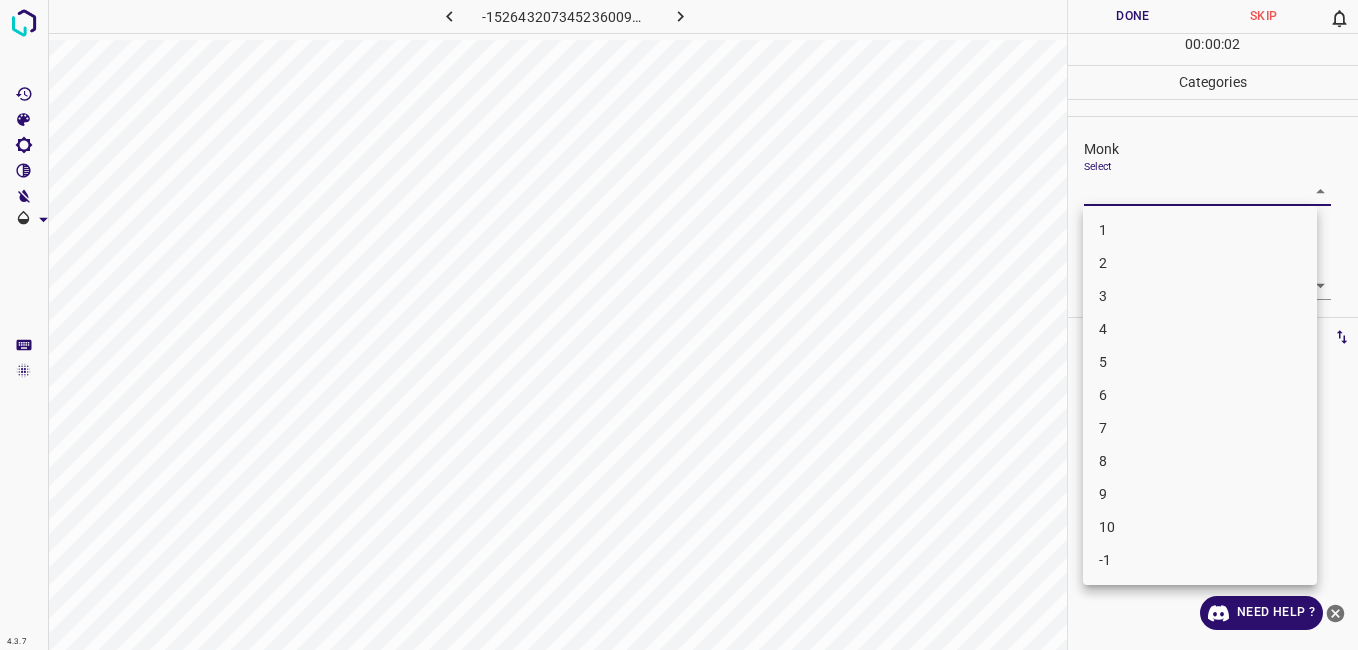 click on "4" at bounding box center (1200, 329) 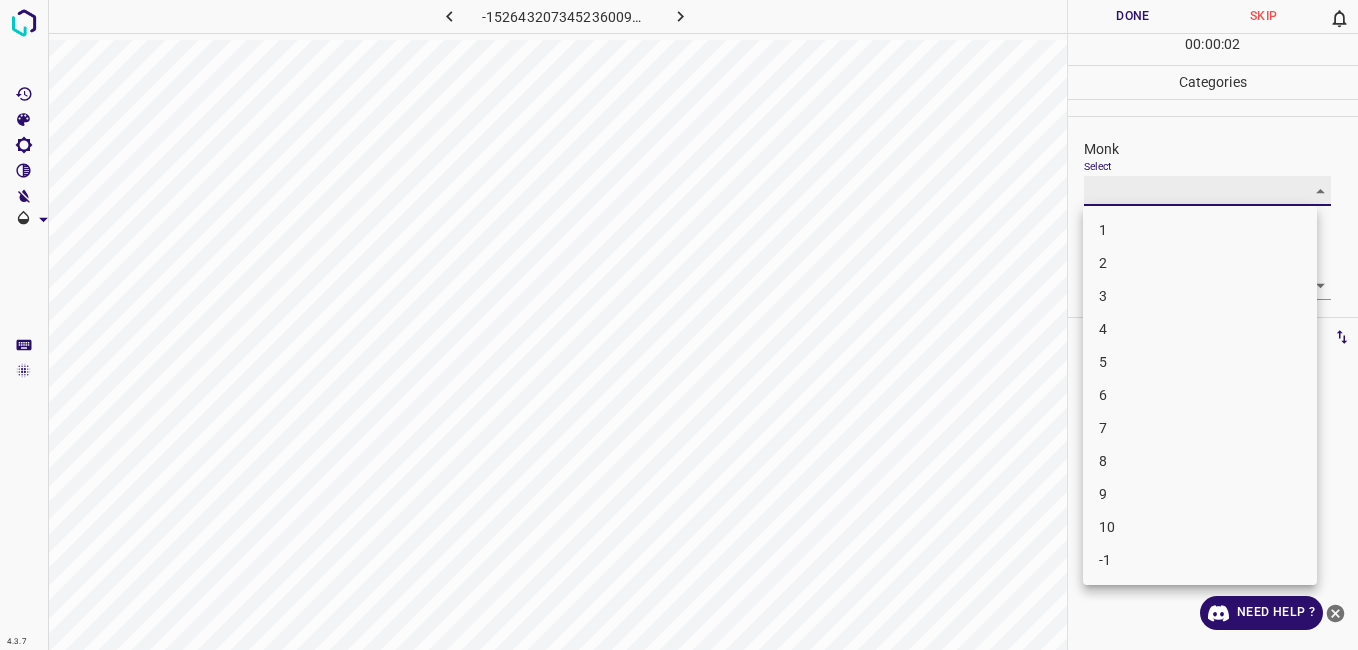 type on "4" 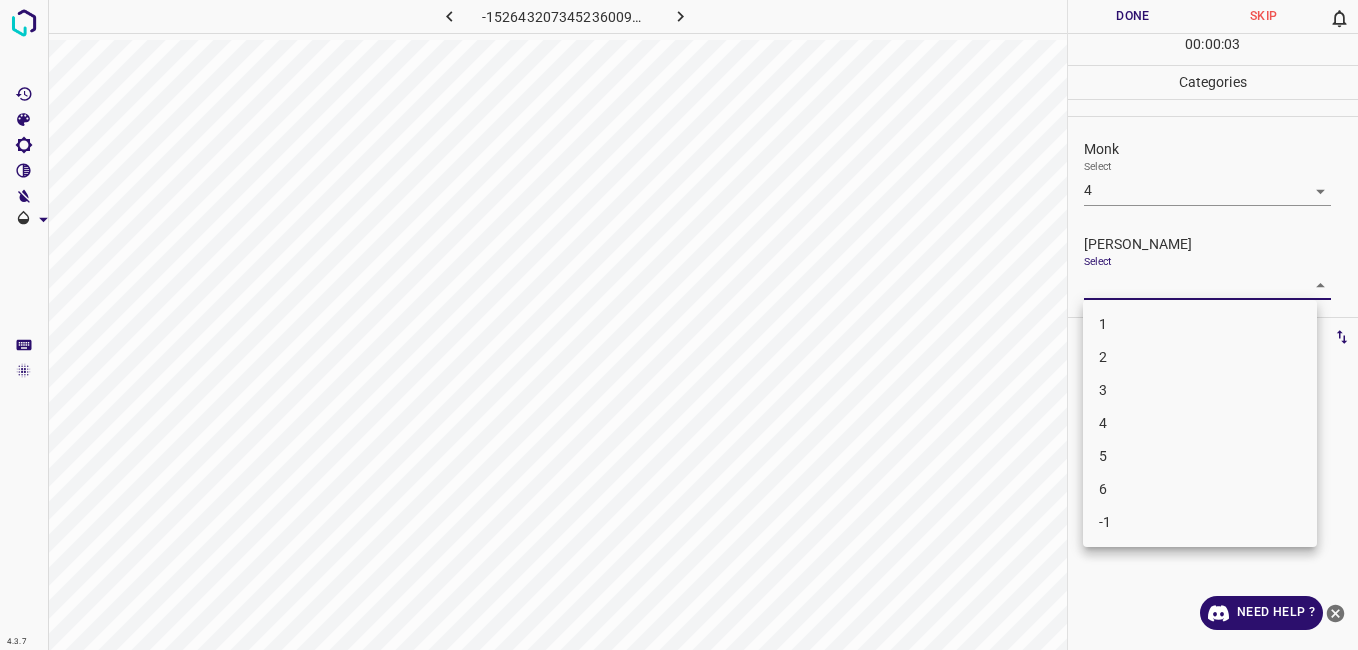 click on "4.3.7 -1526432073452360092.png Done Skip 0 00   : 00   : 03   Categories Monk   Select 4 4  Fitzpatrick   Select ​ Labels   0 Categories 1 Monk 2  Fitzpatrick Tools Space Change between modes (Draw & Edit) I Auto labeling R Restore zoom M Zoom in N Zoom out Delete Delete selecte label Filters Z Restore filters X Saturation filter C Brightness filter V Contrast filter B Gray scale filter General O Download Need Help ? - Text - Hide - Delete 1 2 3 4 5 6 -1" at bounding box center (679, 325) 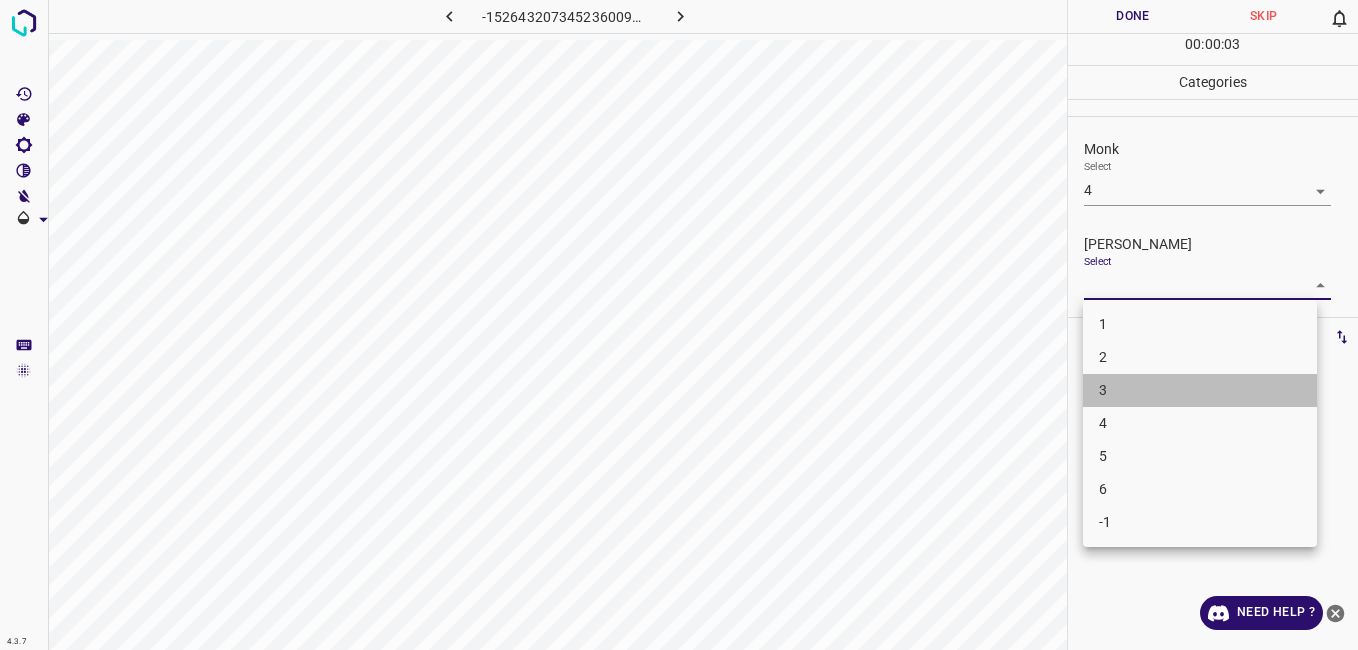 click on "3" at bounding box center [1200, 390] 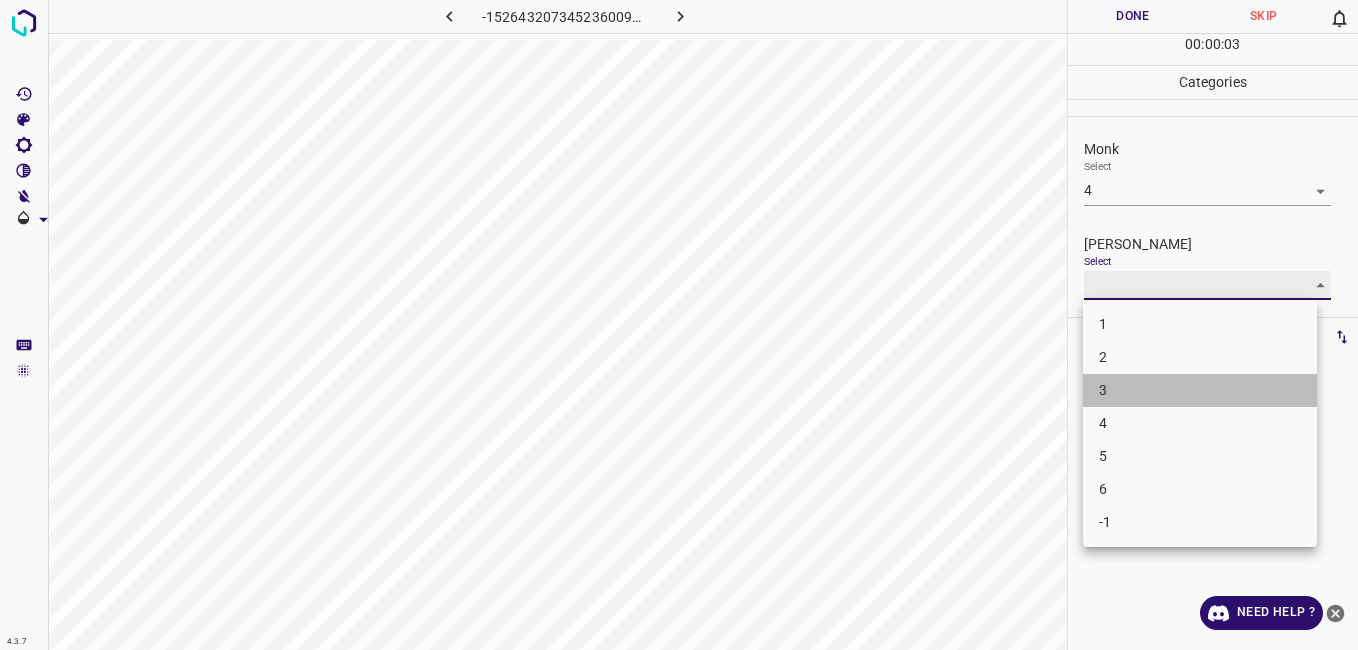 type on "3" 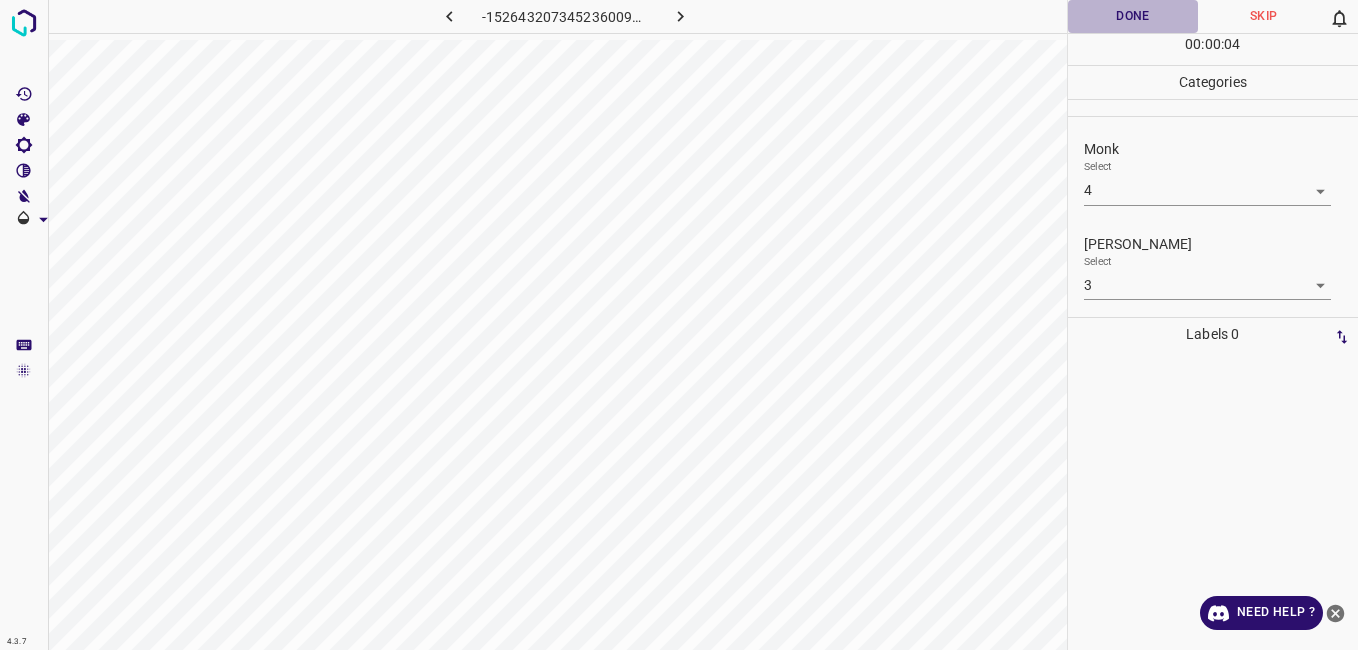 click on "Done" at bounding box center [1133, 16] 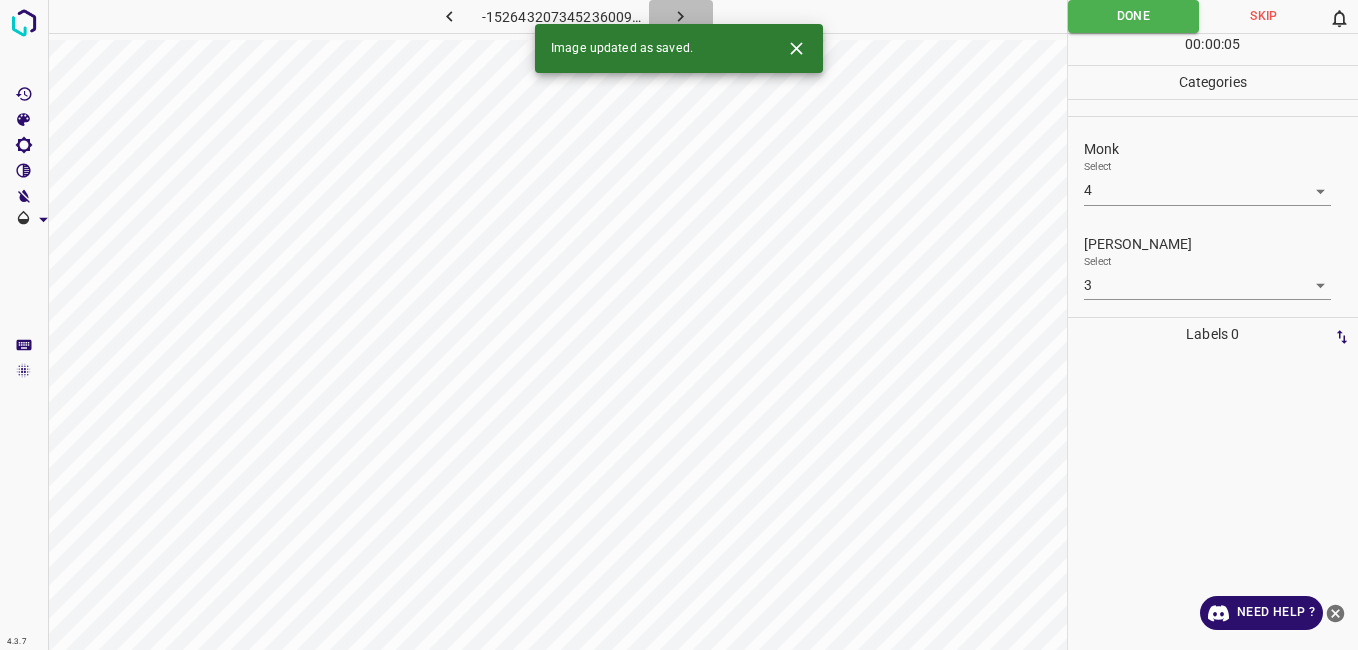 click 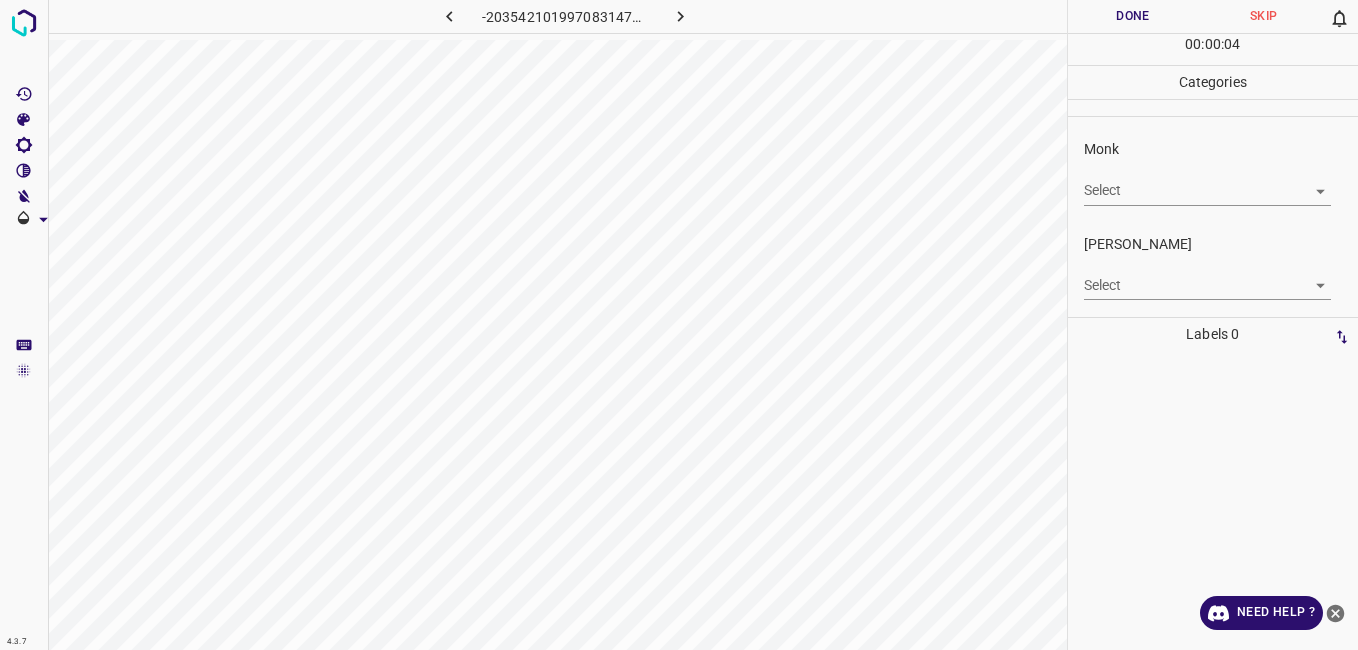 click on "4.3.7 -2035421019970831473.png Done Skip 0 00   : 00   : 04   Categories Monk   Select ​  Fitzpatrick   Select ​ Labels   0 Categories 1 Monk 2  Fitzpatrick Tools Space Change between modes (Draw & Edit) I Auto labeling R Restore zoom M Zoom in N Zoom out Delete Delete selecte label Filters Z Restore filters X Saturation filter C Brightness filter V Contrast filter B Gray scale filter General O Download Need Help ? - Text - Hide - Delete" at bounding box center [679, 325] 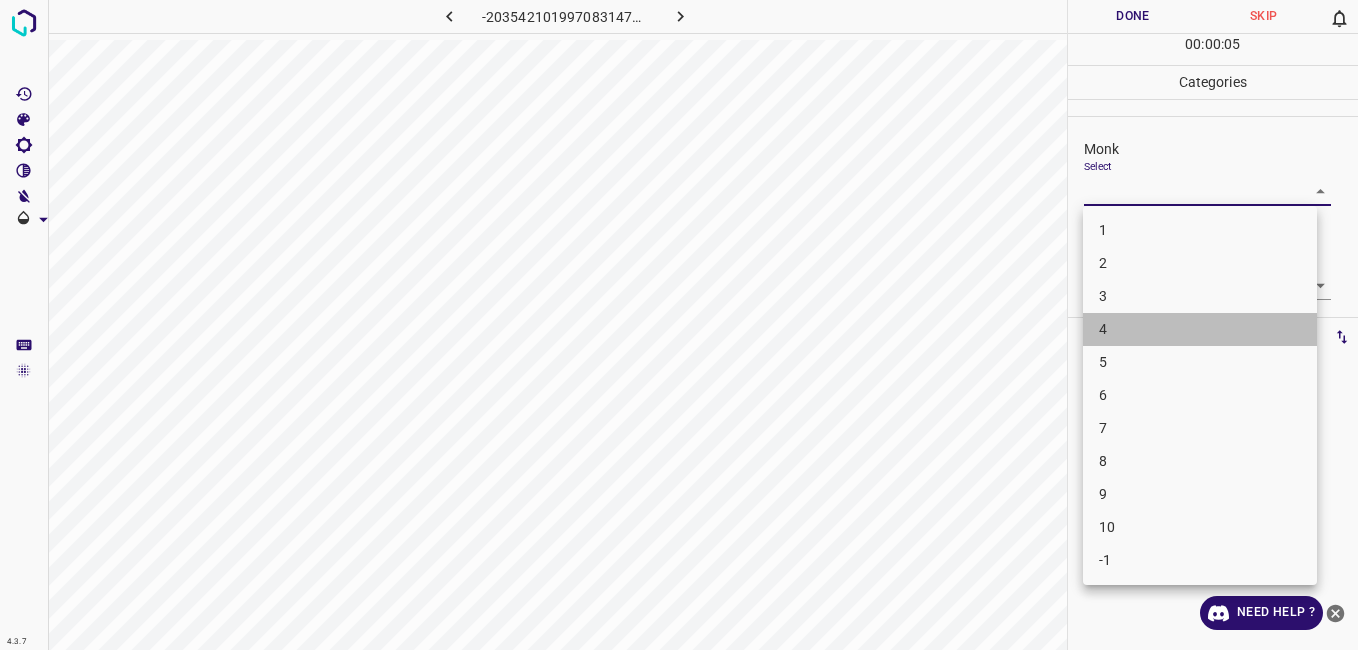 click on "4" at bounding box center (1200, 329) 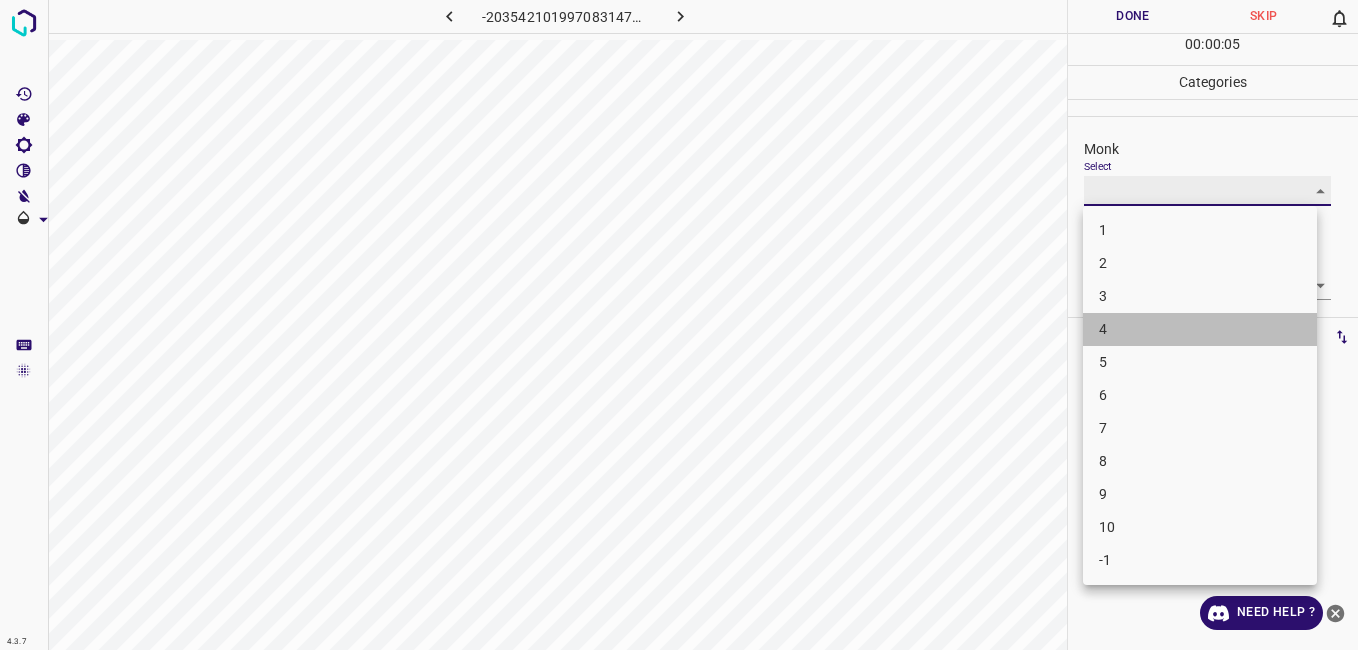 type on "4" 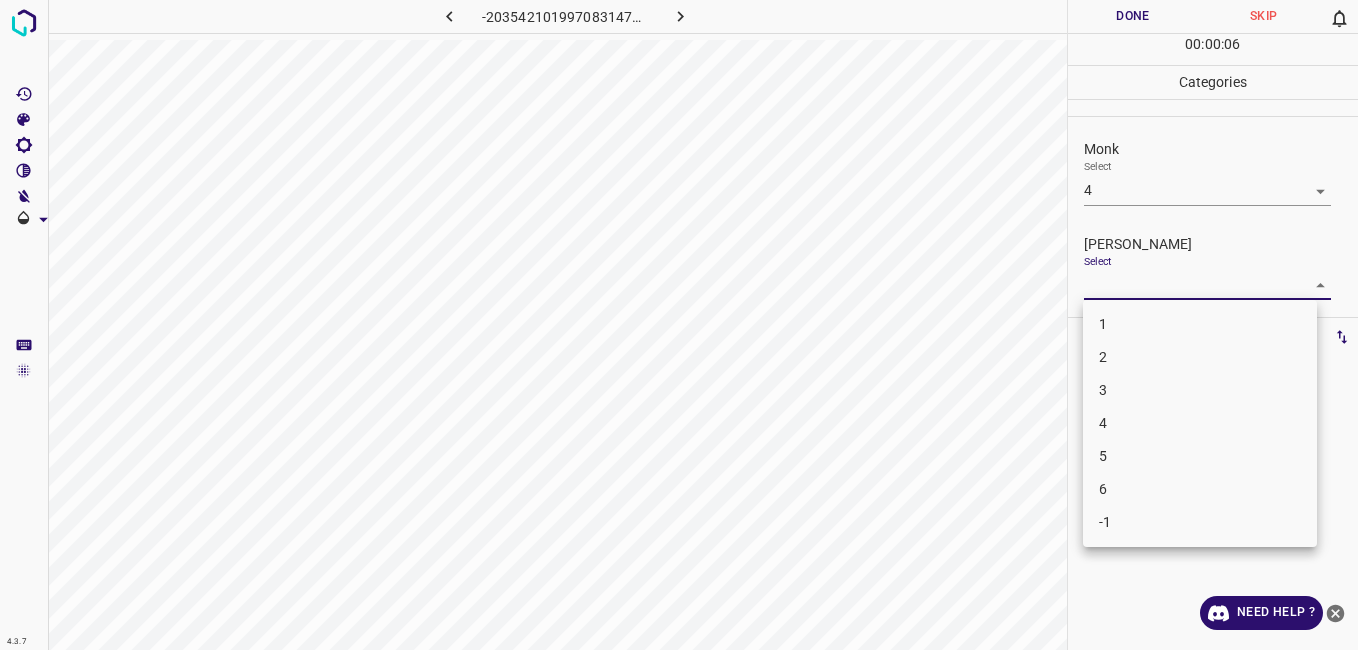 click on "4.3.7 -2035421019970831473.png Done Skip 0 00   : 00   : 06   Categories Monk   Select 4 4  Fitzpatrick   Select ​ Labels   0 Categories 1 Monk 2  Fitzpatrick Tools Space Change between modes (Draw & Edit) I Auto labeling R Restore zoom M Zoom in N Zoom out Delete Delete selecte label Filters Z Restore filters X Saturation filter C Brightness filter V Contrast filter B Gray scale filter General O Download Need Help ? - Text - Hide - Delete 1 2 3 4 5 6 -1" at bounding box center (679, 325) 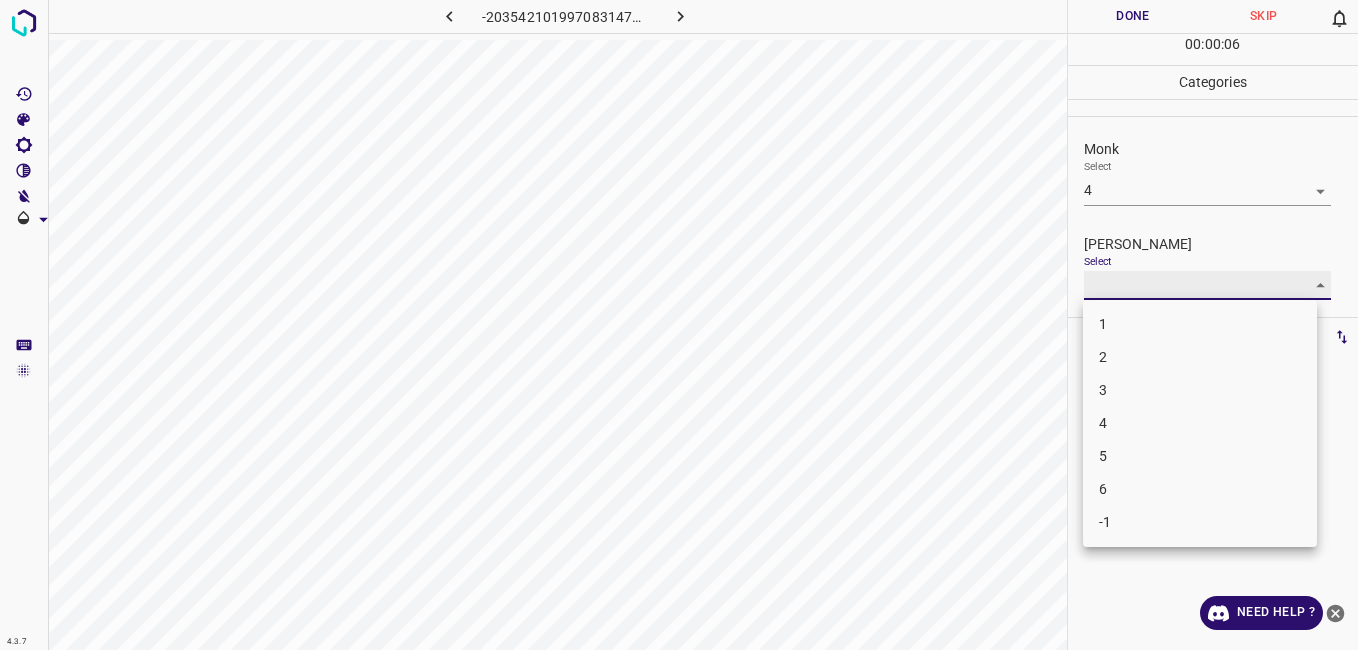 type on "3" 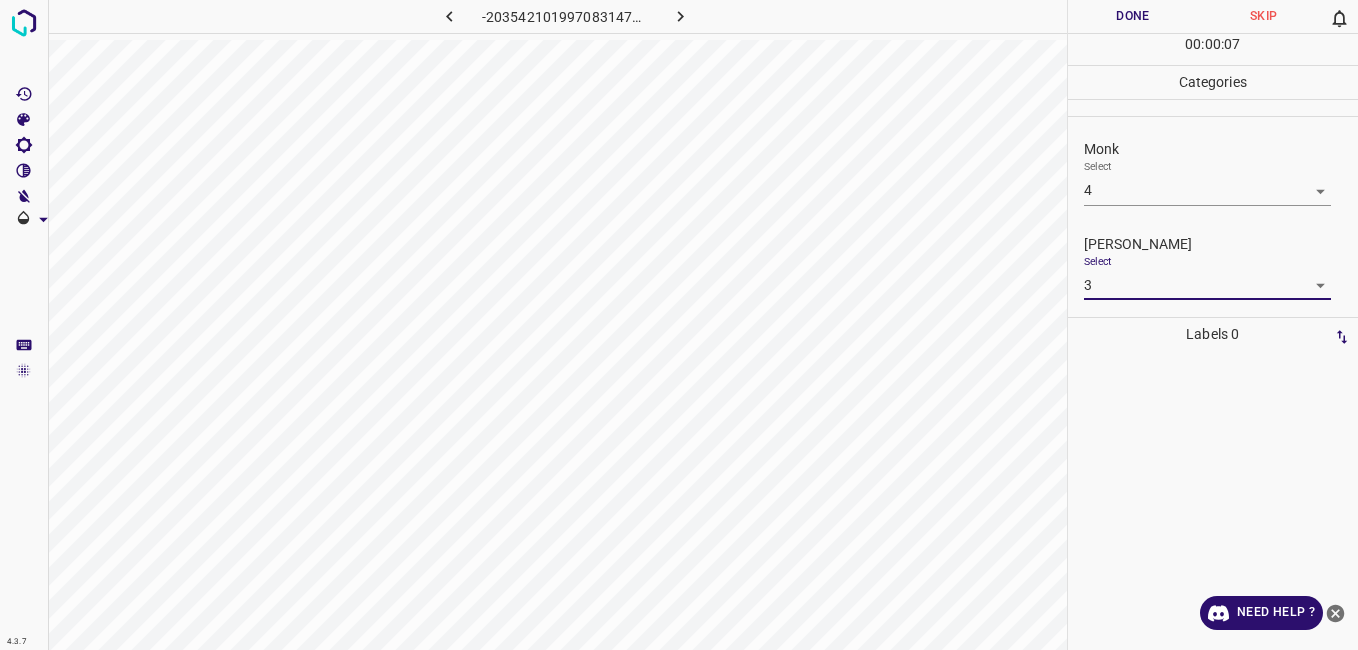 click on "Done" at bounding box center (1133, 16) 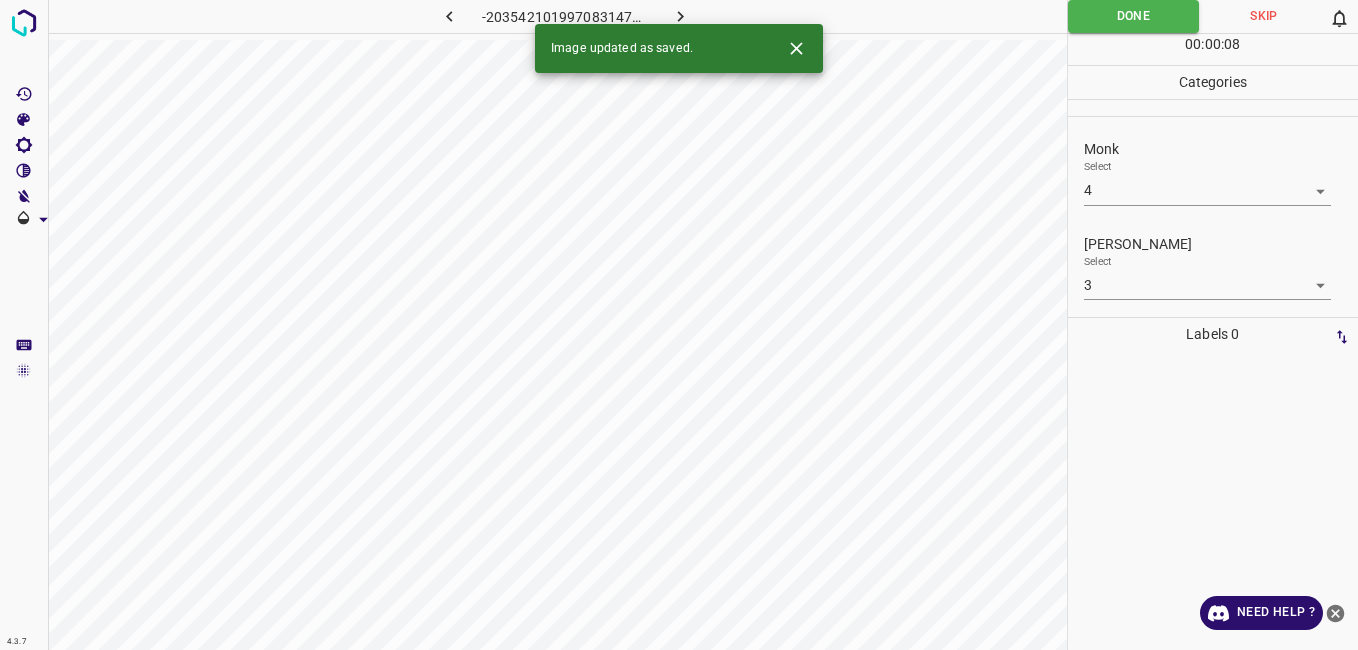 click 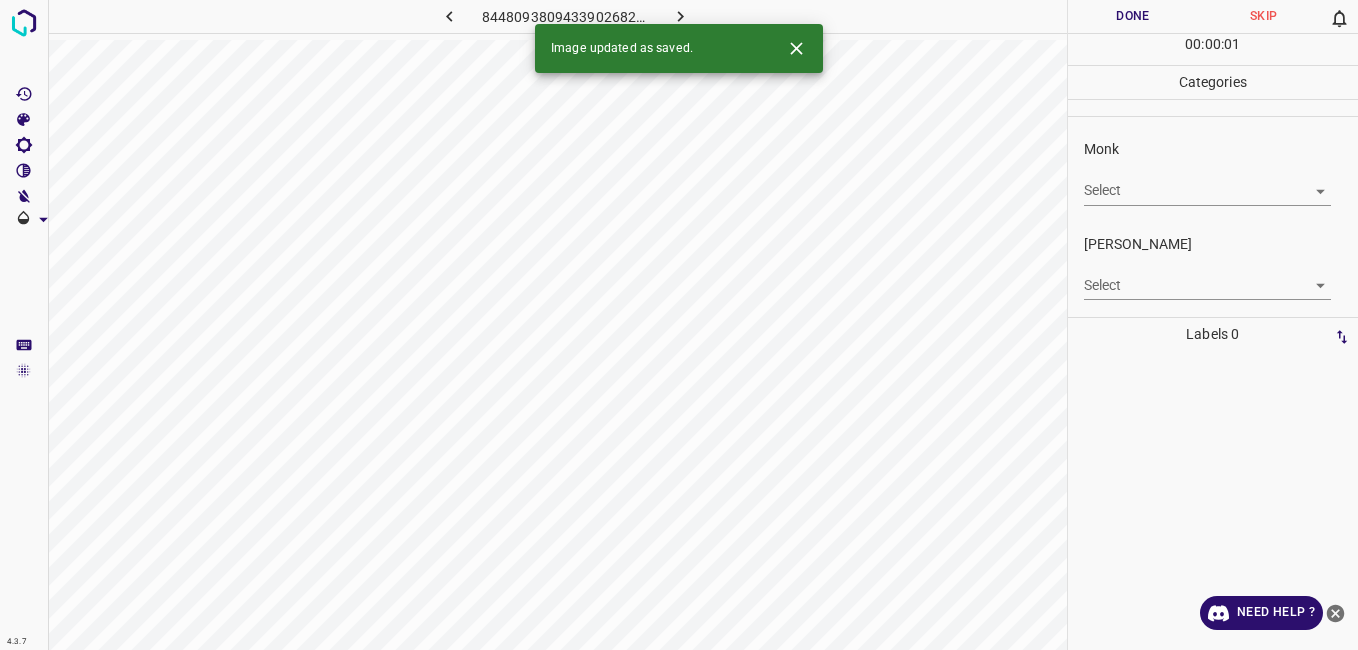 click on "4.3.7 8448093809433902682.png Done Skip 0 00   : 00   : 01   Categories Monk   Select ​  Fitzpatrick   Select ​ Labels   0 Categories 1 Monk 2  Fitzpatrick Tools Space Change between modes (Draw & Edit) I Auto labeling R Restore zoom M Zoom in N Zoom out Delete Delete selecte label Filters Z Restore filters X Saturation filter C Brightness filter V Contrast filter B Gray scale filter General O Download Image updated as saved. Need Help ? - Text - Hide - Delete" at bounding box center (679, 325) 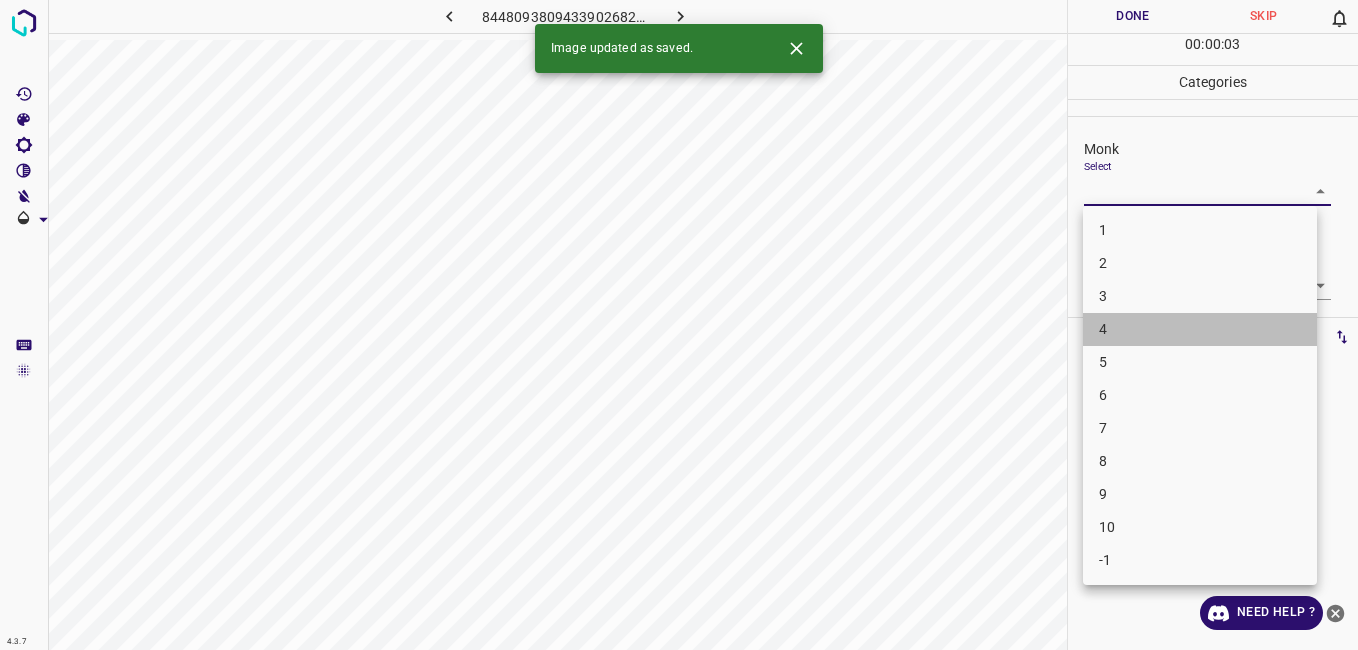 click on "4" at bounding box center [1200, 329] 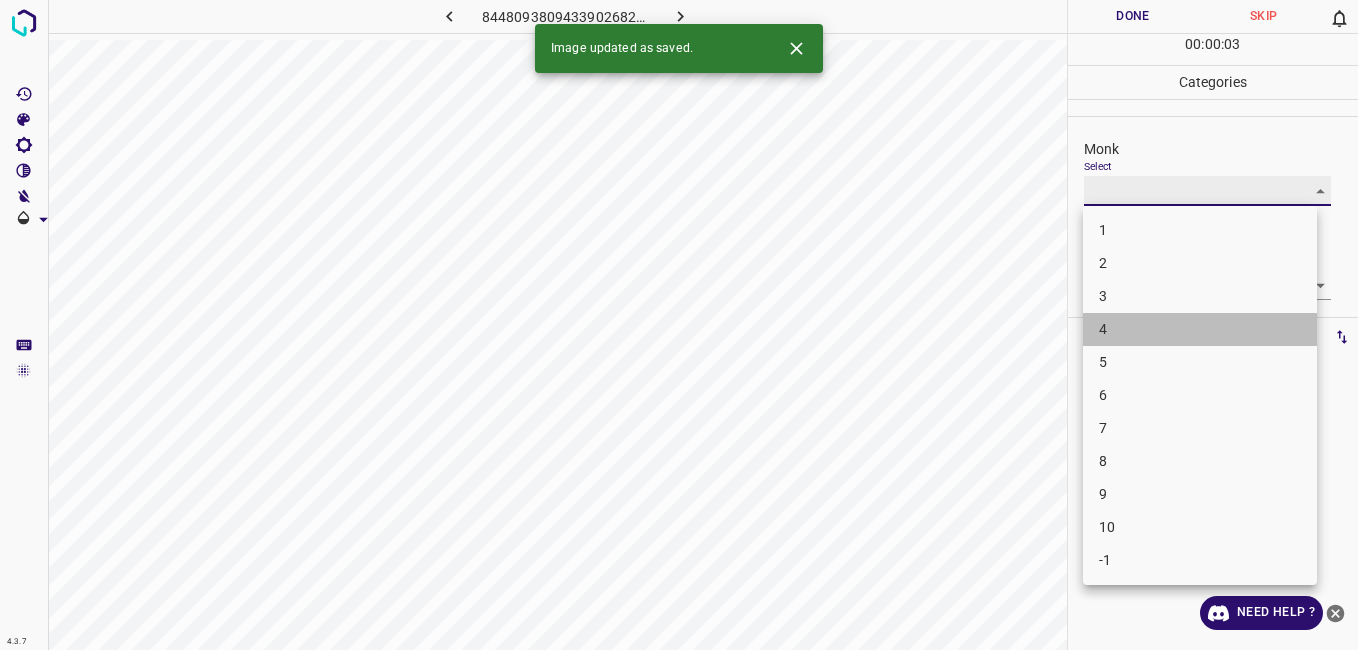 type on "4" 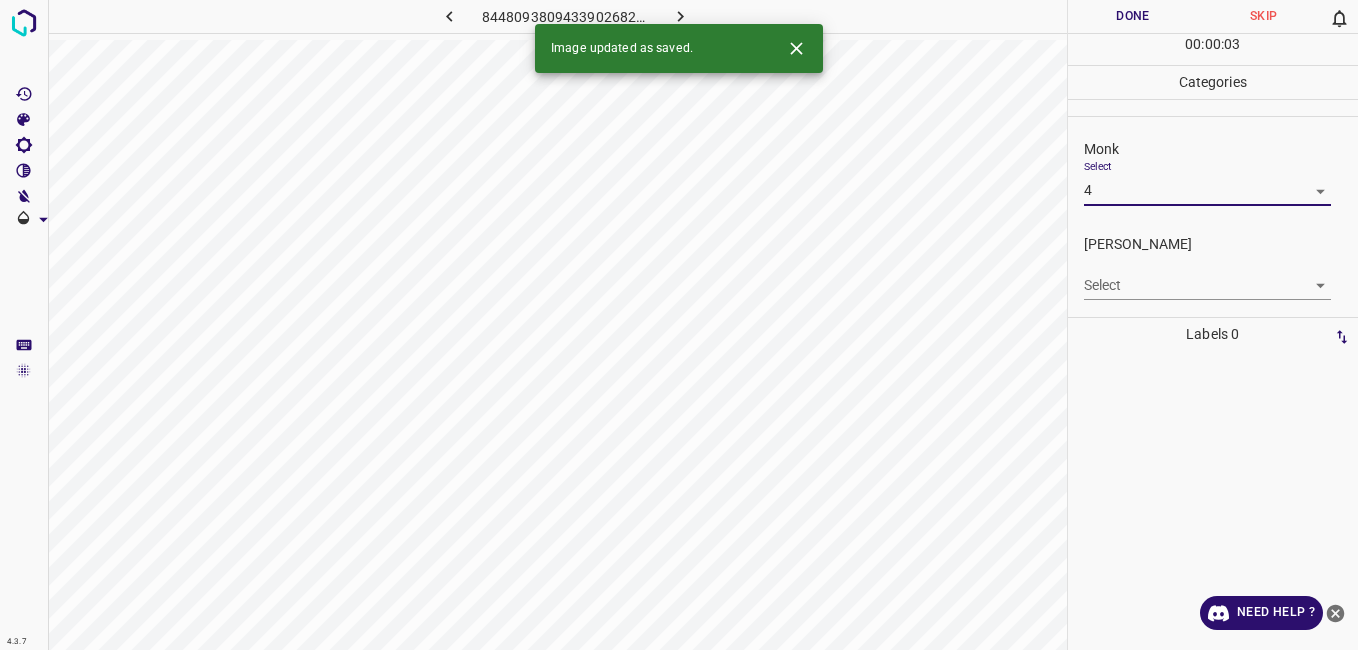 click on "4.3.7 8448093809433902682.png Done Skip 0 00   : 00   : 03   Categories Monk   Select 4 4  Fitzpatrick   Select ​ Labels   0 Categories 1 Monk 2  Fitzpatrick Tools Space Change between modes (Draw & Edit) I Auto labeling R Restore zoom M Zoom in N Zoom out Delete Delete selecte label Filters Z Restore filters X Saturation filter C Brightness filter V Contrast filter B Gray scale filter General O Download Image updated as saved. Need Help ? - Text - Hide - Delete" at bounding box center [679, 325] 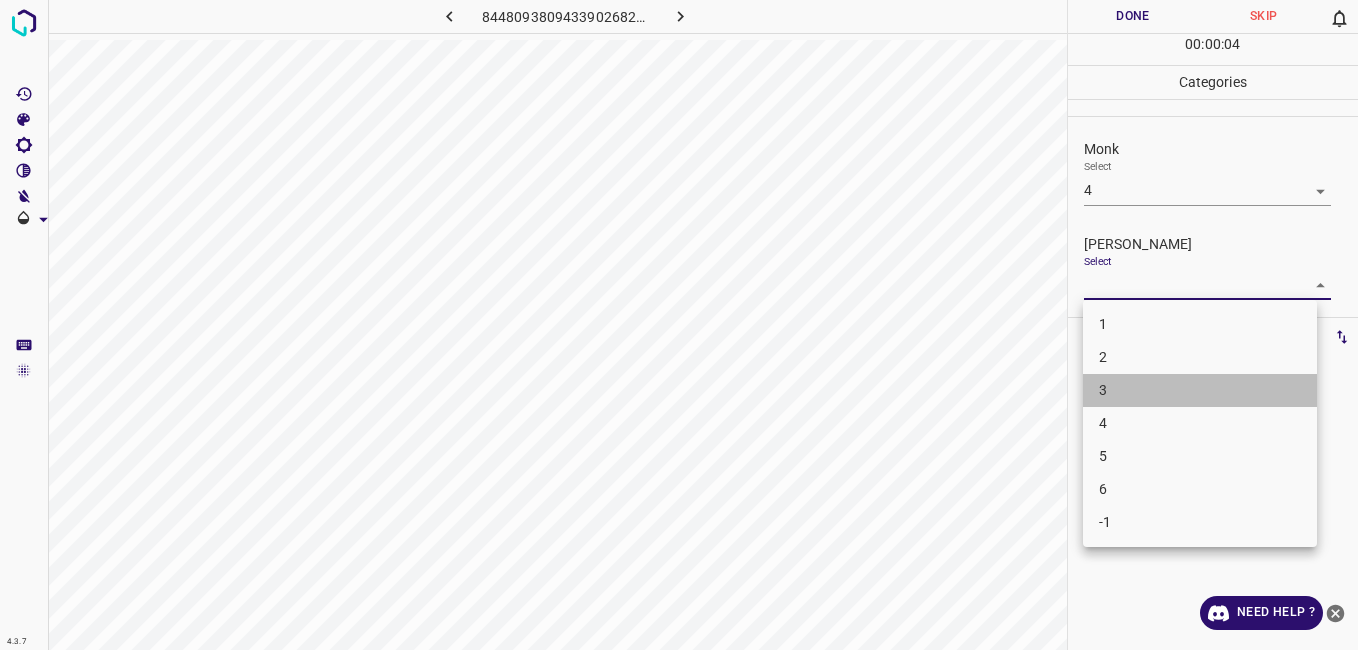 click on "3" at bounding box center (1200, 390) 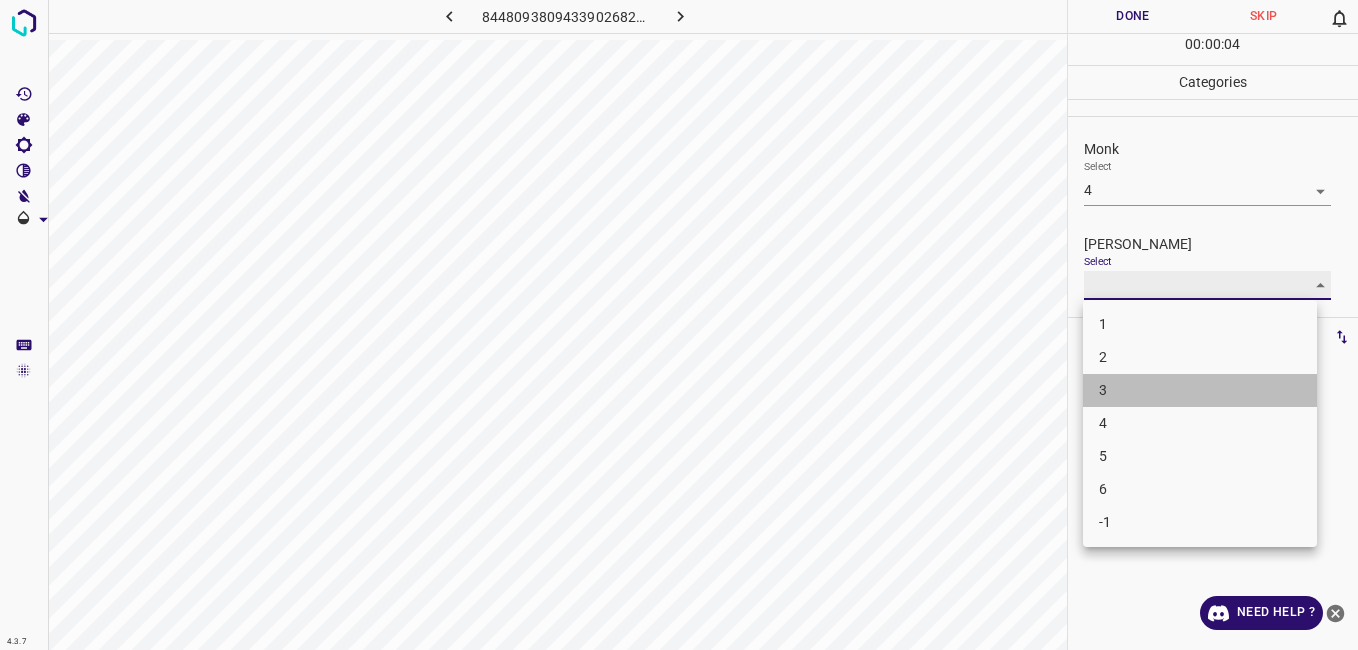 type on "3" 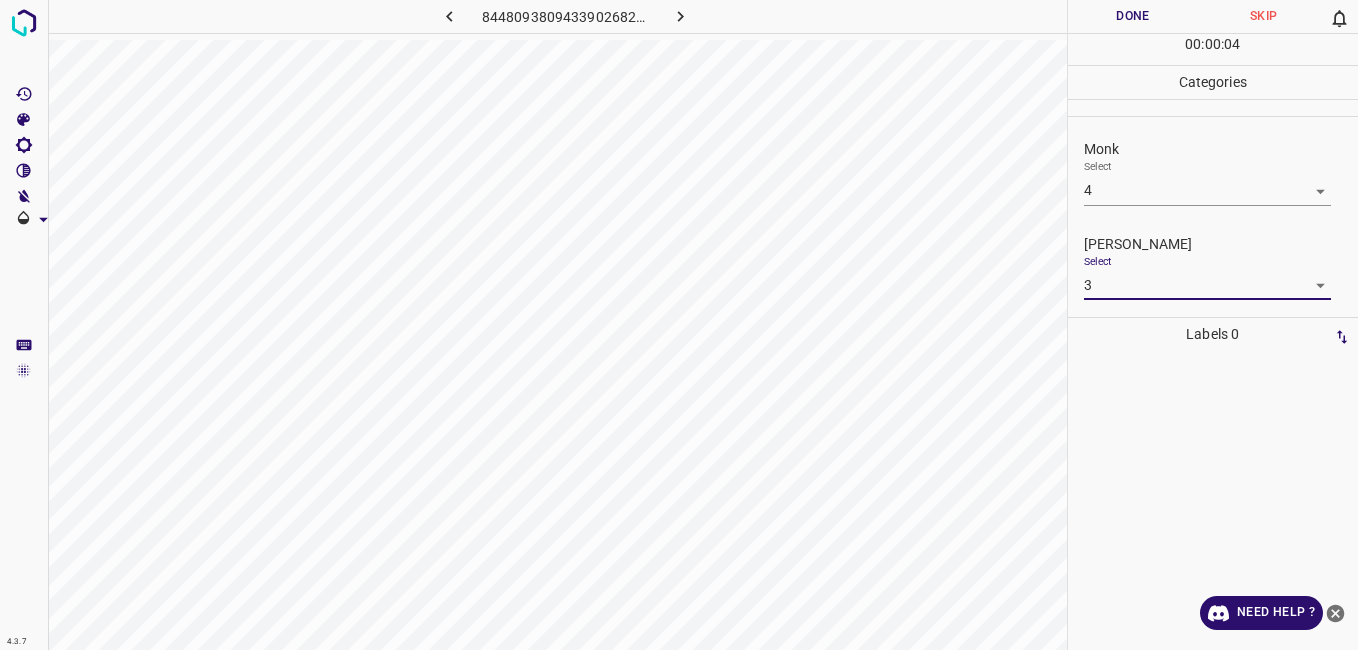 click on "Done" at bounding box center [1133, 16] 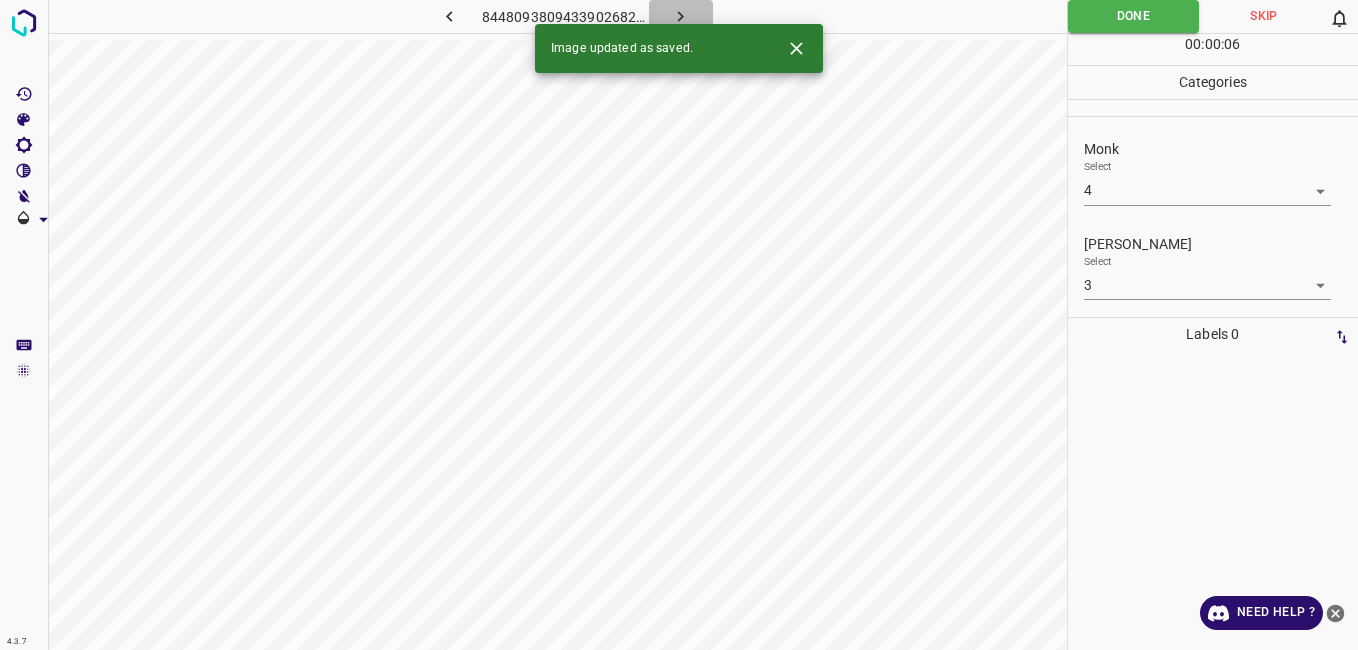 click 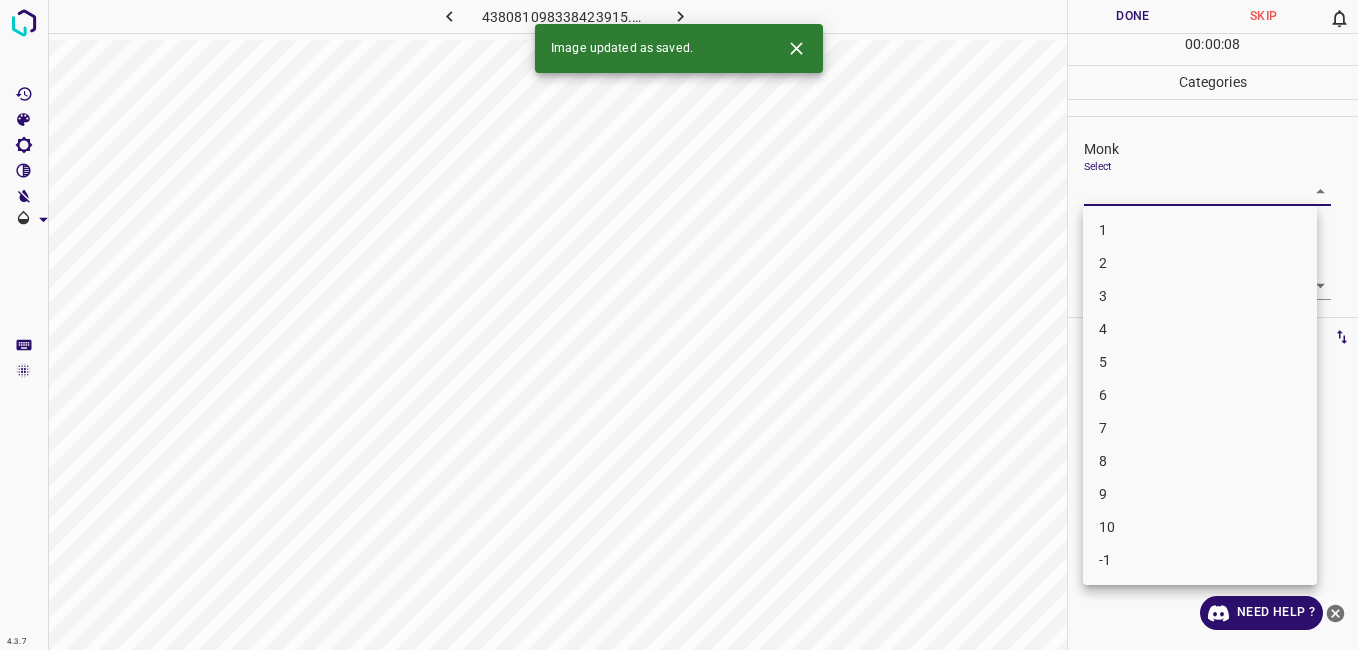 click on "4.3.7 438081098338423915.png Done Skip 0 00   : 00   : 08   Categories Monk   Select ​  Fitzpatrick   Select ​ Labels   0 Categories 1 Monk 2  Fitzpatrick Tools Space Change between modes (Draw & Edit) I Auto labeling R Restore zoom M Zoom in N Zoom out Delete Delete selecte label Filters Z Restore filters X Saturation filter C Brightness filter V Contrast filter B Gray scale filter General O Download Image updated as saved. Need Help ? - Text - Hide - Delete 1 2 3 4 5 6 7 8 9 10 -1" at bounding box center [679, 325] 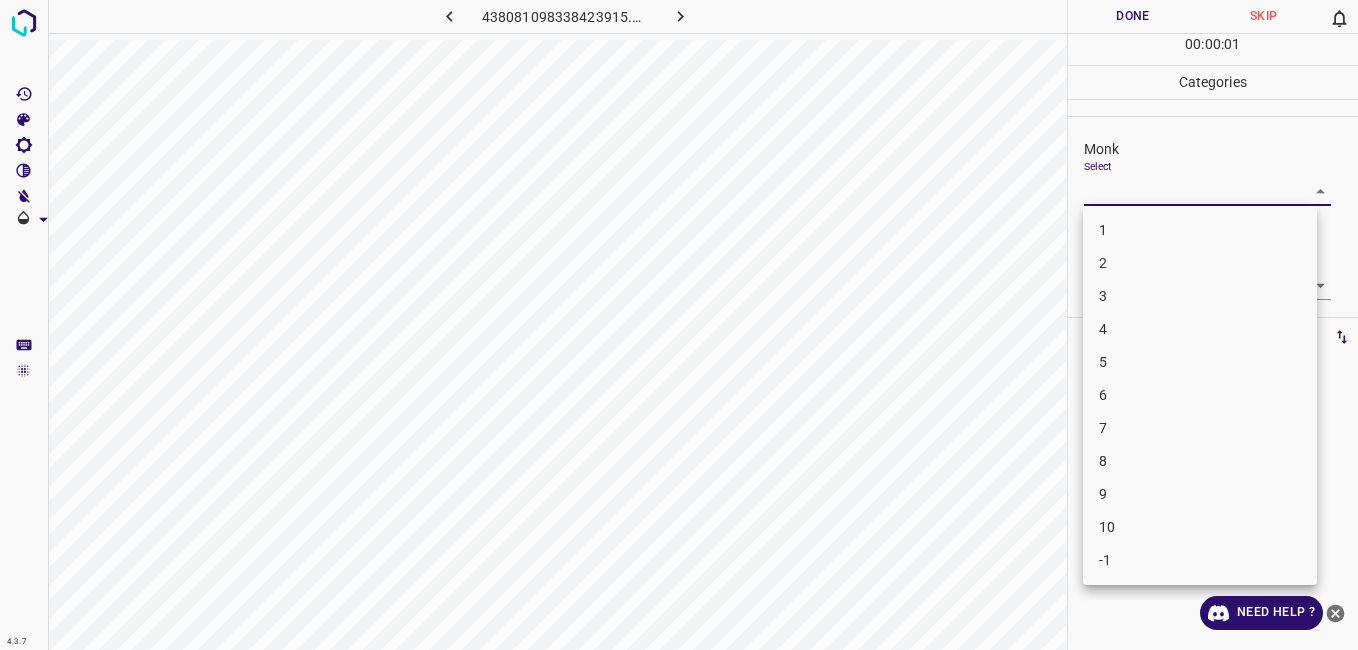 click on "2" at bounding box center [1200, 263] 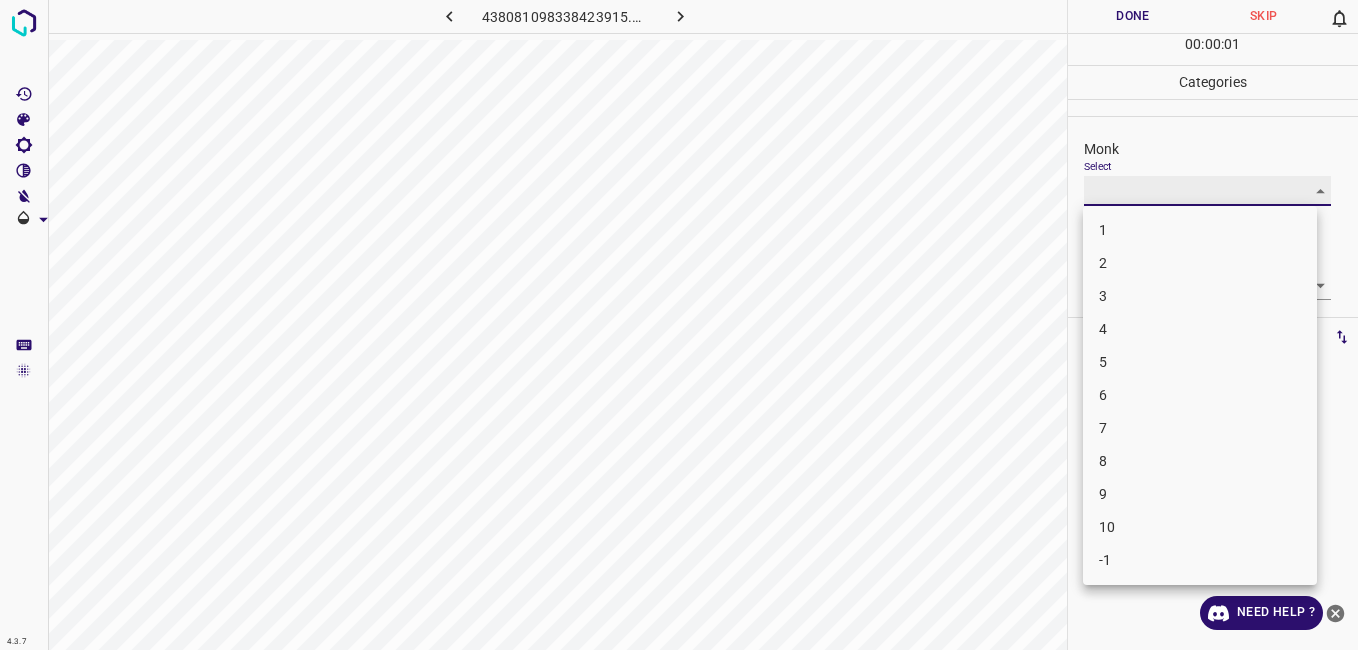 type on "2" 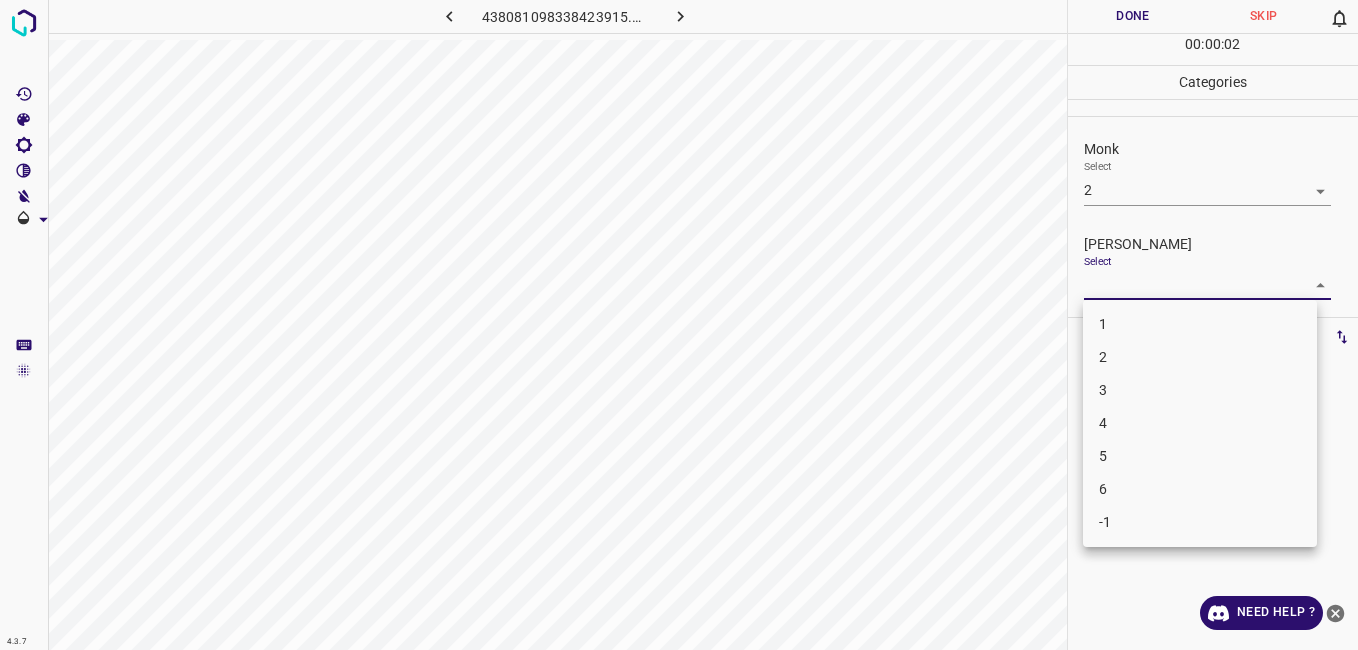 click on "4.3.7 438081098338423915.png Done Skip 0 00   : 00   : 02   Categories Monk   Select 2 2  Fitzpatrick   Select ​ Labels   0 Categories 1 Monk 2  Fitzpatrick Tools Space Change between modes (Draw & Edit) I Auto labeling R Restore zoom M Zoom in N Zoom out Delete Delete selecte label Filters Z Restore filters X Saturation filter C Brightness filter V Contrast filter B Gray scale filter General O Download Need Help ? - Text - Hide - Delete 1 2 3 4 5 6 -1" at bounding box center (679, 325) 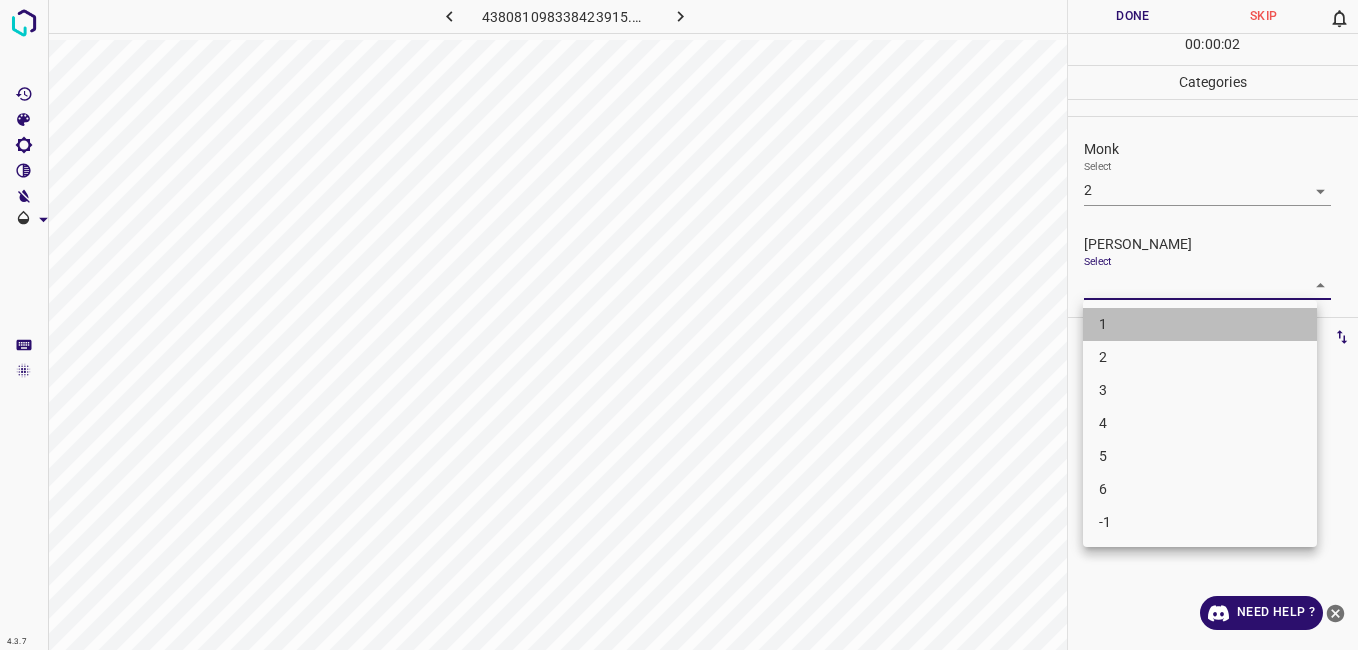 click on "1" at bounding box center [1200, 324] 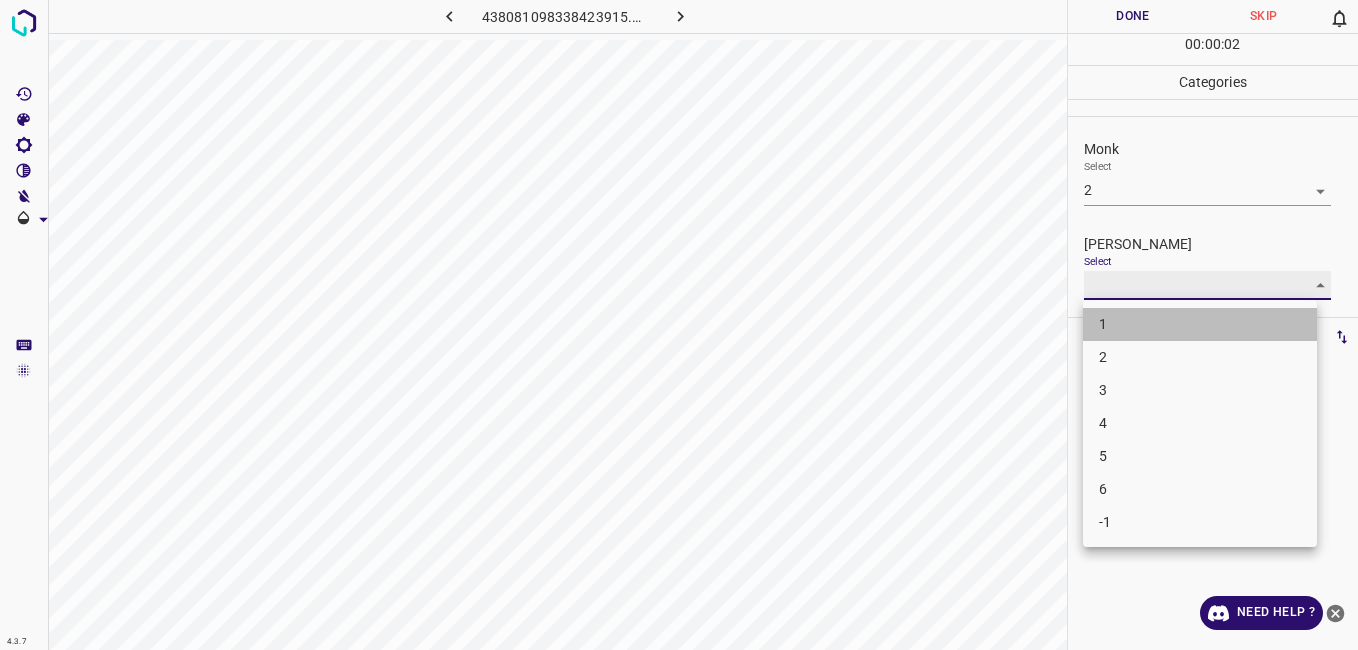 type on "1" 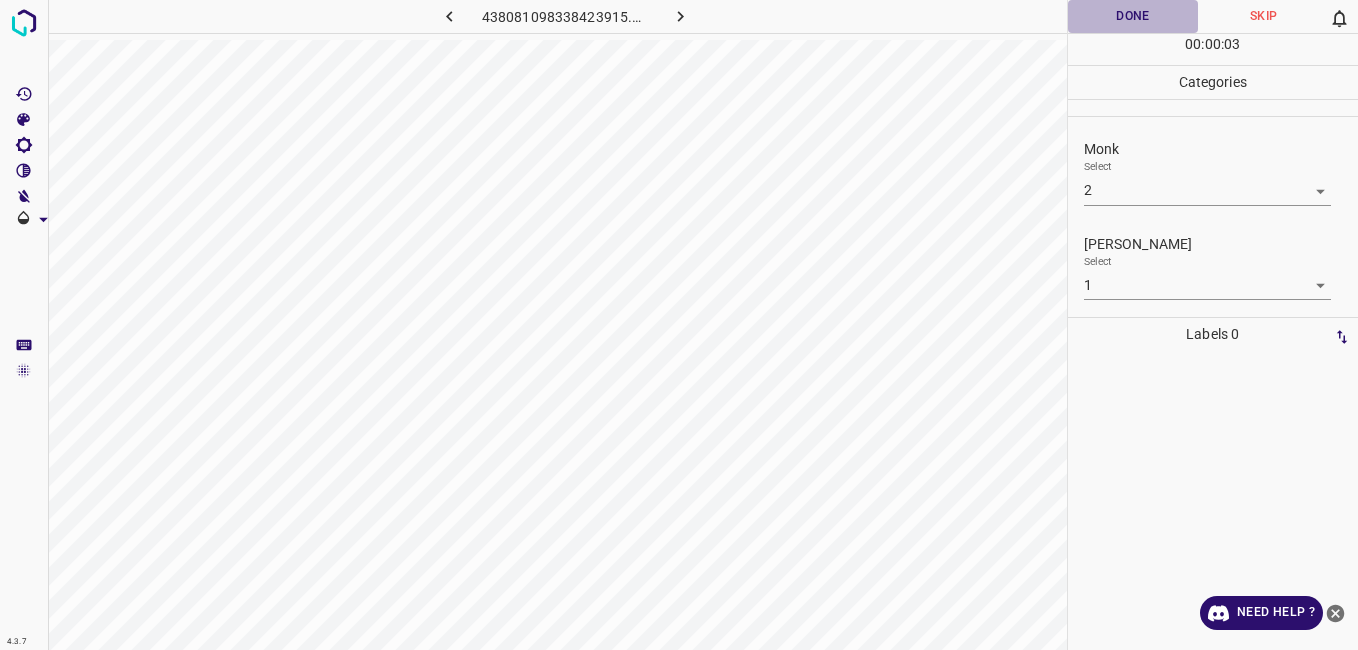 click on "Done" at bounding box center [1133, 16] 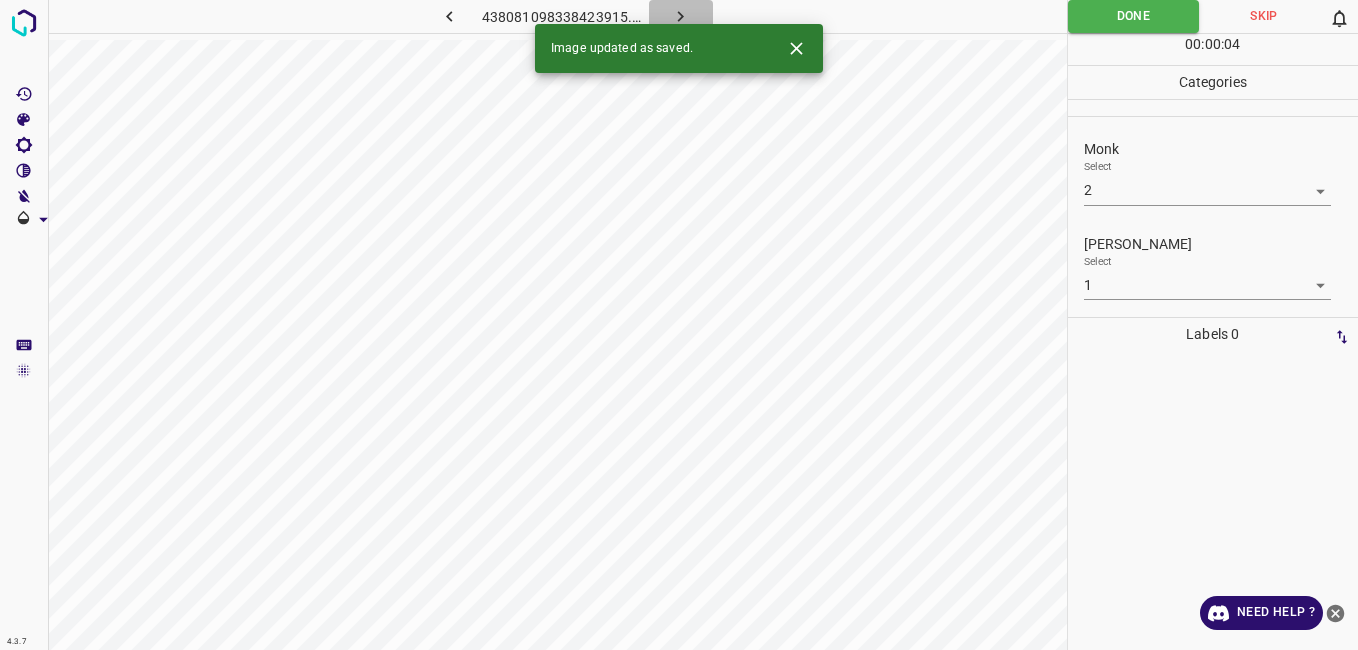 click 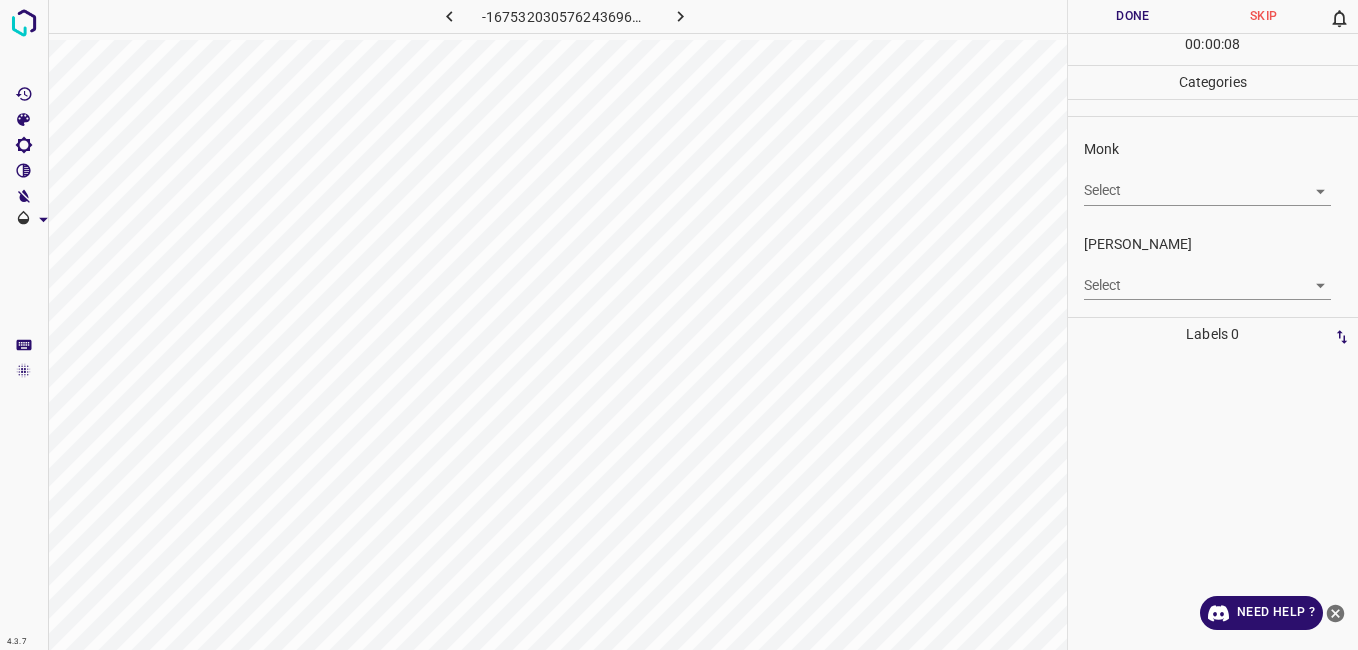 click on "Monk   Select ​" at bounding box center (1213, 172) 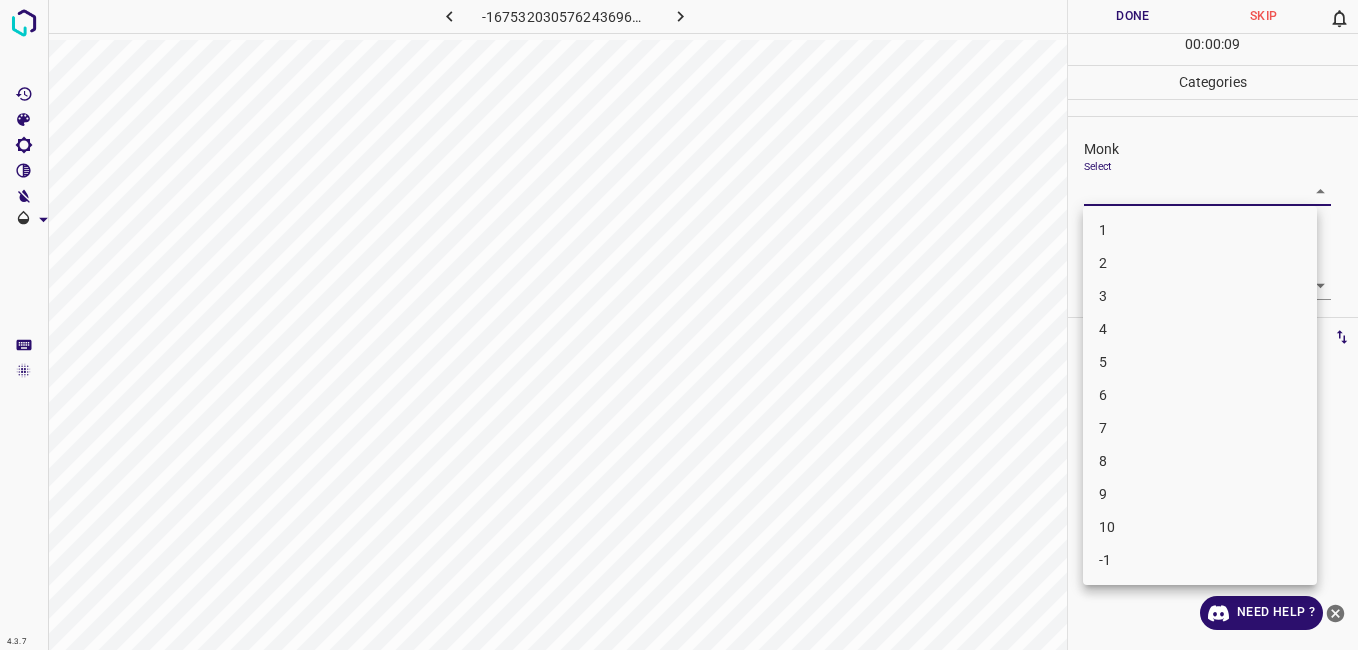 click on "2" at bounding box center (1200, 263) 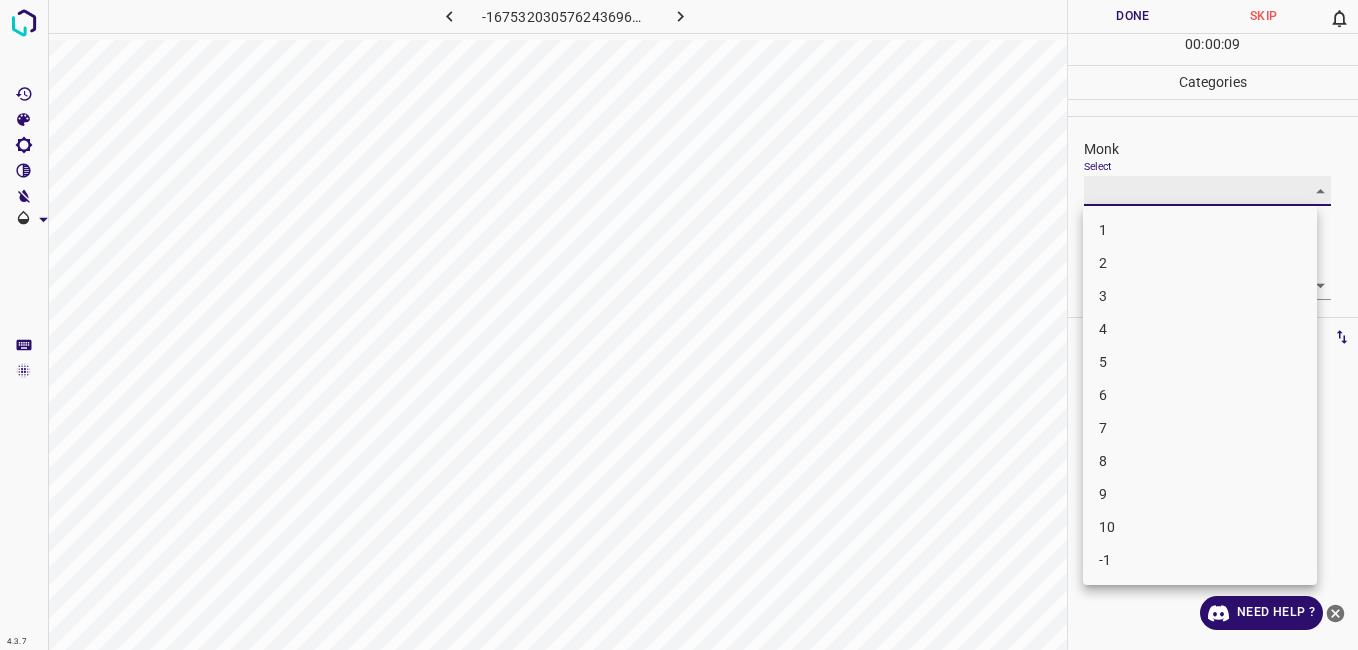 type on "2" 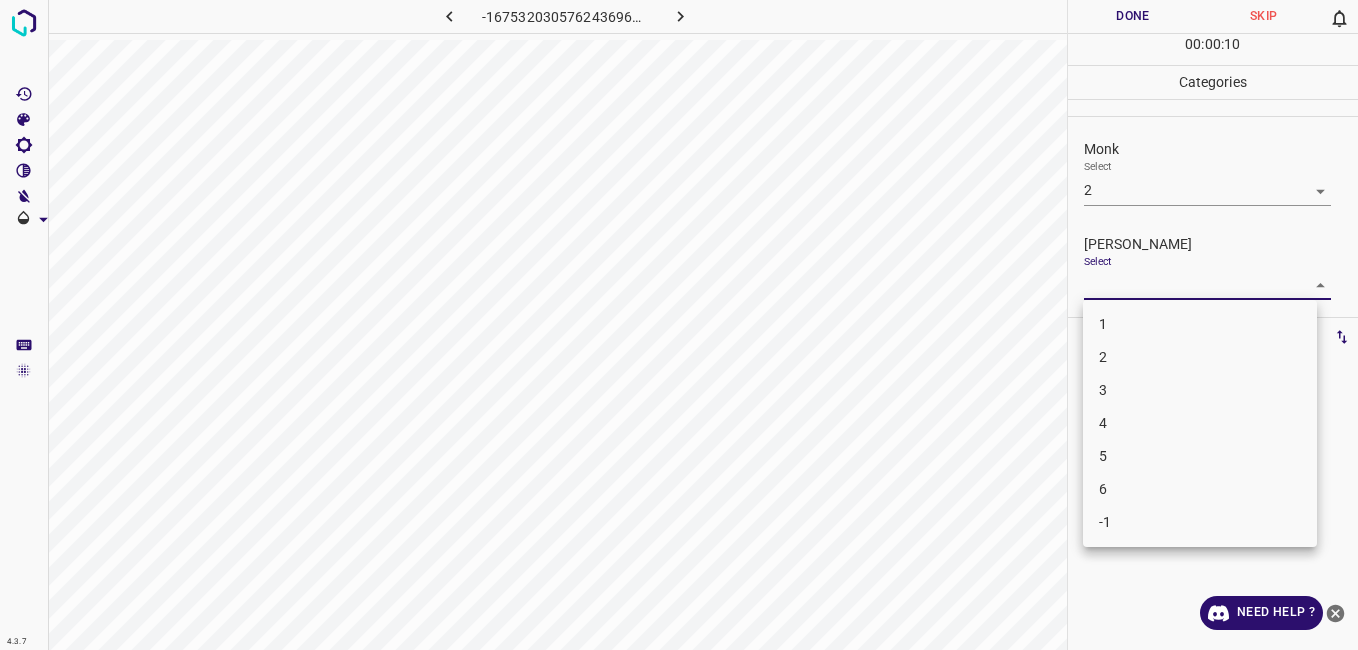click on "4.3.7 -1675320305762436963.png Done Skip 0 00   : 00   : 10   Categories Monk   Select 2 2  Fitzpatrick   Select ​ Labels   0 Categories 1 Monk 2  Fitzpatrick Tools Space Change between modes (Draw & Edit) I Auto labeling R Restore zoom M Zoom in N Zoom out Delete Delete selecte label Filters Z Restore filters X Saturation filter C Brightness filter V Contrast filter B Gray scale filter General O Download Need Help ? - Text - Hide - Delete 1 2 3 4 5 6 -1" at bounding box center (679, 325) 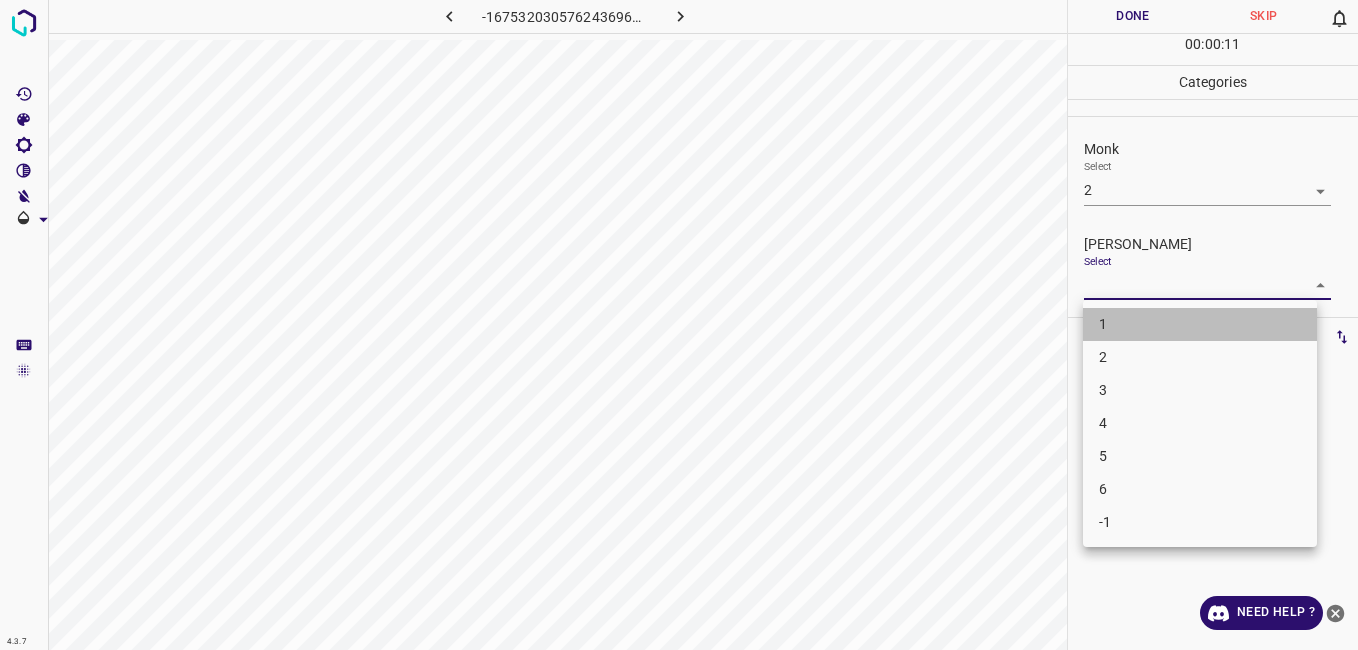 click on "1" at bounding box center (1200, 324) 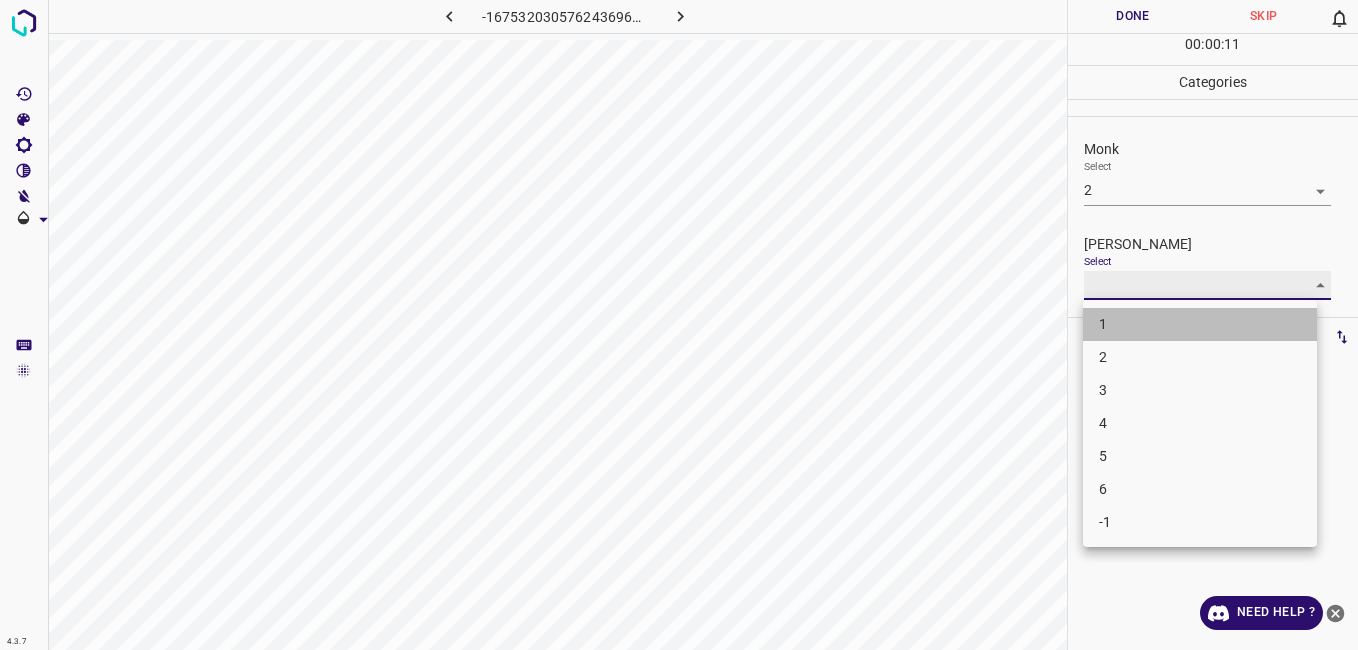 type on "1" 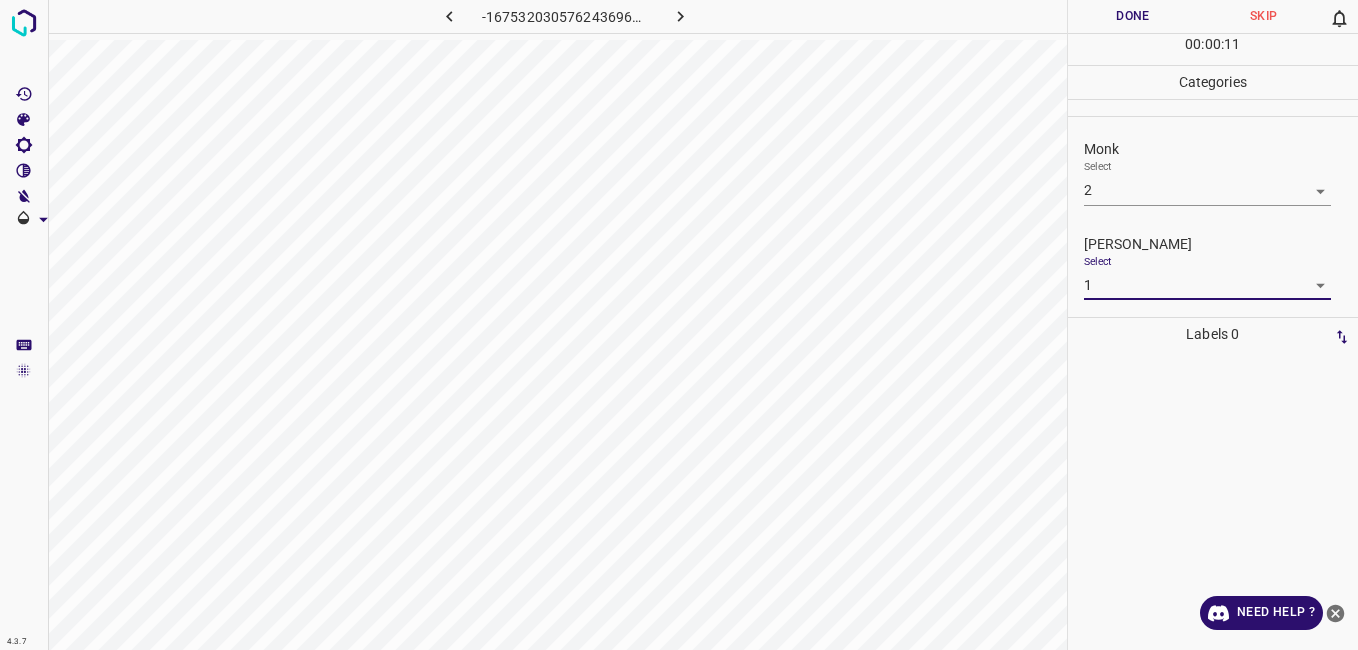 click on "Done" at bounding box center [1133, 16] 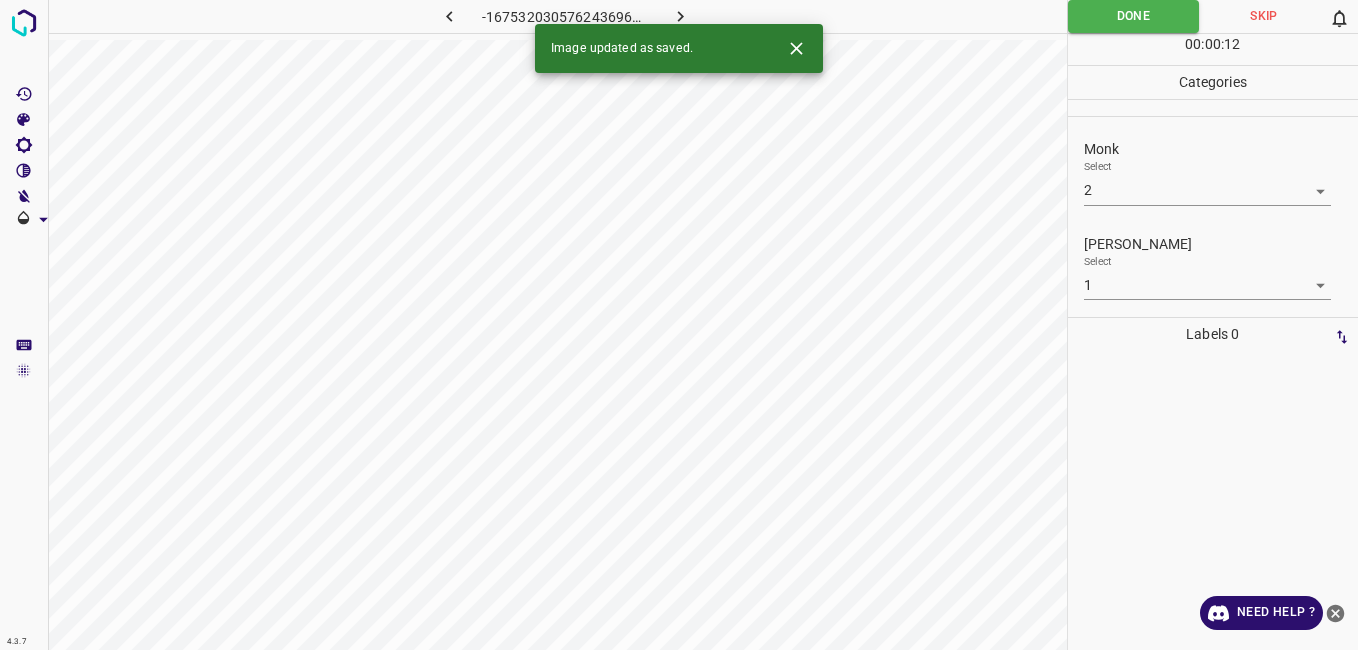 click 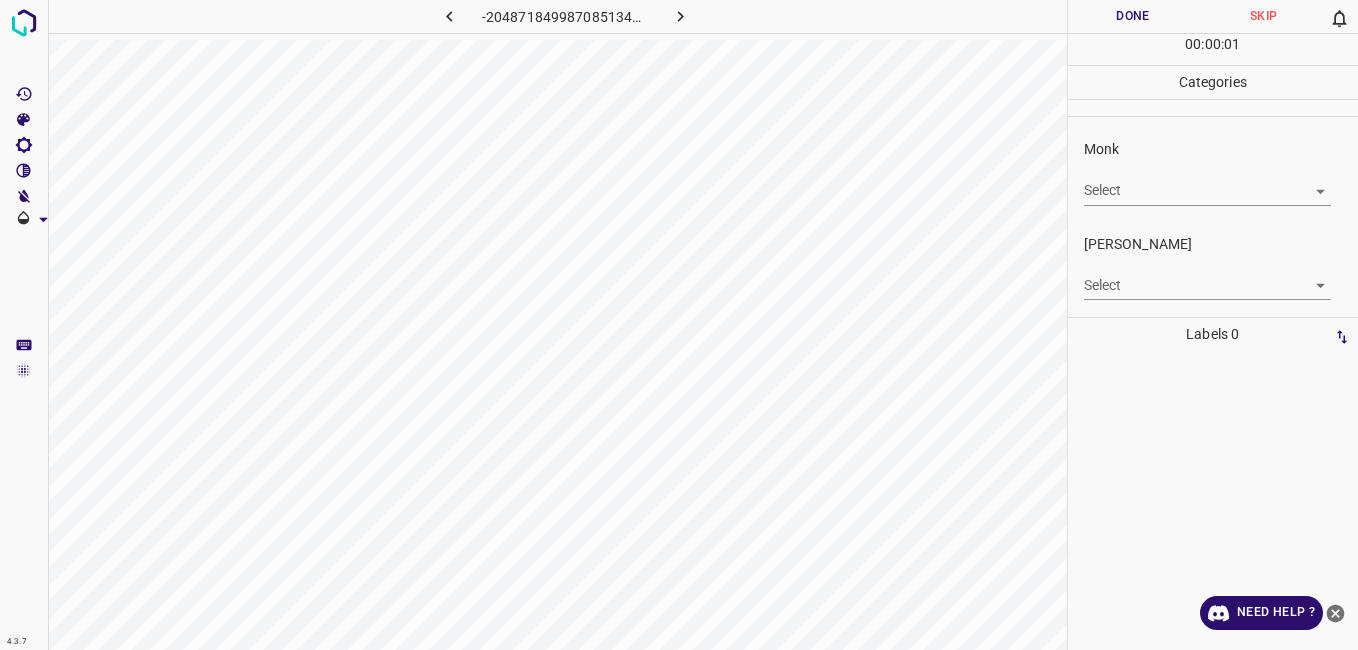 click on "4.3.7 -2048718499870851344.png Done Skip 0 00   : 00   : 01   Categories Monk   Select ​  Fitzpatrick   Select ​ Labels   0 Categories 1 Monk 2  Fitzpatrick Tools Space Change between modes (Draw & Edit) I Auto labeling R Restore zoom M Zoom in N Zoom out Delete Delete selecte label Filters Z Restore filters X Saturation filter C Brightness filter V Contrast filter B Gray scale filter General O Download Need Help ? - Text - Hide - Delete" at bounding box center [679, 325] 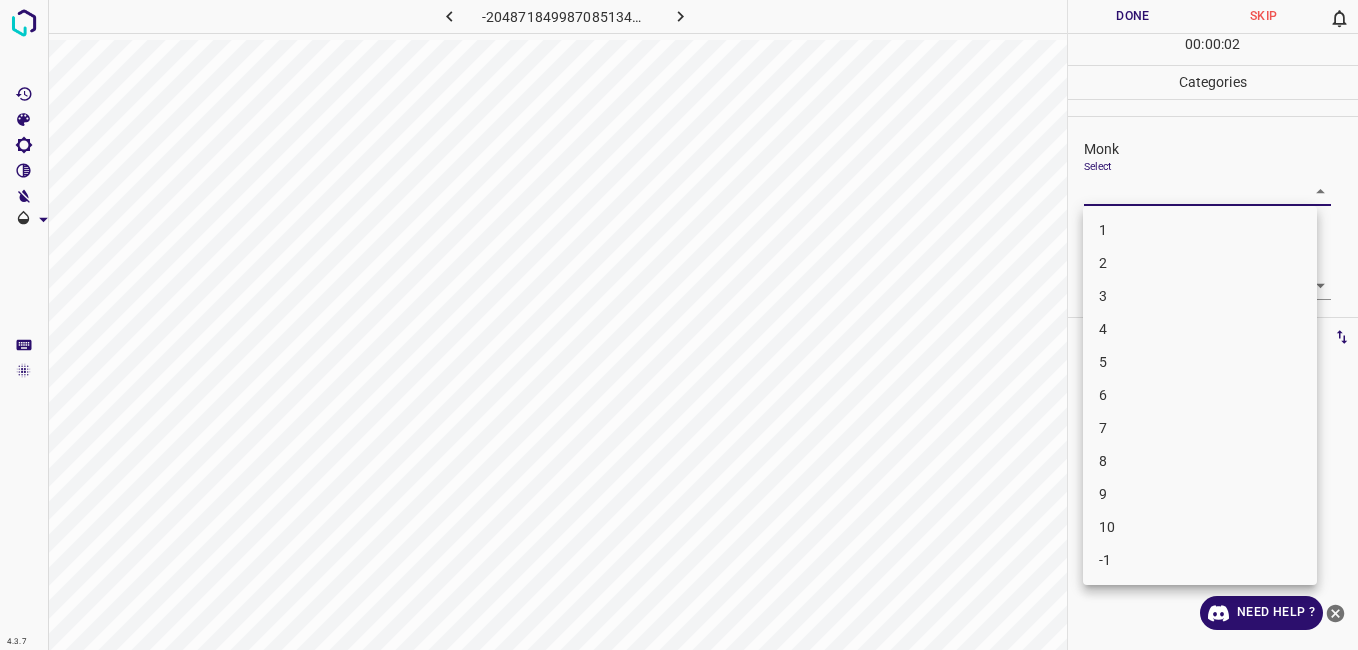 click on "2" at bounding box center [1200, 263] 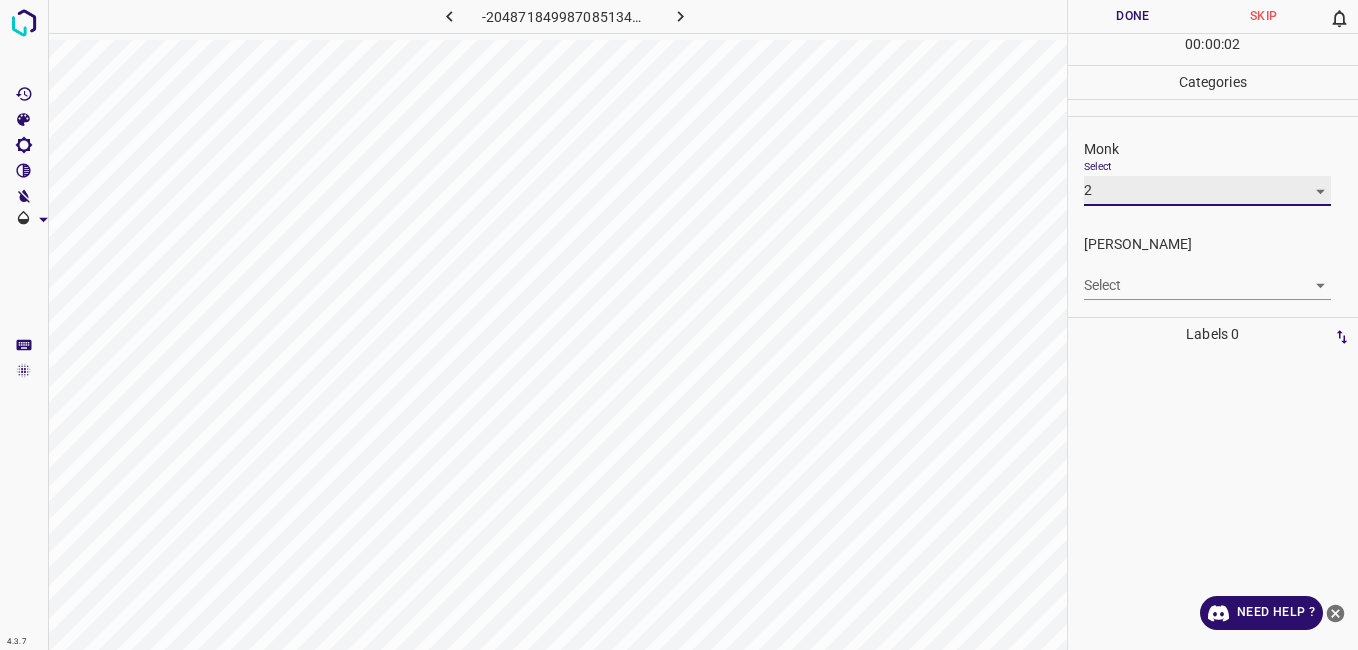 type on "2" 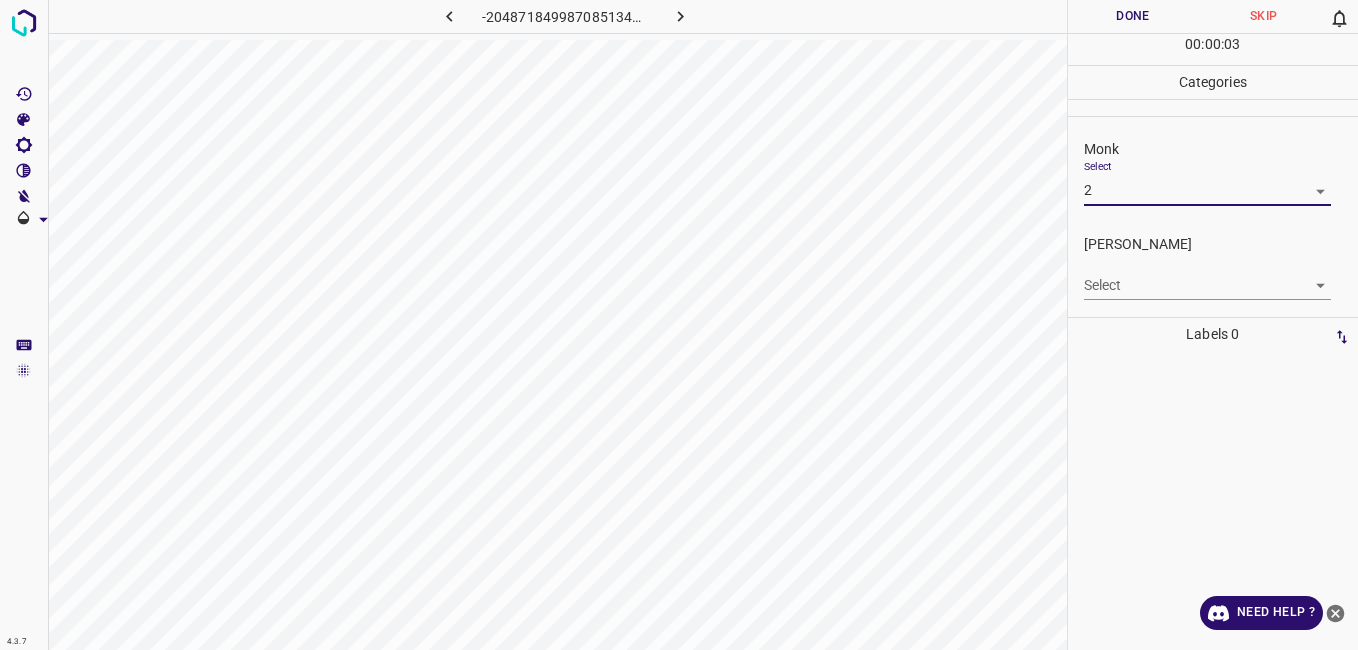 click on "4.3.7 -2048718499870851344.png Done Skip 0 00   : 00   : 03   Categories Monk   Select 2 2  Fitzpatrick   Select ​ Labels   0 Categories 1 Monk 2  Fitzpatrick Tools Space Change between modes (Draw & Edit) I Auto labeling R Restore zoom M Zoom in N Zoom out Delete Delete selecte label Filters Z Restore filters X Saturation filter C Brightness filter V Contrast filter B Gray scale filter General O Download Need Help ? - Text - Hide - Delete" at bounding box center (679, 325) 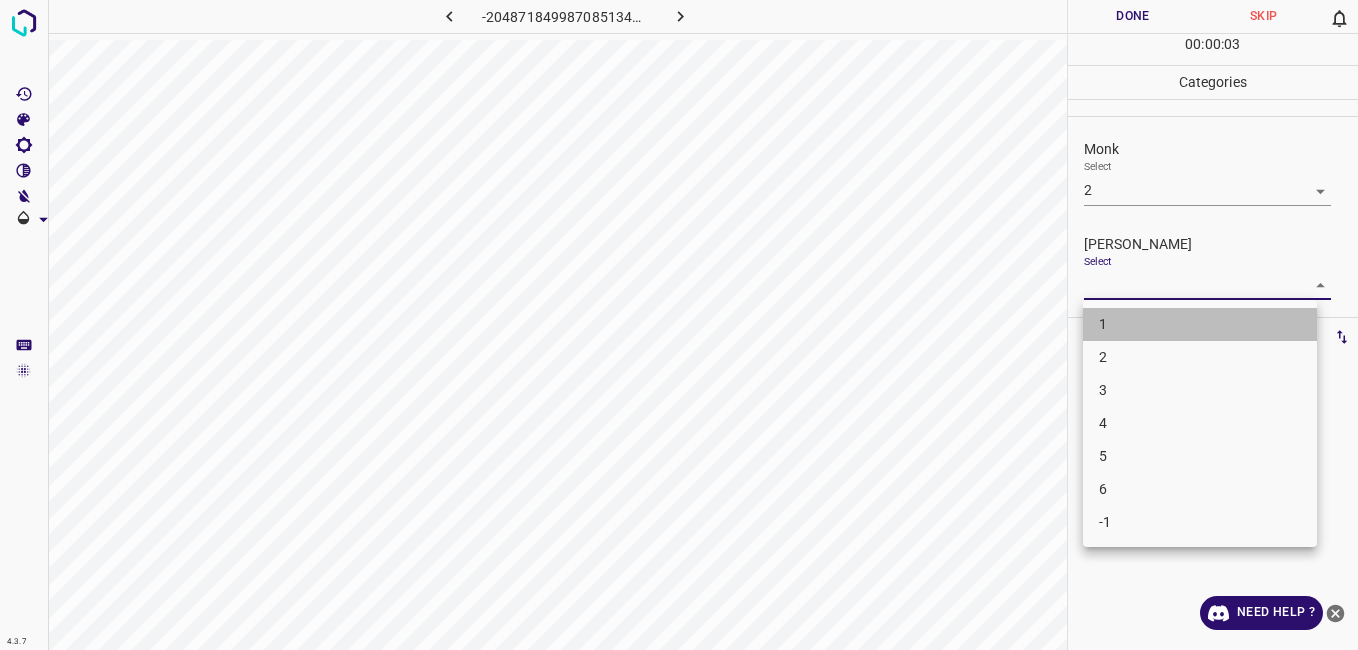 click on "1" at bounding box center (1200, 324) 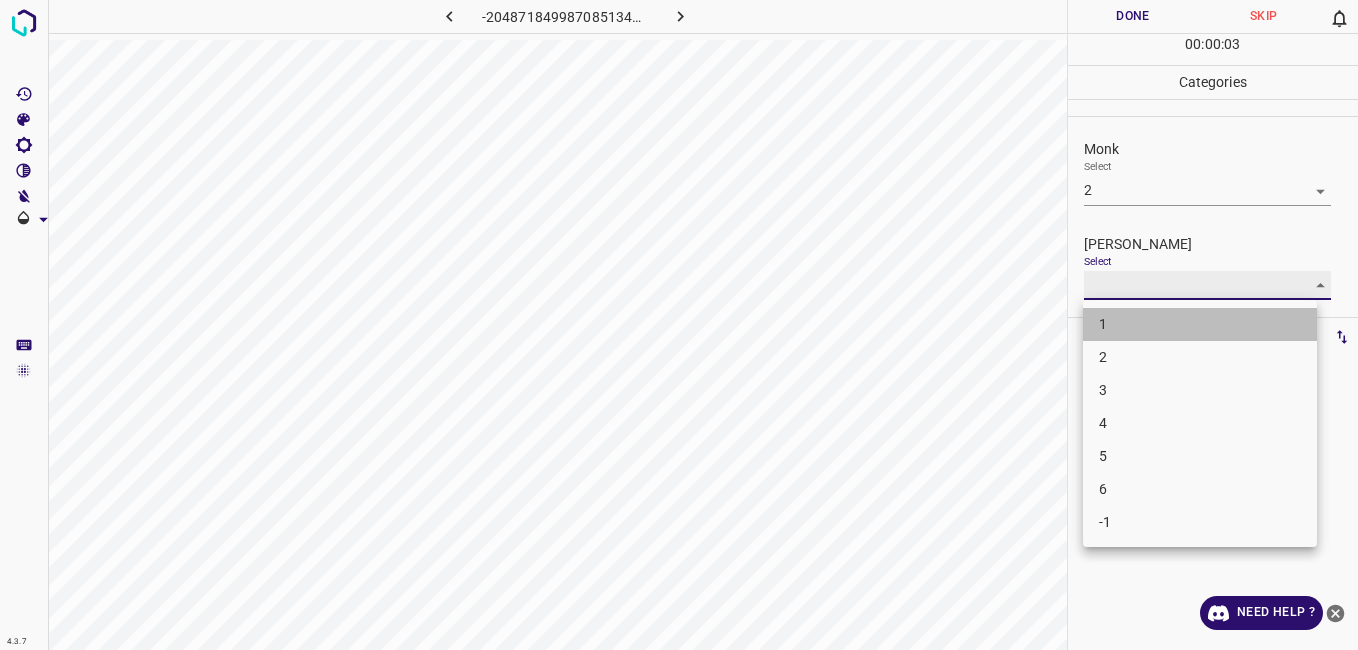 type on "1" 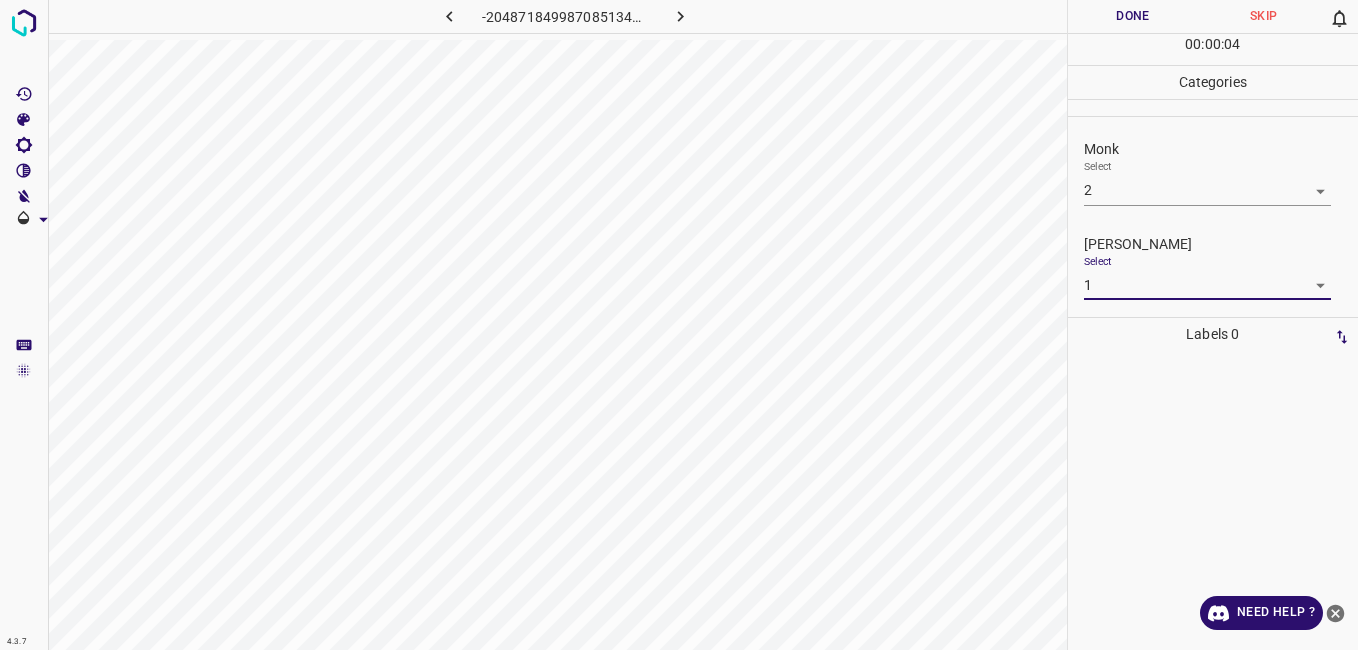 click on "Done" at bounding box center [1133, 16] 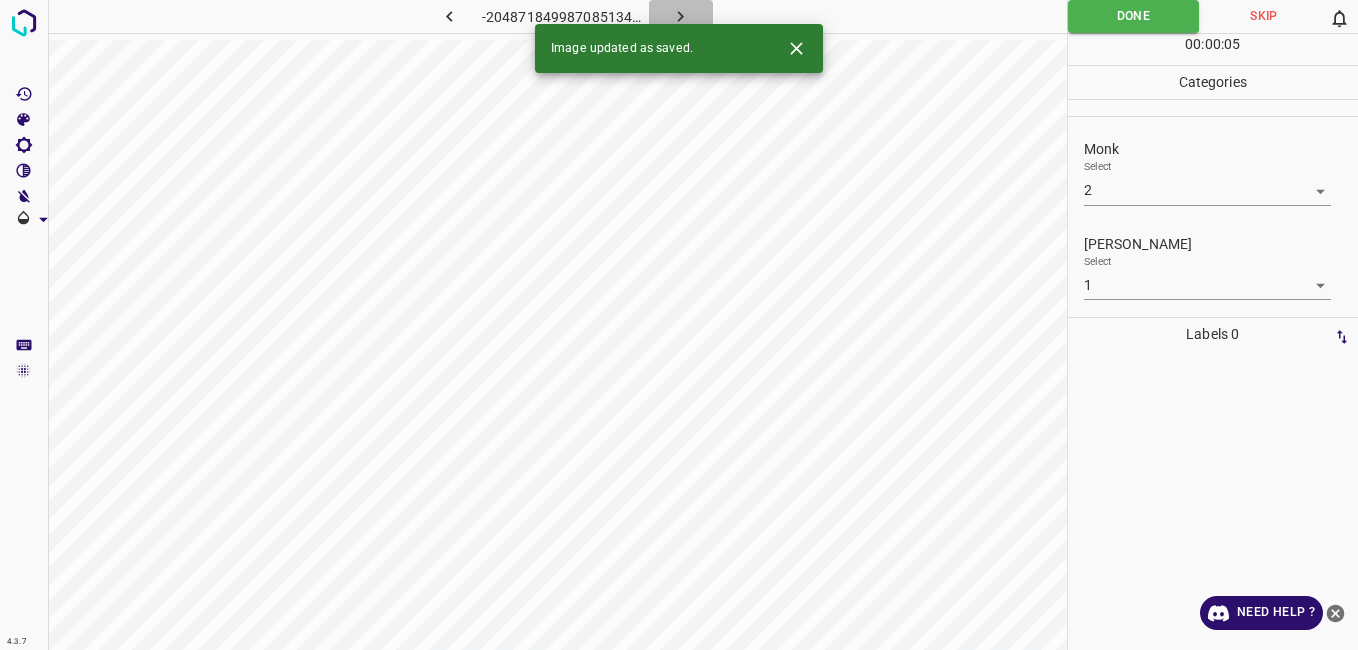 click 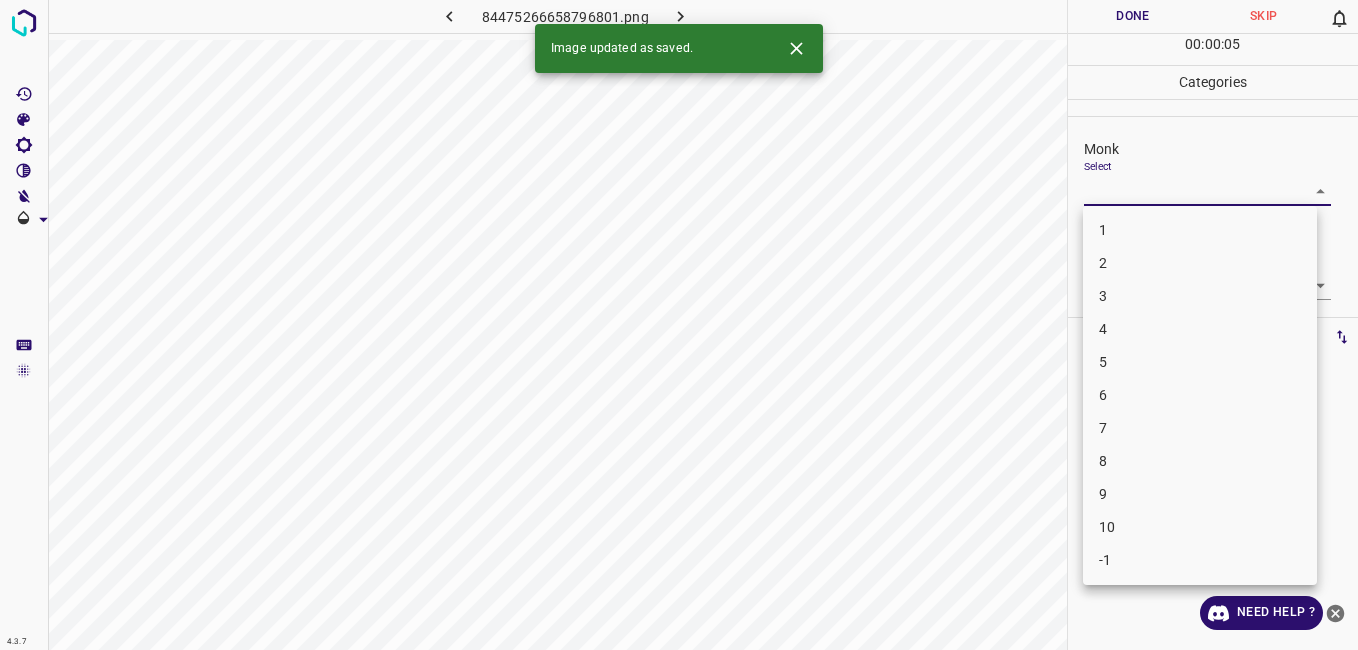 click on "4.3.7 84475266658796801.png Done Skip 0 00   : 00   : 05   Categories Monk   Select ​  Fitzpatrick   Select ​ Labels   0 Categories 1 Monk 2  Fitzpatrick Tools Space Change between modes (Draw & Edit) I Auto labeling R Restore zoom M Zoom in N Zoom out Delete Delete selecte label Filters Z Restore filters X Saturation filter C Brightness filter V Contrast filter B Gray scale filter General O Download Image updated as saved. Need Help ? - Text - Hide - Delete 1 2 3 4 5 6 7 8 9 10 -1" at bounding box center (679, 325) 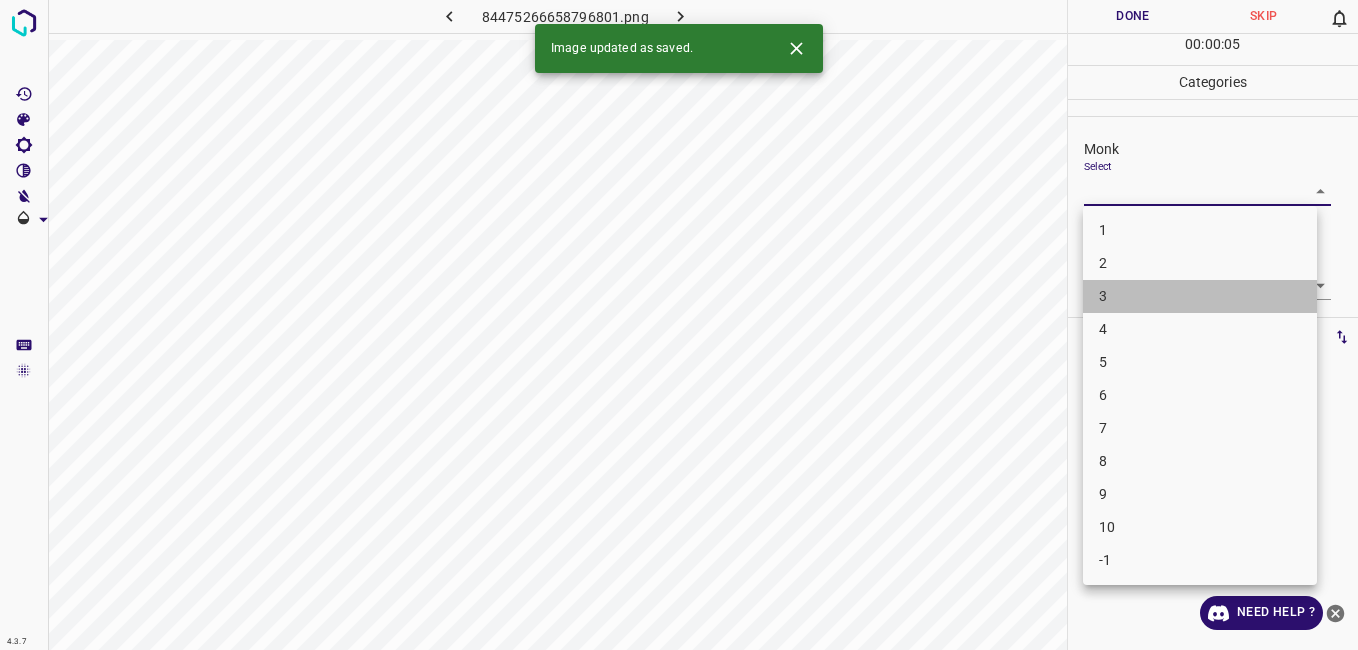 click on "3" at bounding box center (1200, 296) 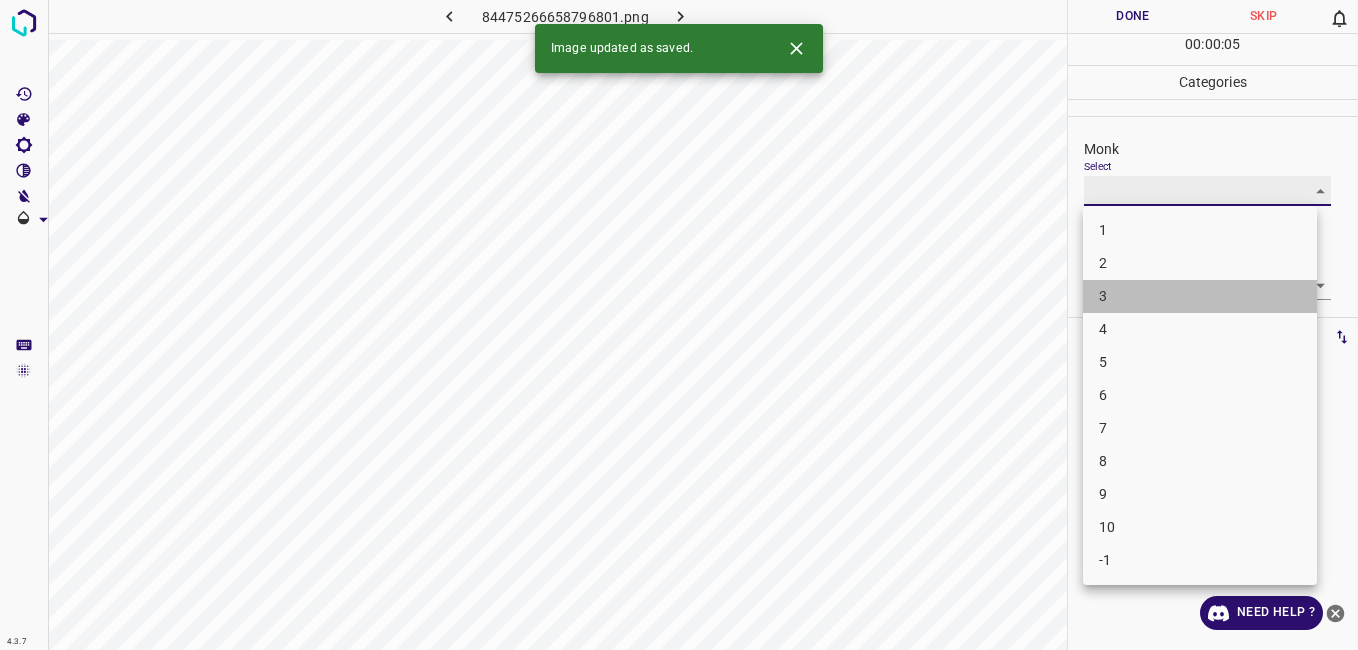 type on "3" 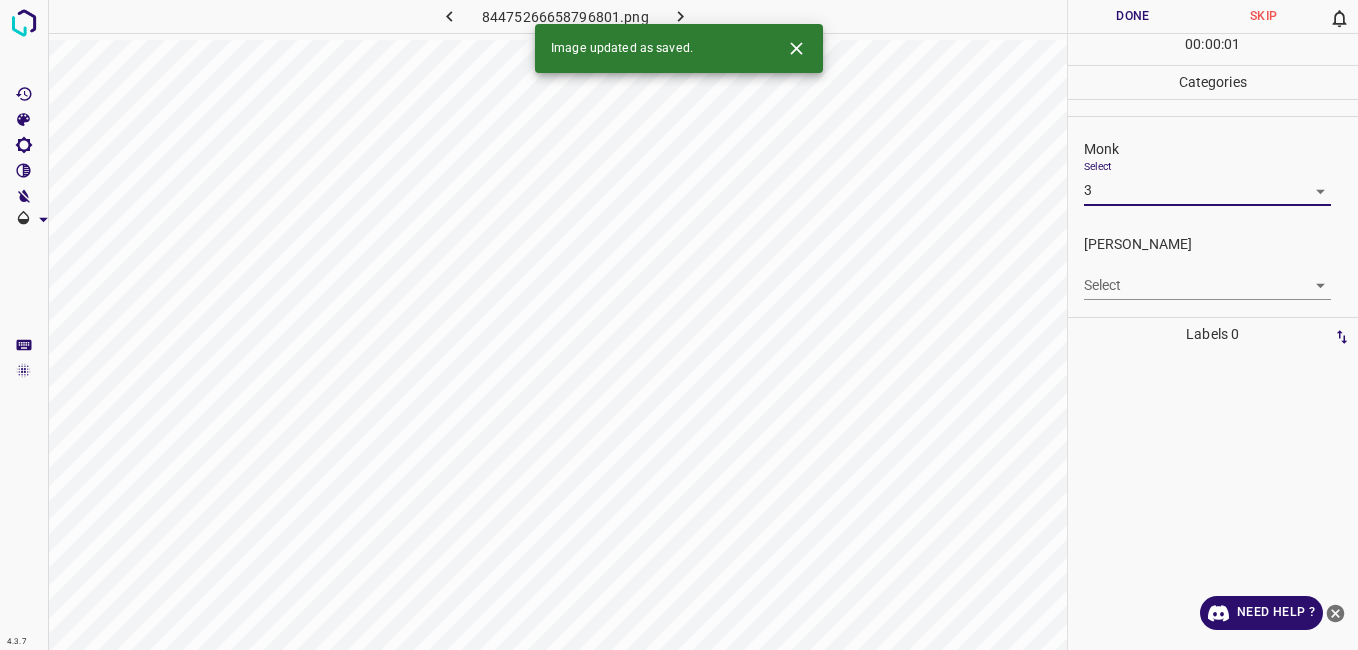 click on "4.3.7 84475266658796801.png Done Skip 0 00   : 00   : 01   Categories Monk   Select 3 3  Fitzpatrick   Select ​ Labels   0 Categories 1 Monk 2  Fitzpatrick Tools Space Change between modes (Draw & Edit) I Auto labeling R Restore zoom M Zoom in N Zoom out Delete Delete selecte label Filters Z Restore filters X Saturation filter C Brightness filter V Contrast filter B Gray scale filter General O Download Image updated as saved. Need Help ? - Text - Hide - Delete 1 2 3 4 5 6 7 8 9 10 -1" at bounding box center (679, 325) 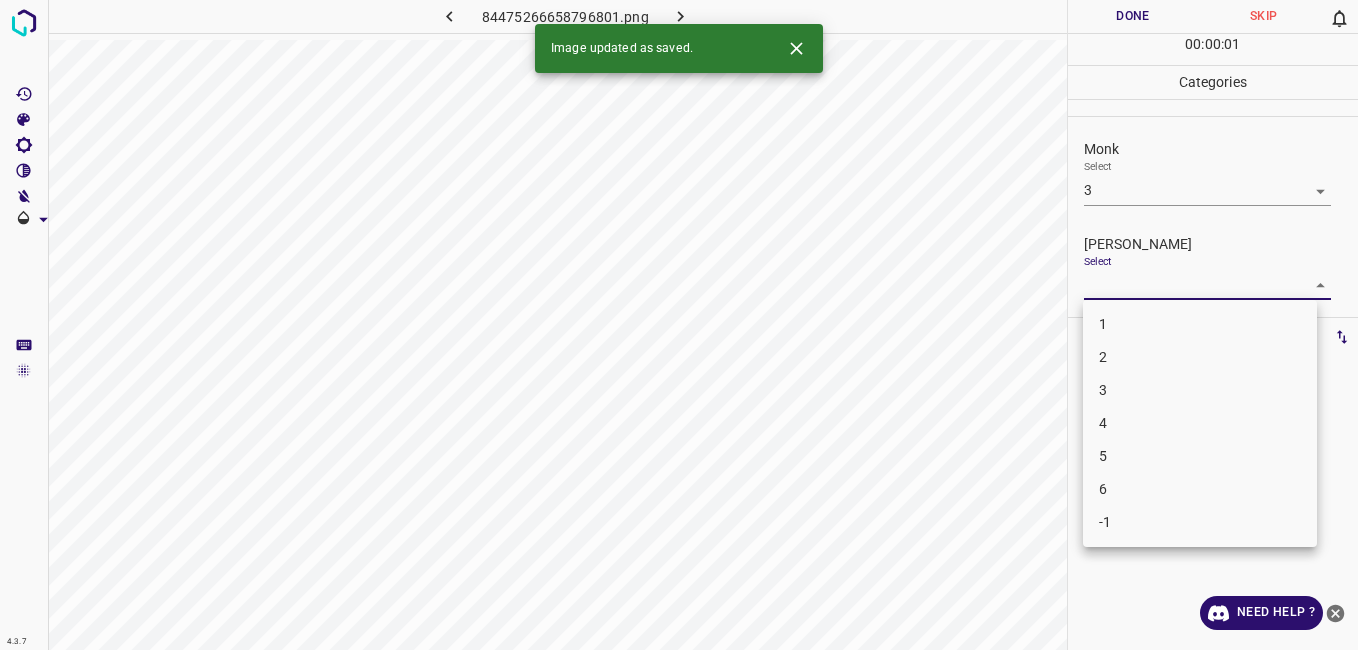 click on "2" at bounding box center [1200, 357] 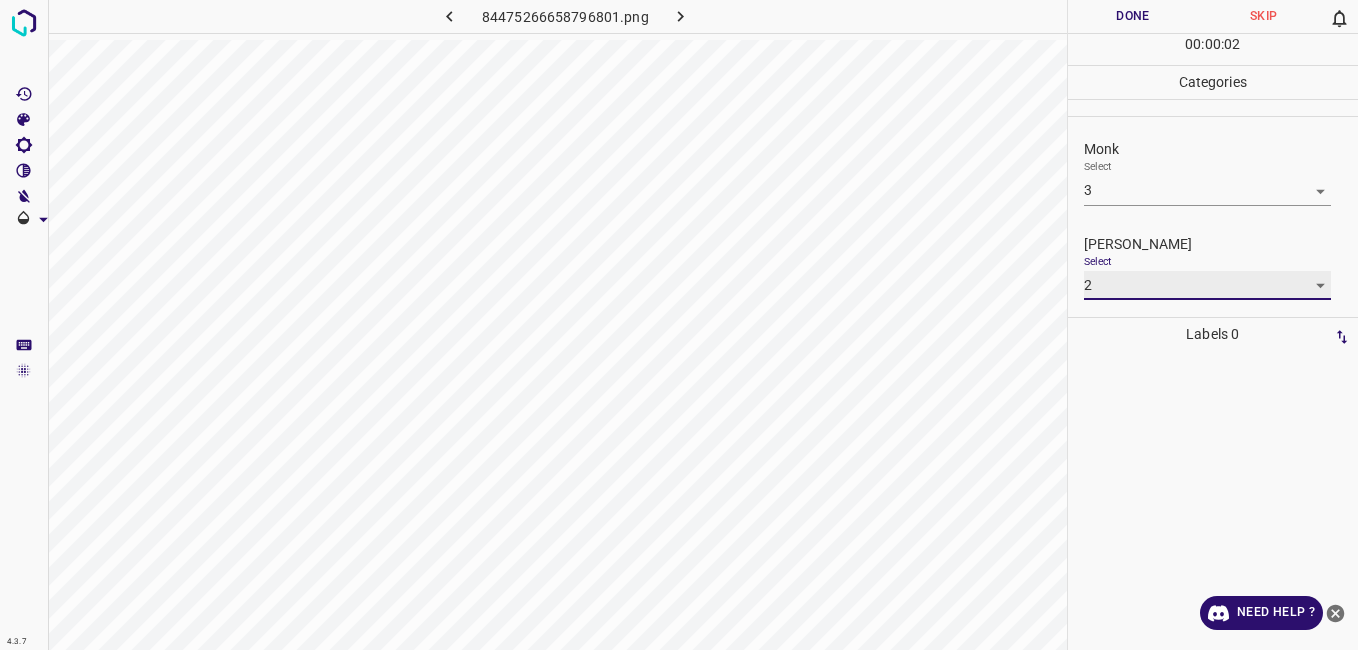 type on "2" 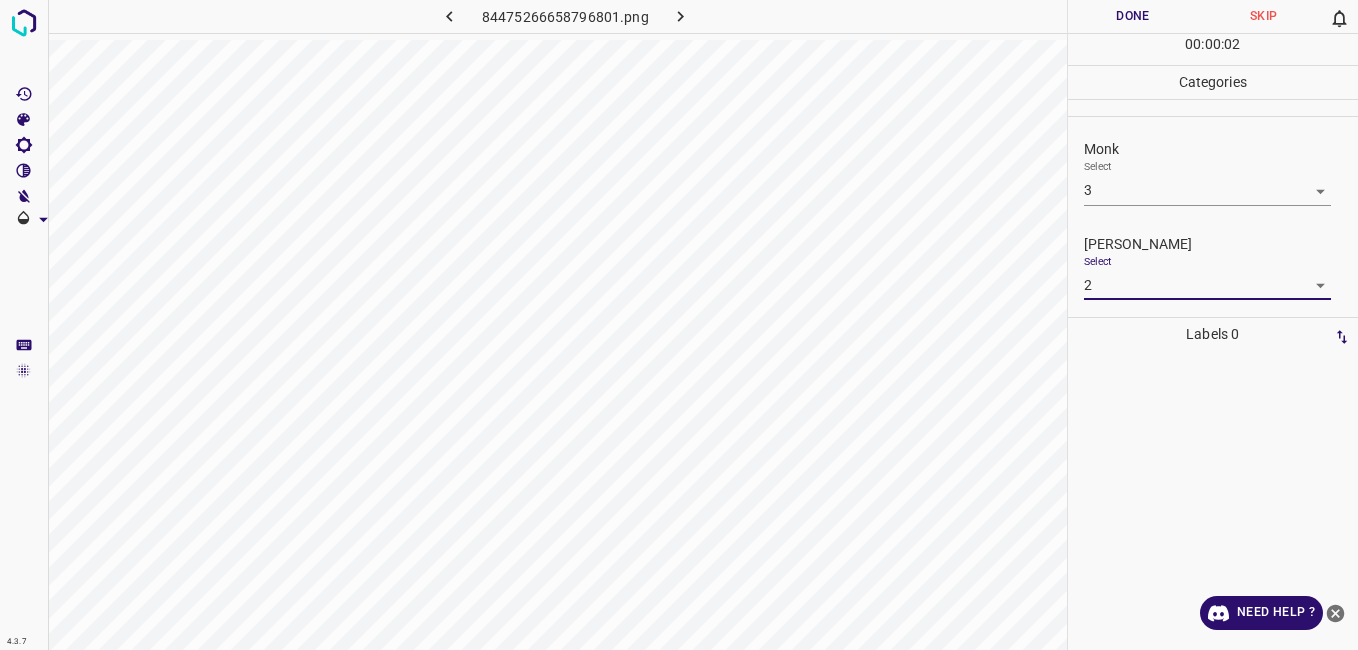 click on "Done" at bounding box center [1133, 16] 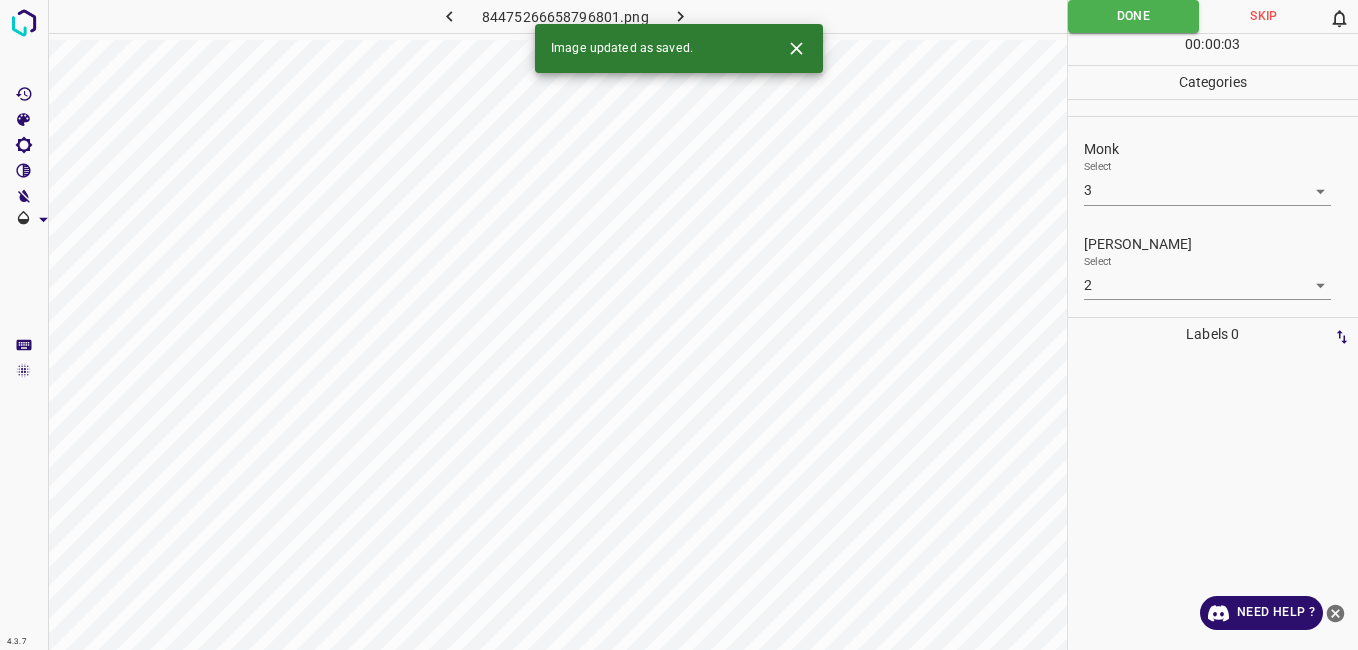 click on "Image updated as saved." at bounding box center [679, 48] 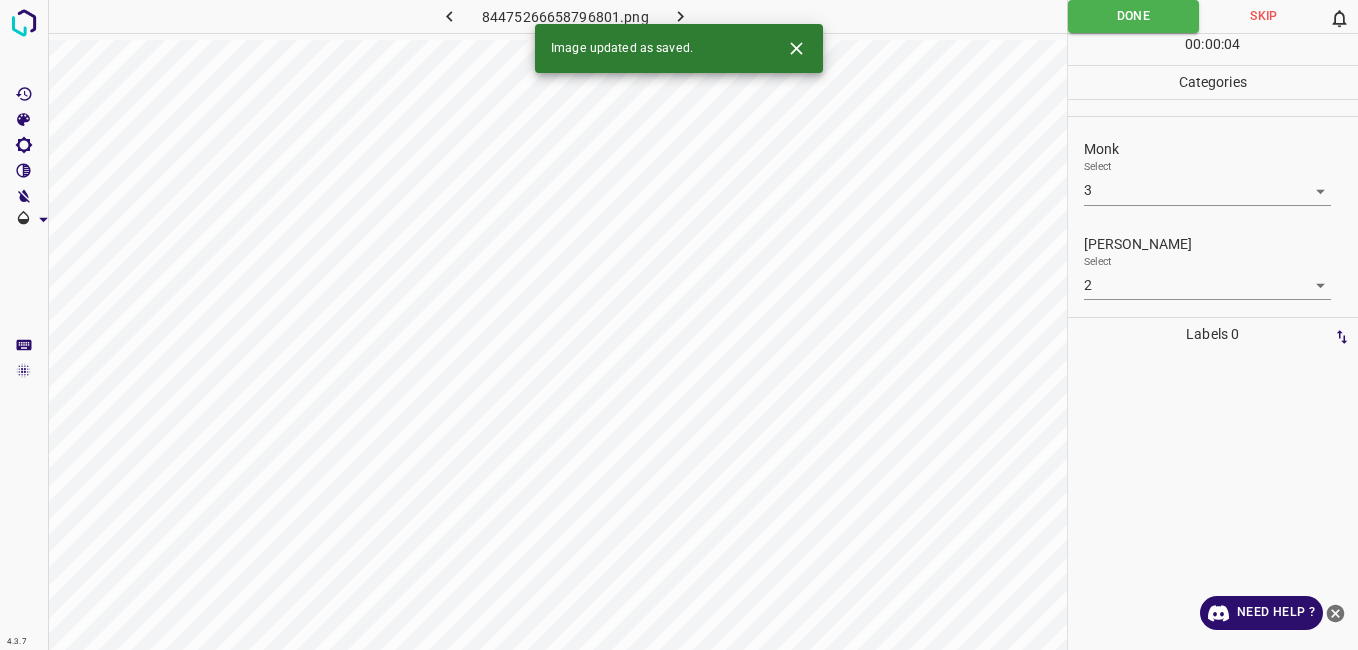 click 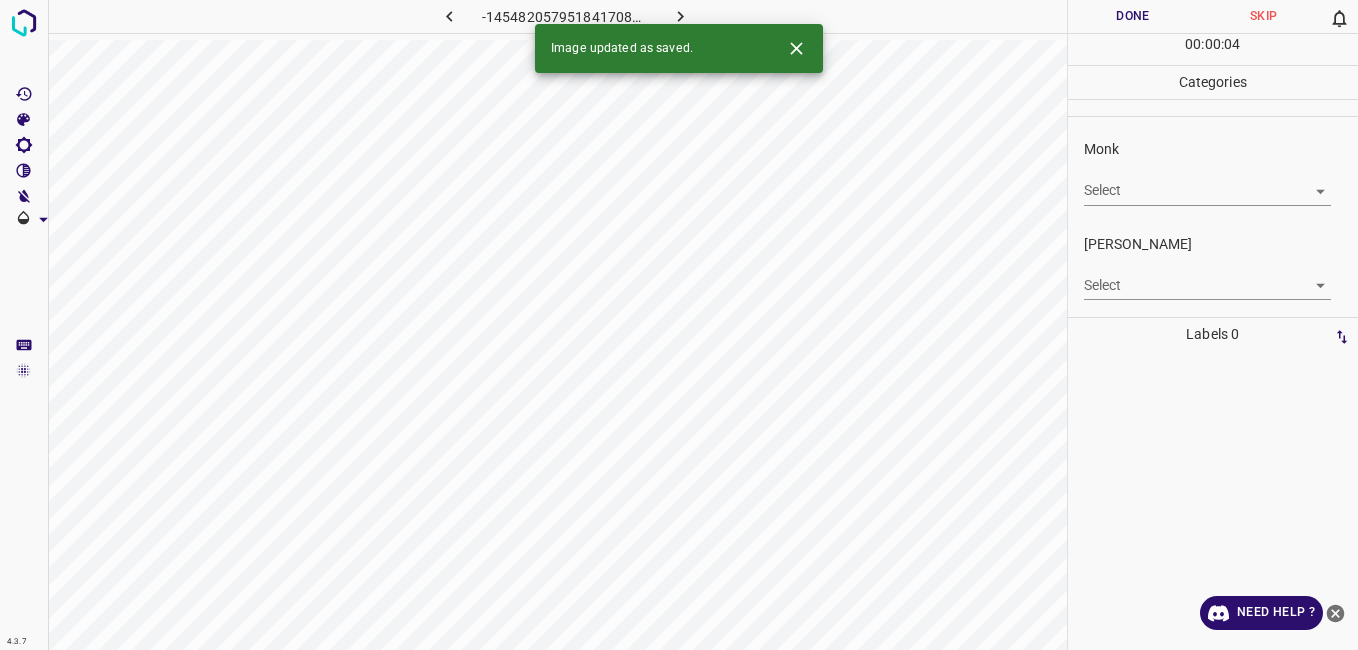 click on "4.3.7 -1454820579518417081.png Done Skip 0 00   : 00   : 04   Categories Monk   Select ​  Fitzpatrick   Select ​ Labels   0 Categories 1 Monk 2  Fitzpatrick Tools Space Change between modes (Draw & Edit) I Auto labeling R Restore zoom M Zoom in N Zoom out Delete Delete selecte label Filters Z Restore filters X Saturation filter C Brightness filter V Contrast filter B Gray scale filter General O Download Image updated as saved. Need Help ? - Text - Hide - Delete" at bounding box center [679, 325] 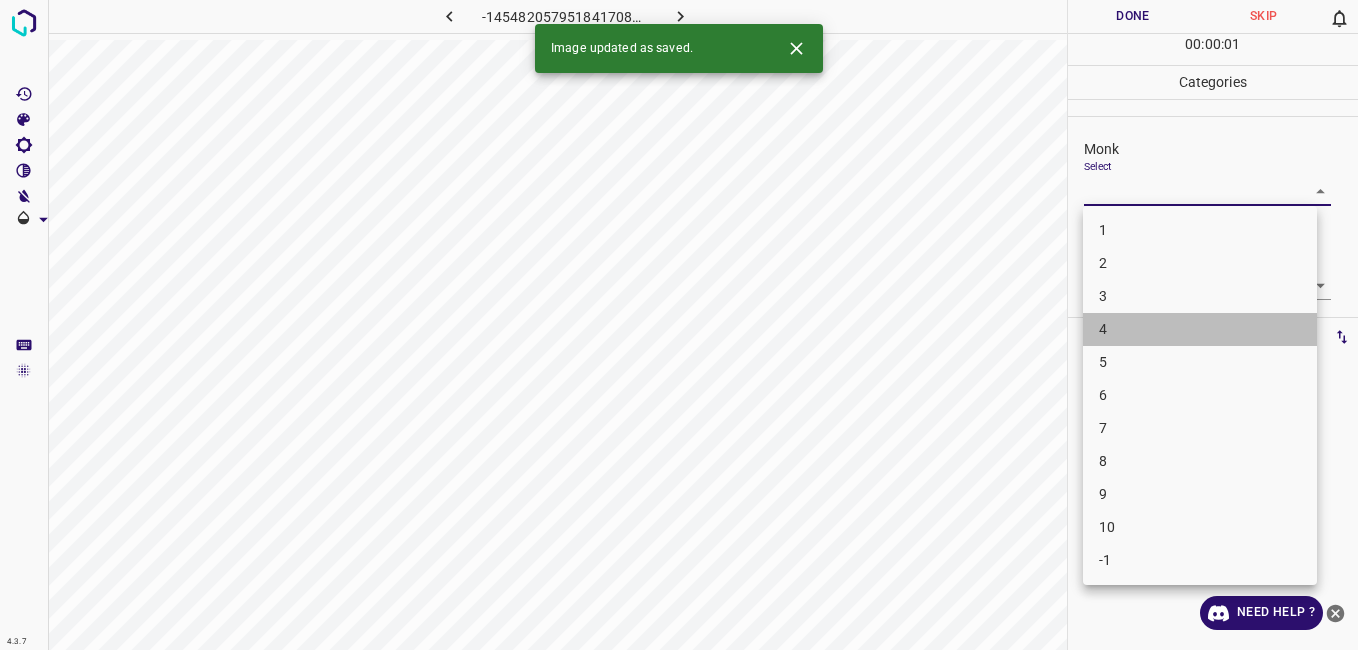click on "4" at bounding box center (1200, 329) 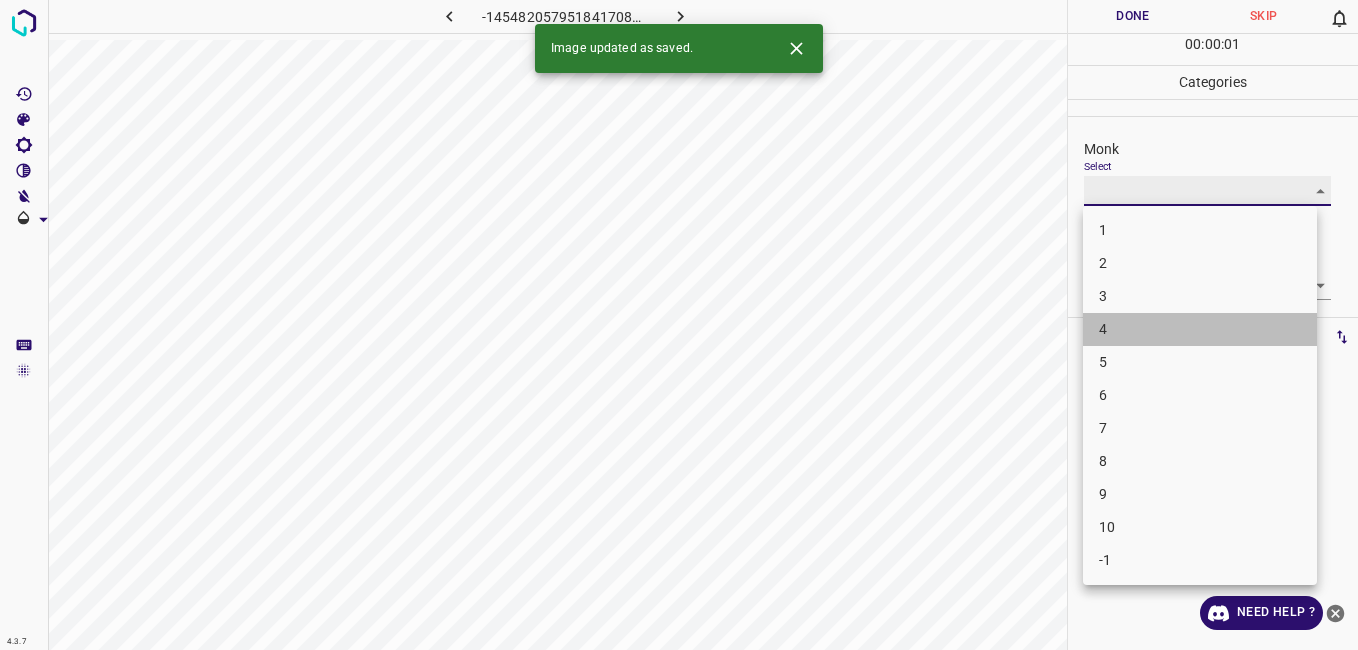 type on "4" 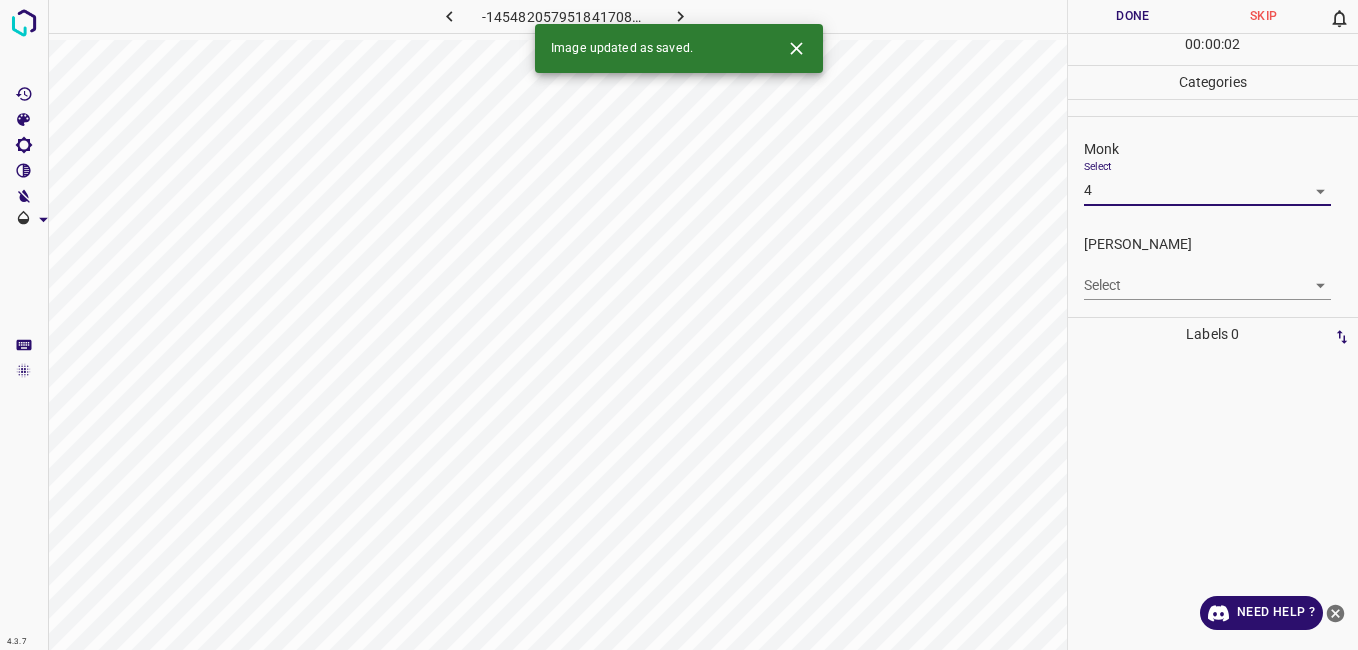 click on "4.3.7 -1454820579518417081.png Done Skip 0 00   : 00   : 02   Categories Monk   Select 4 4  Fitzpatrick   Select ​ Labels   0 Categories 1 Monk 2  Fitzpatrick Tools Space Change between modes (Draw & Edit) I Auto labeling R Restore zoom M Zoom in N Zoom out Delete Delete selecte label Filters Z Restore filters X Saturation filter C Brightness filter V Contrast filter B Gray scale filter General O Download Image updated as saved. Need Help ? - Text - Hide - Delete" at bounding box center (679, 325) 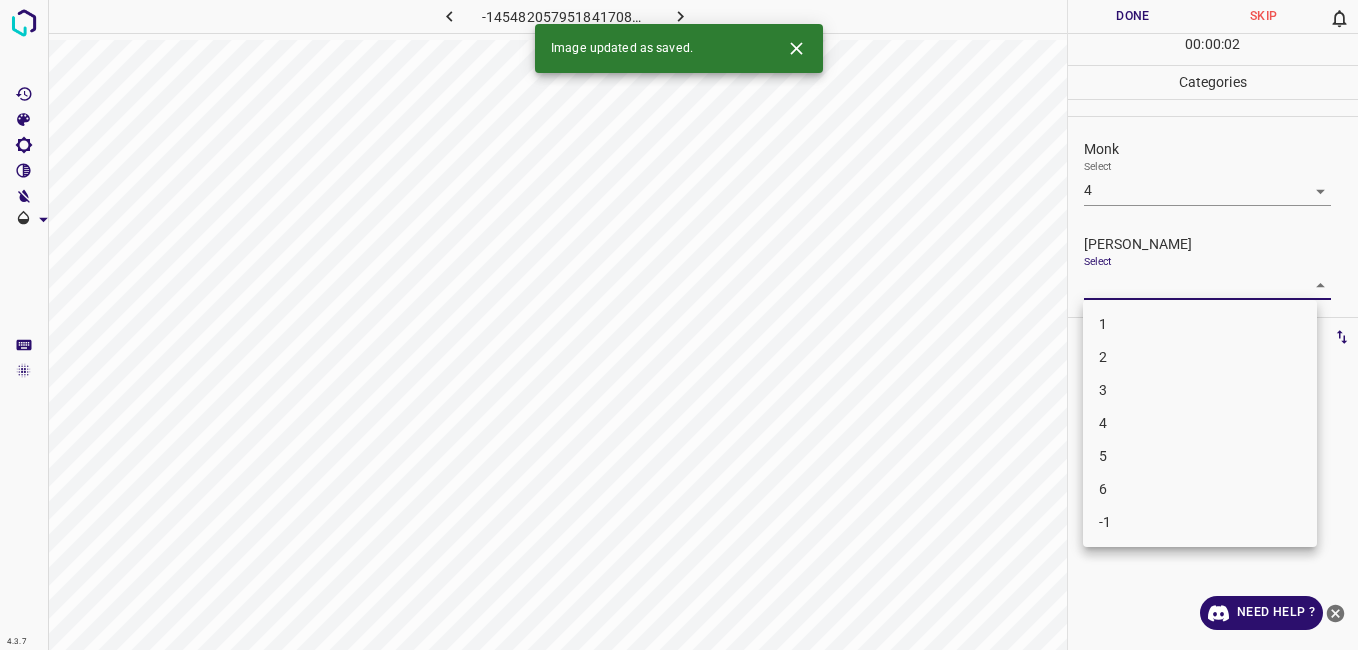 click on "3" at bounding box center [1200, 390] 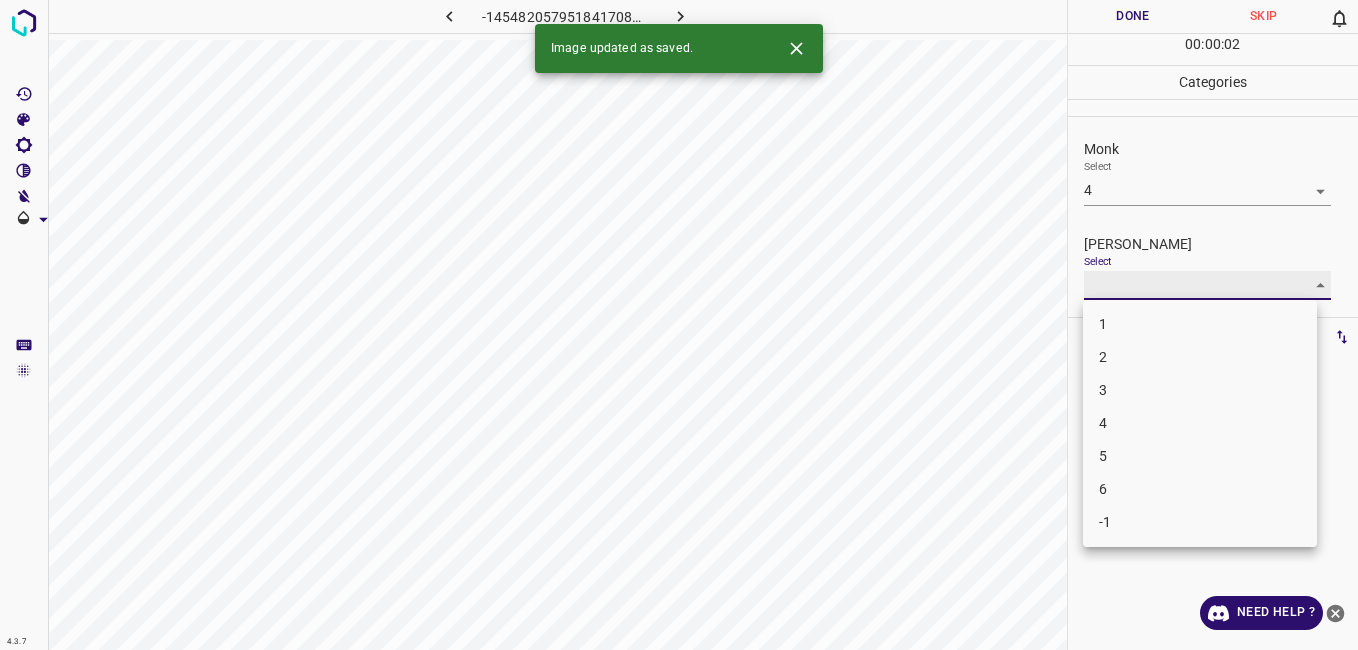 type on "3" 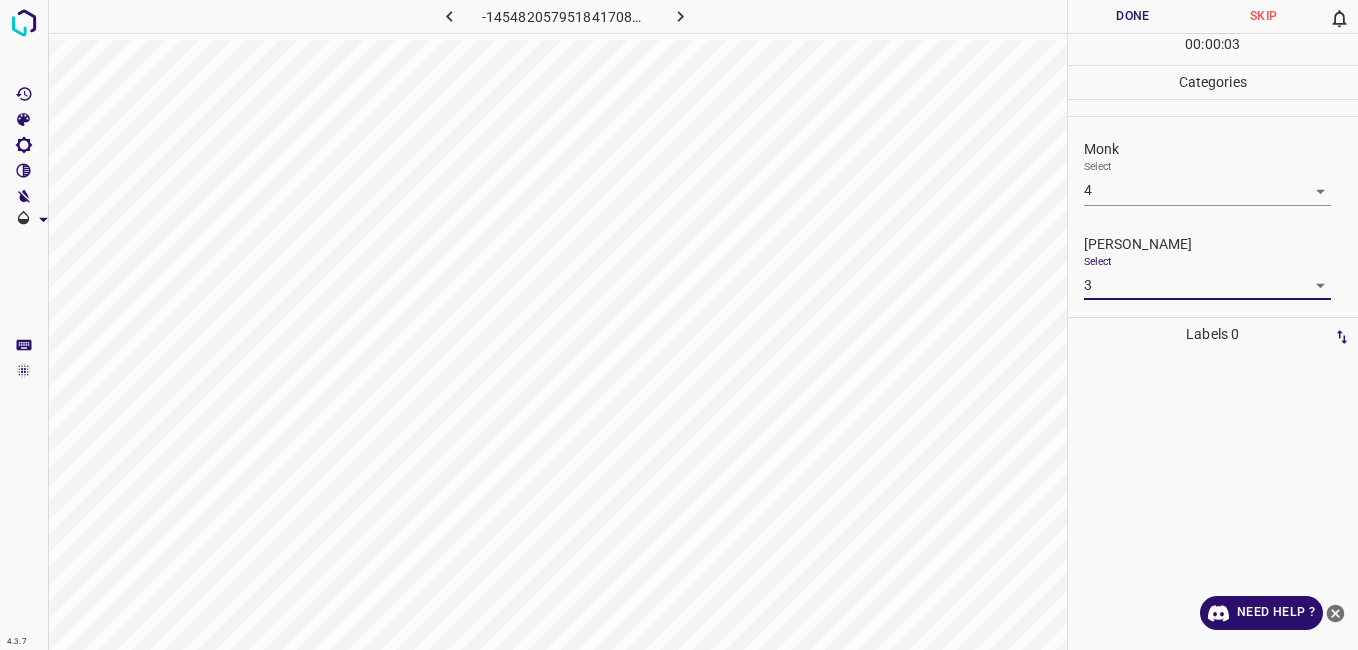 click on "Done" at bounding box center (1133, 16) 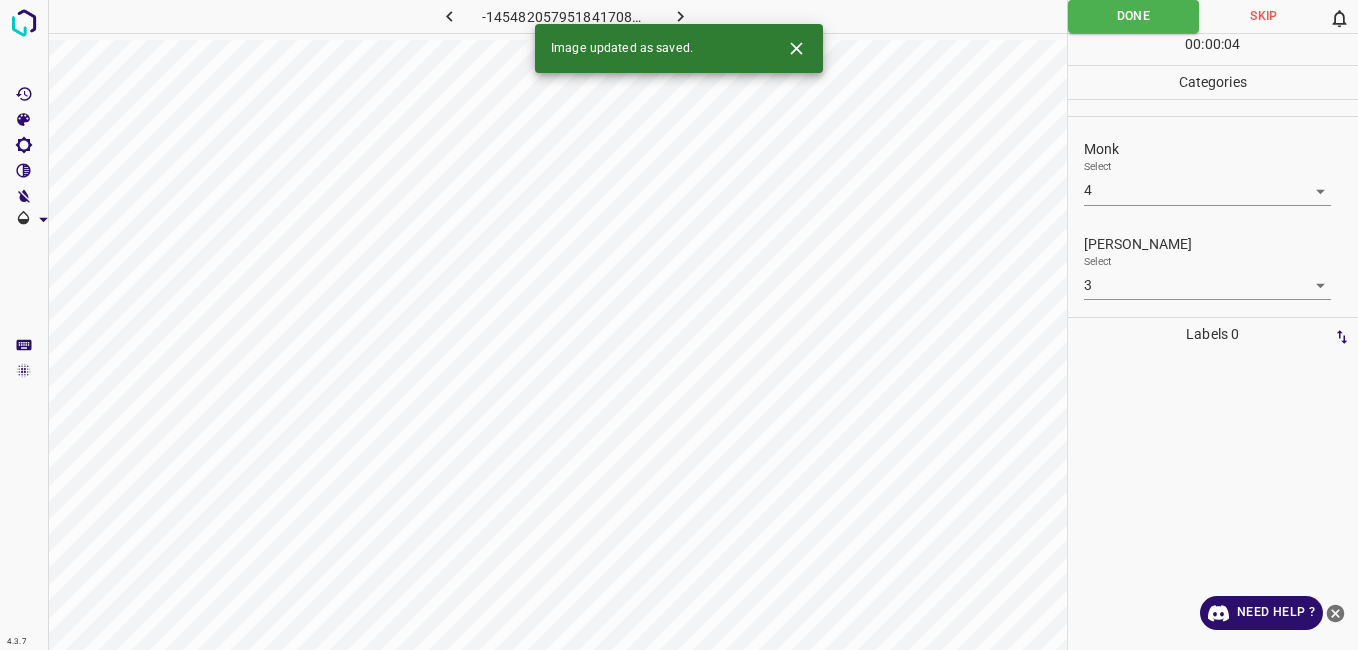 click 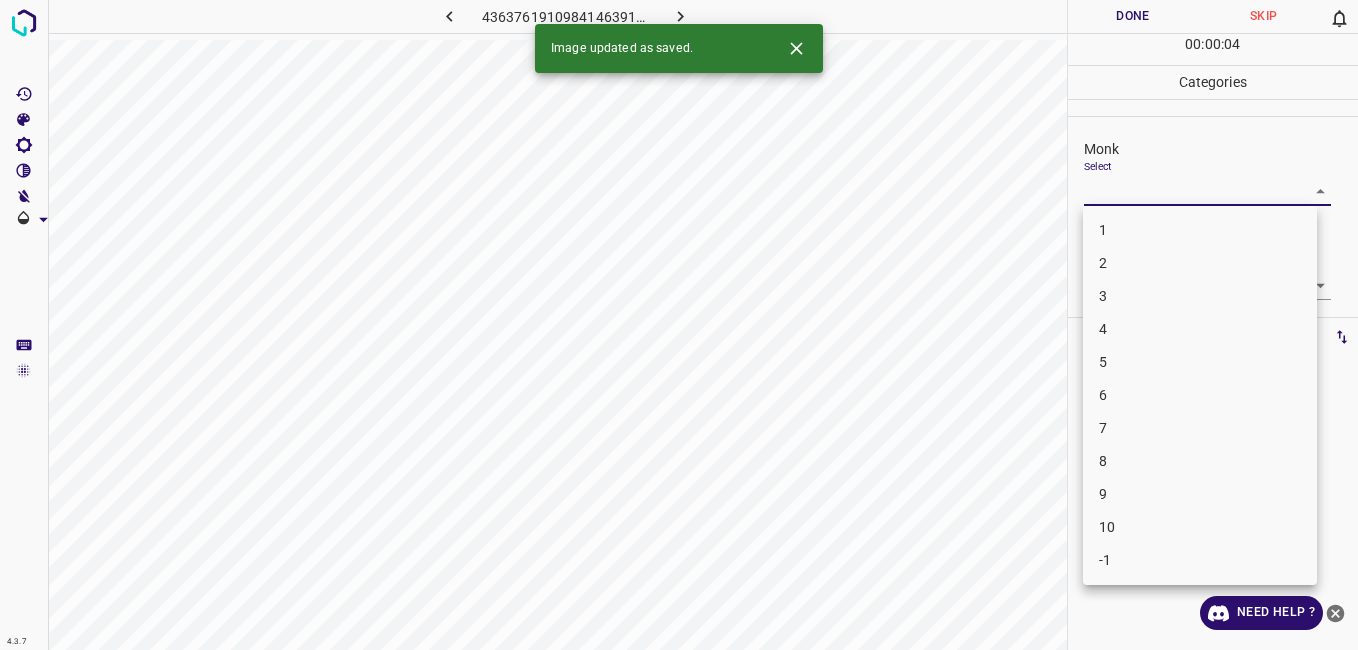 click on "4.3.7 4363761910984146391.png Done Skip 0 00   : 00   : 04   Categories Monk   Select ​  Fitzpatrick   Select ​ Labels   0 Categories 1 Monk 2  Fitzpatrick Tools Space Change between modes (Draw & Edit) I Auto labeling R Restore zoom M Zoom in N Zoom out Delete Delete selecte label Filters Z Restore filters X Saturation filter C Brightness filter V Contrast filter B Gray scale filter General O Download Image updated as saved. Need Help ? - Text - Hide - Delete 1 2 3 4 5 6 7 8 9 10 -1" at bounding box center [679, 325] 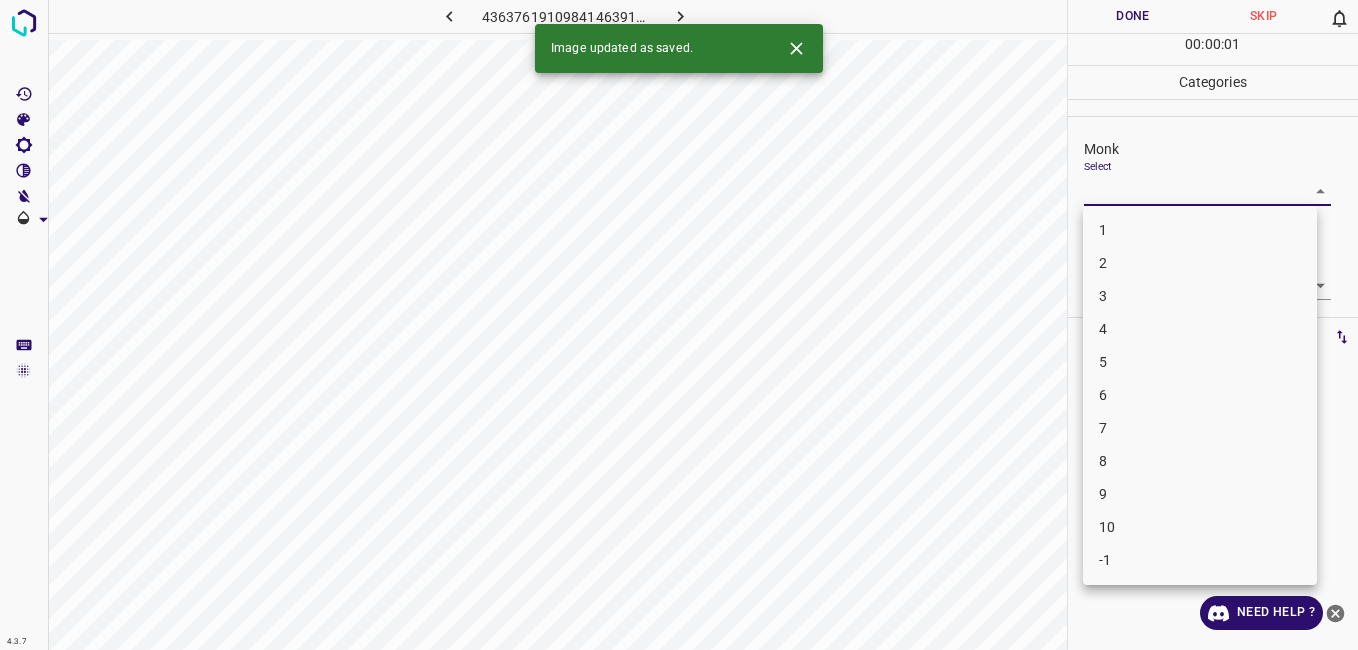 click on "4" at bounding box center (1200, 329) 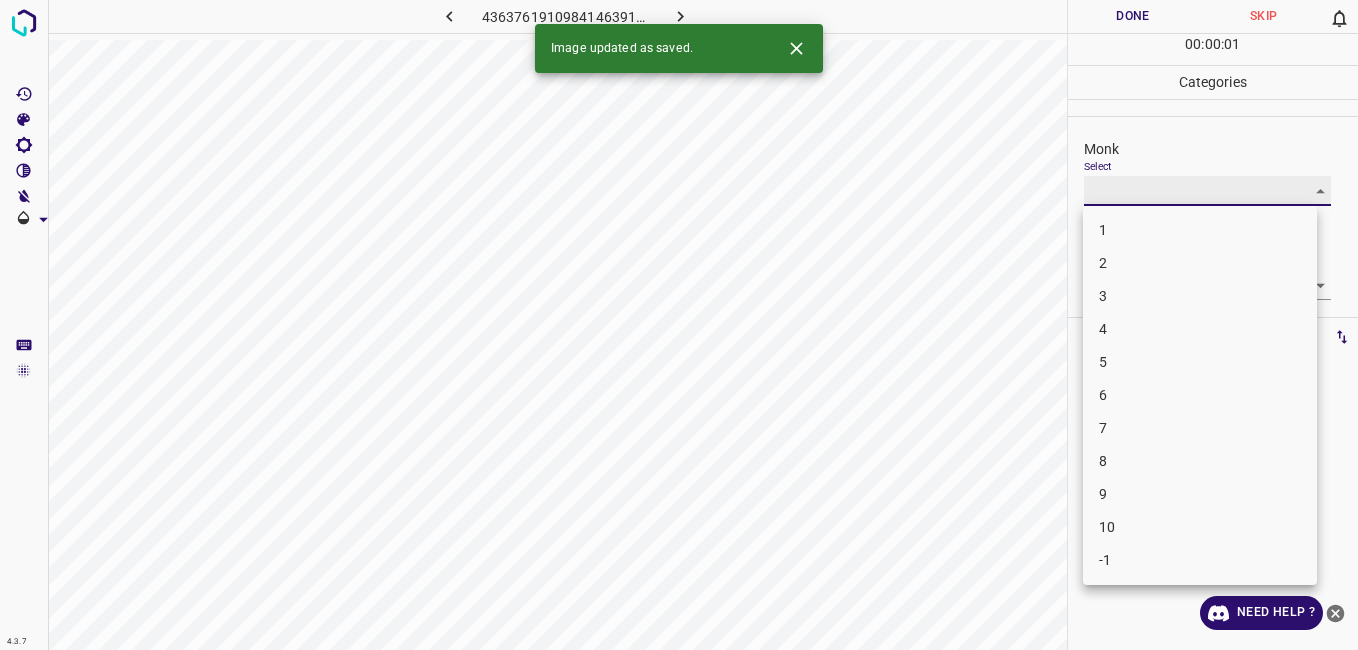 type on "4" 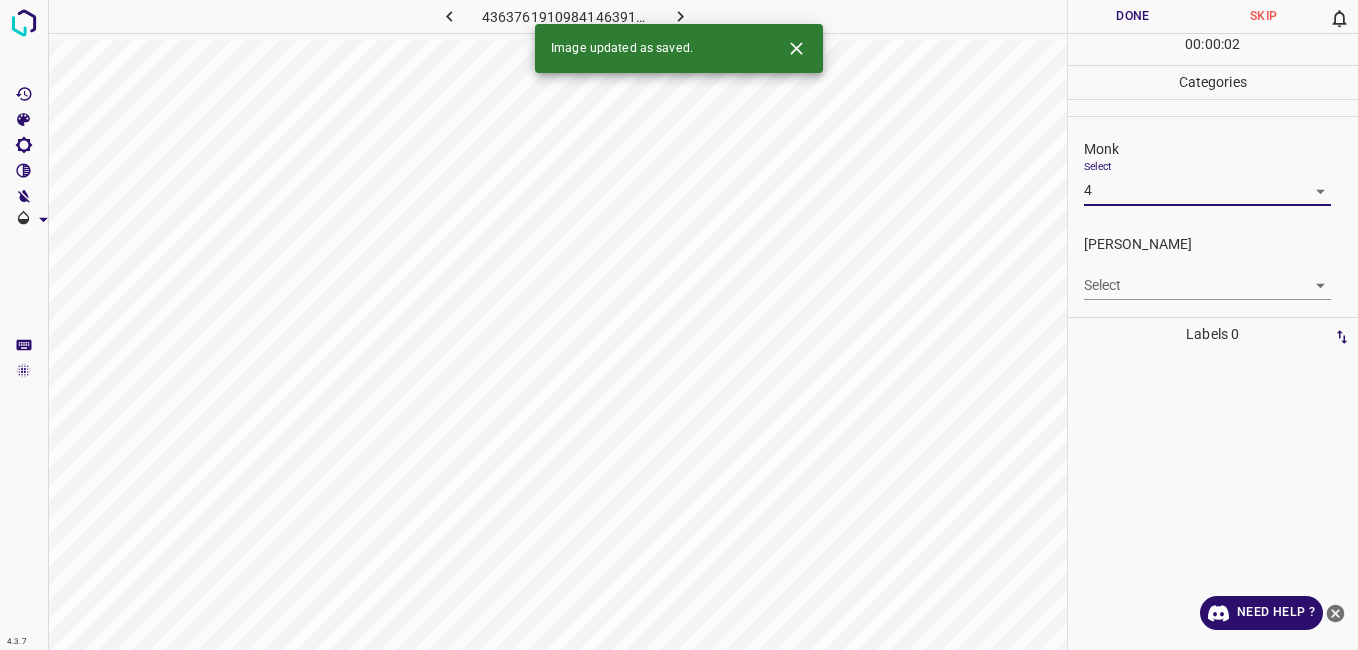 click on "4.3.7 4363761910984146391.png Done Skip 0 00   : 00   : 02   Categories Monk   Select 4 4  Fitzpatrick   Select ​ Labels   0 Categories 1 Monk 2  Fitzpatrick Tools Space Change between modes (Draw & Edit) I Auto labeling R Restore zoom M Zoom in N Zoom out Delete Delete selecte label Filters Z Restore filters X Saturation filter C Brightness filter V Contrast filter B Gray scale filter General O Download Image updated as saved. Need Help ? - Text - Hide - Delete" at bounding box center (679, 325) 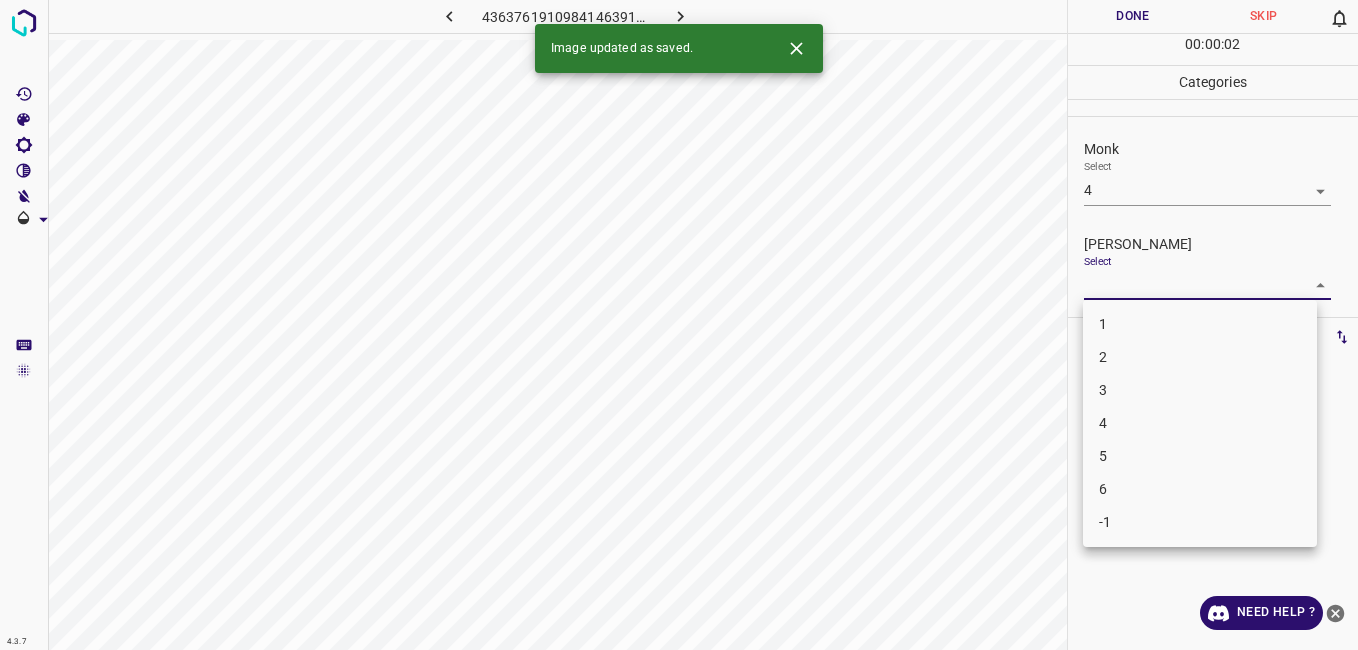 click on "3" at bounding box center (1200, 390) 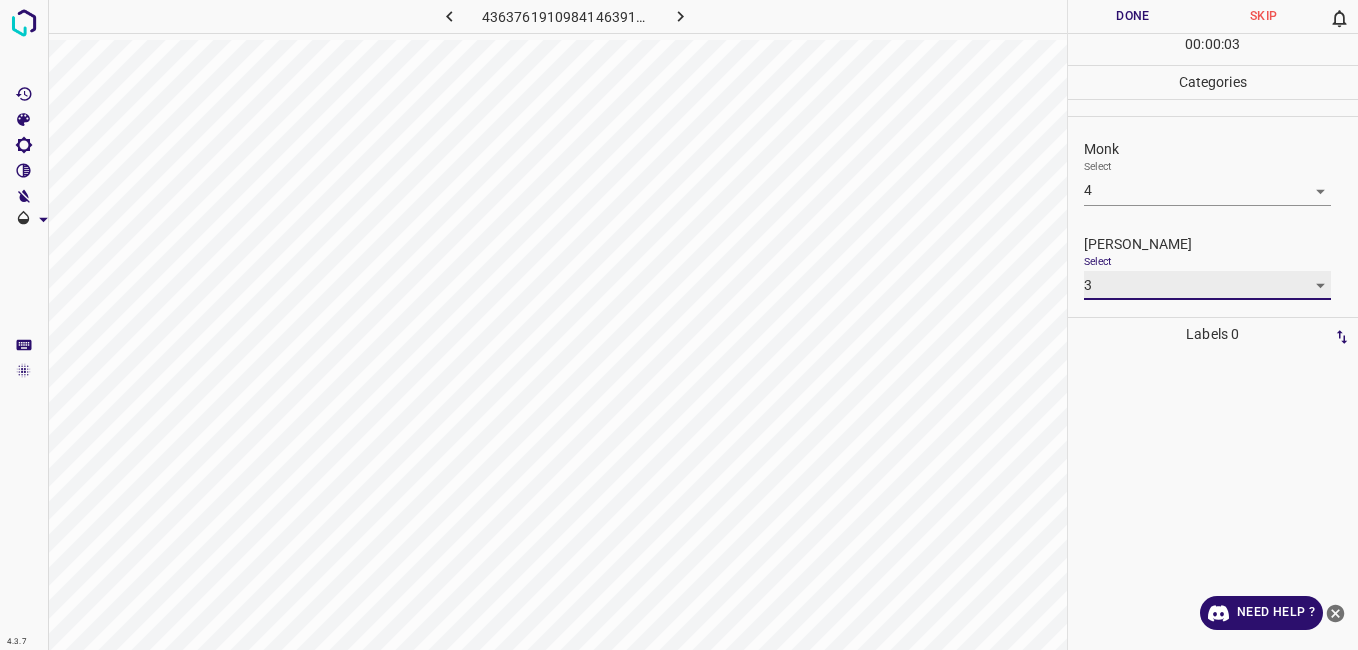 type on "3" 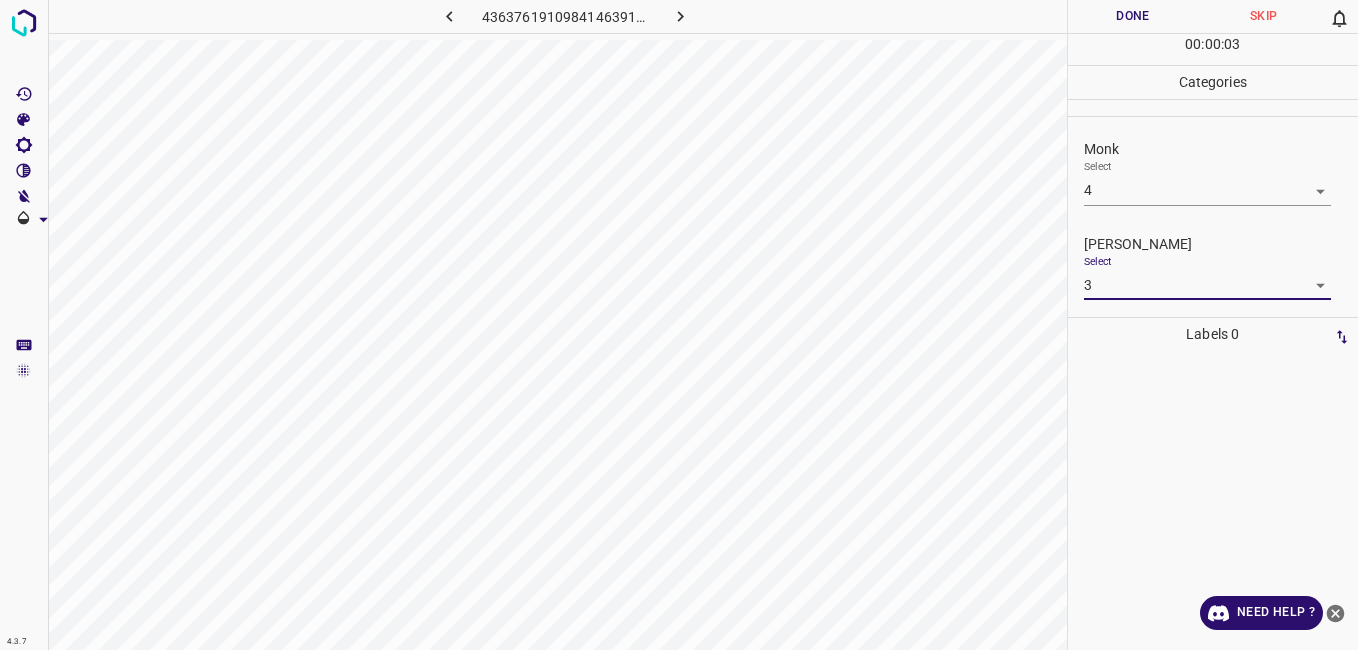 click on "Done" at bounding box center (1133, 16) 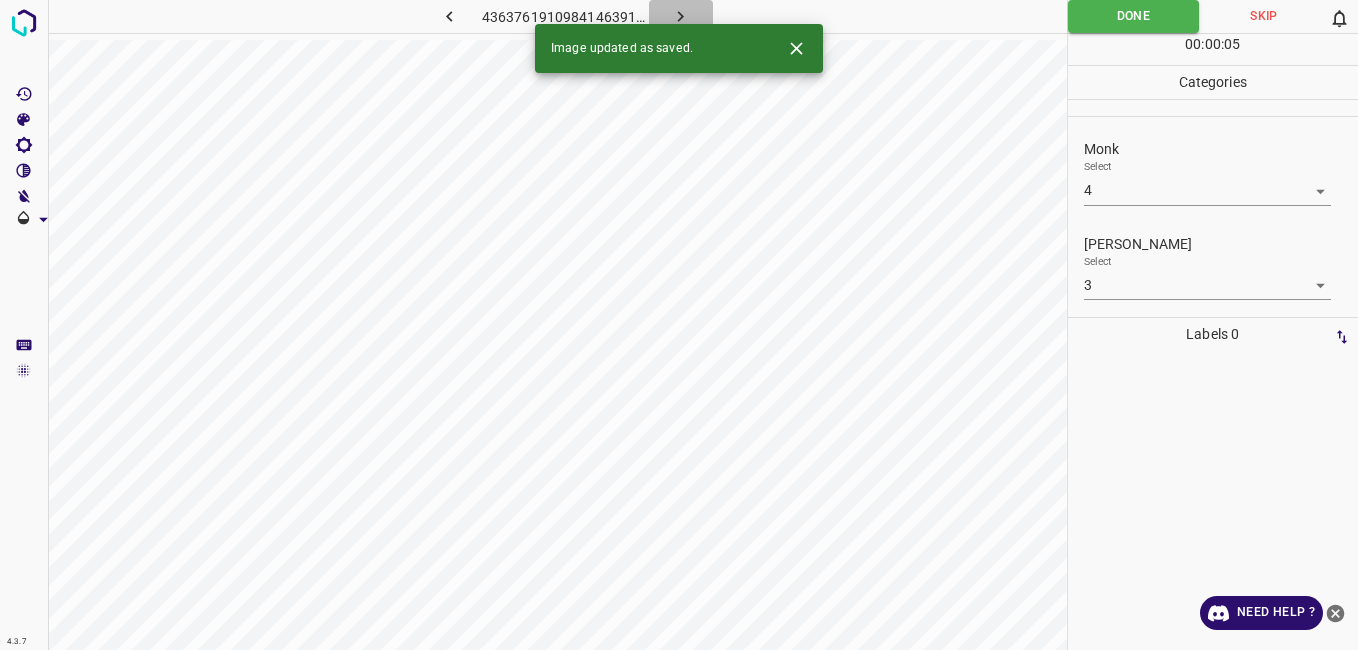 click 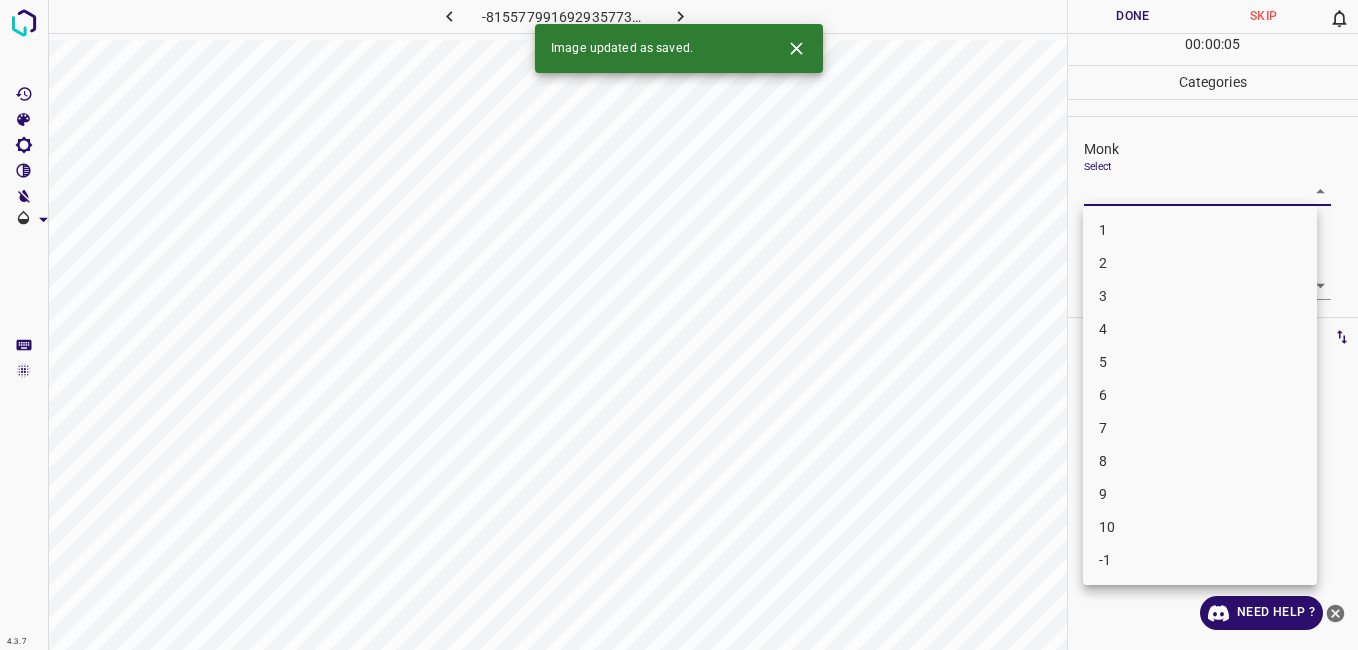 click on "4.3.7 -8155779916929357735.png Done Skip 0 00   : 00   : 05   Categories Monk   Select ​  Fitzpatrick   Select ​ Labels   0 Categories 1 Monk 2  Fitzpatrick Tools Space Change between modes (Draw & Edit) I Auto labeling R Restore zoom M Zoom in N Zoom out Delete Delete selecte label Filters Z Restore filters X Saturation filter C Brightness filter V Contrast filter B Gray scale filter General O Download Image updated as saved. Need Help ? - Text - Hide - Delete 1 2 3 4 5 6 7 8 9 10 -1" at bounding box center (679, 325) 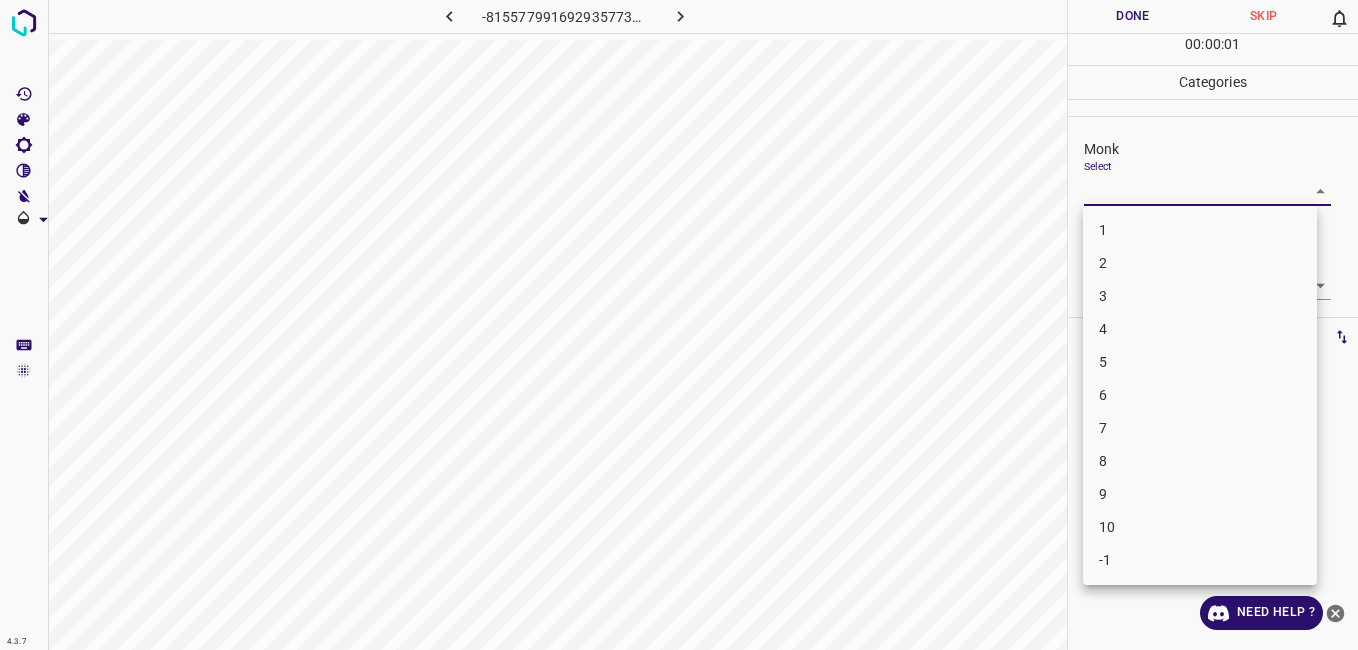 click on "4" at bounding box center [1200, 329] 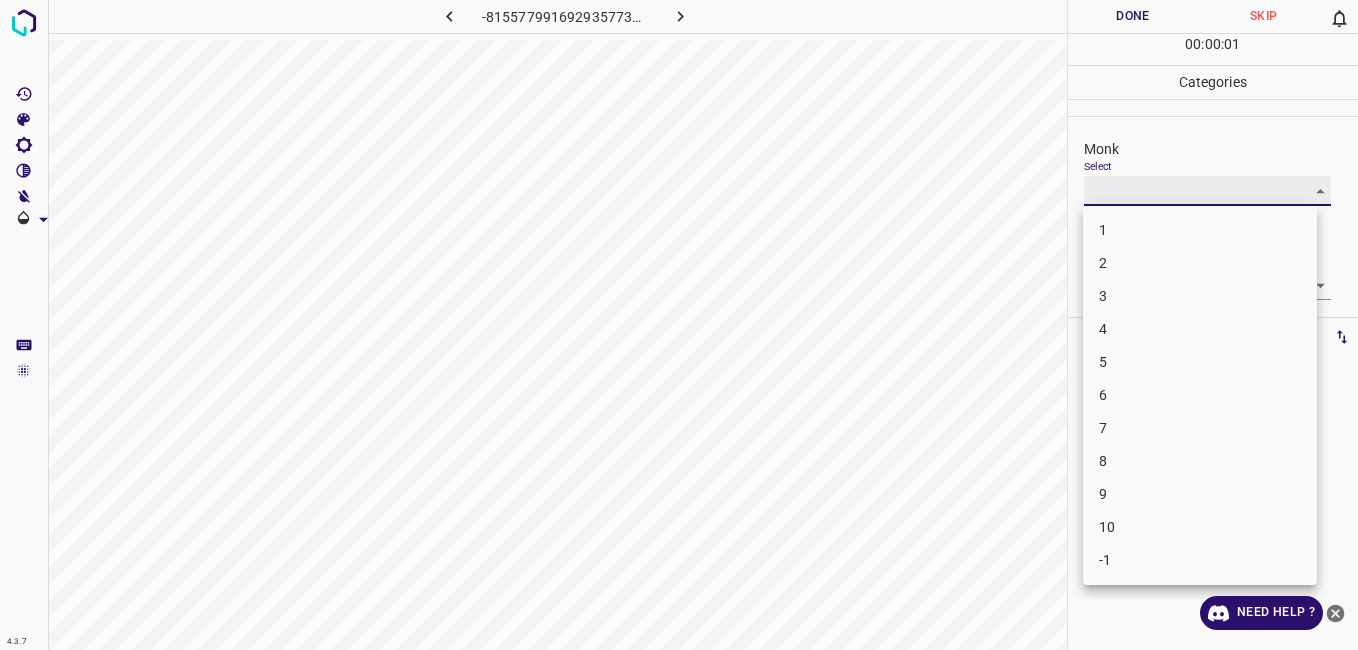 type on "4" 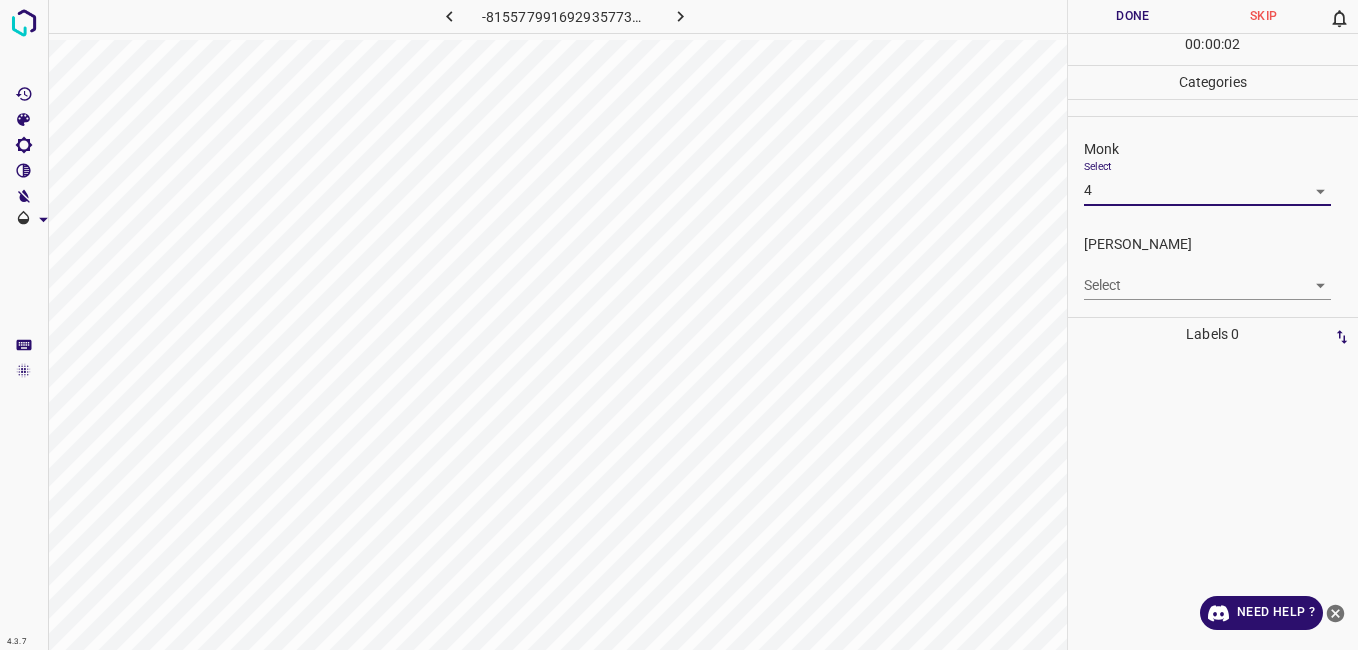 click on "4.3.7 -8155779916929357735.png Done Skip 0 00   : 00   : 02   Categories Monk   Select 4 4  Fitzpatrick   Select ​ Labels   0 Categories 1 Monk 2  Fitzpatrick Tools Space Change between modes (Draw & Edit) I Auto labeling R Restore zoom M Zoom in N Zoom out Delete Delete selecte label Filters Z Restore filters X Saturation filter C Brightness filter V Contrast filter B Gray scale filter General O Download Need Help ? - Text - Hide - Delete" at bounding box center [679, 325] 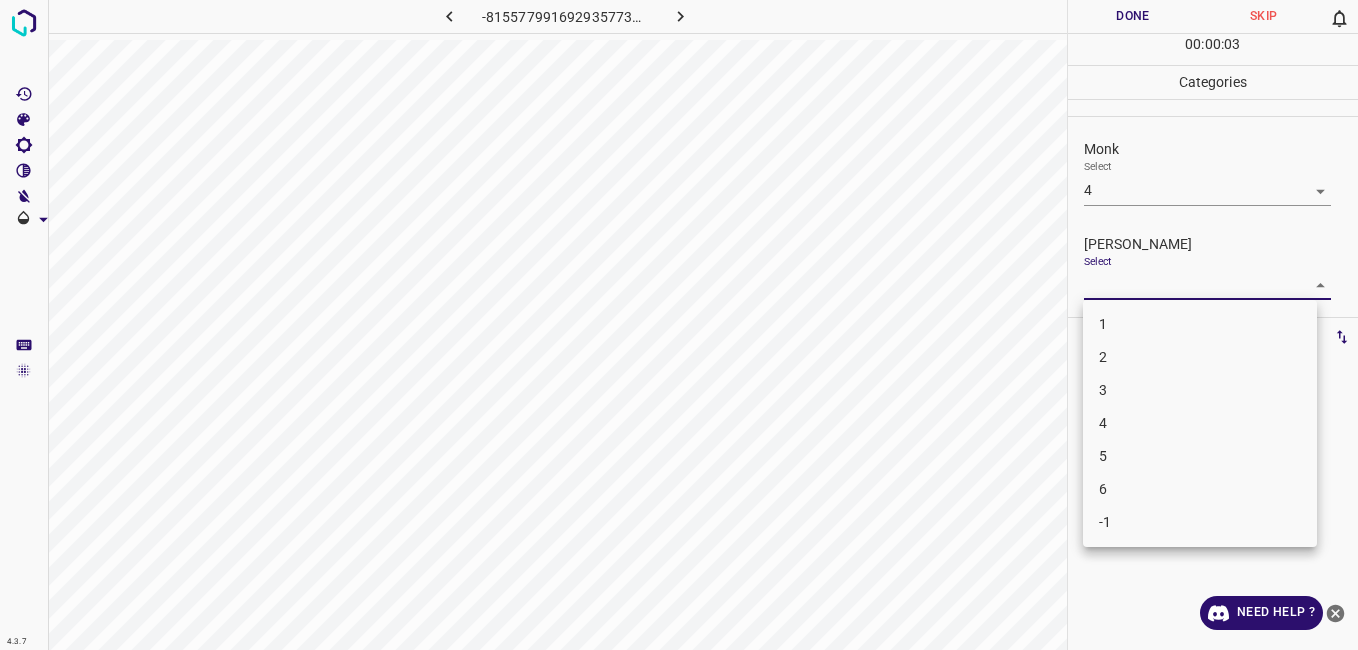 click on "3" at bounding box center (1200, 390) 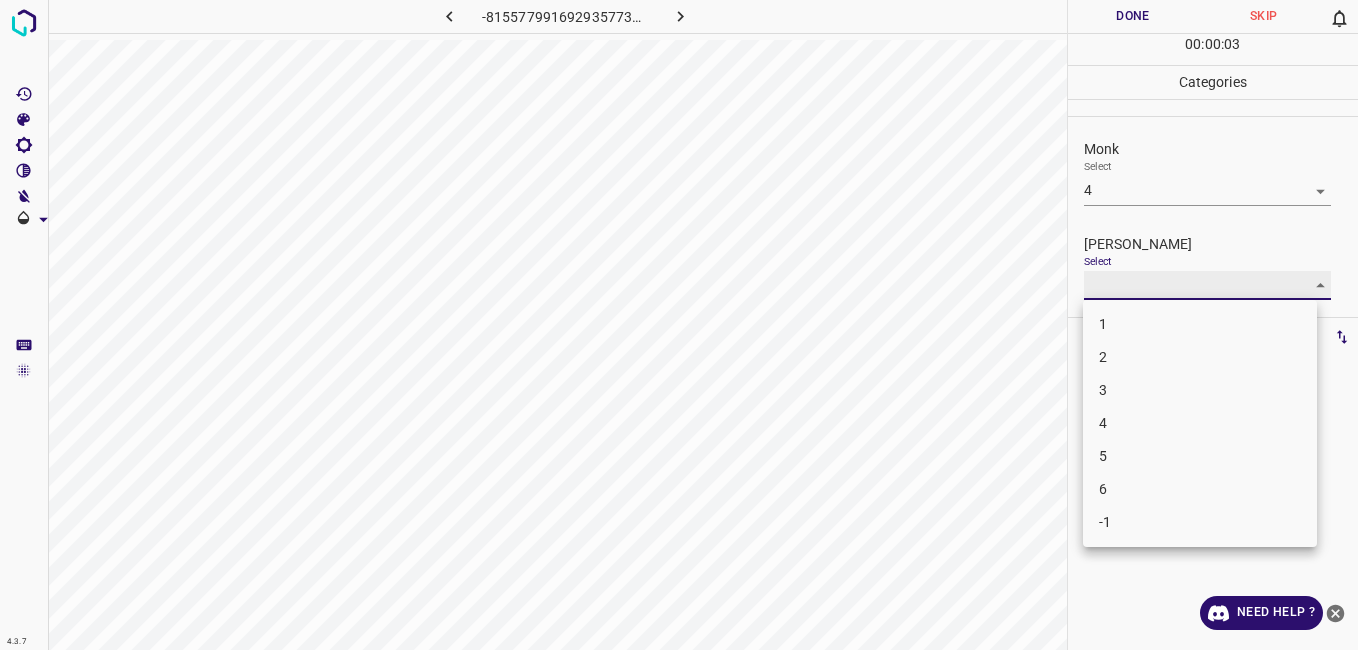 type on "3" 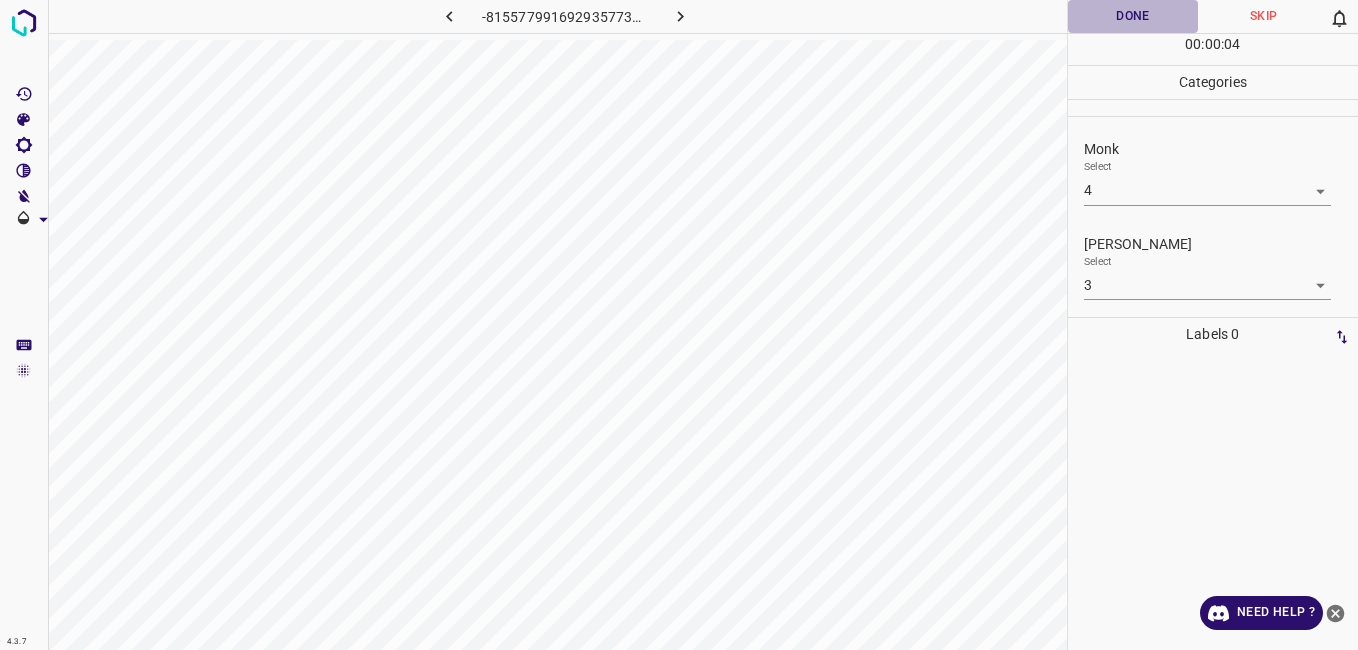 click on "Done" at bounding box center (1133, 16) 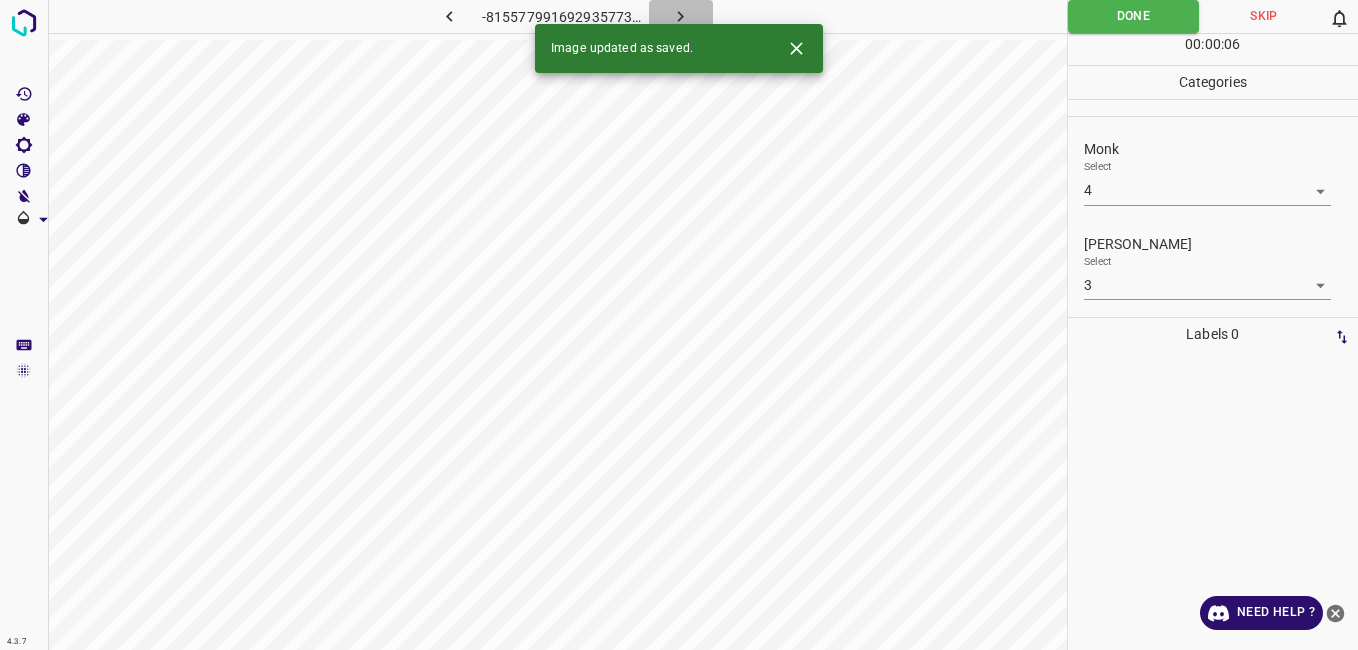 click 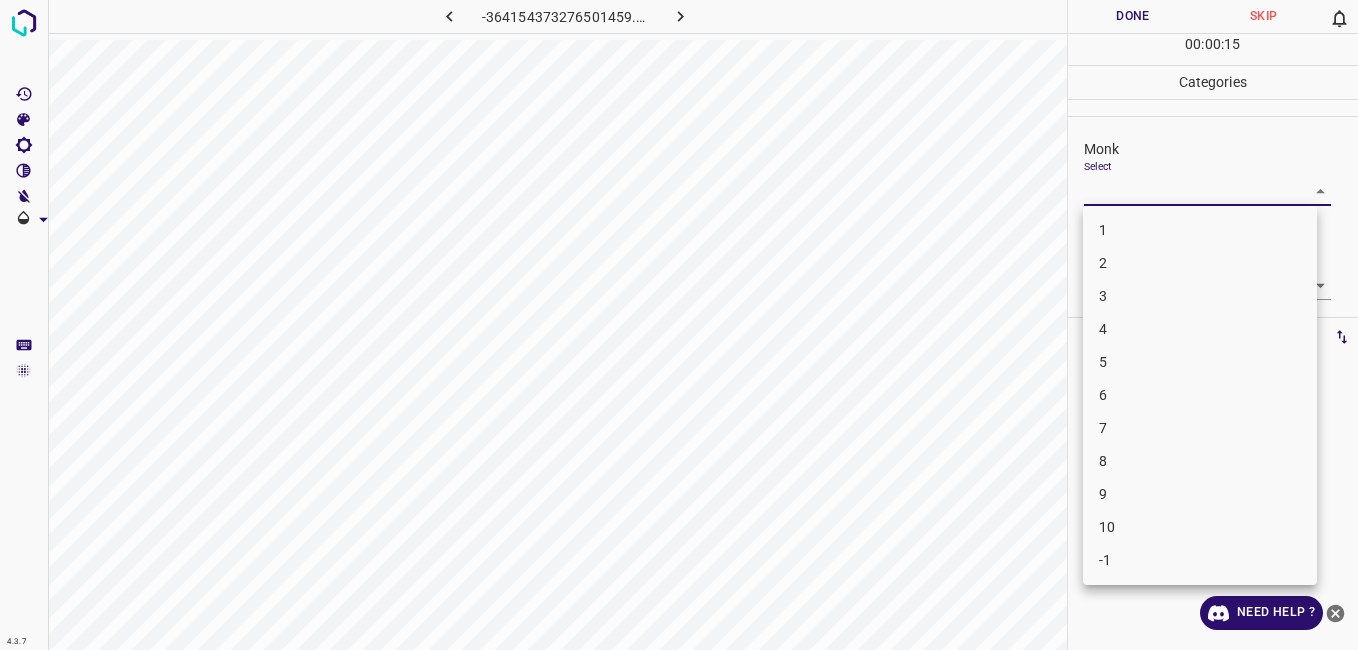 click on "4.3.7 -364154373276501459.png Done Skip 0 00   : 00   : 15   Categories Monk   Select ​  Fitzpatrick   Select ​ Labels   0 Categories 1 Monk 2  Fitzpatrick Tools Space Change between modes (Draw & Edit) I Auto labeling R Restore zoom M Zoom in N Zoom out Delete Delete selecte label Filters Z Restore filters X Saturation filter C Brightness filter V Contrast filter B Gray scale filter General O Download Need Help ? - Text - Hide - Delete 1 2 3 4 5 6 7 8 9 10 -1" at bounding box center (679, 325) 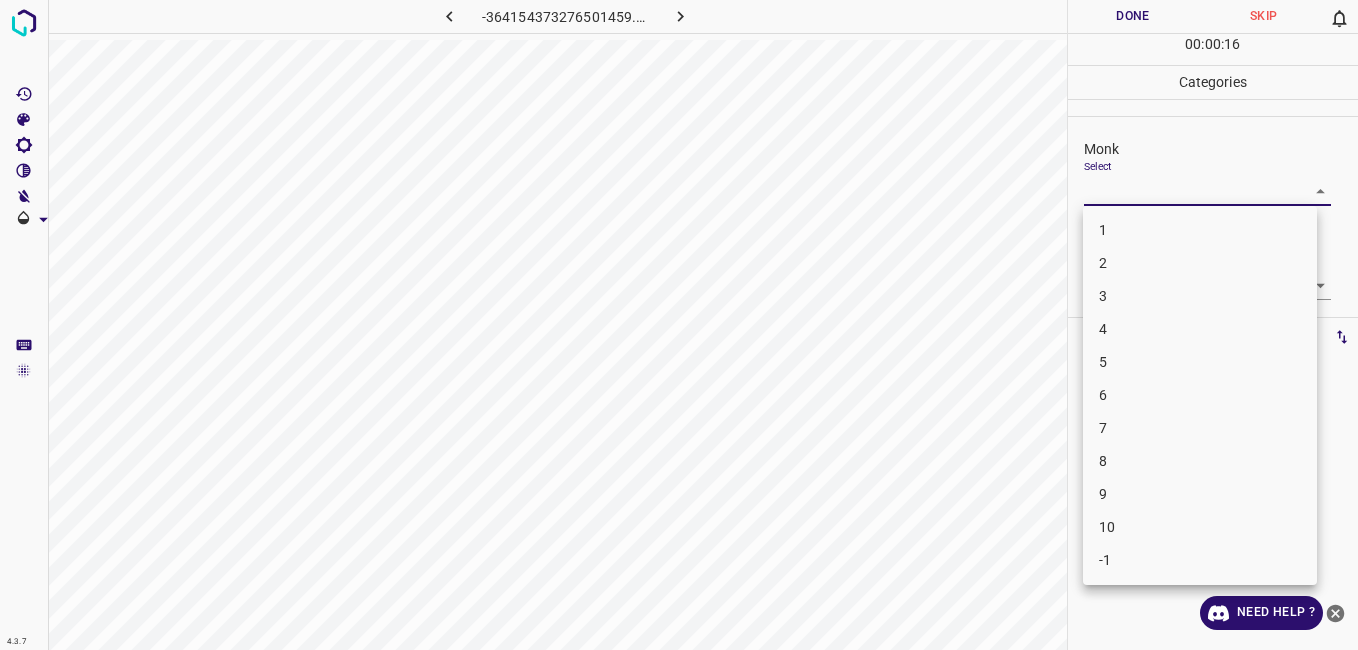 click on "2" at bounding box center [1200, 263] 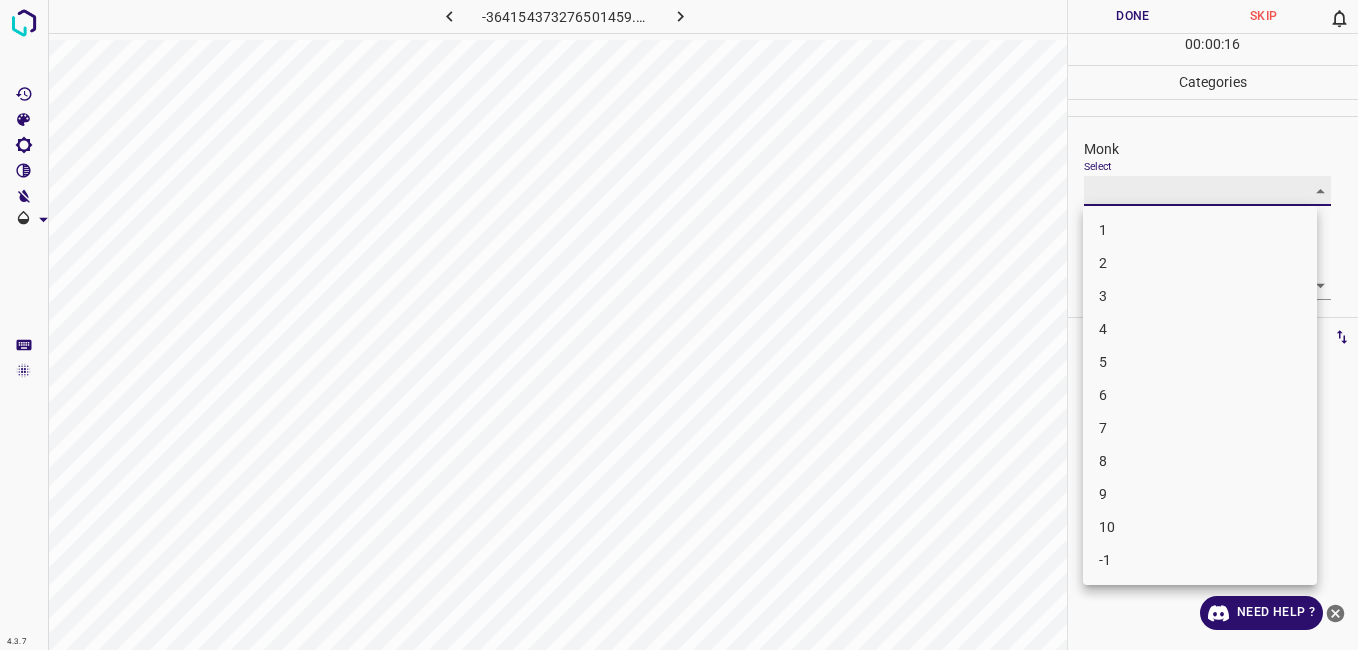 type on "2" 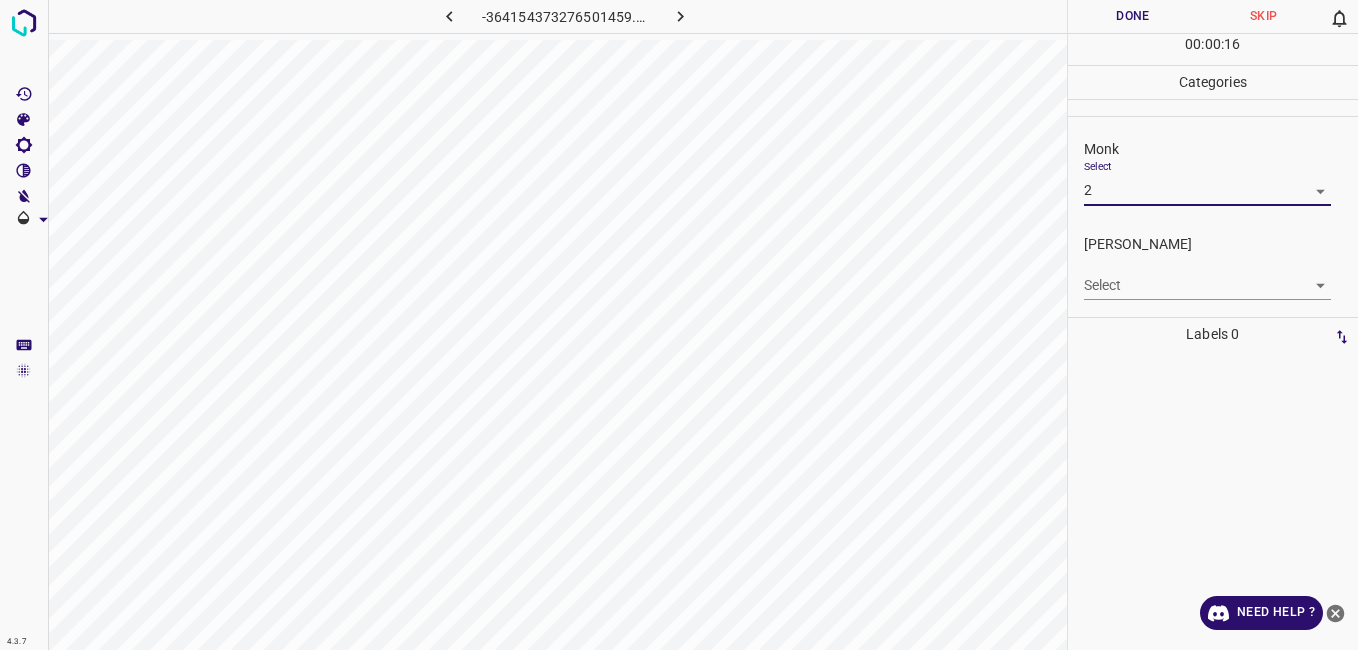 click on "4.3.7 -364154373276501459.png Done Skip 0 00   : 00   : 16   Categories Monk   Select 2 2  Fitzpatrick   Select ​ Labels   0 Categories 1 Monk 2  Fitzpatrick Tools Space Change between modes (Draw & Edit) I Auto labeling R Restore zoom M Zoom in N Zoom out Delete Delete selecte label Filters Z Restore filters X Saturation filter C Brightness filter V Contrast filter B Gray scale filter General O Download Need Help ? - Text - Hide - Delete" at bounding box center (679, 325) 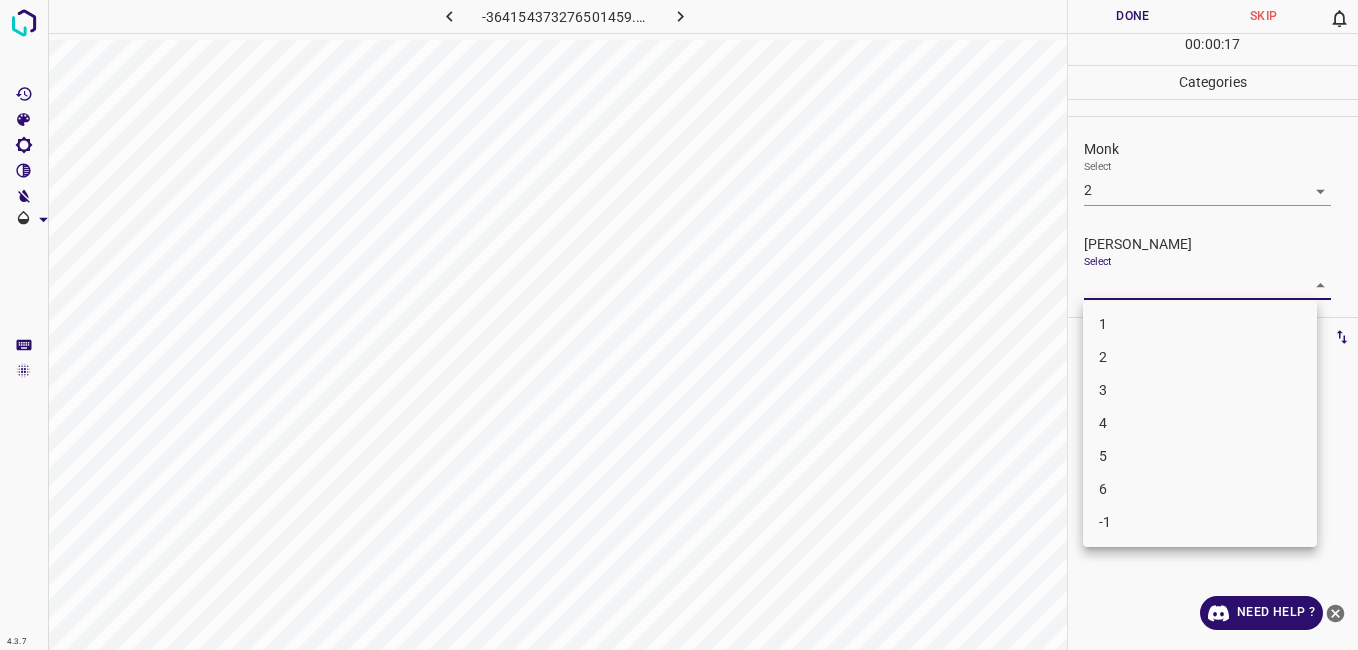 click on "1" at bounding box center [1200, 324] 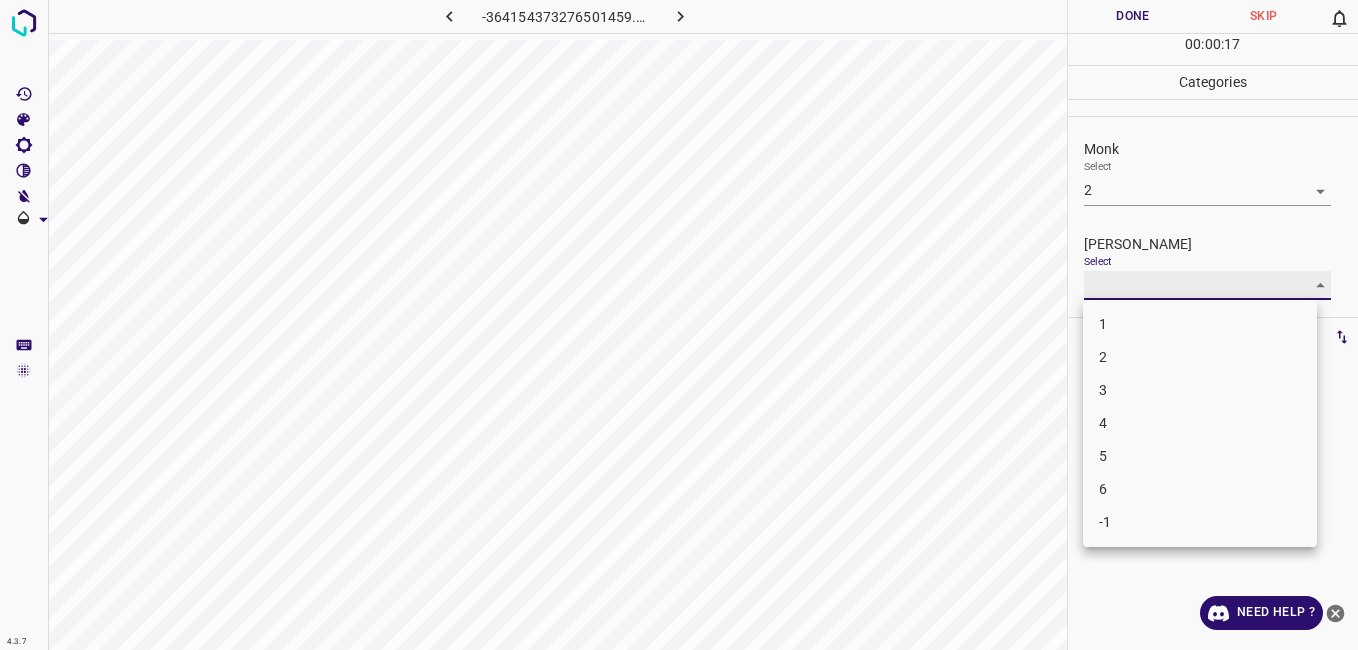 type on "1" 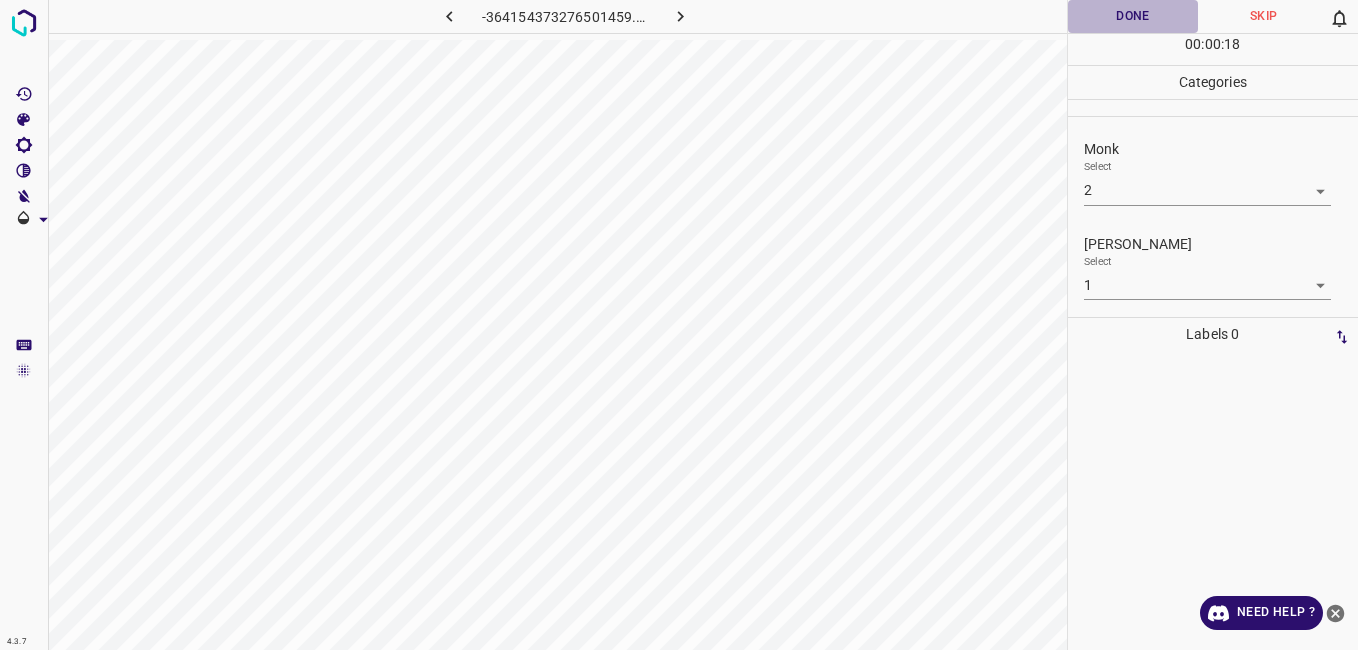click on "Done" at bounding box center [1133, 16] 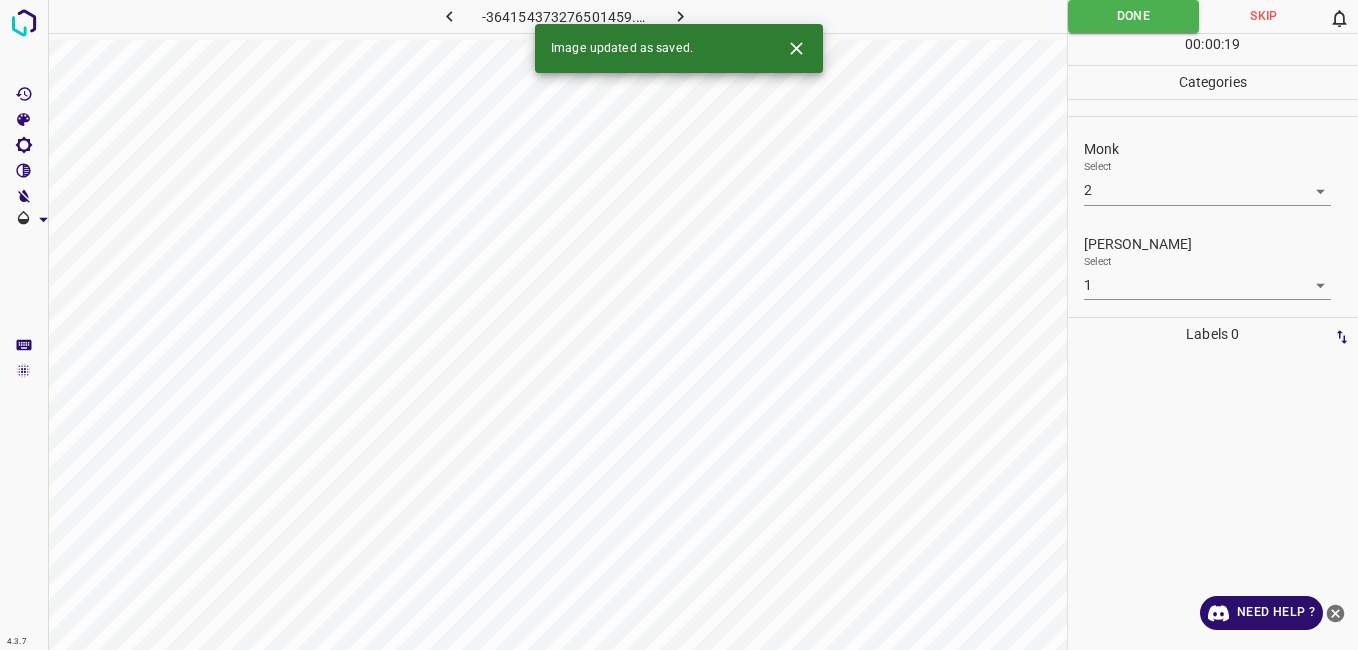 click 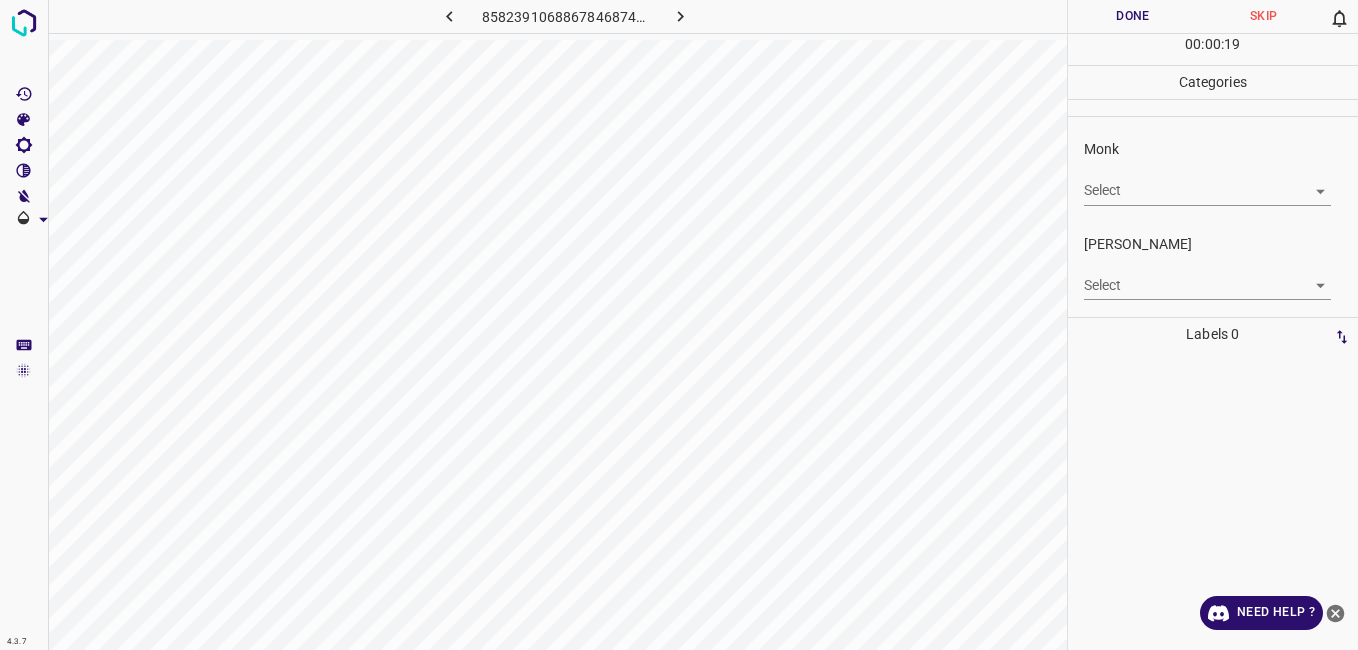 click on "Monk   Select ​" at bounding box center (1213, 172) 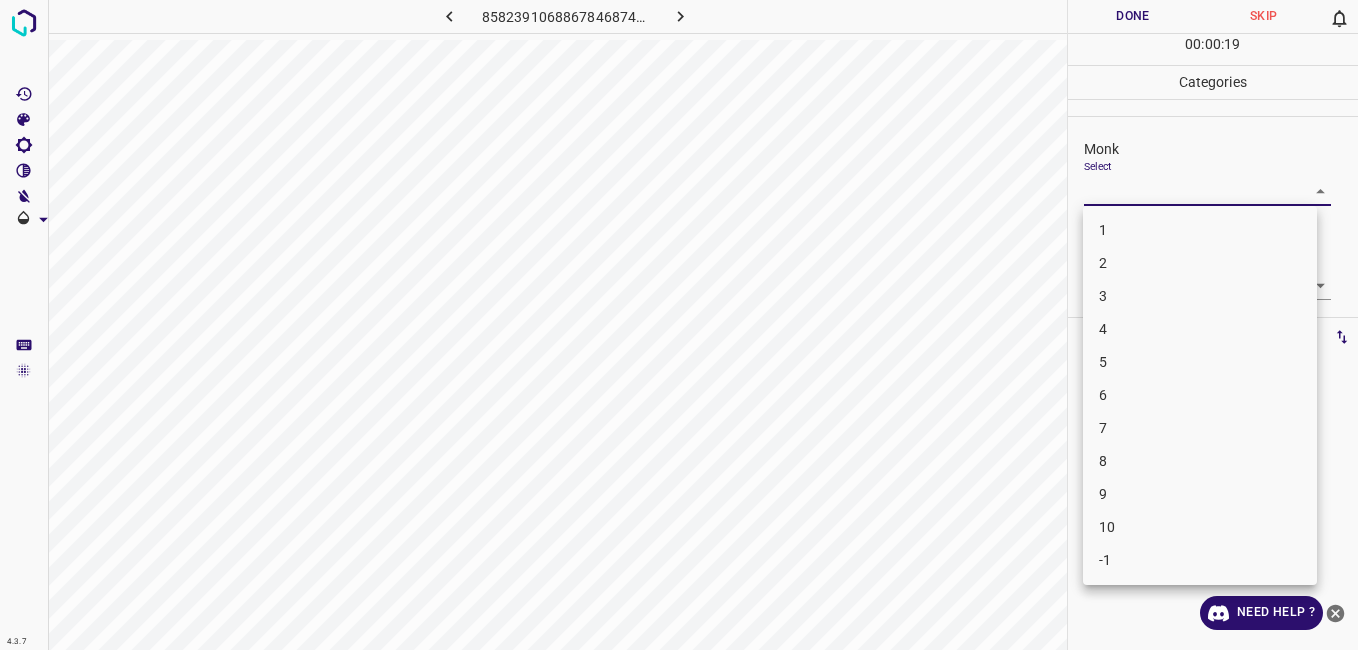 click on "4.3.7 8582391068867846874.png Done Skip 0 00   : 00   : 19   Categories Monk   Select ​  Fitzpatrick   Select ​ Labels   0 Categories 1 Monk 2  Fitzpatrick Tools Space Change between modes (Draw & Edit) I Auto labeling R Restore zoom M Zoom in N Zoom out Delete Delete selecte label Filters Z Restore filters X Saturation filter C Brightness filter V Contrast filter B Gray scale filter General O Download Need Help ? - Text - Hide - Delete 1 2 3 4 5 6 7 8 9 10 -1" at bounding box center (679, 325) 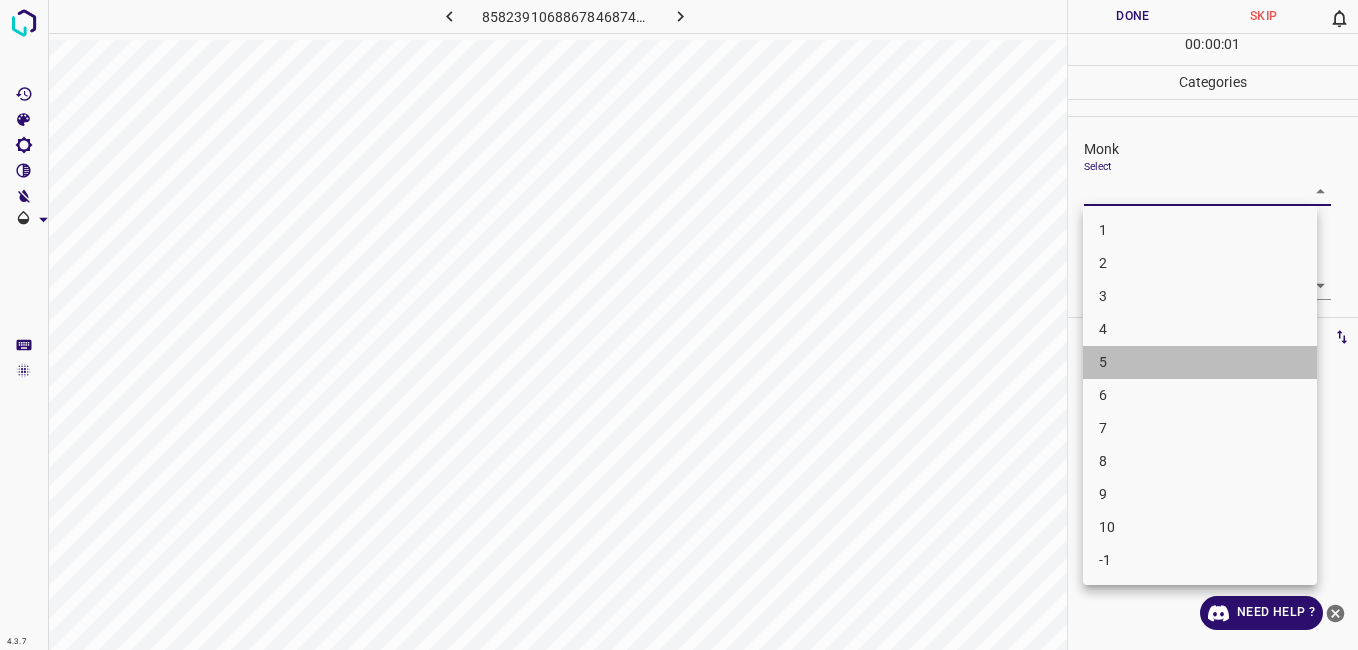 click on "5" at bounding box center (1200, 362) 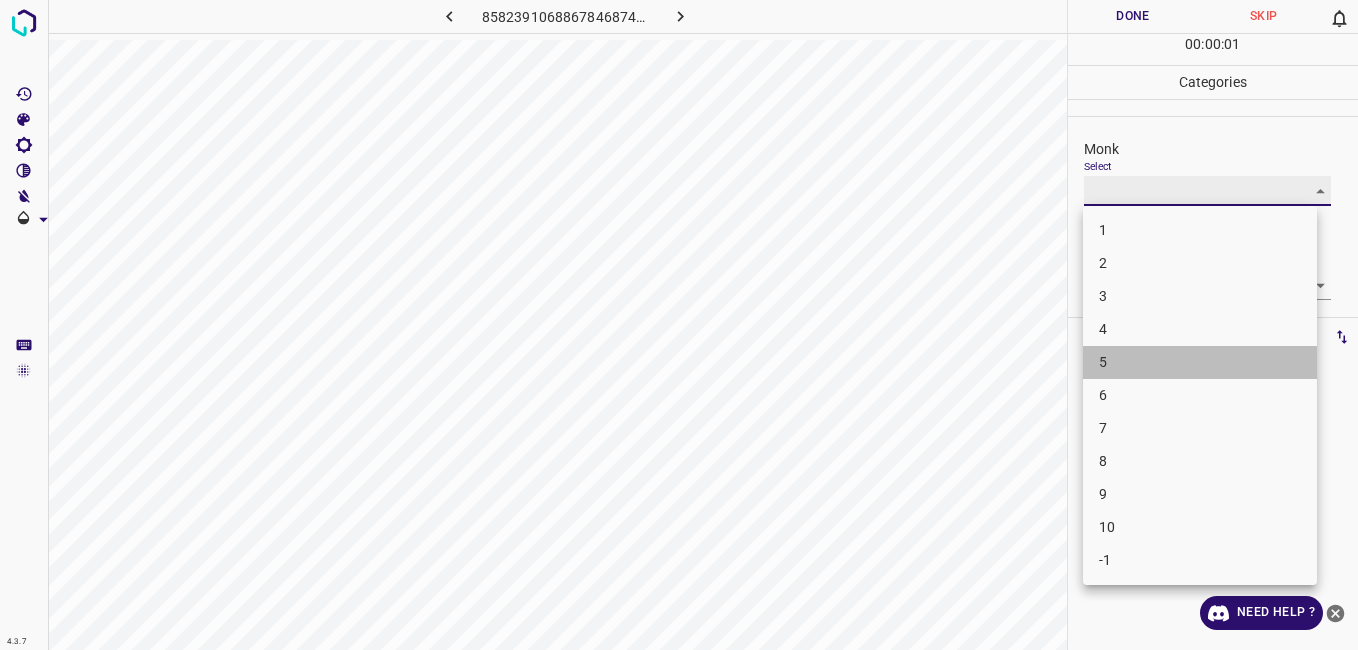 type on "5" 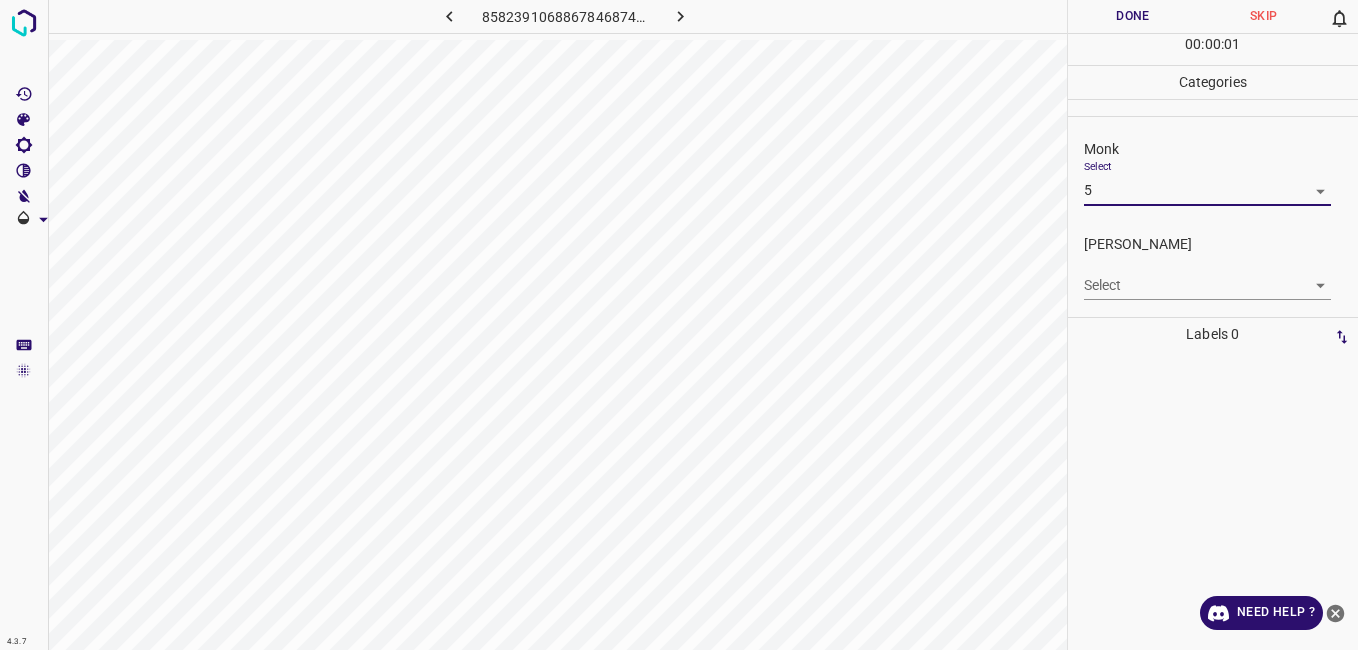 click on "4.3.7 8582391068867846874.png Done Skip 0 00   : 00   : 01   Categories Monk   Select 5 5  Fitzpatrick   Select ​ Labels   0 Categories 1 Monk 2  Fitzpatrick Tools Space Change between modes (Draw & Edit) I Auto labeling R Restore zoom M Zoom in N Zoom out Delete Delete selecte label Filters Z Restore filters X Saturation filter C Brightness filter V Contrast filter B Gray scale filter General O Download Need Help ? - Text - Hide - Delete" at bounding box center [679, 325] 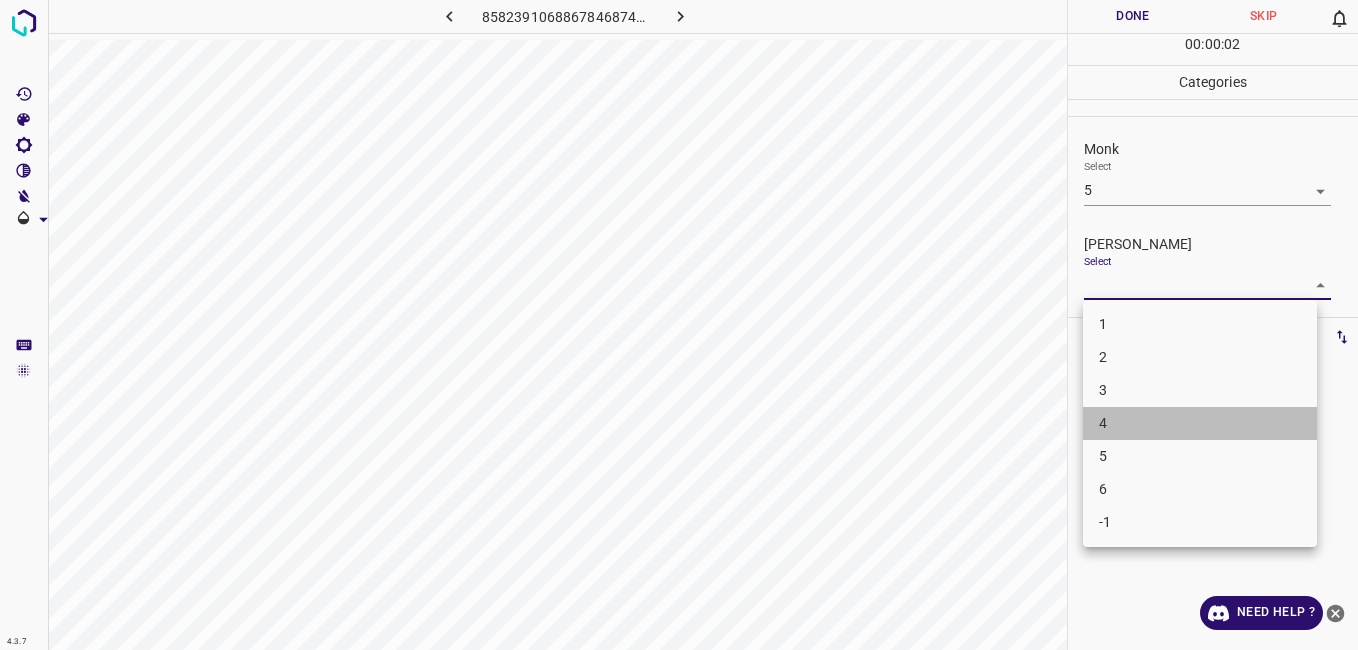 click on "4" at bounding box center (1200, 423) 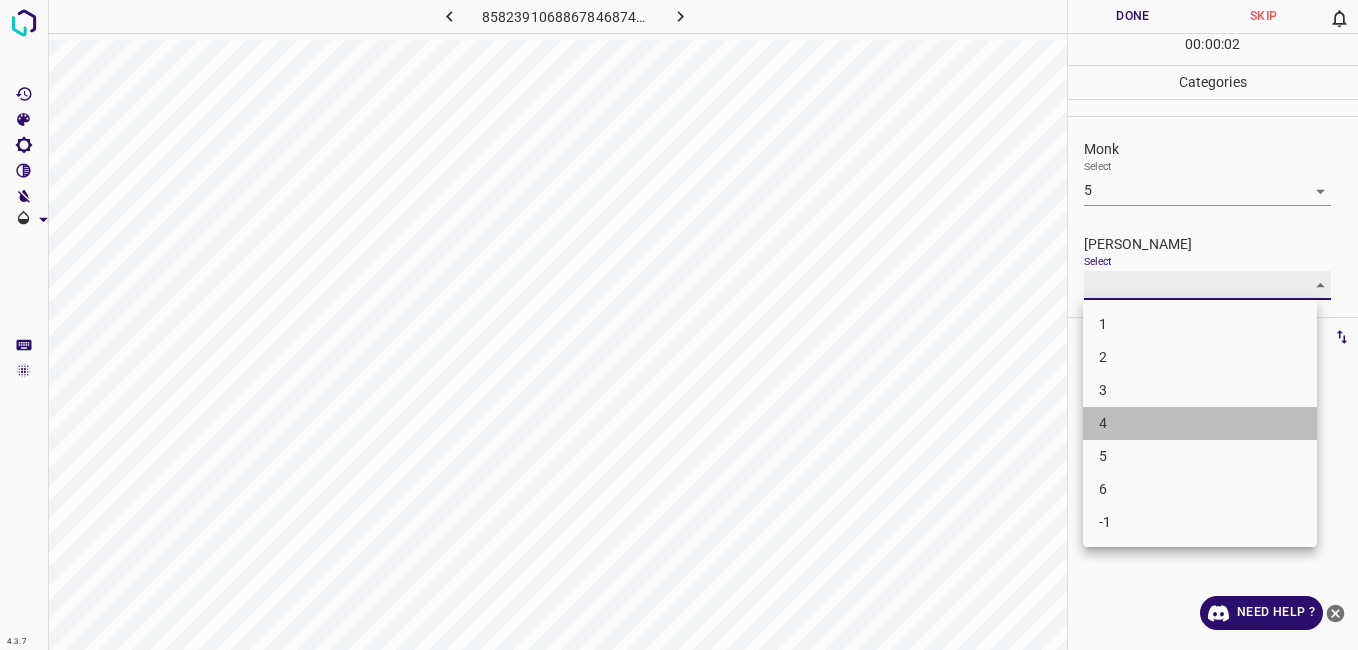 type on "4" 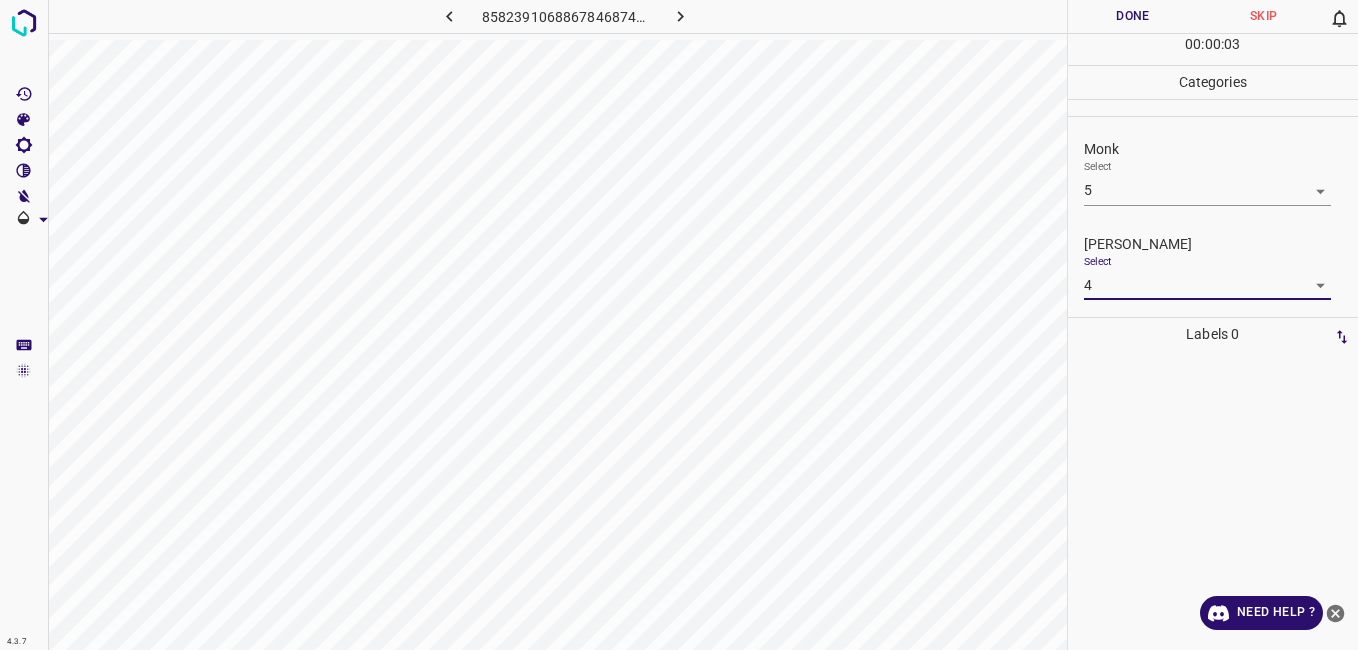click on "Done" at bounding box center (1133, 16) 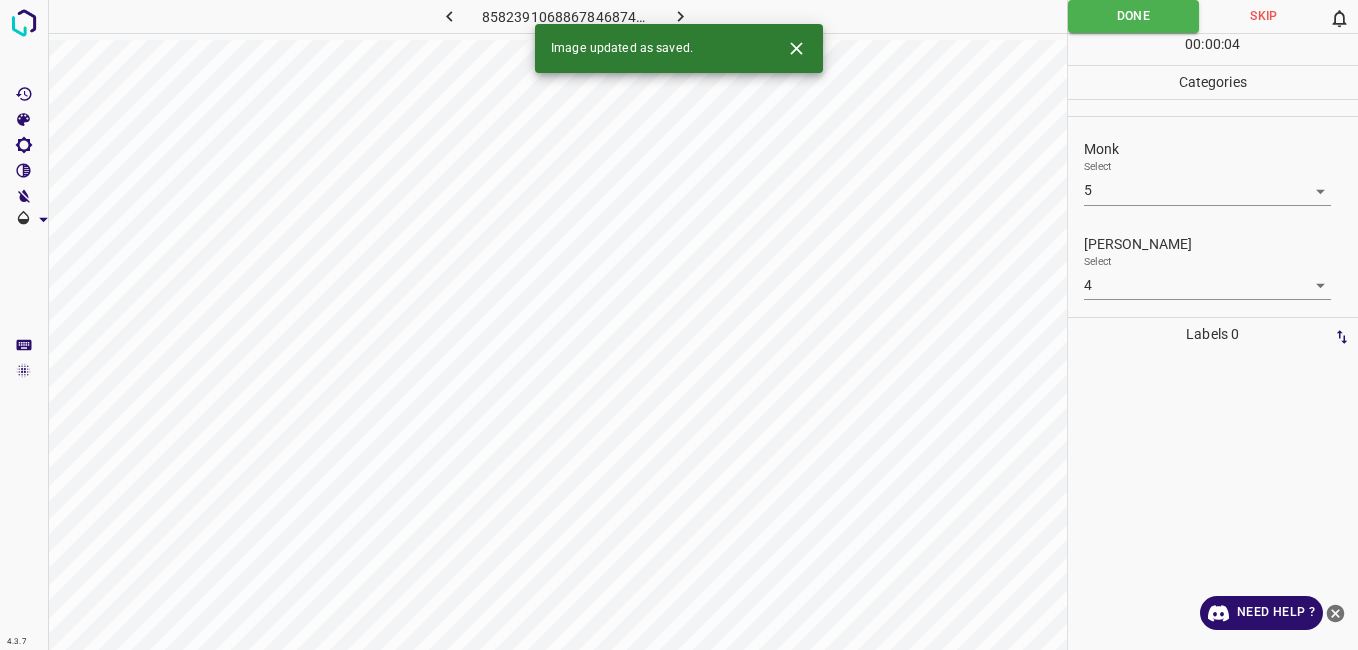 click at bounding box center [681, 16] 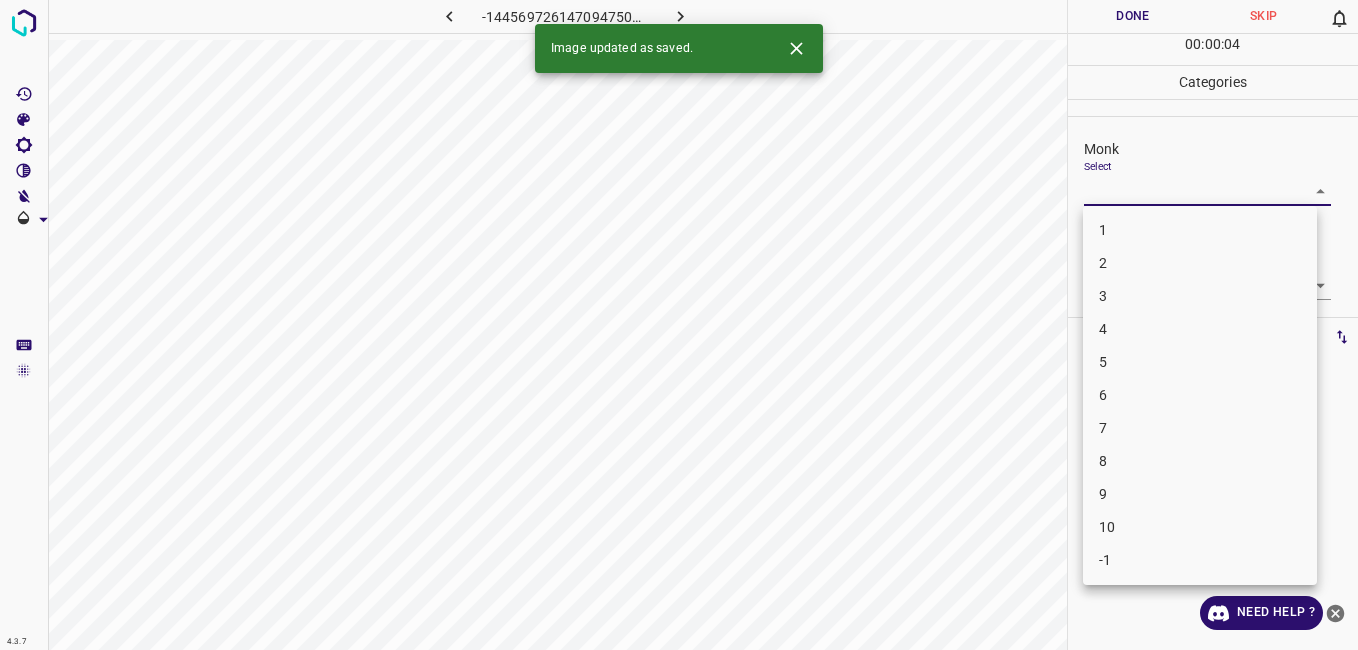 click on "4.3.7 -1445697261470947506.png Done Skip 0 00   : 00   : 04   Categories Monk   Select ​  Fitzpatrick   Select ​ Labels   0 Categories 1 Monk 2  Fitzpatrick Tools Space Change between modes (Draw & Edit) I Auto labeling R Restore zoom M Zoom in N Zoom out Delete Delete selecte label Filters Z Restore filters X Saturation filter C Brightness filter V Contrast filter B Gray scale filter General O Download Image updated as saved. Need Help ? - Text - Hide - Delete 1 2 3 4 5 6 7 8 9 10 -1" at bounding box center [679, 325] 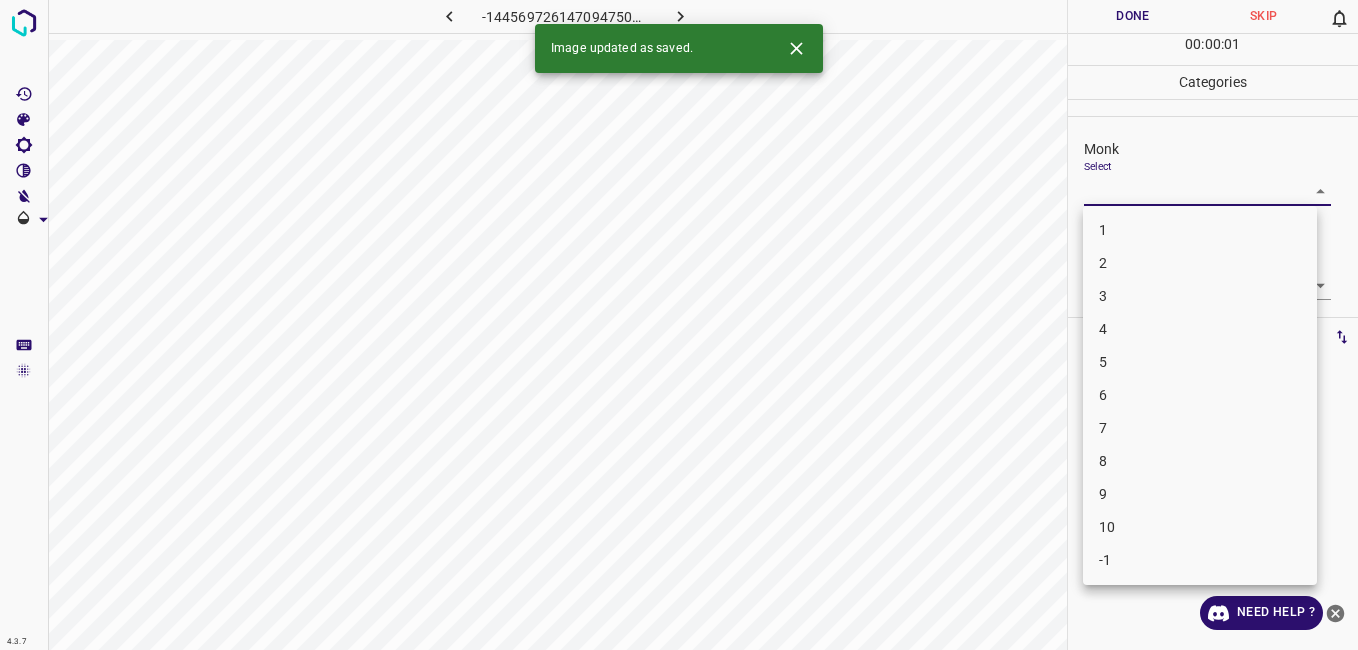 click on "6" at bounding box center (1200, 395) 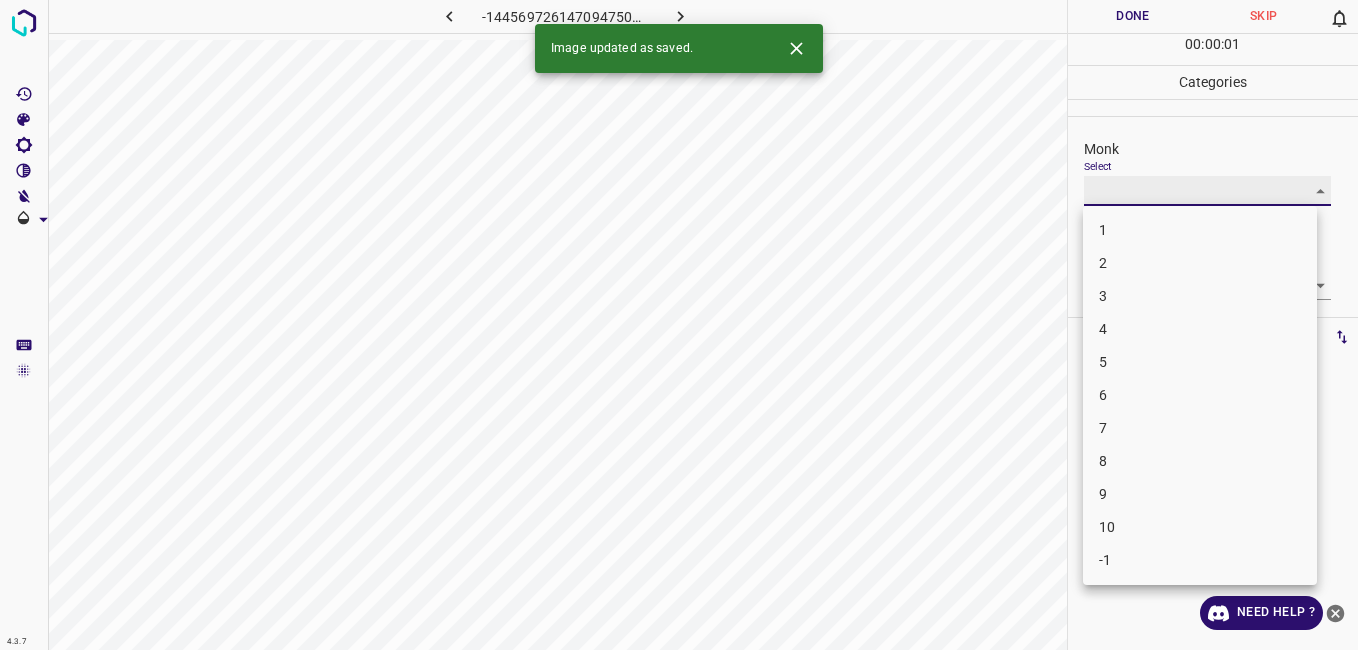 type on "6" 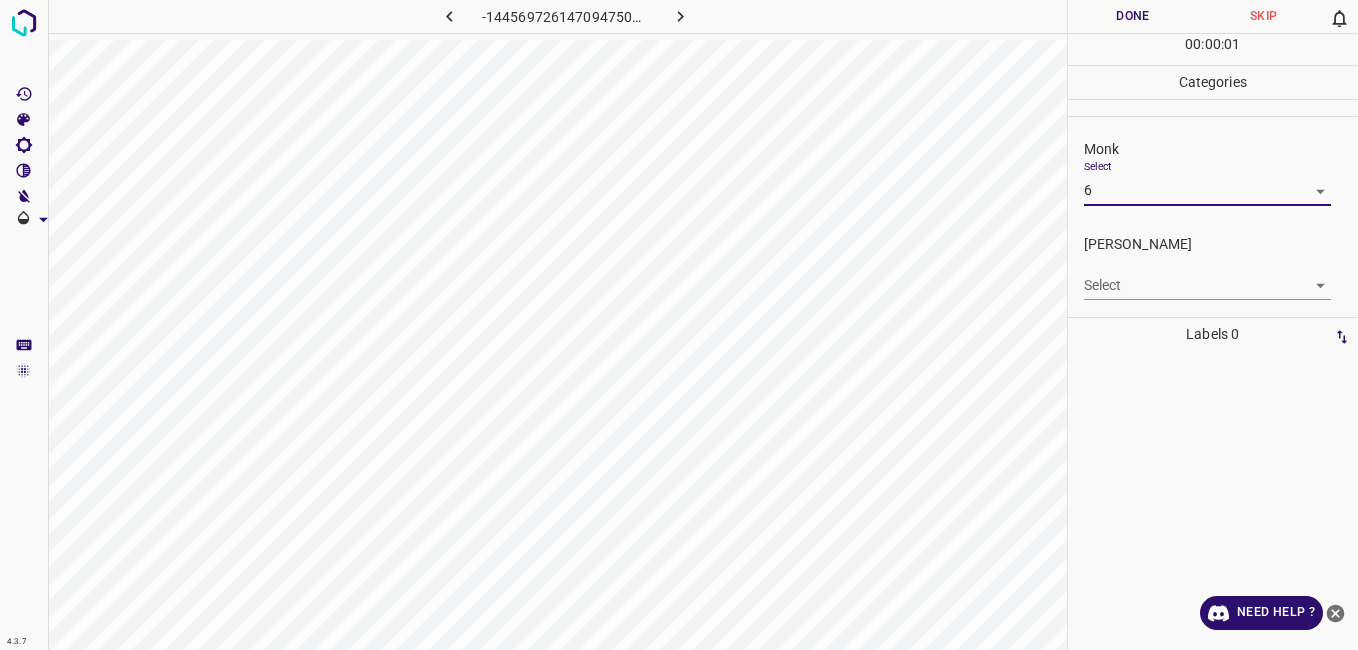 click on "Select ​" at bounding box center [1207, 277] 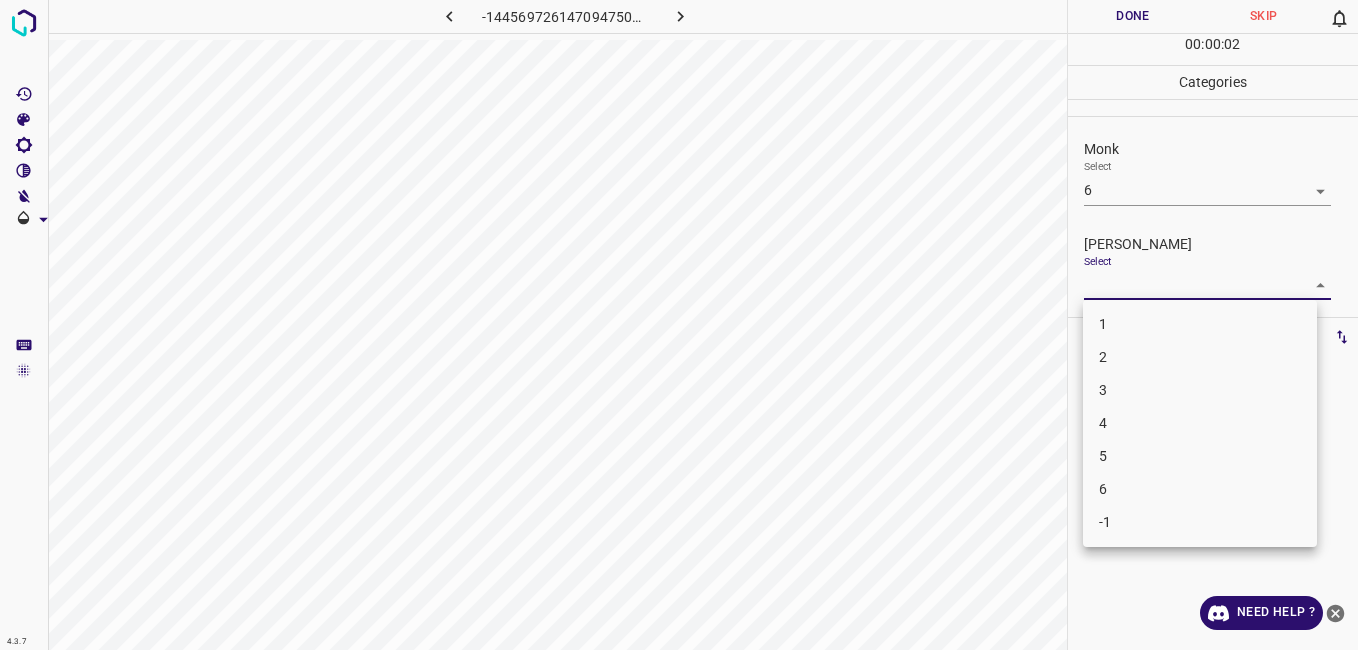 click on "4.3.7 -1445697261470947506.png Done Skip 0 00   : 00   : 02   Categories Monk   Select 6 6  Fitzpatrick   Select ​ Labels   0 Categories 1 Monk 2  Fitzpatrick Tools Space Change between modes (Draw & Edit) I Auto labeling R Restore zoom M Zoom in N Zoom out Delete Delete selecte label Filters Z Restore filters X Saturation filter C Brightness filter V Contrast filter B Gray scale filter General O Download Need Help ? - Text - Hide - Delete 1 2 3 4 5 6 -1" at bounding box center [679, 325] 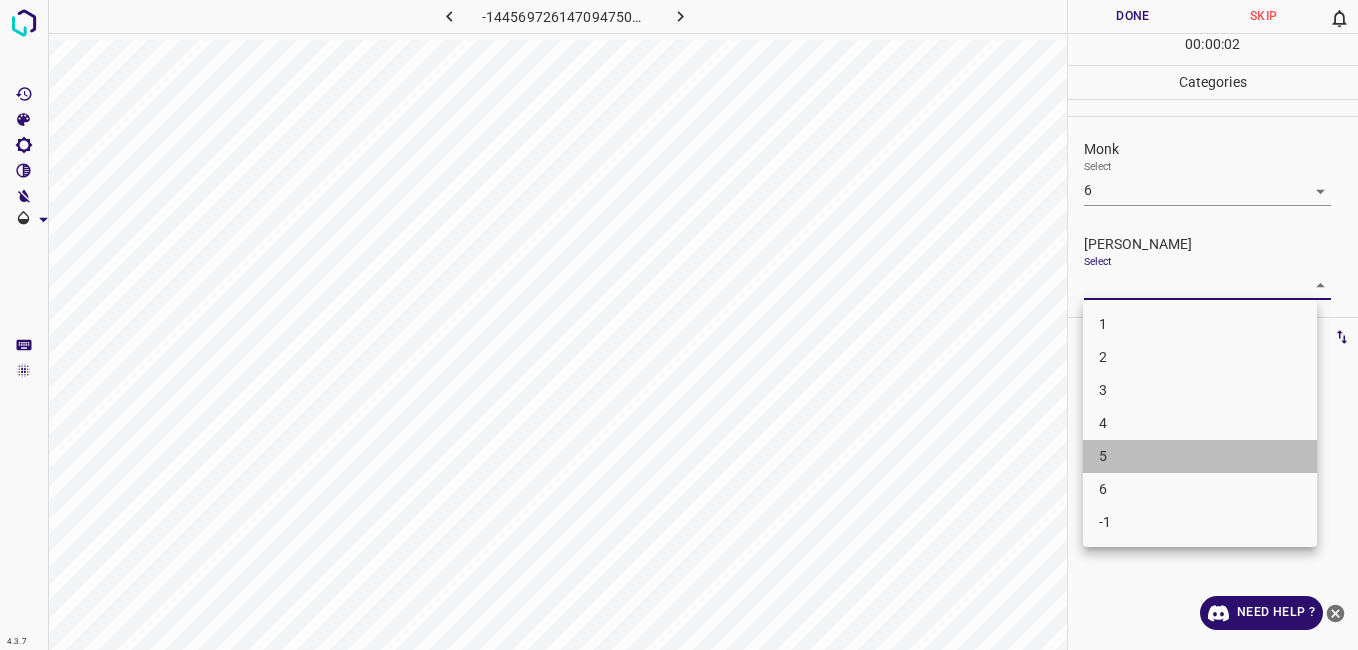 click on "5" at bounding box center [1200, 456] 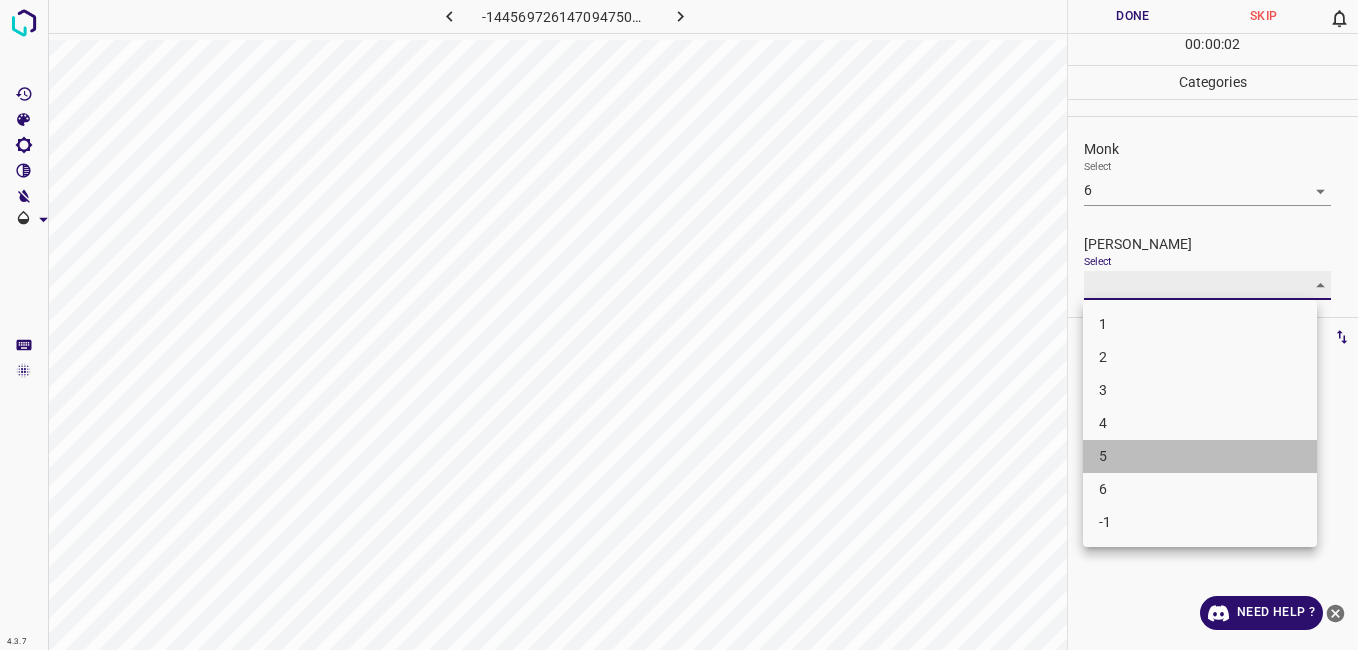 type on "5" 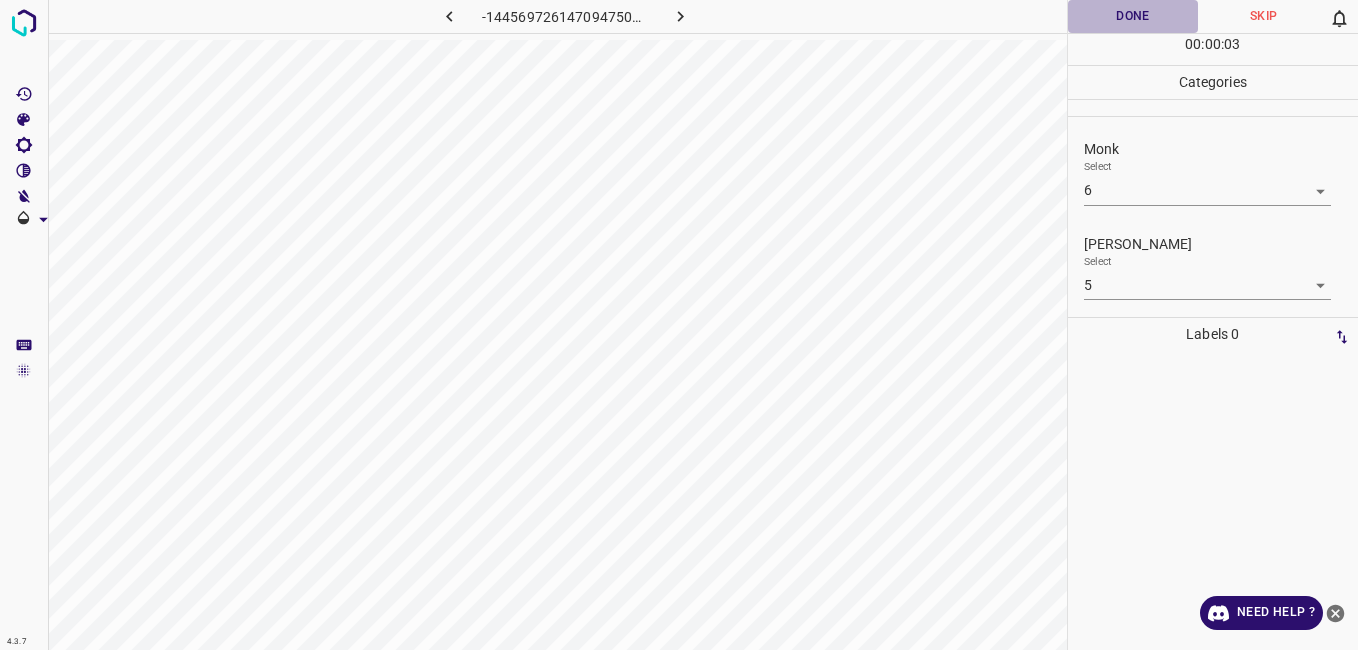 click on "Done" at bounding box center (1133, 16) 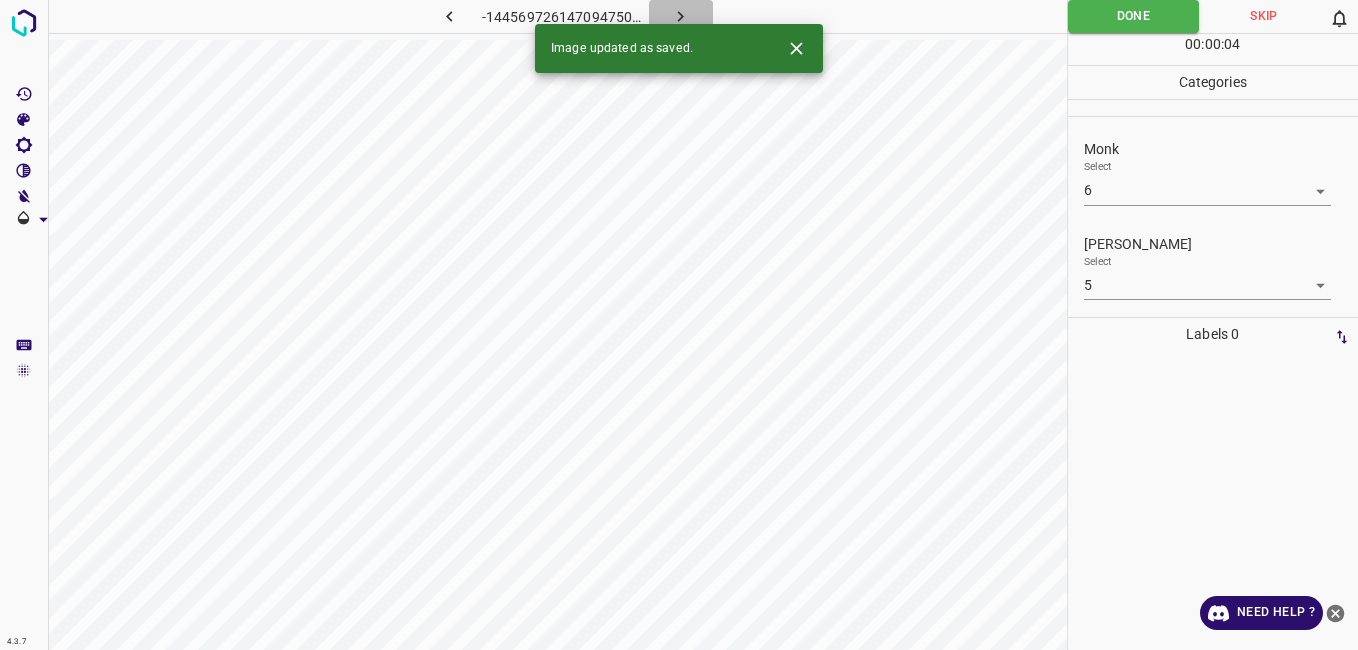 click 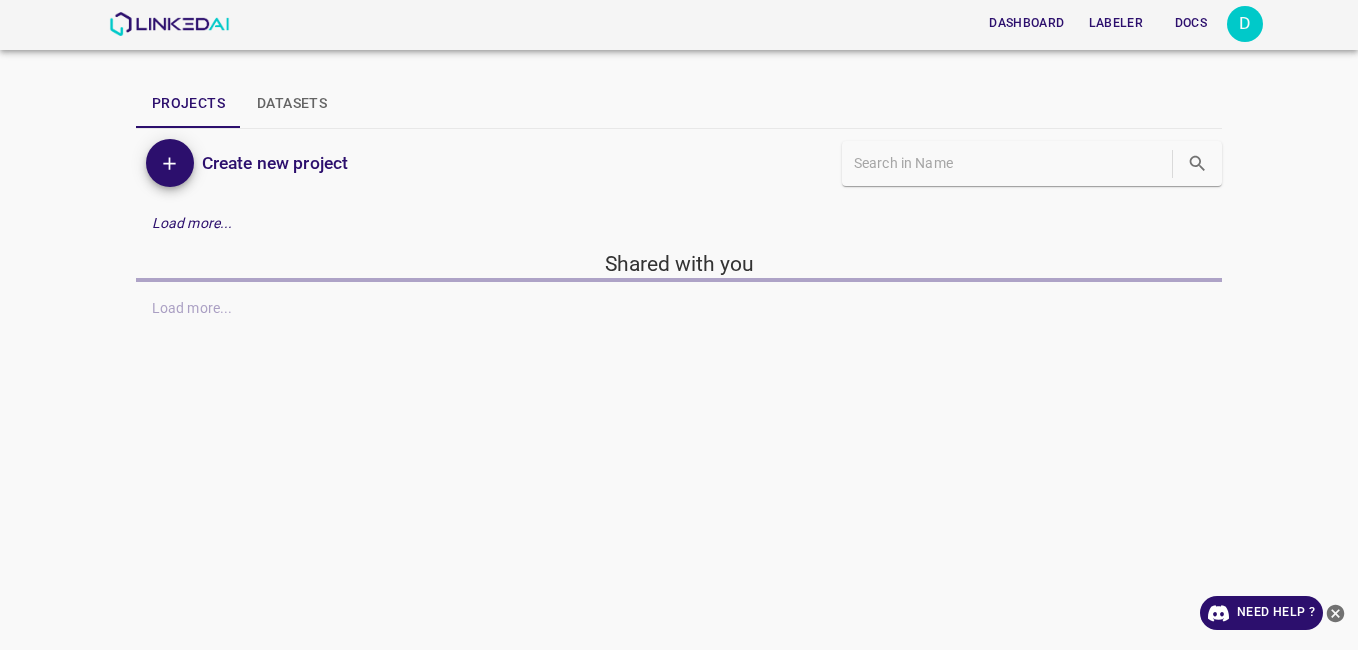 scroll, scrollTop: 0, scrollLeft: 0, axis: both 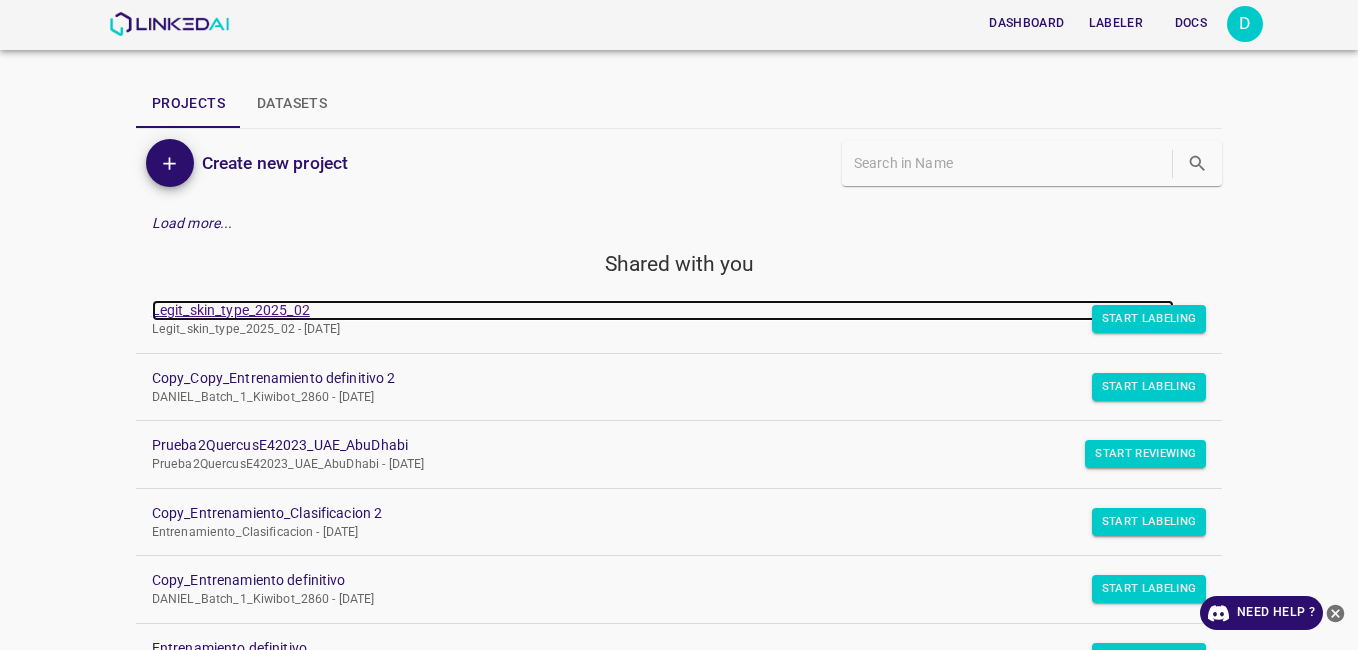 click on "Legit_skin_type_2025_02" at bounding box center [663, 310] 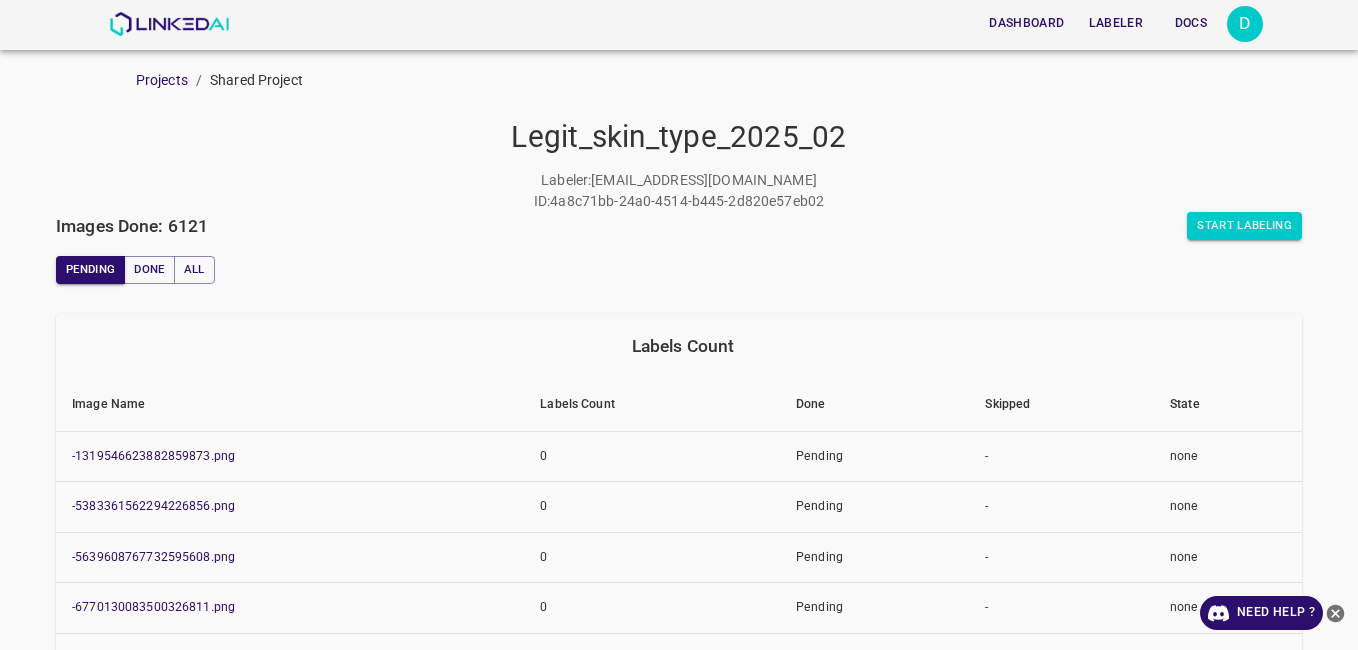 scroll, scrollTop: 0, scrollLeft: 0, axis: both 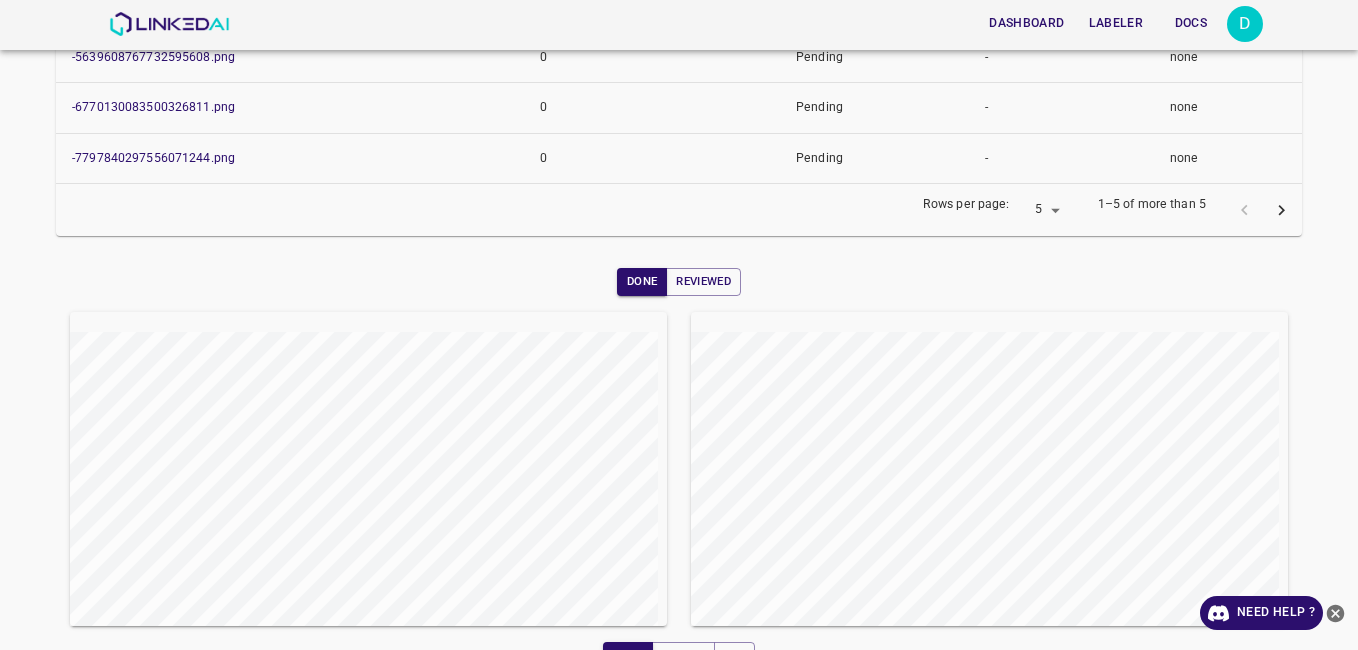 click on "D" at bounding box center [1245, 24] 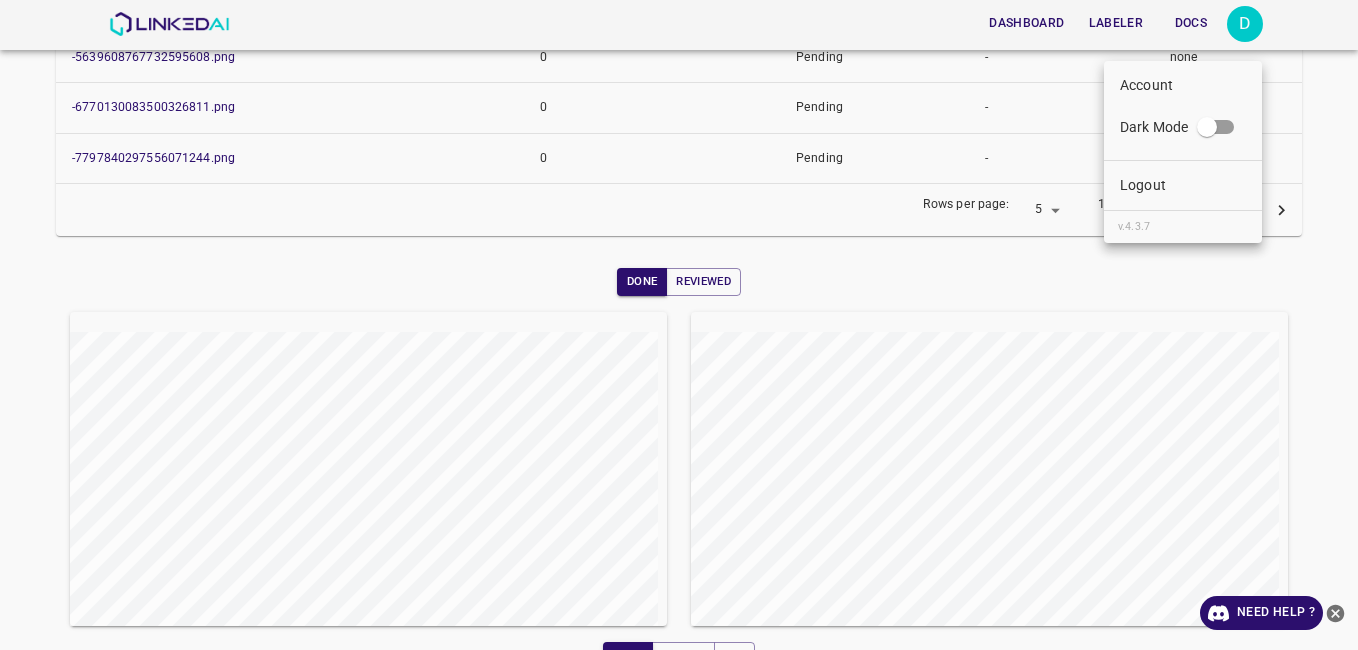 click on "Account" at bounding box center (1146, 85) 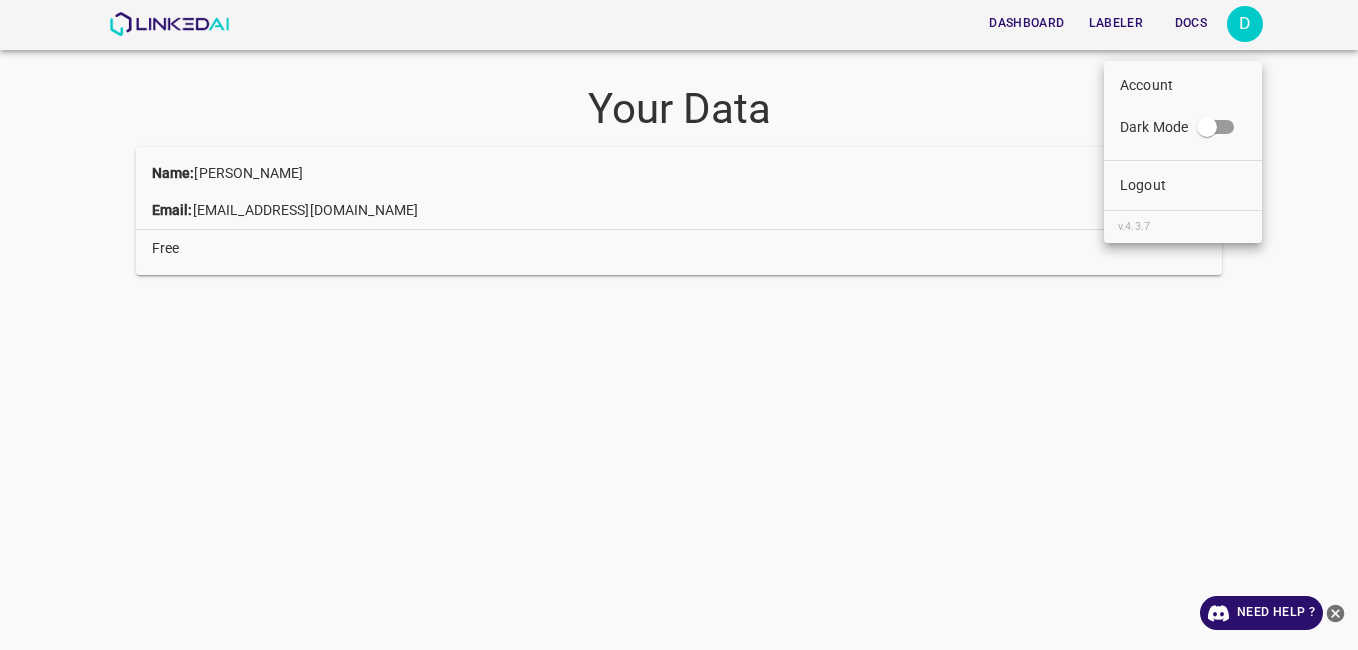 scroll, scrollTop: 0, scrollLeft: 0, axis: both 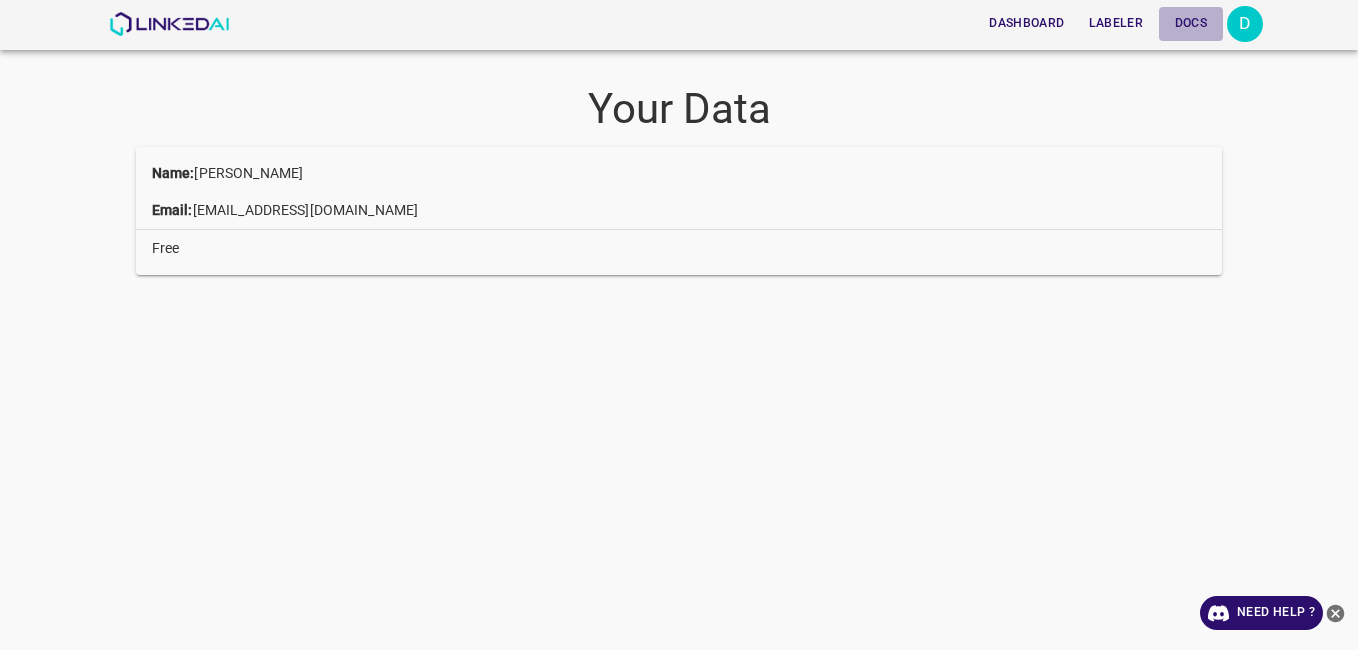 click on "Docs" at bounding box center [1191, 23] 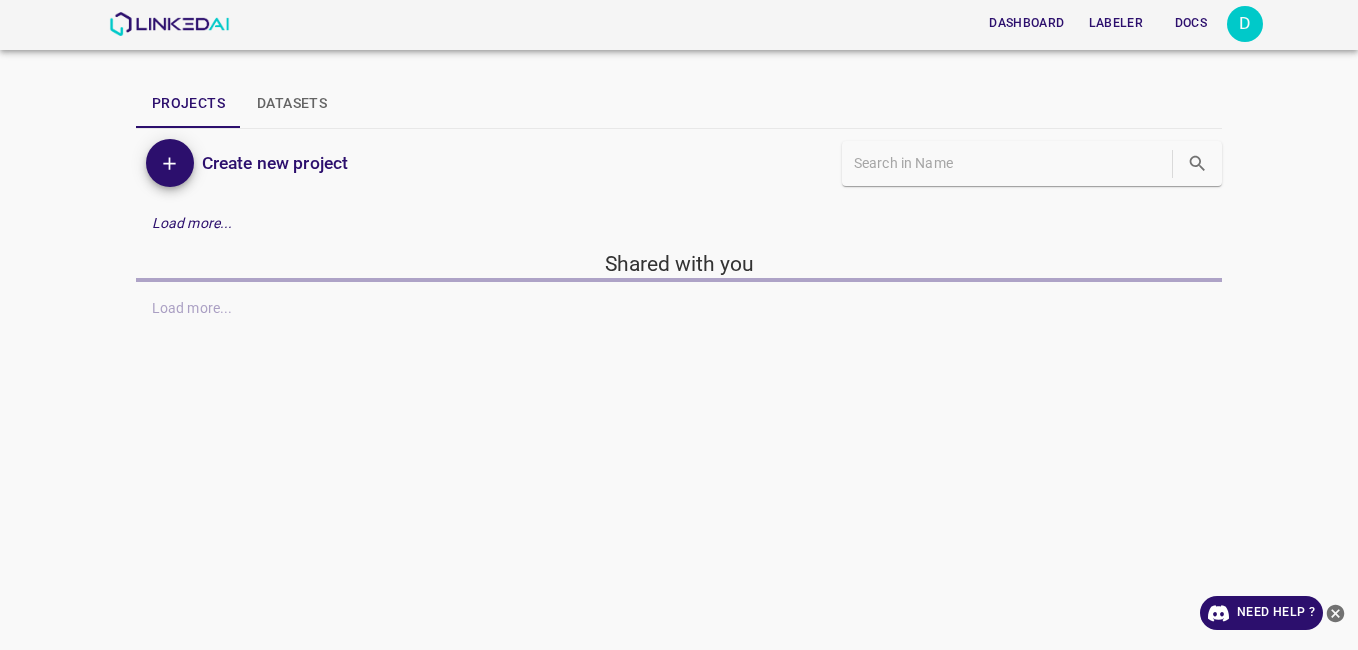 scroll, scrollTop: 0, scrollLeft: 0, axis: both 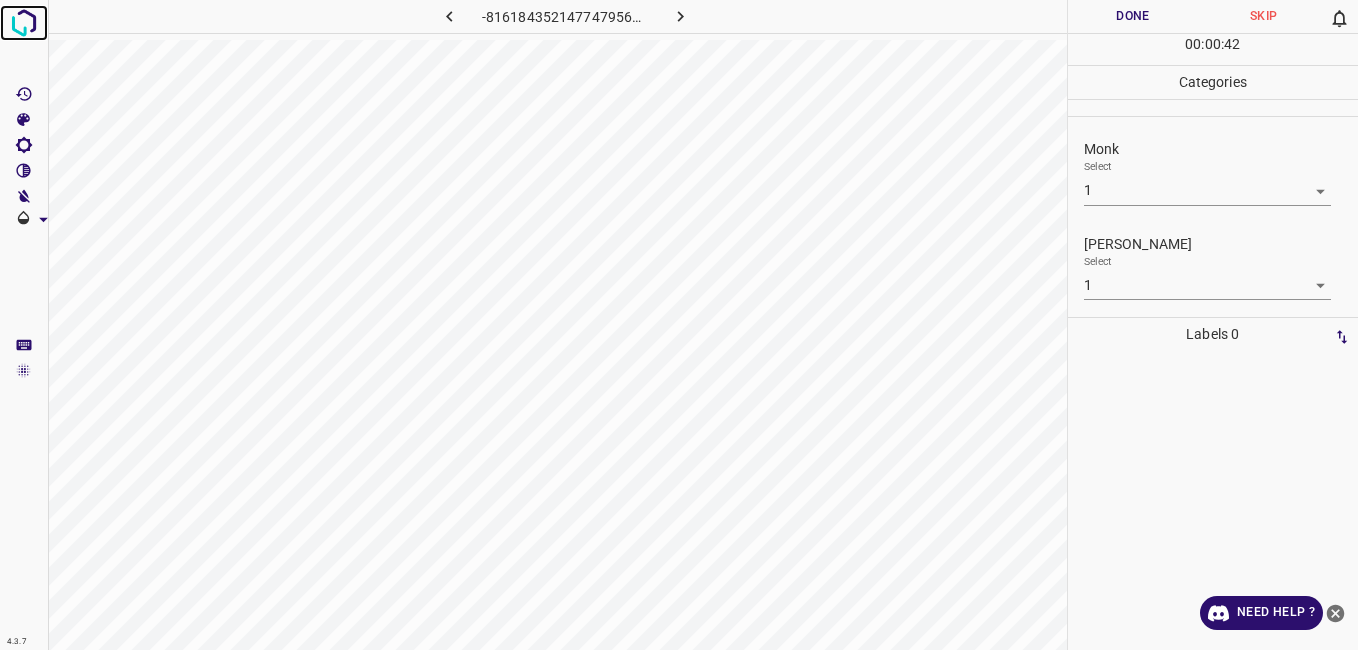 click at bounding box center [24, 23] 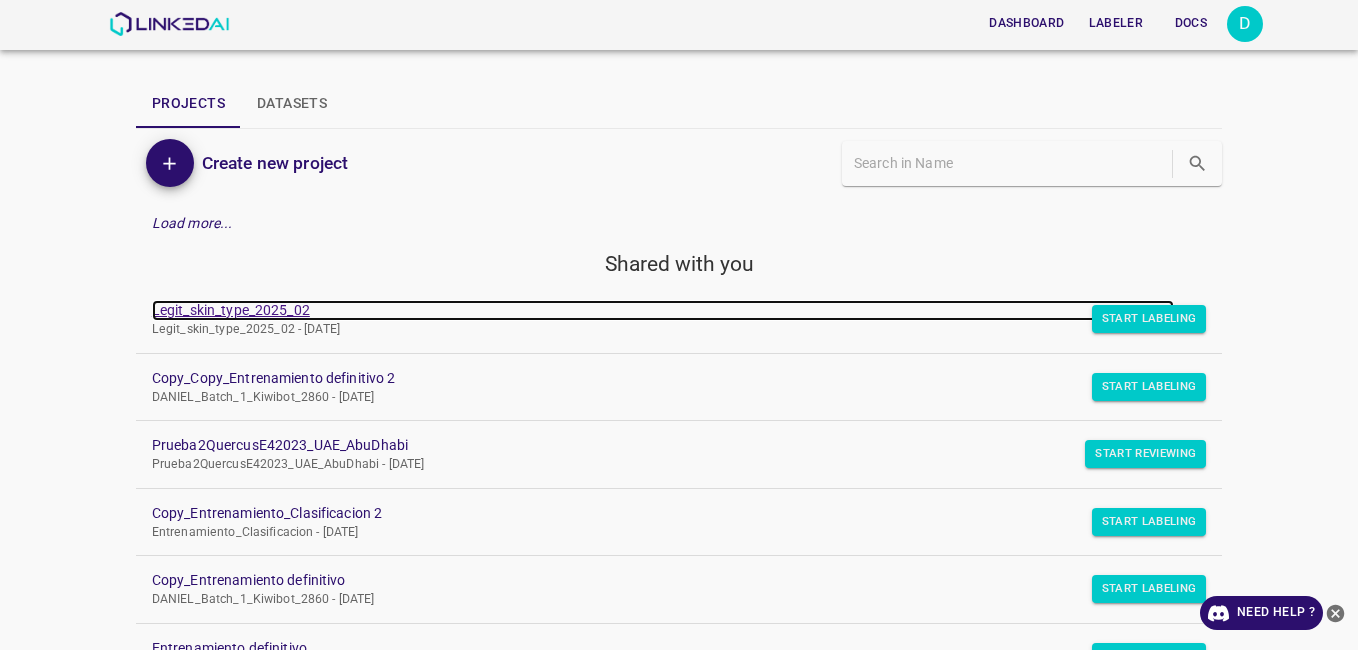 click on "Legit_skin_type_2025_02" at bounding box center [663, 310] 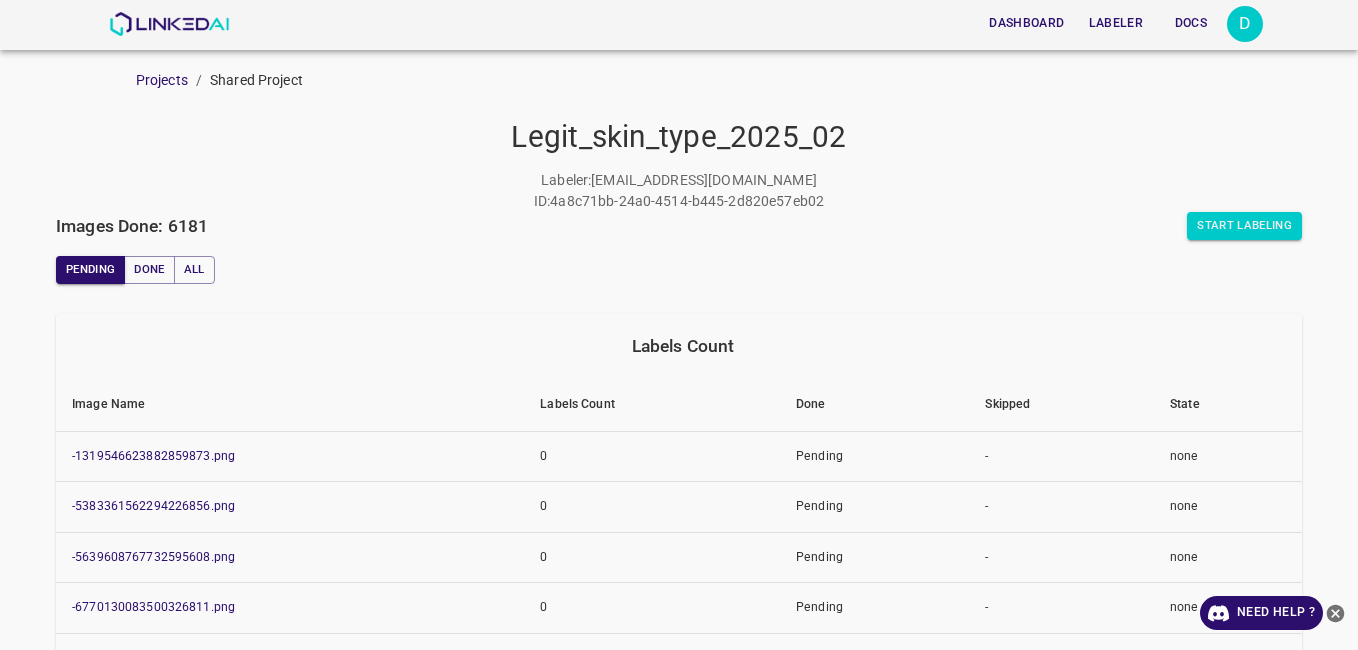 scroll, scrollTop: 0, scrollLeft: 0, axis: both 